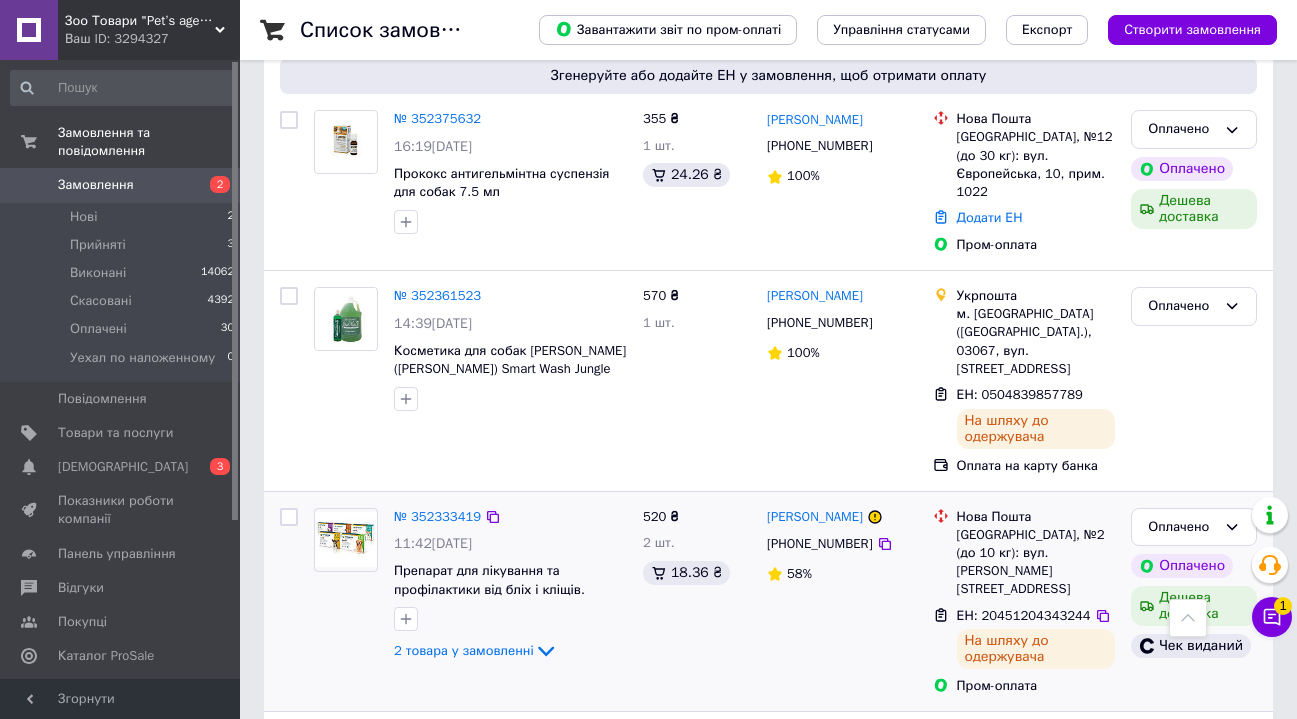 scroll, scrollTop: 526, scrollLeft: 0, axis: vertical 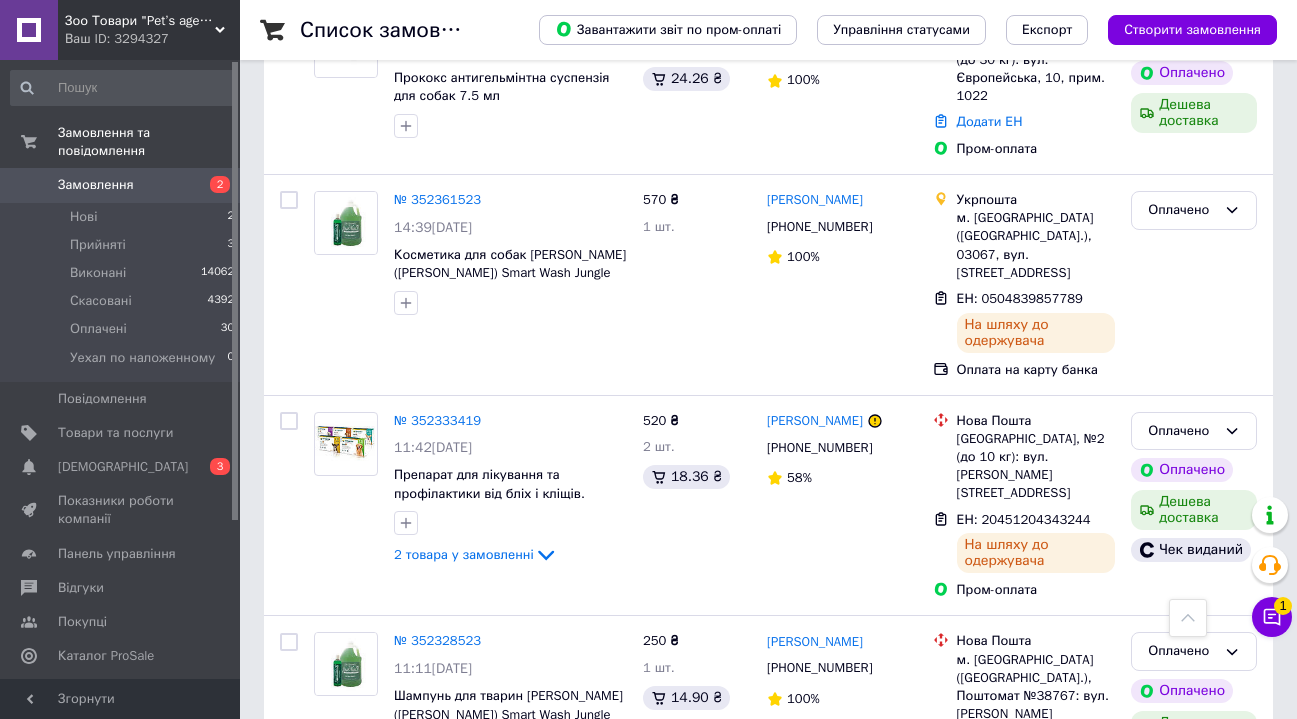click on "№ 352333419" at bounding box center [437, 420] 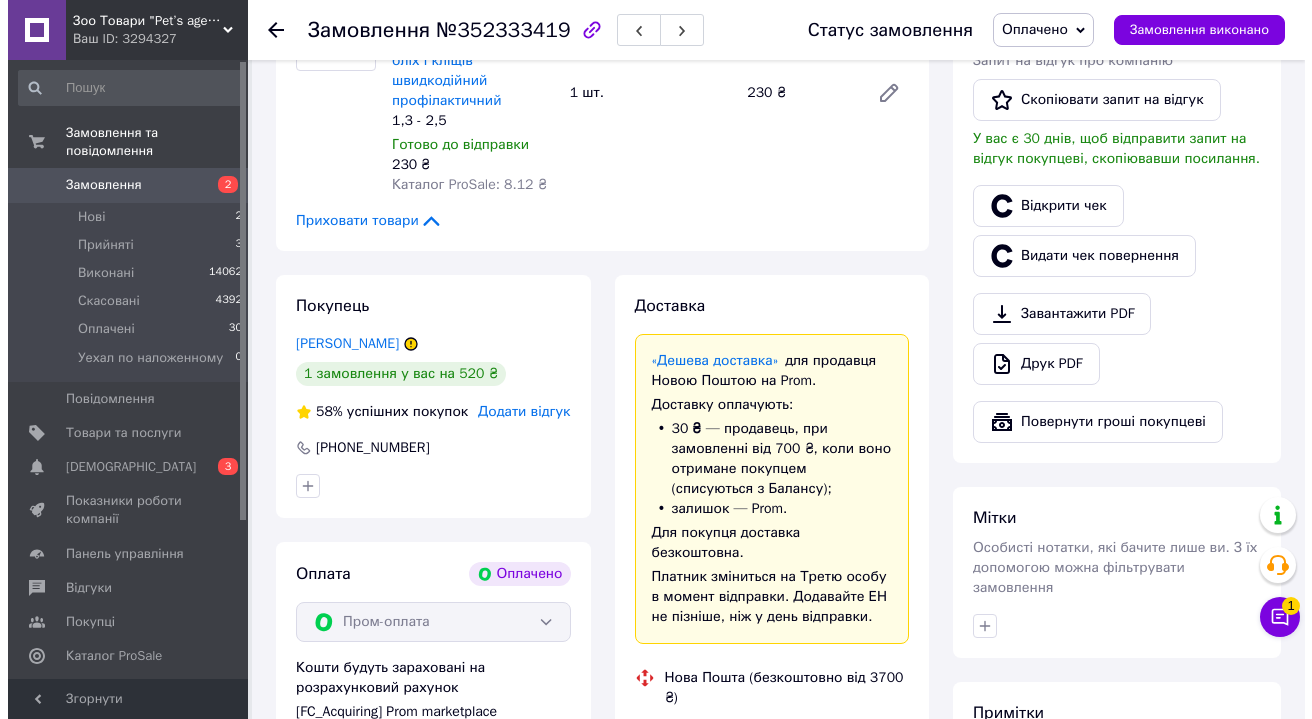 scroll, scrollTop: 578, scrollLeft: 0, axis: vertical 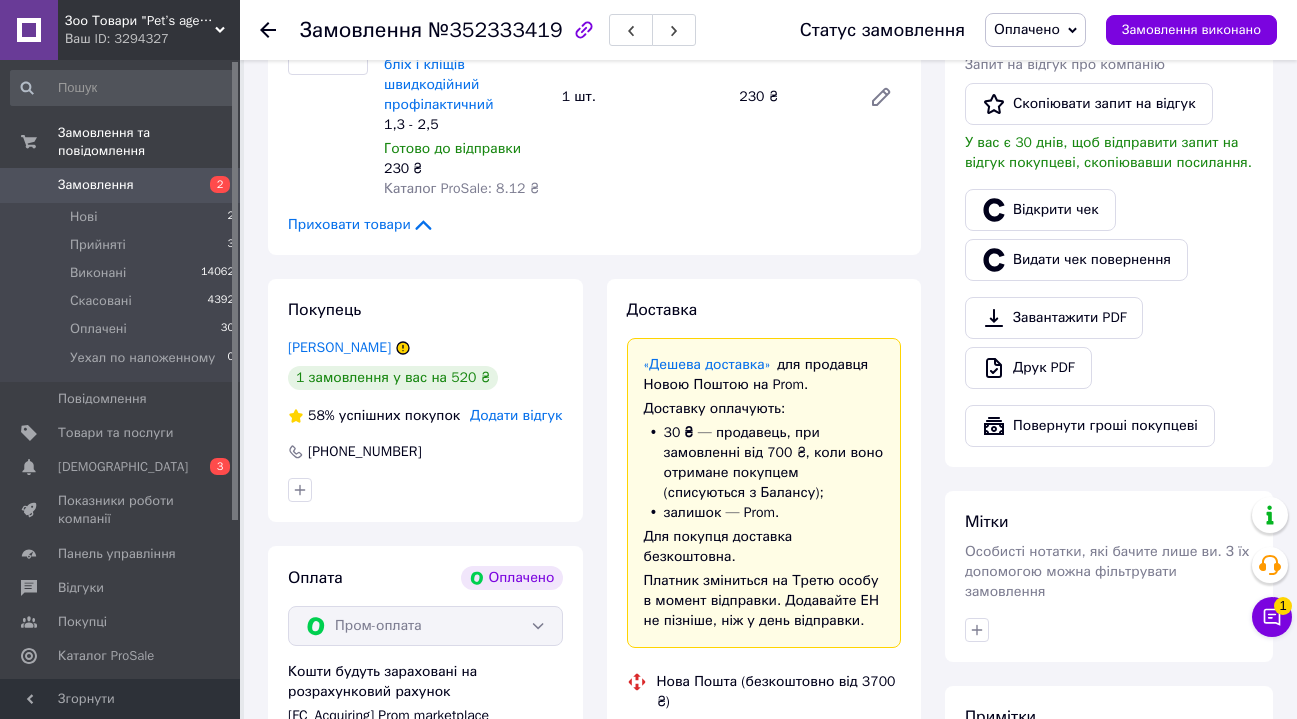 click on "Додати відгук" at bounding box center (516, 415) 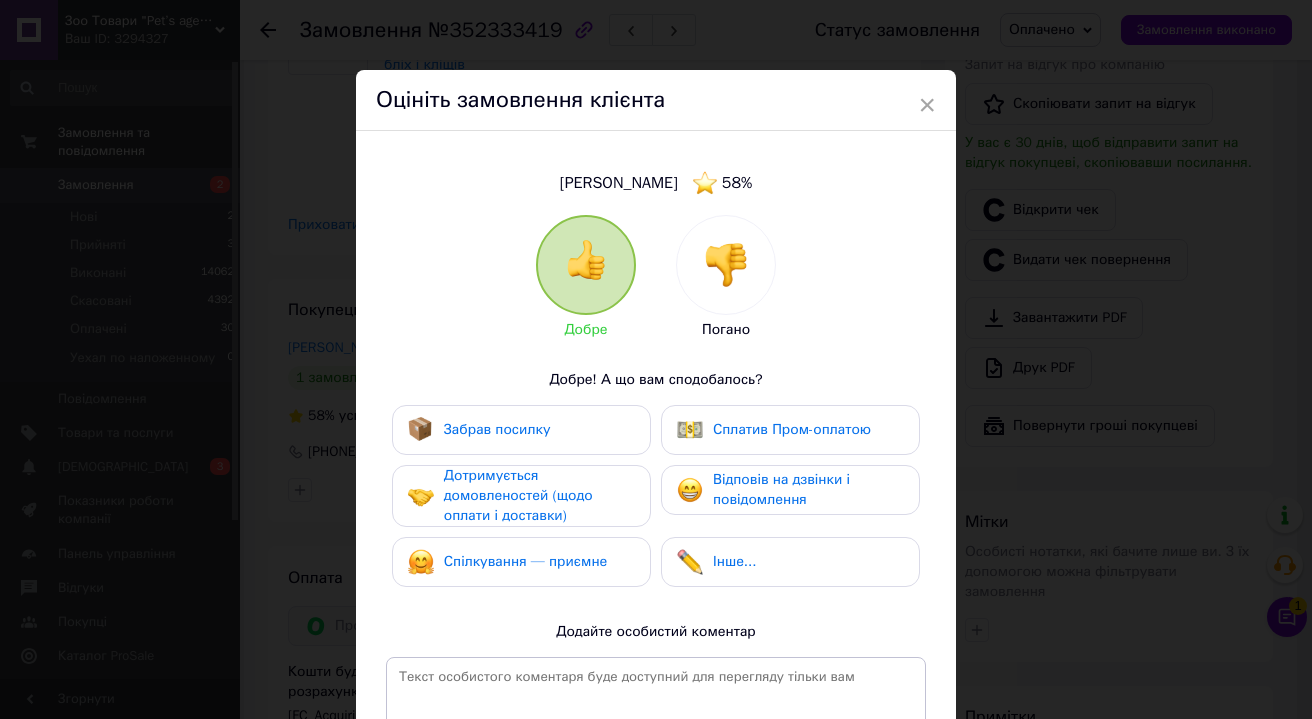 click at bounding box center [726, 265] 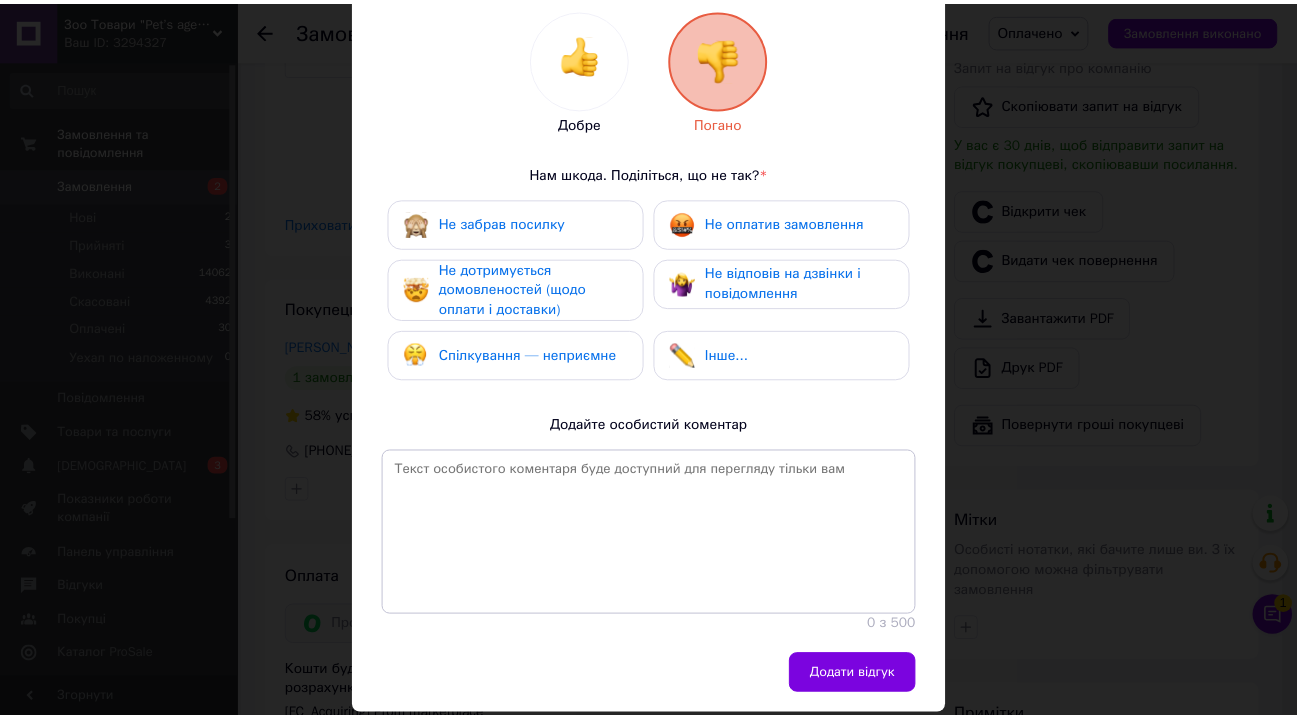 scroll, scrollTop: 210, scrollLeft: 0, axis: vertical 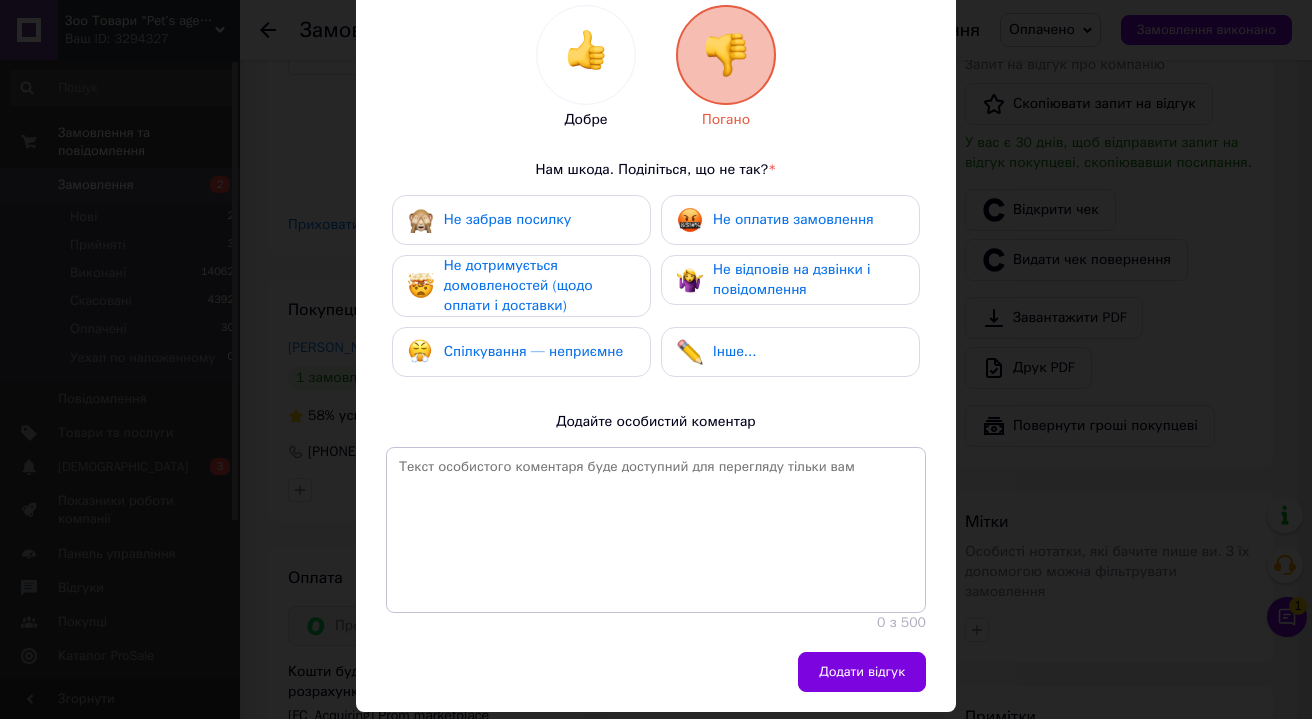 click on "Інше..." at bounding box center [790, 352] 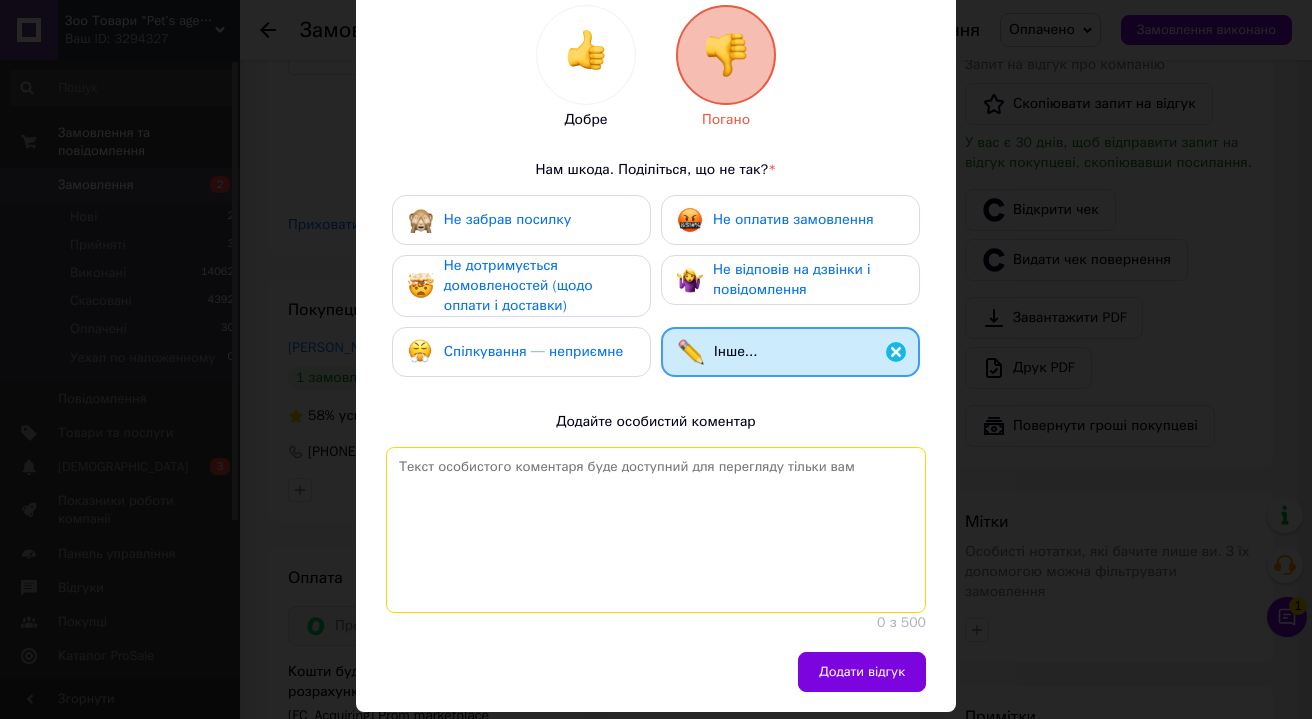 click at bounding box center (656, 530) 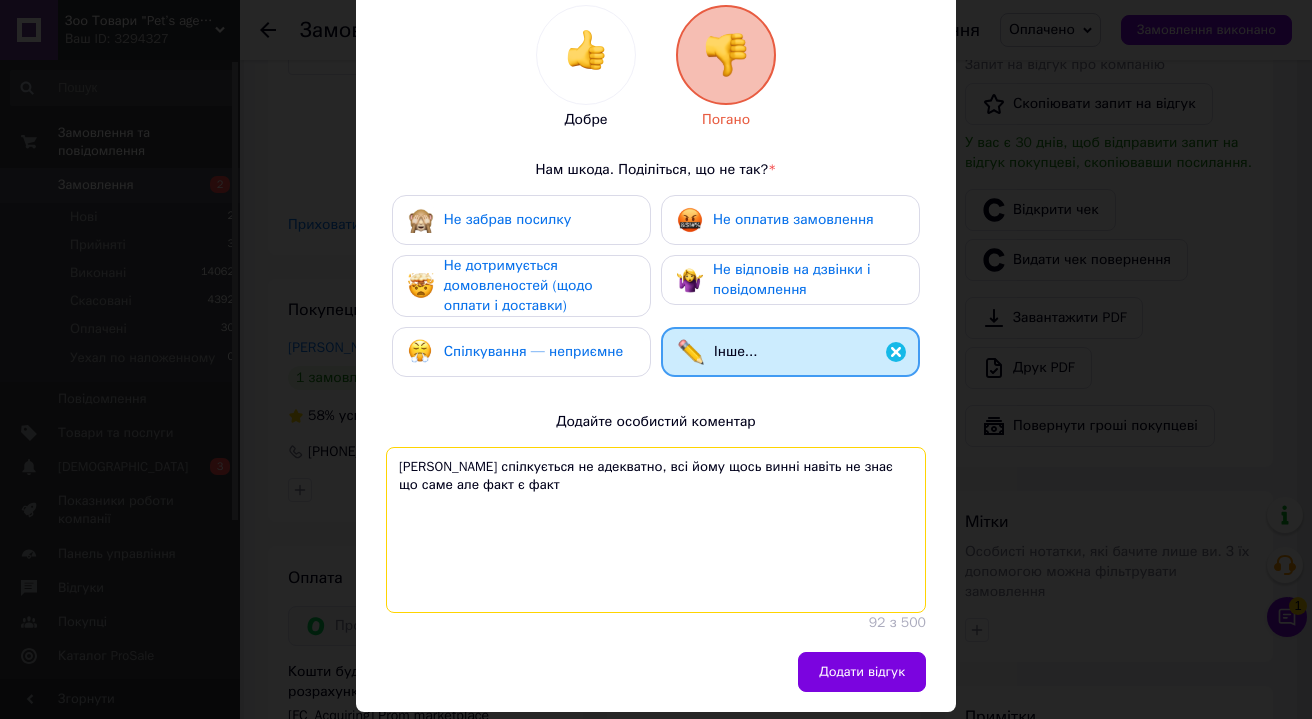 type on "[PERSON_NAME] спілкується не адекватно, всі йому щось винні навіть не знає що саме але факт є факт" 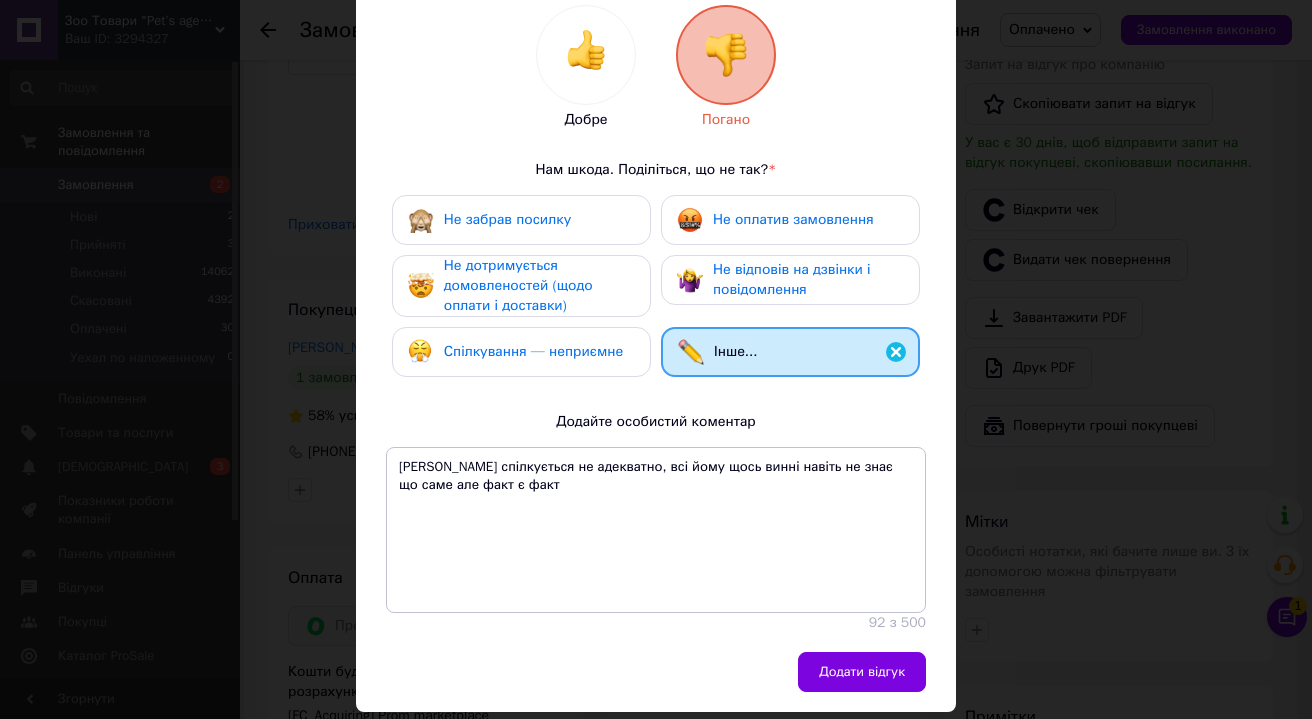 click on "Спілкування — неприємне" at bounding box center [533, 351] 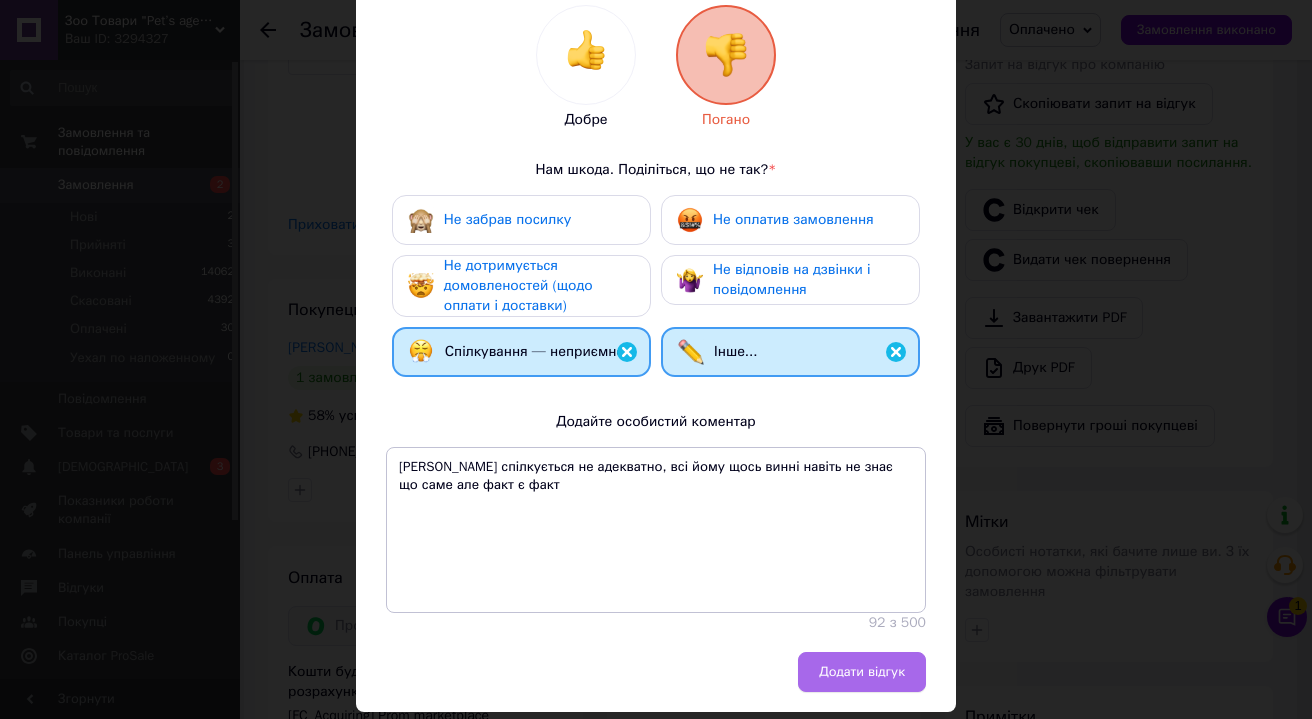 click on "Додати відгук" at bounding box center (862, 672) 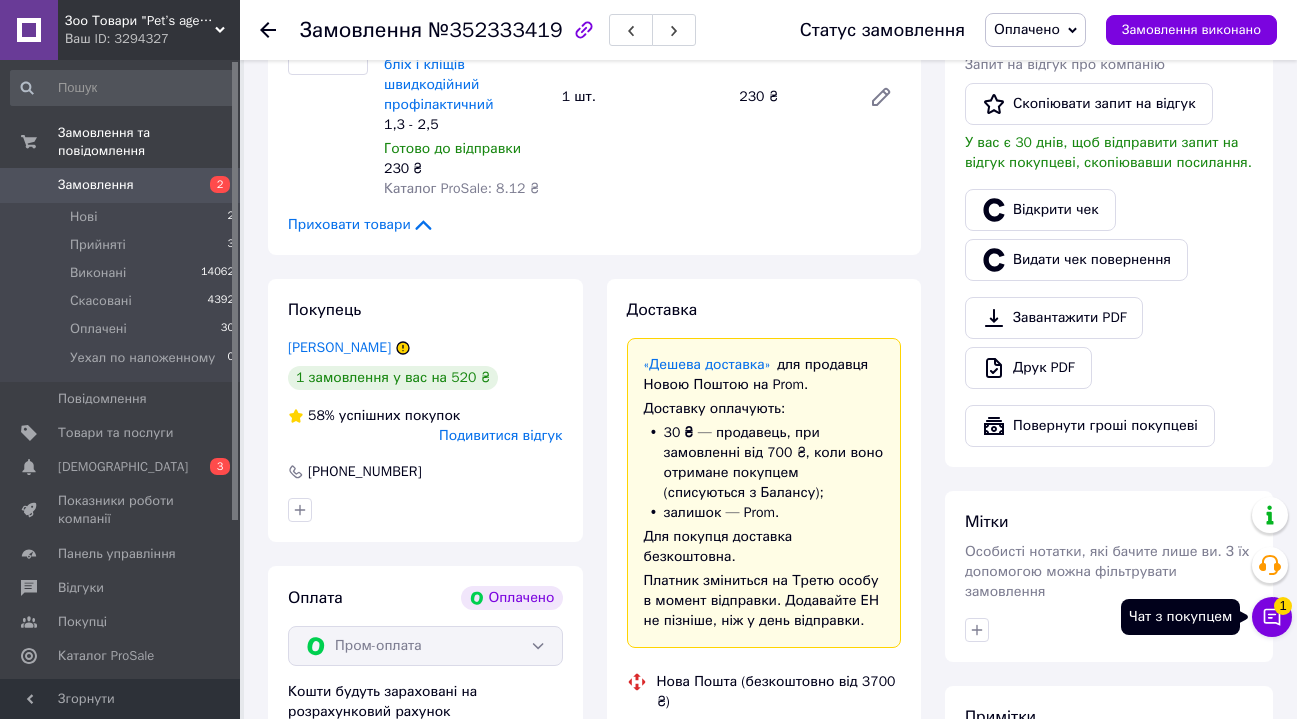 click 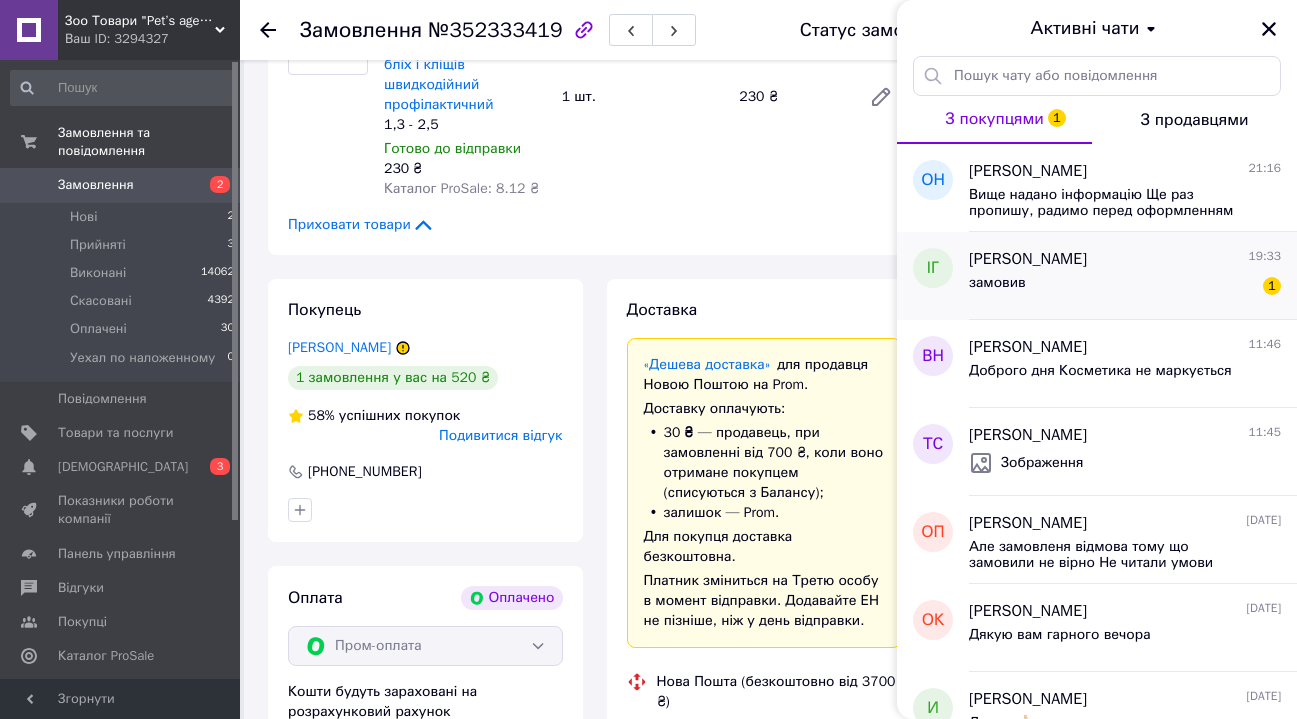 click on "замовив 1" at bounding box center [1125, 287] 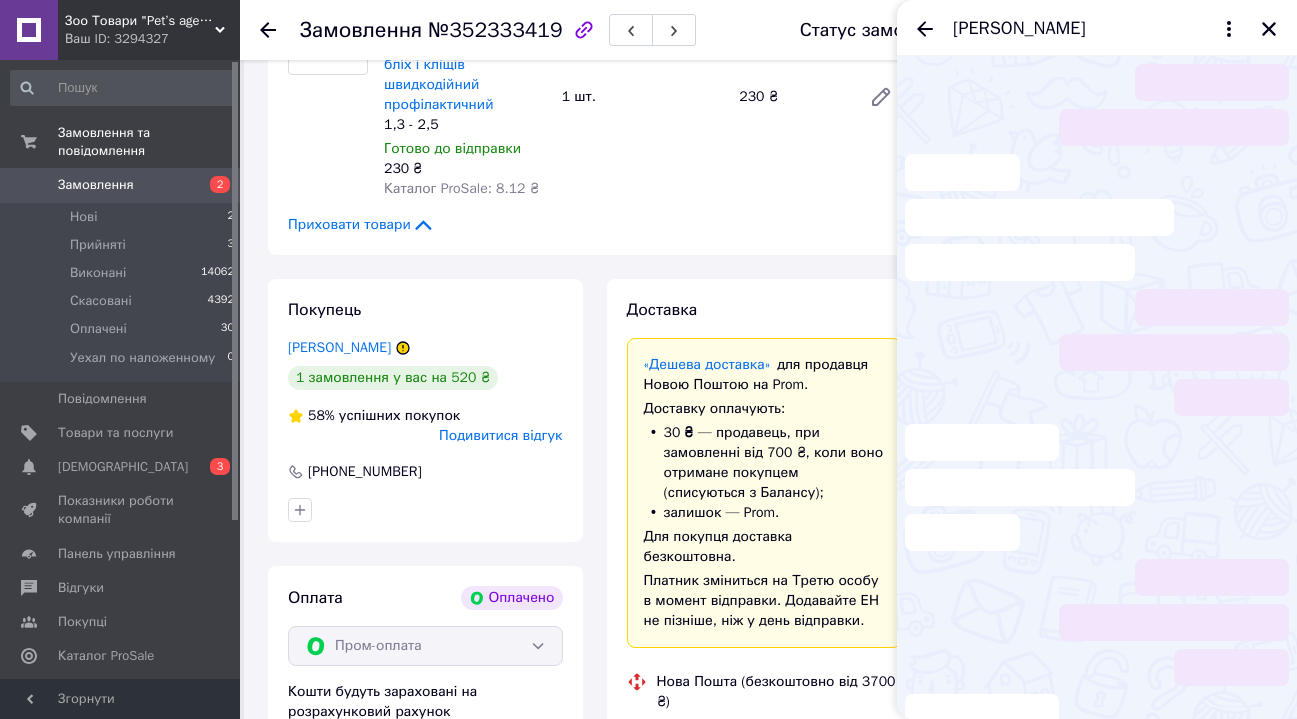 scroll, scrollTop: 322, scrollLeft: 0, axis: vertical 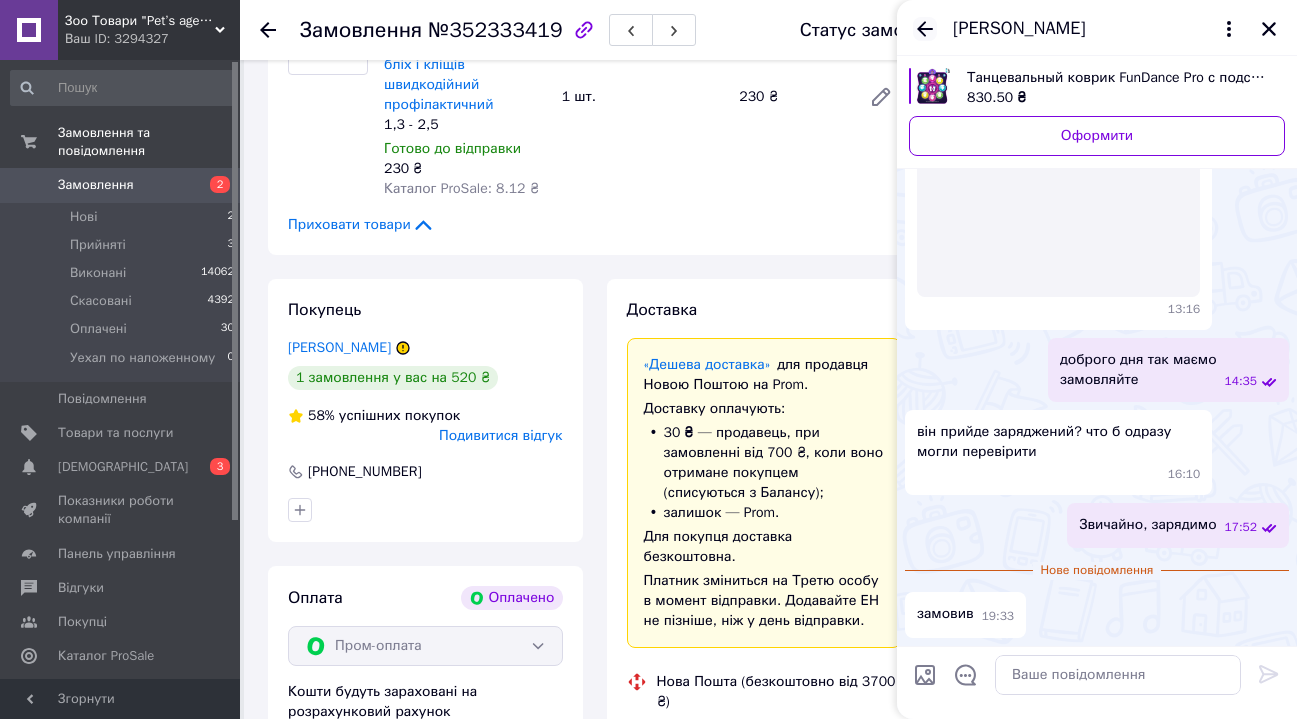 click 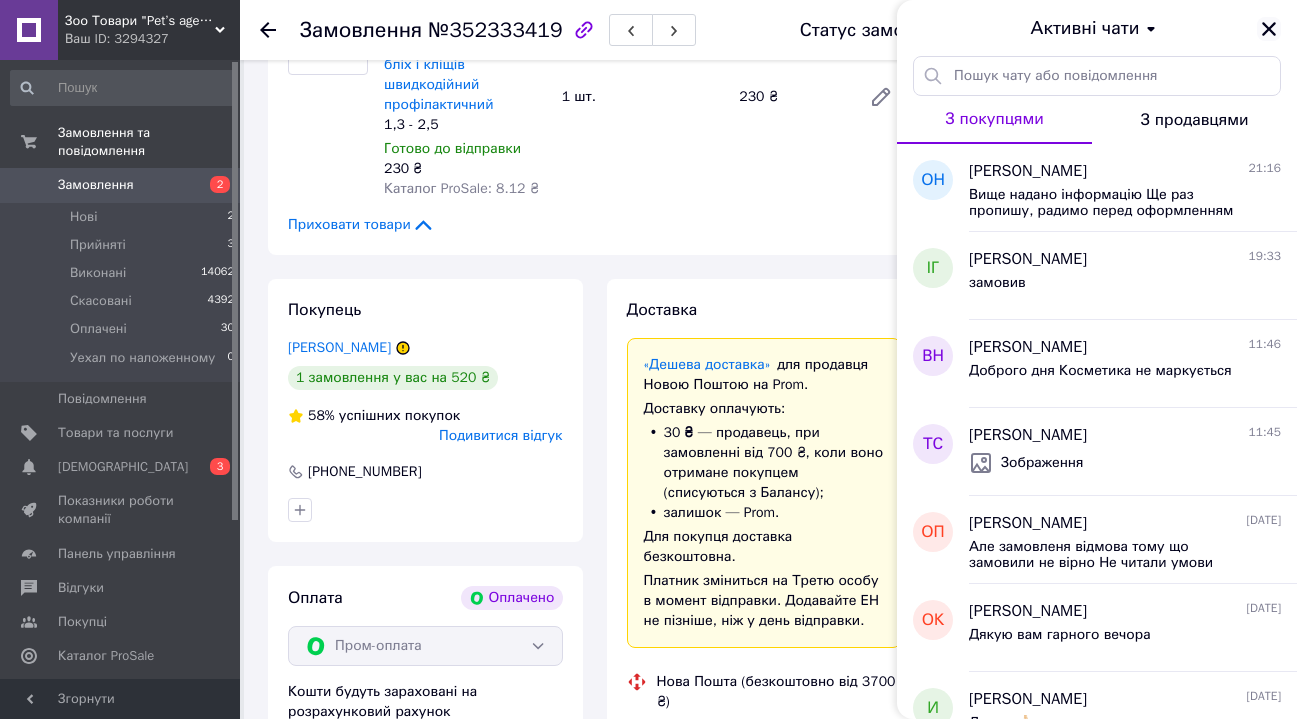 click 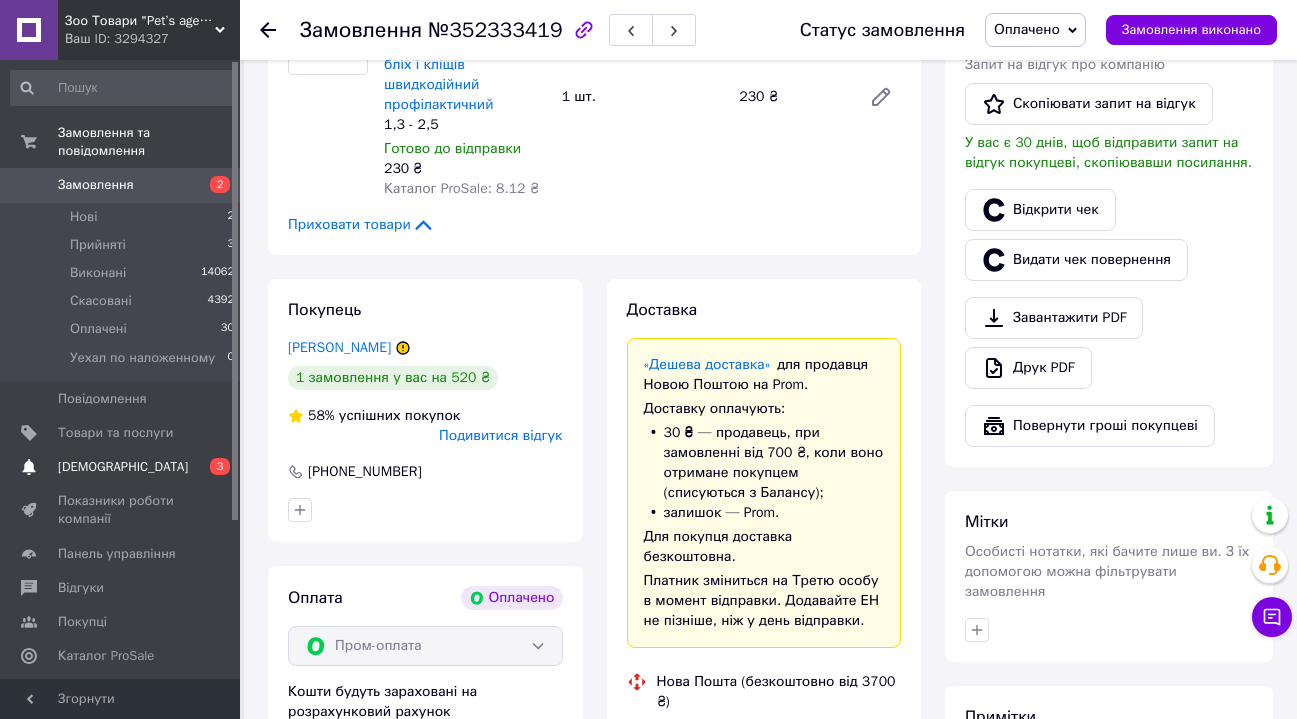 click on "[DEMOGRAPHIC_DATA]" at bounding box center [123, 467] 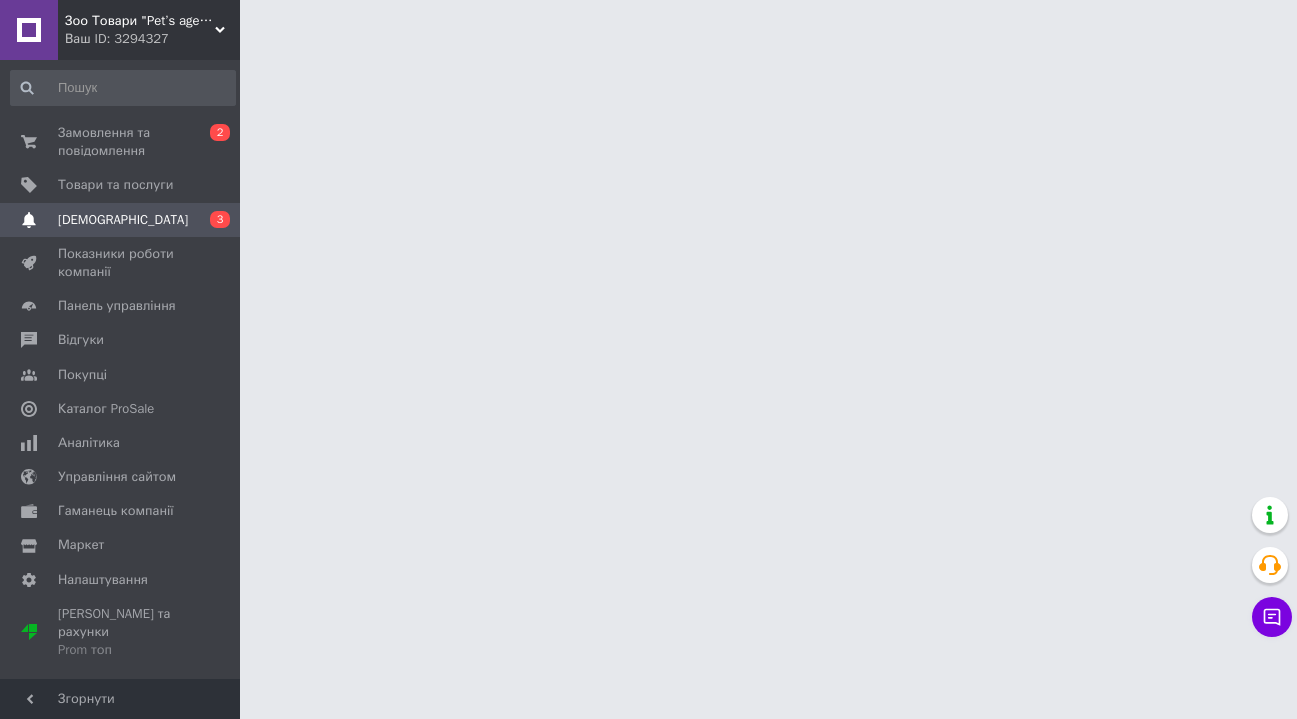 scroll, scrollTop: 0, scrollLeft: 0, axis: both 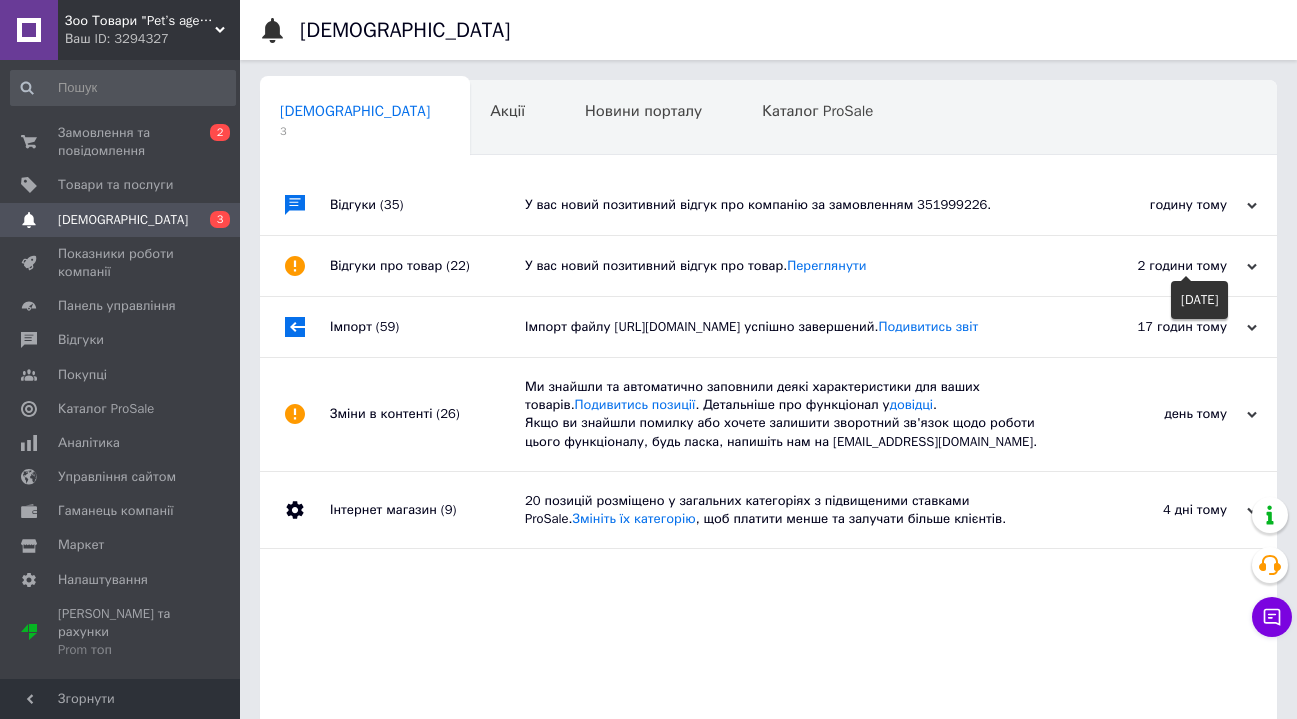 click 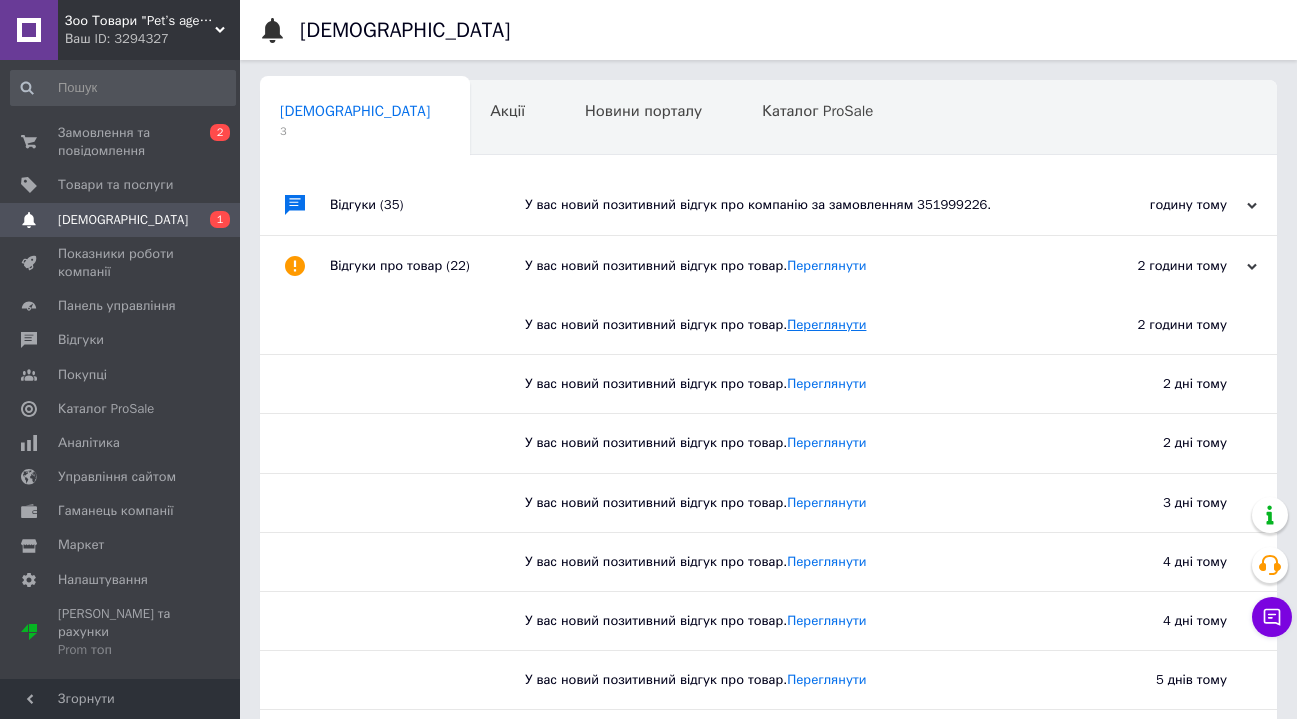 click on "Переглянути" at bounding box center (826, 324) 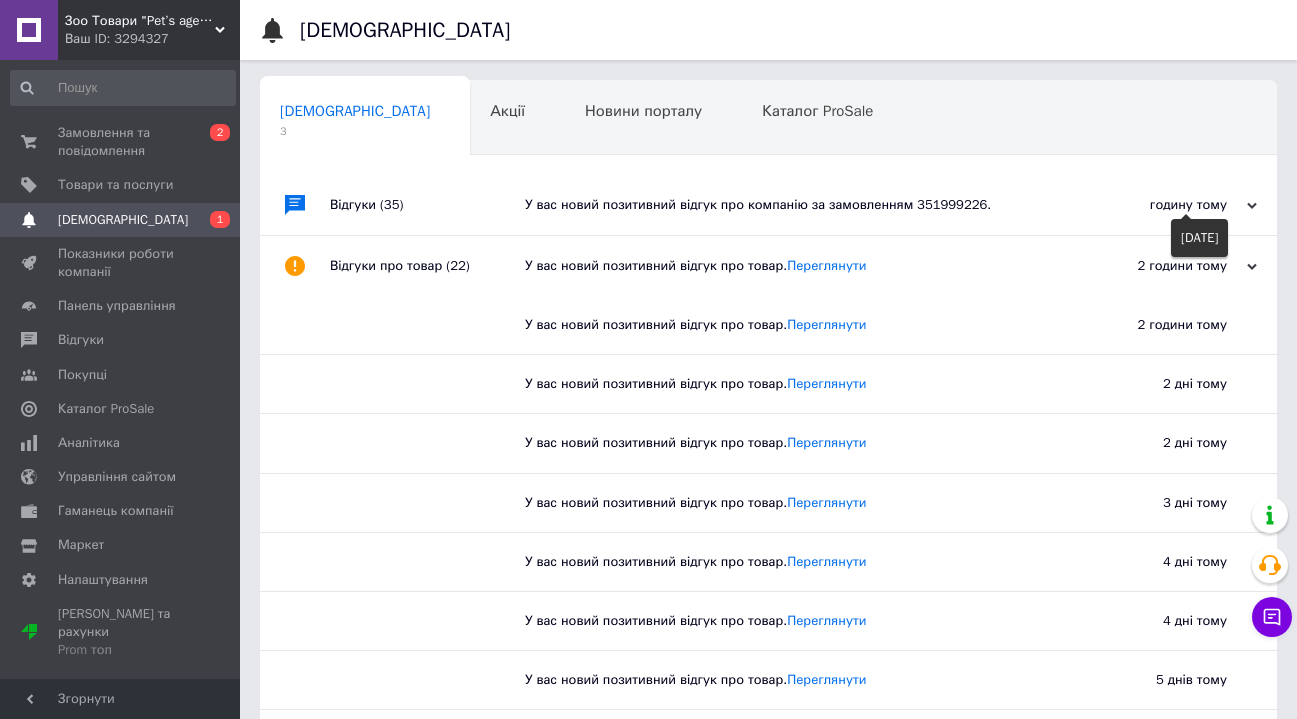 click 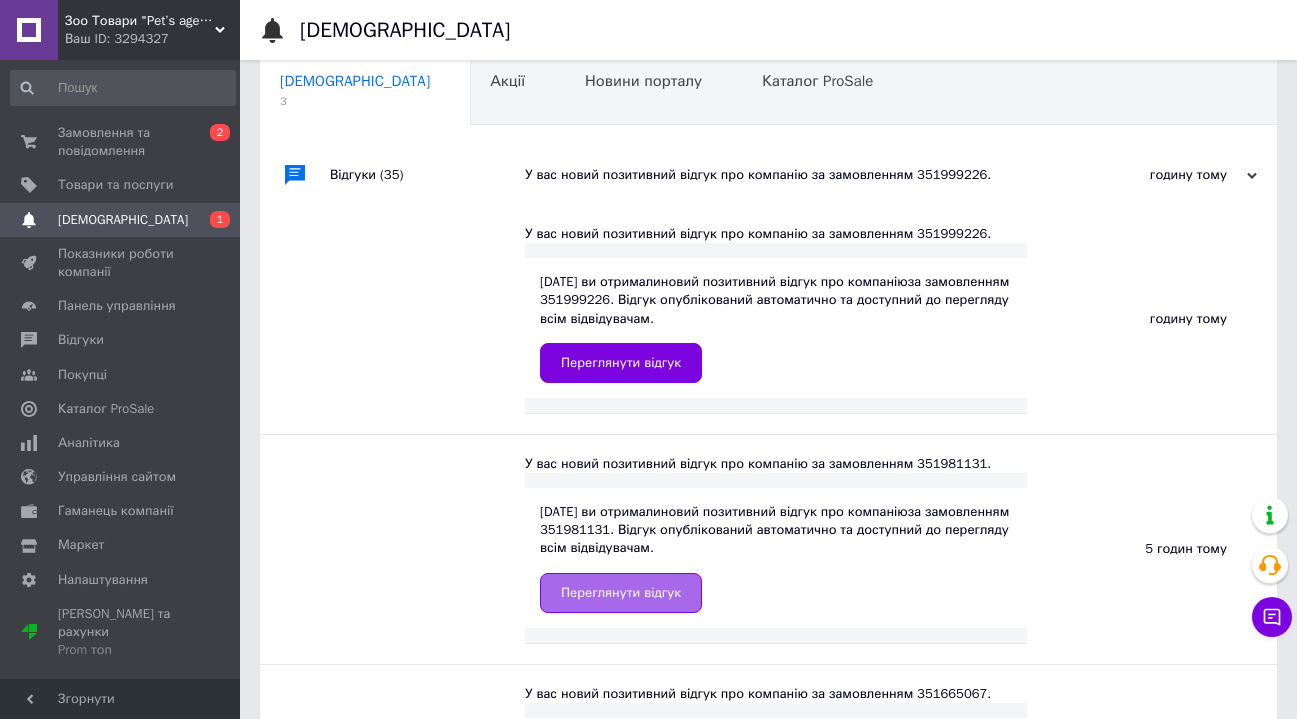 scroll, scrollTop: 62, scrollLeft: 0, axis: vertical 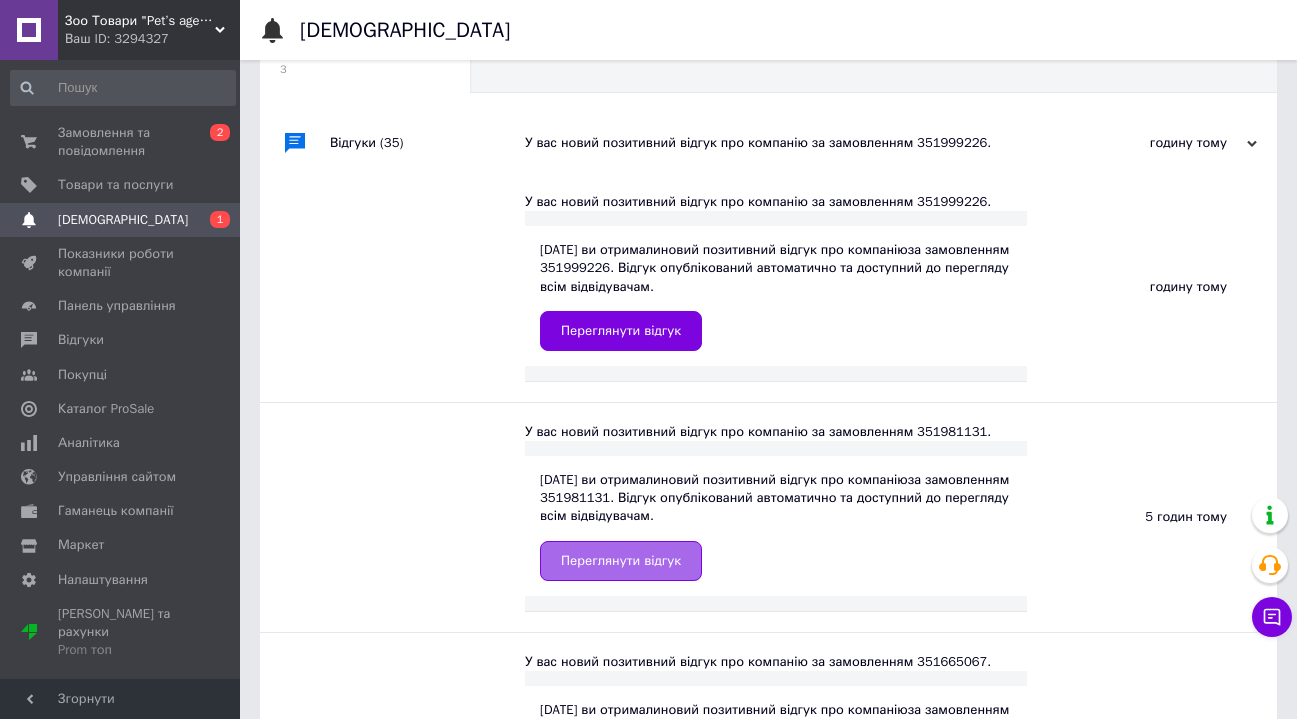 click on "Переглянути відгук" at bounding box center [621, 561] 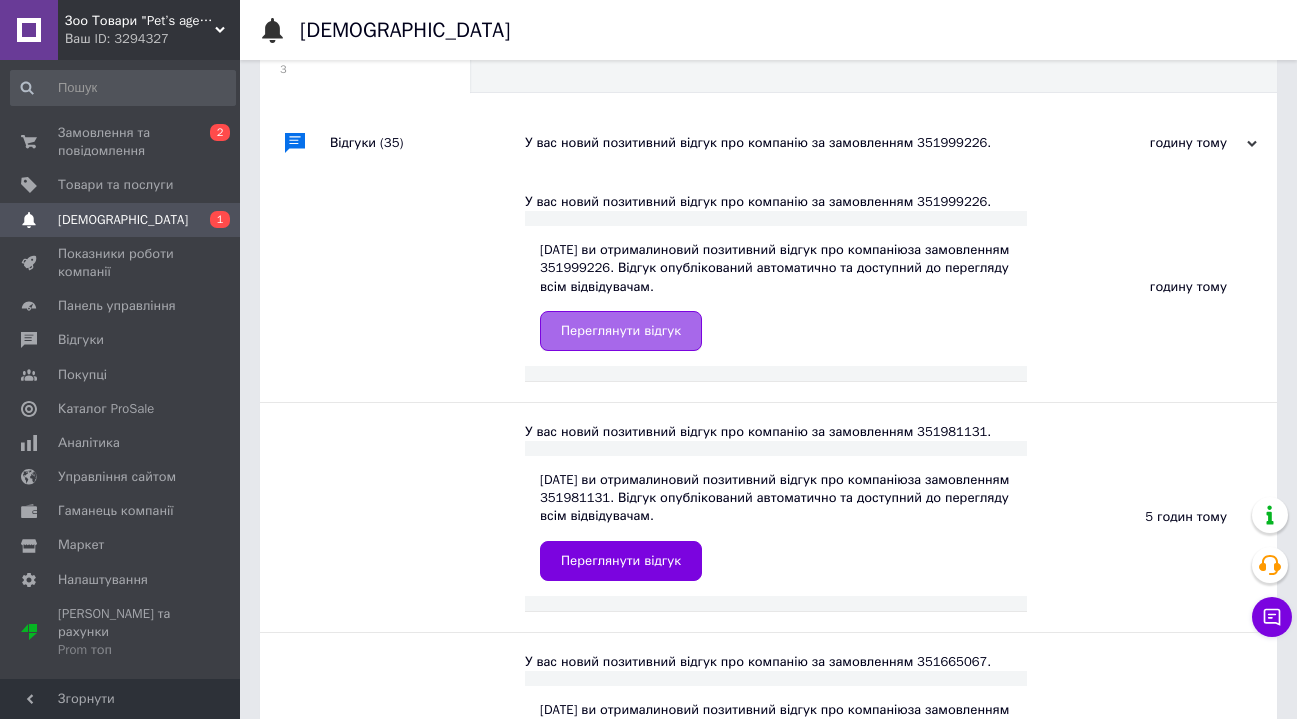 click on "Переглянути відгук" at bounding box center [621, 331] 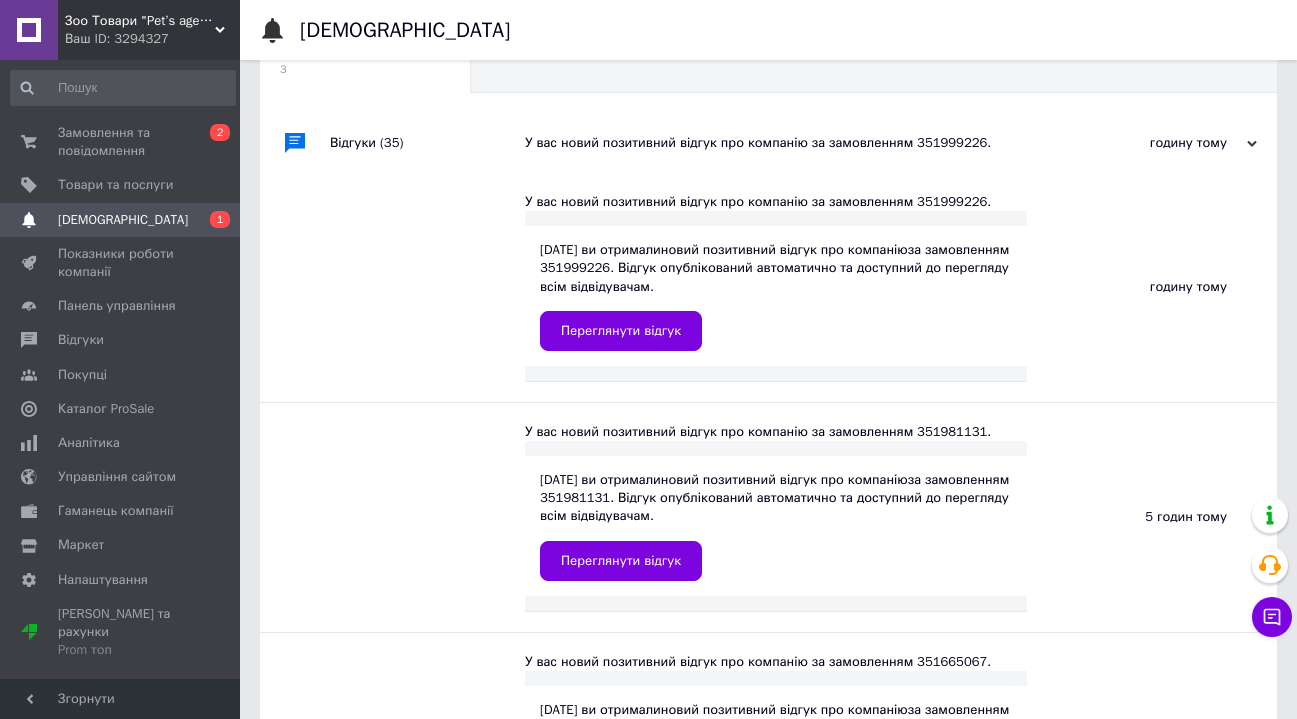 scroll, scrollTop: 0, scrollLeft: 0, axis: both 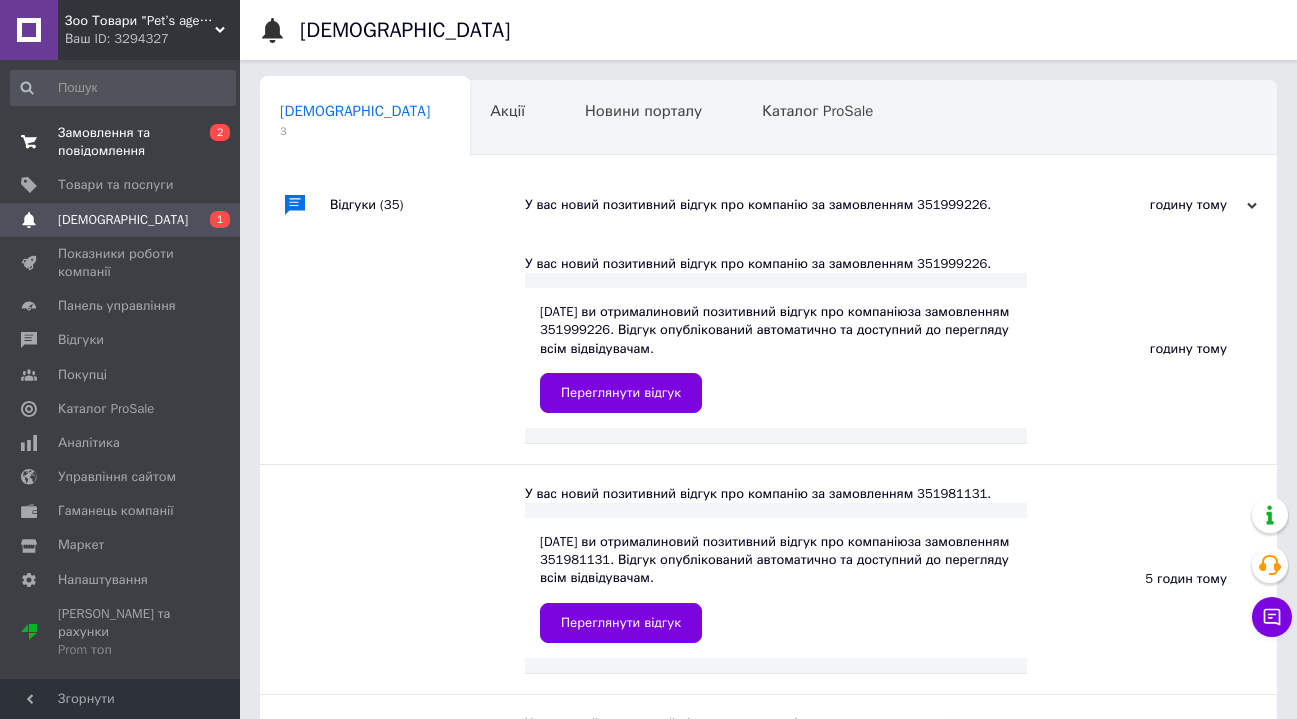 click on "Замовлення та повідомлення" at bounding box center (121, 142) 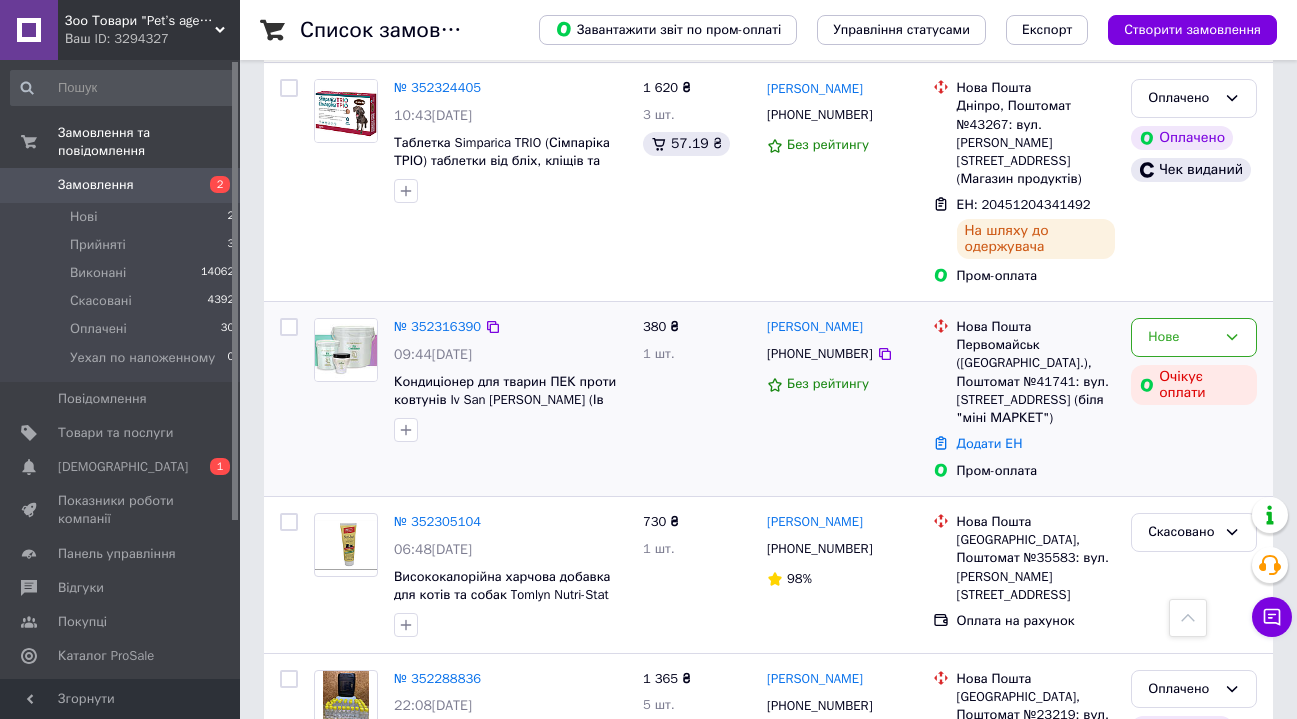 scroll, scrollTop: 1730, scrollLeft: 0, axis: vertical 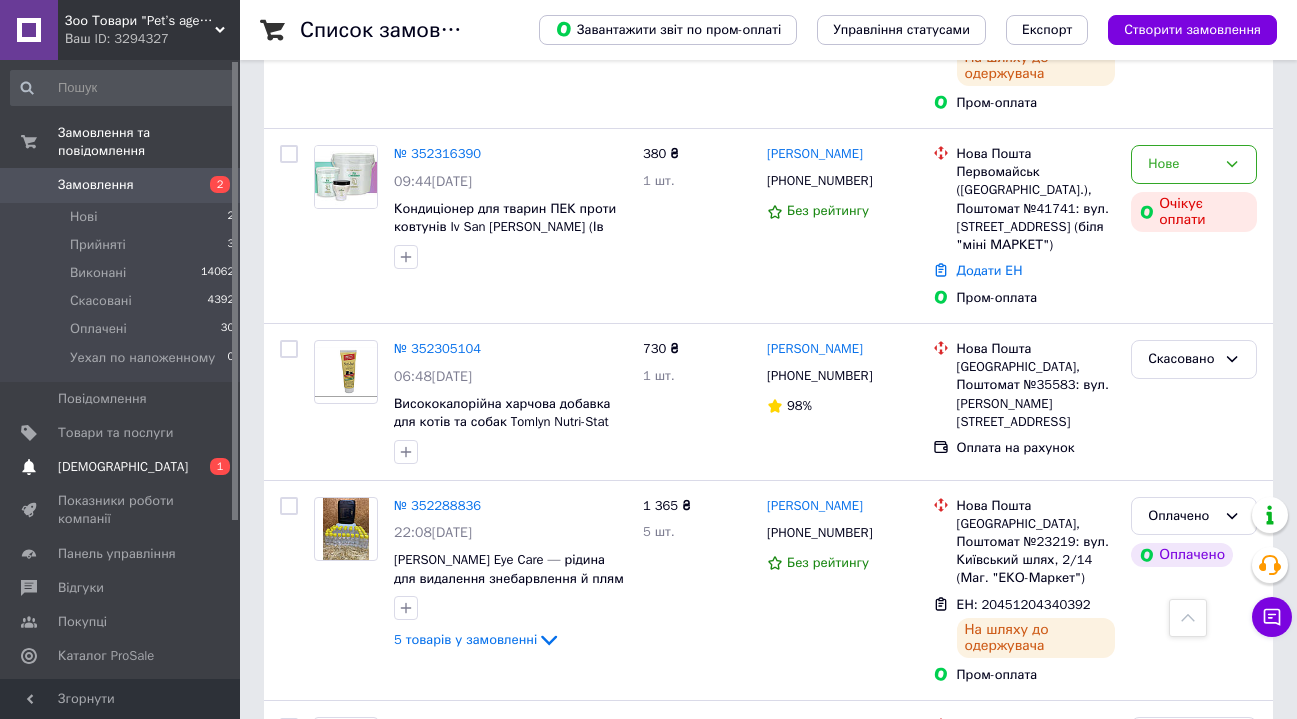 click on "[DEMOGRAPHIC_DATA]" at bounding box center [123, 467] 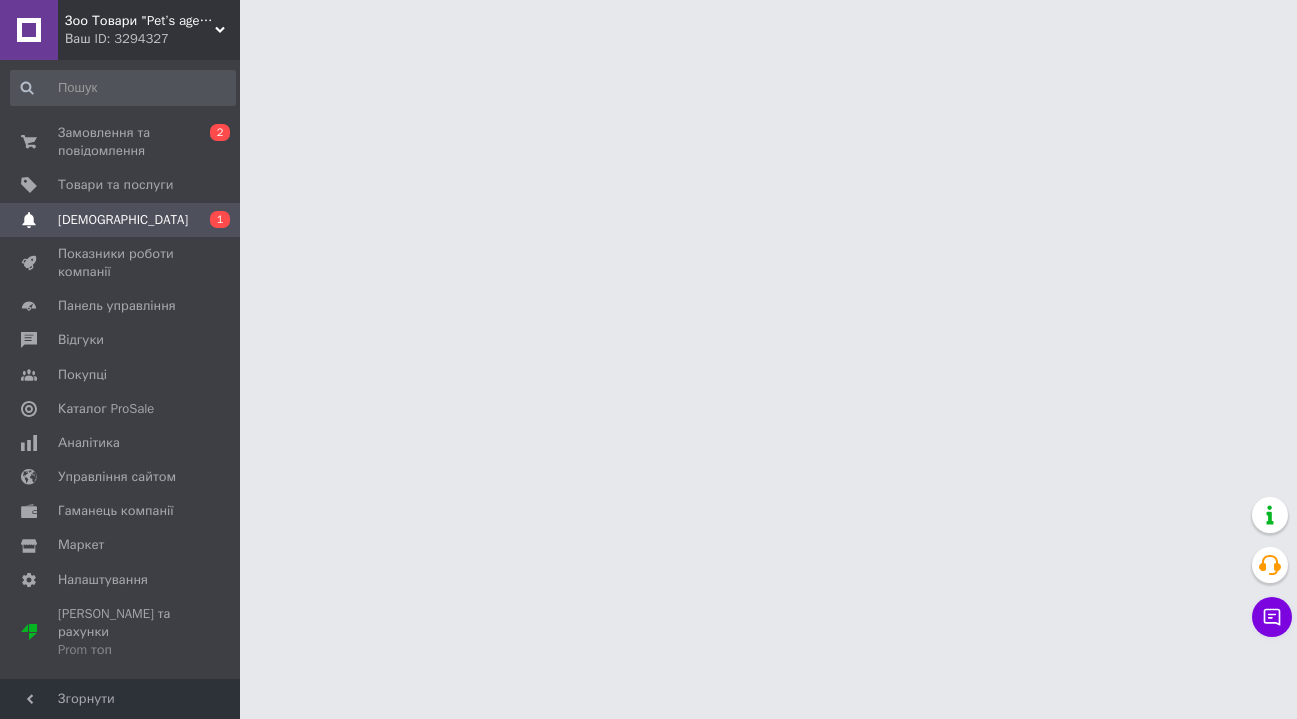 scroll, scrollTop: 0, scrollLeft: 0, axis: both 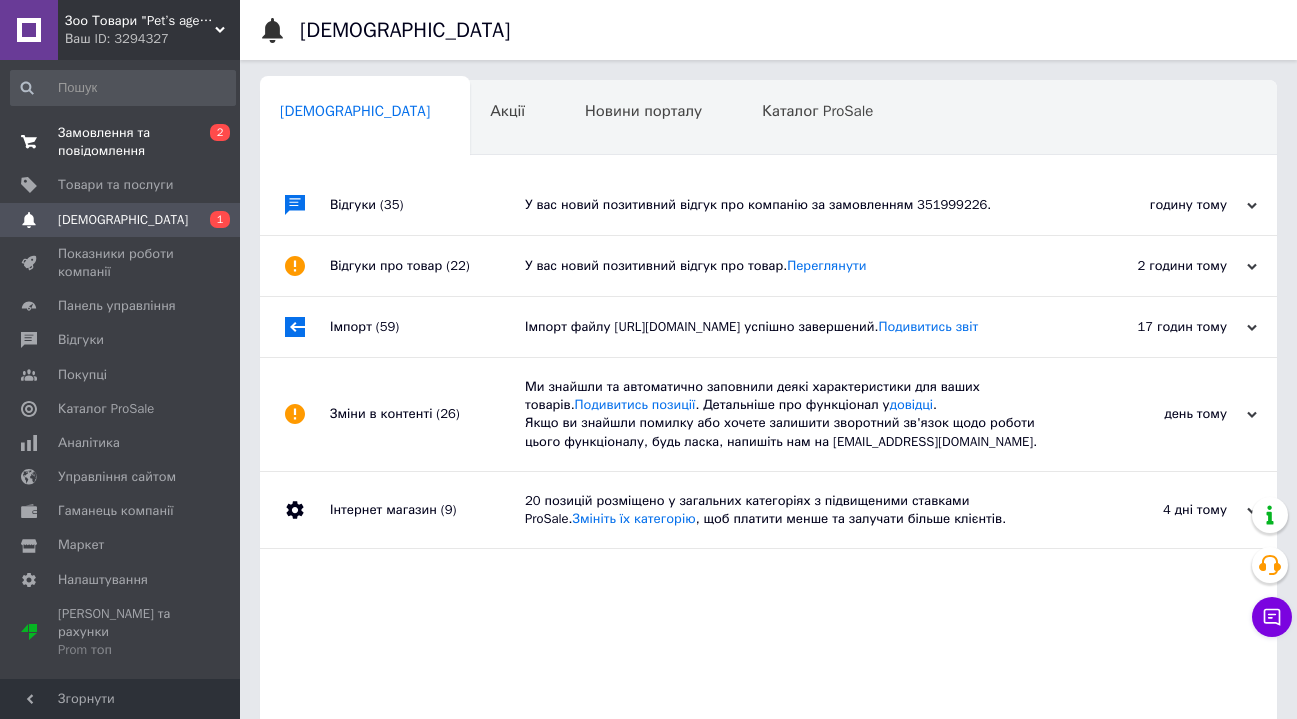 click on "Замовлення та повідомлення" at bounding box center (121, 142) 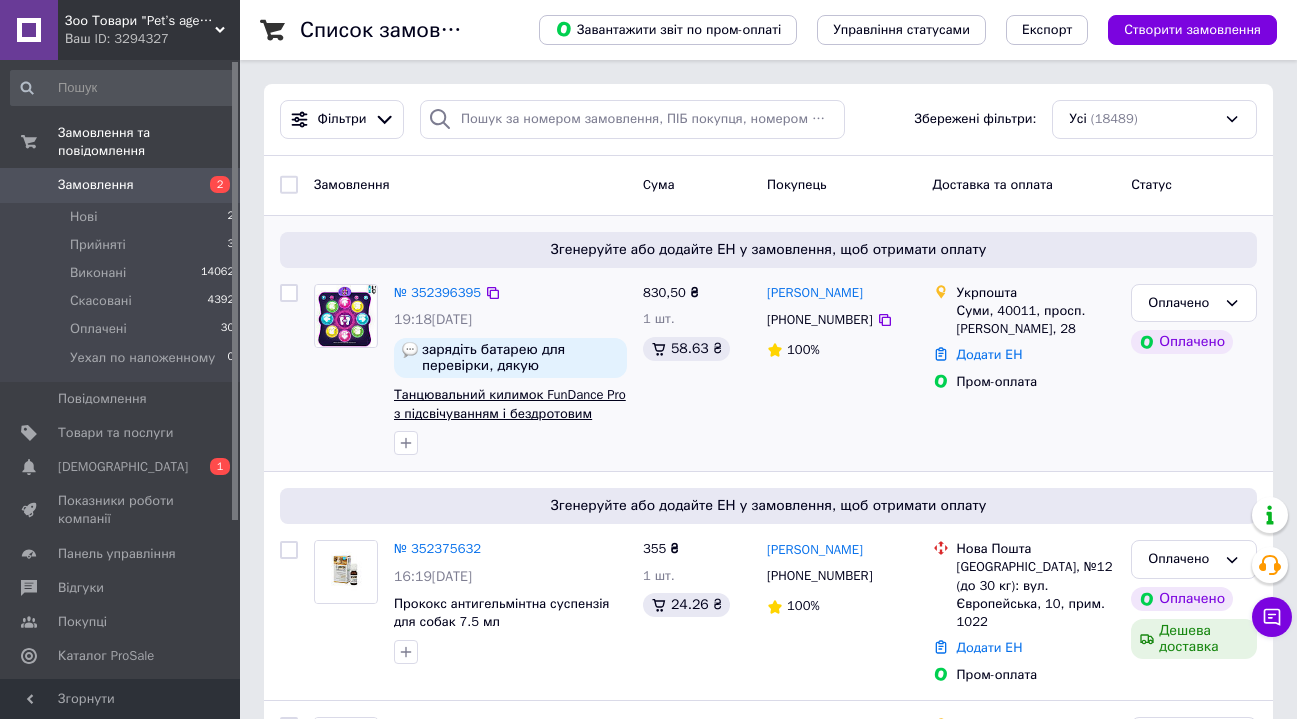 scroll, scrollTop: 4, scrollLeft: 0, axis: vertical 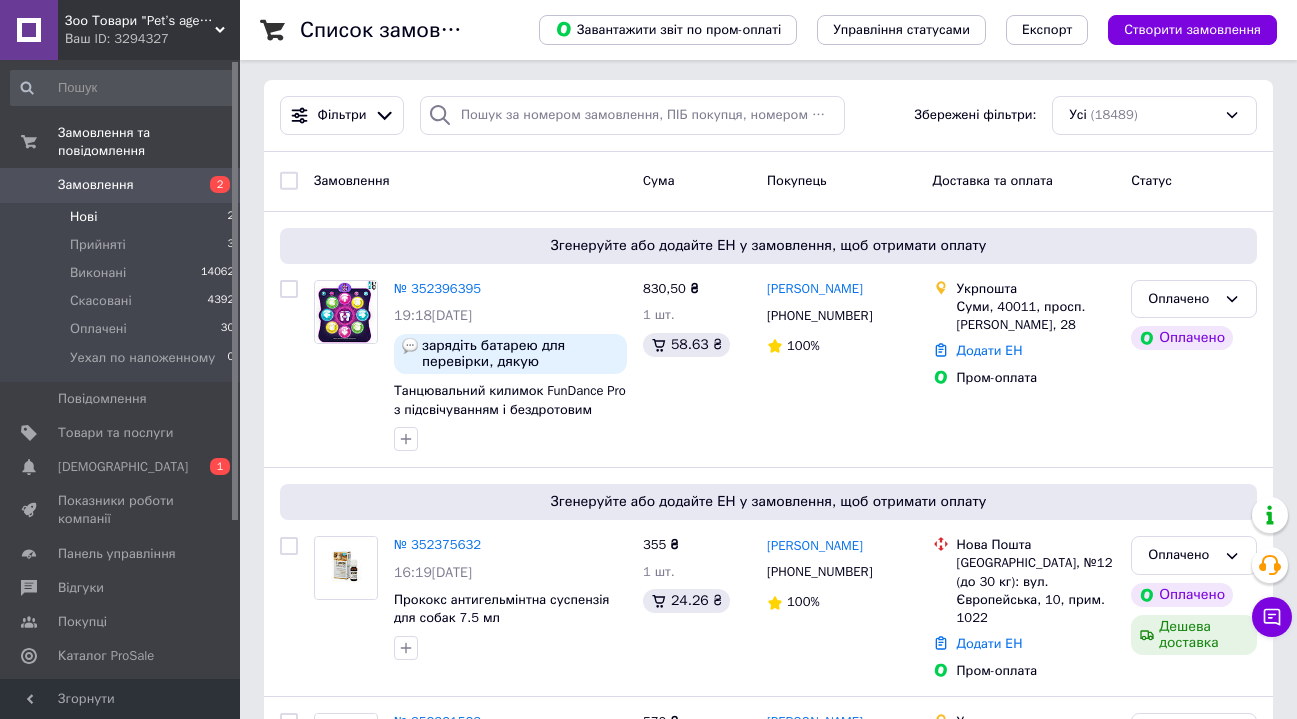 click on "Нові" at bounding box center [83, 217] 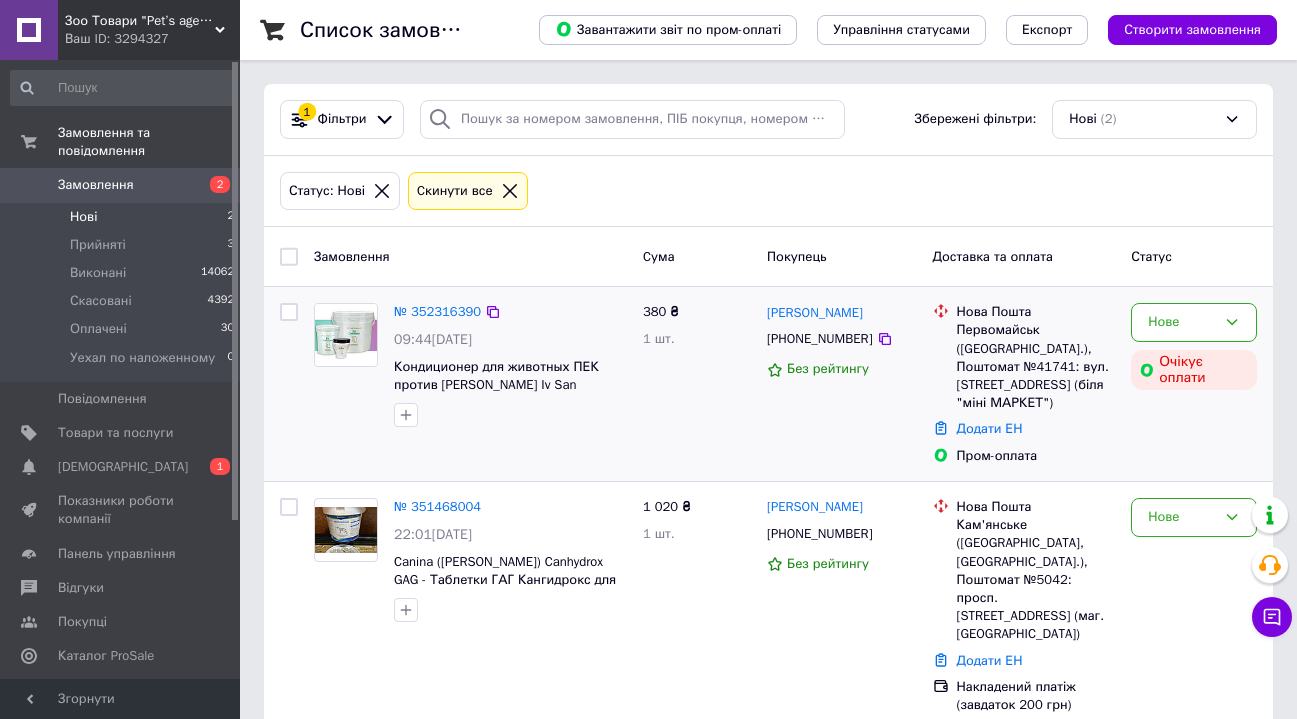 scroll, scrollTop: 4, scrollLeft: 0, axis: vertical 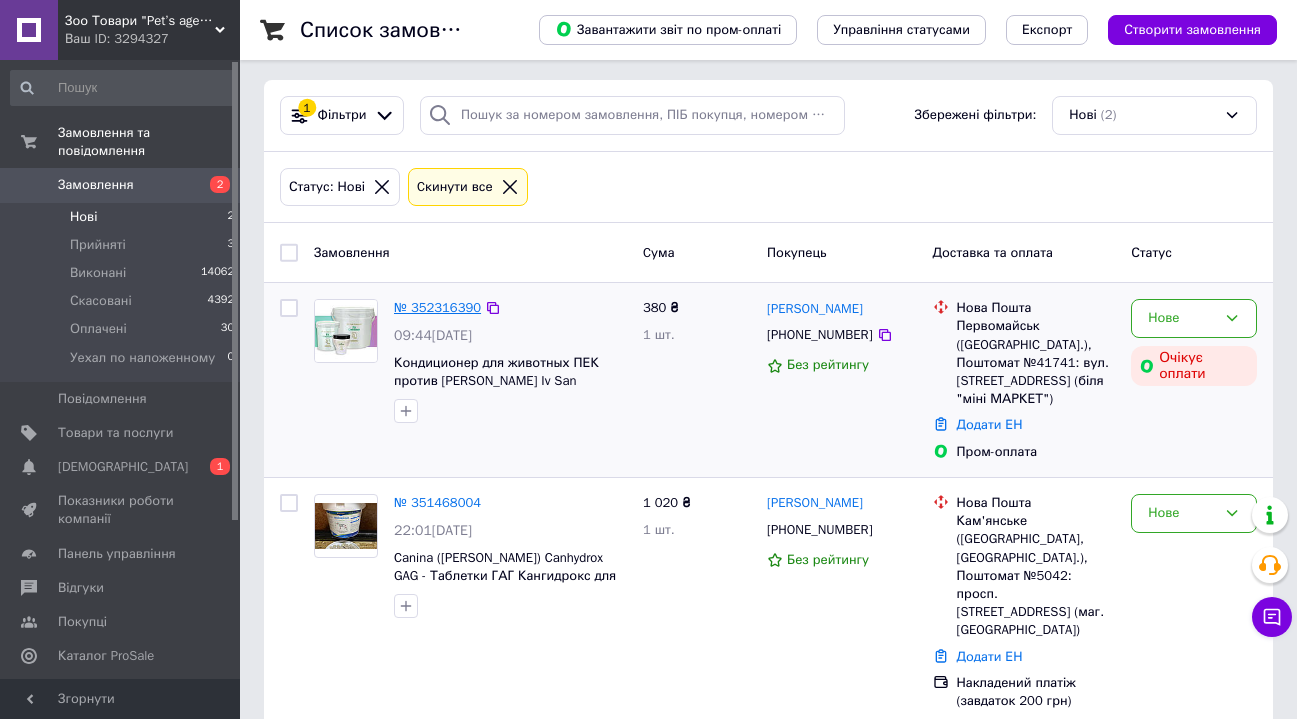 click on "№ 352316390" at bounding box center (437, 307) 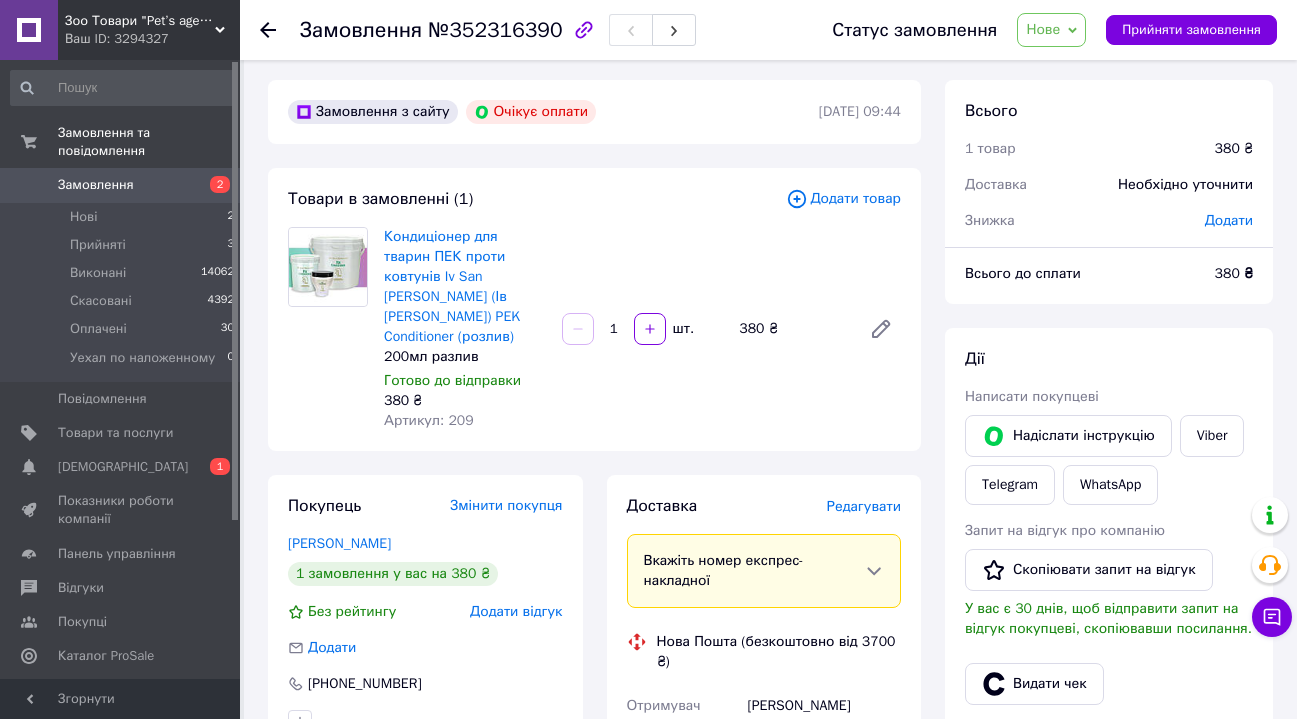 scroll, scrollTop: 8, scrollLeft: 0, axis: vertical 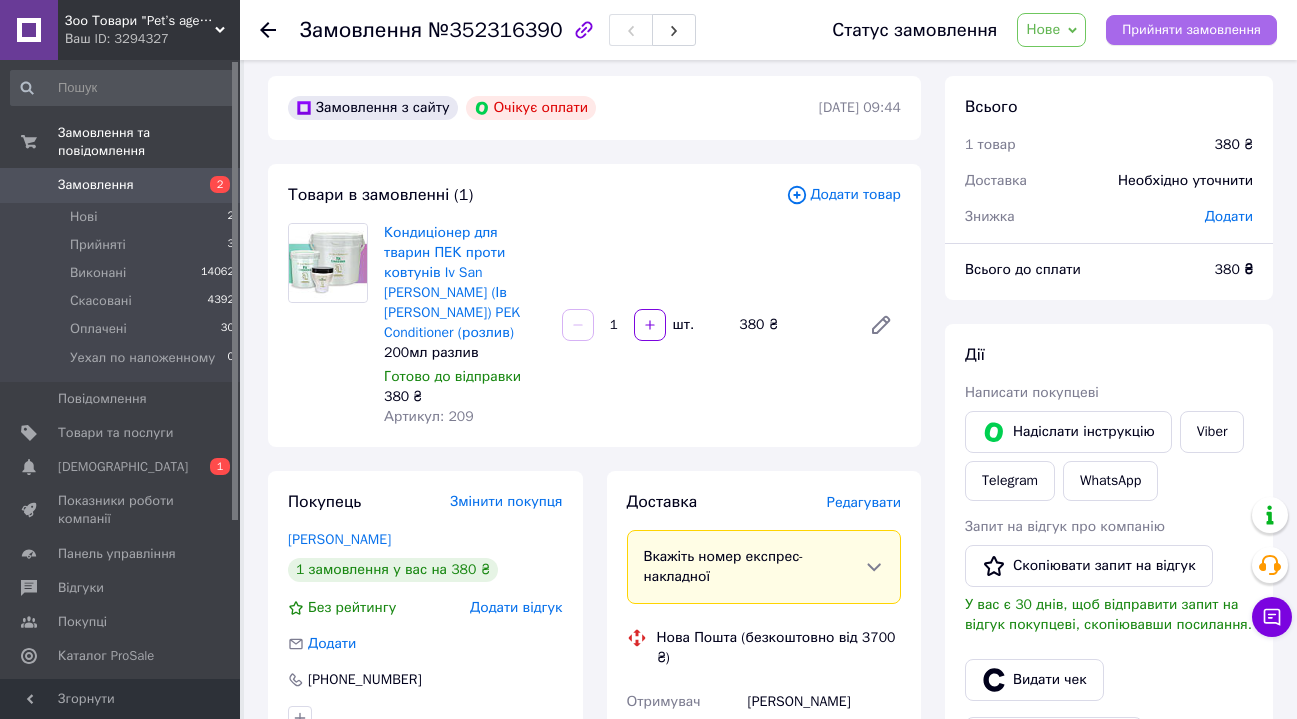 click on "Прийняти замовлення" at bounding box center (1191, 30) 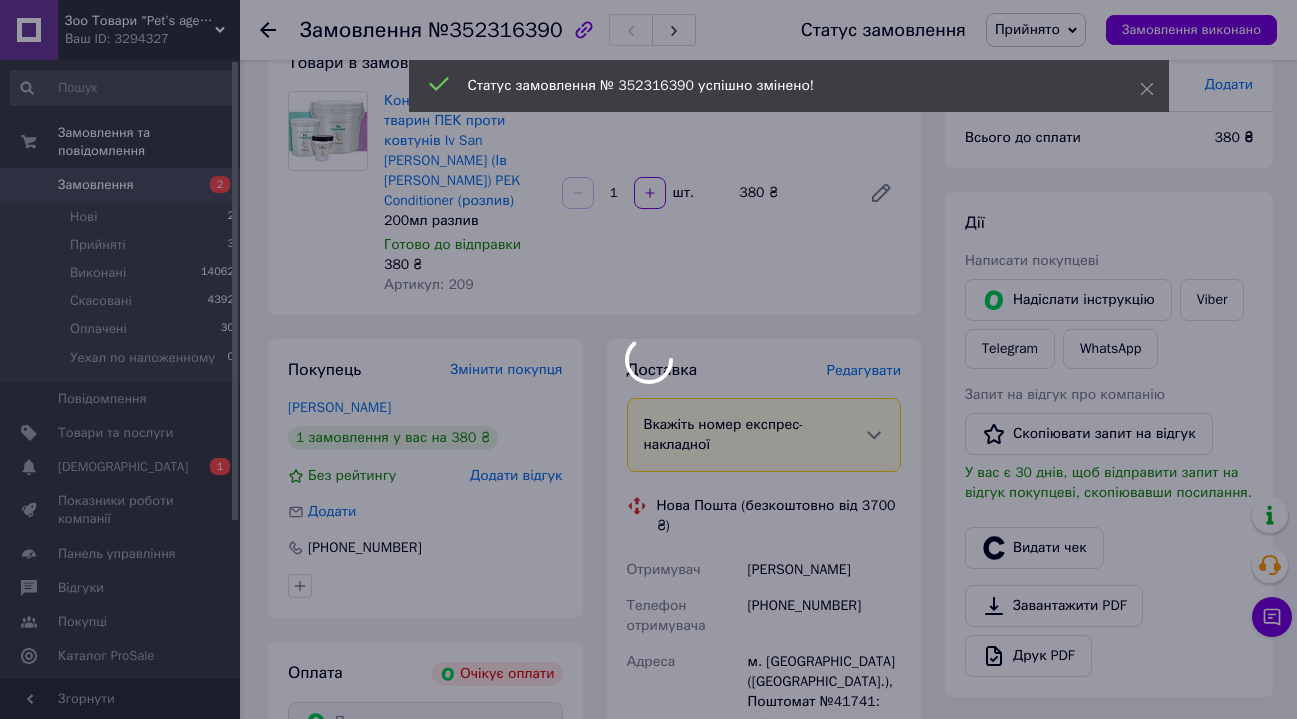 scroll, scrollTop: 461, scrollLeft: 0, axis: vertical 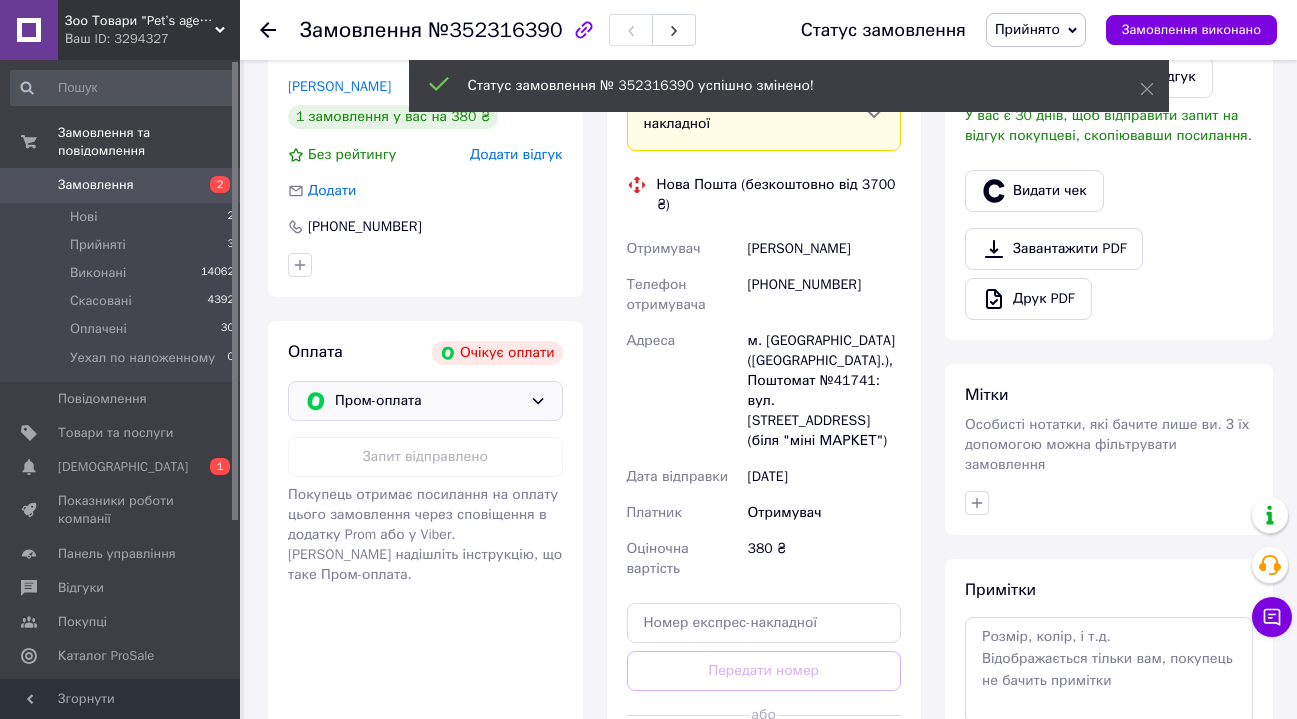 click on "Пром-оплата" at bounding box center (428, 401) 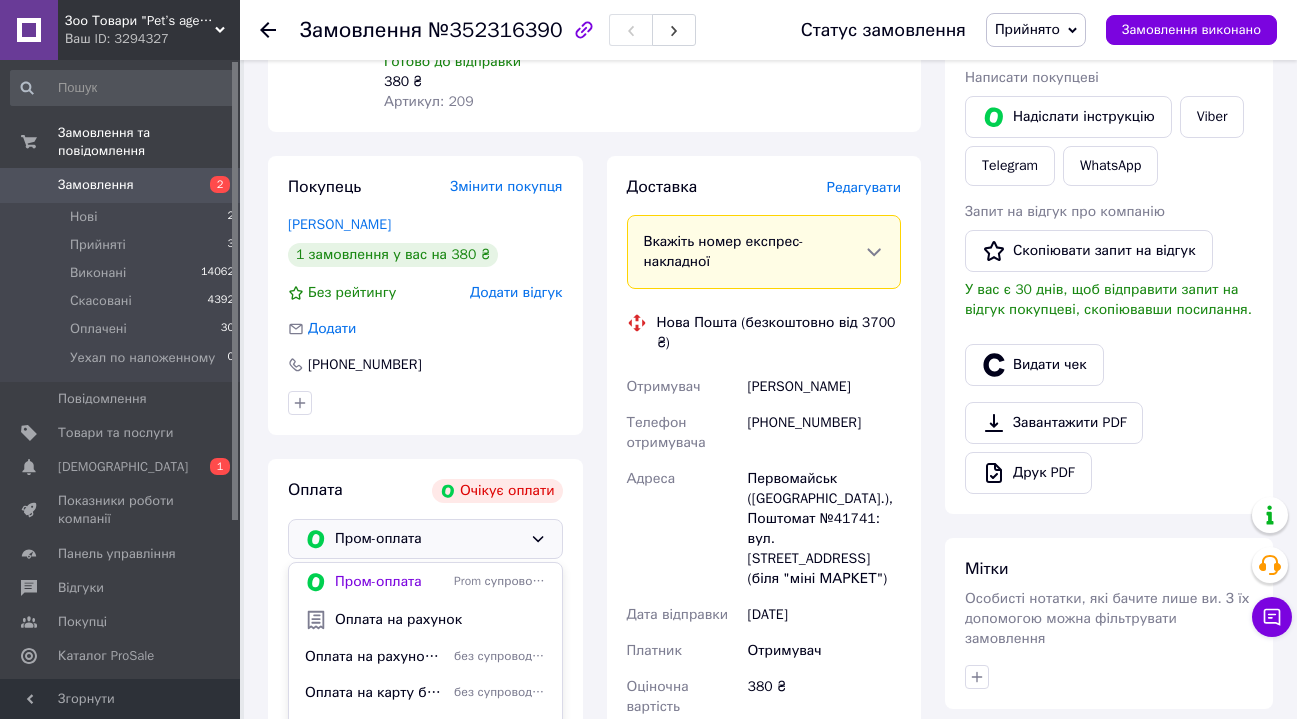scroll, scrollTop: 0, scrollLeft: 0, axis: both 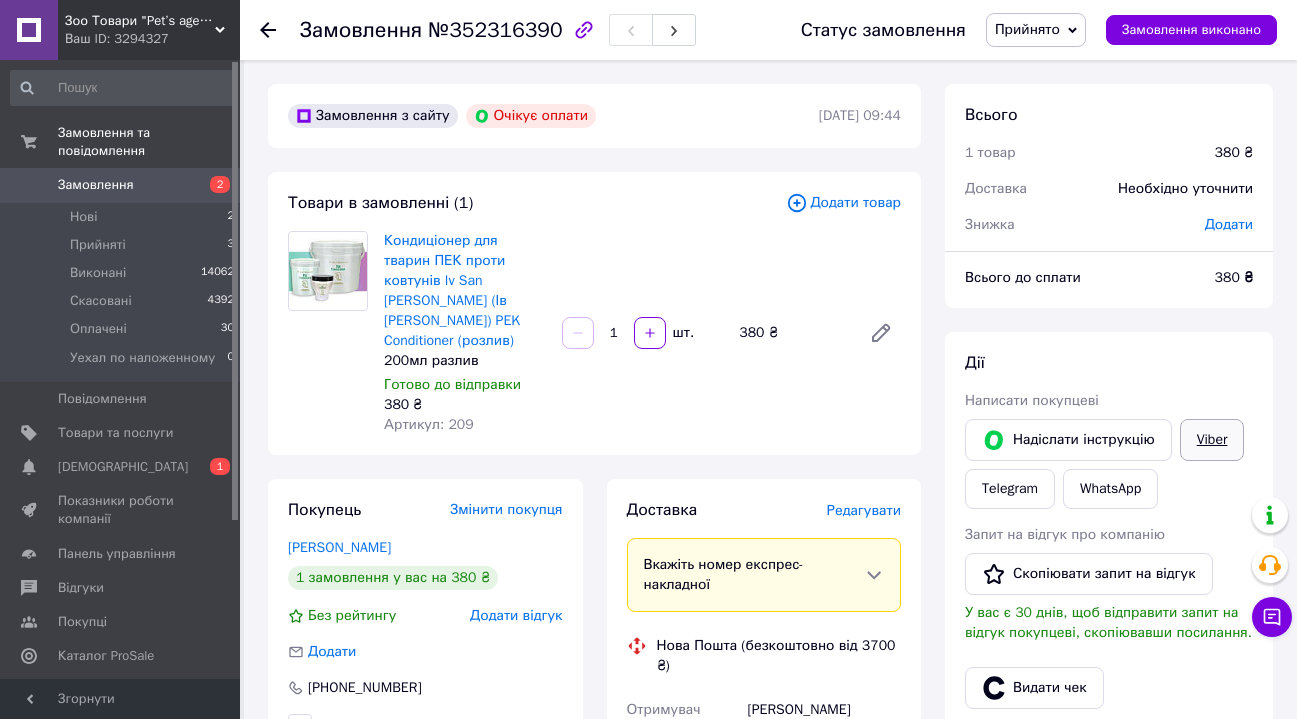 click on "Viber" at bounding box center (1212, 440) 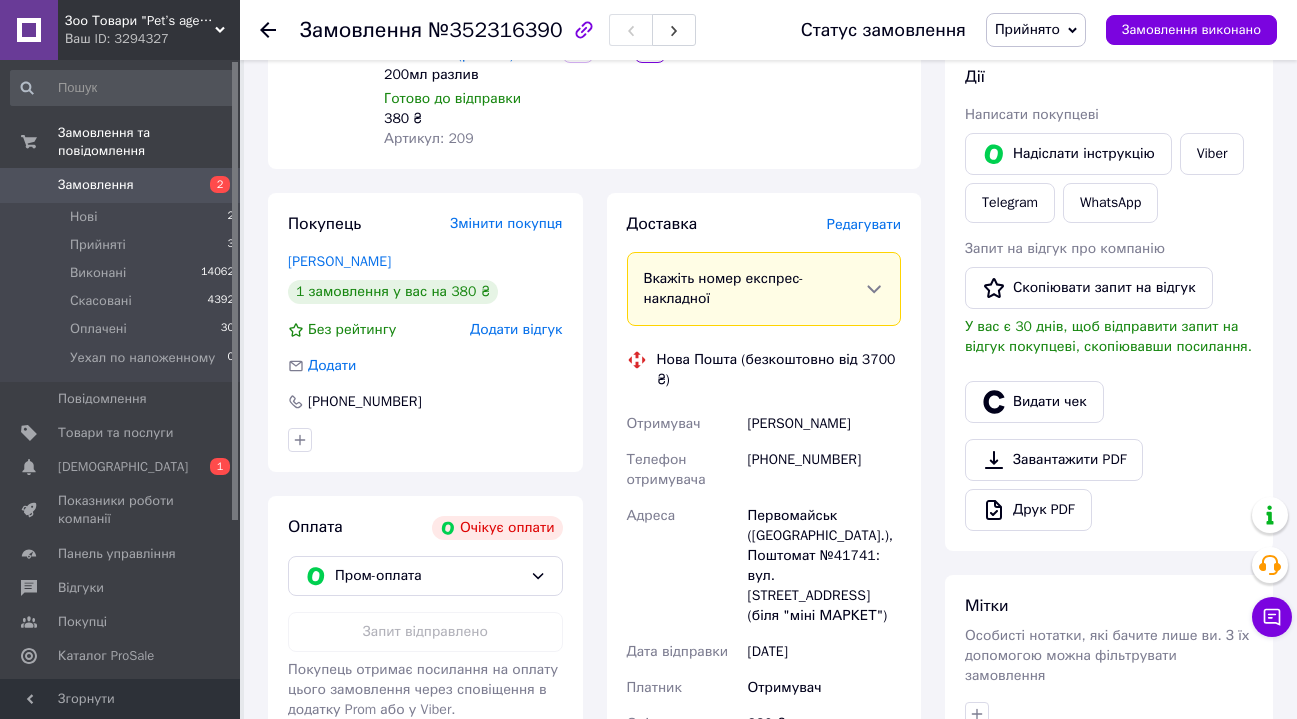scroll, scrollTop: 443, scrollLeft: 0, axis: vertical 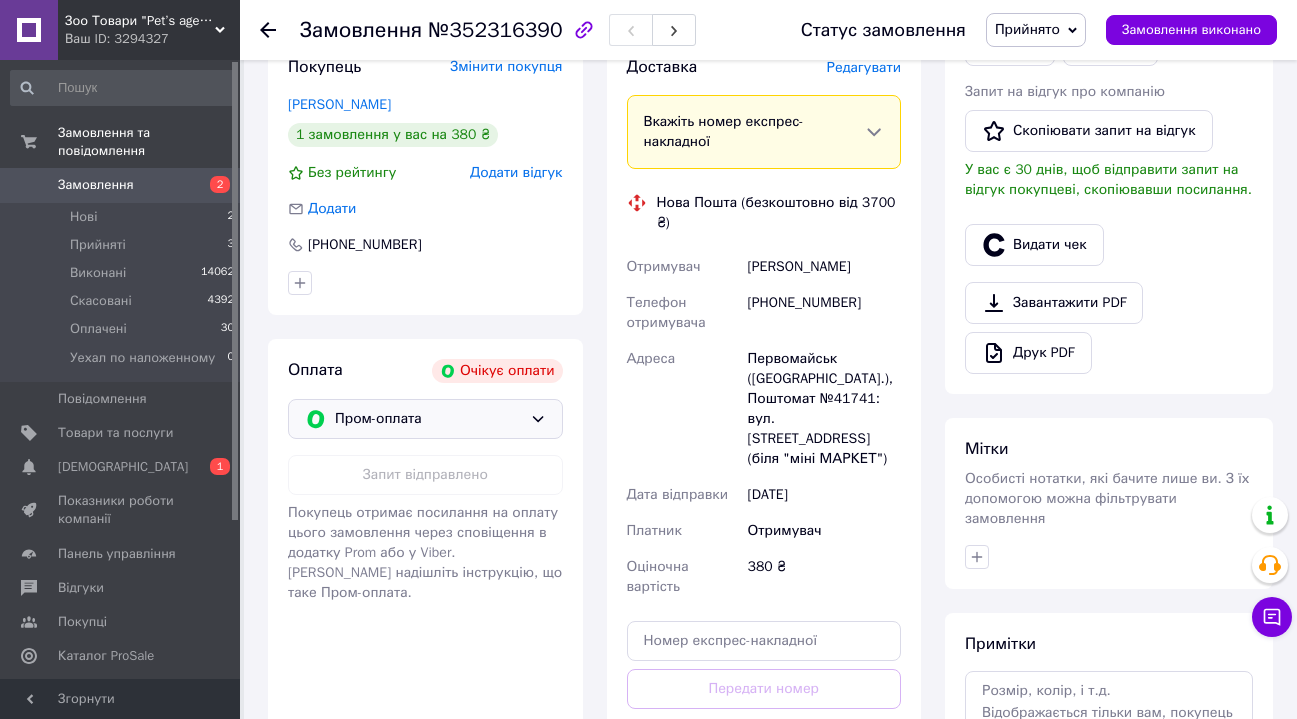 click on "Пром-оплата" at bounding box center (428, 419) 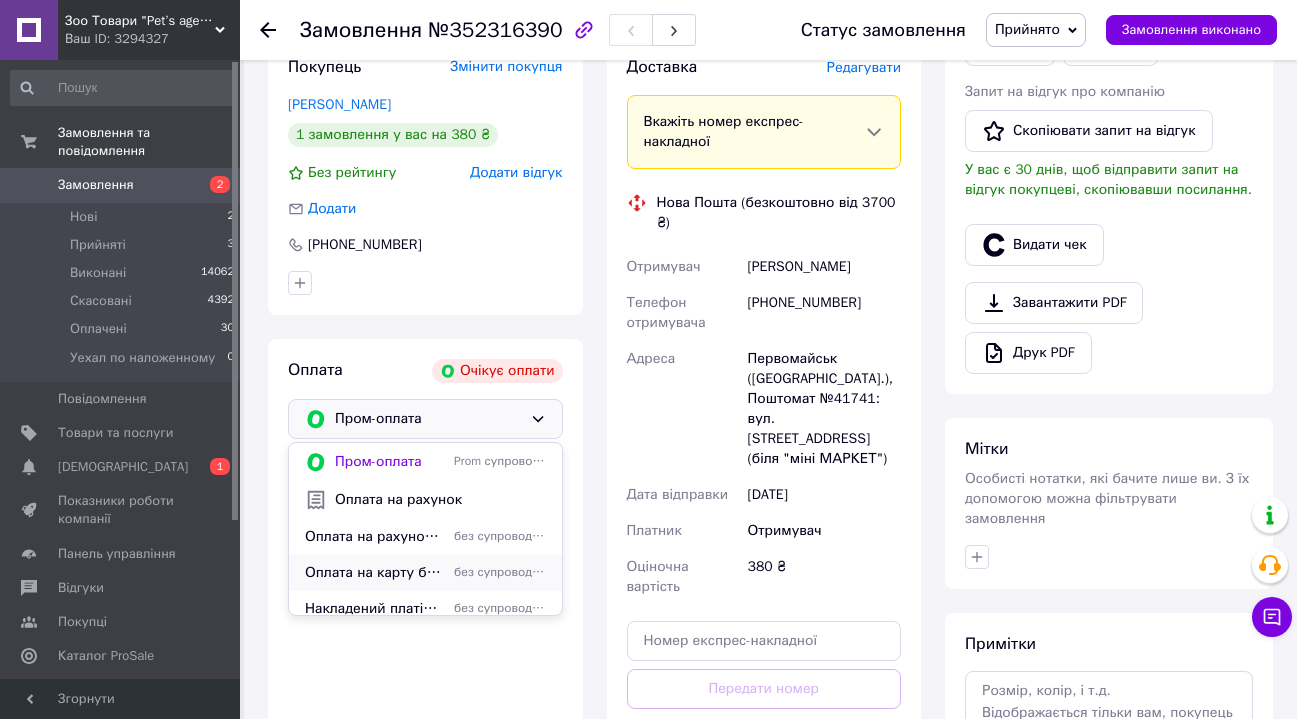 click on "Оплата на карту банка" at bounding box center (375, 573) 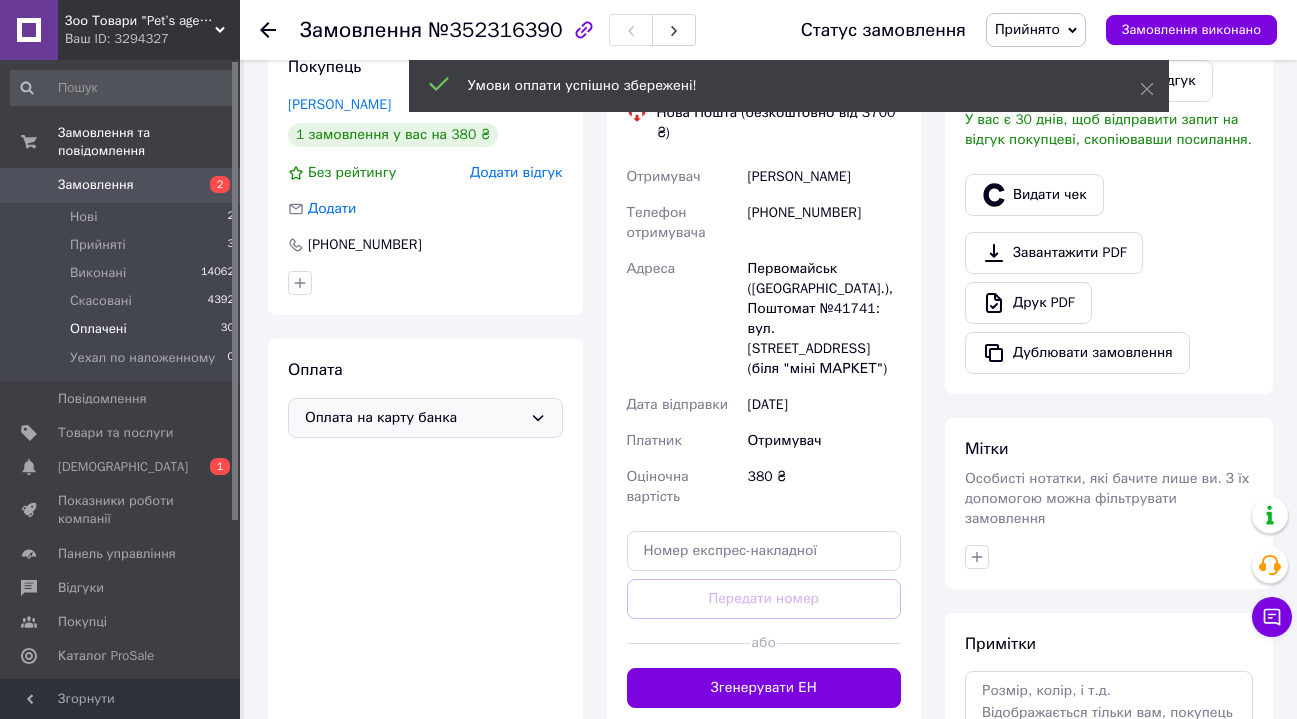 click on "Оплачені" at bounding box center [98, 329] 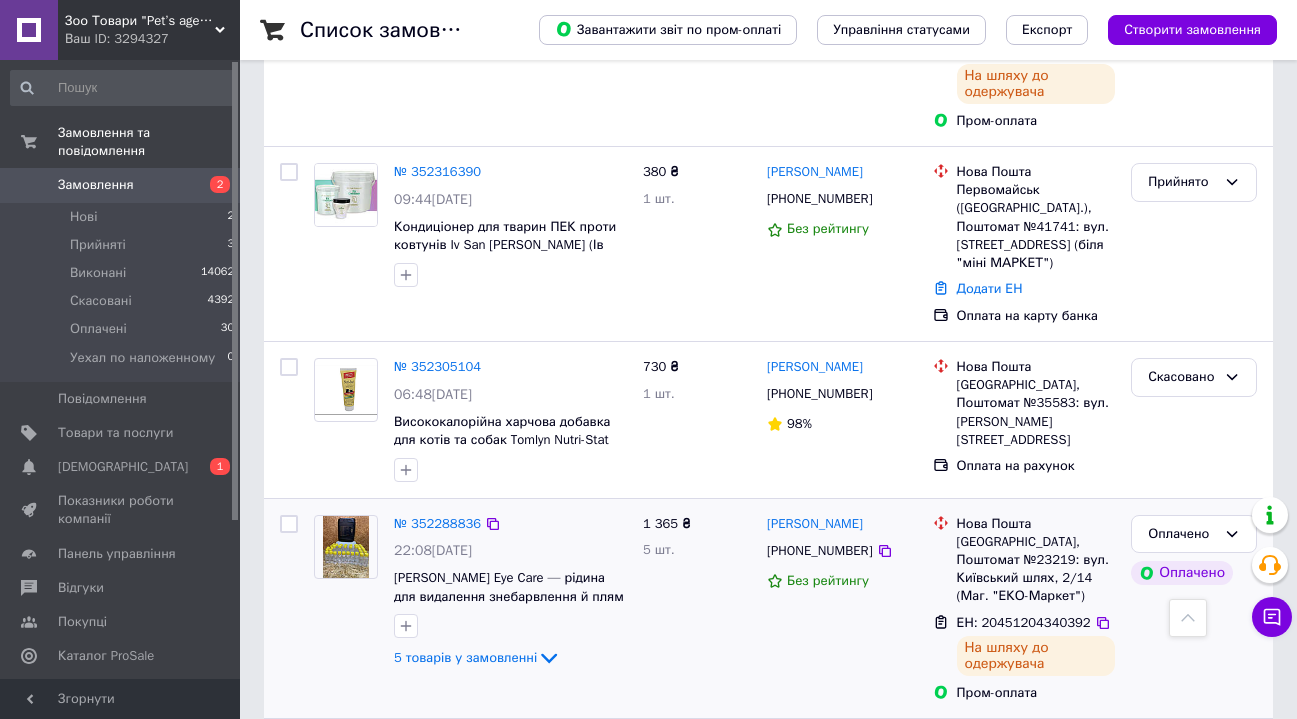 scroll, scrollTop: 1696, scrollLeft: 0, axis: vertical 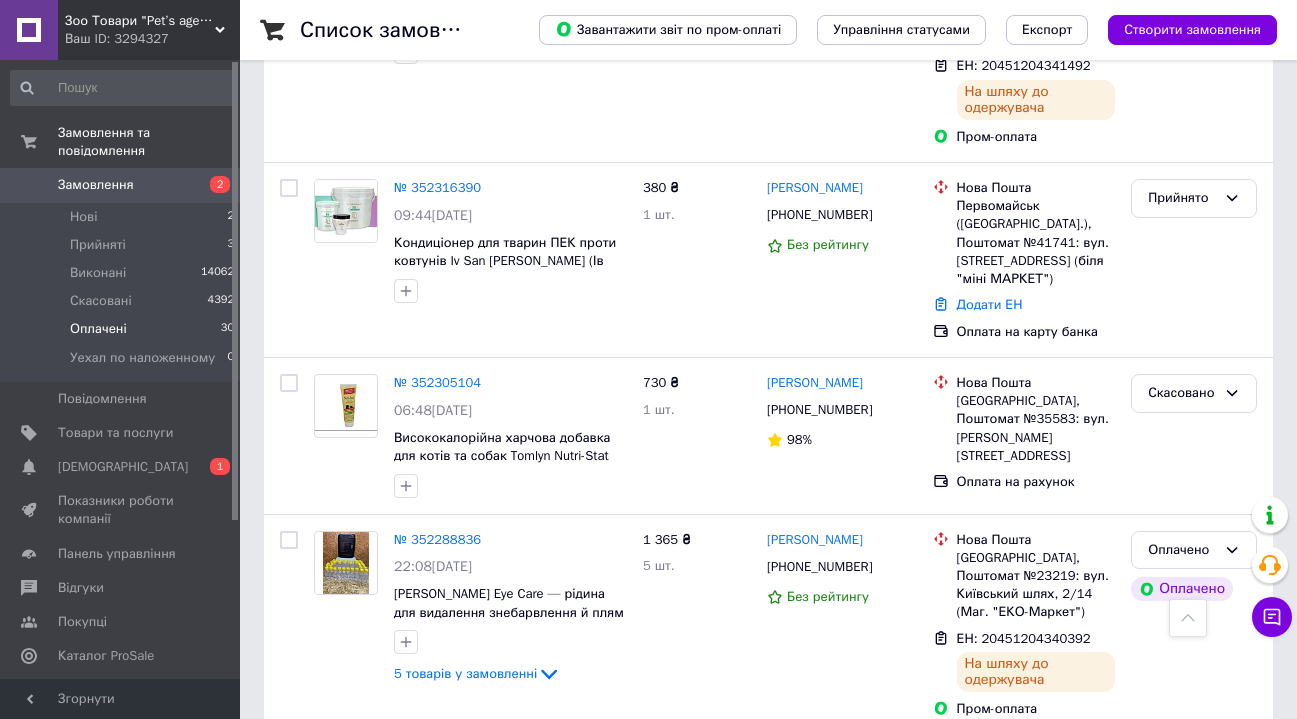 click on "Оплачені" at bounding box center (98, 329) 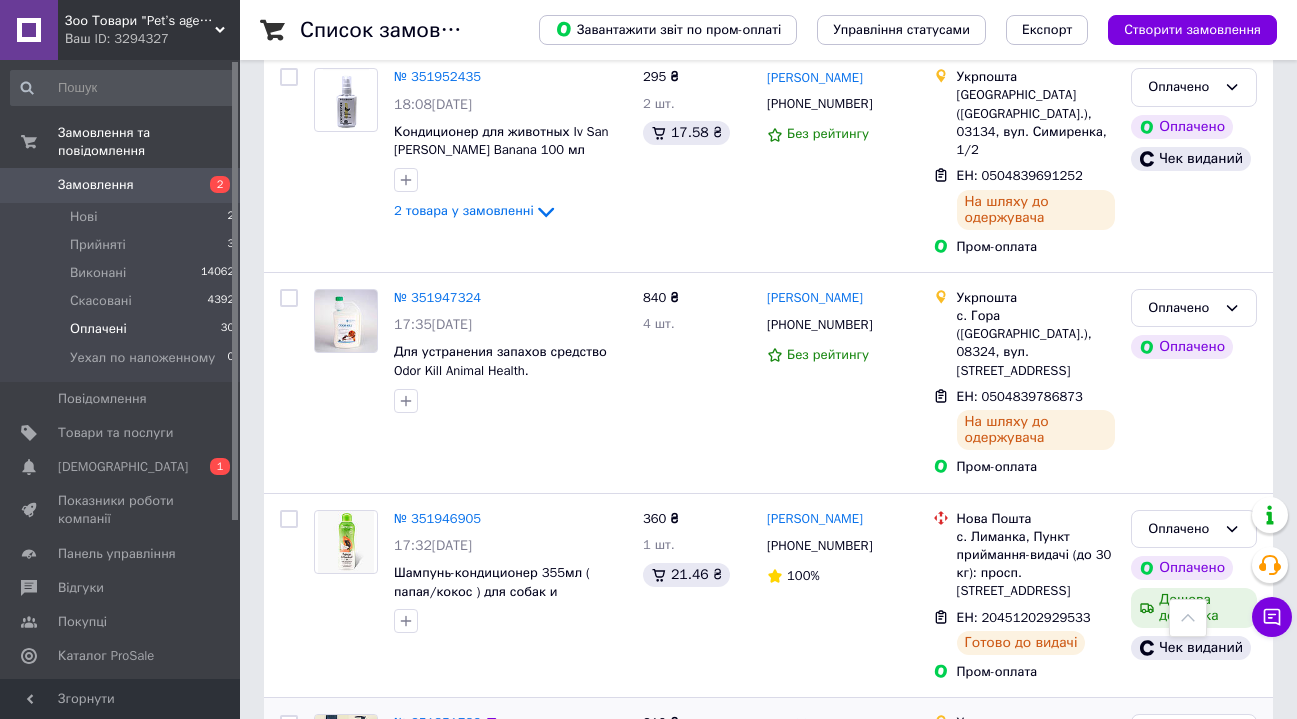 scroll, scrollTop: 5300, scrollLeft: 0, axis: vertical 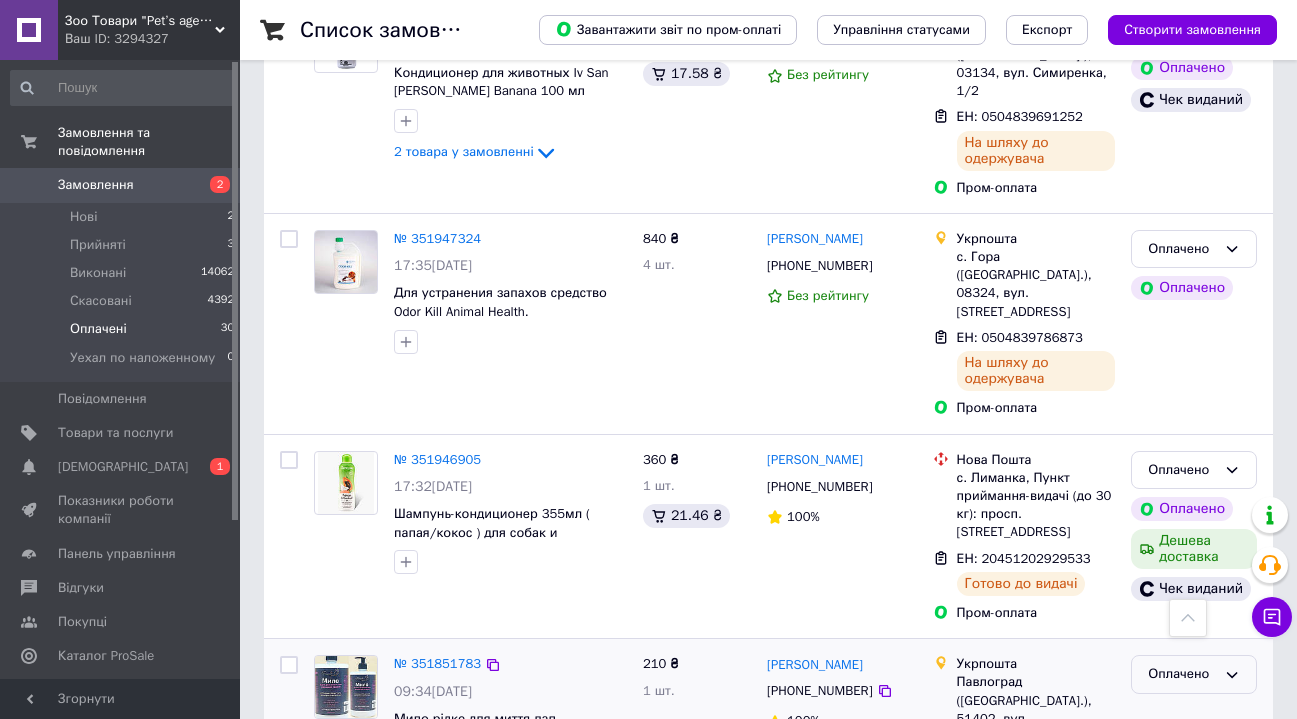 click on "Оплачено" at bounding box center (1182, 674) 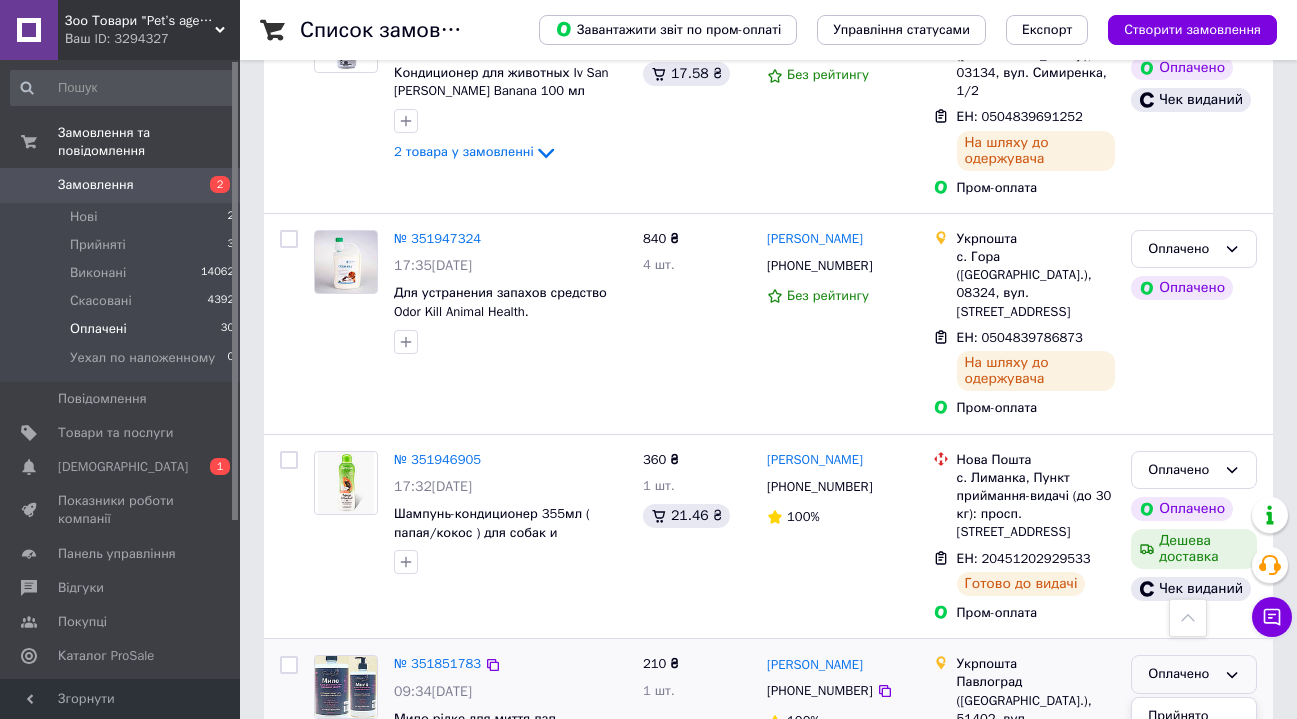click on "Виконано" at bounding box center (1194, 752) 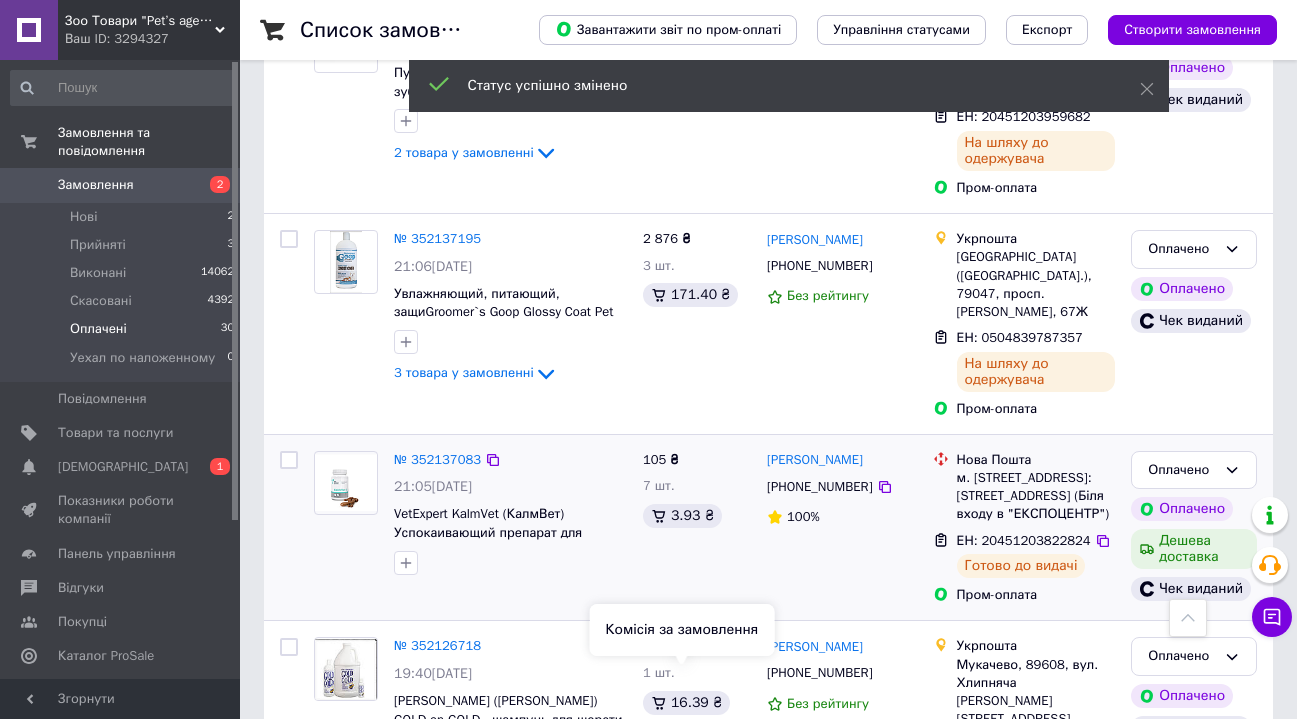scroll, scrollTop: 3485, scrollLeft: 0, axis: vertical 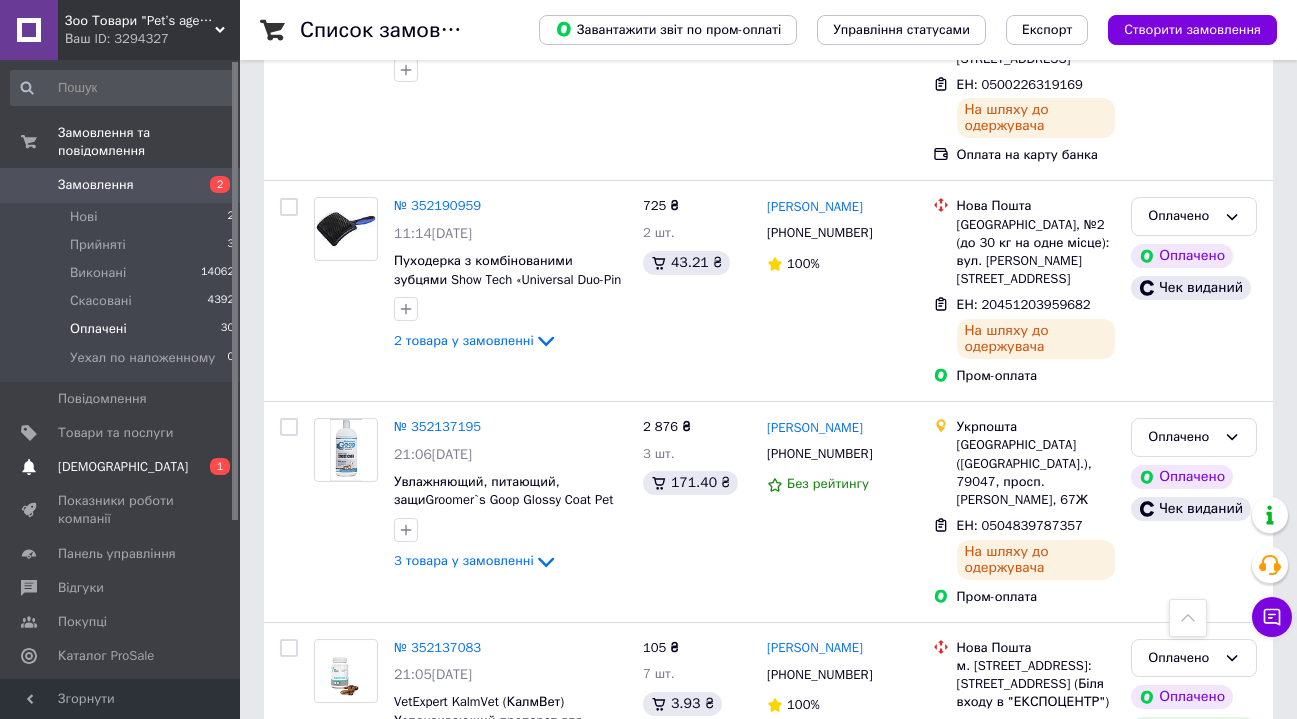 click on "[DEMOGRAPHIC_DATA]" at bounding box center (123, 467) 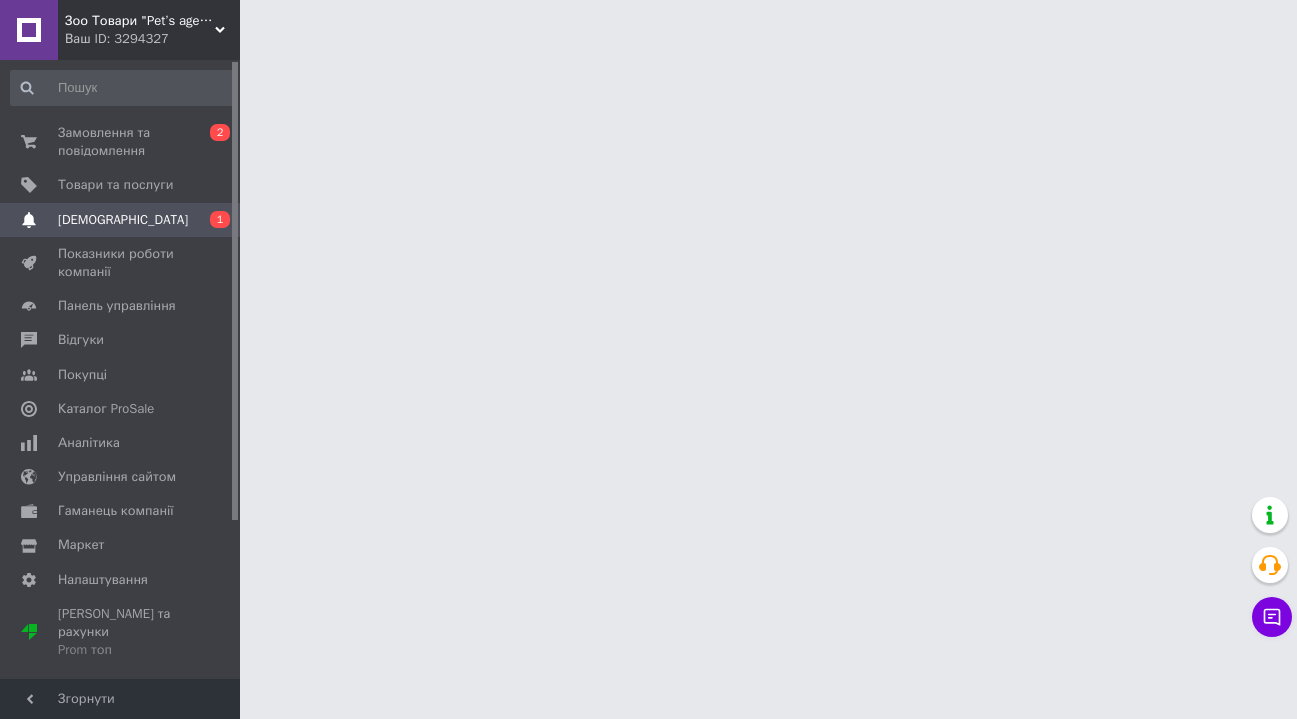 scroll, scrollTop: 0, scrollLeft: 0, axis: both 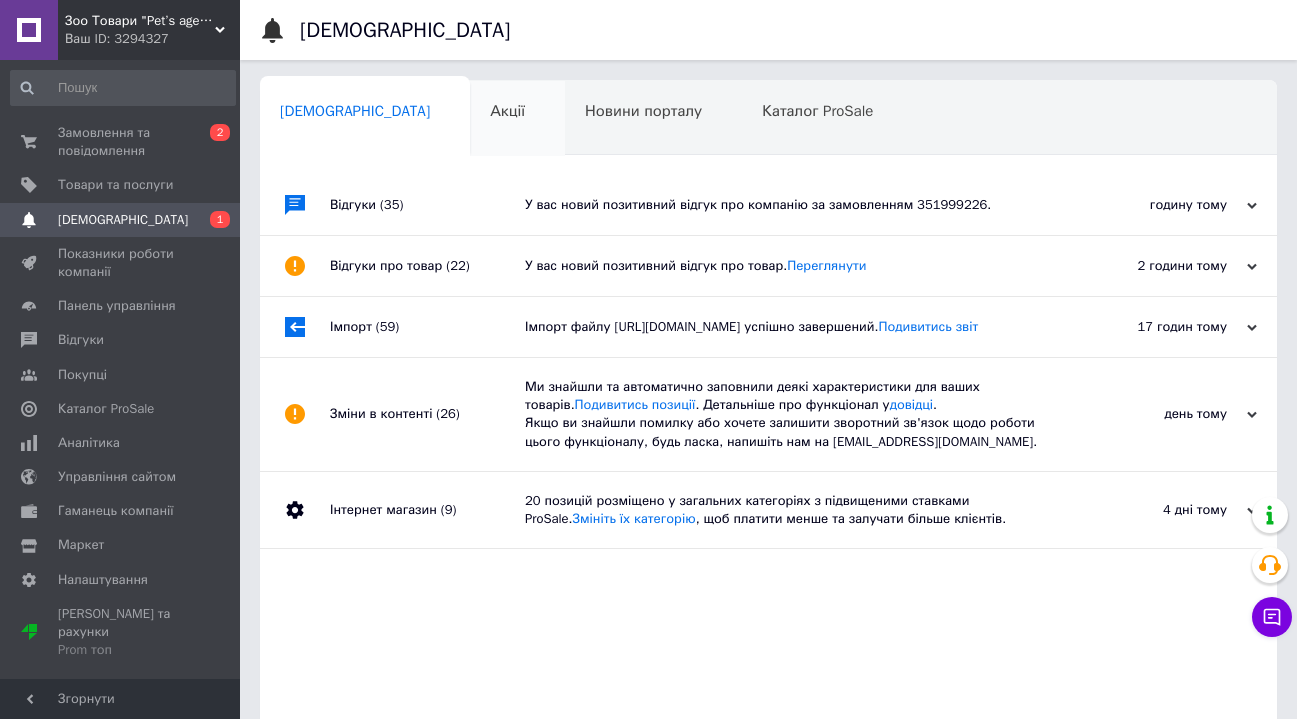 click on "Акції 0" at bounding box center [517, 119] 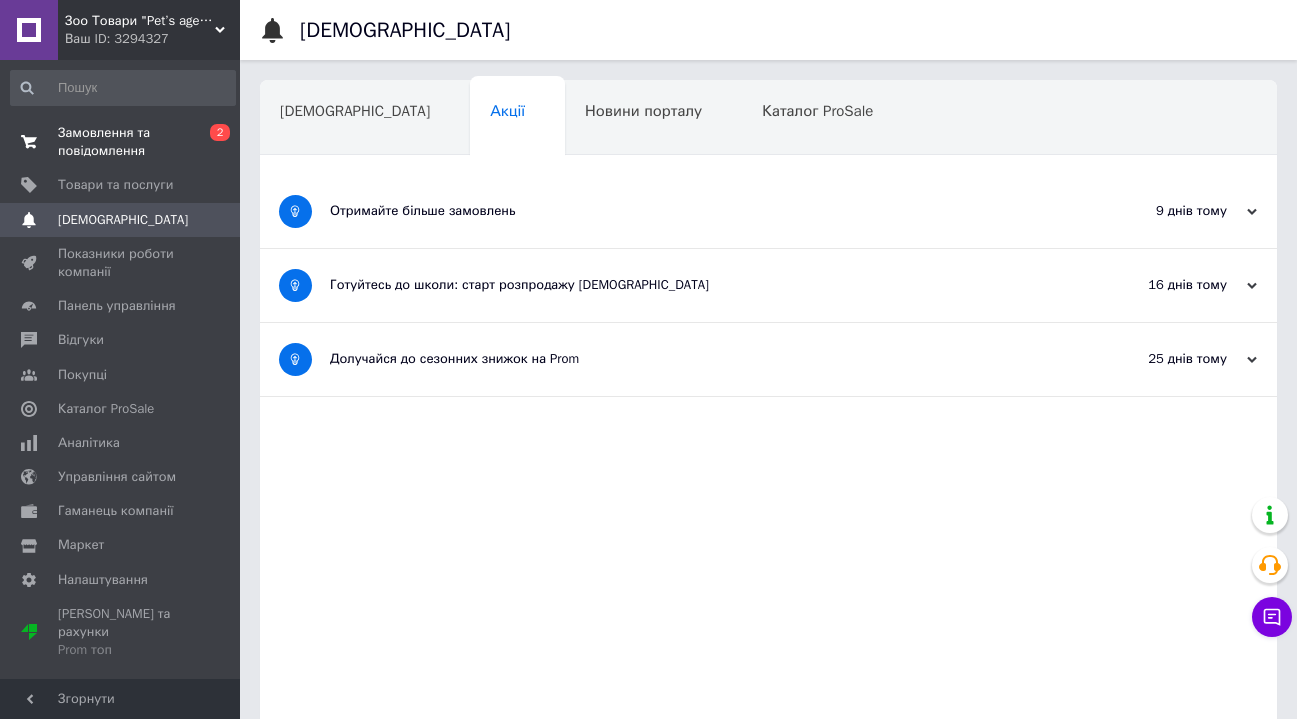 click on "Замовлення та повідомлення" at bounding box center [121, 142] 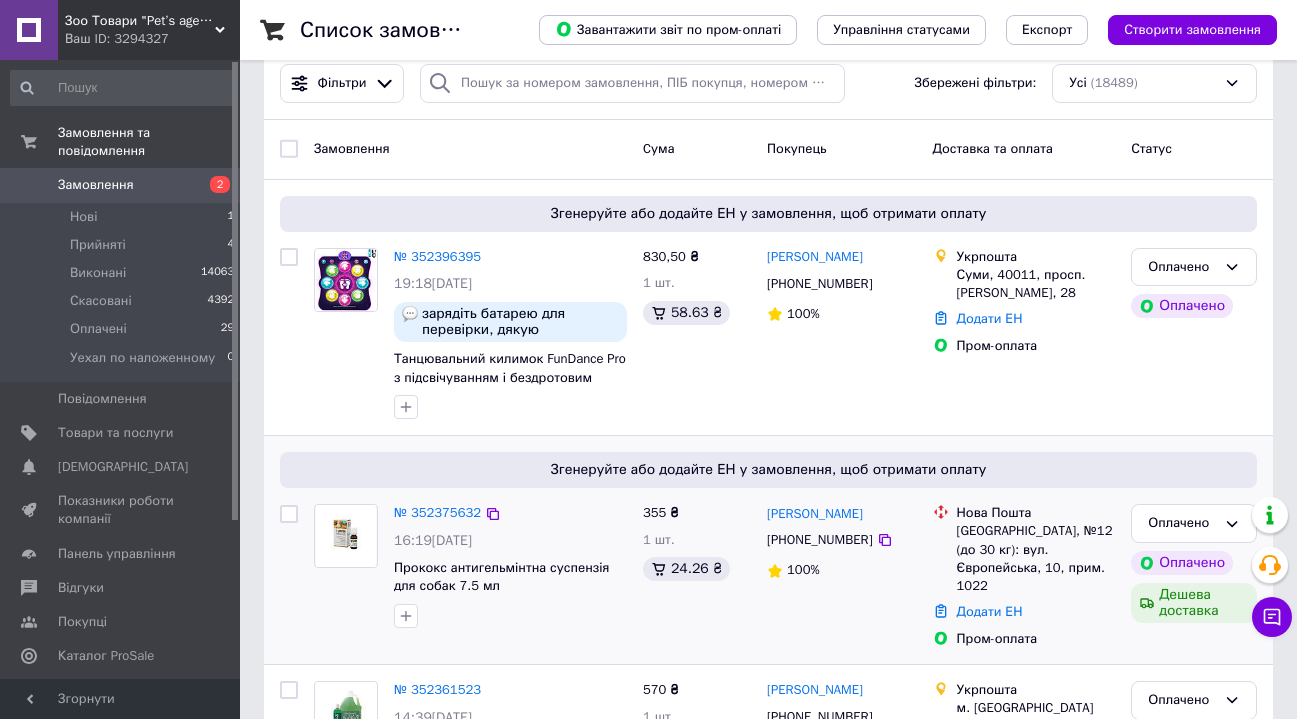 scroll, scrollTop: 118, scrollLeft: 0, axis: vertical 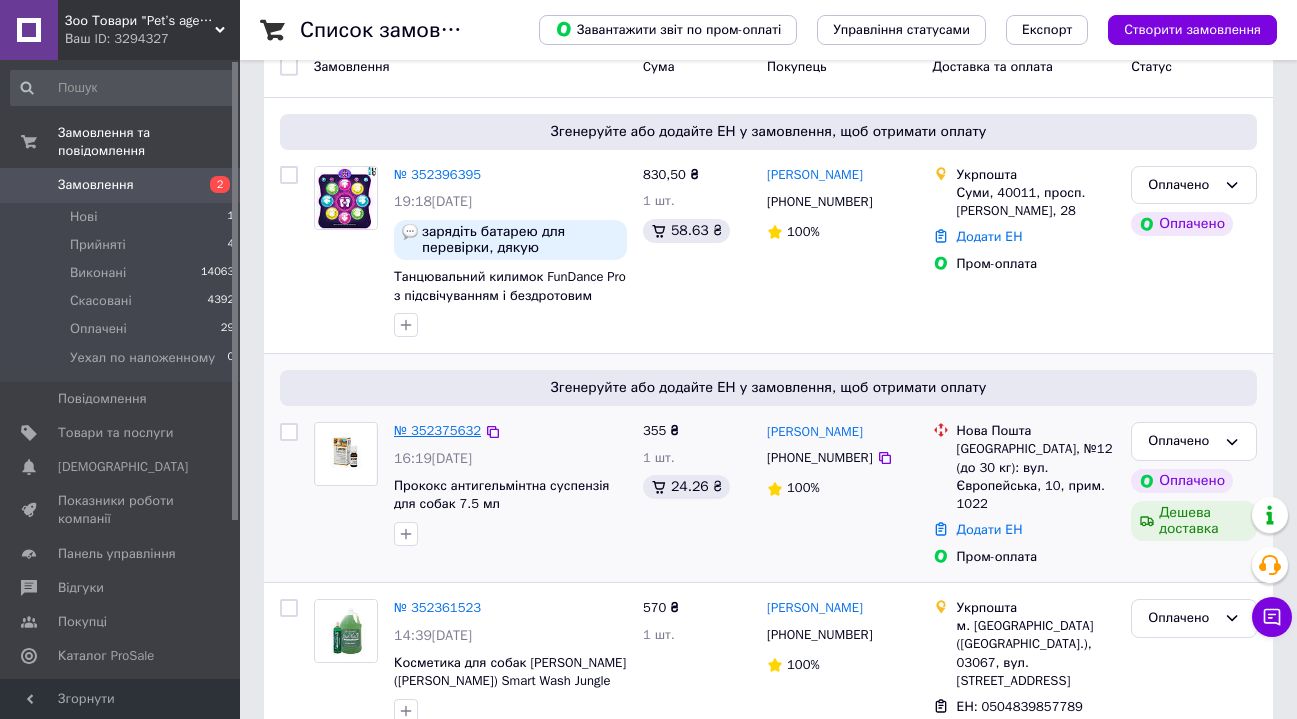 click on "№ 352375632" at bounding box center [437, 430] 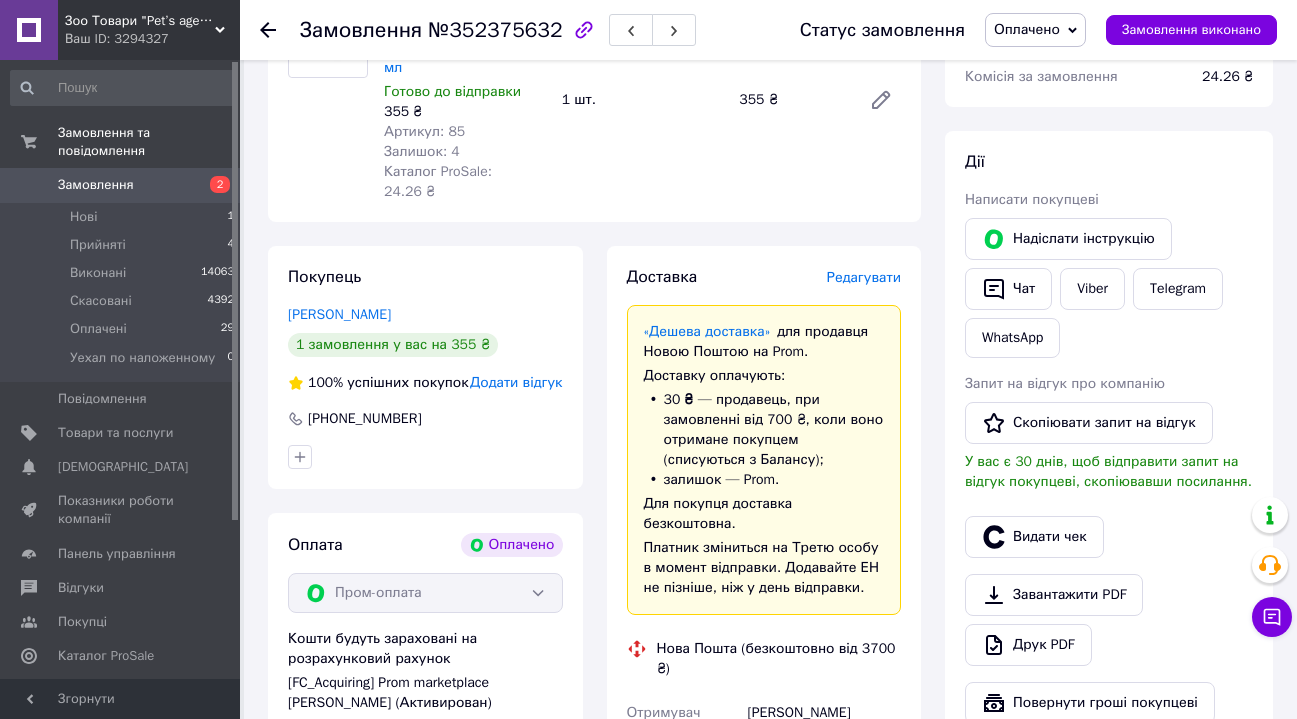 scroll, scrollTop: 207, scrollLeft: 0, axis: vertical 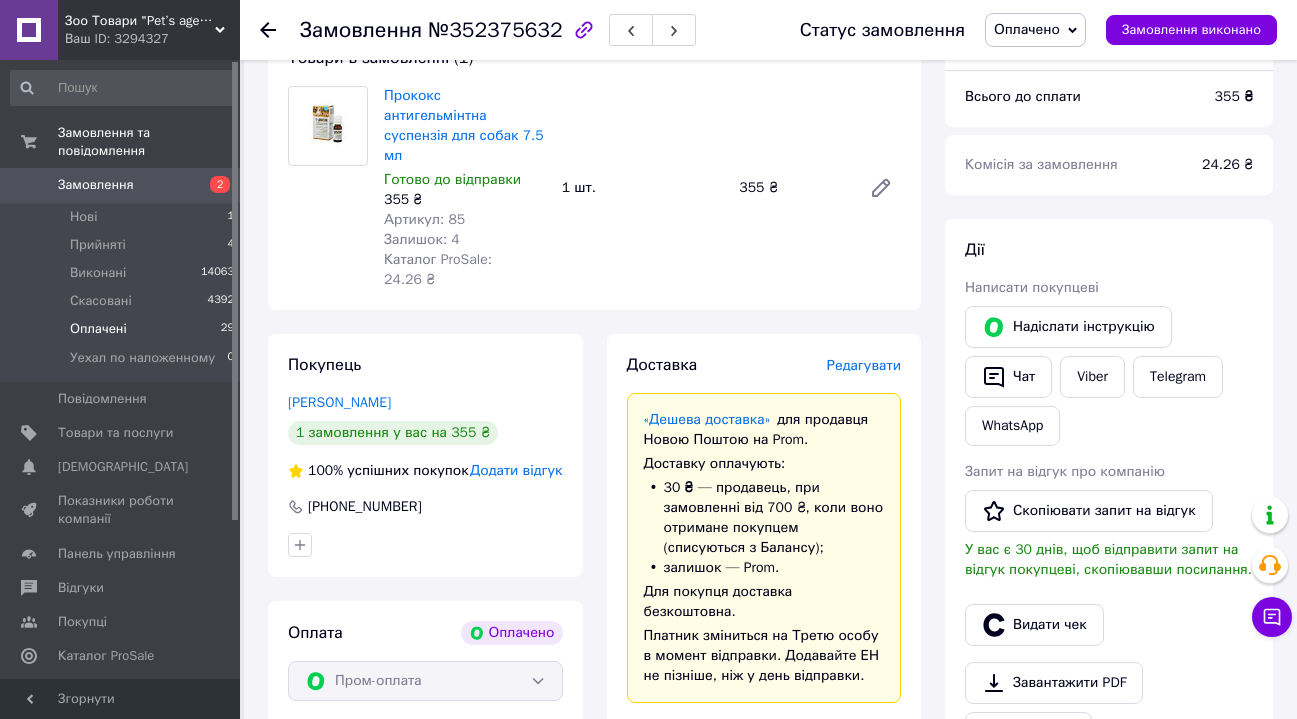 click on "Оплачені" at bounding box center [98, 329] 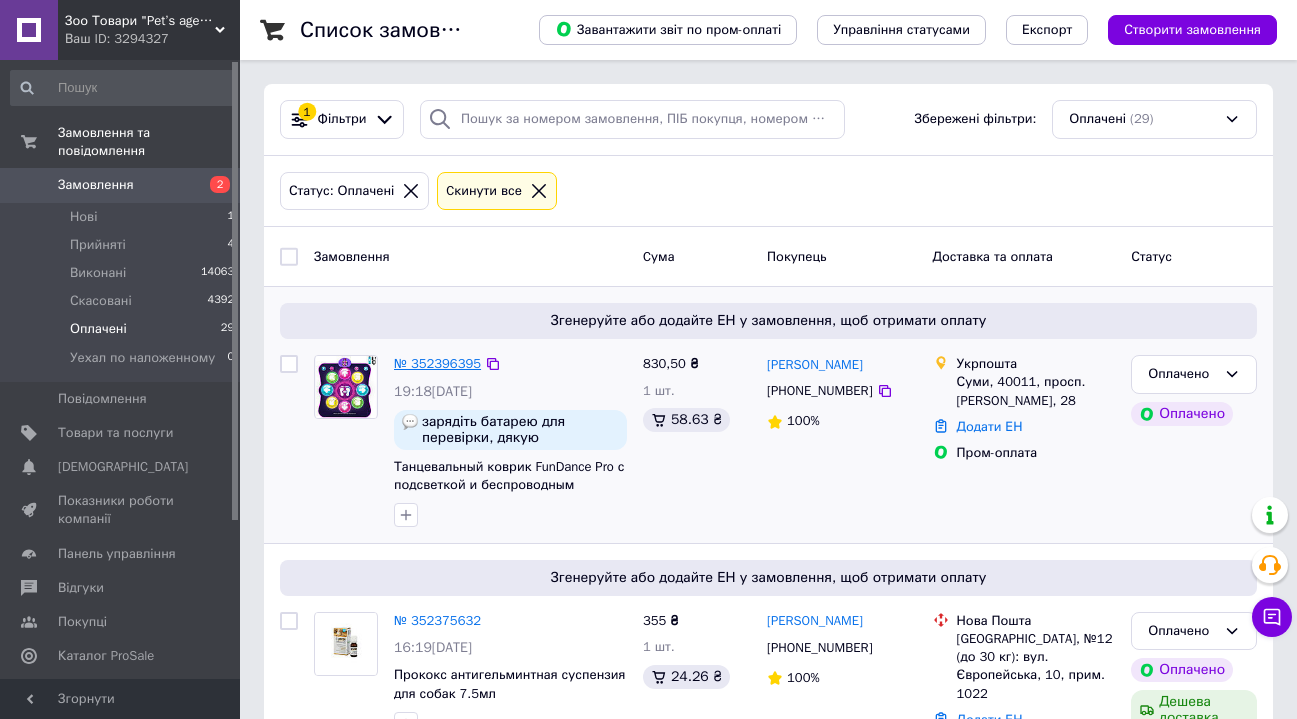 click on "№ 352396395" at bounding box center (437, 363) 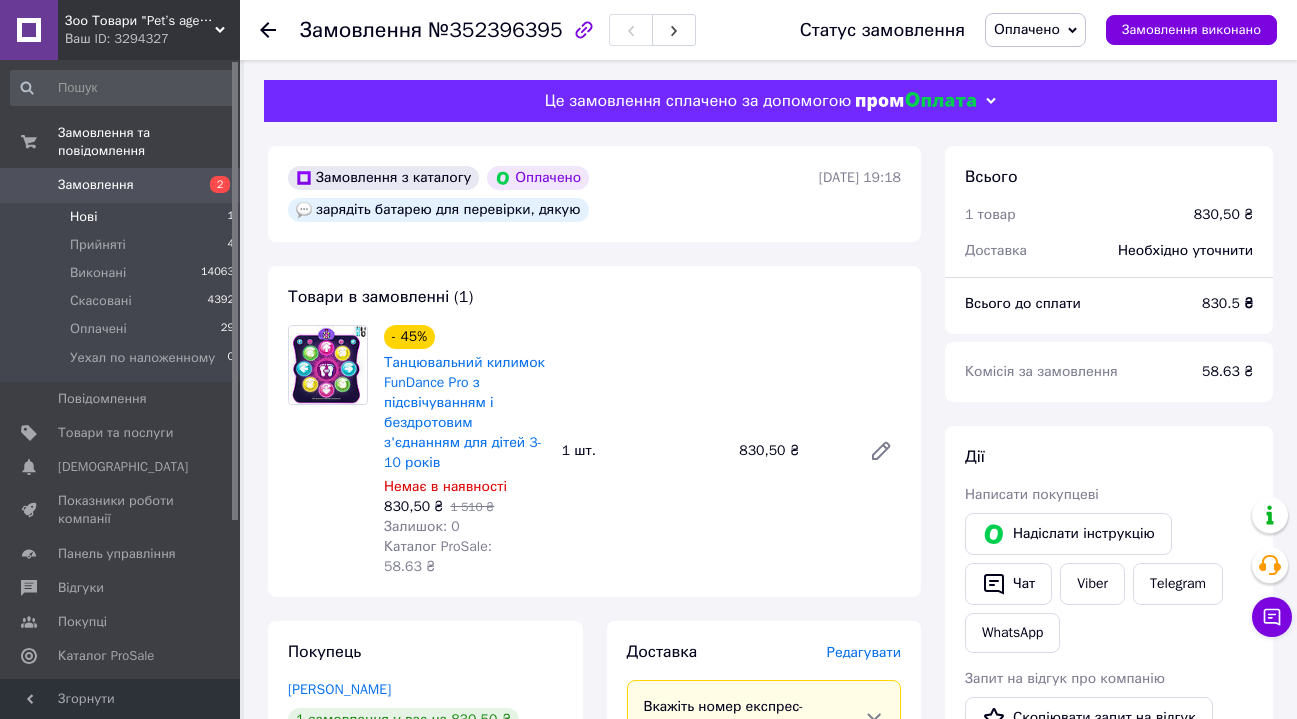 click on "Нові" at bounding box center [83, 217] 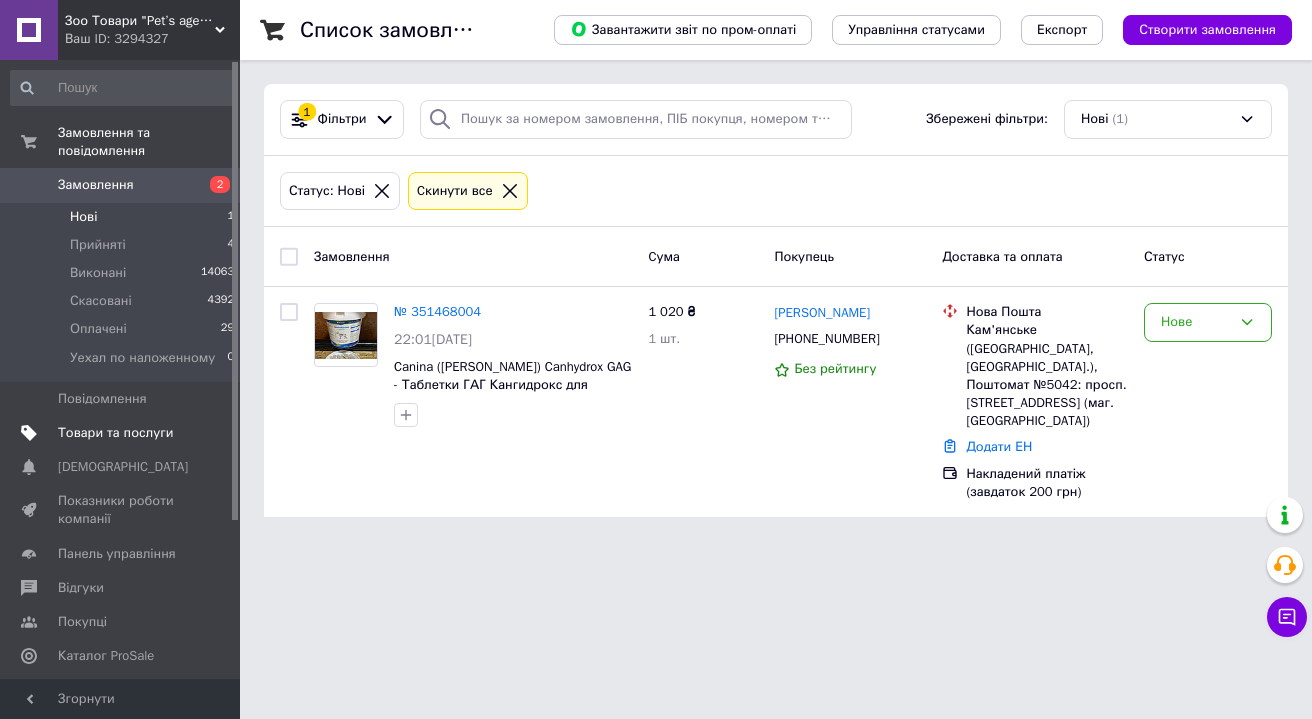 click on "Товари та послуги" at bounding box center [115, 433] 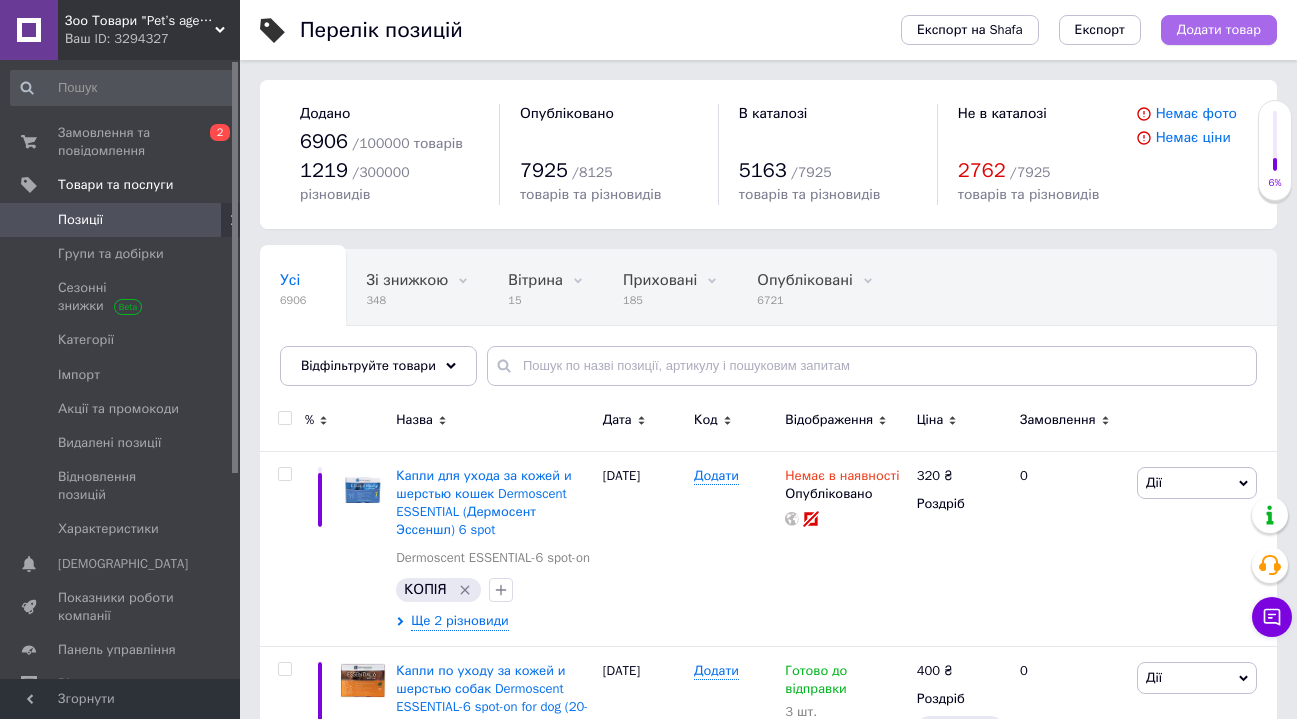 click on "Додати товар" at bounding box center (1219, 30) 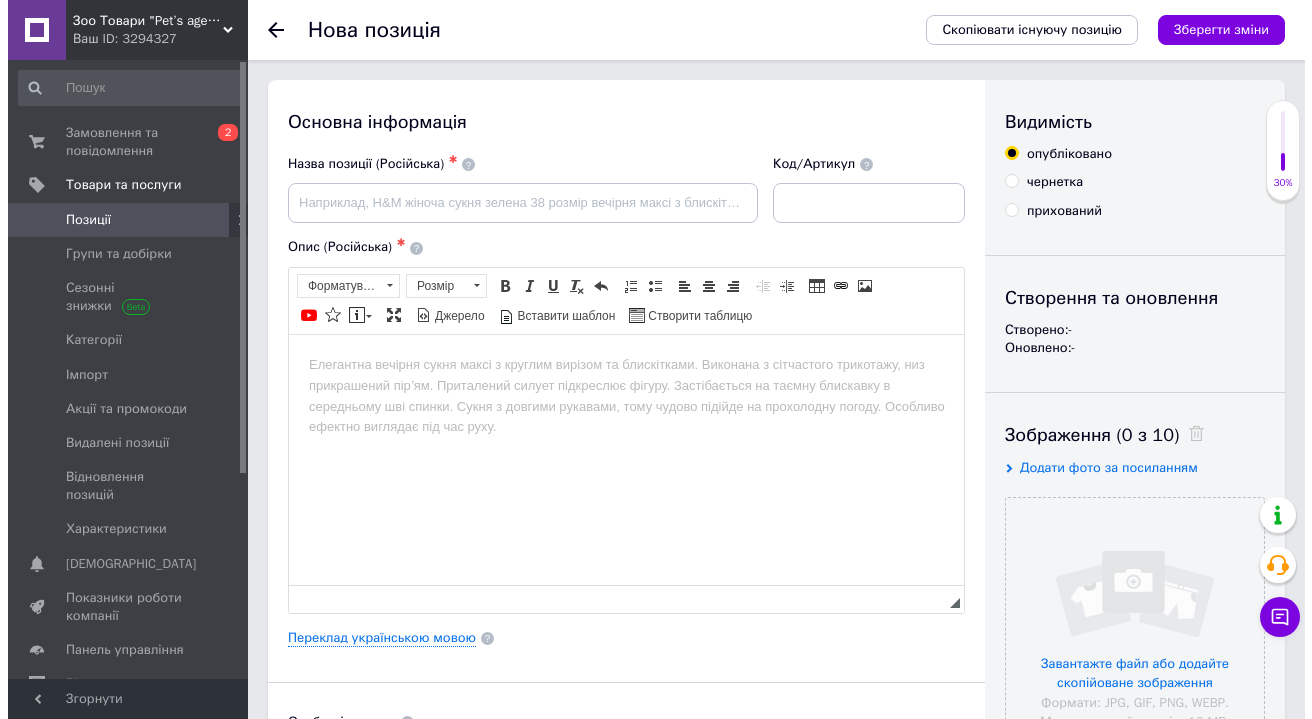 scroll, scrollTop: 0, scrollLeft: 0, axis: both 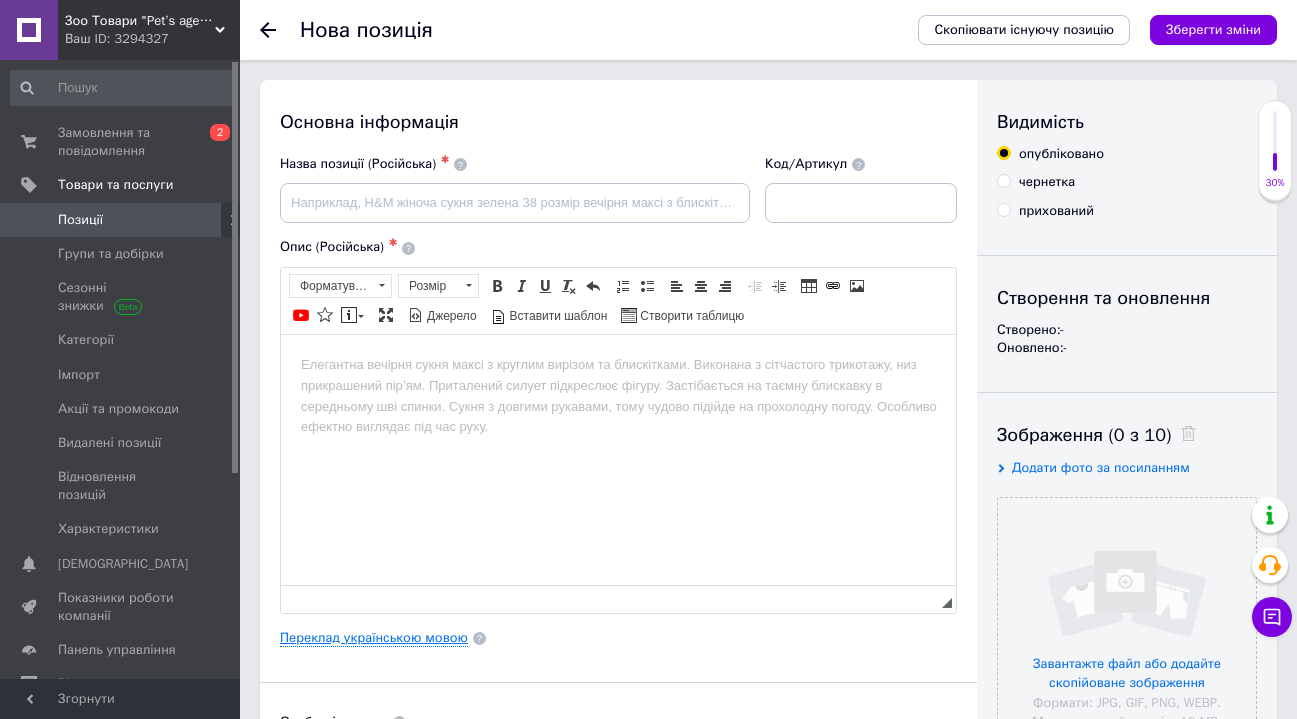 click on "Переклад українською мовою" at bounding box center (374, 638) 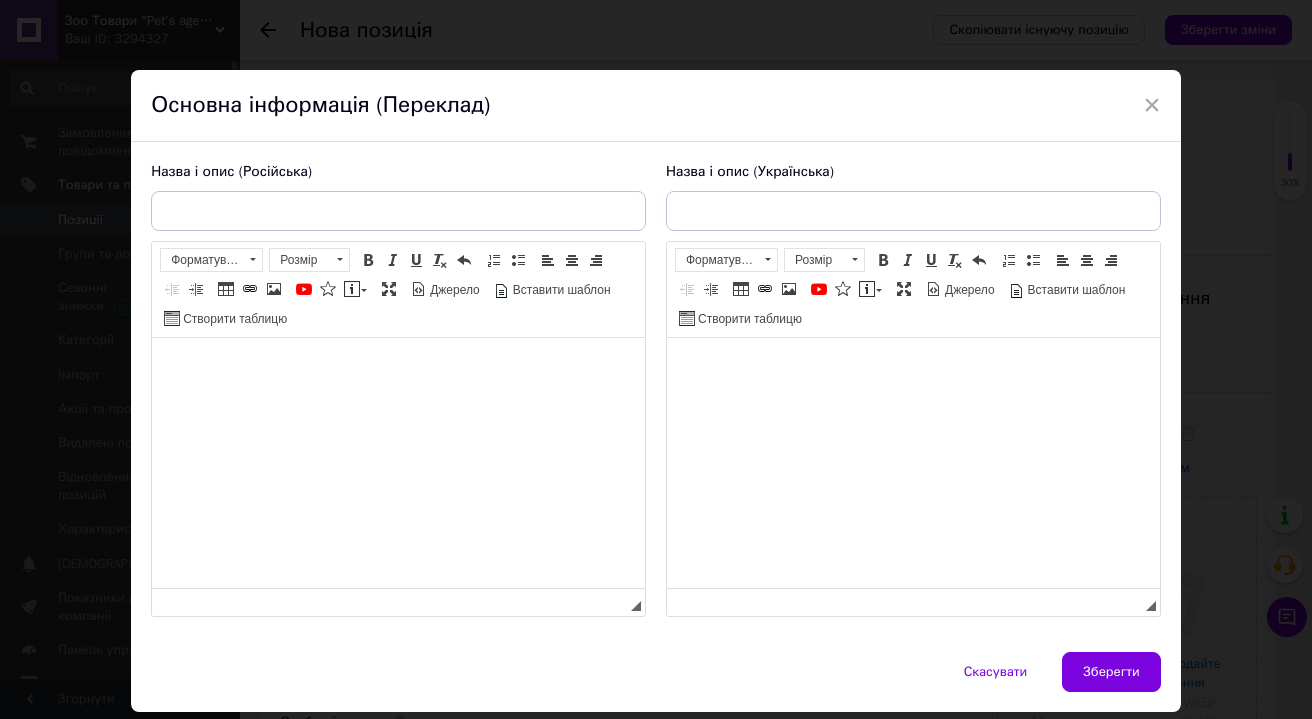 scroll, scrollTop: 0, scrollLeft: 0, axis: both 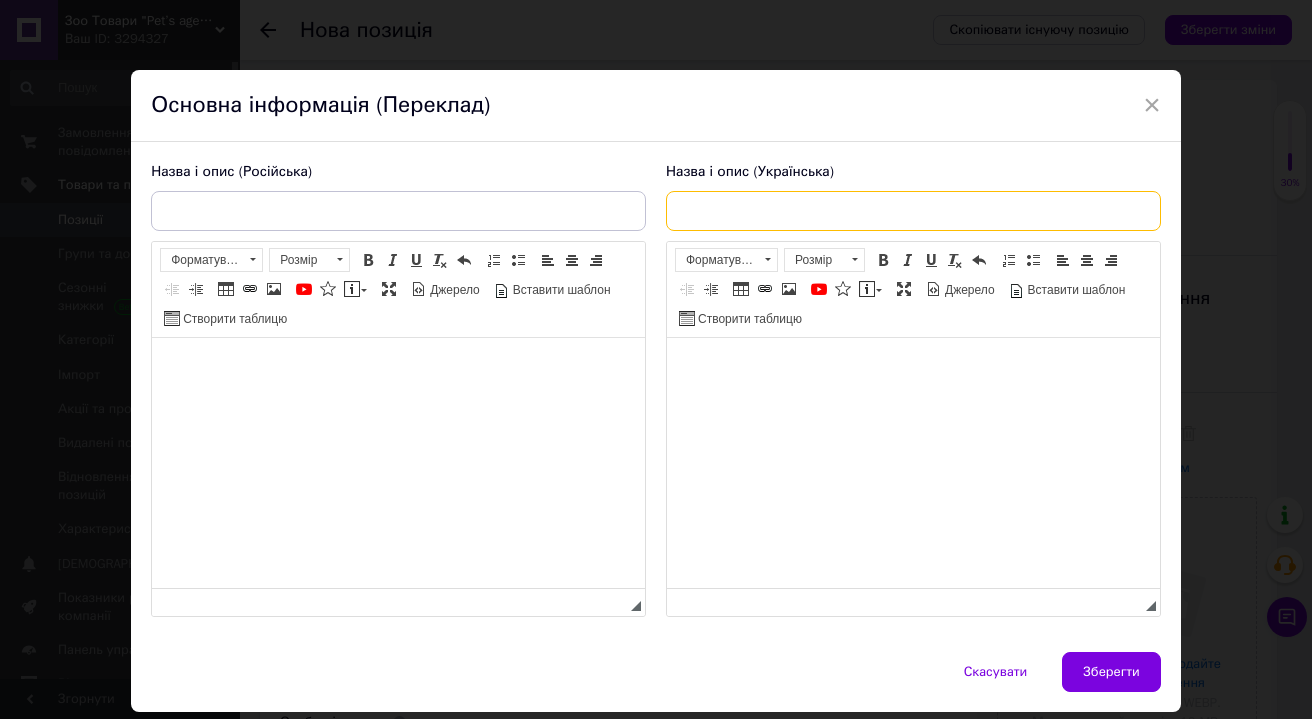 paste on "Камера Xilecam Mini Action 1080P з картою пам’яті 32GB — багатофункціональна екшн-камера для шолома та носіння на тілі" 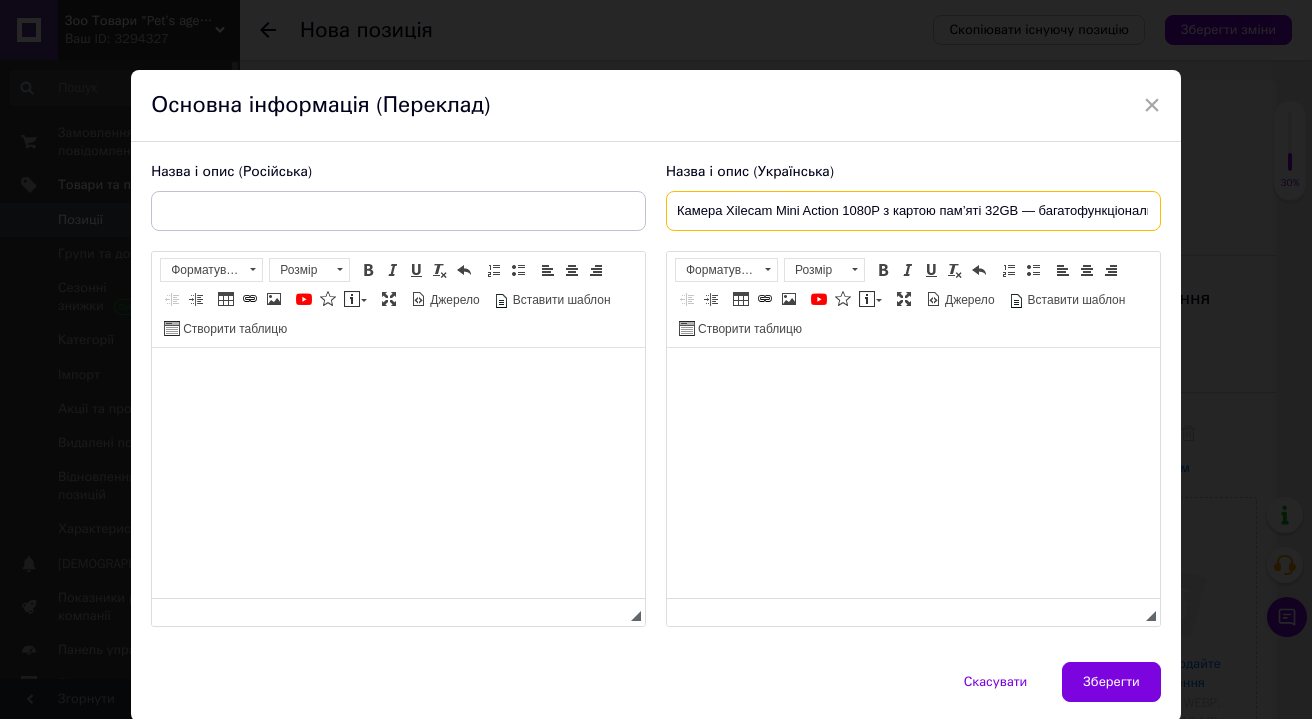 type on "Камера Xilecam Mini Action 1080P з картою пам’яті 32GB — багатофункціональна екшн-камера для шолома та носіння на тілі" 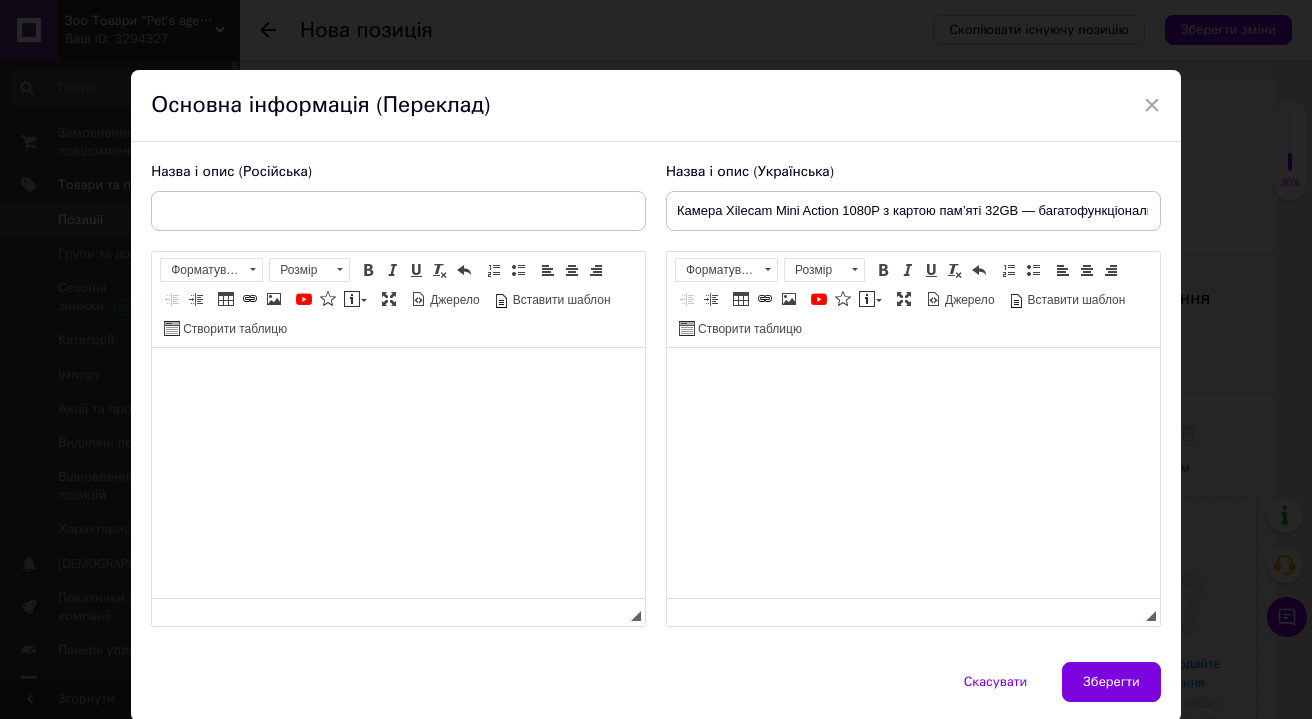click at bounding box center [913, 378] 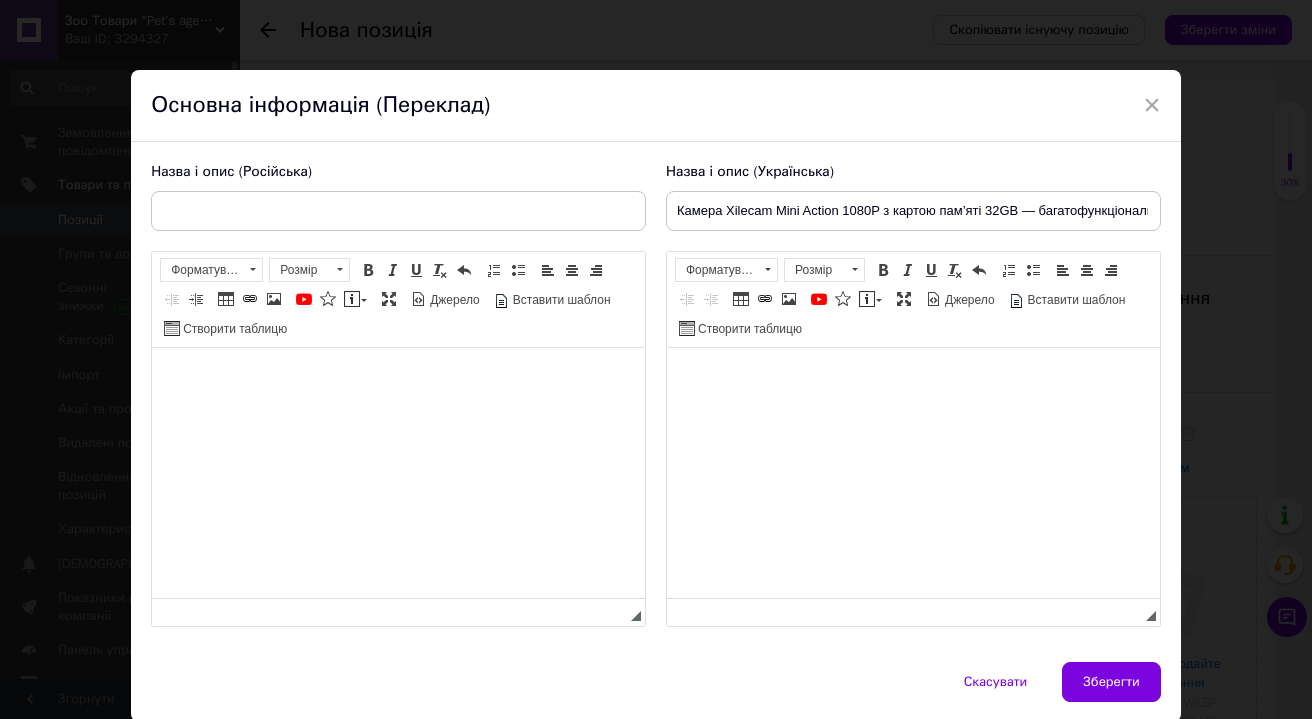 scroll, scrollTop: 510, scrollLeft: 0, axis: vertical 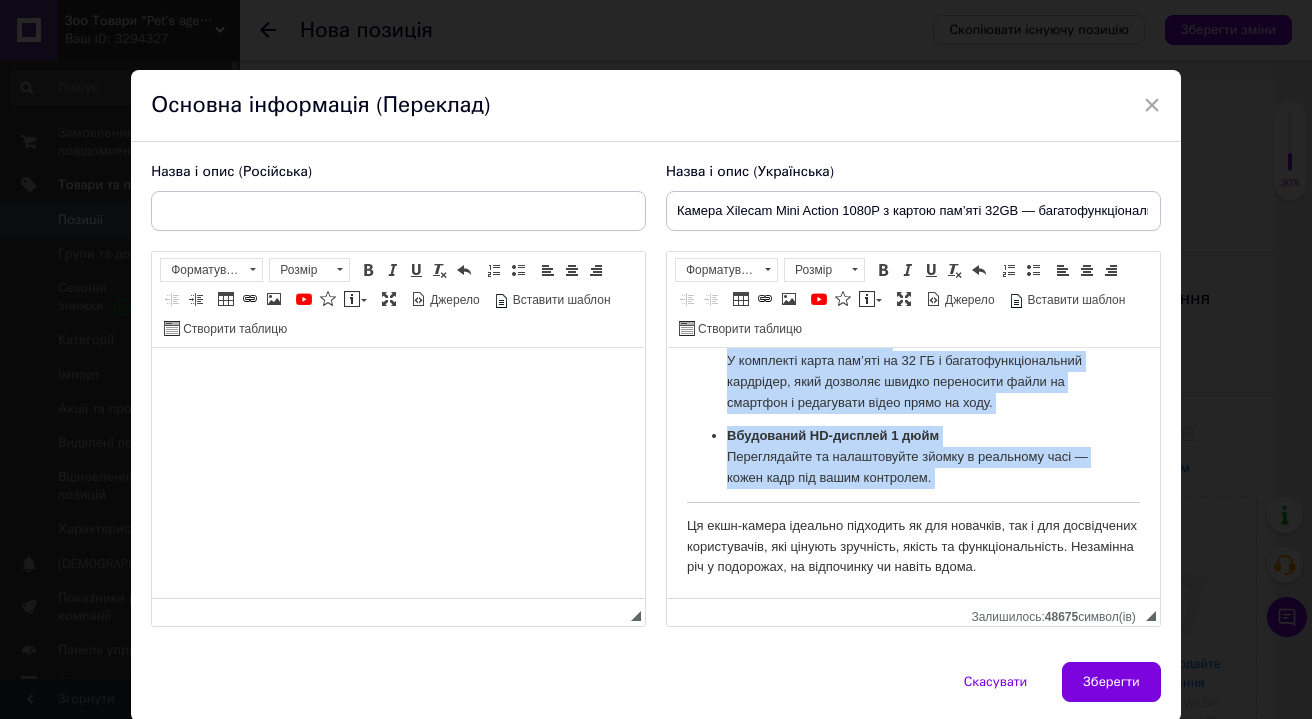 drag, startPoint x: 680, startPoint y: 502, endPoint x: 1142, endPoint y: 515, distance: 462.18286 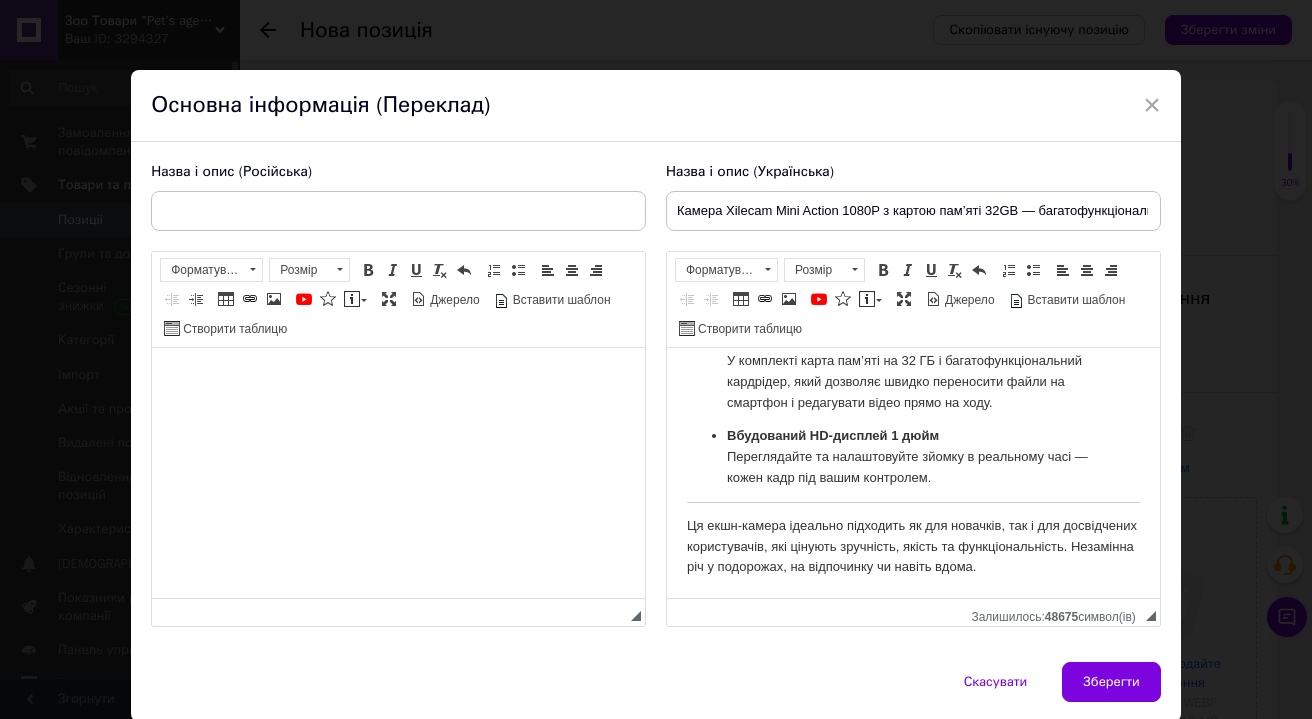 click on "Мініатюрна екшн-камера Xilecam Mini 1080P з картою пам’яті 32 ГБ та багатофункціональними аксесуарами Xilecam Mini  — це надкомпактна екшн-камера, яка важить лише 26 грамів і має розмір із великий палець. Ідеальна для активних людей, які хочуть фіксувати кожен момент свого життя — будь то подорож, катання на велосипеді, лижі або просто прогулянка містом. Основні переваги: Неймовірна портативність Завдяки мініатюрному розміру камеру легко взяти з собою куди завгодно — вона поміститься навіть у кишеню. Магнітне кріплення та універсальність Тривалий час роботи" at bounding box center [913, 236] 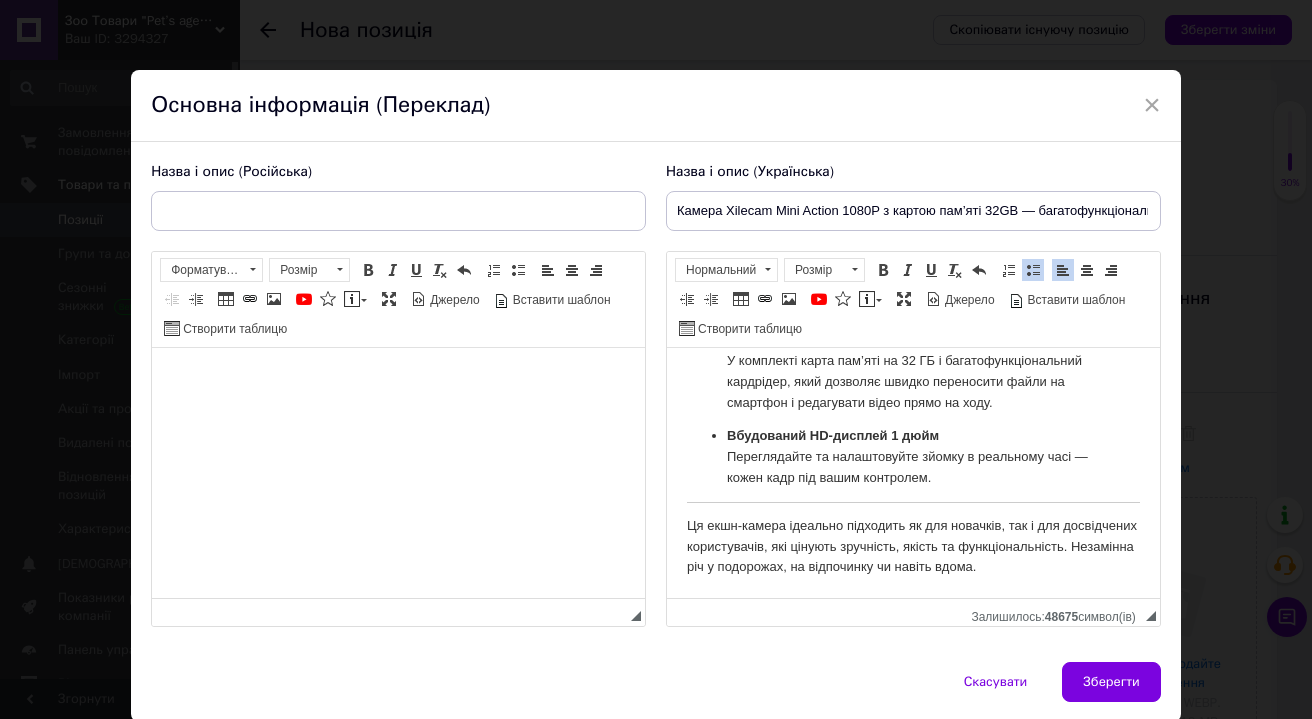 scroll, scrollTop: 0, scrollLeft: 0, axis: both 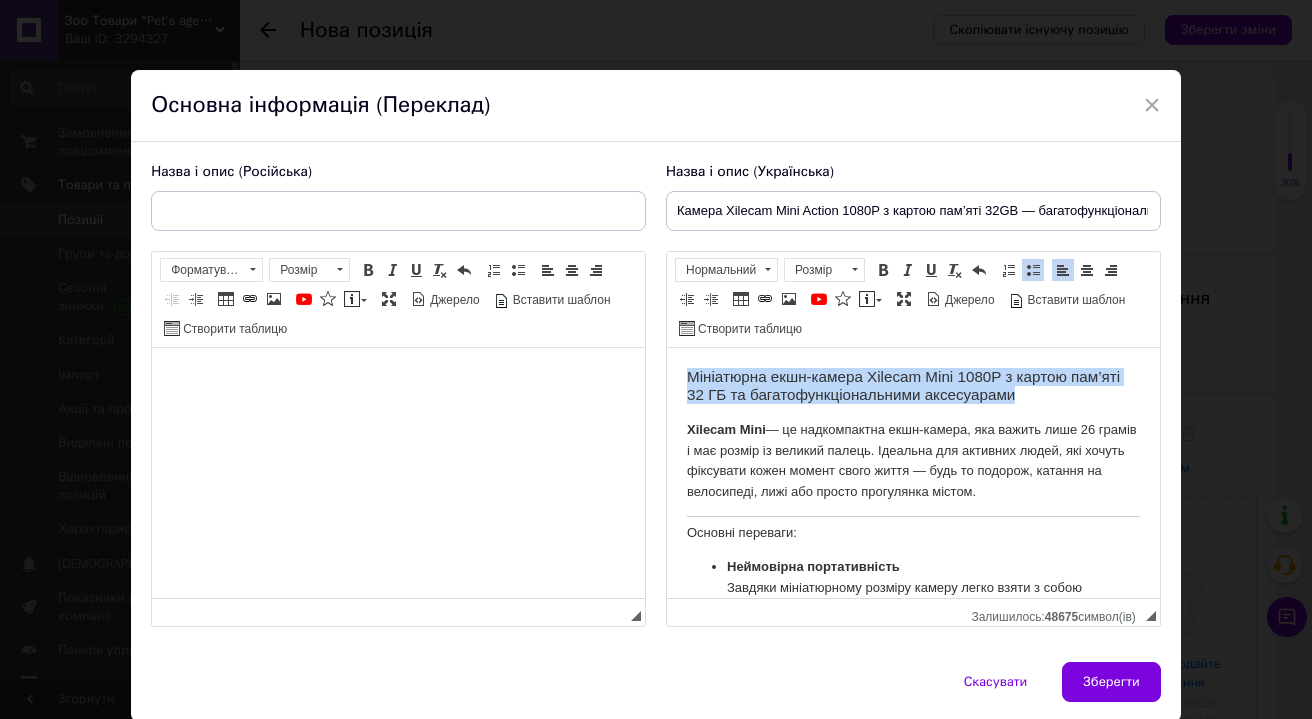 drag, startPoint x: 687, startPoint y: 375, endPoint x: 1081, endPoint y: 394, distance: 394.45786 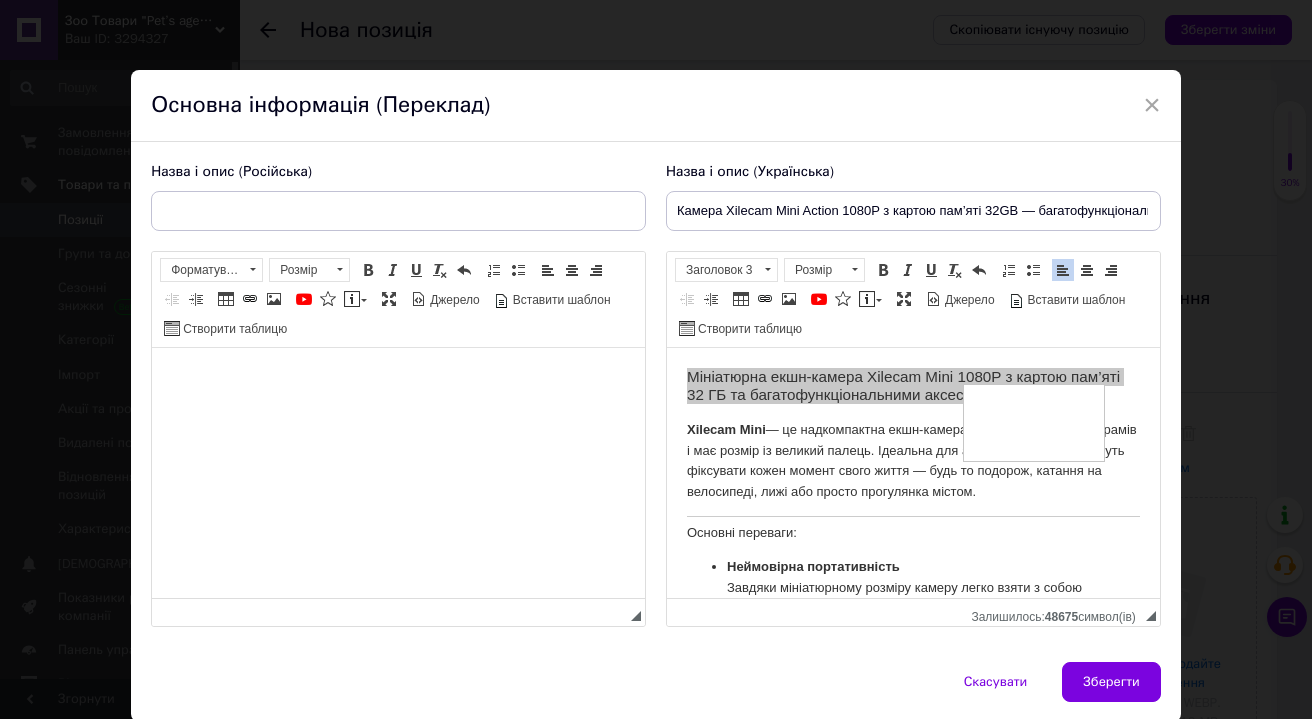 drag, startPoint x: 966, startPoint y: 385, endPoint x: 675, endPoint y: 365, distance: 291.68646 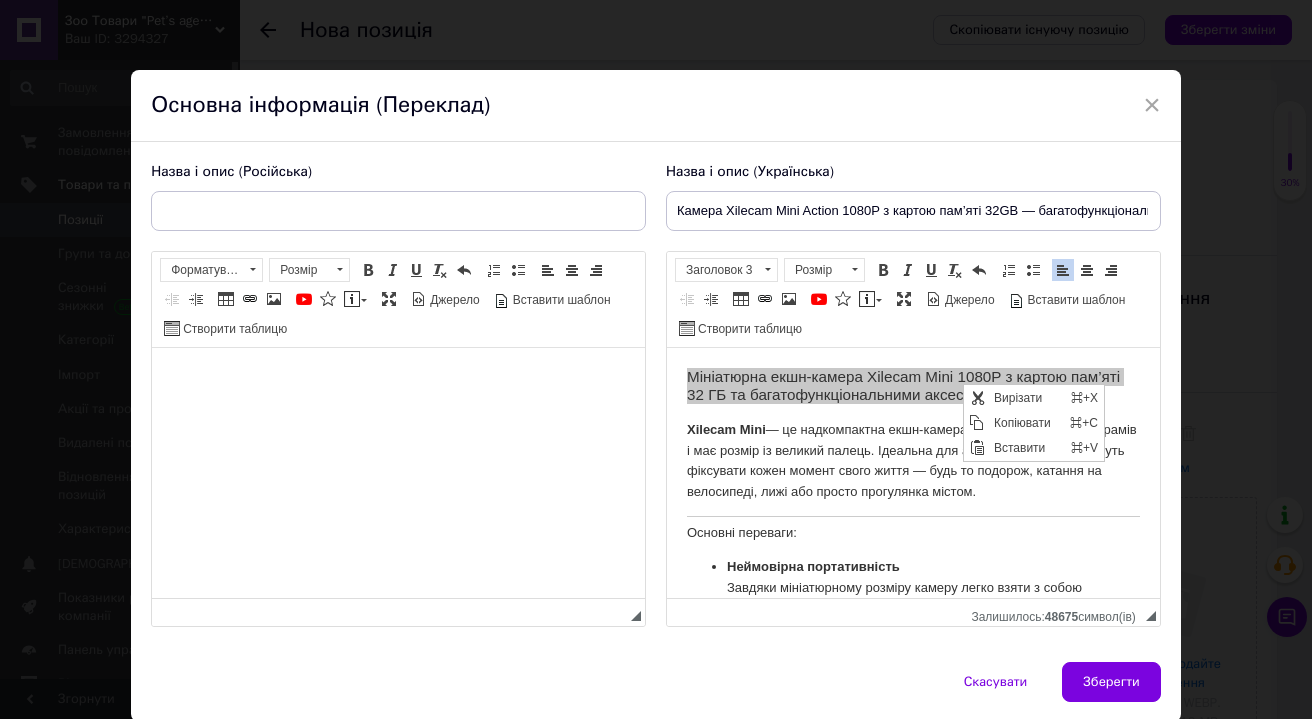 scroll, scrollTop: 0, scrollLeft: 0, axis: both 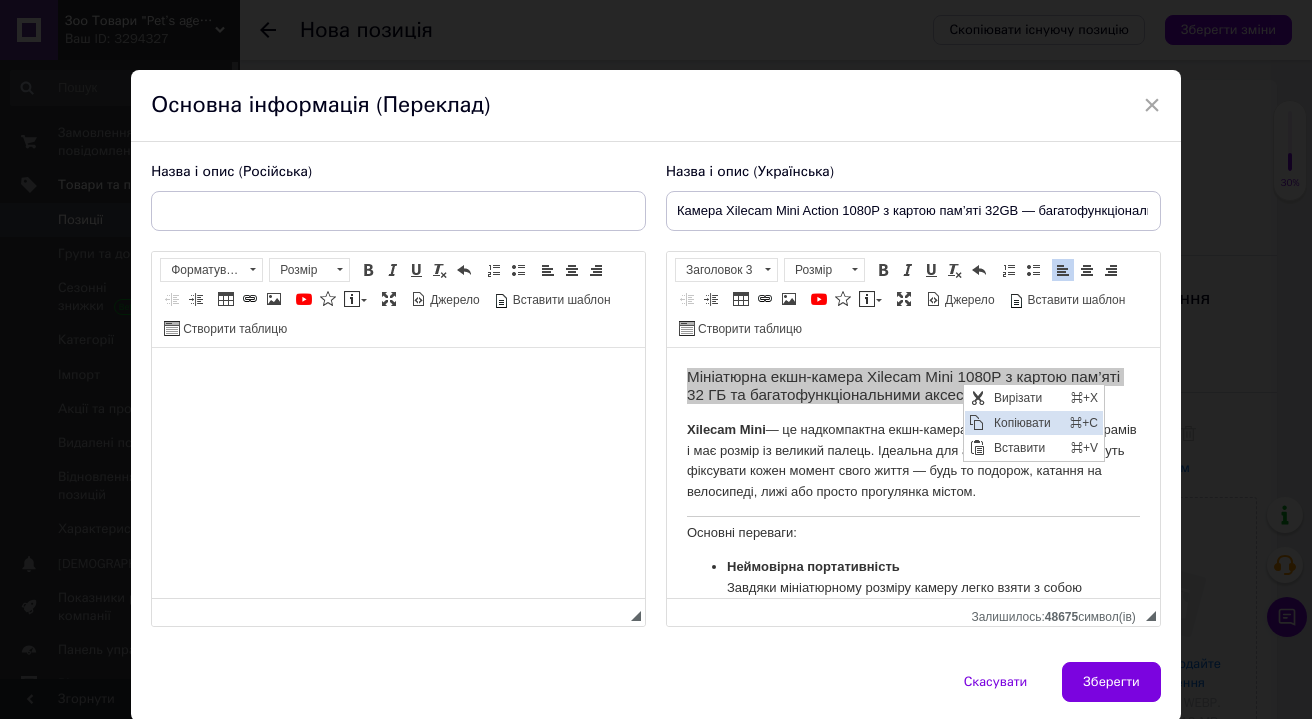 click at bounding box center (976, 423) 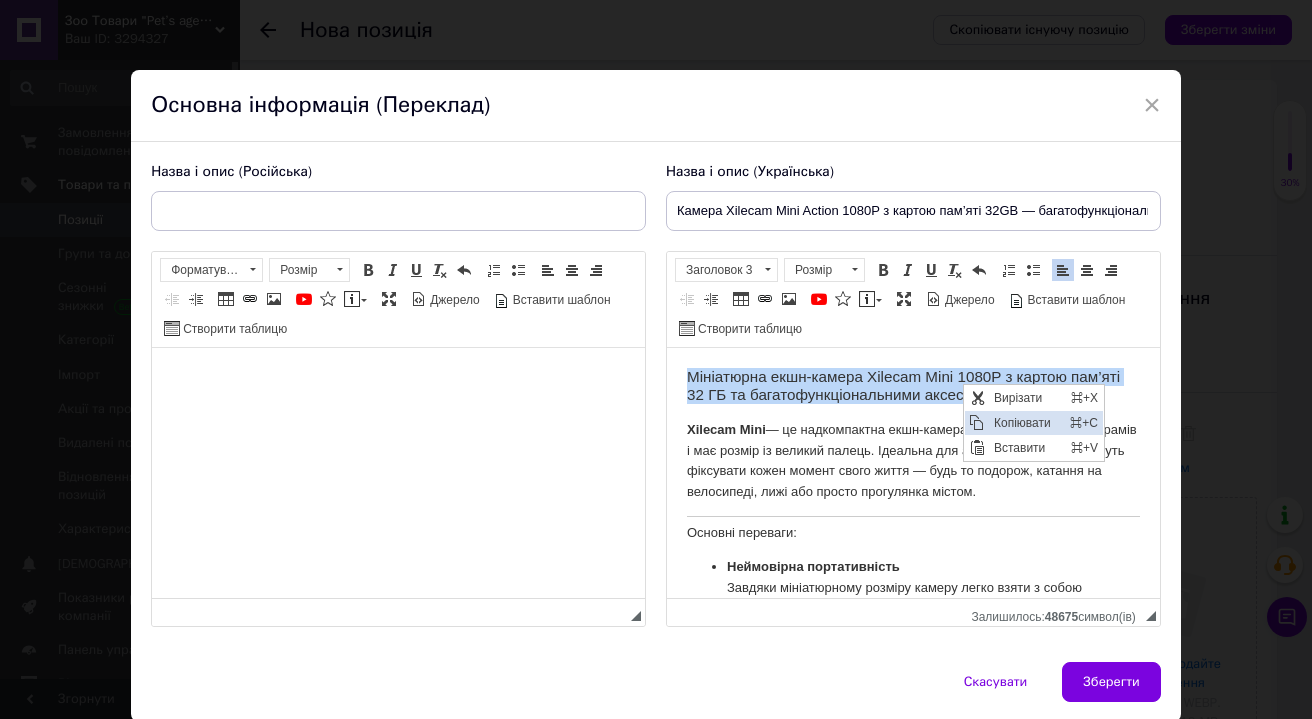 copy on "Мініатюрна екшн-камера Xilecam Mini 1080P з картою пам’яті 32 ГБ та багатофункціональними аксесуарами" 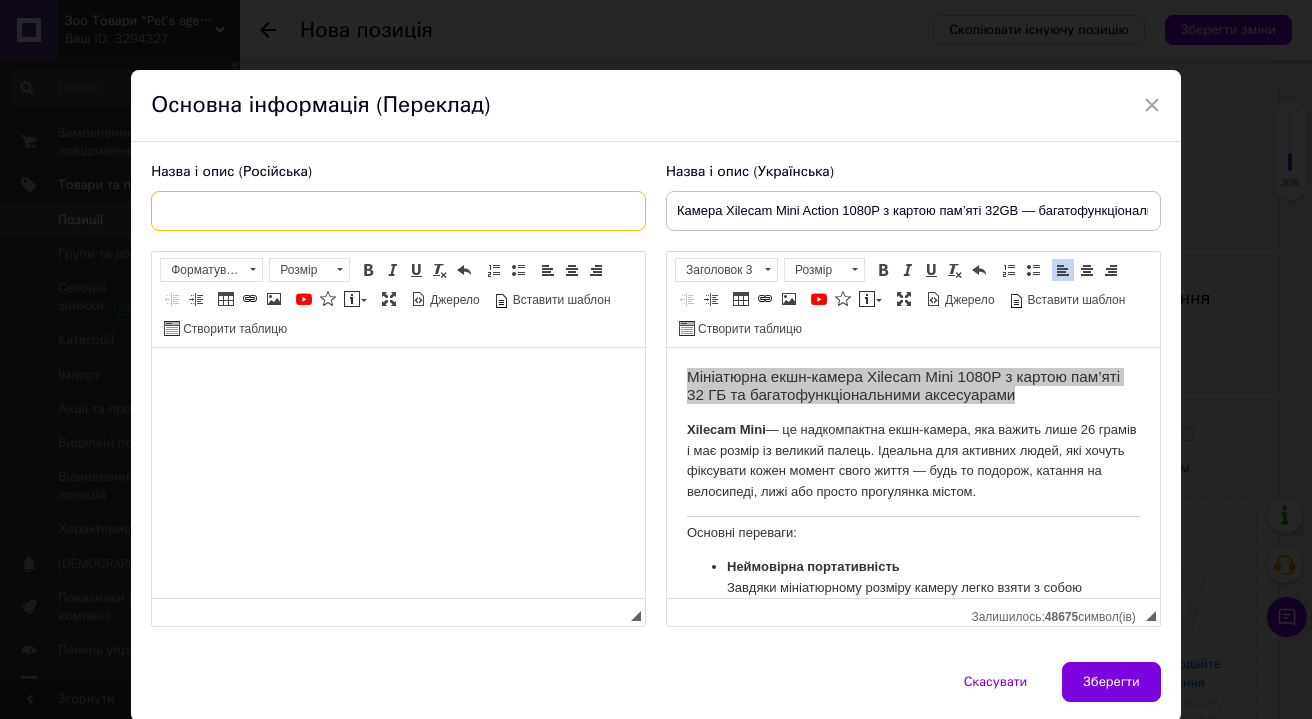 click at bounding box center [398, 211] 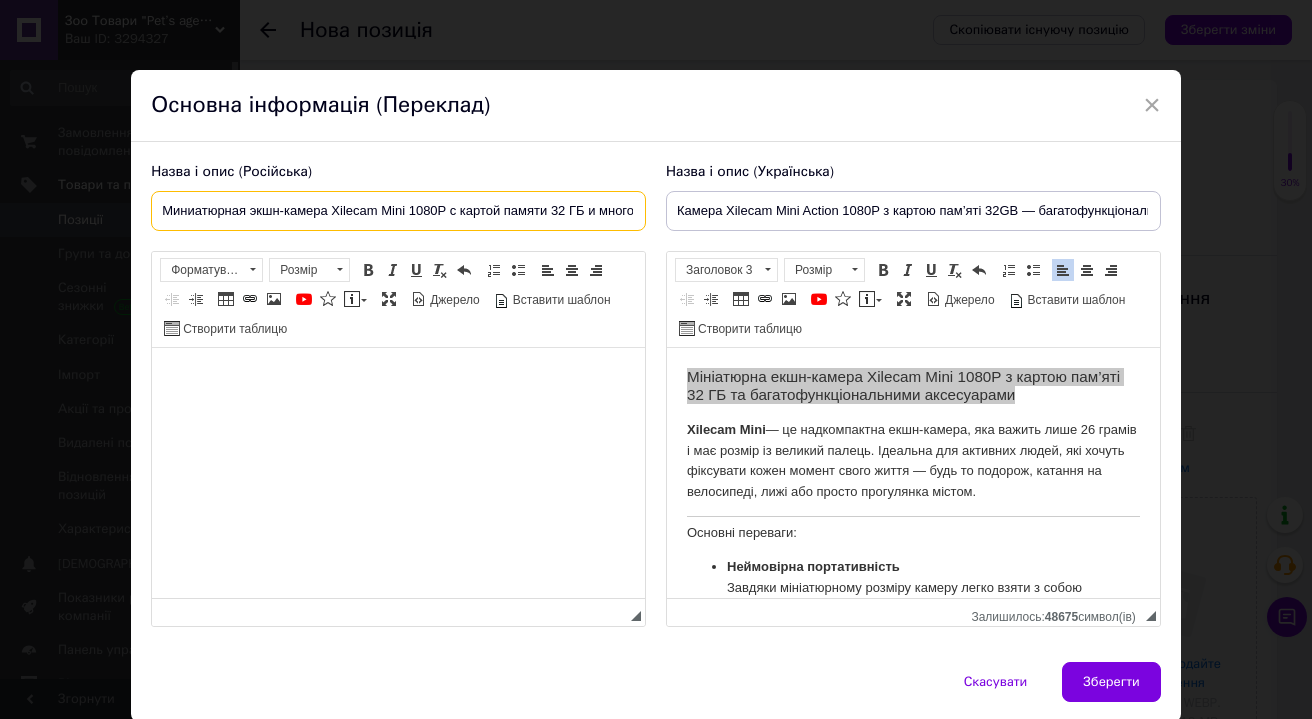 type on "Миниатюрная экшн-камера Xilecam Mini 1080P с картой памяти 32 ГБ и многофункциональными аксессуарами" 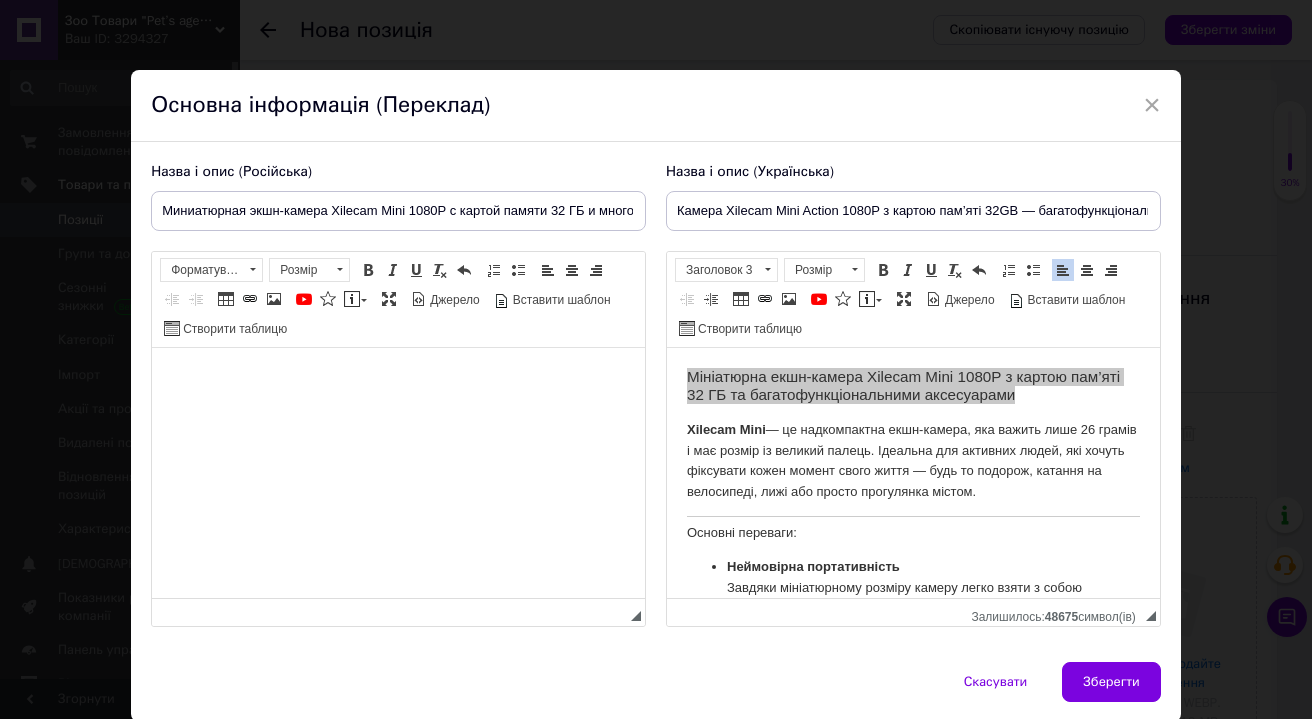 click at bounding box center (398, 378) 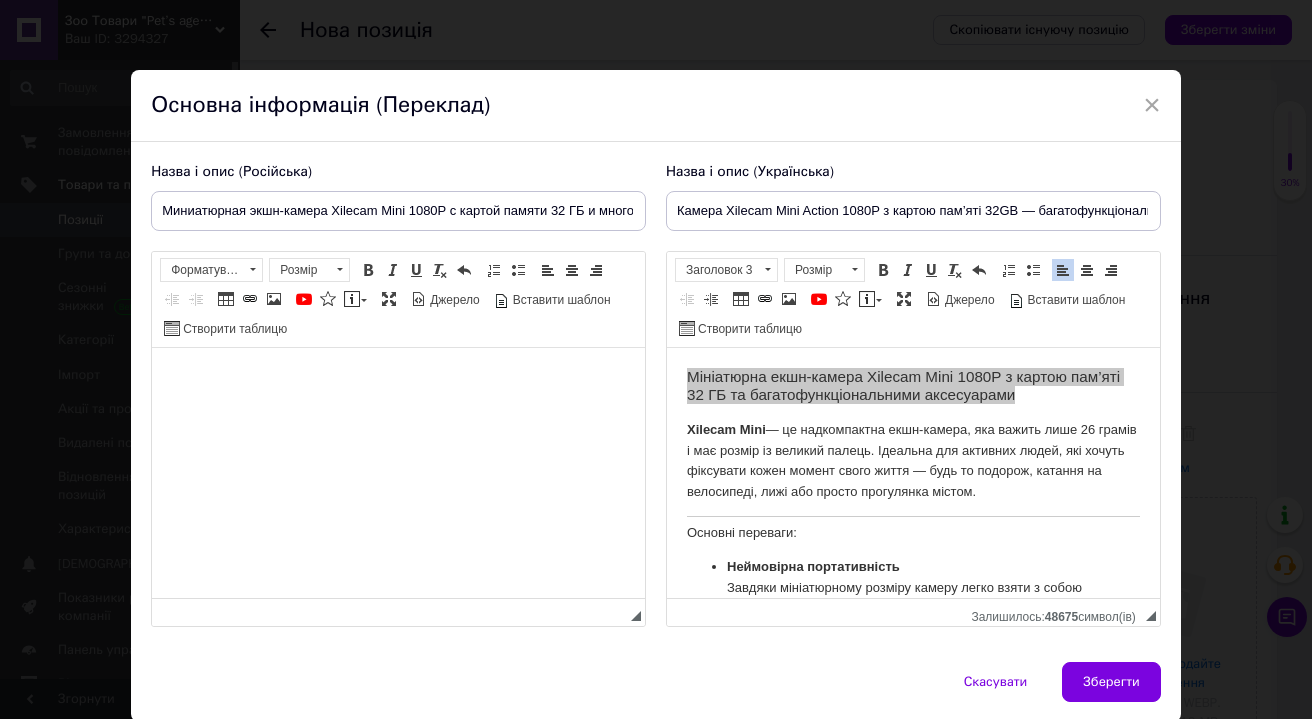 click at bounding box center (398, 378) 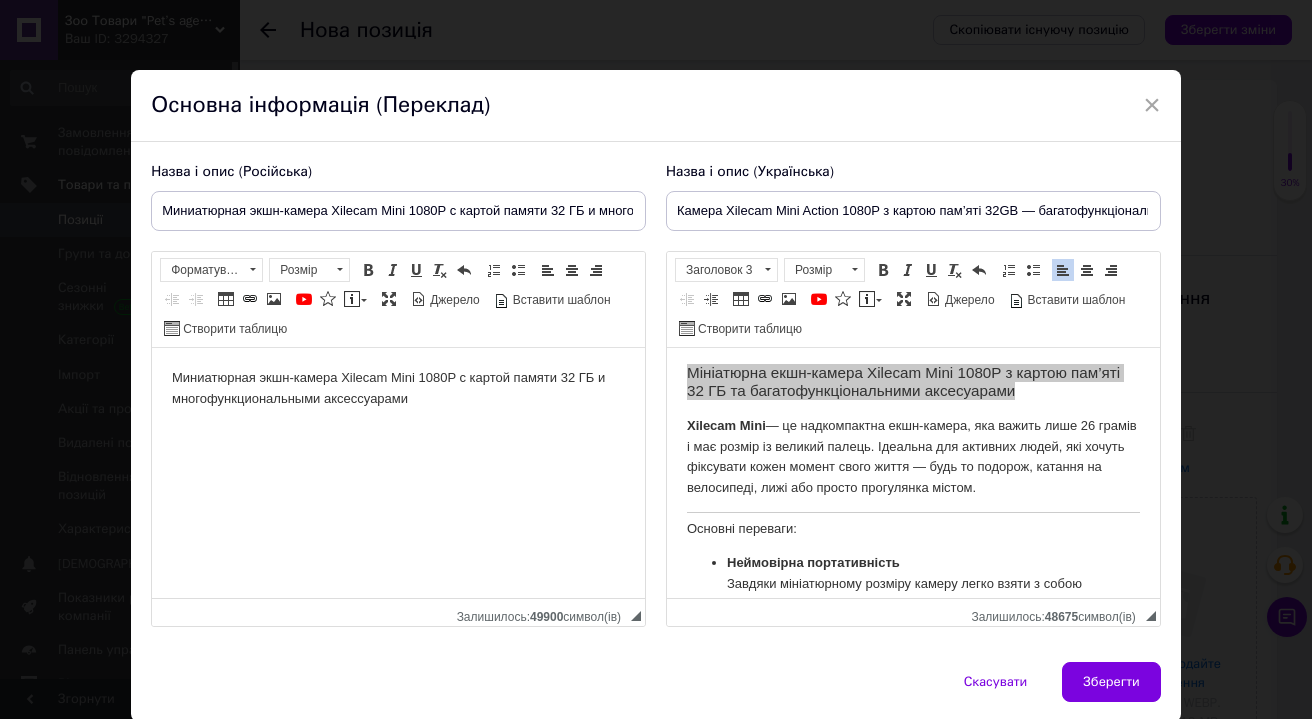 scroll, scrollTop: 8, scrollLeft: 0, axis: vertical 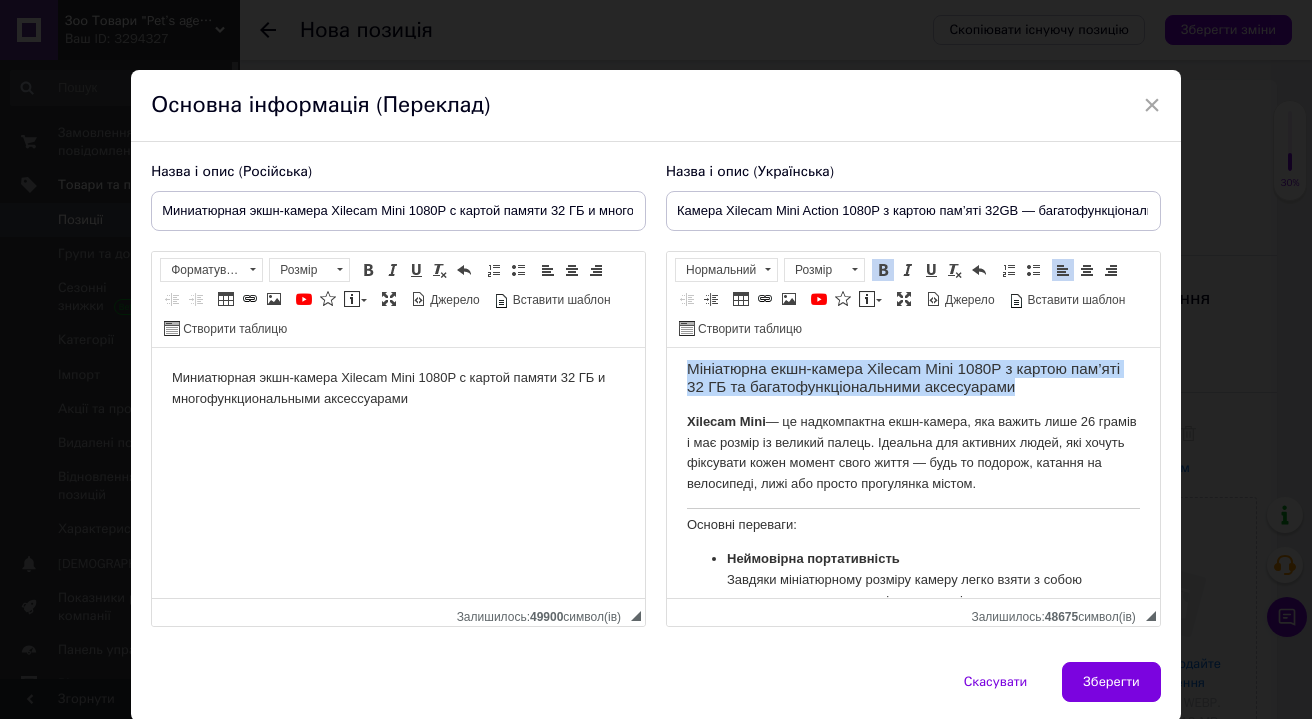 drag, startPoint x: 685, startPoint y: 417, endPoint x: 1056, endPoint y: 479, distance: 376.14493 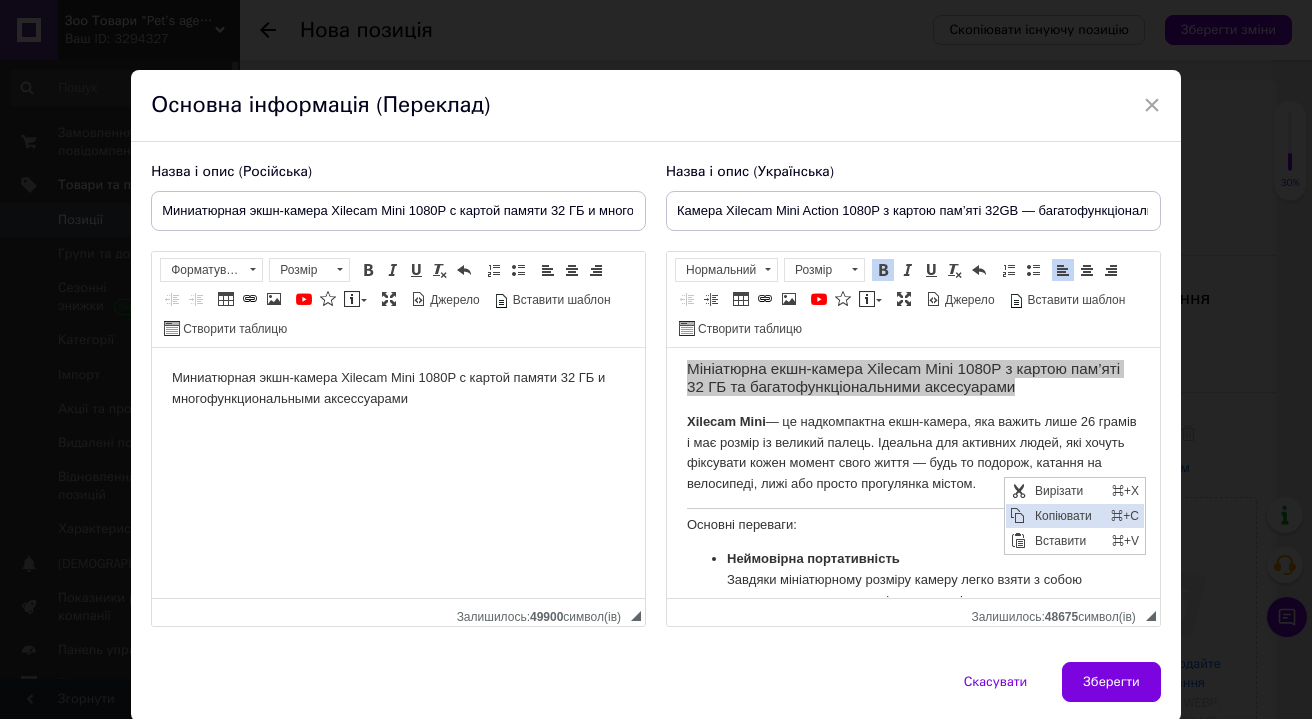 click on "Копіювати" at bounding box center (1067, 516) 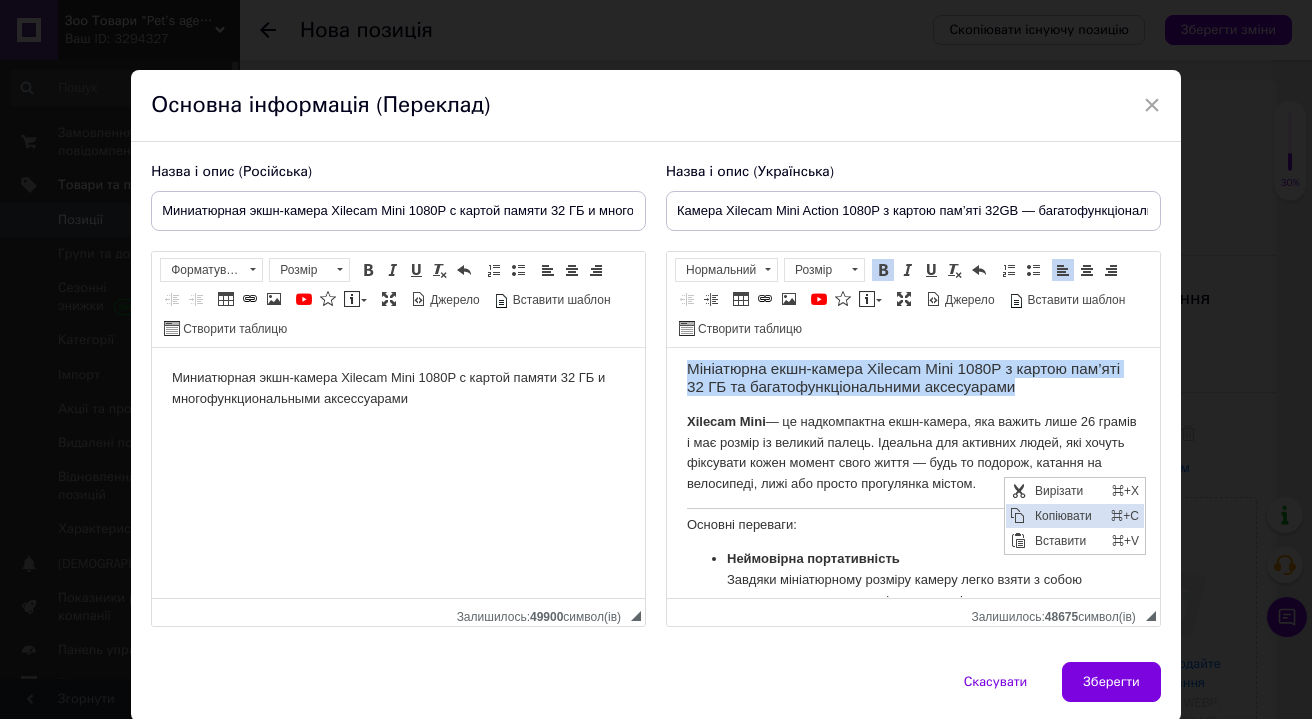 copy on "Xilecam Mini  — це надкомпактна екшн-камера, яка важить лише 26 грамів і має розмір із великий палець. Ідеальна для активних людей, які хочуть фіксувати кожен момент свого життя — будь то подорож, катання на велосипеді, лижі або просто прогулянка містом." 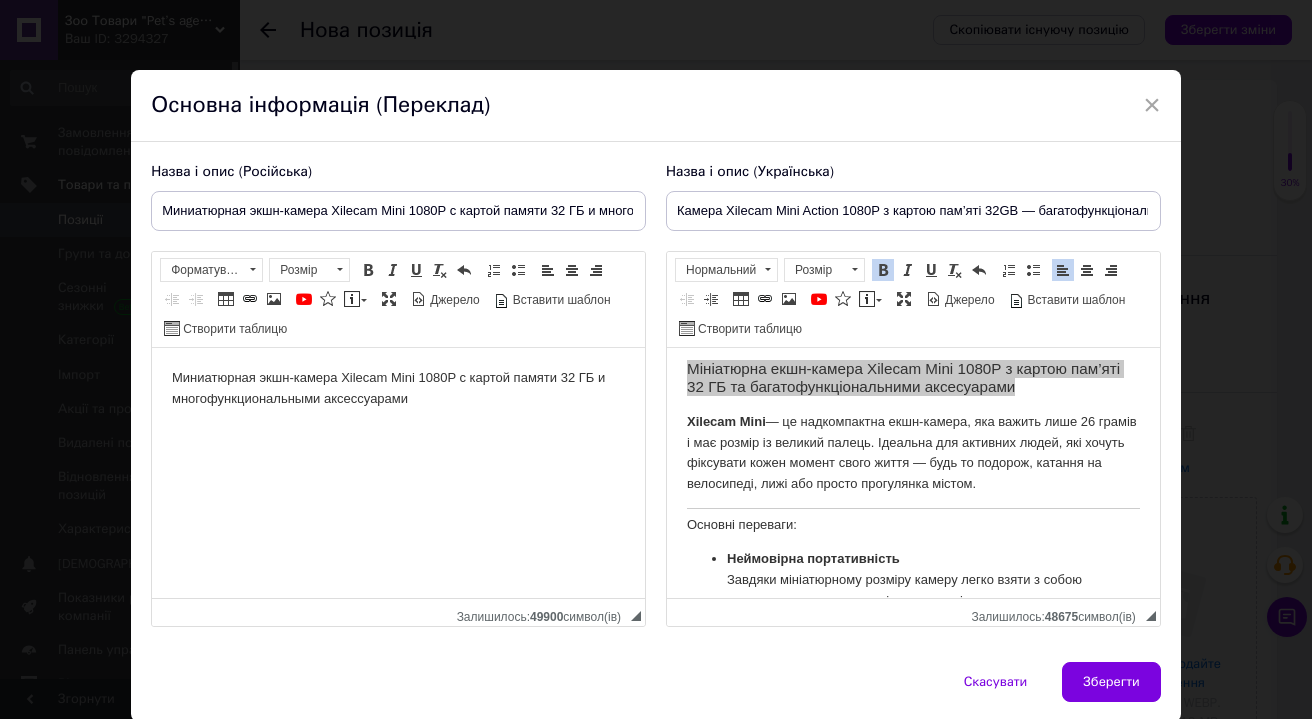 click on "Миниатюрная экшн-камера Xilecam Mini 1080P с картой памяти 32 ГБ и многофункциональными аксессуарами" at bounding box center [398, 389] 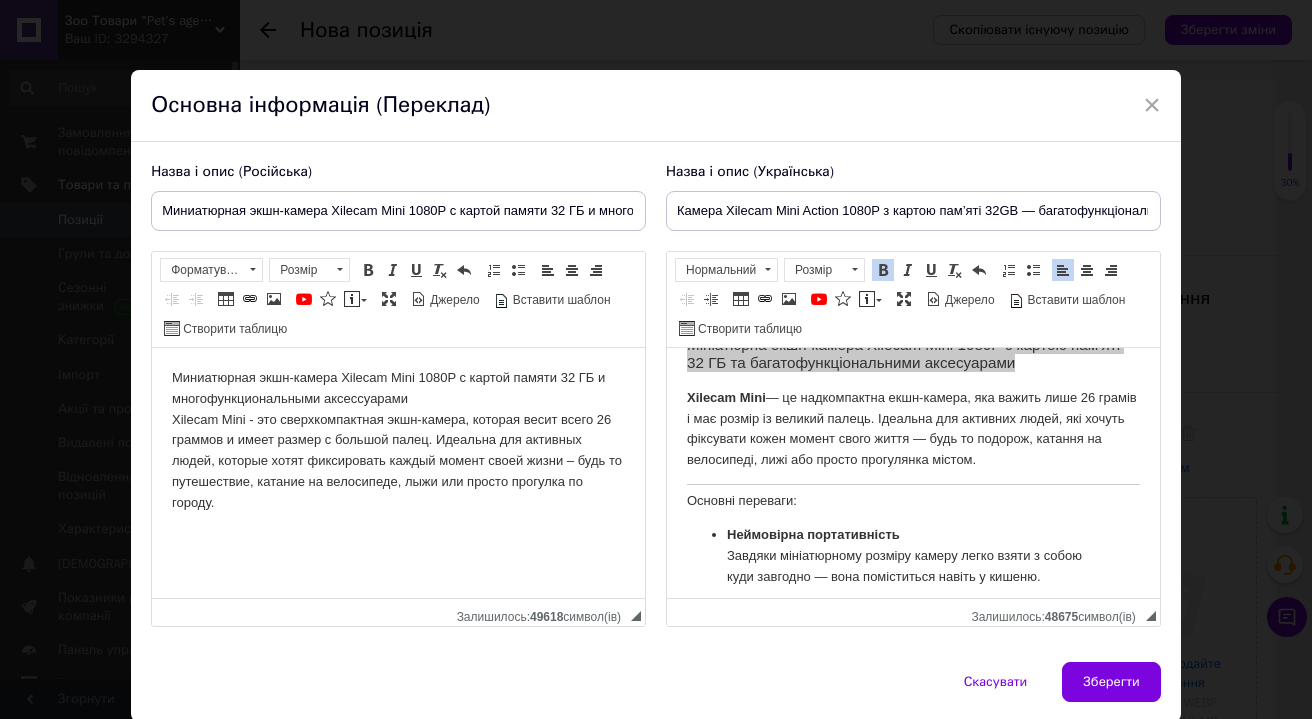 scroll, scrollTop: 65, scrollLeft: 0, axis: vertical 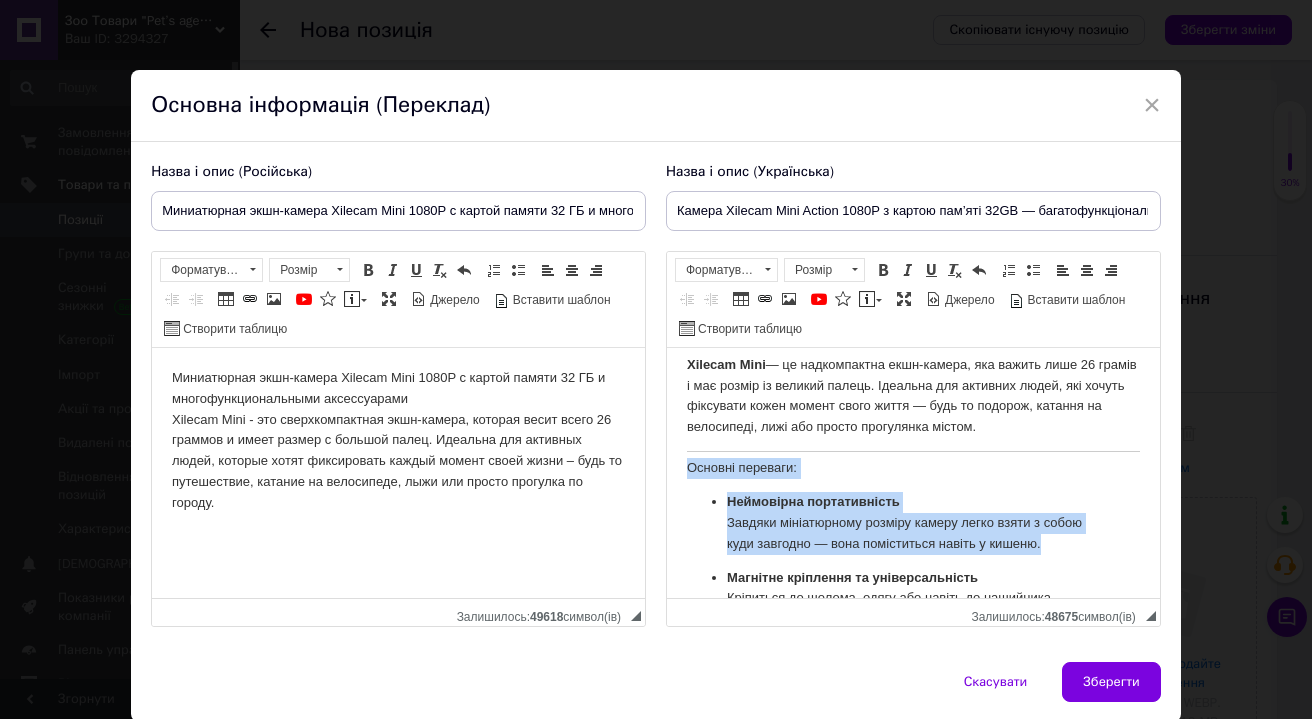 drag, startPoint x: 682, startPoint y: 460, endPoint x: 800, endPoint y: 552, distance: 149.6262 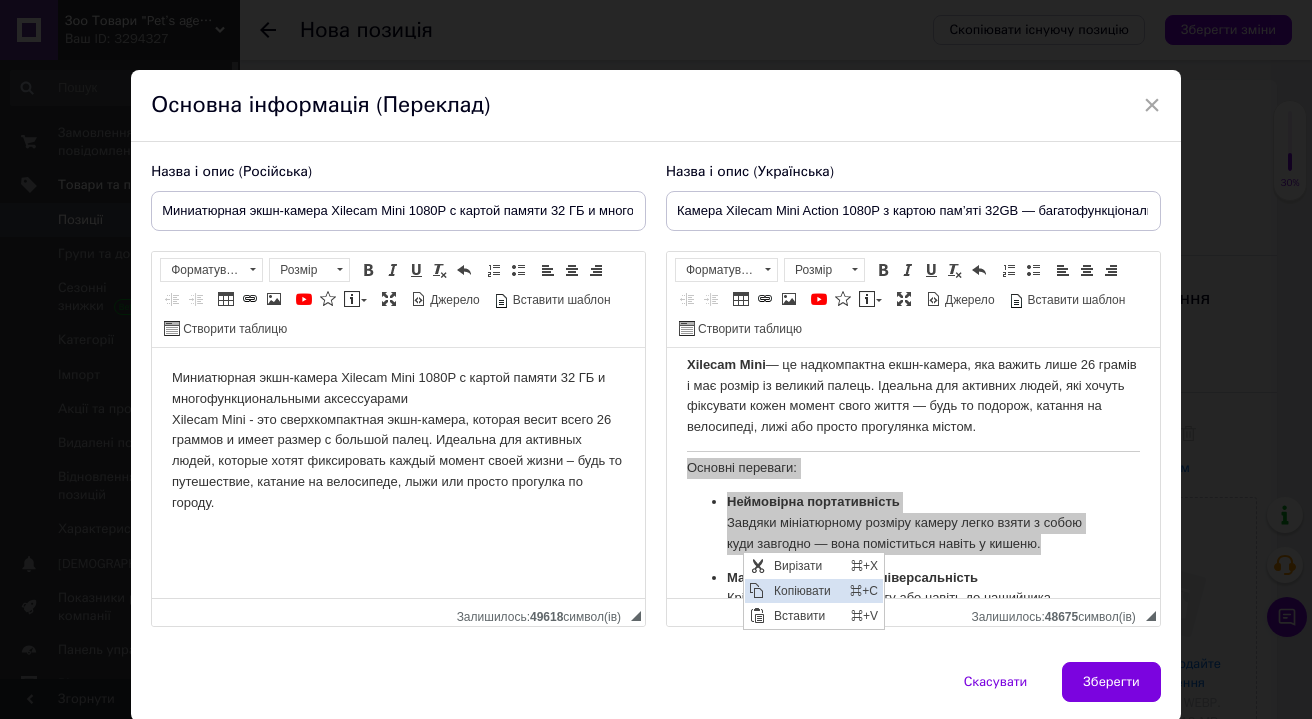 click on "Копіювати" at bounding box center (806, 591) 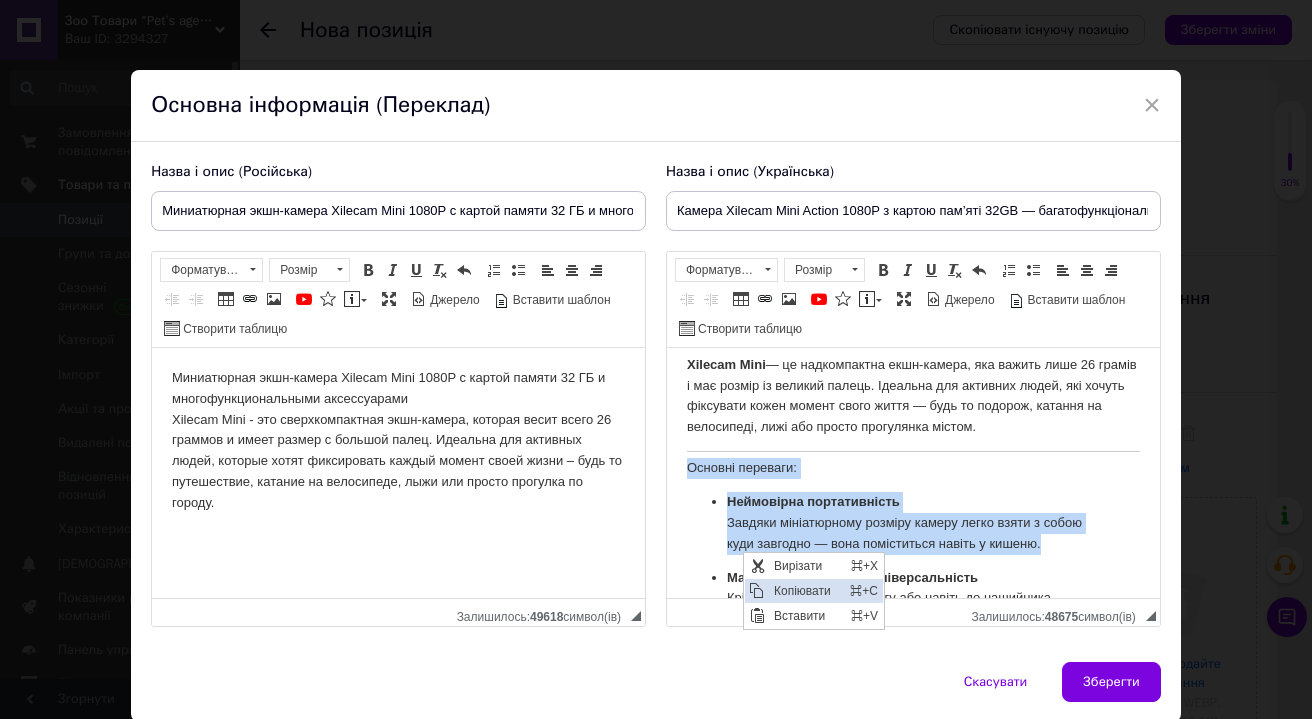 copy on "Основні переваги: Неймовірна портативність Завдяки мініатюрному розміру камеру легко взяти з собою куди завгодно — вона поміститься навіть у кишеню." 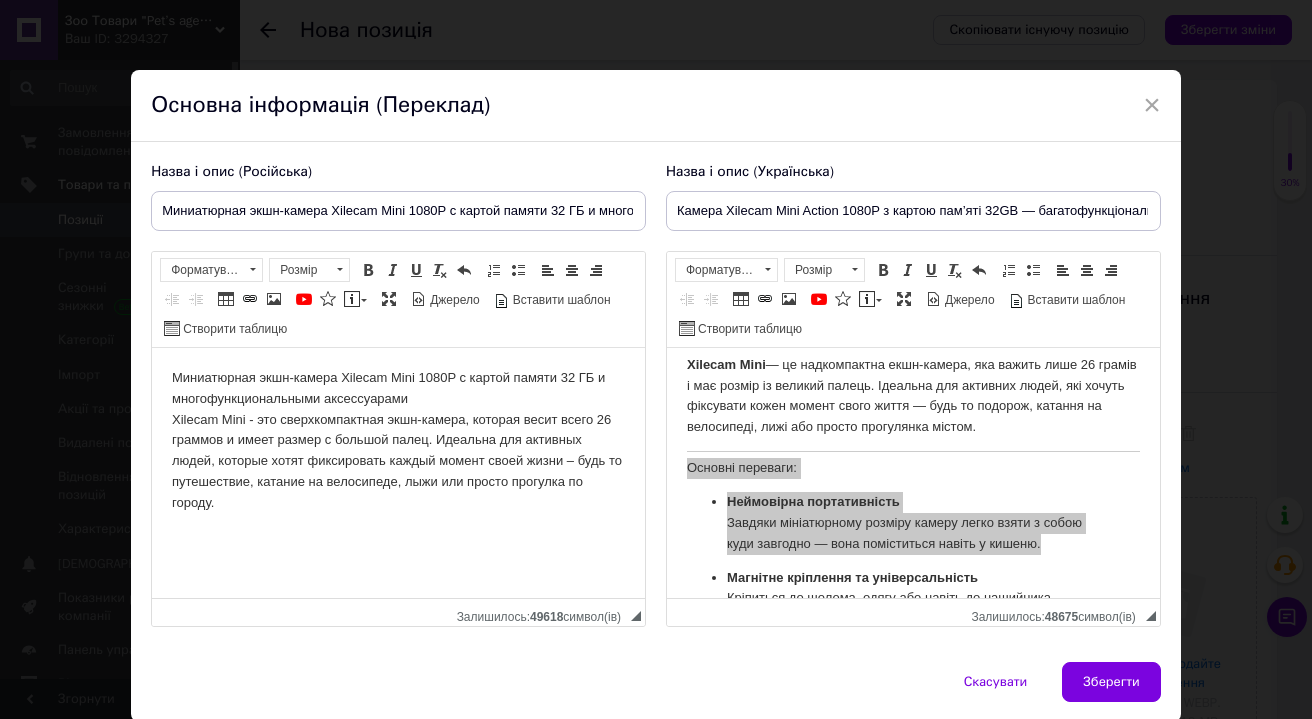 click on "Миниатюрная экшн-камера Xilecam Mini 1080P с картой памяти 32 ГБ и многофункциональными аксессуарами Xilecam Mini - это сверхкомпактная экшн-камера, которая весит всего 26 граммов и имеет размер с большой палец. Идеальна для активных людей, которые хотят фиксировать каждый момент своей жизни – будь то путешествие, катание на велосипеде, лыжи или просто прогулка по городу." at bounding box center (398, 441) 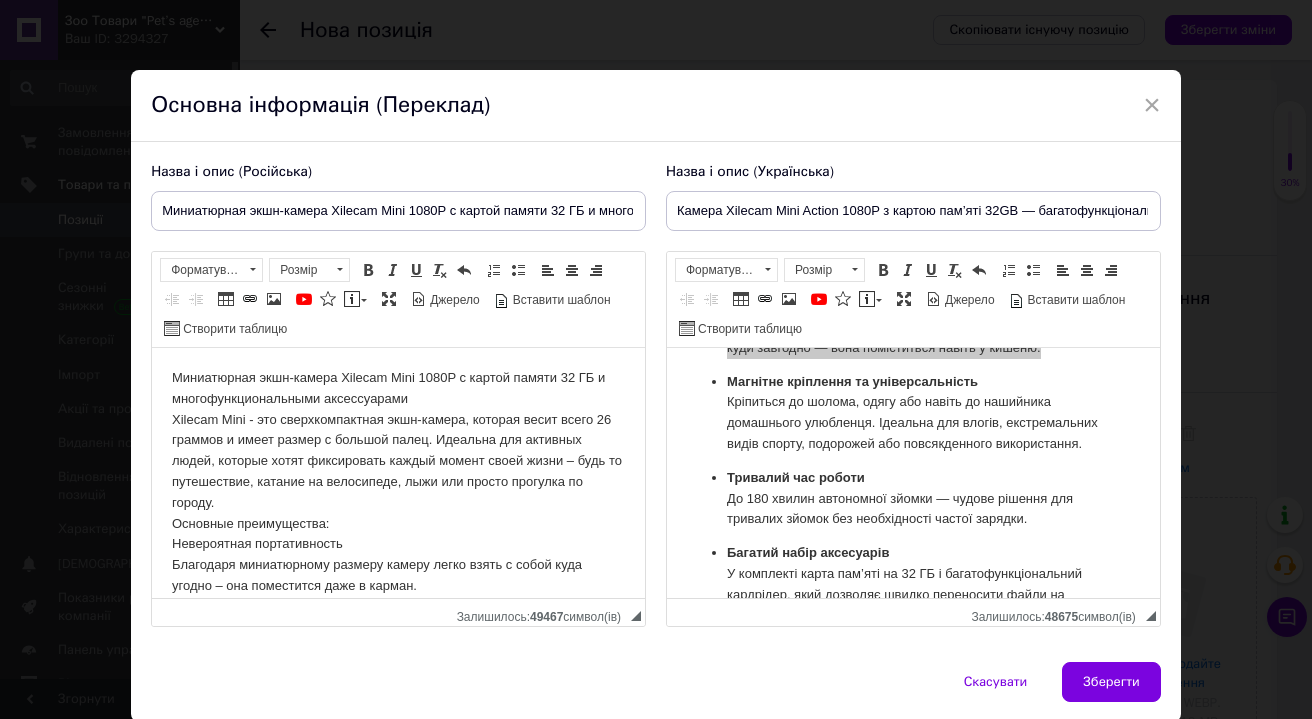 scroll, scrollTop: 223, scrollLeft: 0, axis: vertical 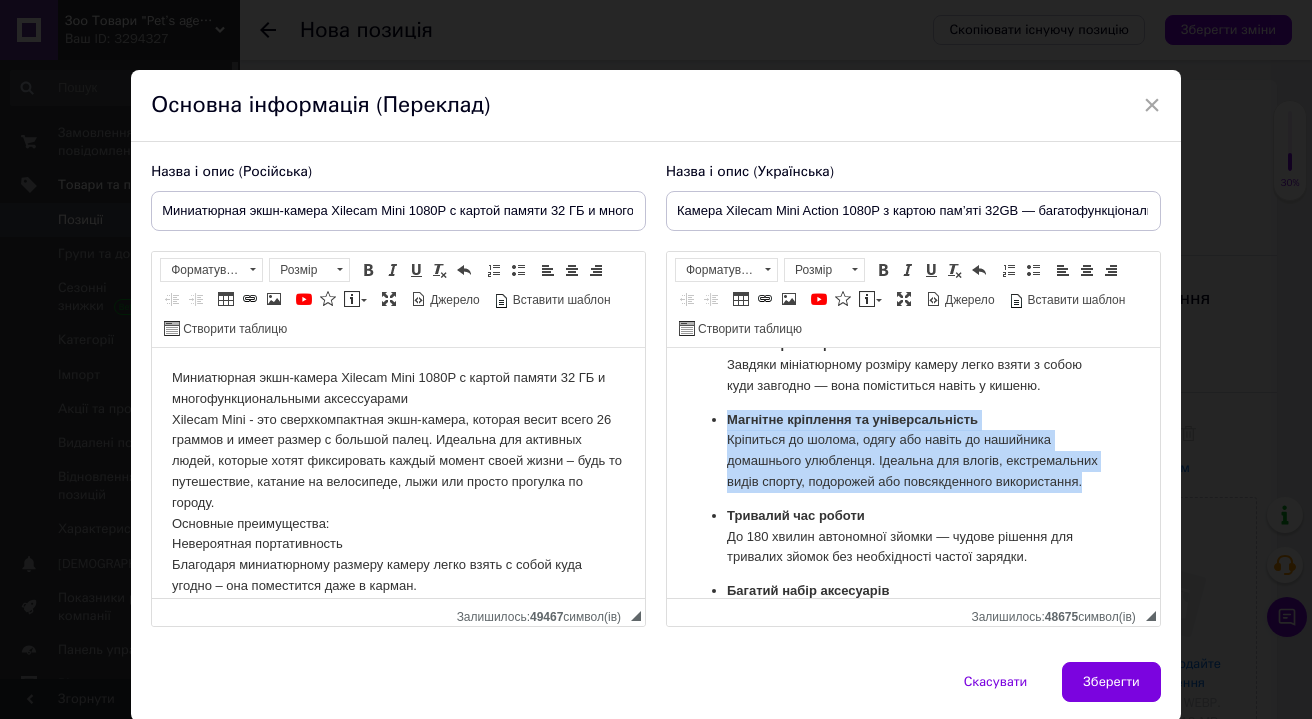 drag, startPoint x: 721, startPoint y: 428, endPoint x: 917, endPoint y: 511, distance: 212.84972 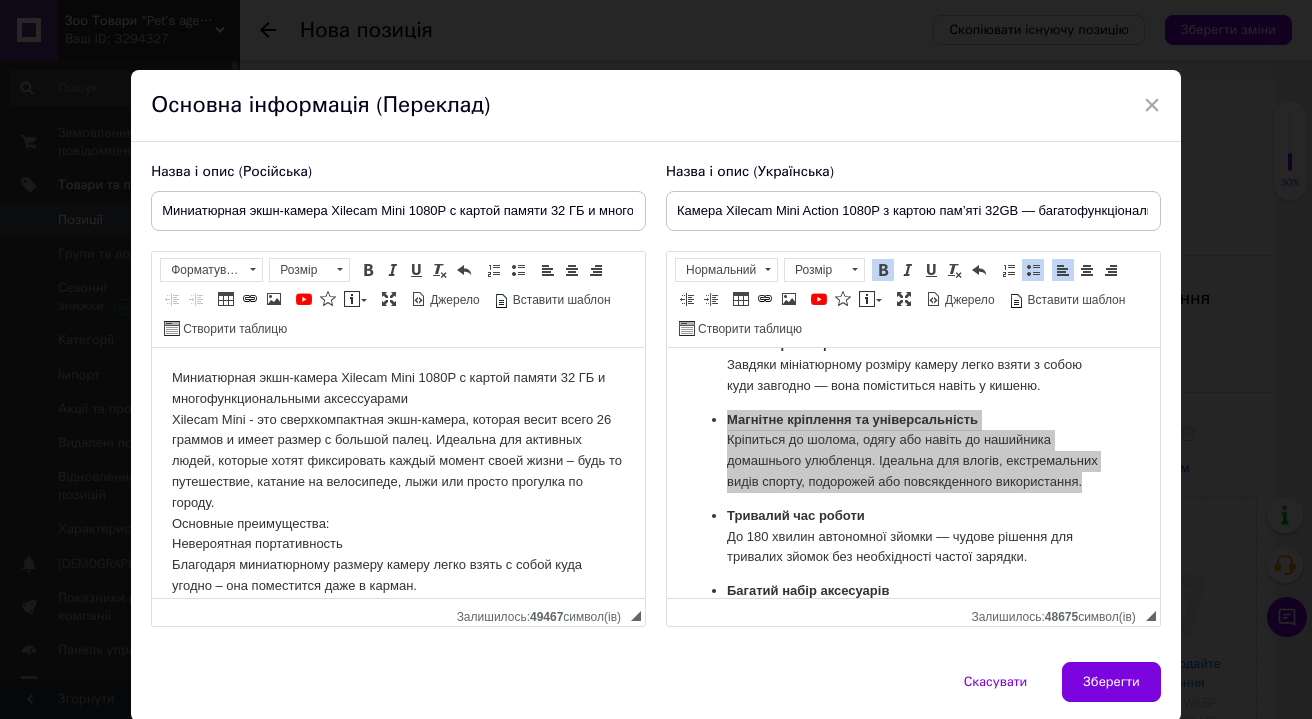 drag, startPoint x: 874, startPoint y: 501, endPoint x: 1539, endPoint y: 848, distance: 750.08936 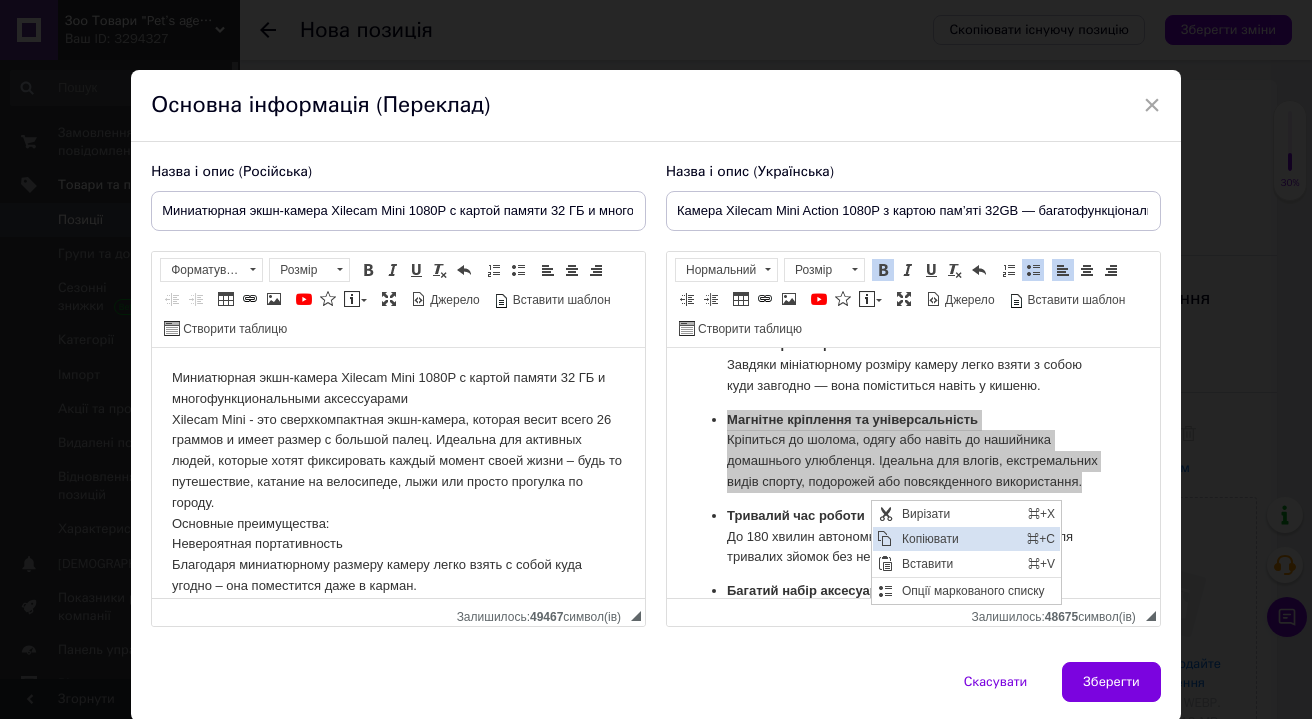 drag, startPoint x: 997, startPoint y: 544, endPoint x: 1195, endPoint y: 686, distance: 243.65549 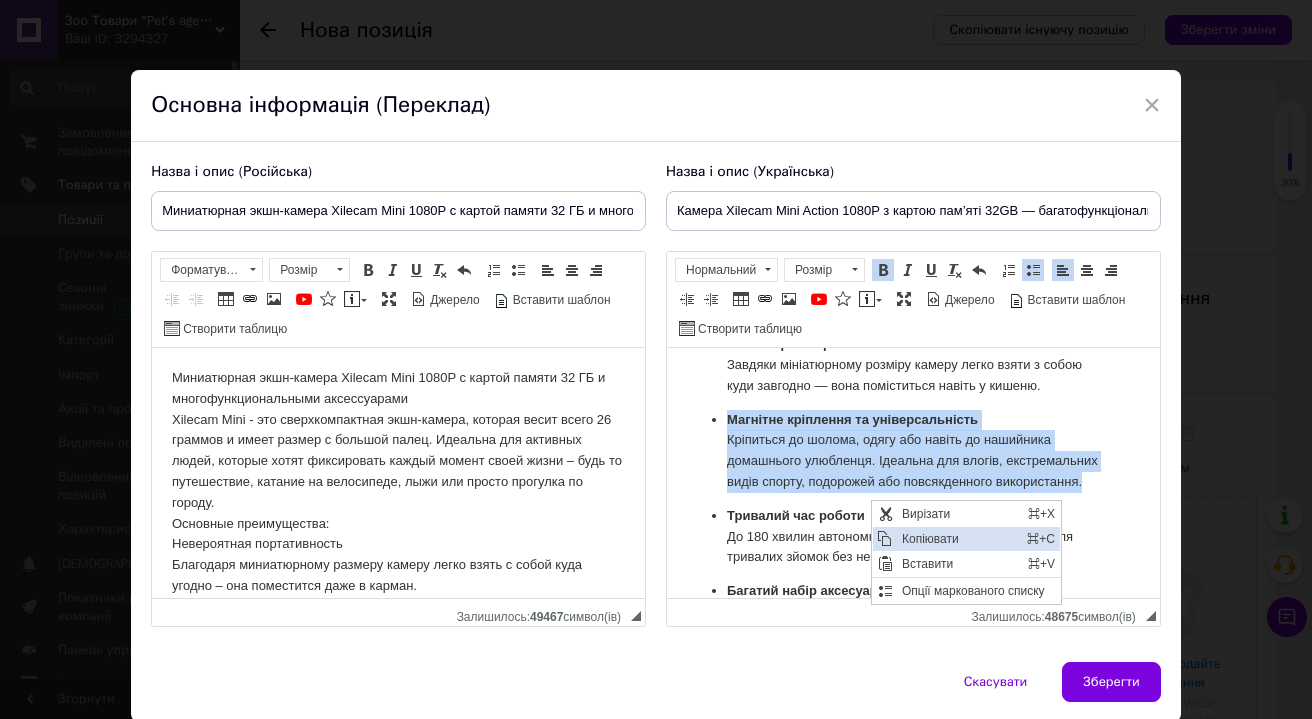 copy on "Магнітне кріплення та універсальність Кріпиться до шолома, одягу або навіть до нашийника домашнього улюбленця. Ідеальна для влогів, екстремальних видів спорту, подорожей або повсякденного використання." 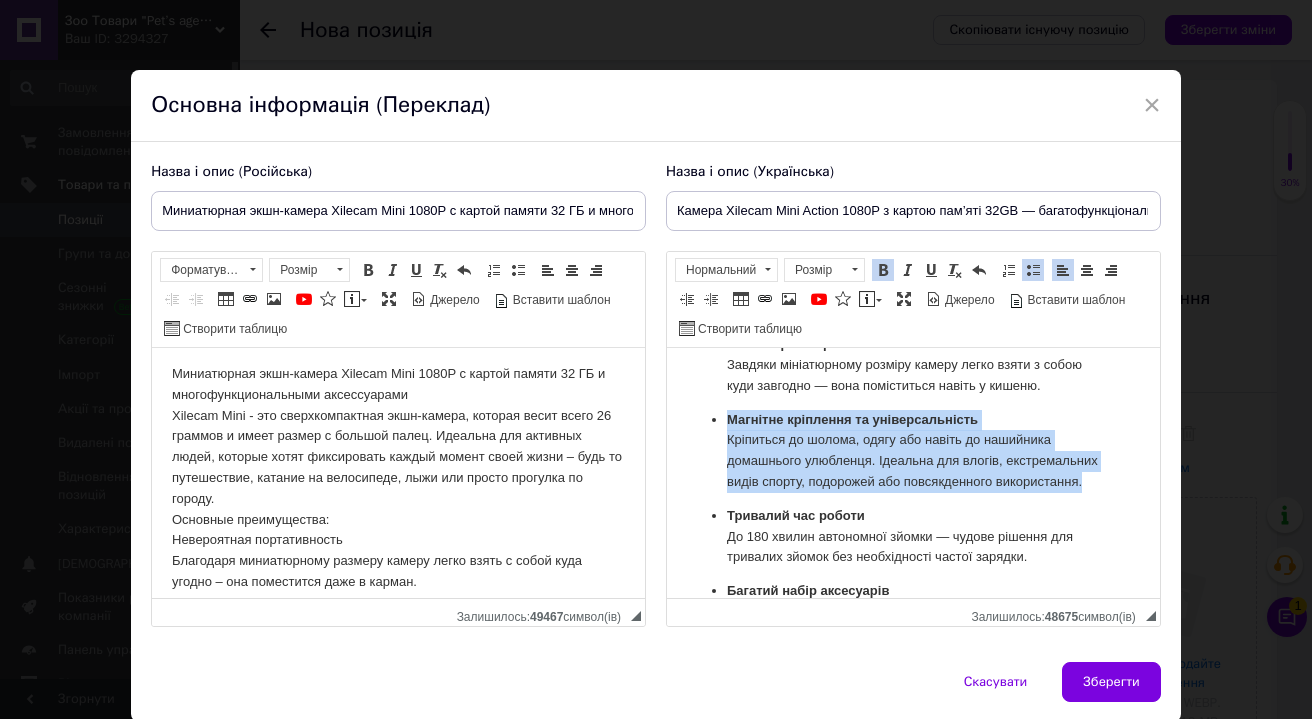 scroll, scrollTop: 10, scrollLeft: 0, axis: vertical 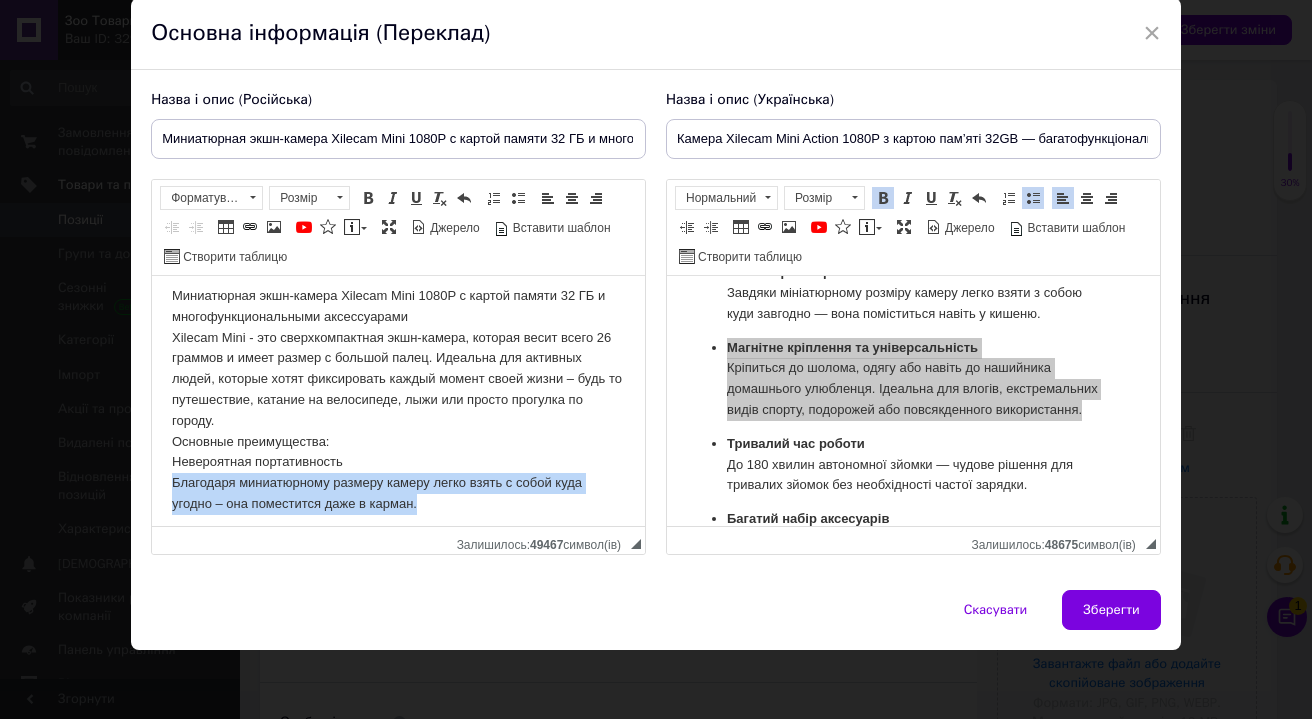 click on "Миниатюрная экшн-камера Xilecam Mini 1080P с картой памяти 32 ГБ и многофункциональными аксессуарами Xilecam Mini - это сверхкомпактная экшн-камера, которая весит всего 26 граммов и имеет размер с большой палец. Идеальна для активных людей, которые хотят фиксировать каждый момент своей жизни – будь то путешествие, катание на велосипеде, лыжи или просто прогулка по городу. ​​​​​​​Основные преимущества: Невероятная портативность Благодаря миниатюрному размеру камеру легко взять с собой куда угодно – она поместится даже в карман." at bounding box center (398, 400) 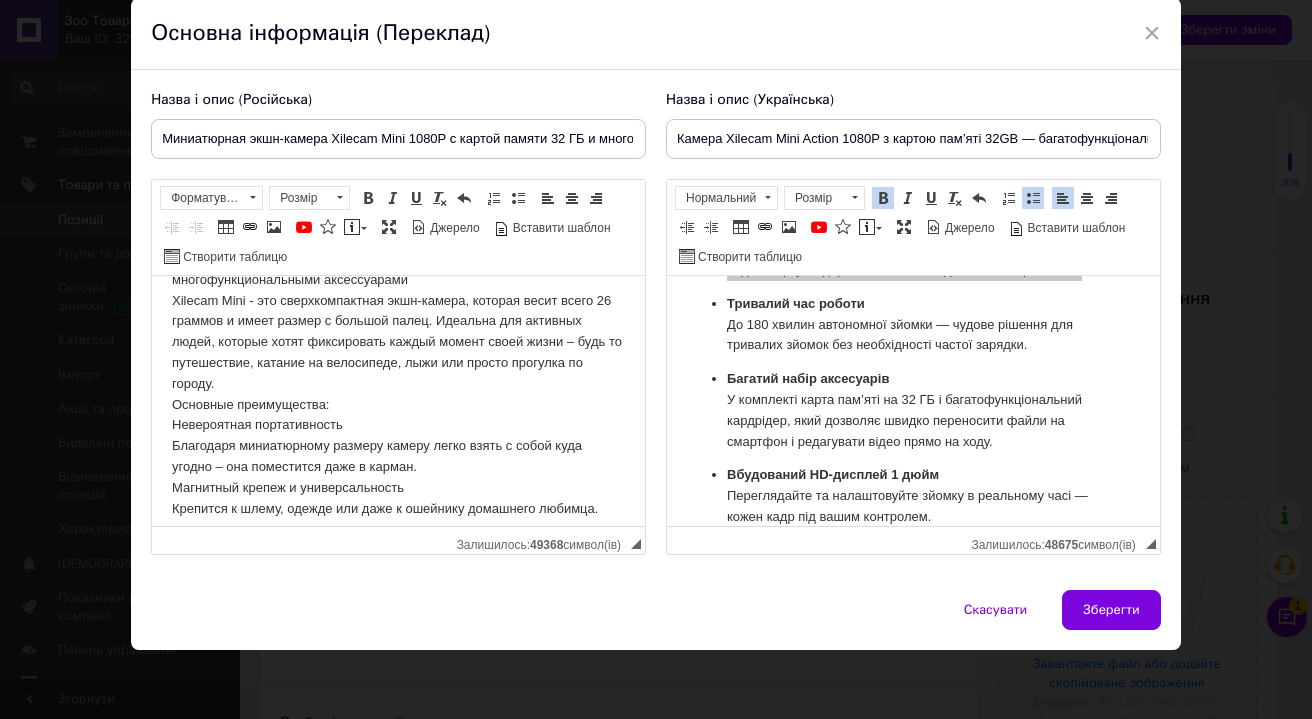 scroll, scrollTop: 379, scrollLeft: 0, axis: vertical 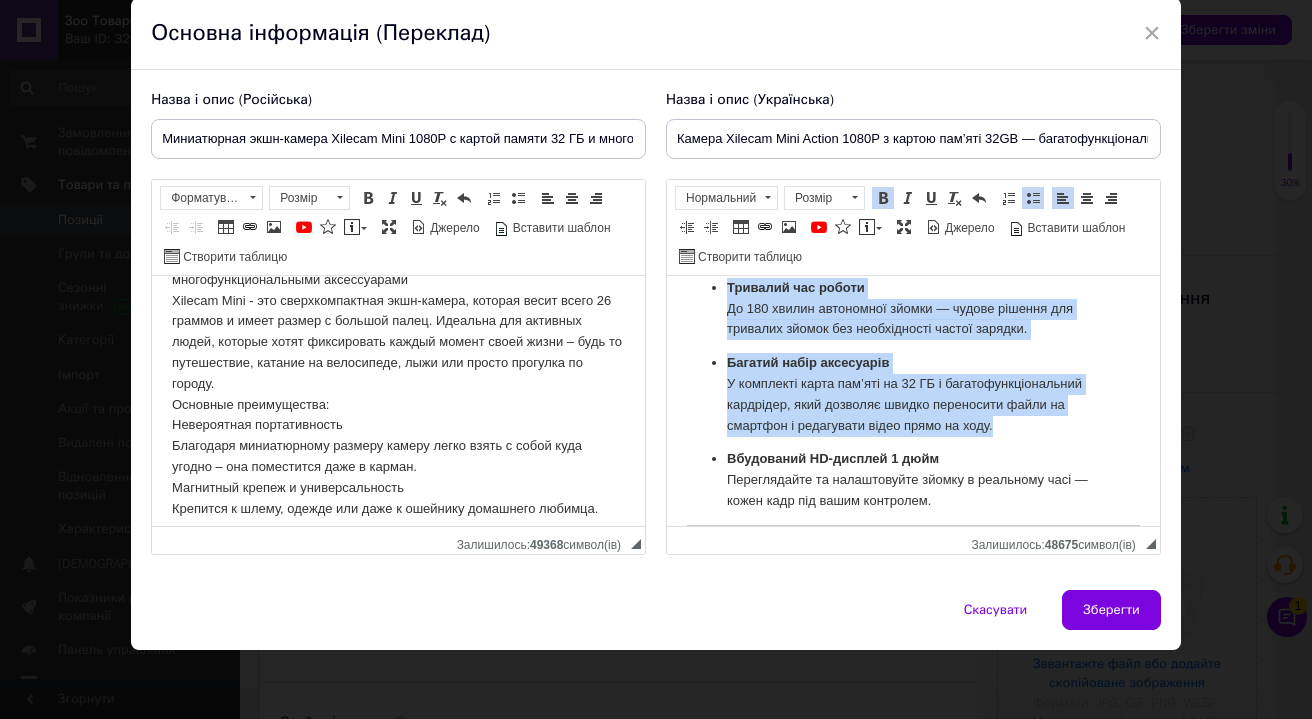 drag, startPoint x: 722, startPoint y: 309, endPoint x: 862, endPoint y: 478, distance: 219.45615 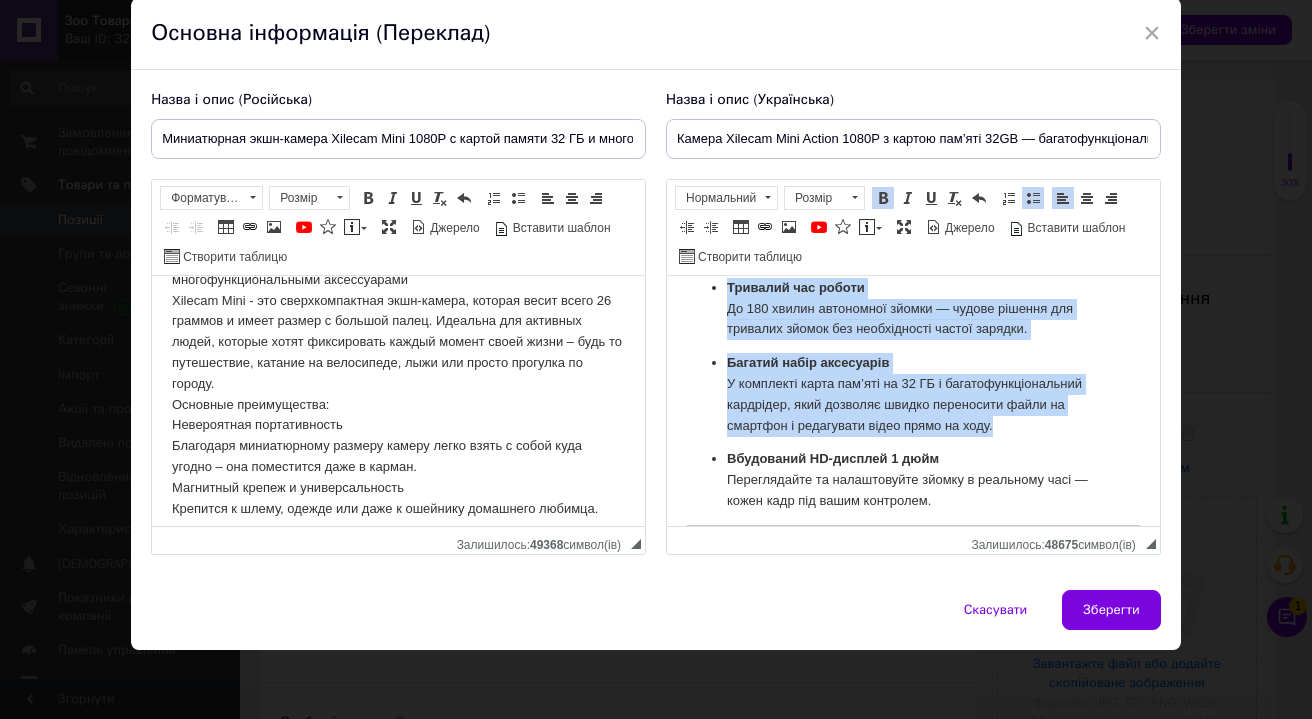 click on "Неймовірна портативність Завдяки мініатюрному розміру камеру легко взяти з собою куди завгодно — вона поміститься навіть у кишеню. Магнітне кріплення та універсальність Кріпиться до шолома, одягу або навіть до нашийника домашнього улюбленця. Ідеальна для влогів, екстремальних видів спорту, подорожей або повсякденного використання. Тривалий час роботи До 180 хвилин автономної зйомки — чудове рішення для тривалих зйомок без необхідності частої зарядки. Багатий набір аксесуарів Вбудований HD-дисплей 1 дюйм" at bounding box center [913, 309] 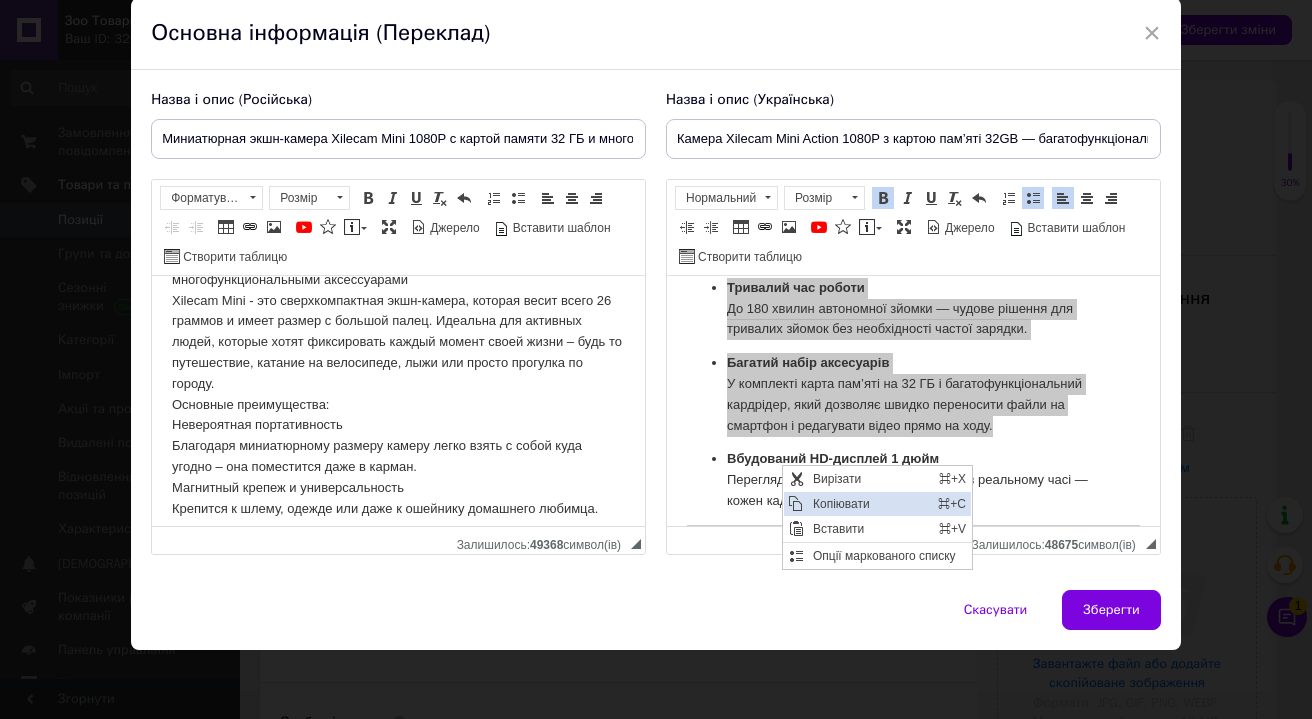 drag, startPoint x: 944, startPoint y: 687, endPoint x: 823, endPoint y: 503, distance: 220.22034 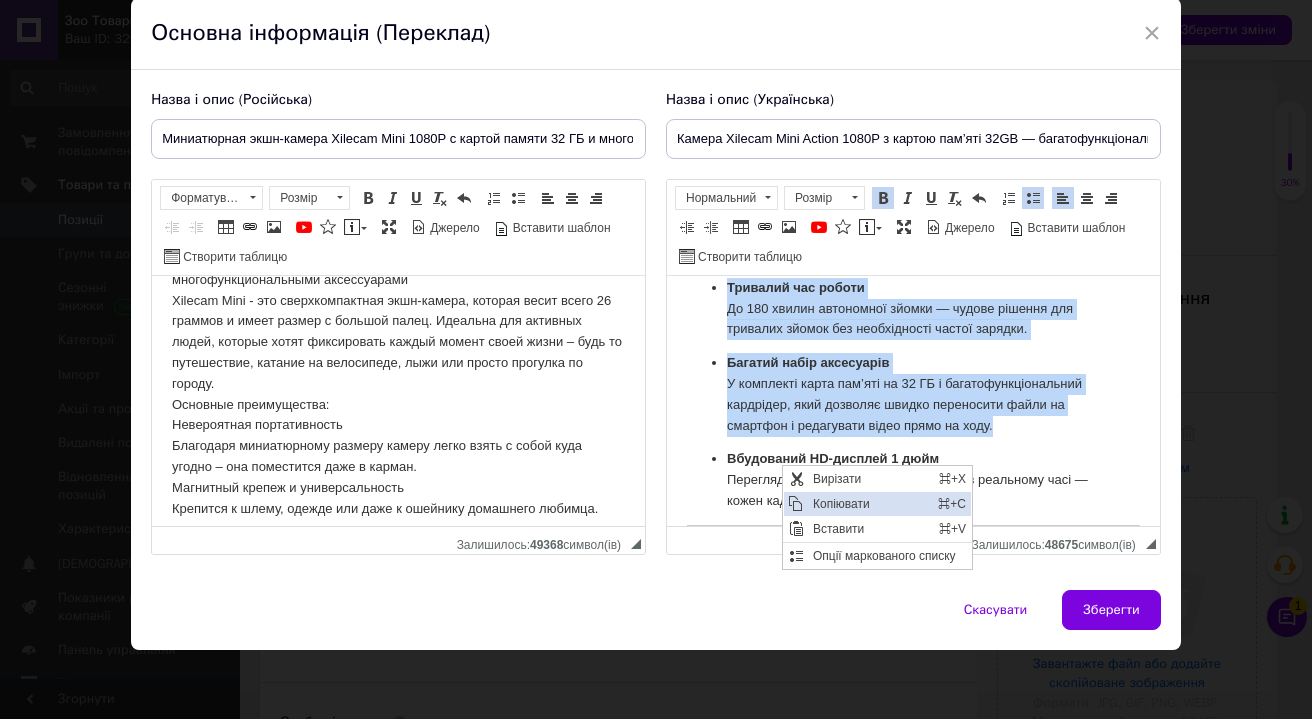 copy on "Тривалий час роботи До 180 хвилин автономної зйомки — чудове рішення для тривалих зйомок без необхідності частої зарядки. Багатий набір аксесуарів У комплекті карта пам’яті на 32 ГБ і багатофункціональний кардрідер, який дозволяє швидко переносити файли на смартфон і редагувати відео прямо на ходу." 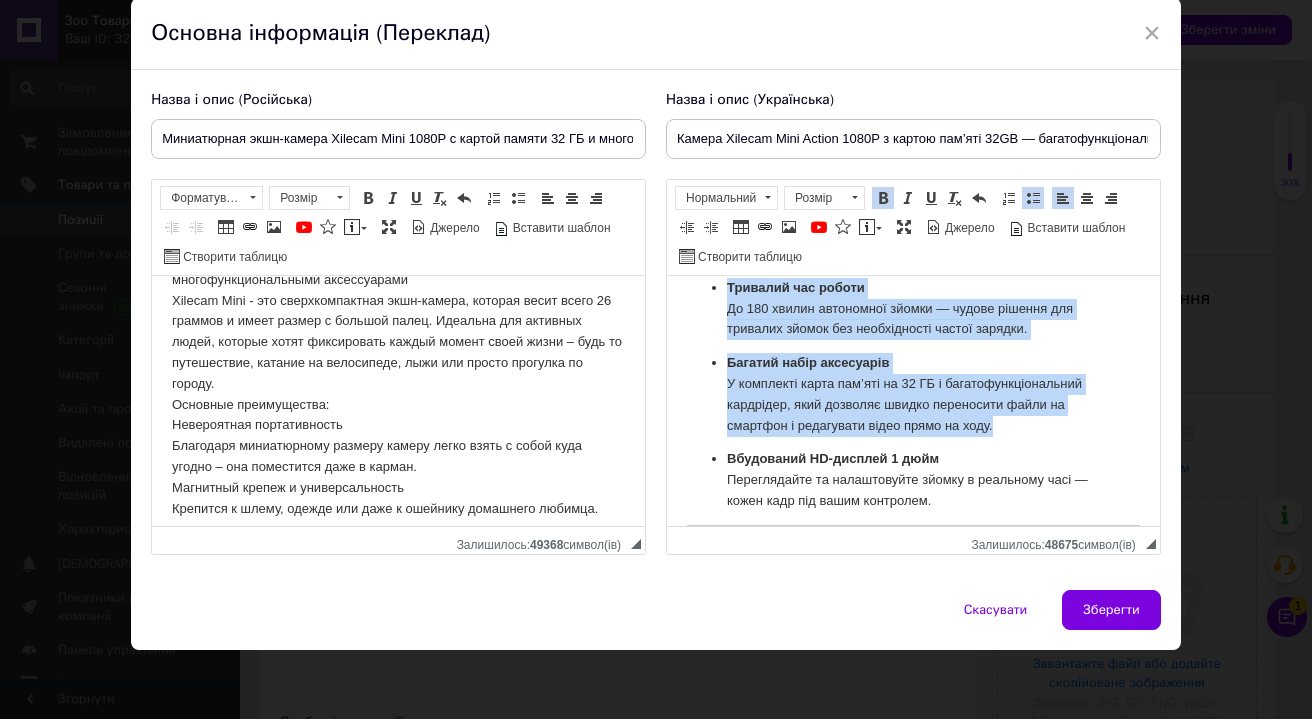 scroll, scrollTop: 70, scrollLeft: 0, axis: vertical 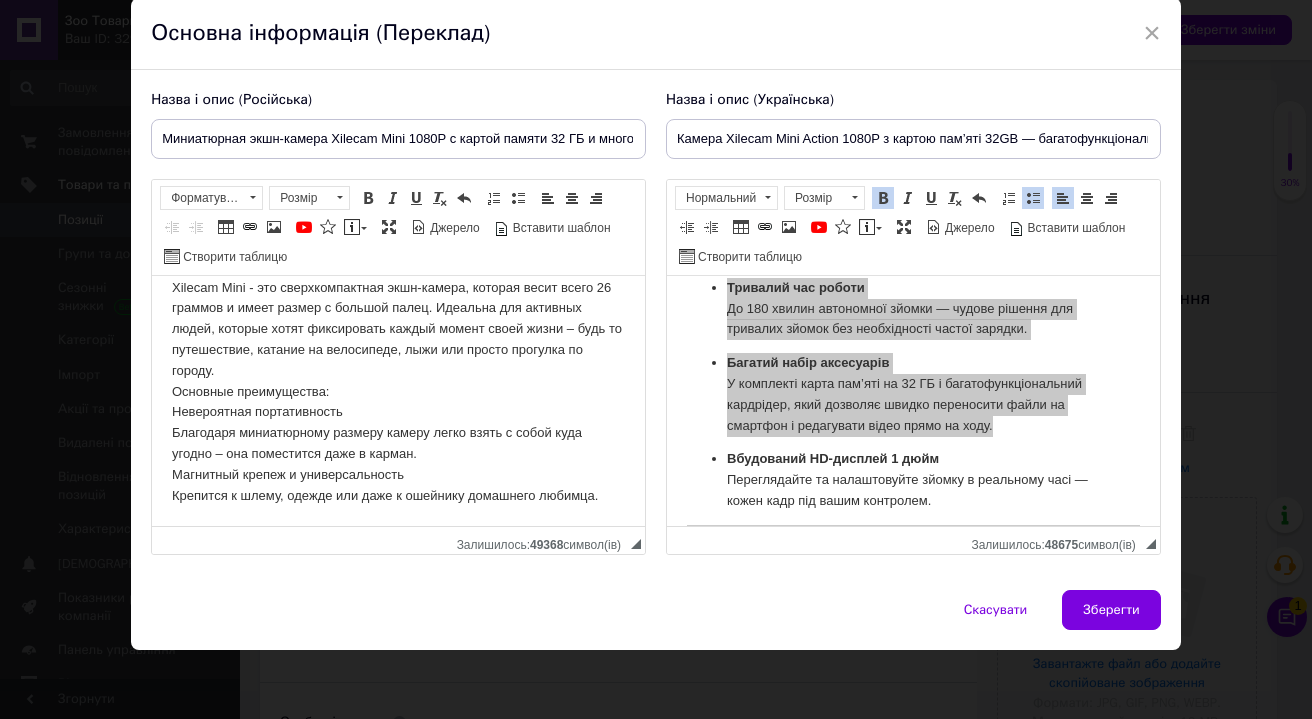 click on "Миниатюрная экшн-камера Xilecam Mini 1080P с картой памяти 32 ГБ и многофункциональными аксессуарами Xilecam Mini - это сверхкомпактная экшн-камера, которая весит всего 26 граммов и имеет размер с большой палец. Идеальна для активных людей, которые хотят фиксировать каждый момент своей жизни – будь то путешествие, катание на велосипеде, лыжи или просто прогулка по городу. Основные преимущества: Невероятная портативность Благодаря миниатюрному размеру камеру легко взять с собой куда угодно – она поместится даже в карман. ​​​​​​​Магнитный крепеж и универсальность" at bounding box center (398, 371) 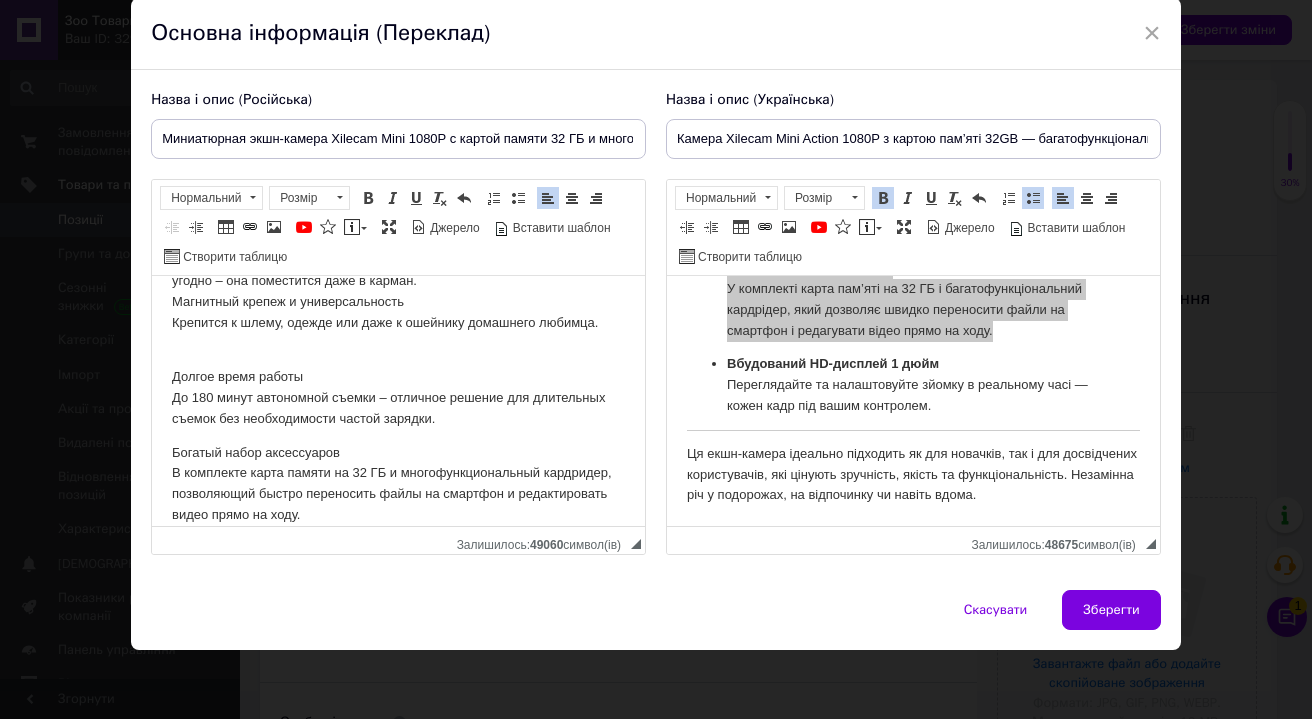 scroll, scrollTop: 534, scrollLeft: 0, axis: vertical 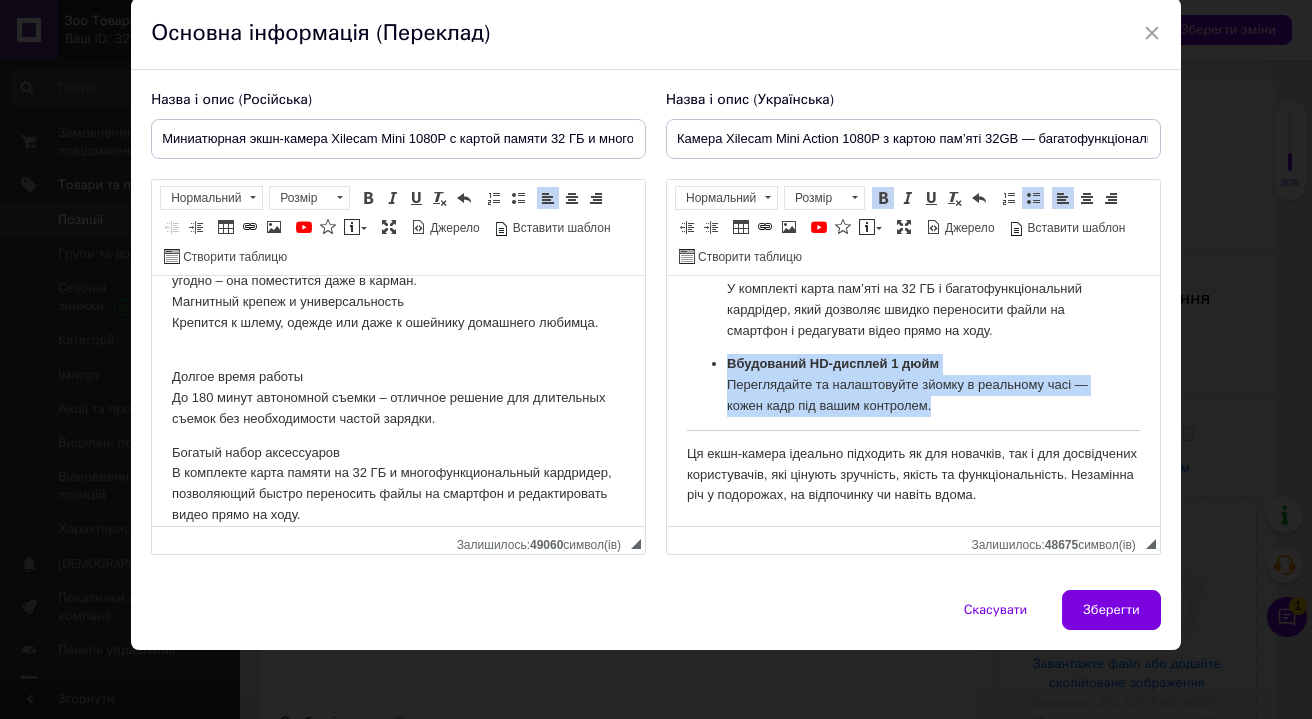 drag, startPoint x: 717, startPoint y: 342, endPoint x: 955, endPoint y: 387, distance: 242.21684 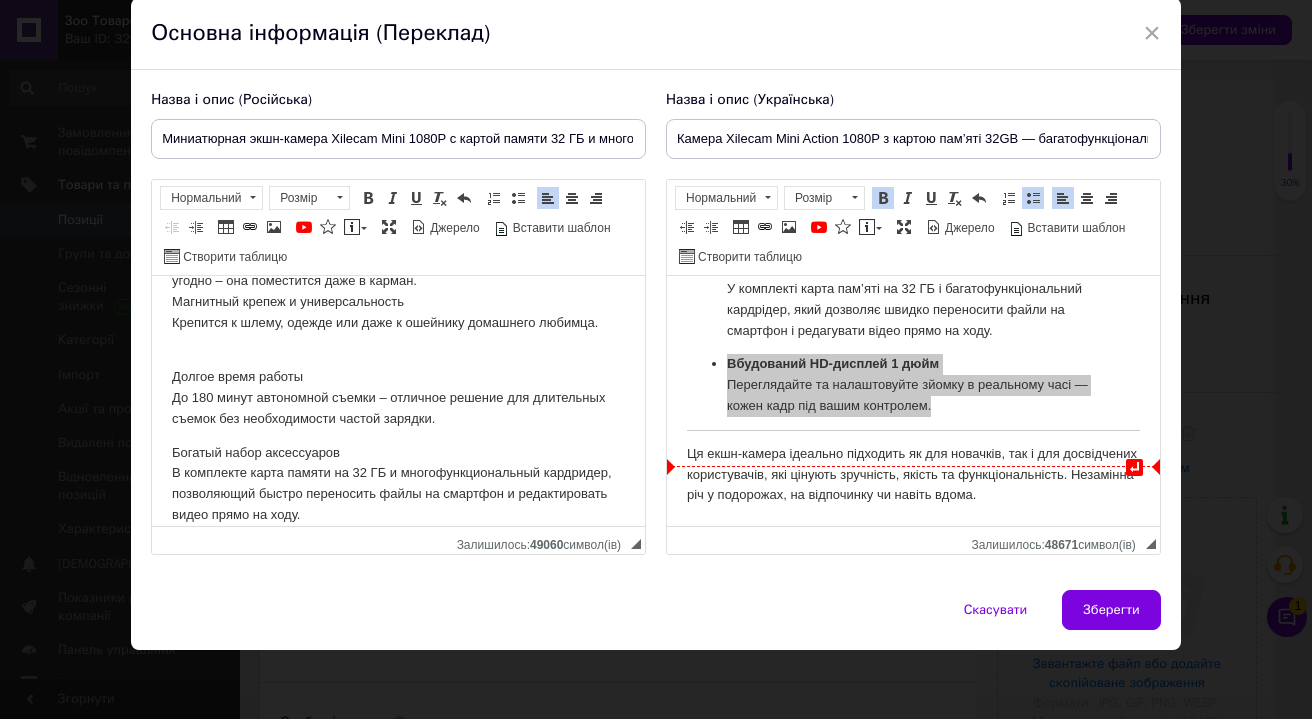drag, startPoint x: 903, startPoint y: 386, endPoint x: 1567, endPoint y: 661, distance: 718.694 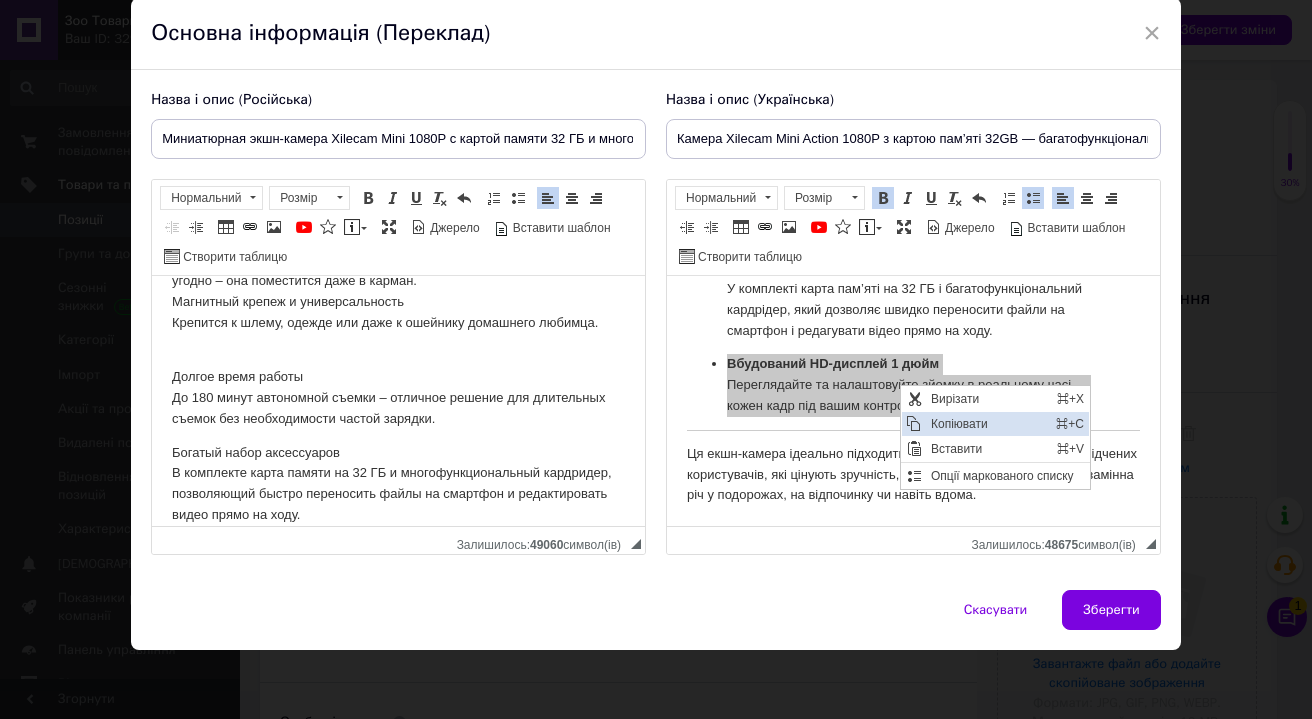 click on "Копіювати" at bounding box center [987, 424] 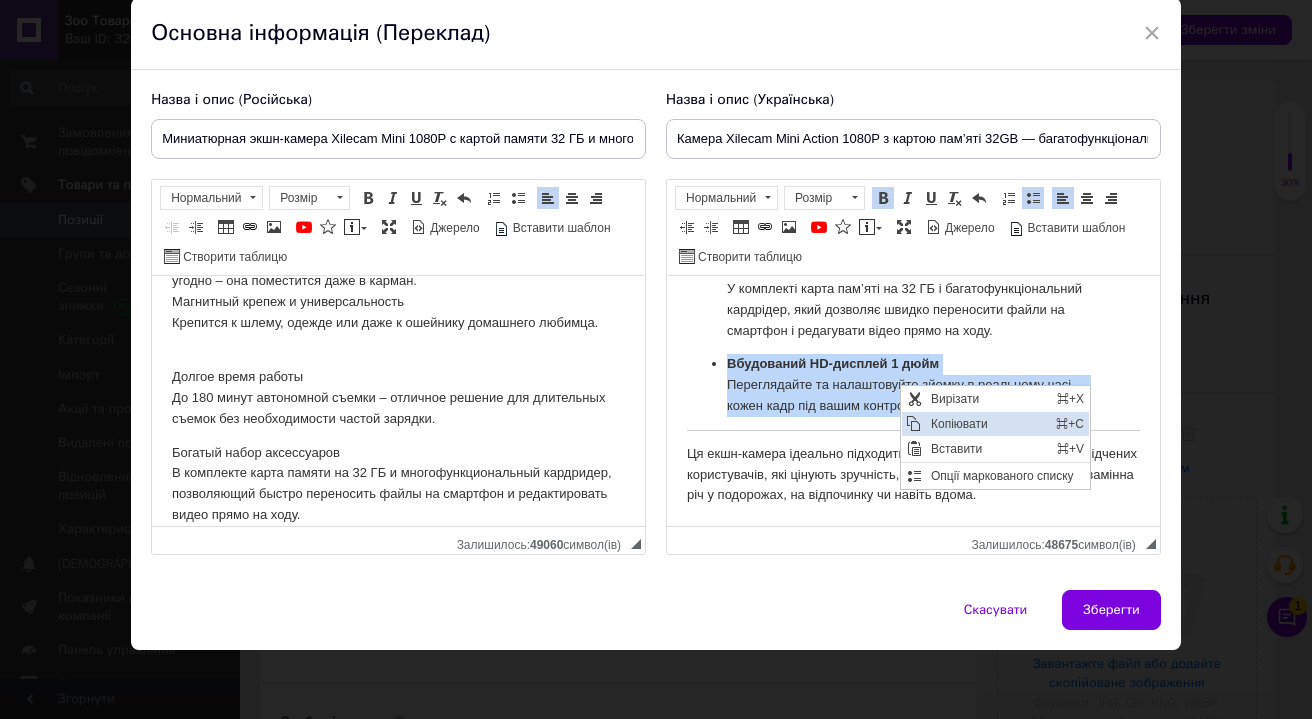 copy on "Вбудований HD-дисплей 1 дюйм Переглядайте та налаштовуйте зйомку в реальному часі — кожен кадр під вашим контролем." 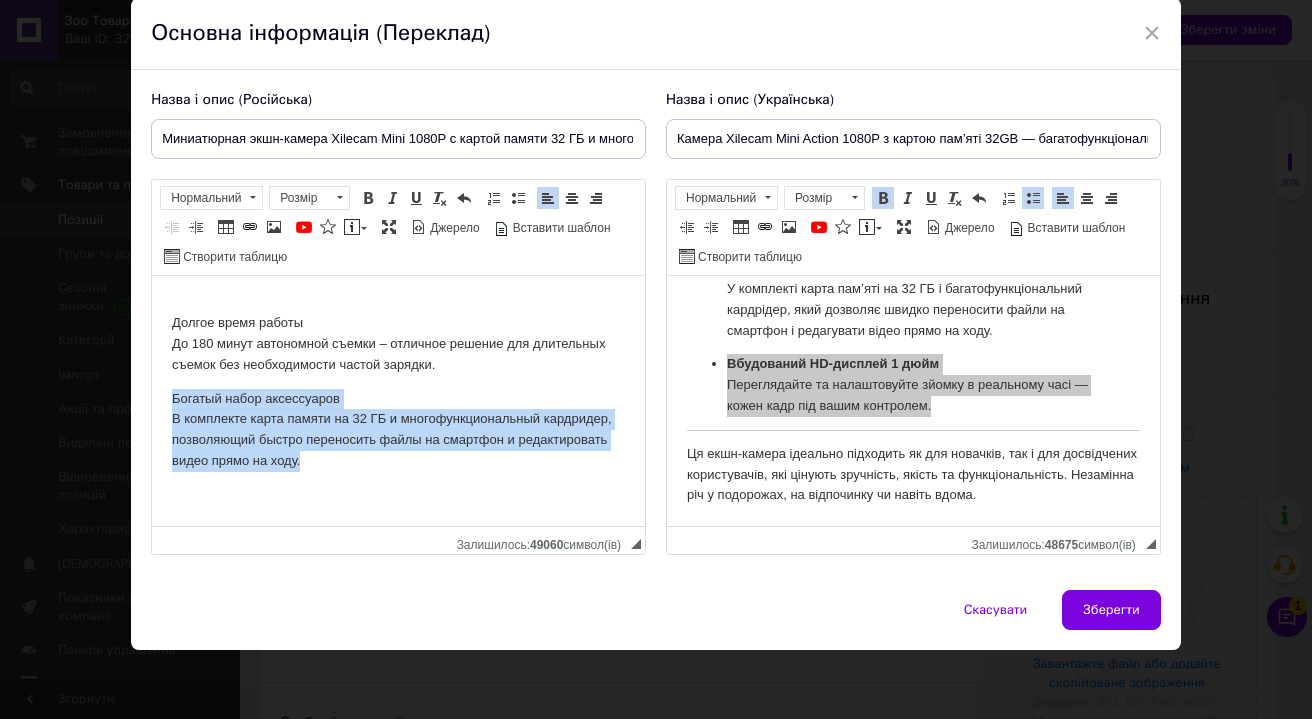 click on "Богатый набор аксессуаров В комплекте карта памяти на 32 ГБ и многофункциональный кардридер, позволяющий быстро переносить файлы на смартфон и редактировать видео прямо на ходу." at bounding box center (398, 430) 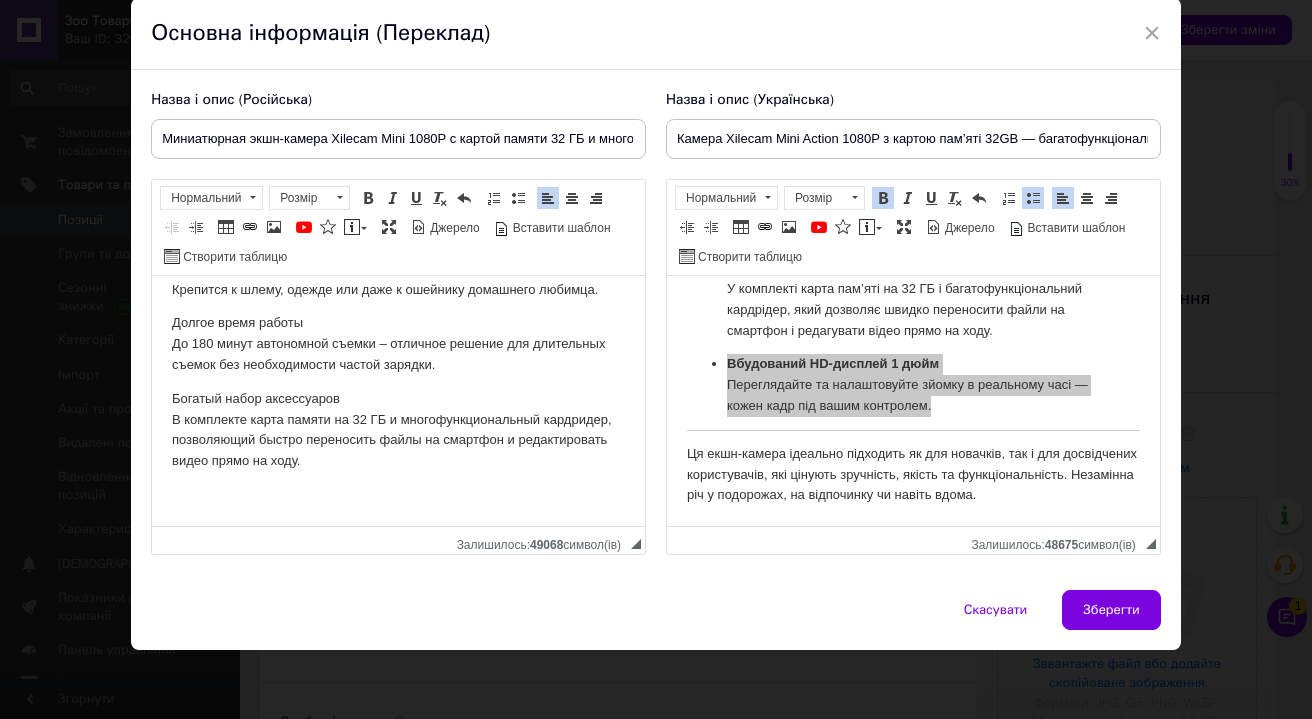 click on "Богатый набор аксессуаров В комплекте карта памяти на 32 ГБ и многофункциональный кардридер, позволяющий быстро переносить файлы на смартфон и редактировать видео прямо на ходу." 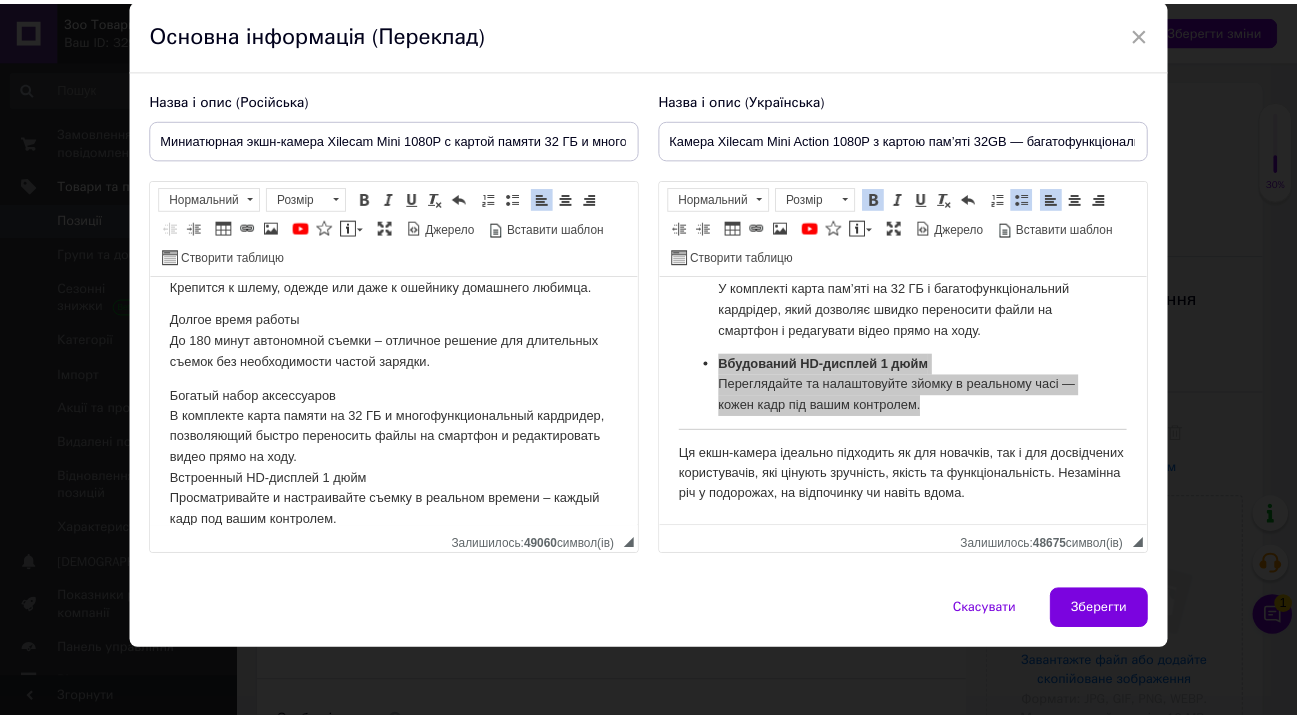 scroll, scrollTop: 273, scrollLeft: 0, axis: vertical 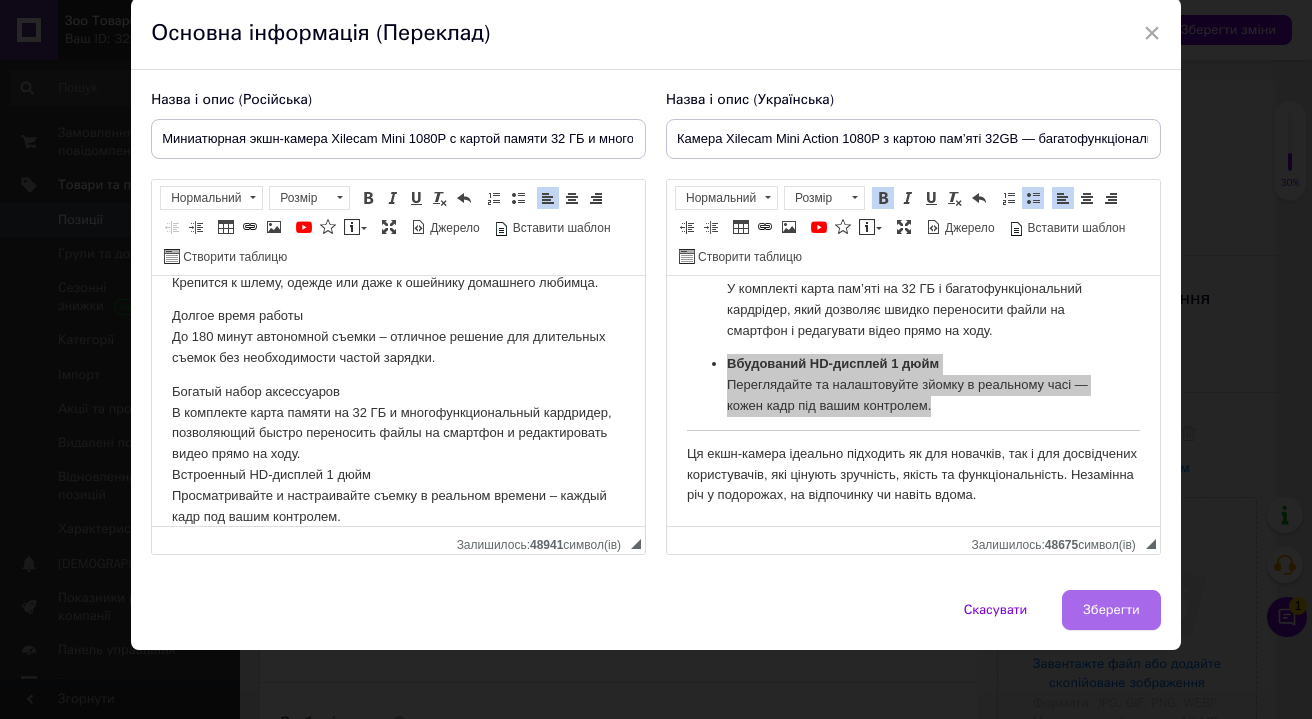 click on "Зберегти" at bounding box center [1111, 610] 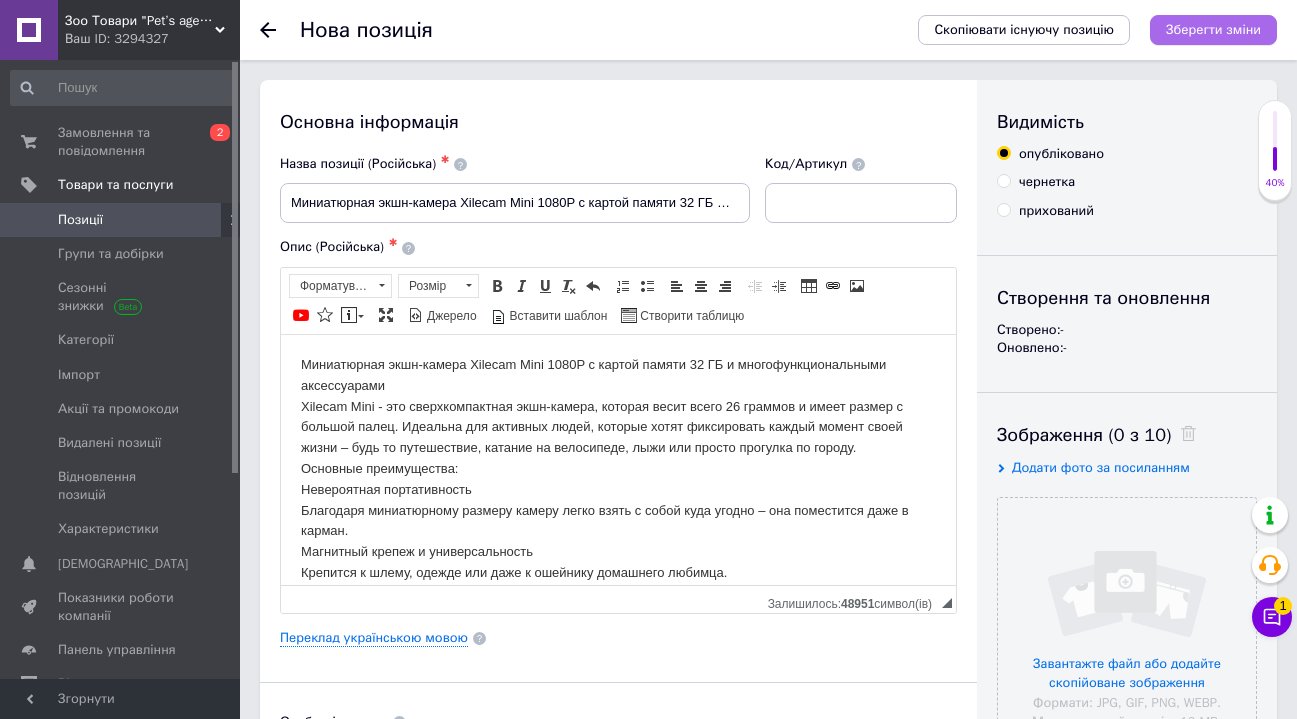 click on "Зберегти зміни" at bounding box center [1213, 29] 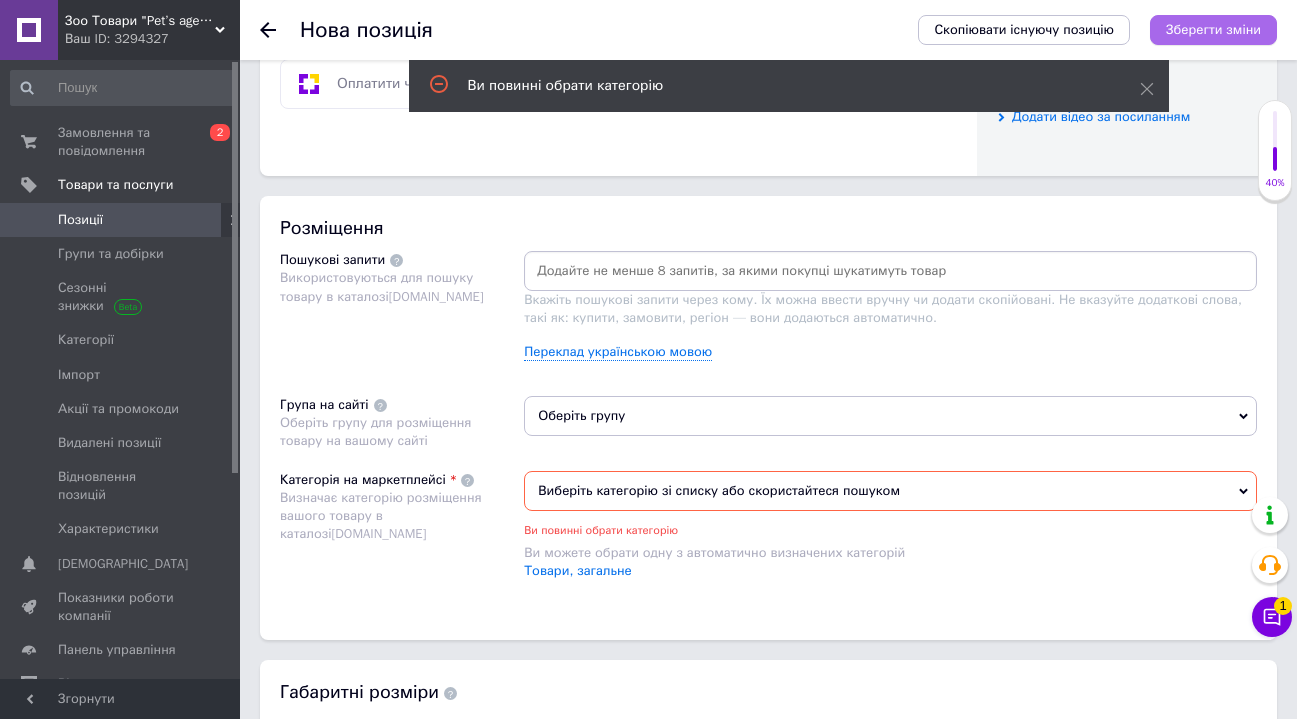 scroll, scrollTop: 1188, scrollLeft: 0, axis: vertical 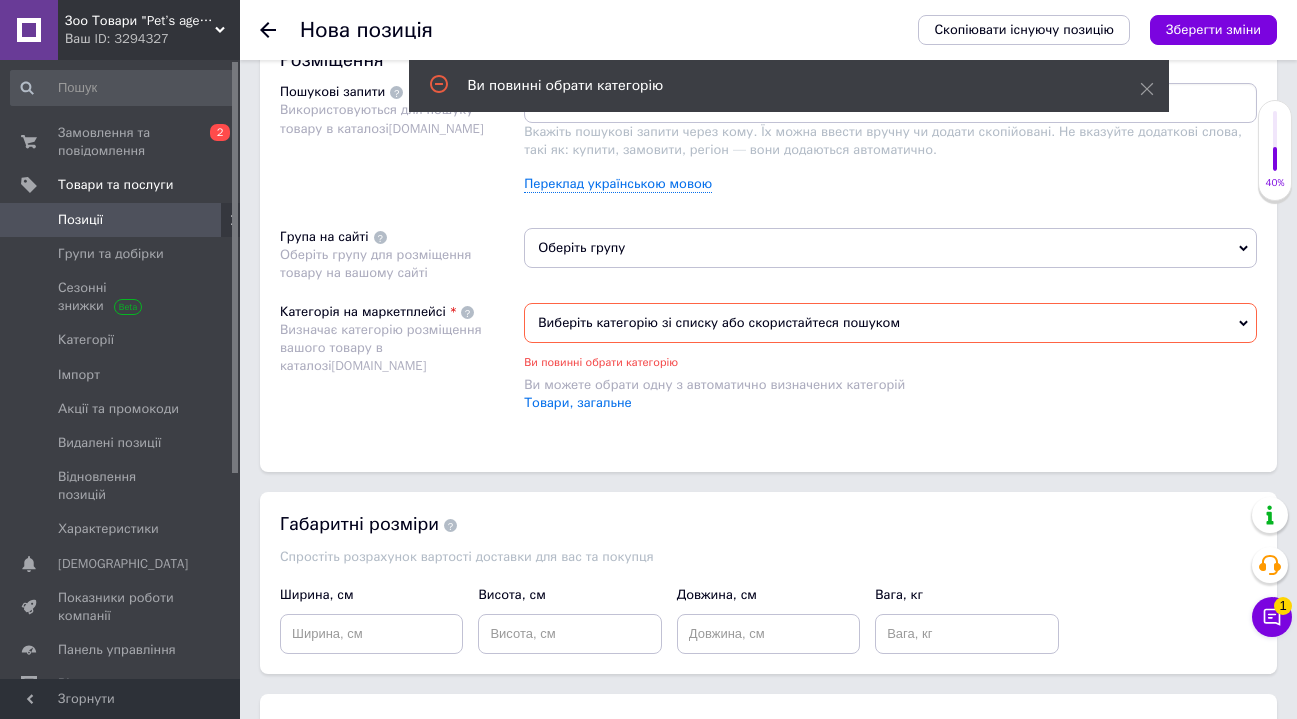 click on "Оберіть групу" at bounding box center [890, 248] 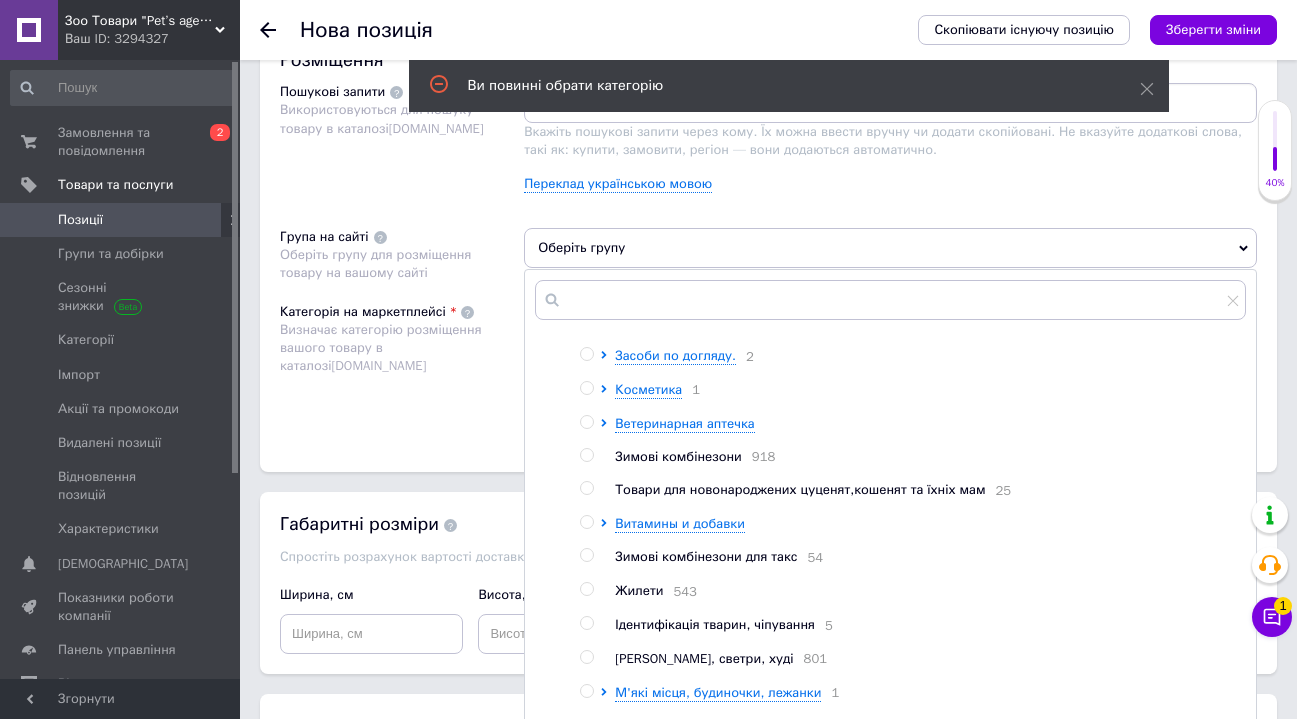 scroll, scrollTop: 333, scrollLeft: 0, axis: vertical 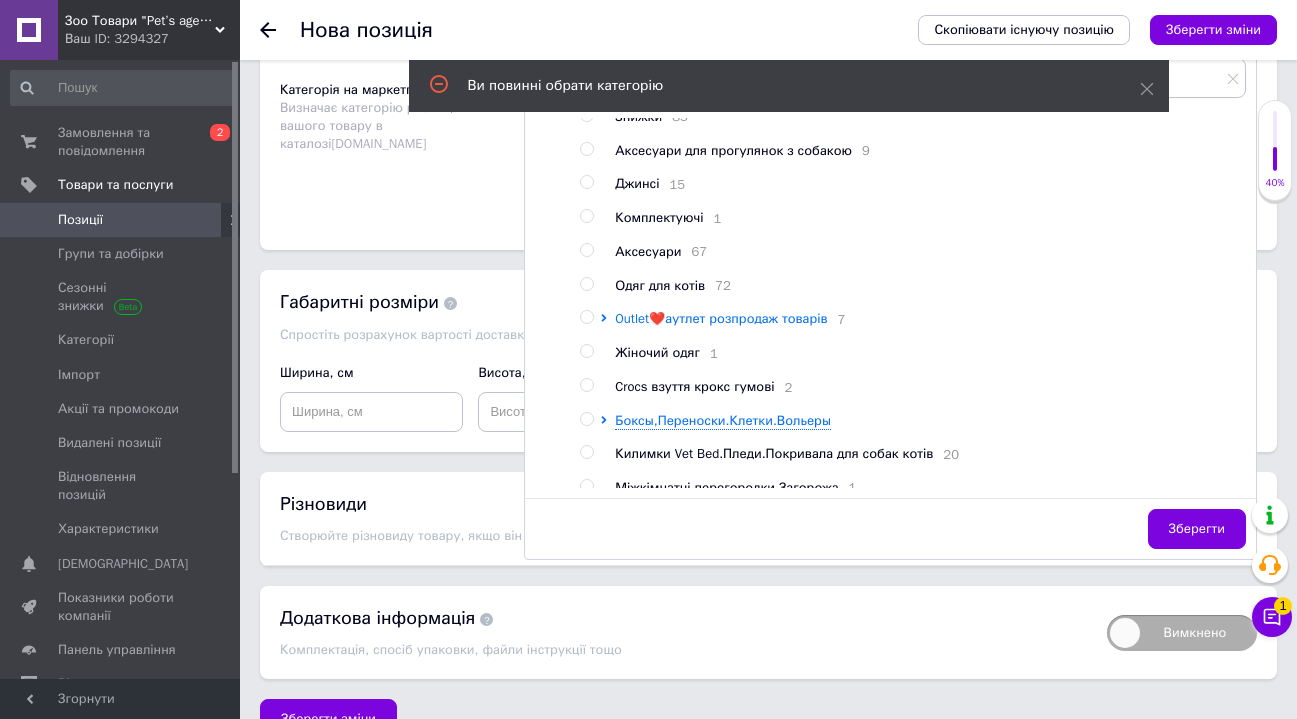 click on "Outlet❤️аутлет розпродаж товарів" at bounding box center (721, 318) 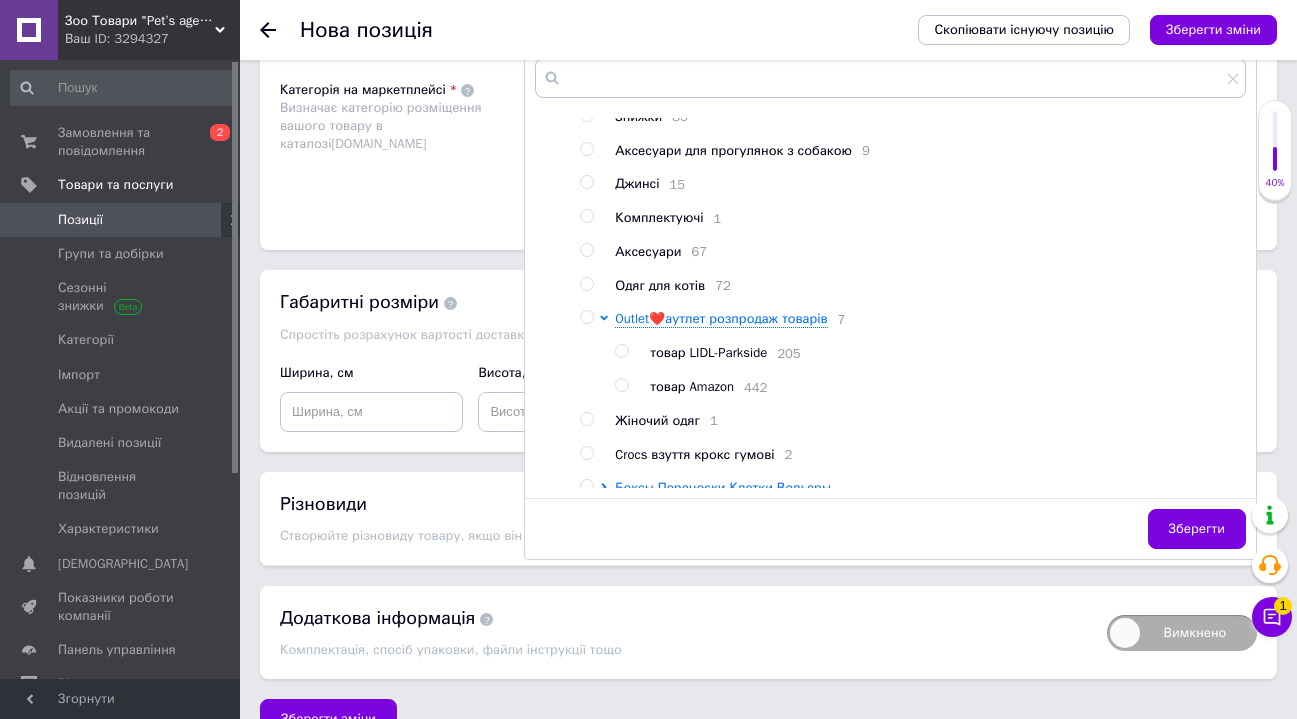 click at bounding box center [621, 385] 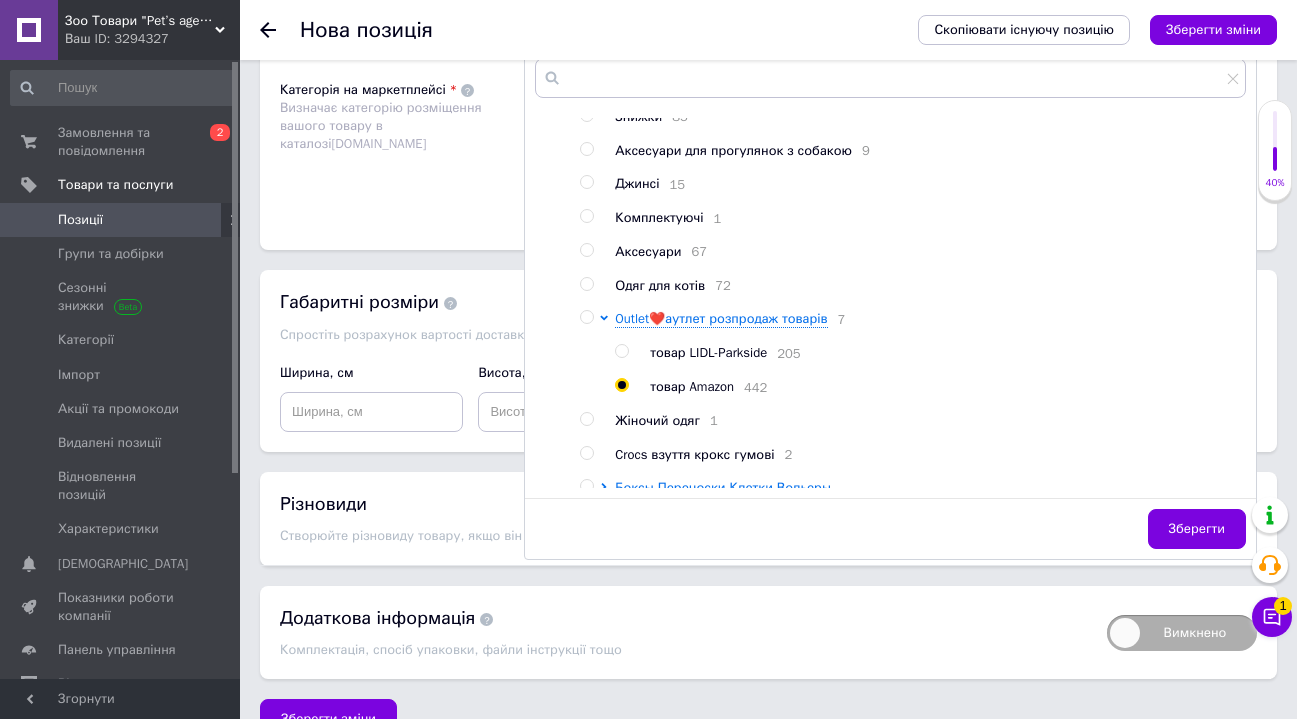 radio on "true" 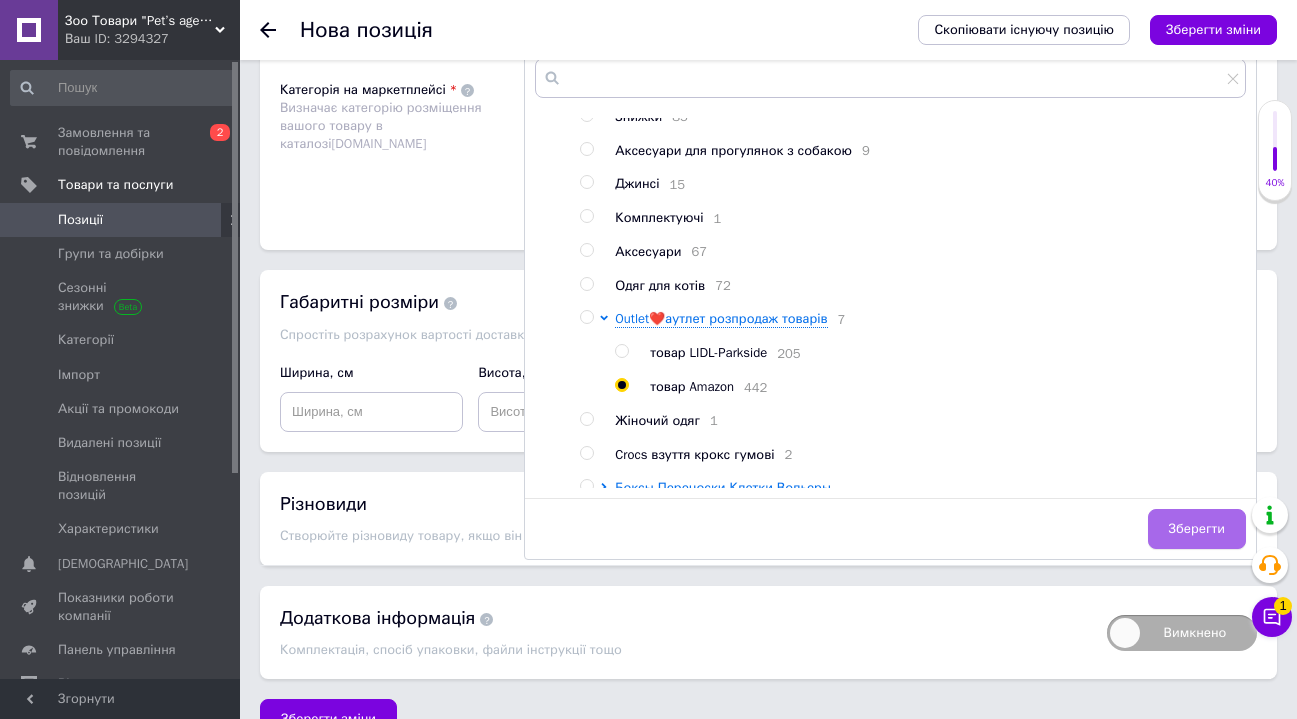 click on "Зберегти" at bounding box center [1197, 529] 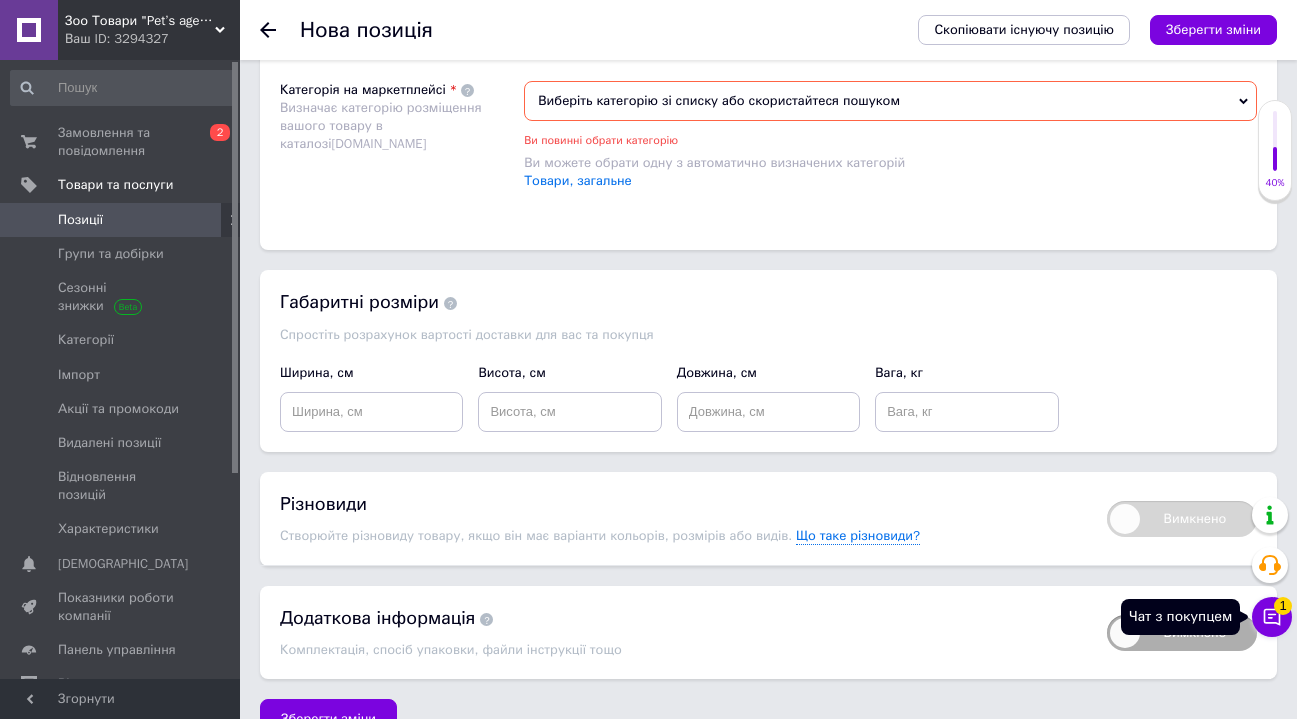 click 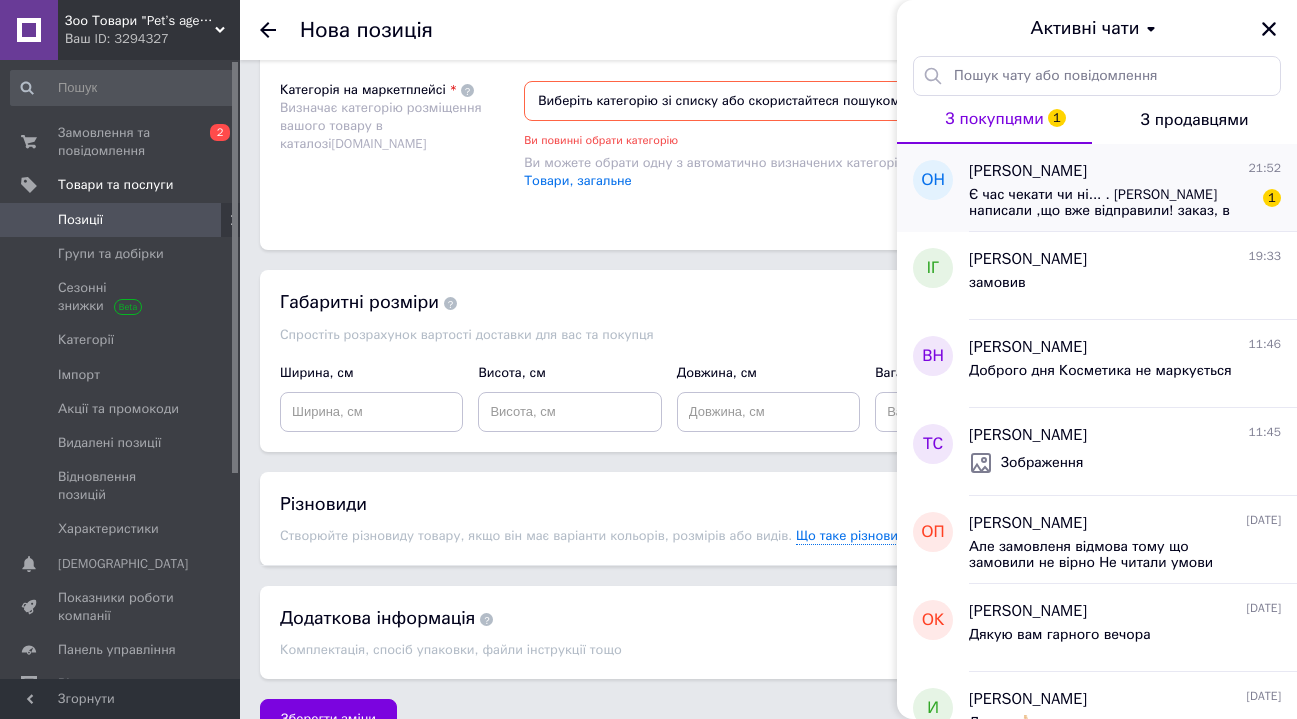 click on "Є час чекати чи ні... . [PERSON_NAME] написали ,що вже відправили! заказ,  в субботу! ! Навіщо ви вводите людей в оману. Краще без ваших порад обходитись." at bounding box center (1111, 203) 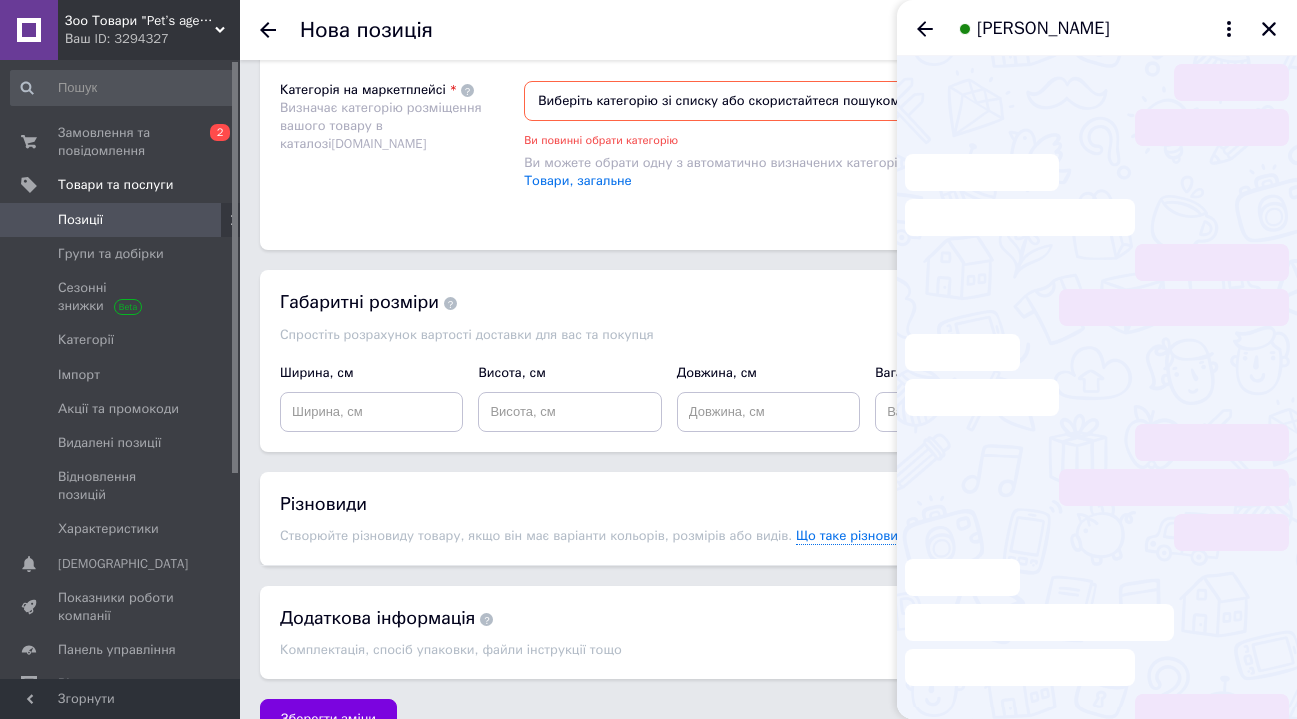 scroll, scrollTop: 625, scrollLeft: 0, axis: vertical 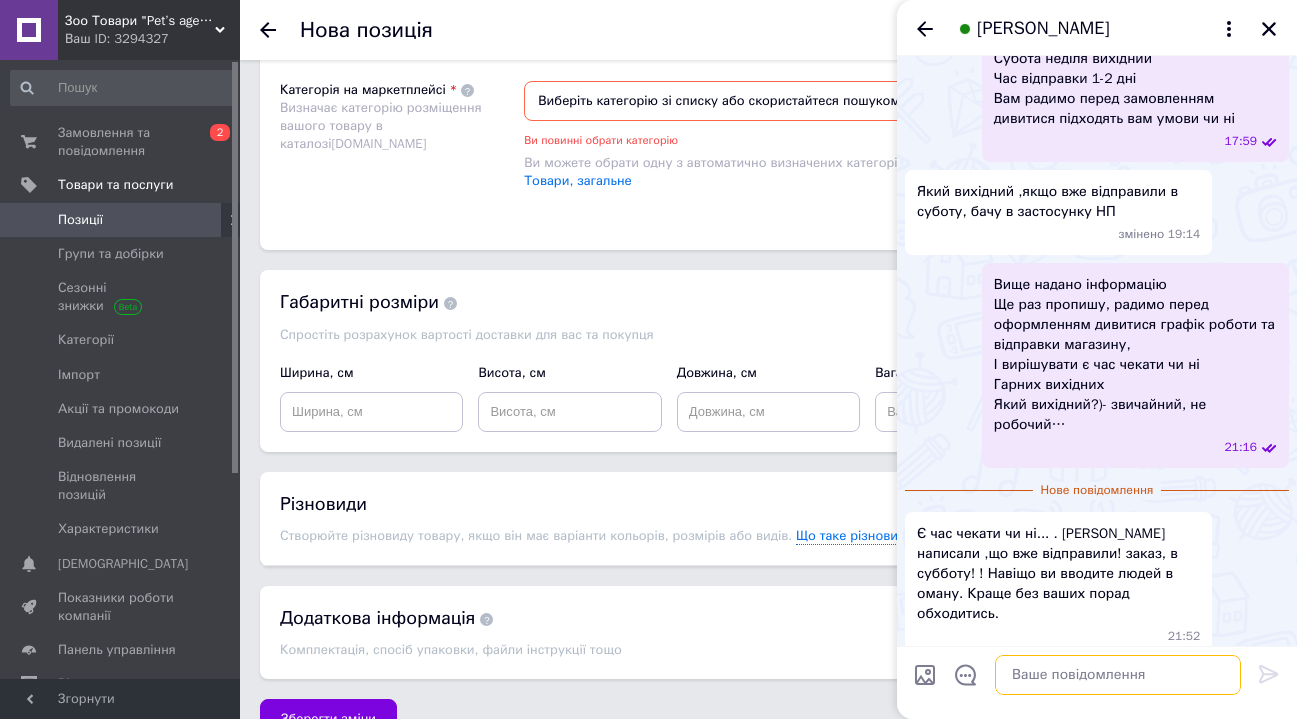 click at bounding box center (1118, 675) 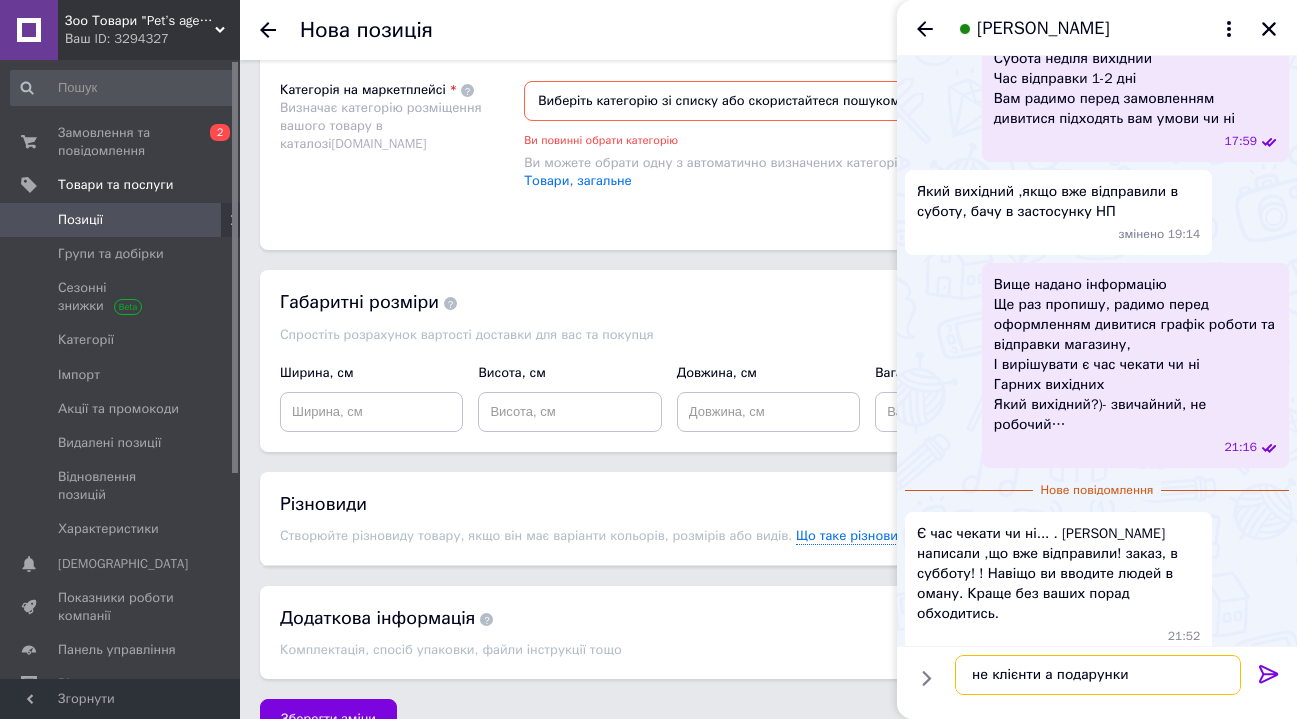 type on "не клієнти а подарунки(" 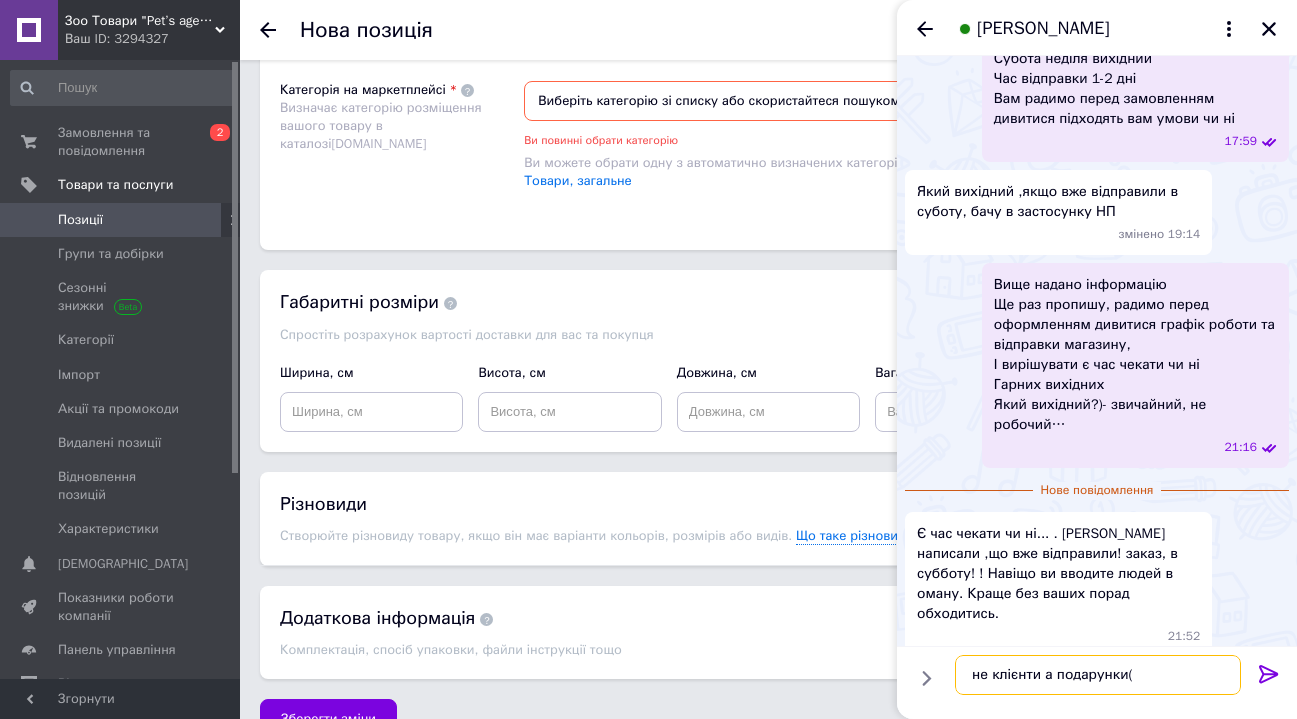 type 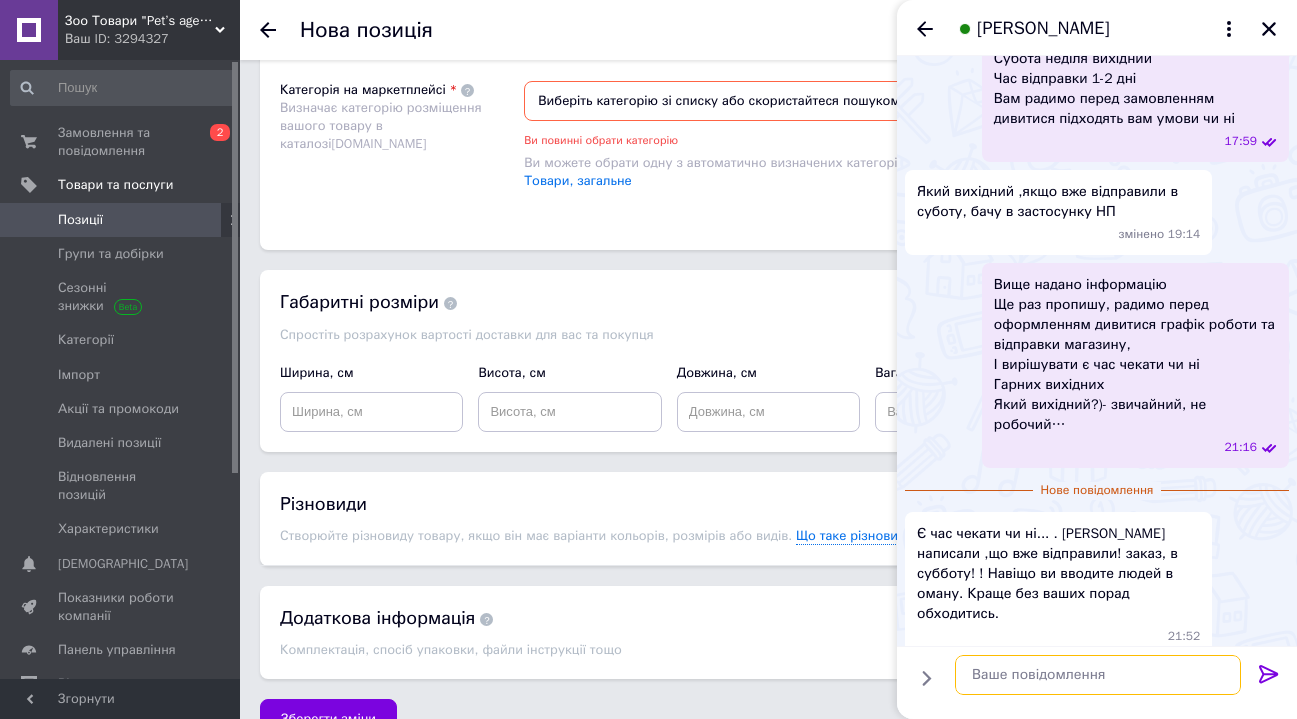 scroll, scrollTop: 642, scrollLeft: 0, axis: vertical 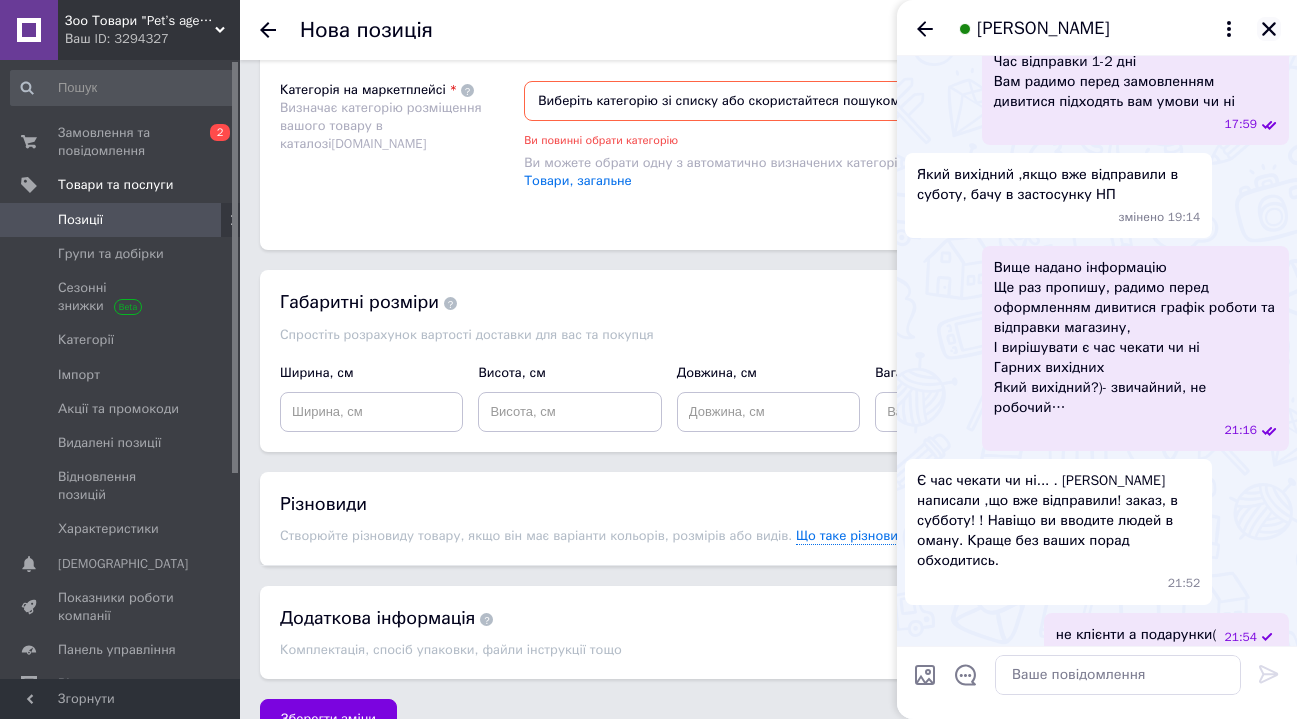 click 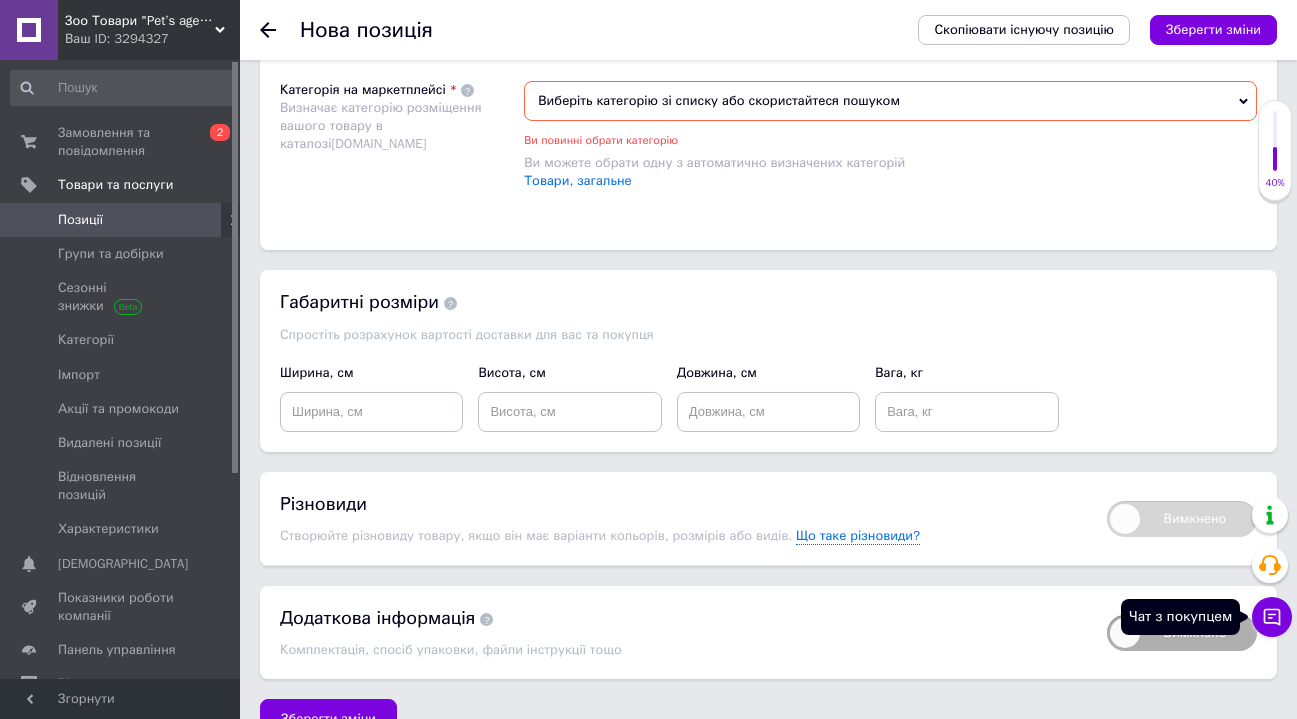 click on "Чат з покупцем" at bounding box center (1272, 617) 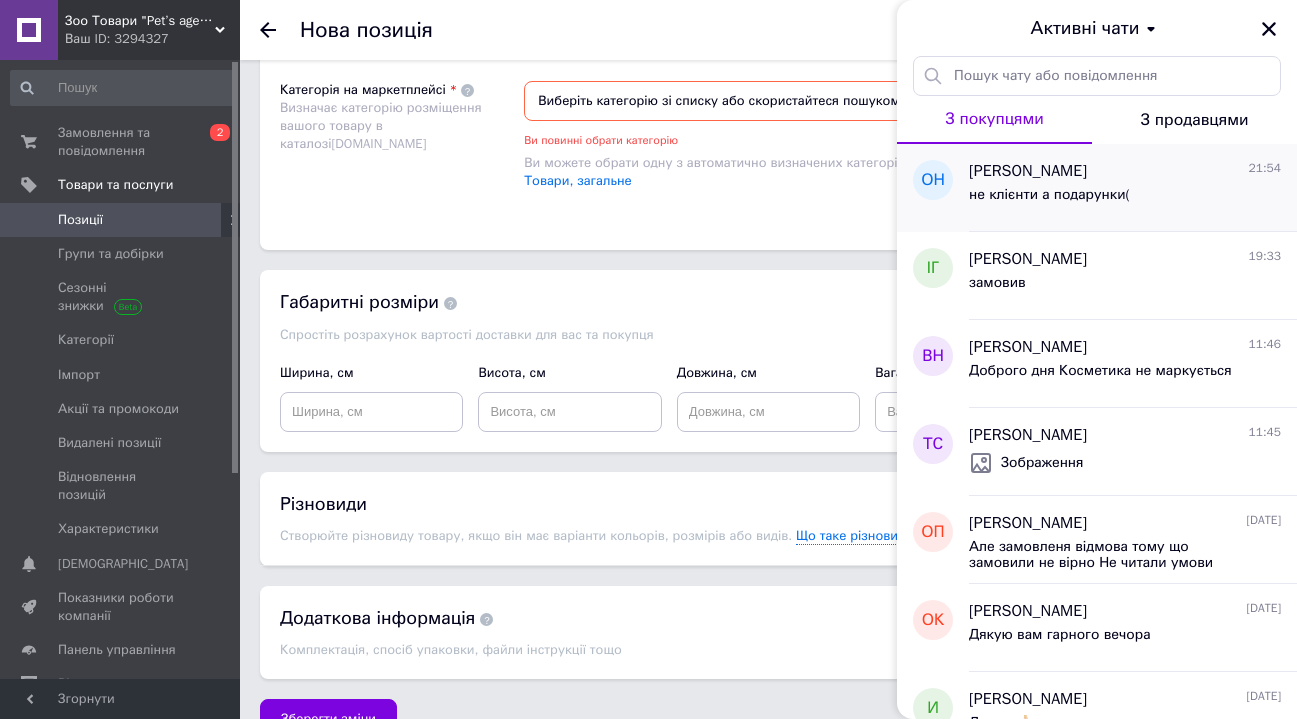 click on "не клієнти а подарунки(" at bounding box center (1049, 201) 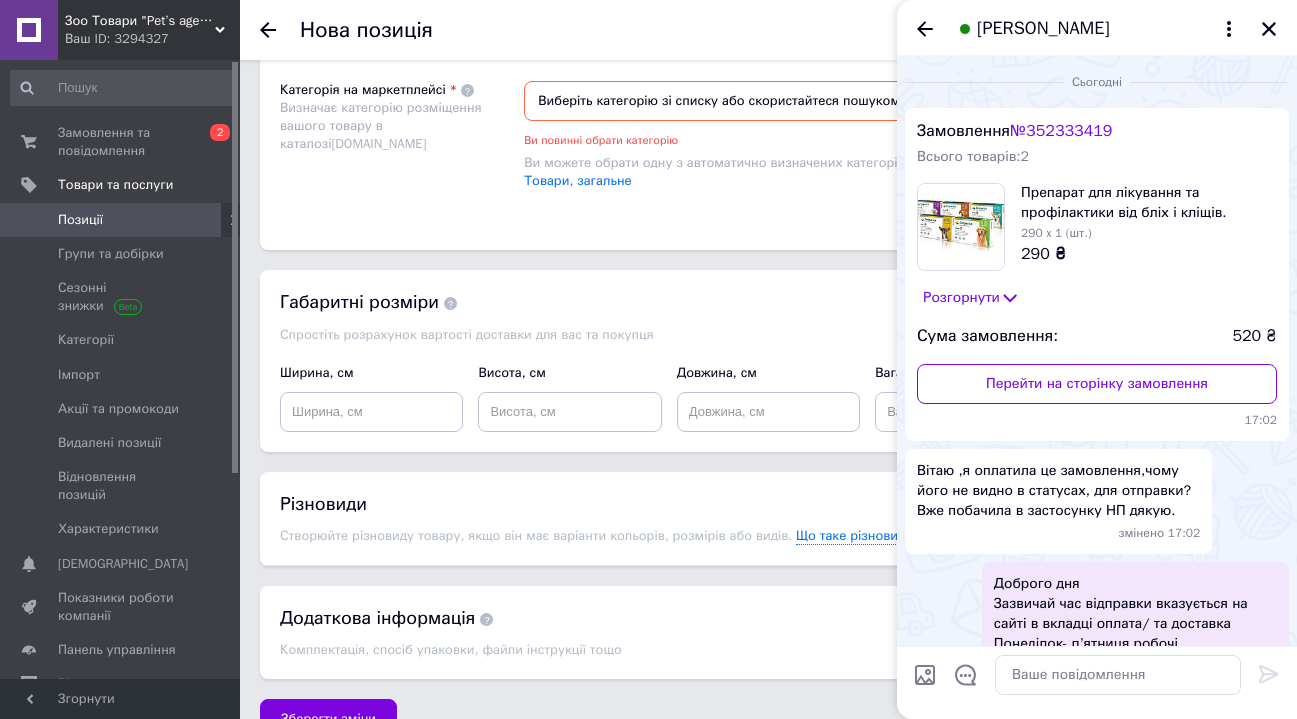 scroll, scrollTop: 642, scrollLeft: 0, axis: vertical 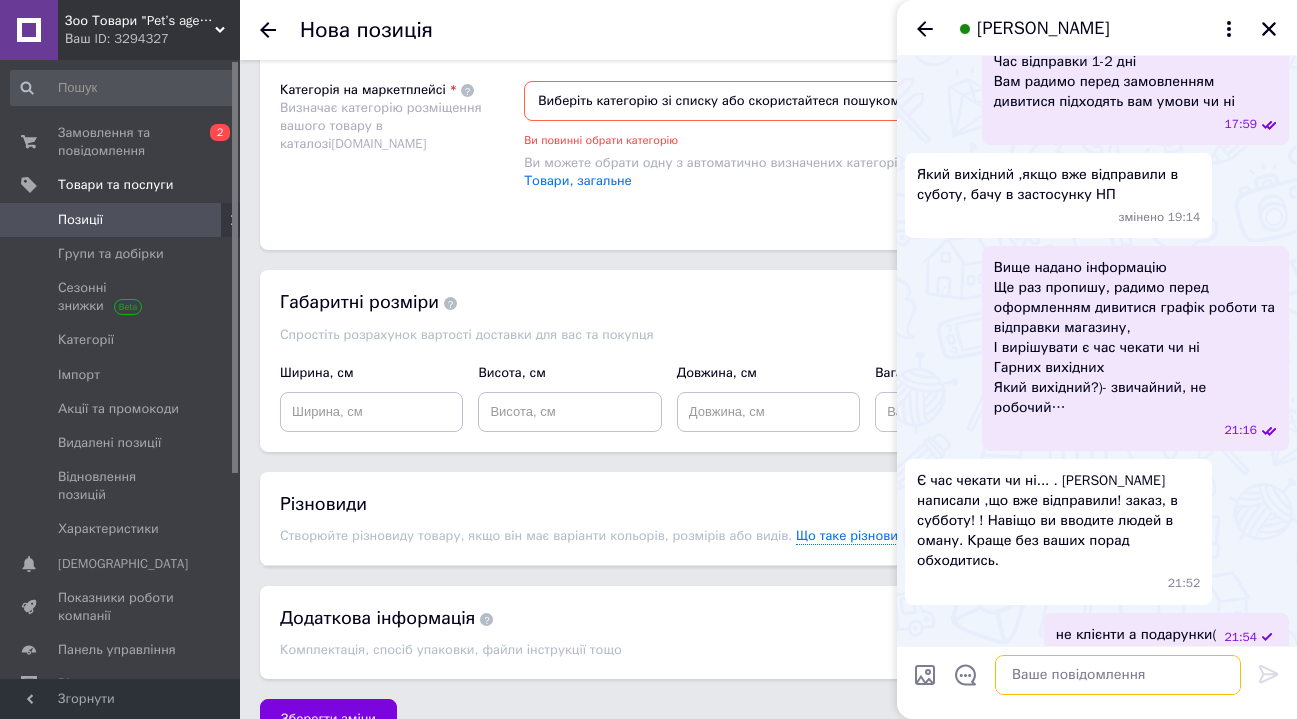 click at bounding box center (1118, 675) 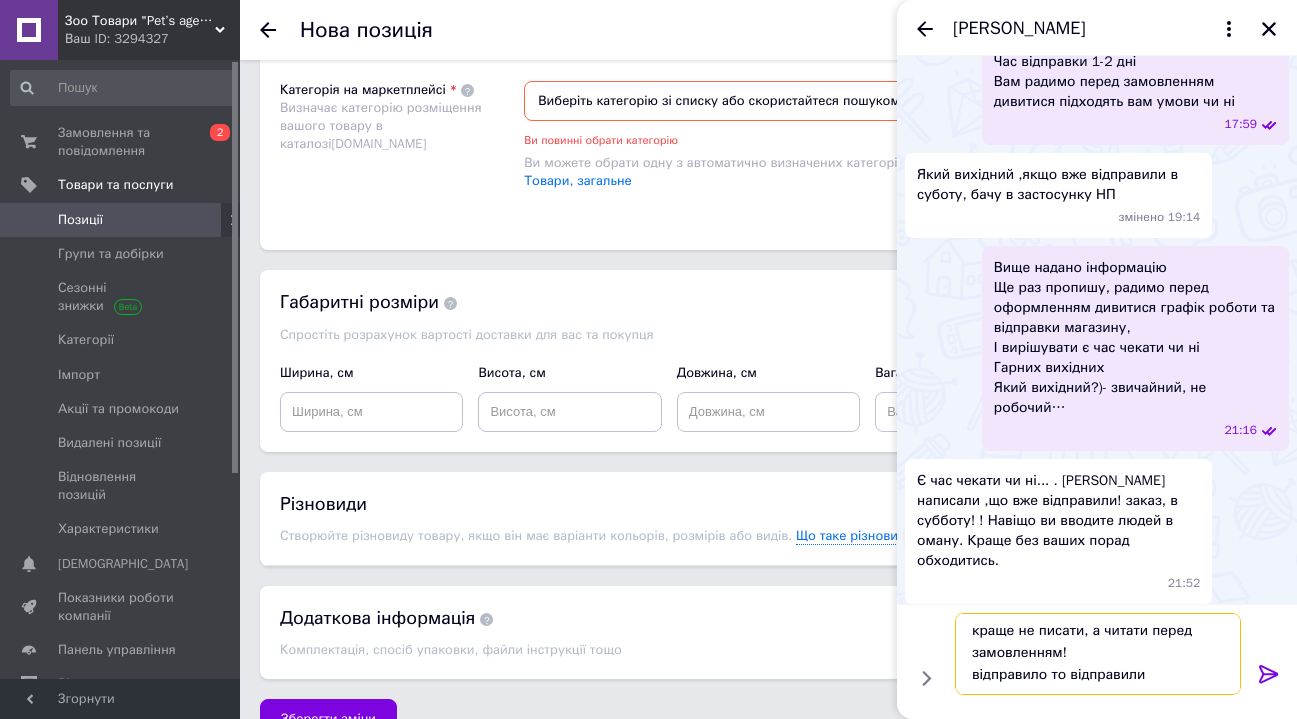 scroll, scrollTop: 13, scrollLeft: 0, axis: vertical 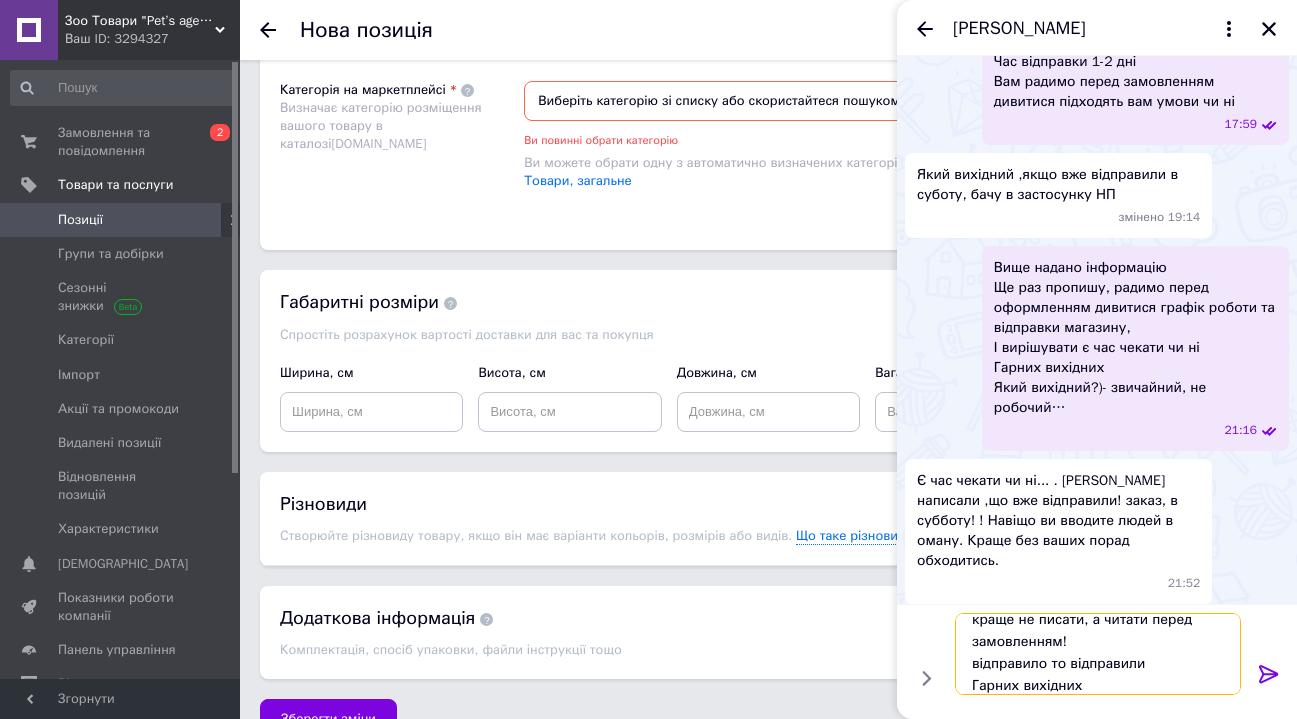 type on "краще не писати, а читати перед замовленням!
відправило то відправили
Гарних вихідних" 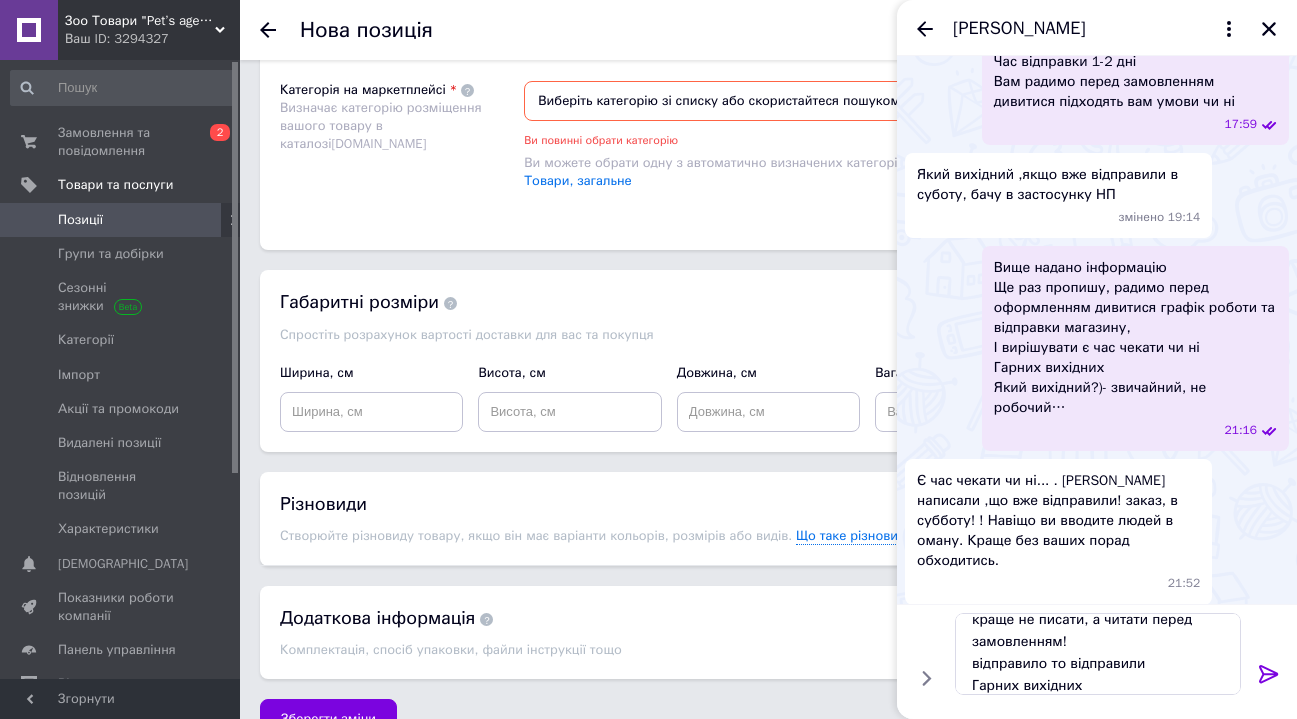 click 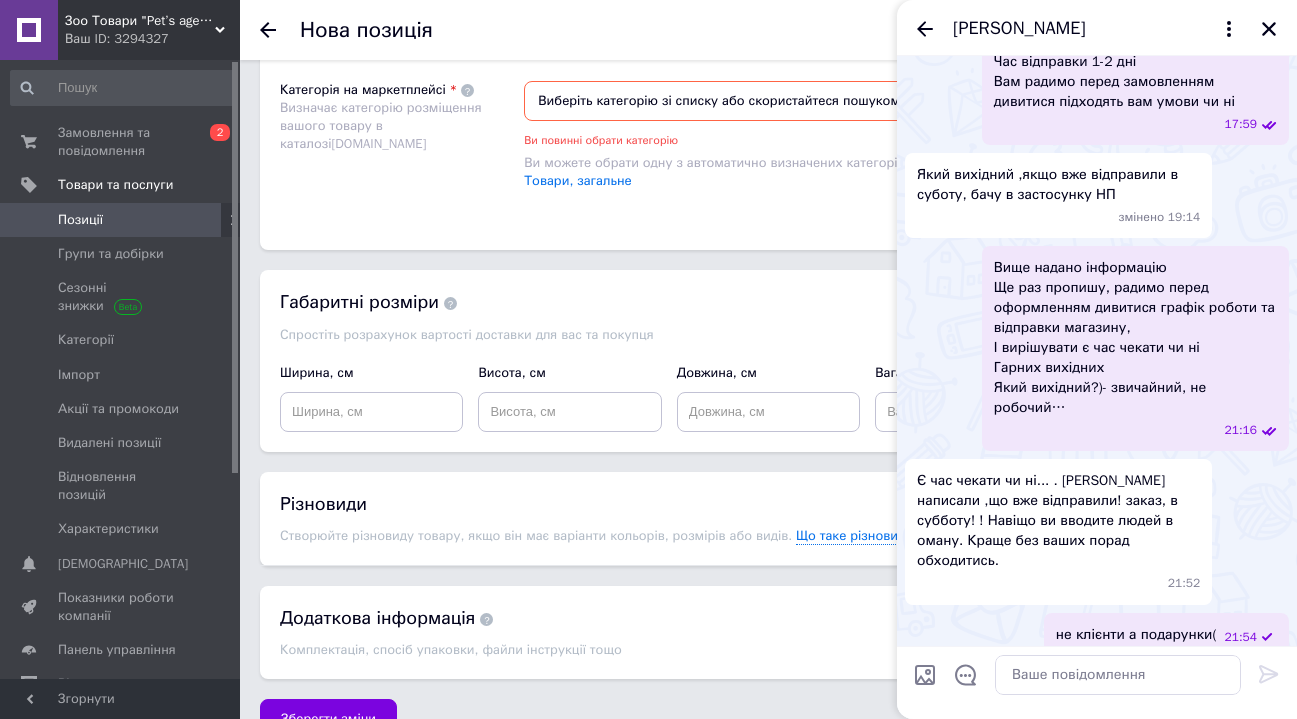 scroll, scrollTop: 0, scrollLeft: 0, axis: both 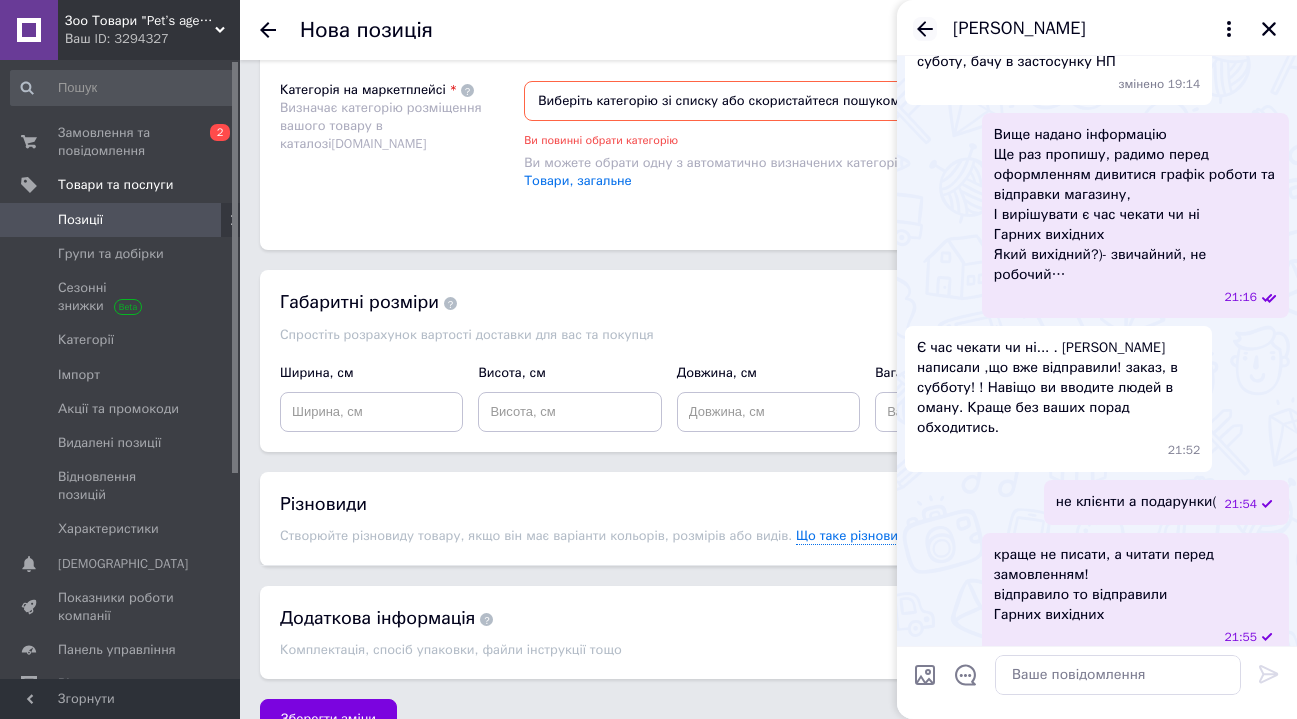 click 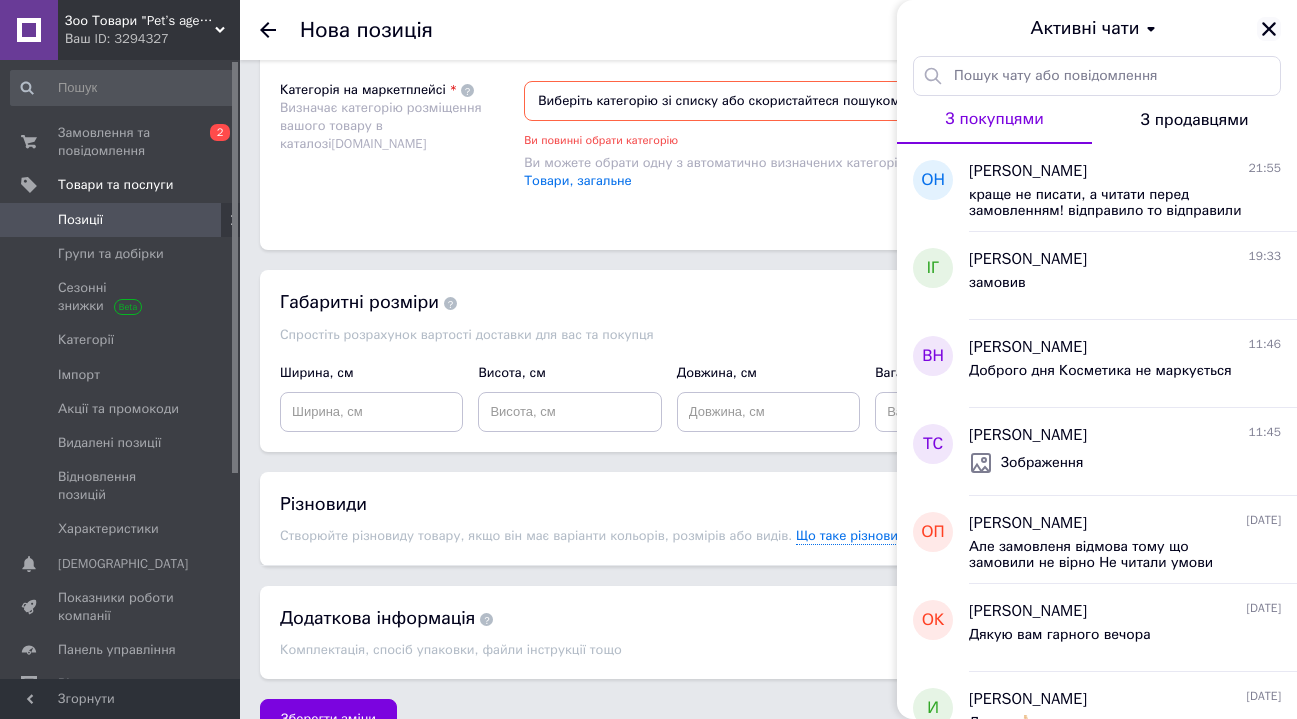 click 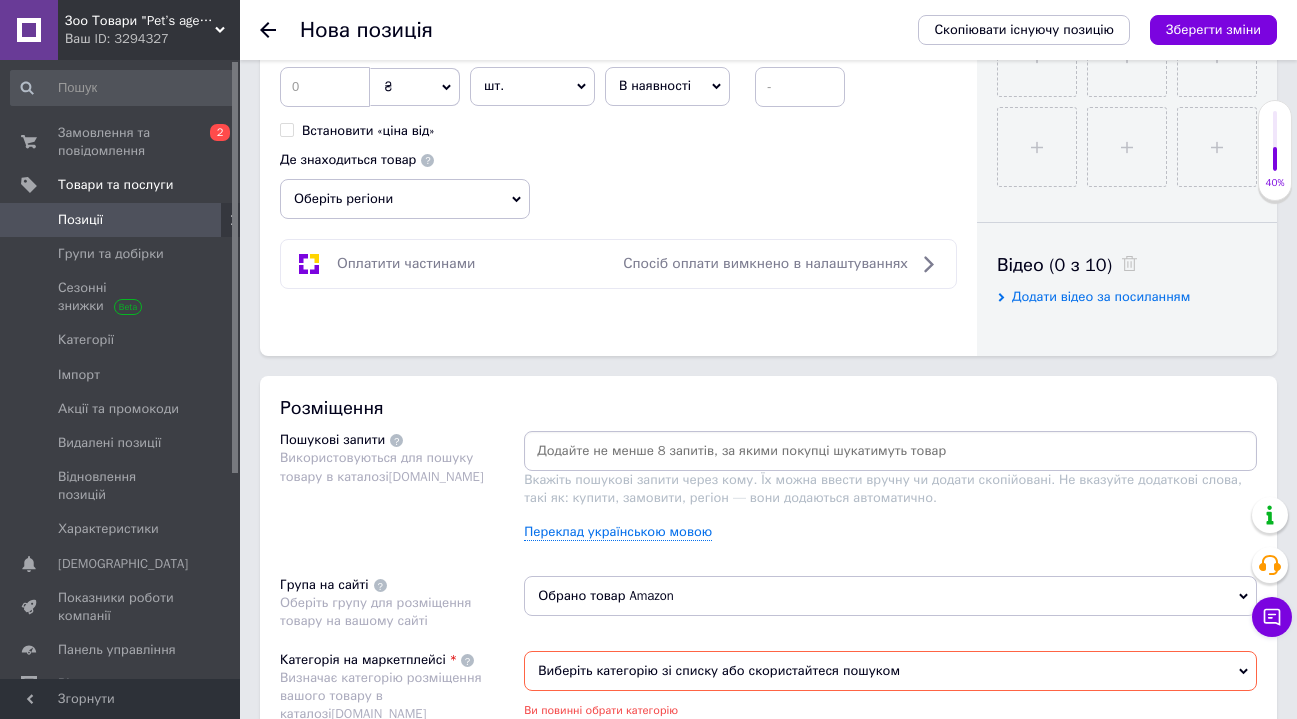 scroll, scrollTop: 798, scrollLeft: 0, axis: vertical 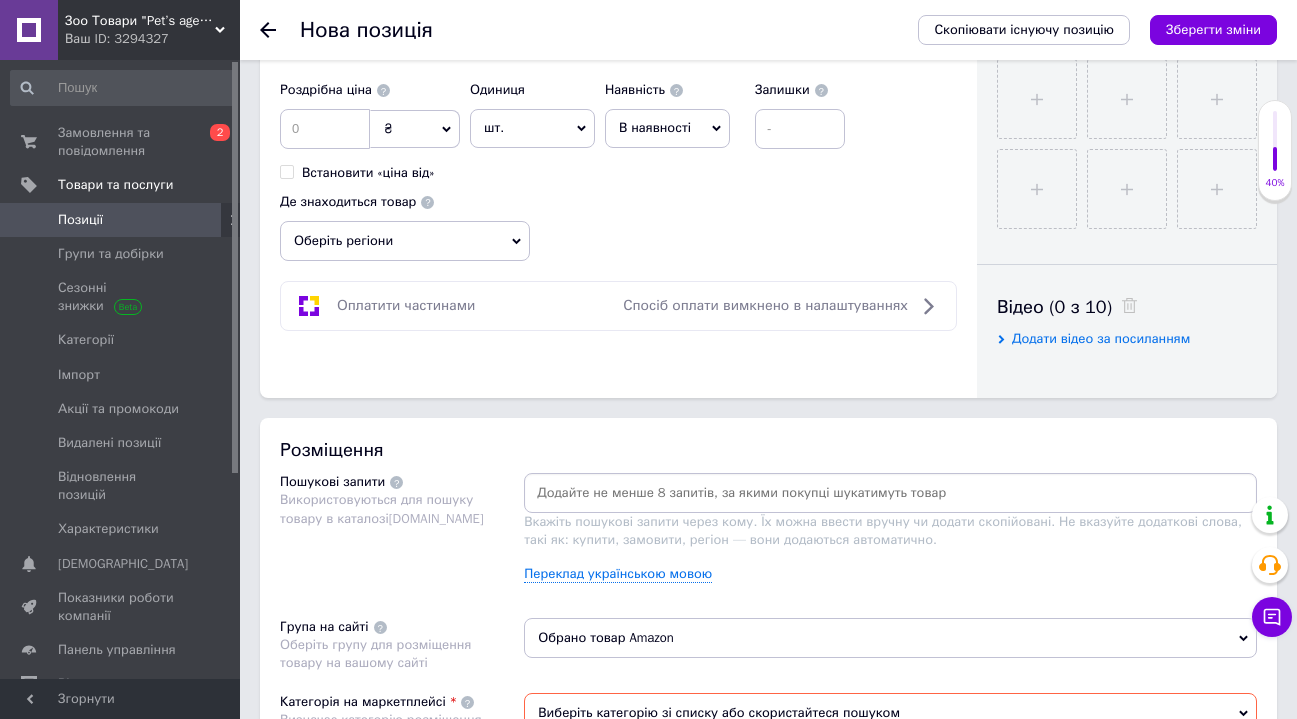 click on "В наявності" at bounding box center [655, 127] 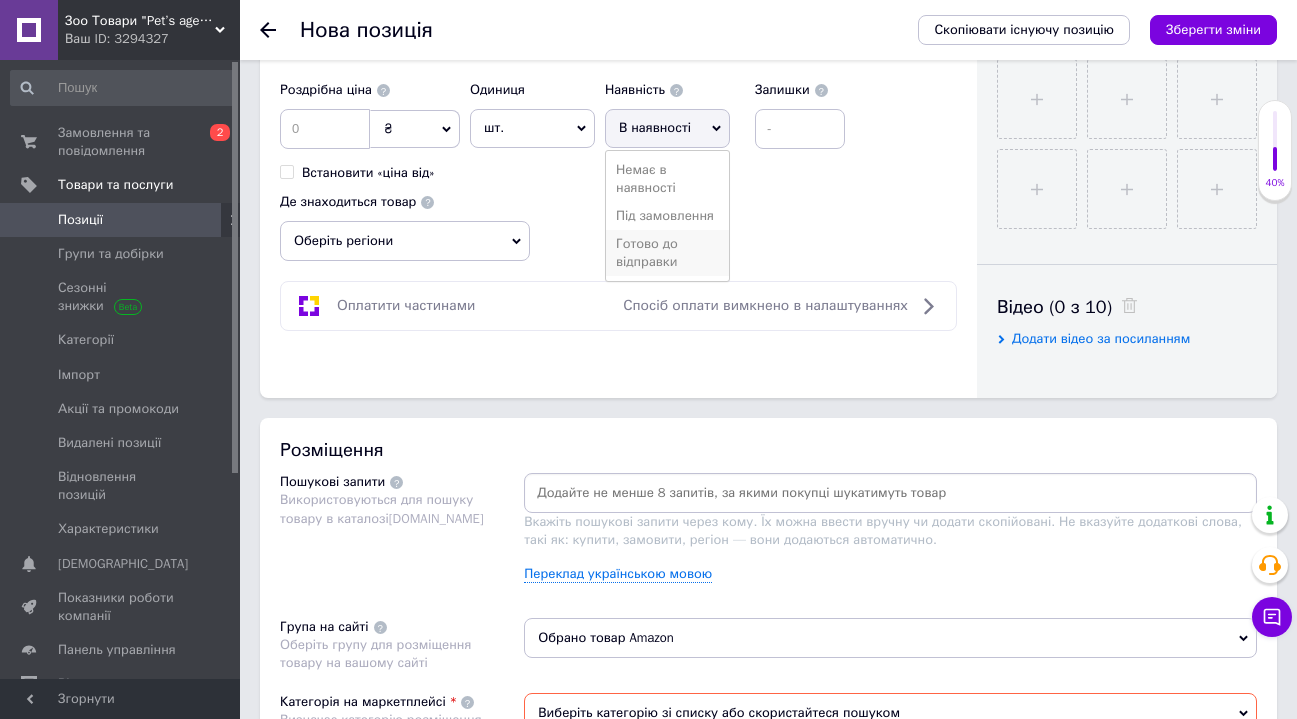 click on "Готово до відправки" at bounding box center (667, 253) 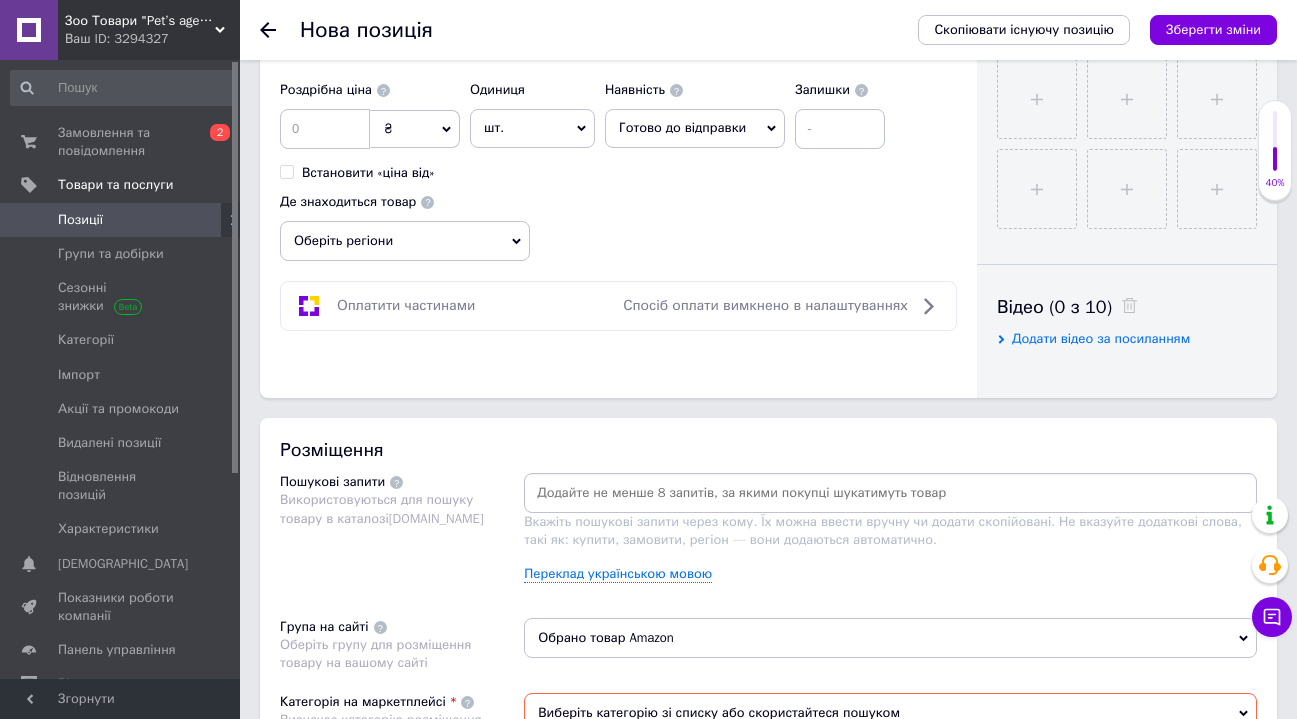 click on "Оберіть регіони" at bounding box center (405, 241) 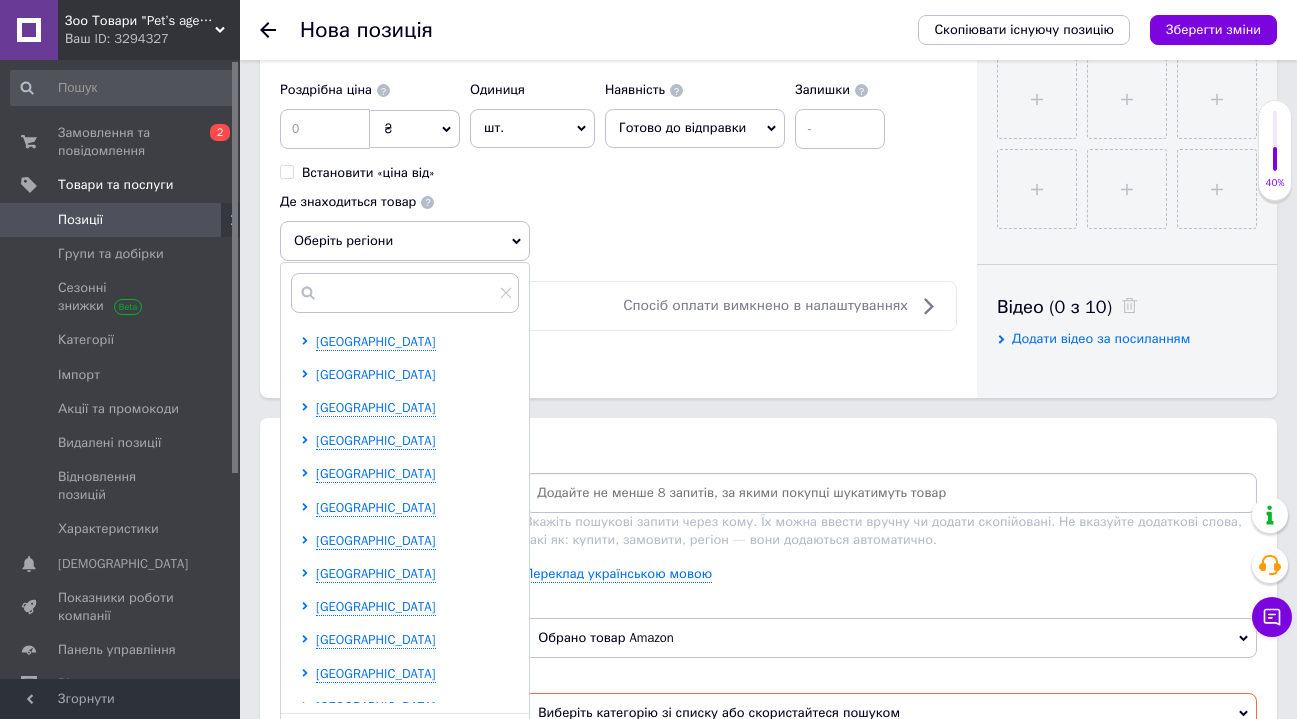 click on "[GEOGRAPHIC_DATA]" at bounding box center (376, 374) 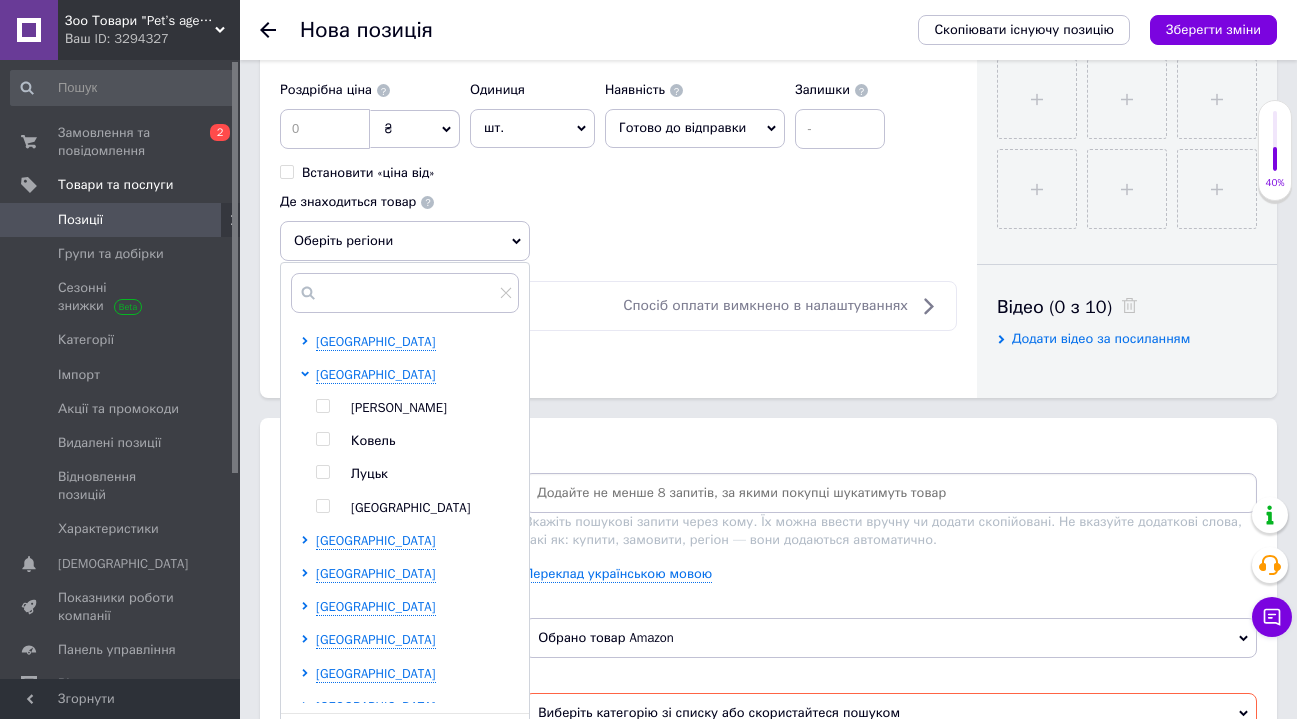 click at bounding box center [322, 472] 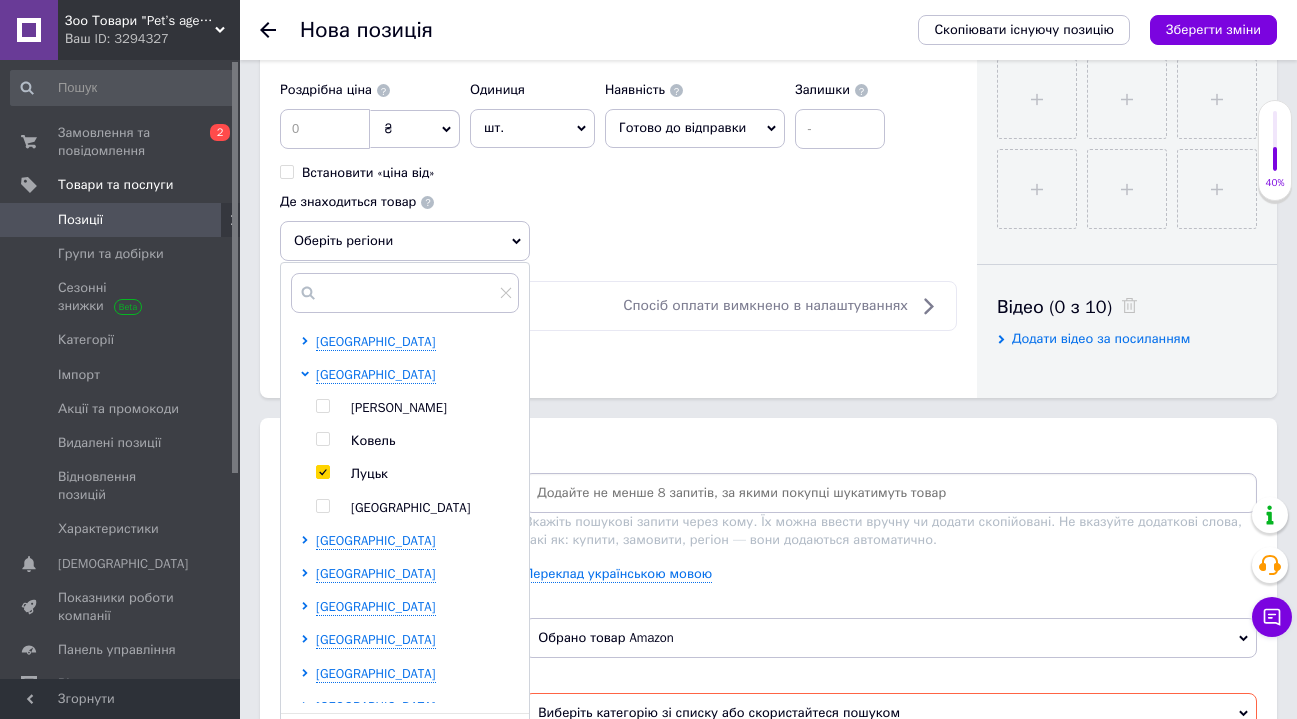 checkbox on "true" 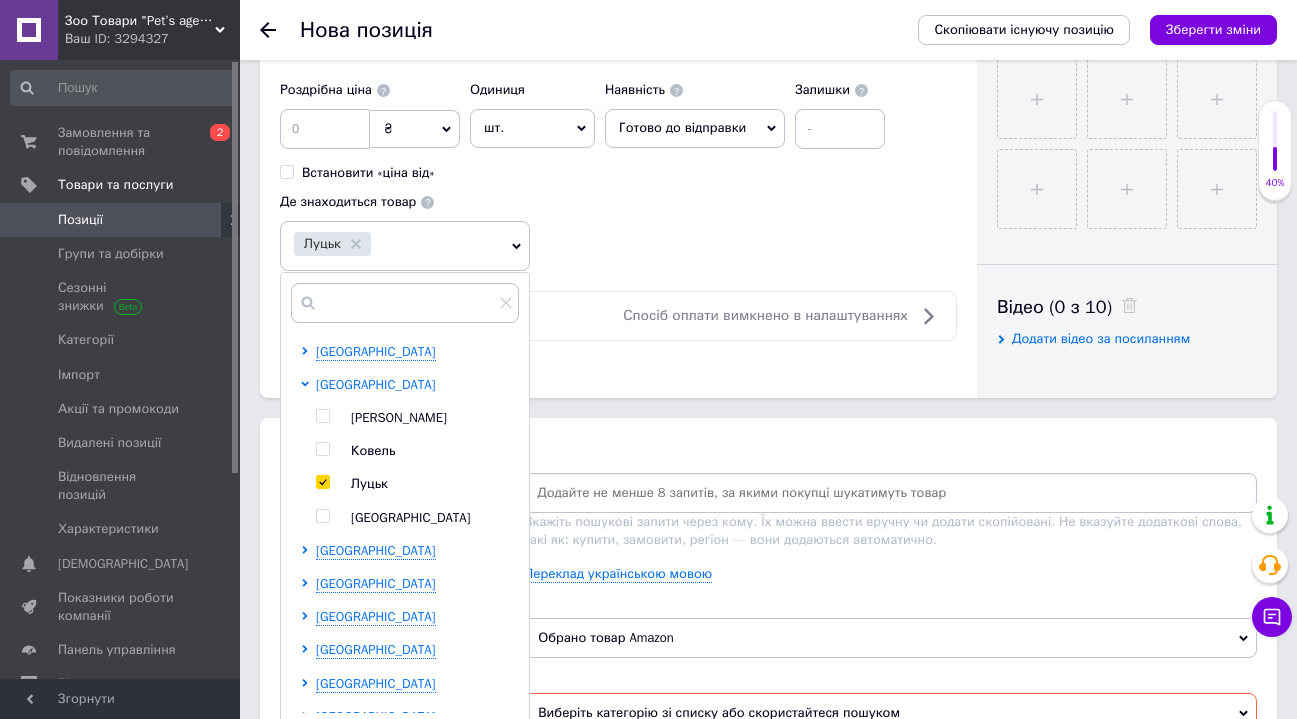 click on "[GEOGRAPHIC_DATA]" at bounding box center (376, 384) 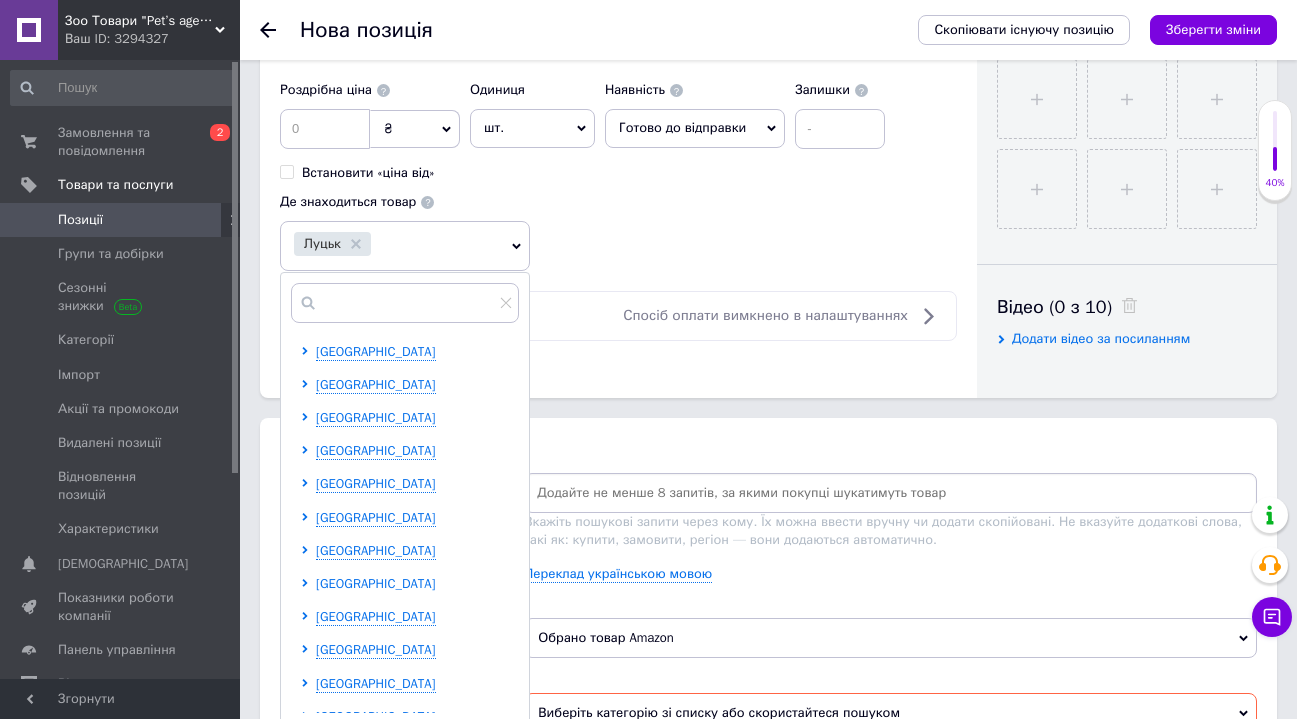 click on "[GEOGRAPHIC_DATA]" at bounding box center (376, 583) 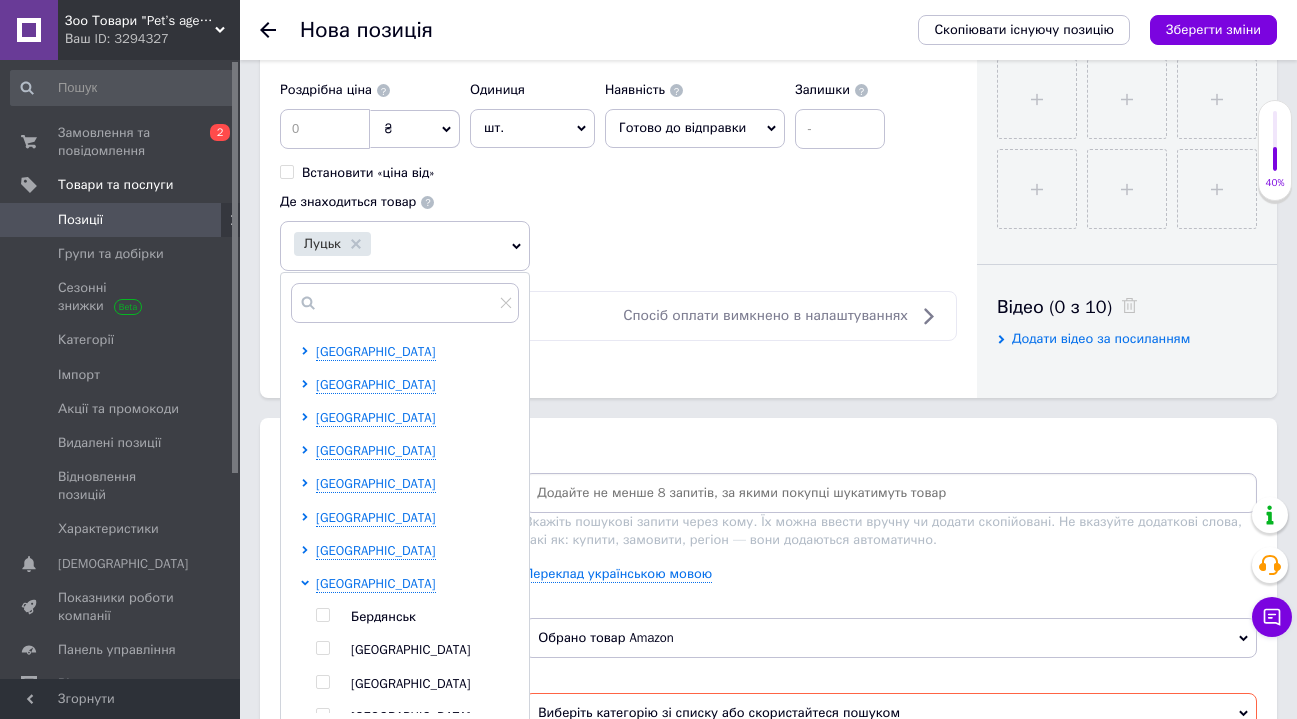 click at bounding box center (322, 682) 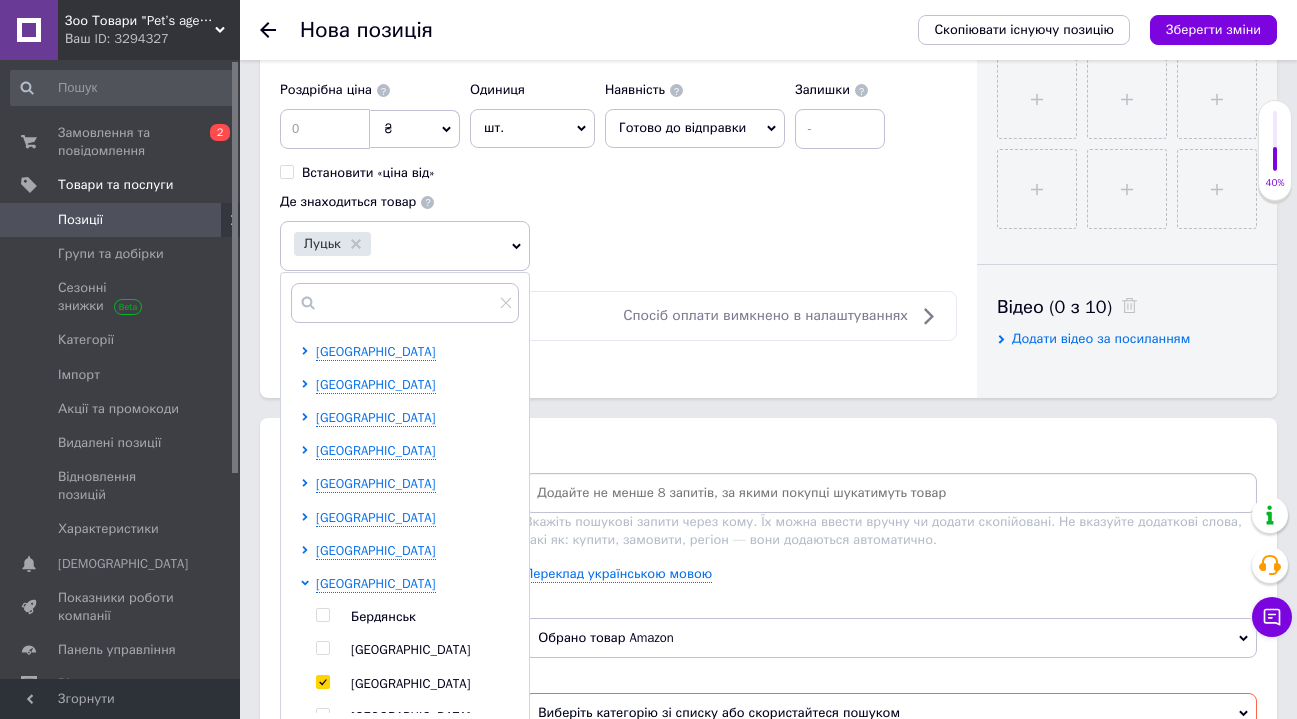 checkbox on "true" 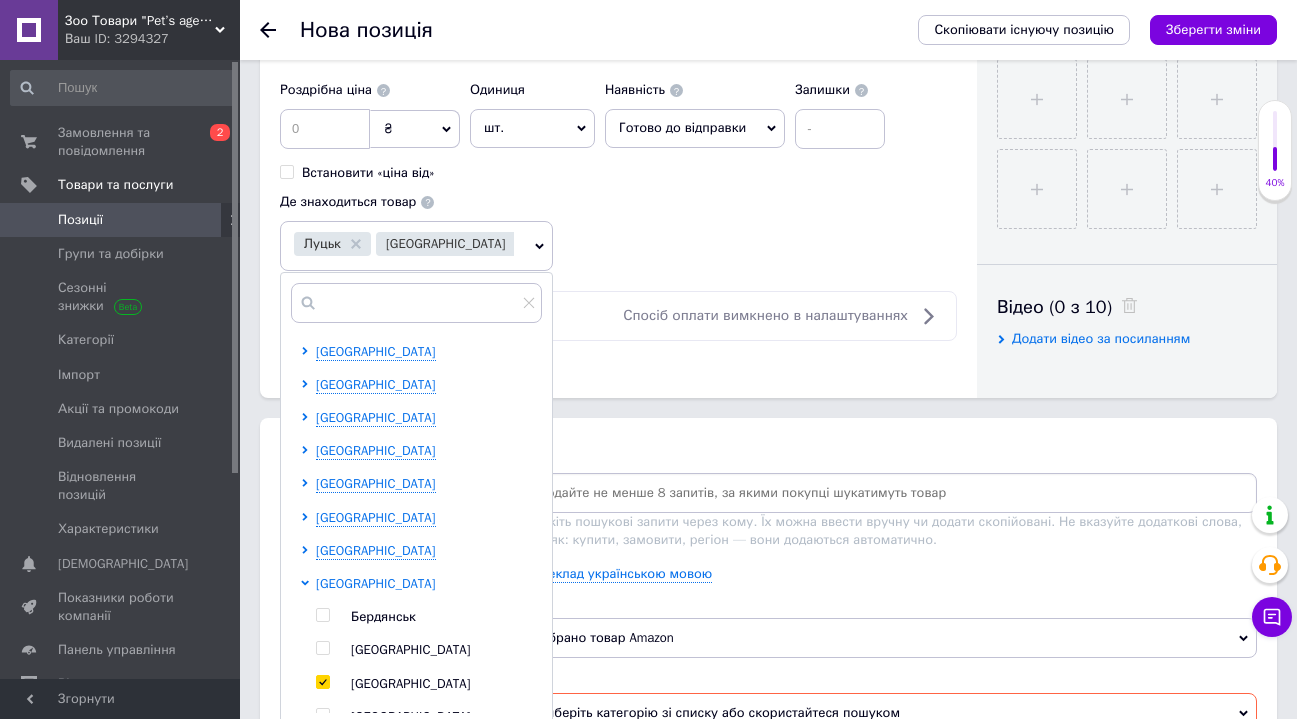 click on "[GEOGRAPHIC_DATA]" at bounding box center [376, 583] 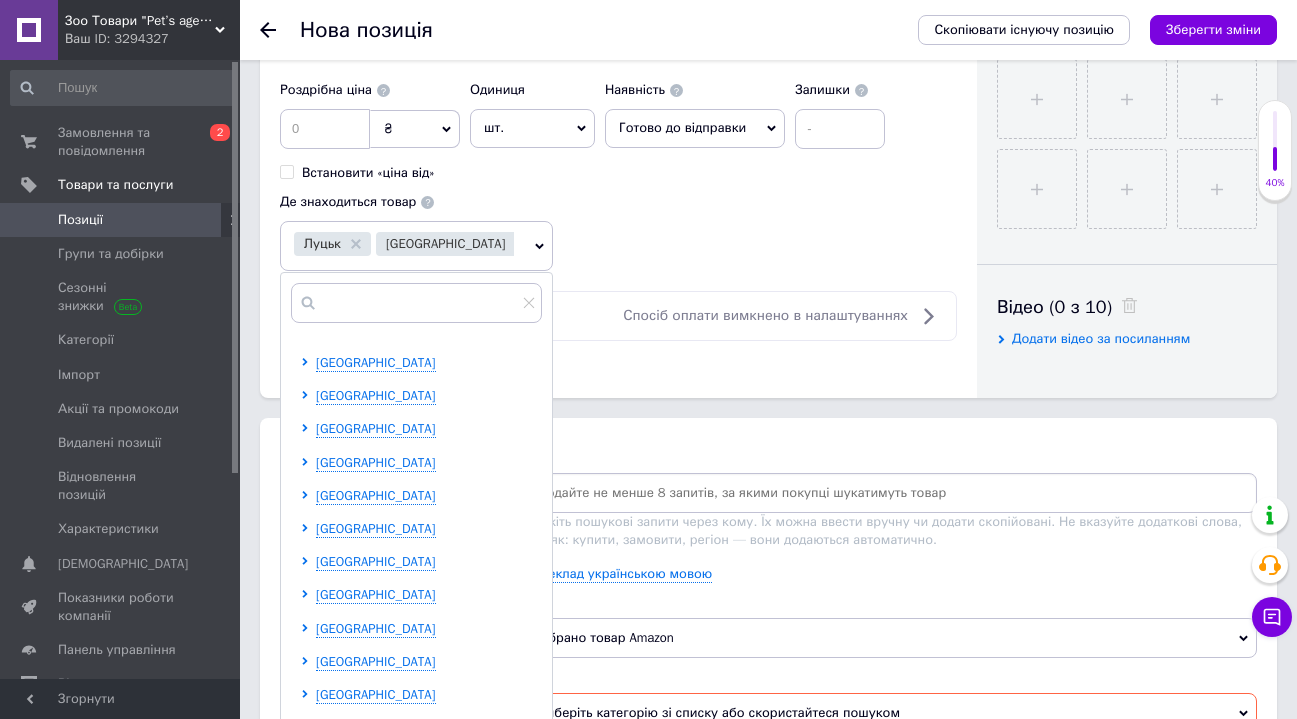 scroll, scrollTop: 347, scrollLeft: 0, axis: vertical 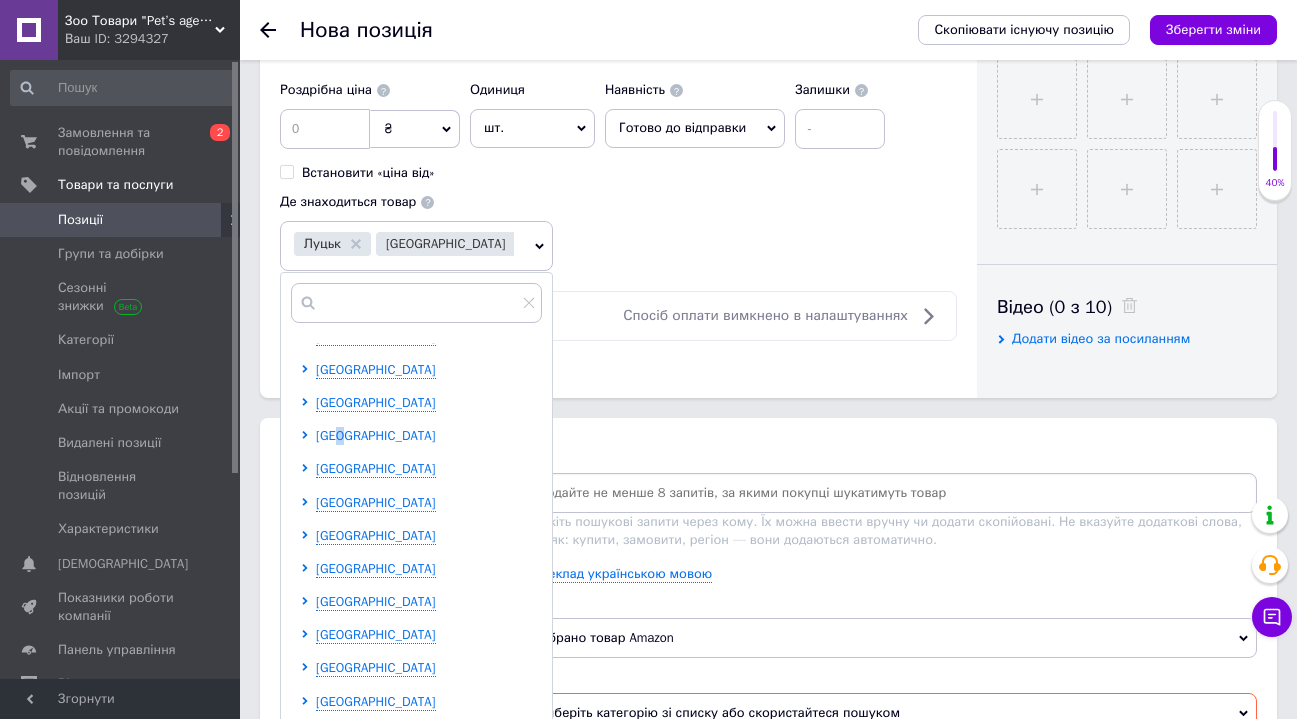 click on "[GEOGRAPHIC_DATA]" at bounding box center [376, 435] 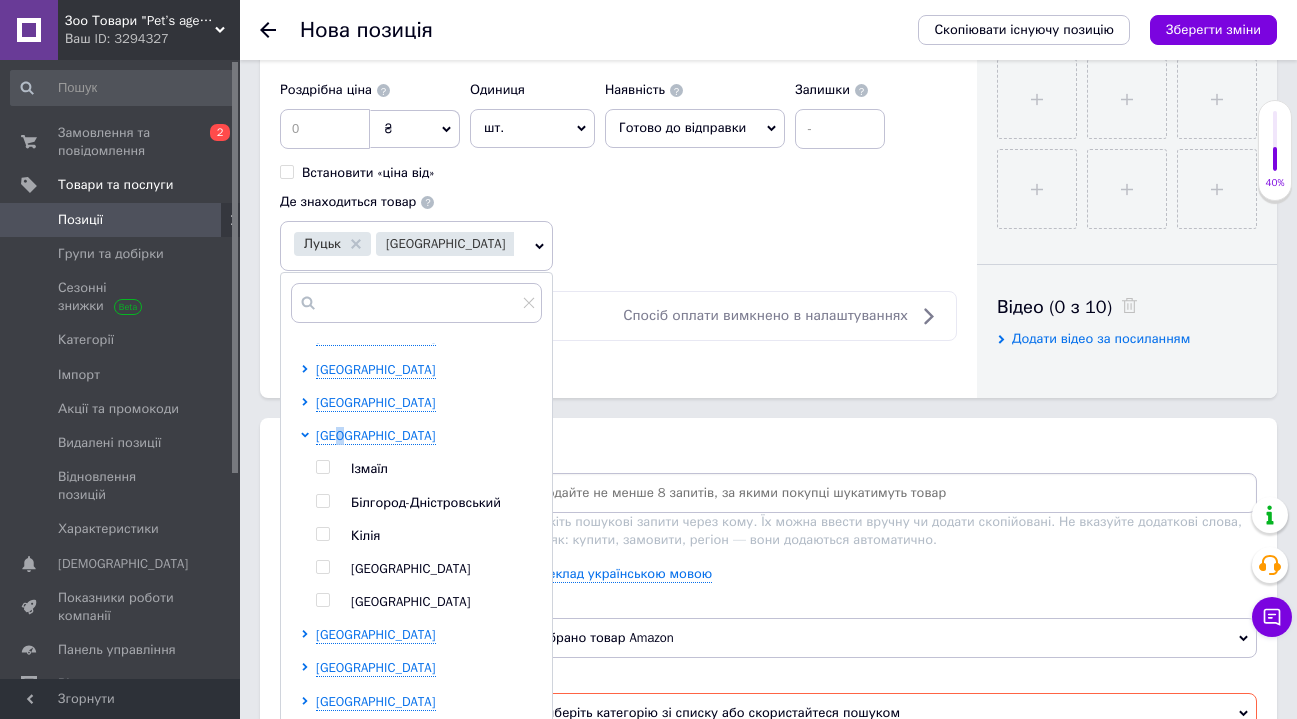 click at bounding box center [322, 567] 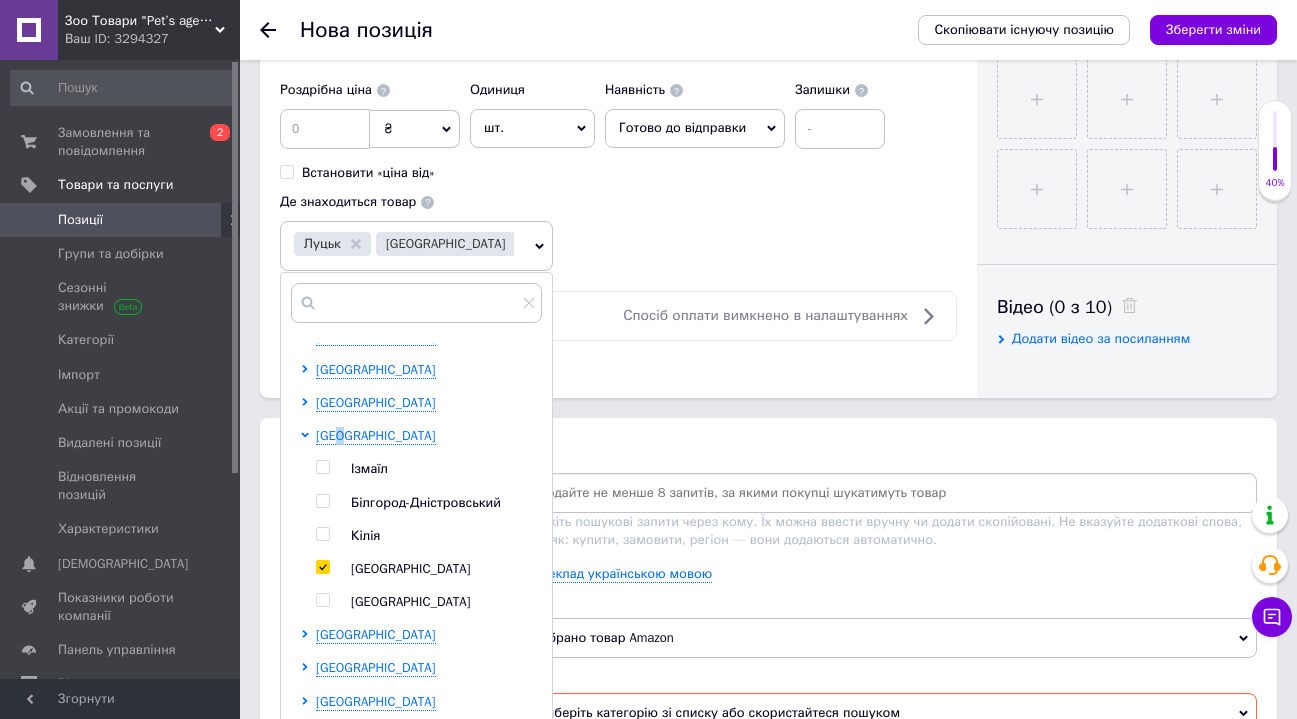 checkbox on "true" 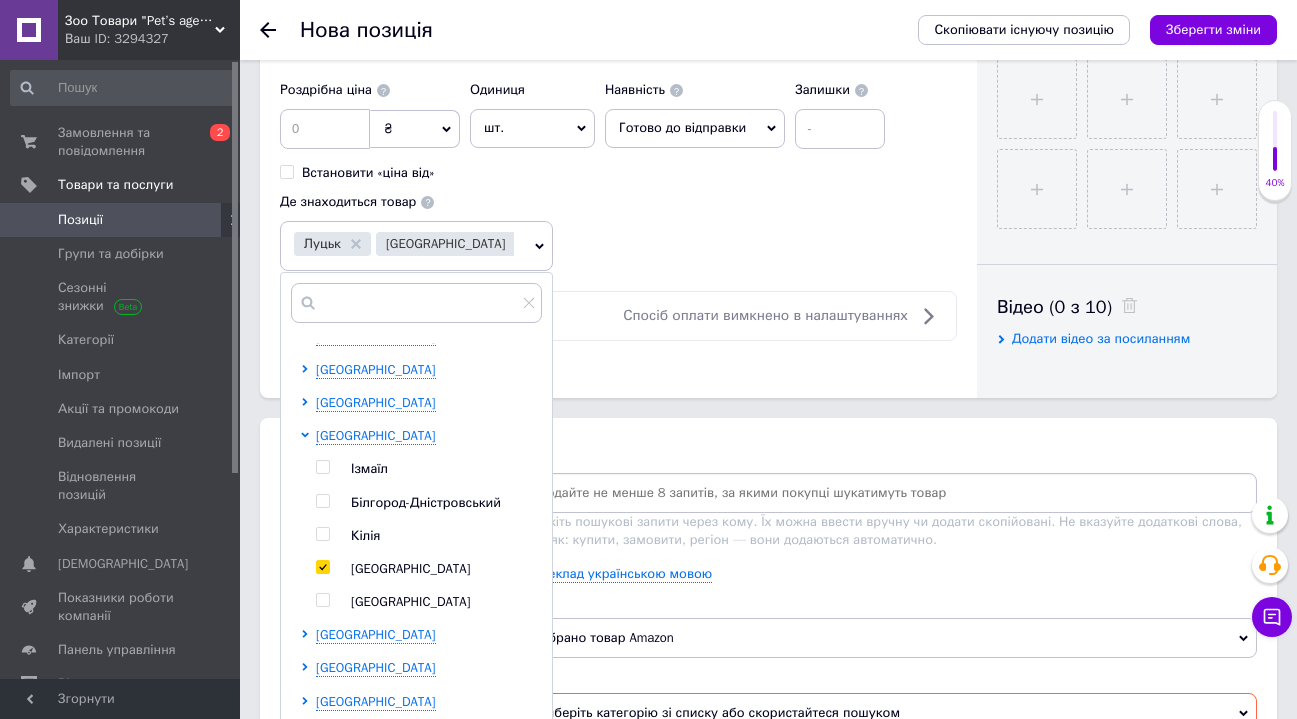 click on "Основна інформація Назва позиції (Російська) ✱ Миниатюрная экшн-камера Xilecam Mini 1080P с картой памяти 32 ГБ и многофункциональными аксессуарами Код/Артикул Опис (Російська) ✱ Миниатюрная экшн-камера Xilecam Mini 1080P с картой памяти 32 ГБ и многофункциональными аксессуарами
Xilecam Mini - это сверхкомпактная экшн-камера, которая весит всего 26 граммов и имеет размер с большой палец. Идеальна для активных людей, которые хотят фиксировать каждый момент своей жизни – будь то путешествие, катание на велосипеде, лыжи или просто прогулка по городу.
Основные преимущества:
$" at bounding box center [618, -160] 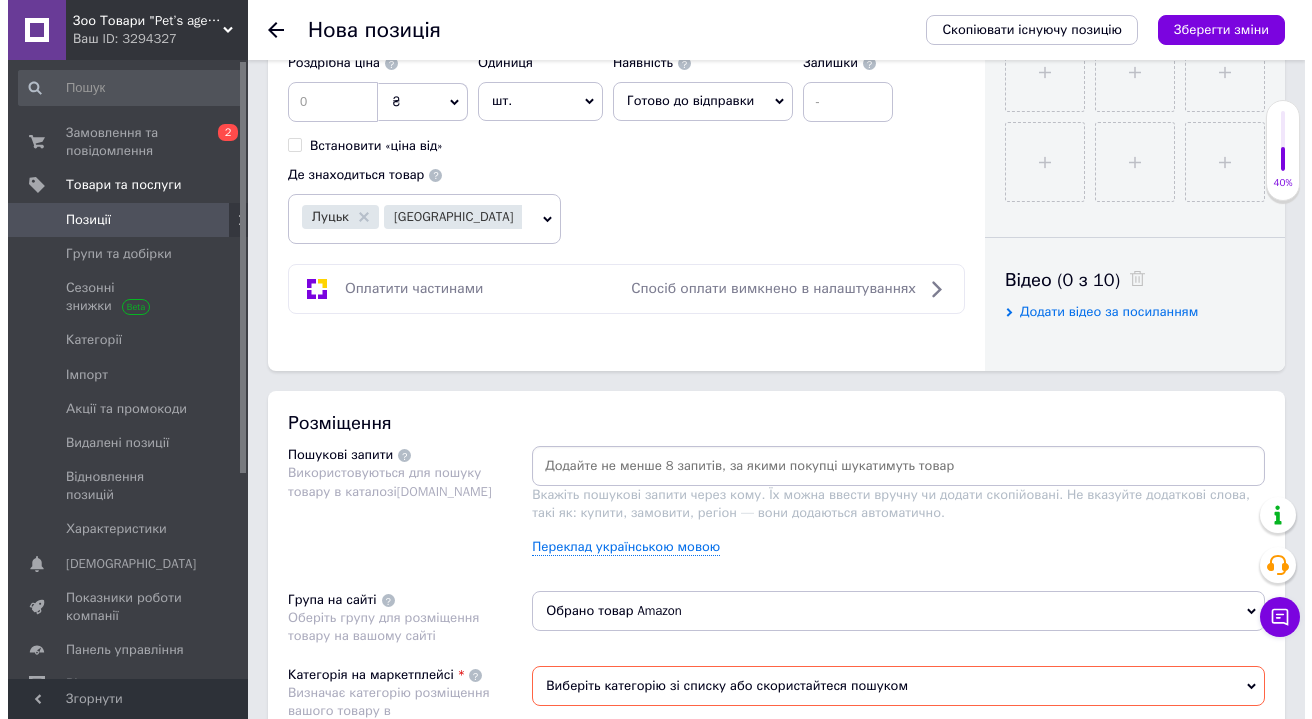 scroll, scrollTop: 987, scrollLeft: 0, axis: vertical 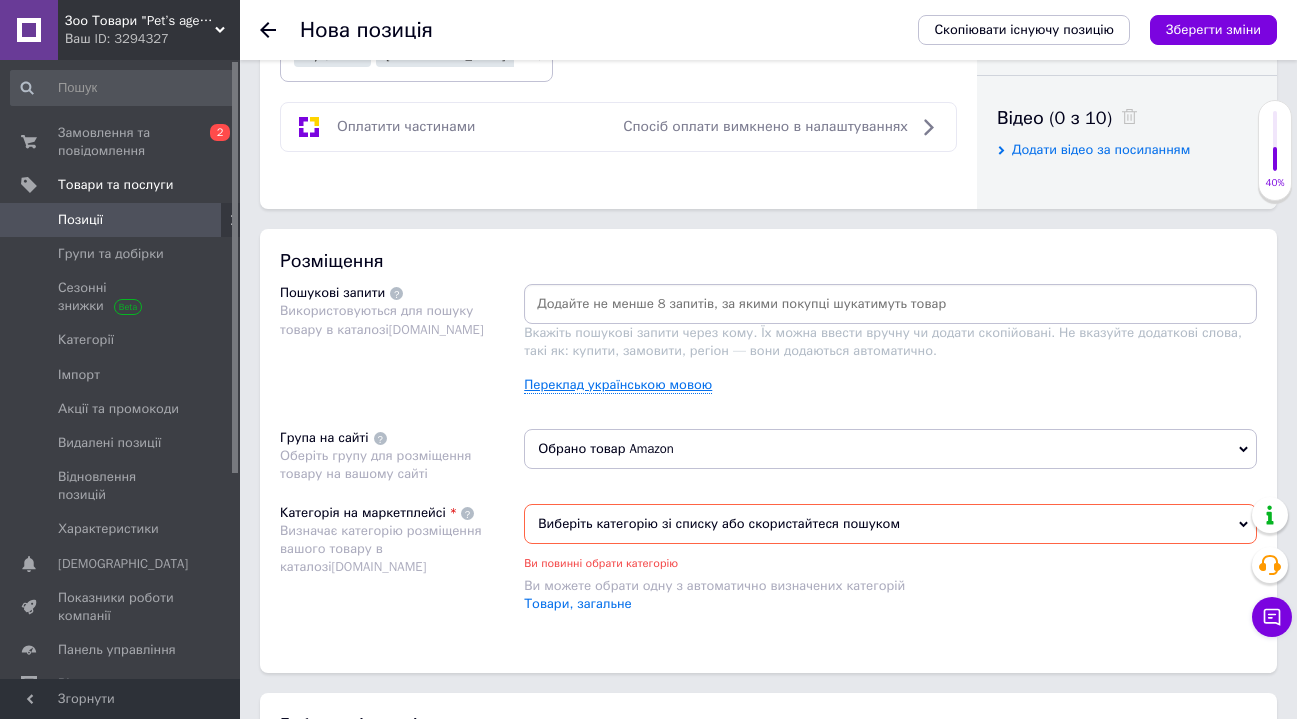 click on "Переклад українською мовою" at bounding box center [618, 385] 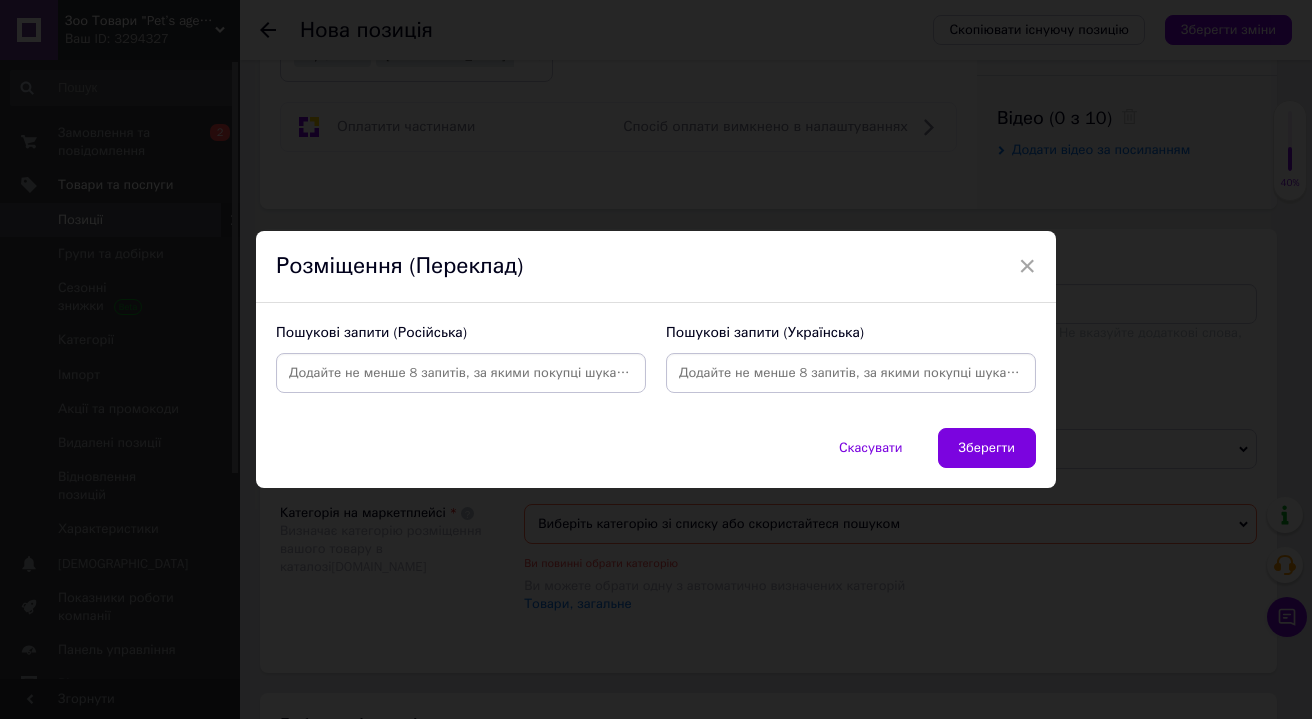click at bounding box center (851, 373) 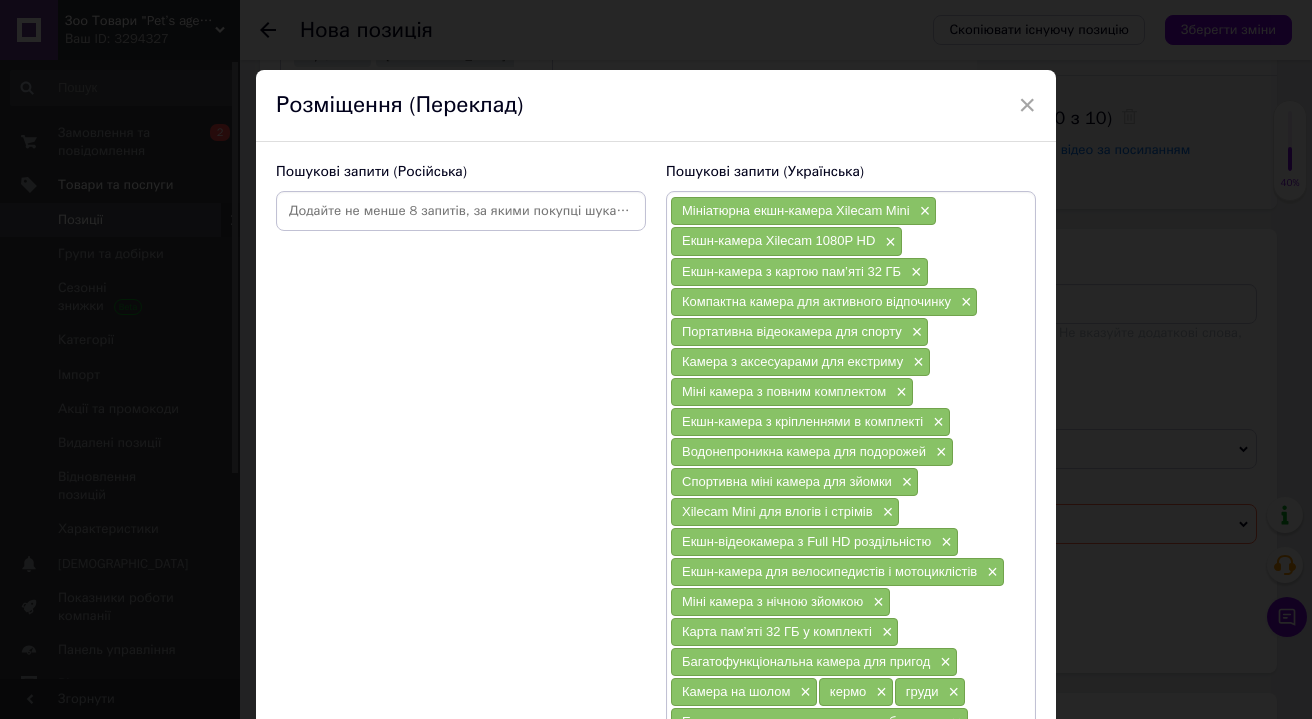 scroll, scrollTop: 276, scrollLeft: 0, axis: vertical 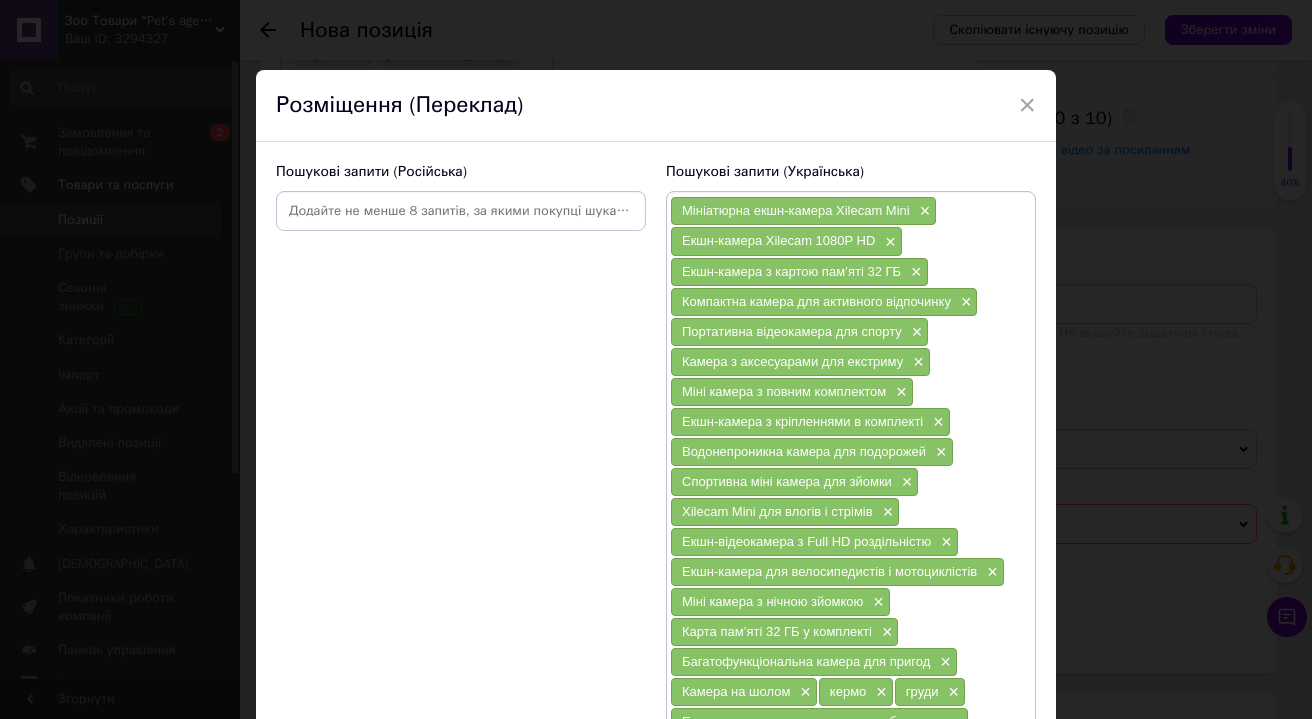 click at bounding box center [461, 211] 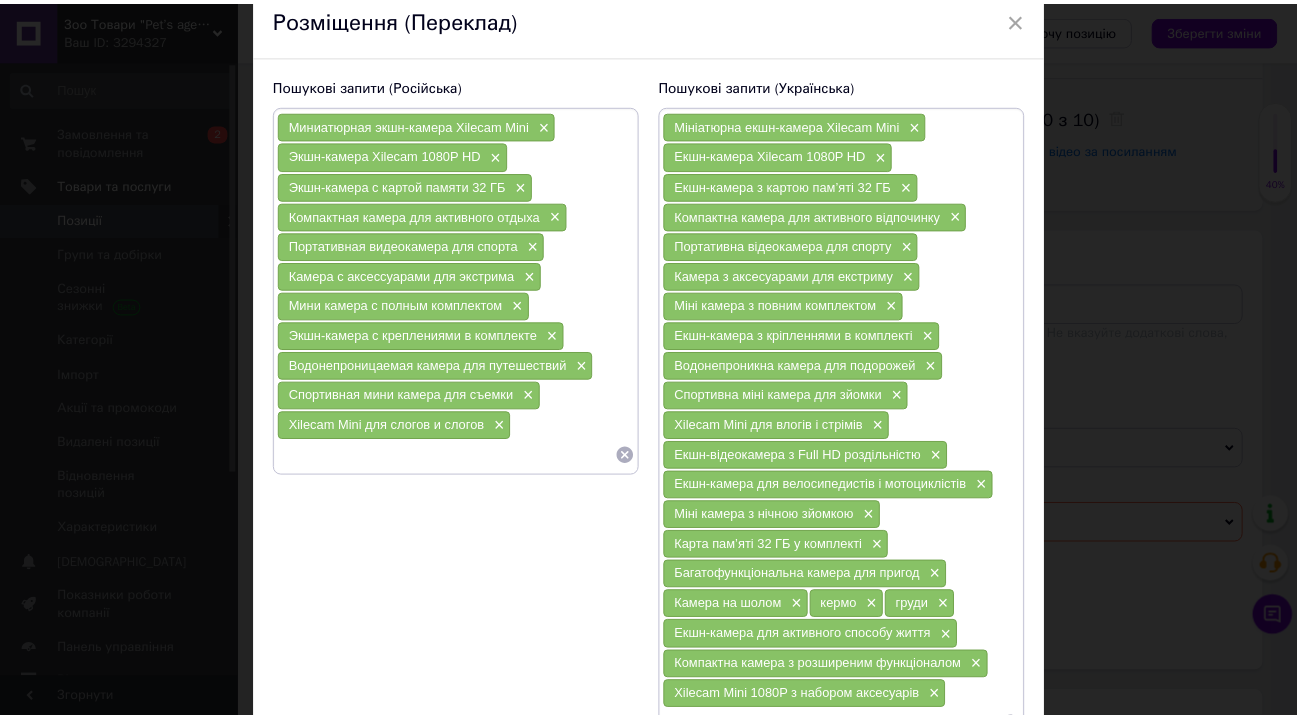 scroll, scrollTop: 175, scrollLeft: 0, axis: vertical 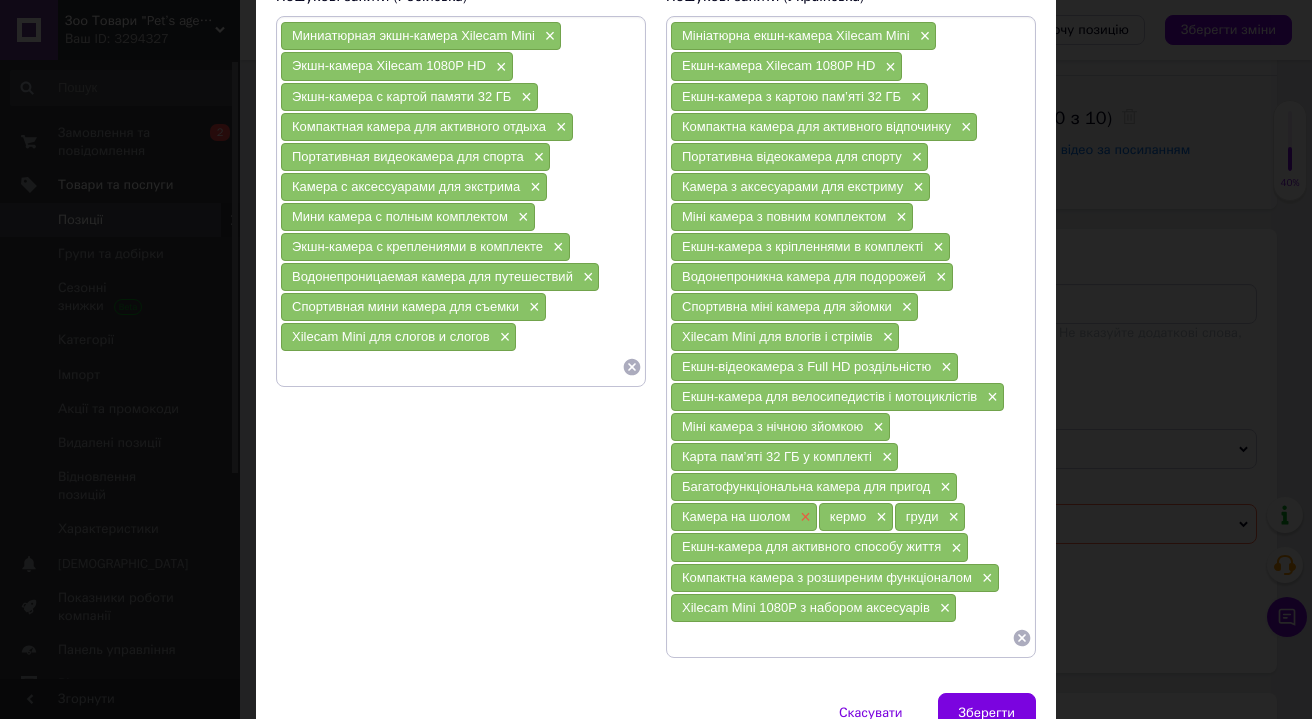 click on "×" at bounding box center [803, 517] 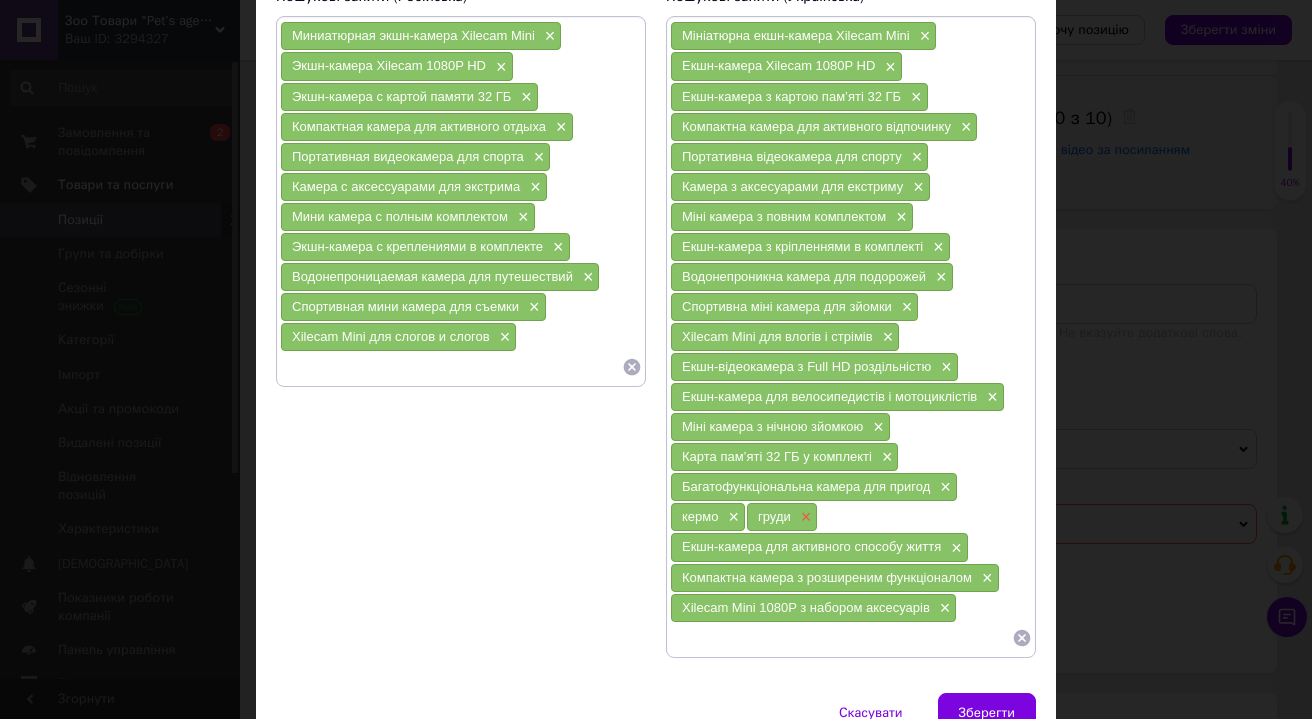 click on "×" at bounding box center [804, 517] 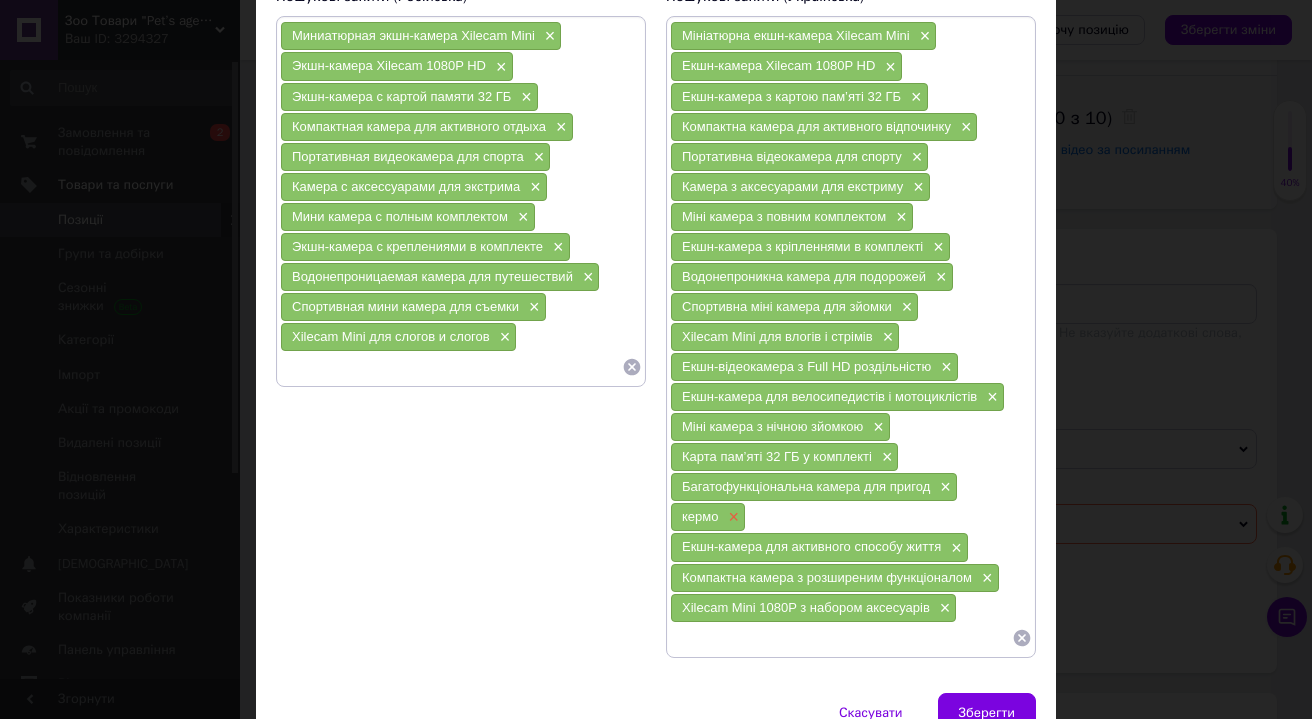 click on "×" at bounding box center (731, 517) 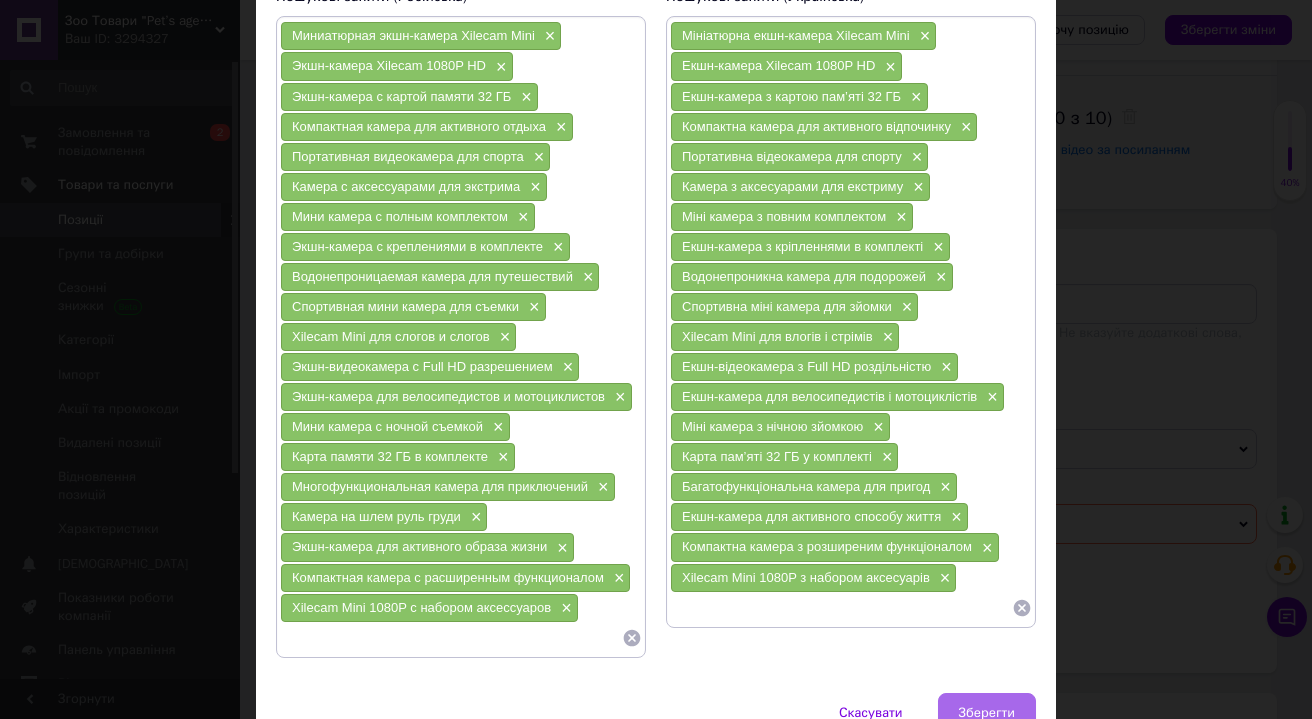 click on "Зберегти" at bounding box center [987, 713] 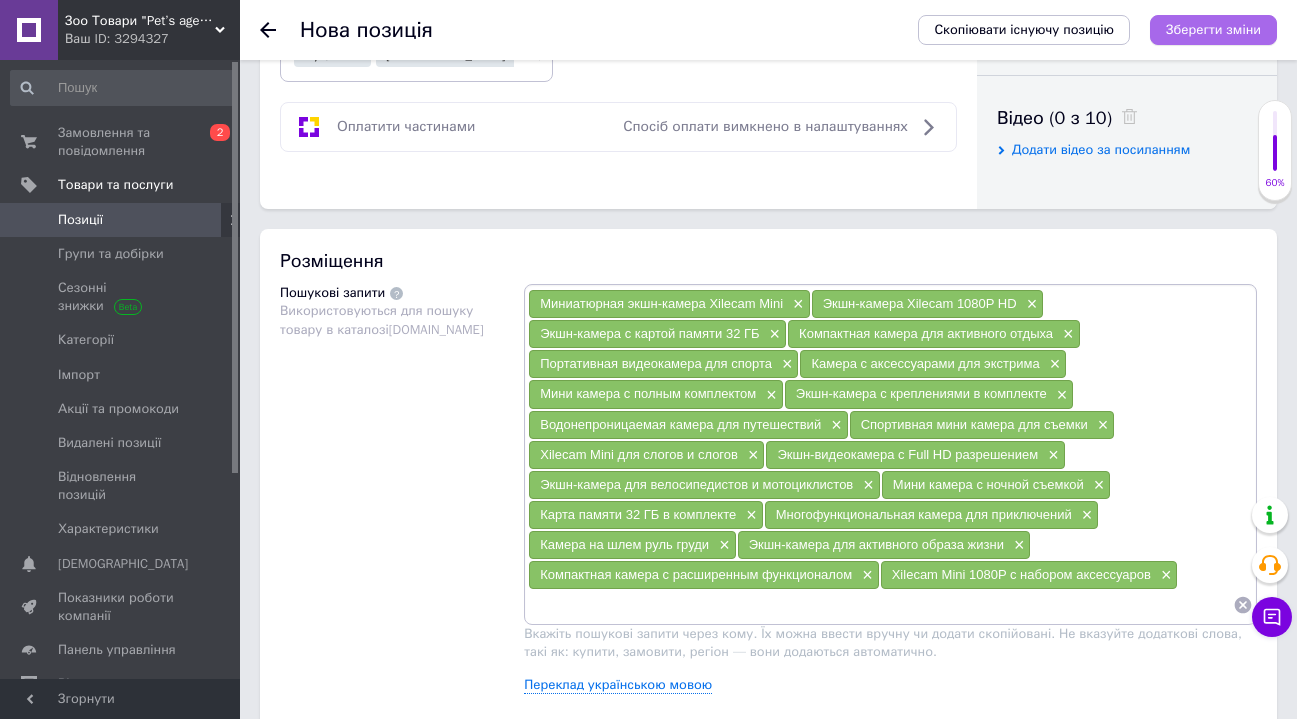 click on "Зберегти зміни" at bounding box center (1213, 29) 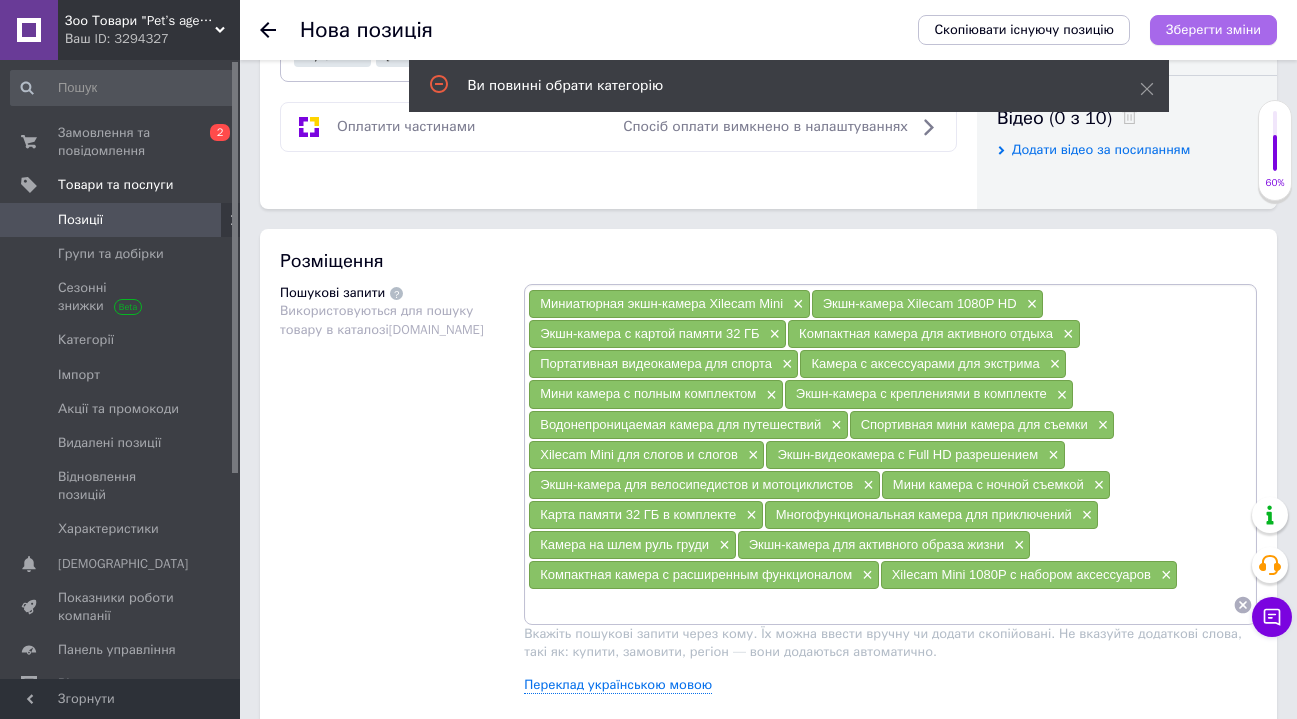 scroll, scrollTop: 1488, scrollLeft: 0, axis: vertical 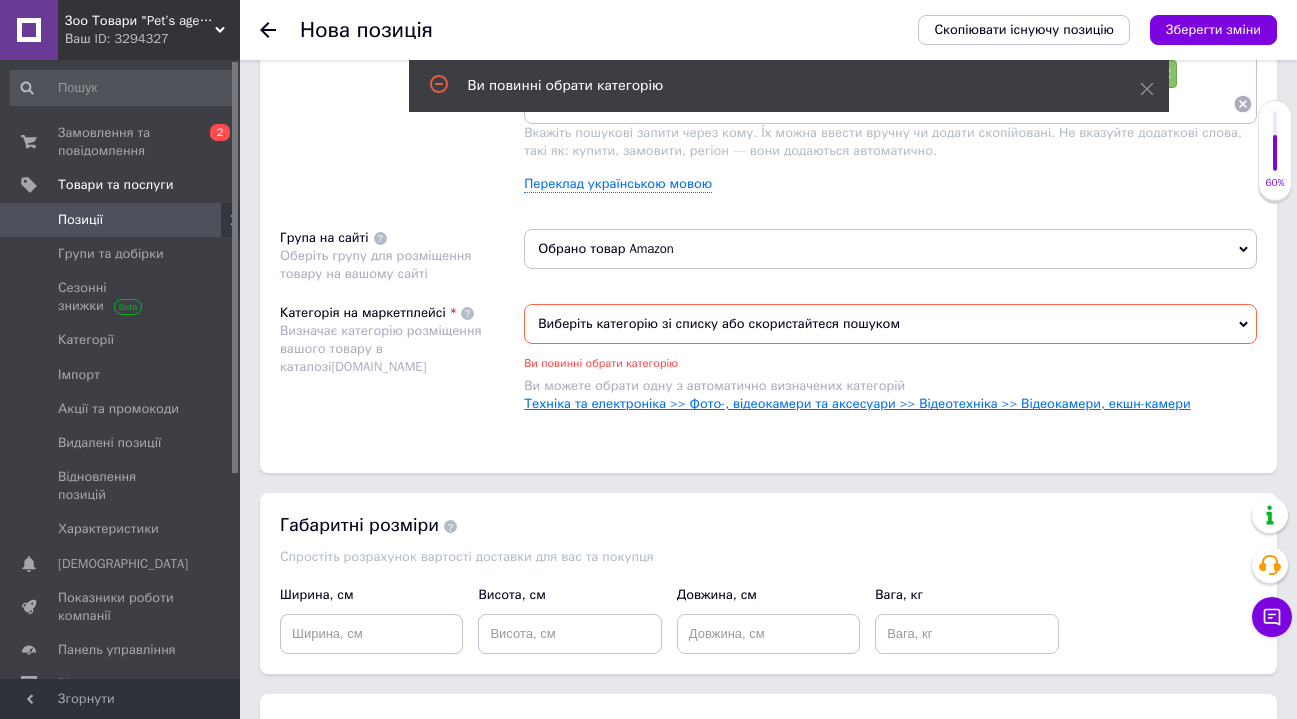 click on "Техніка та електроніка >> Фото-, відеокамери та аксесуари >> Відеотехніка >> Відеокамери, екшн-камери" at bounding box center [857, 403] 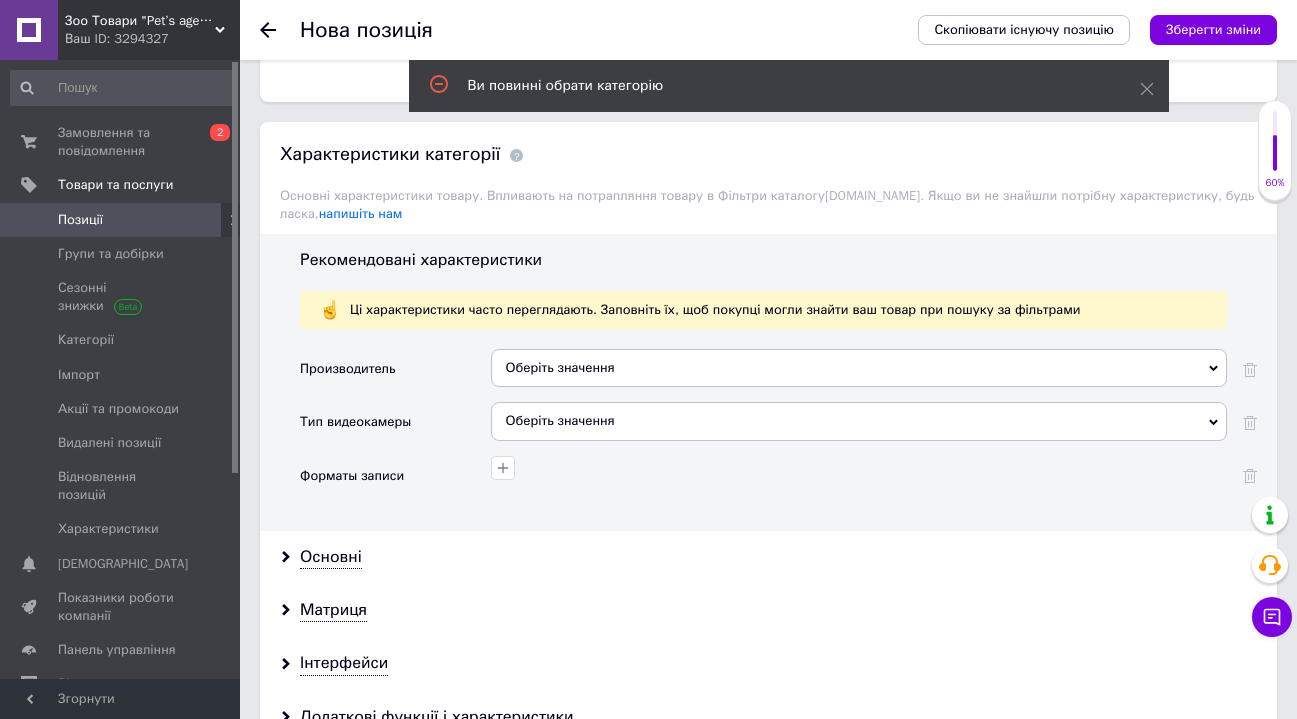 scroll, scrollTop: 1987, scrollLeft: 0, axis: vertical 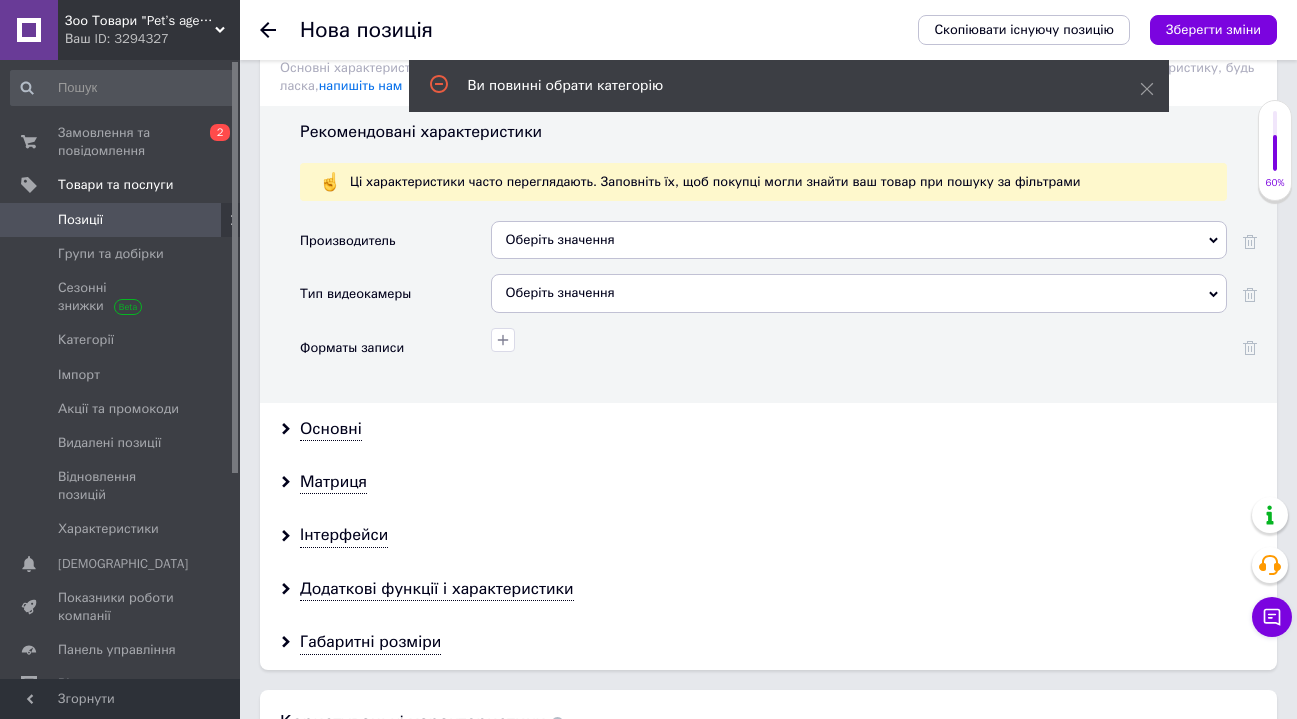click on "Оберіть значення" at bounding box center [859, 293] 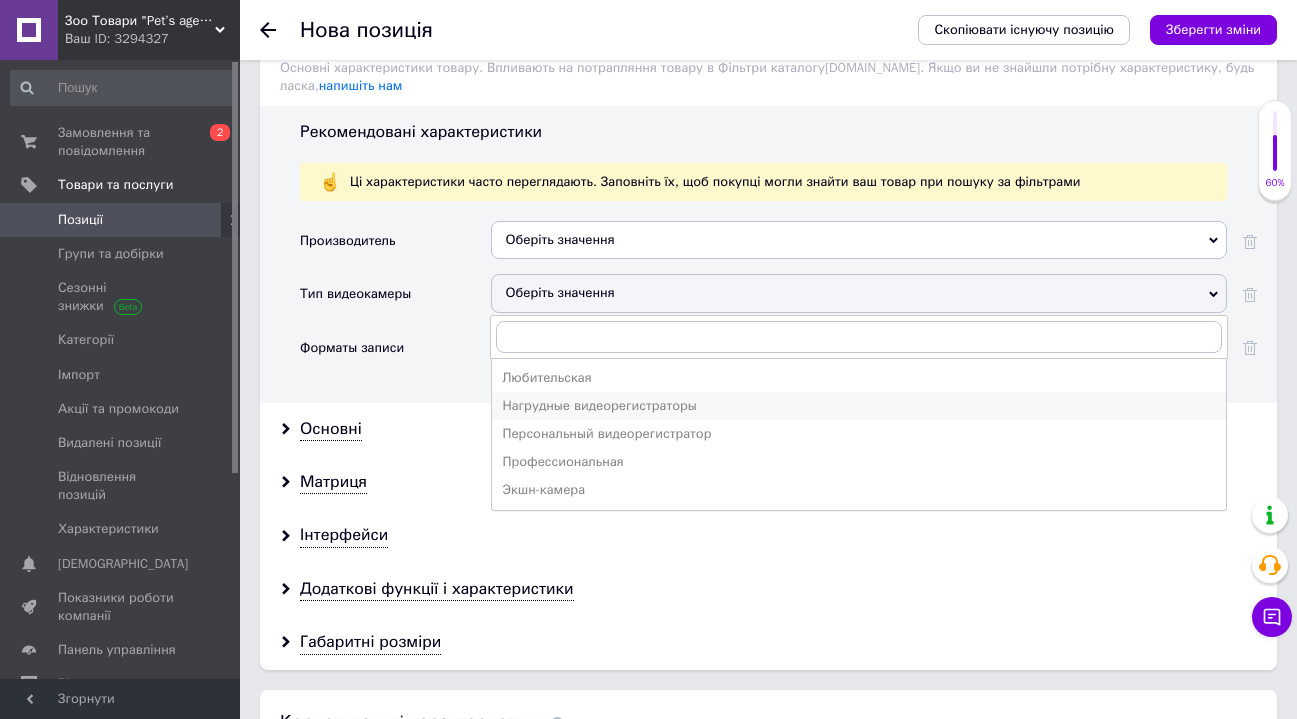 click on "Нагрудные видеорегистраторы" at bounding box center [859, 406] 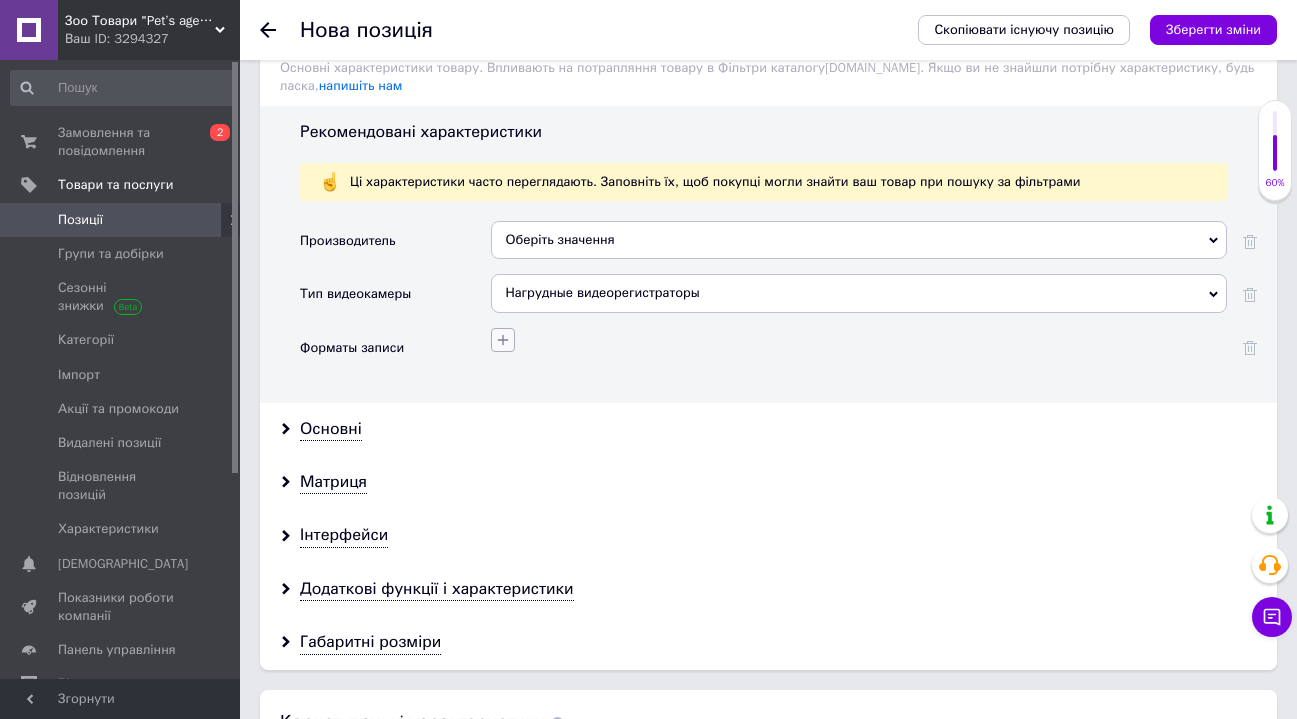 click 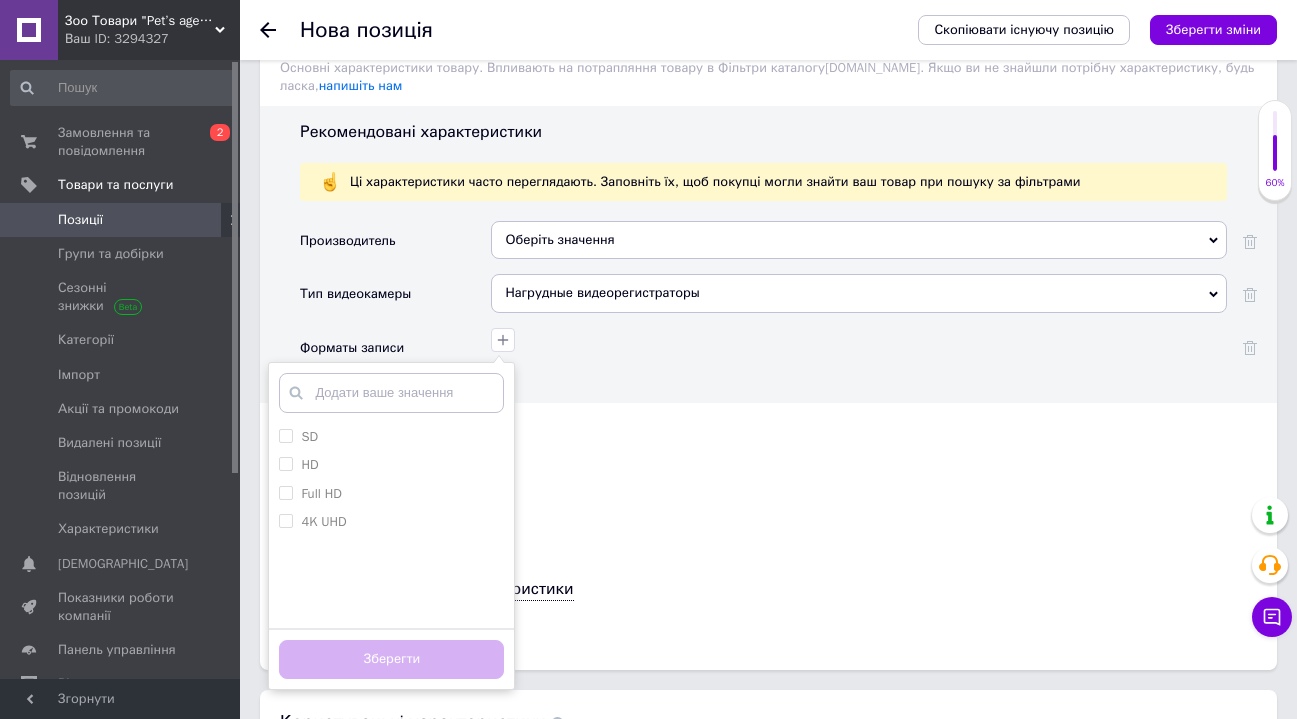 click on "Нагрудные видеорегистраторы" at bounding box center (859, 293) 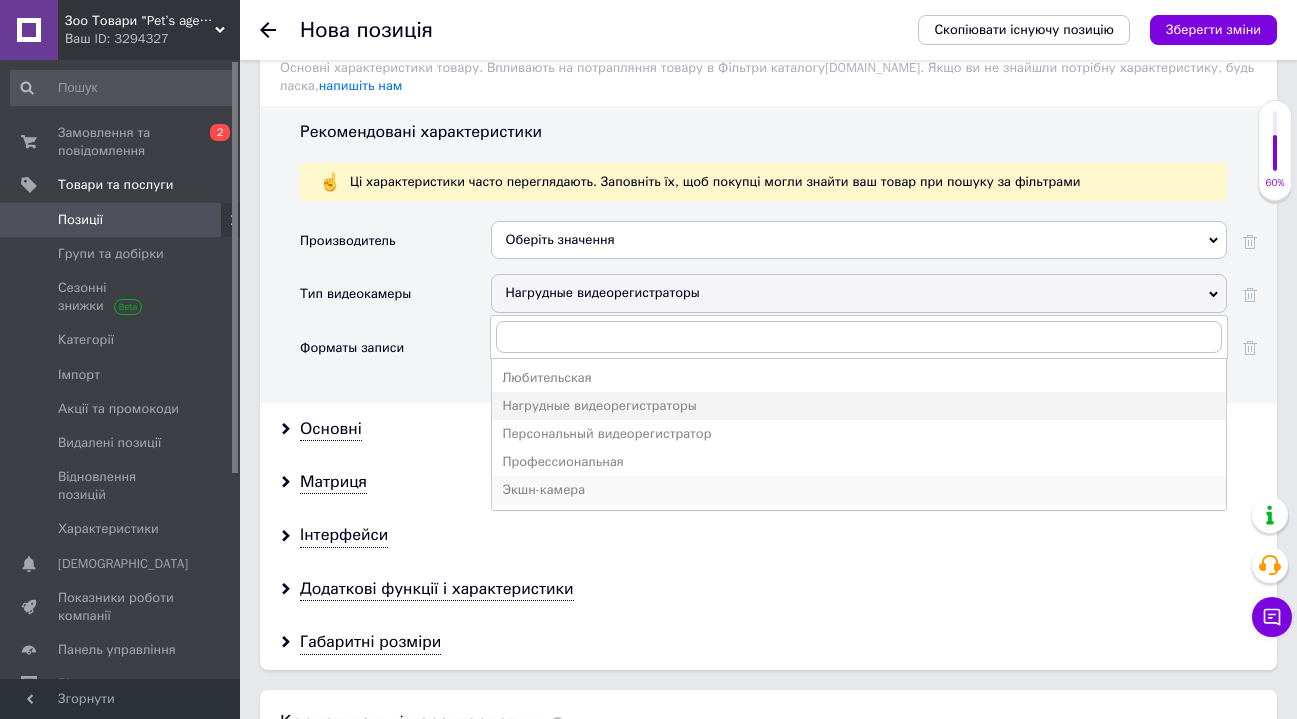 click on "Экшн-камера" at bounding box center [859, 490] 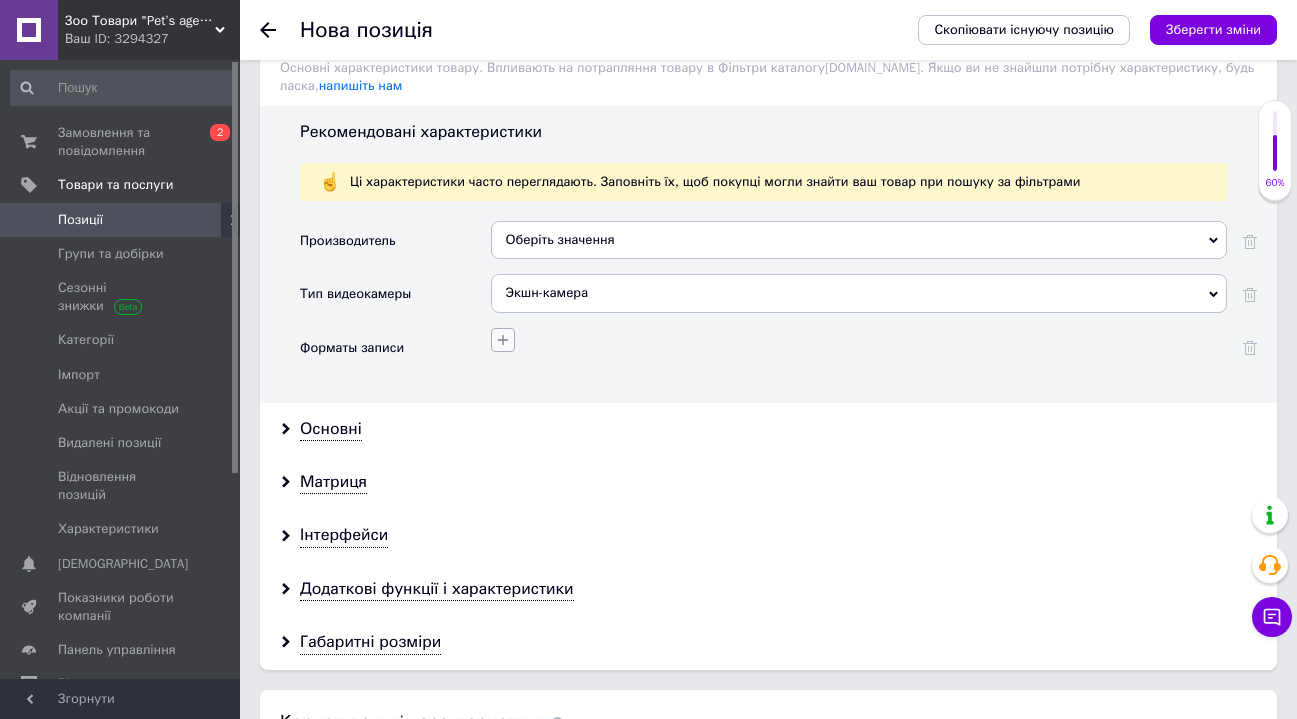 click 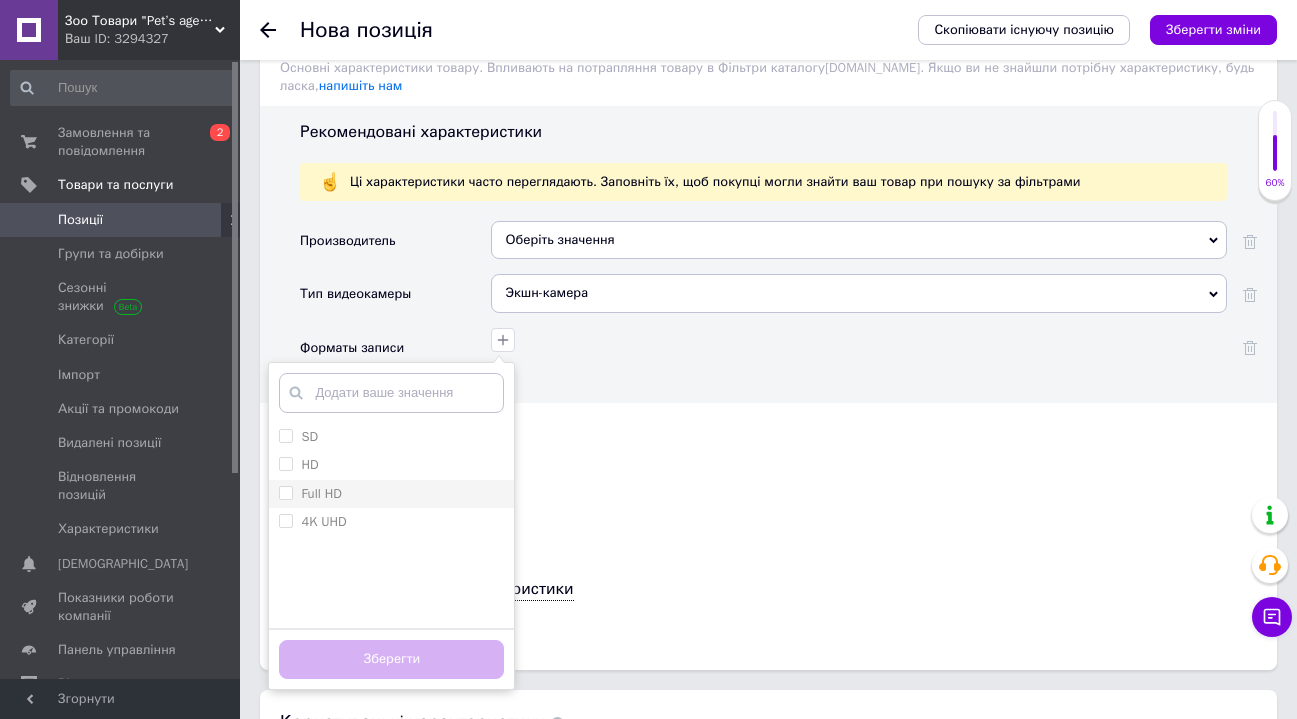 click on "Full HD" at bounding box center (285, 492) 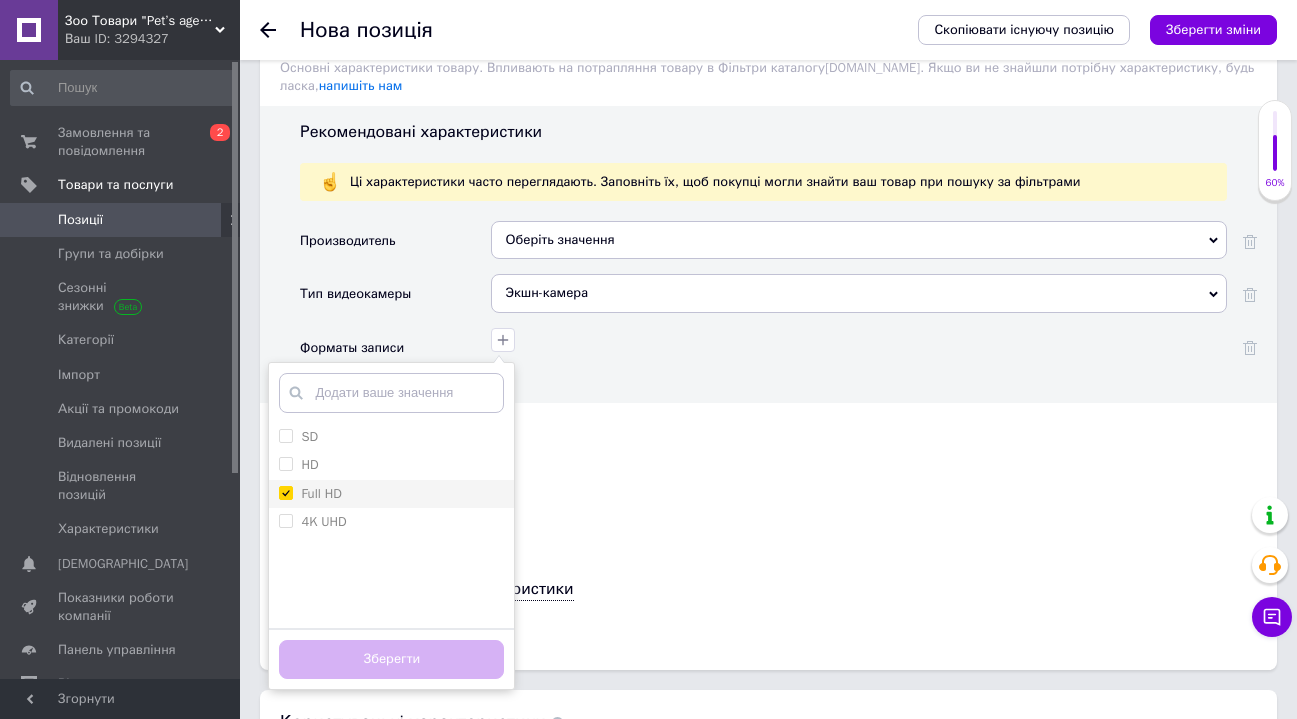 checkbox on "true" 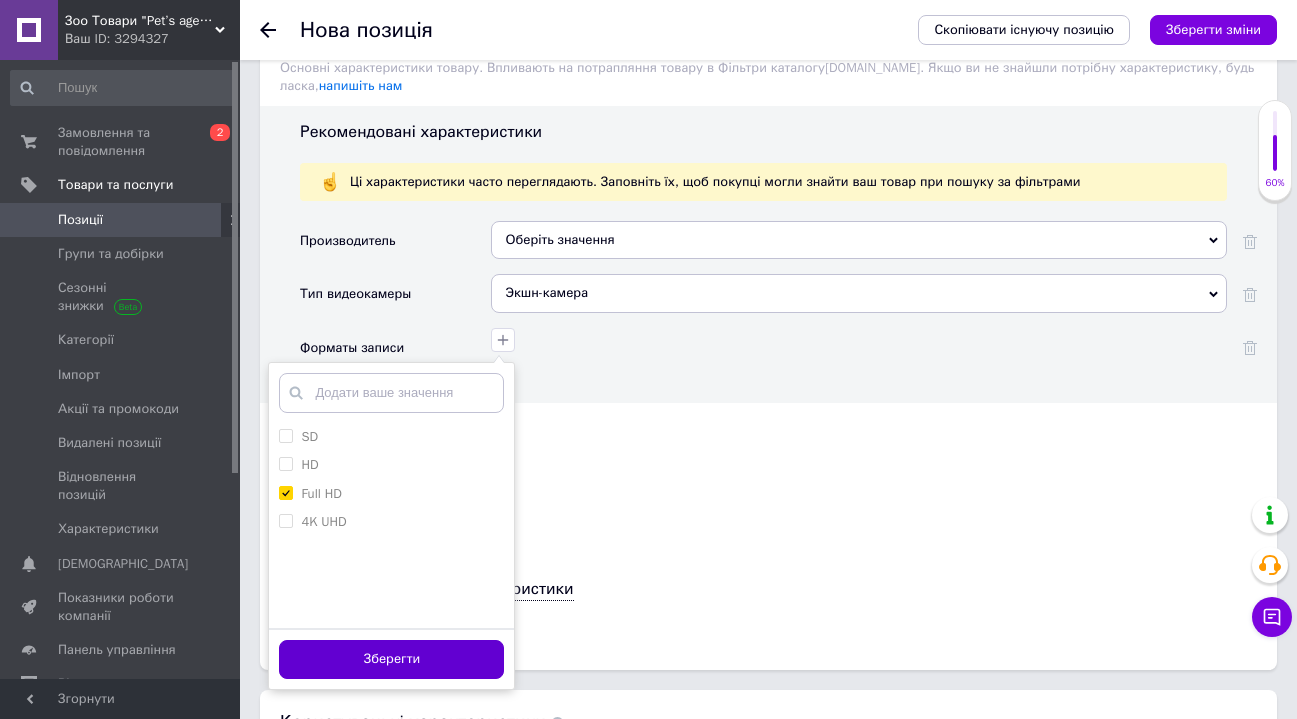 click on "Зберегти" at bounding box center (391, 659) 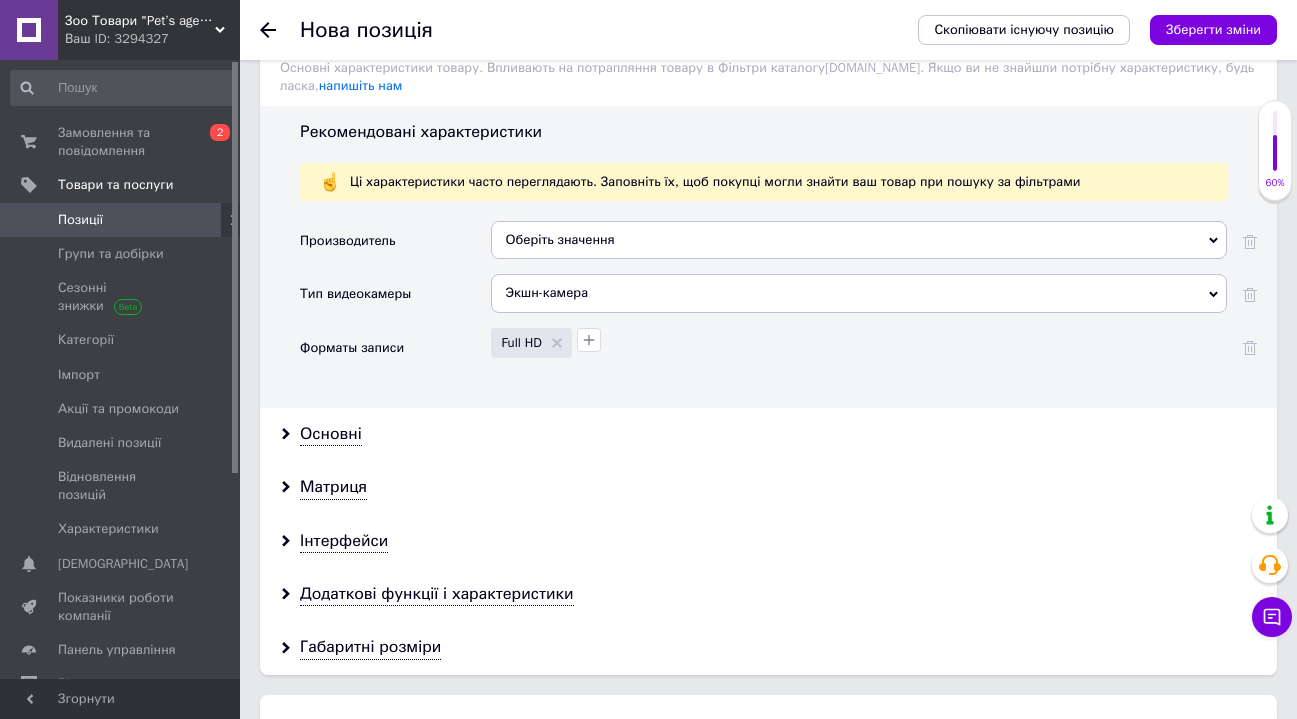 click on "Оберіть значення" at bounding box center [859, 240] 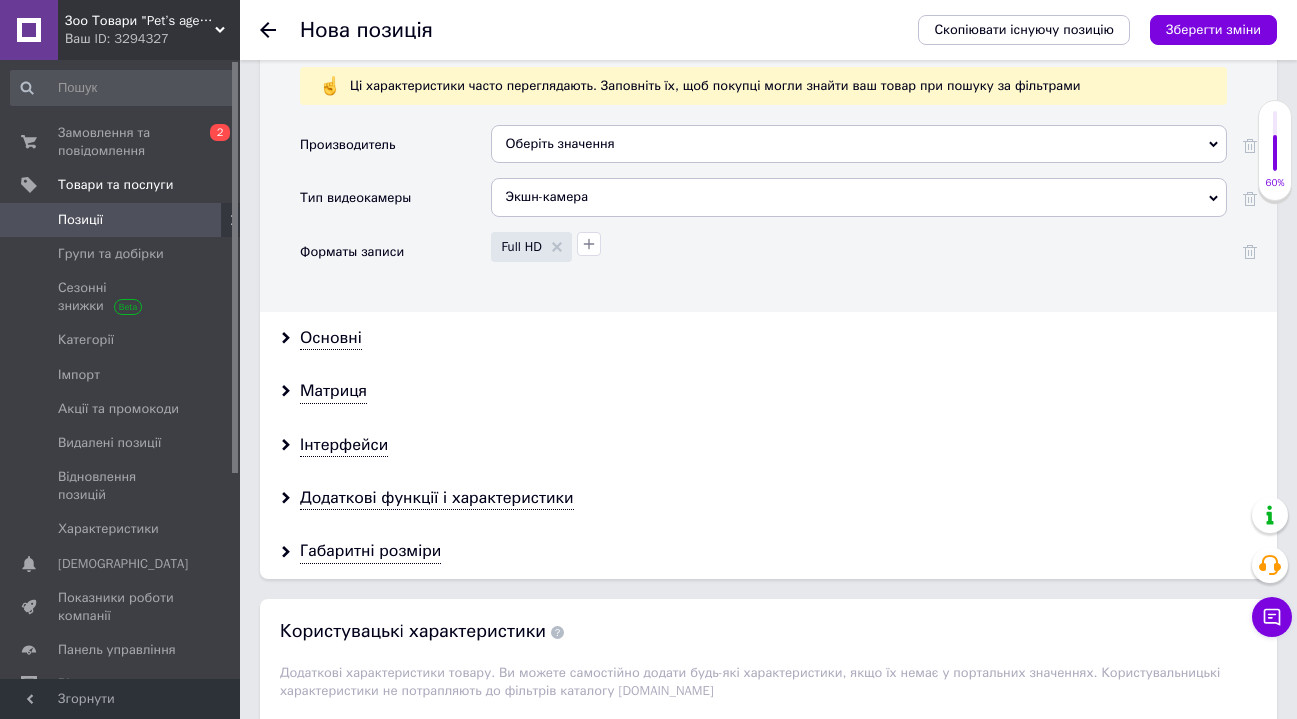 scroll, scrollTop: 2248, scrollLeft: 0, axis: vertical 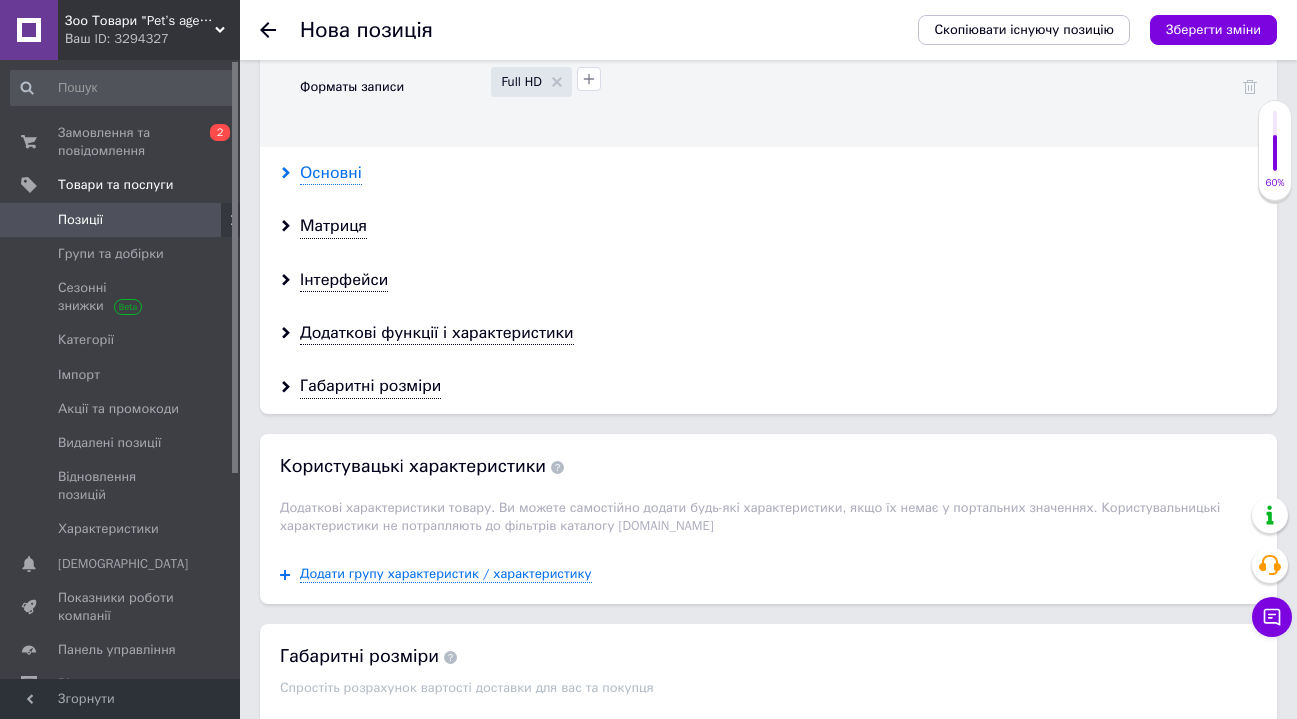 click on "Основні" at bounding box center (331, 173) 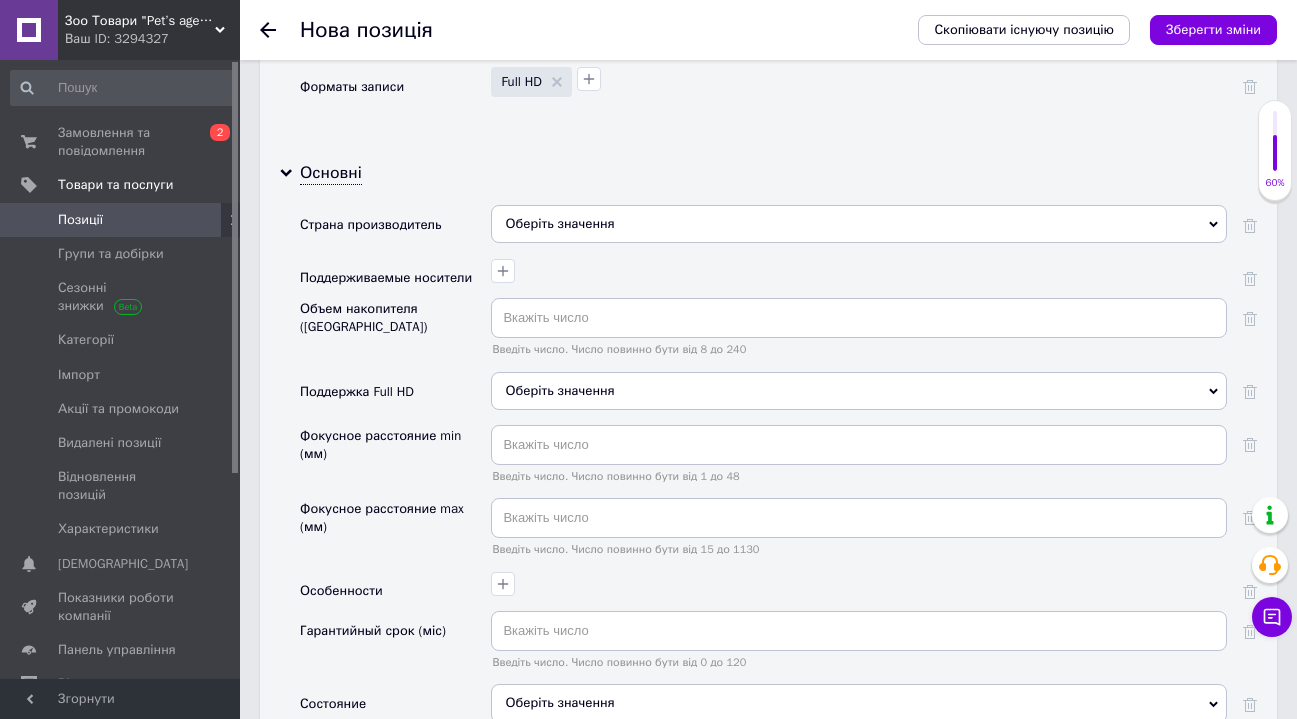 click on "Оберіть значення" at bounding box center [859, 224] 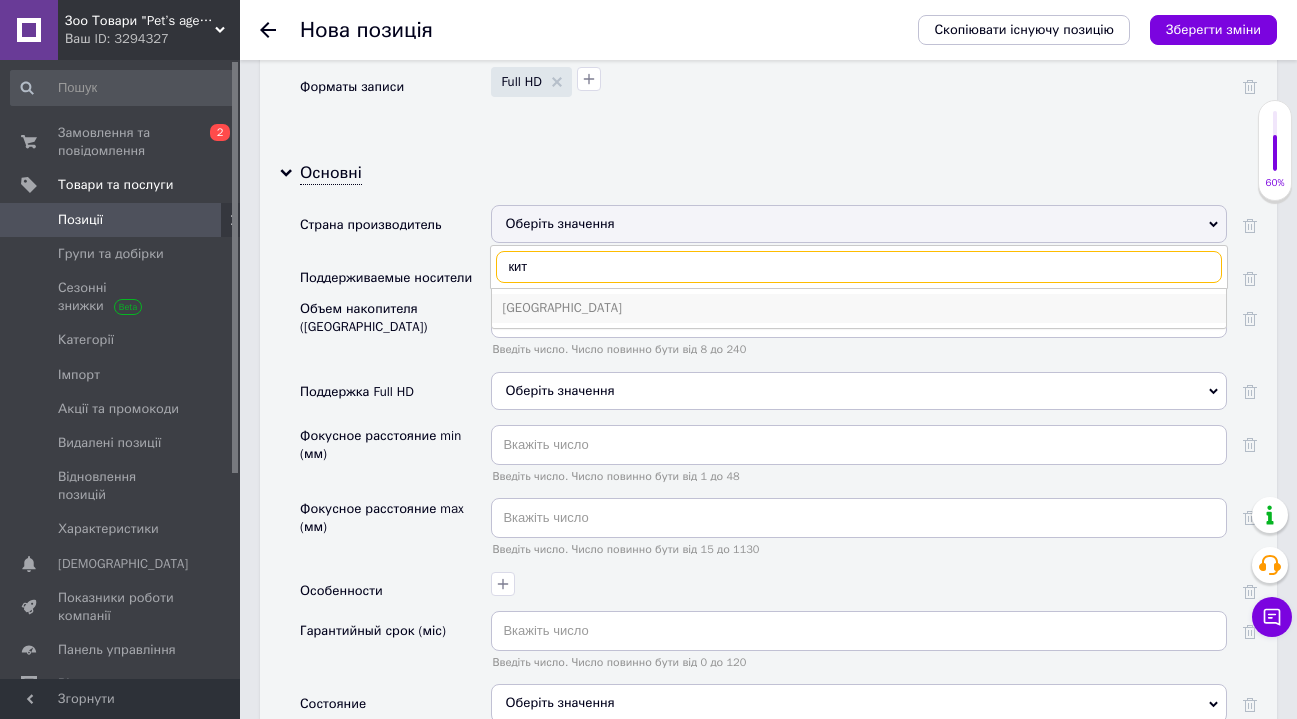 type on "кит" 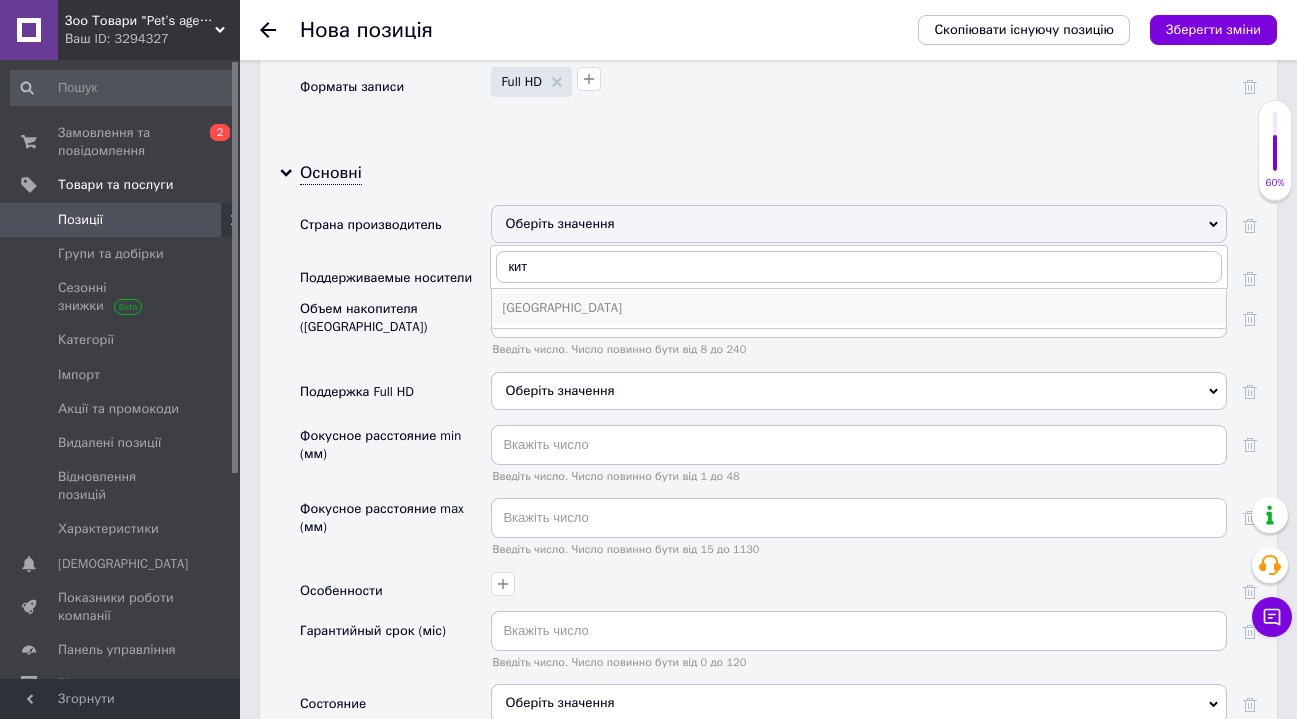 click on "[GEOGRAPHIC_DATA]" at bounding box center [859, 308] 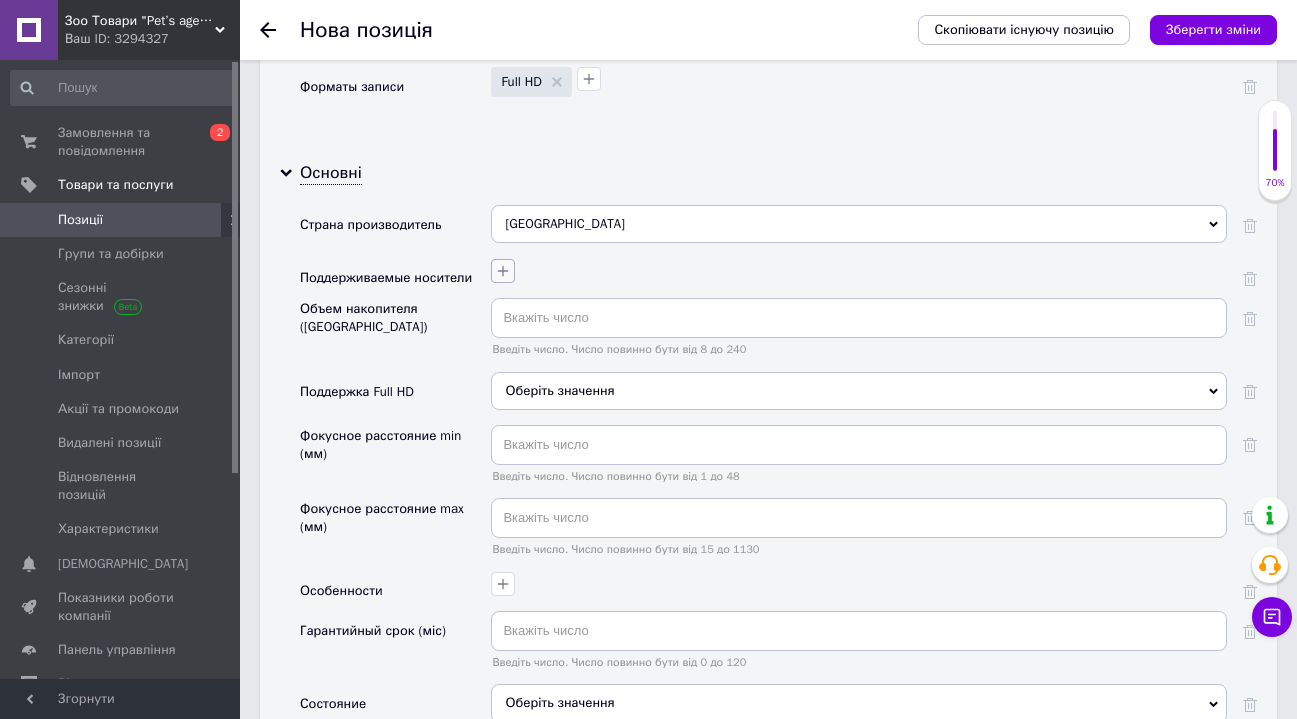 click 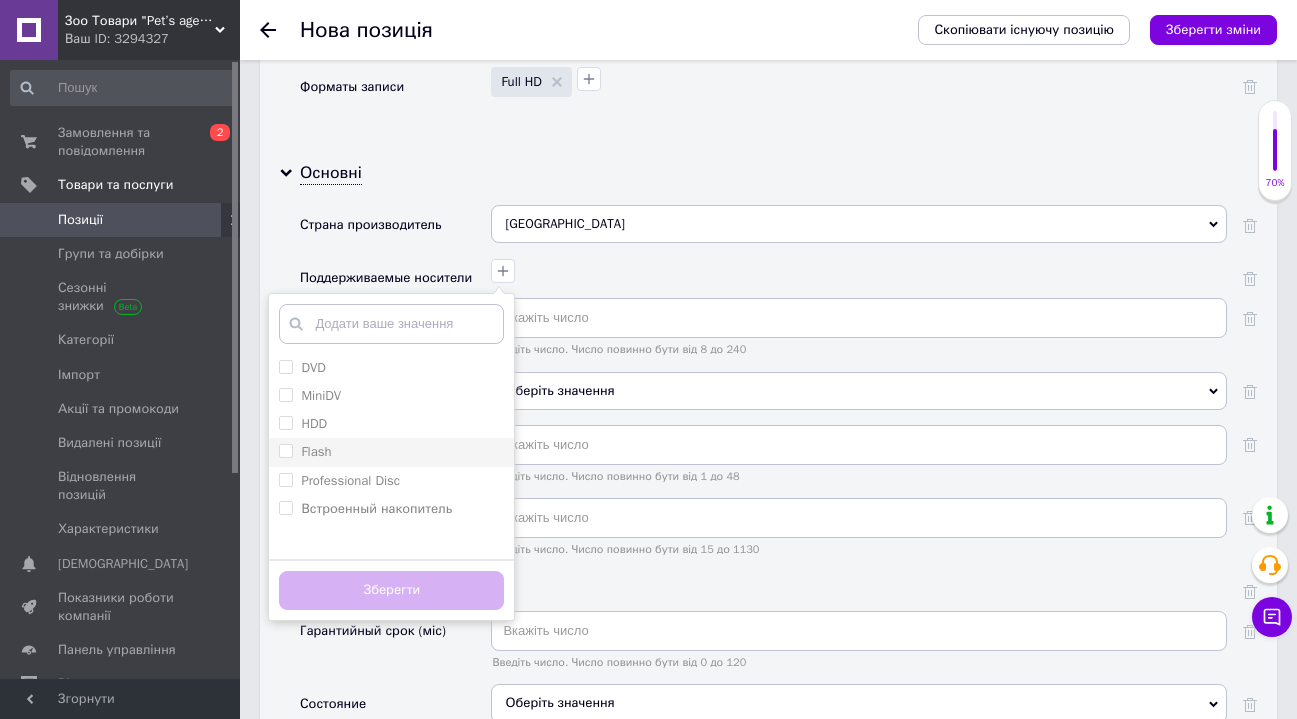 click on "Flash" at bounding box center (391, 452) 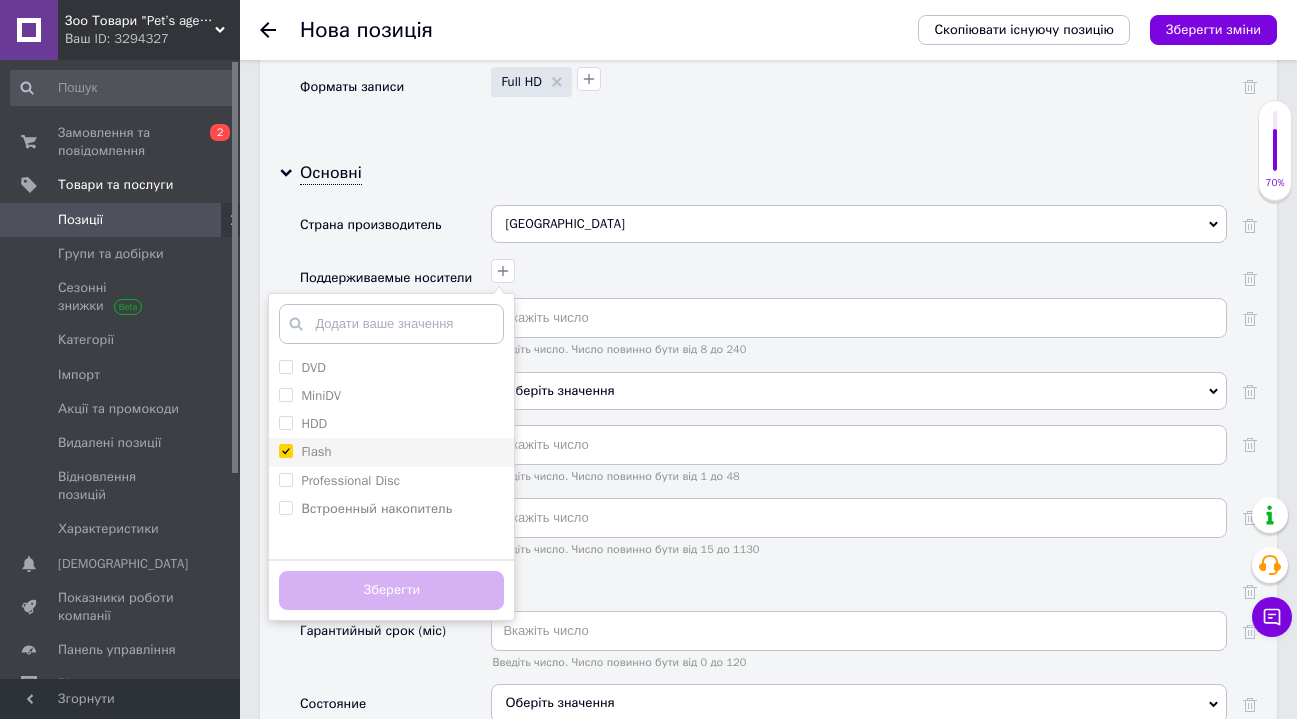 checkbox on "true" 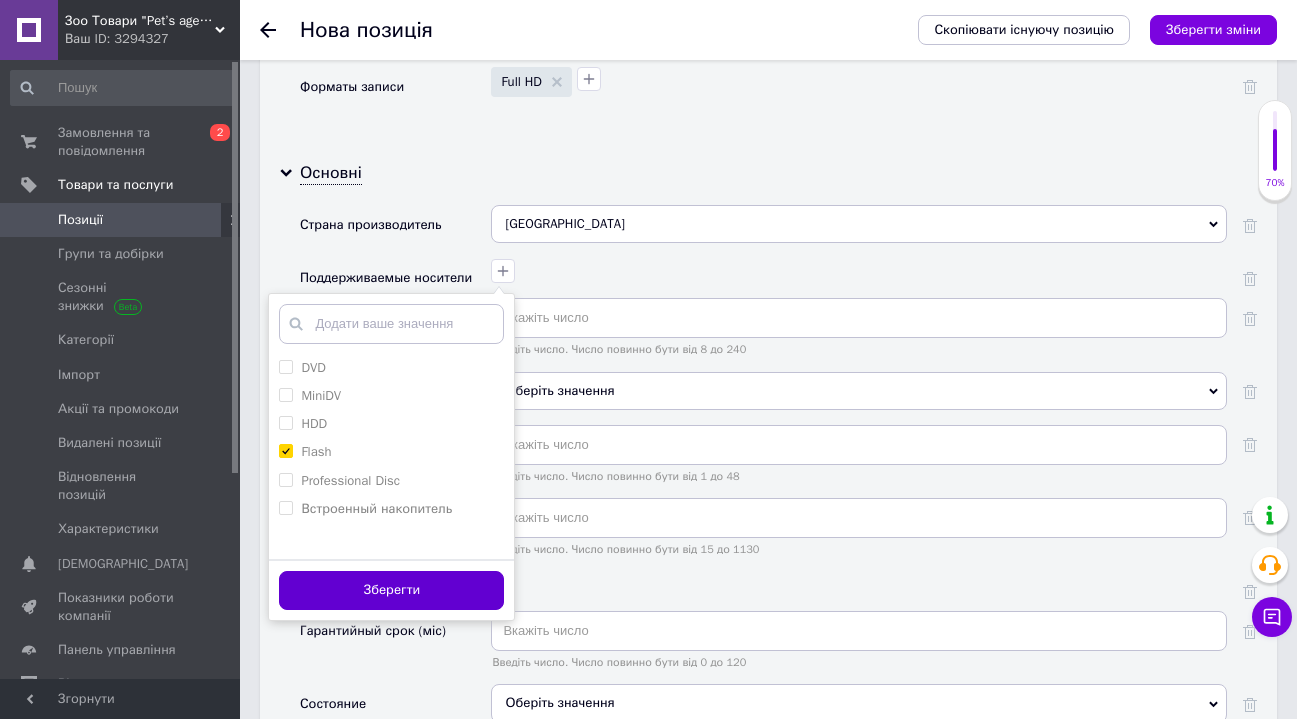 click on "Зберегти" at bounding box center [391, 590] 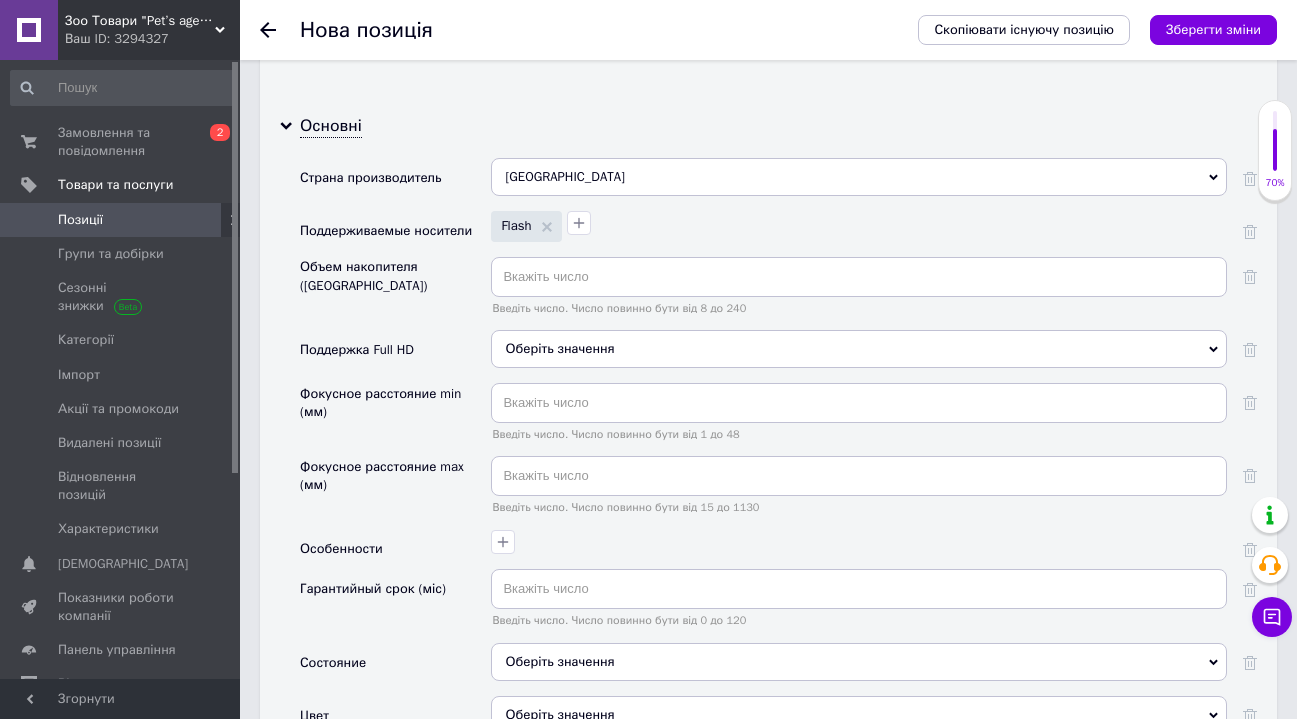 scroll, scrollTop: 2317, scrollLeft: 0, axis: vertical 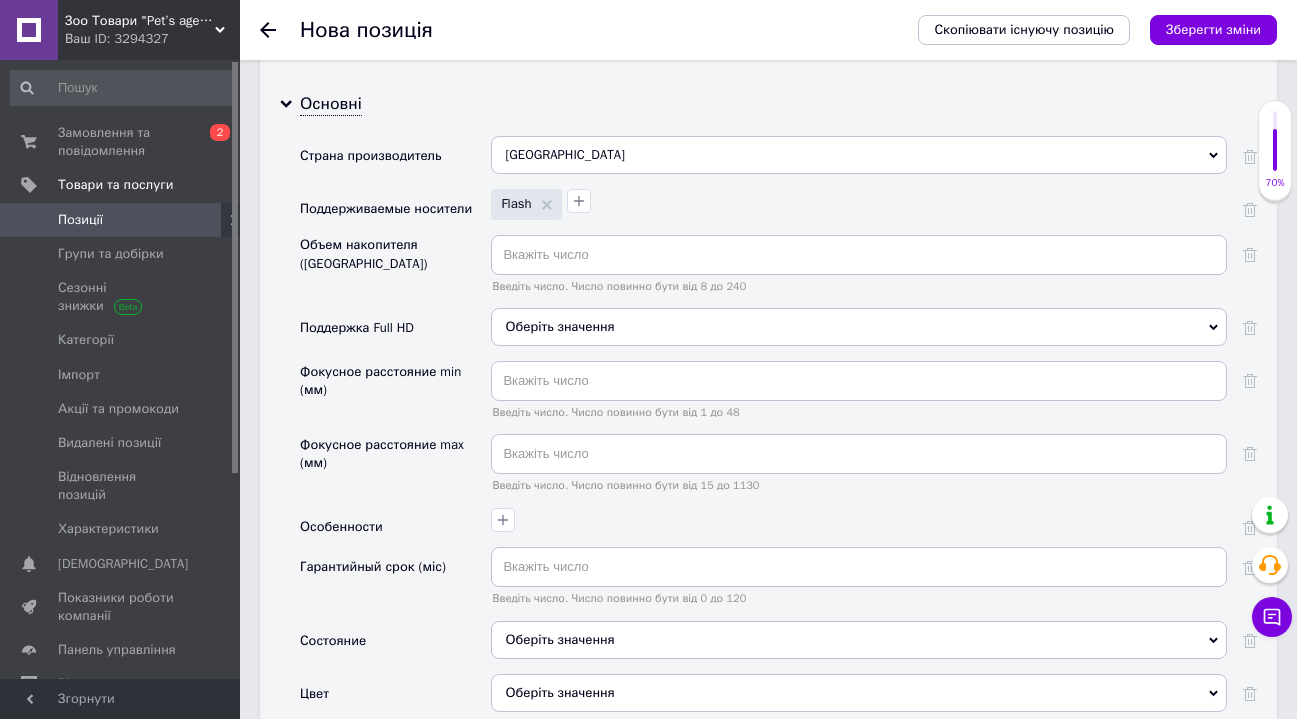 click on "Оберіть значення" at bounding box center (859, 327) 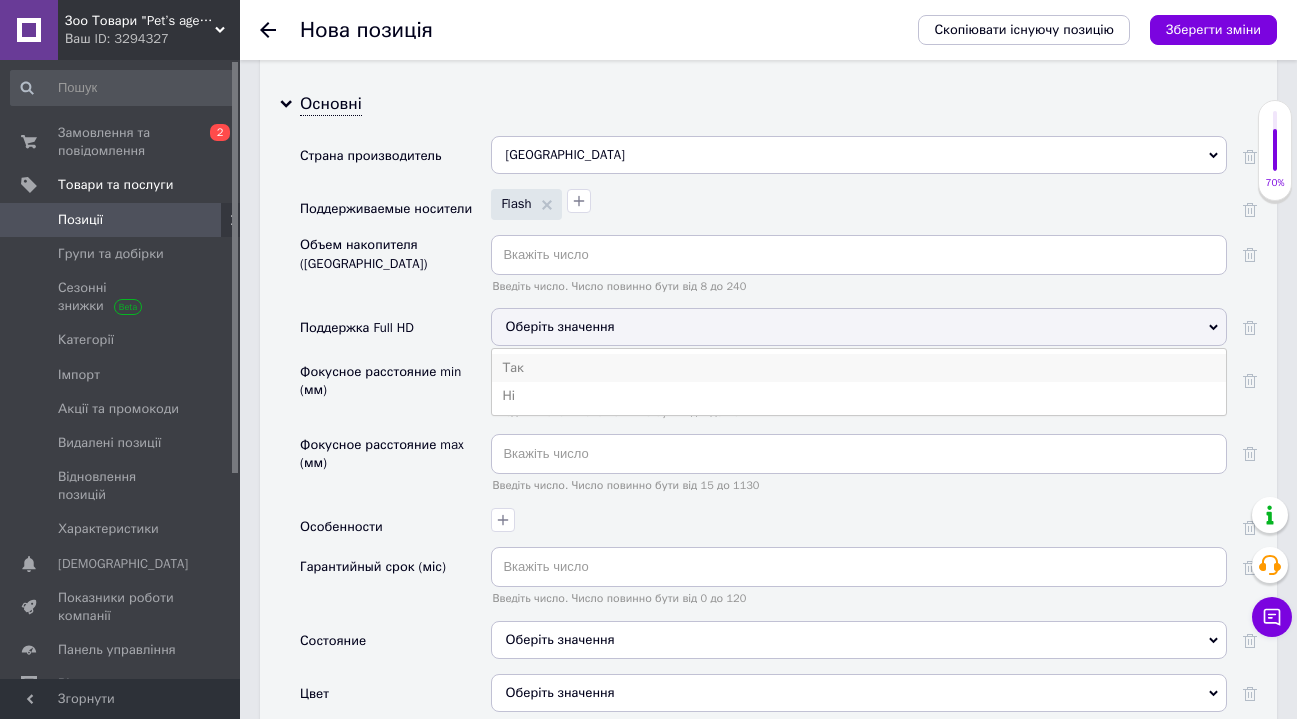 click on "Так" at bounding box center (859, 368) 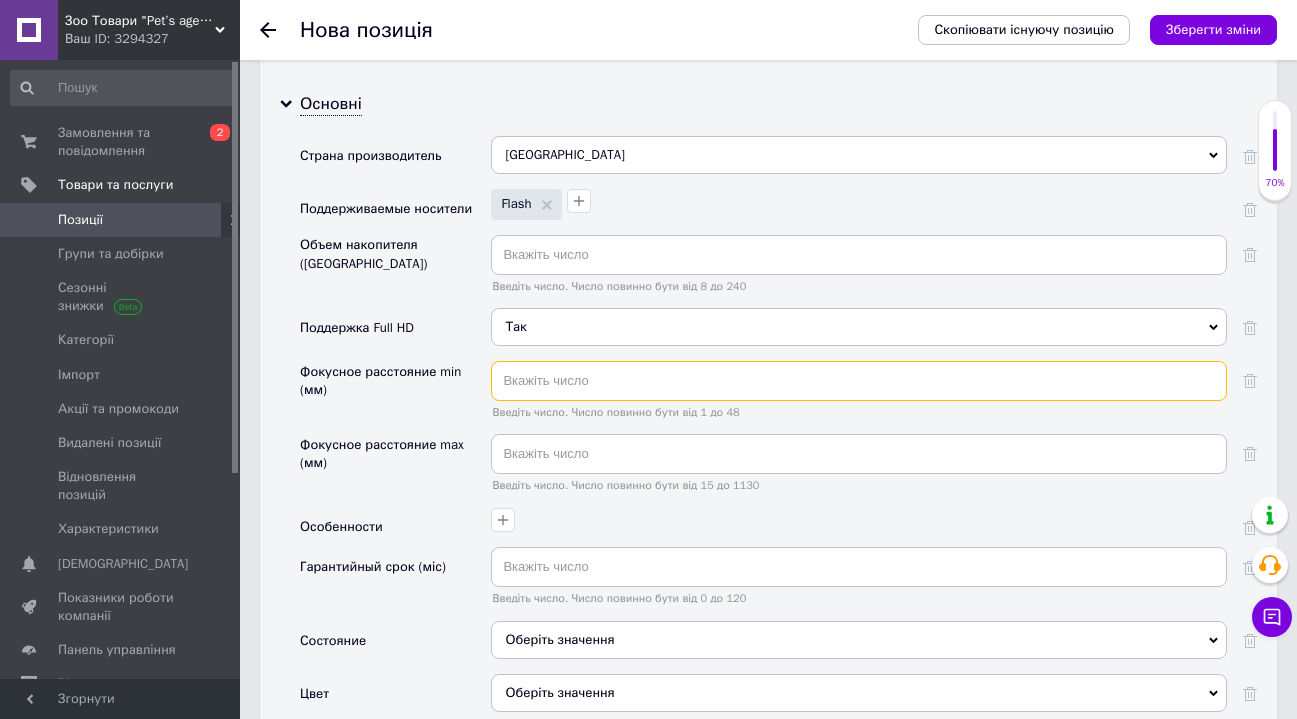 click at bounding box center (859, 381) 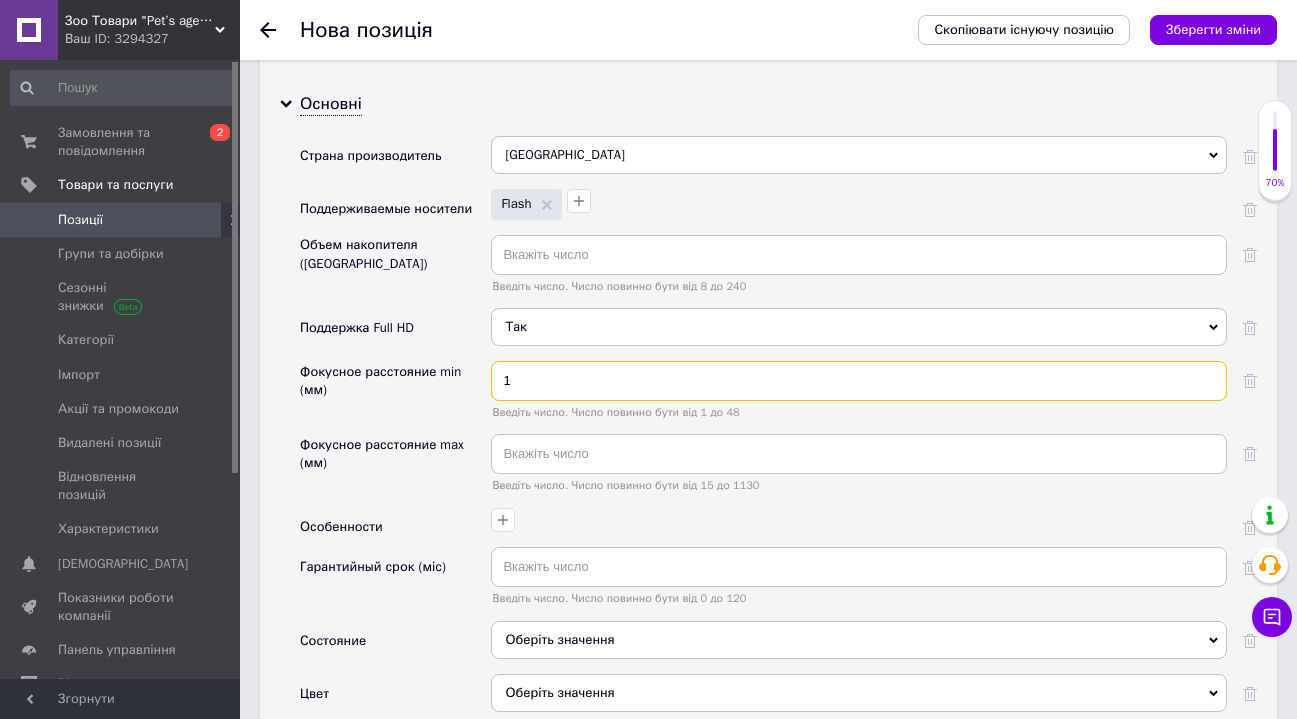 type on "1" 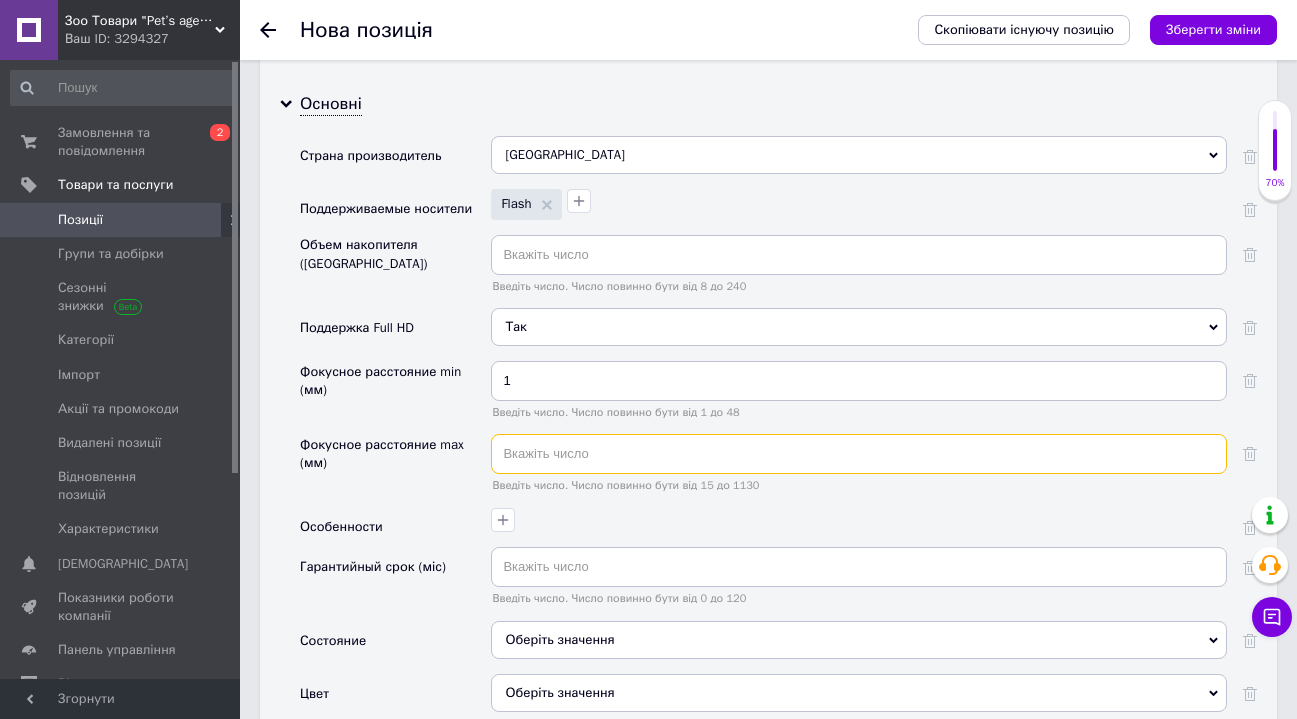 click at bounding box center [859, 454] 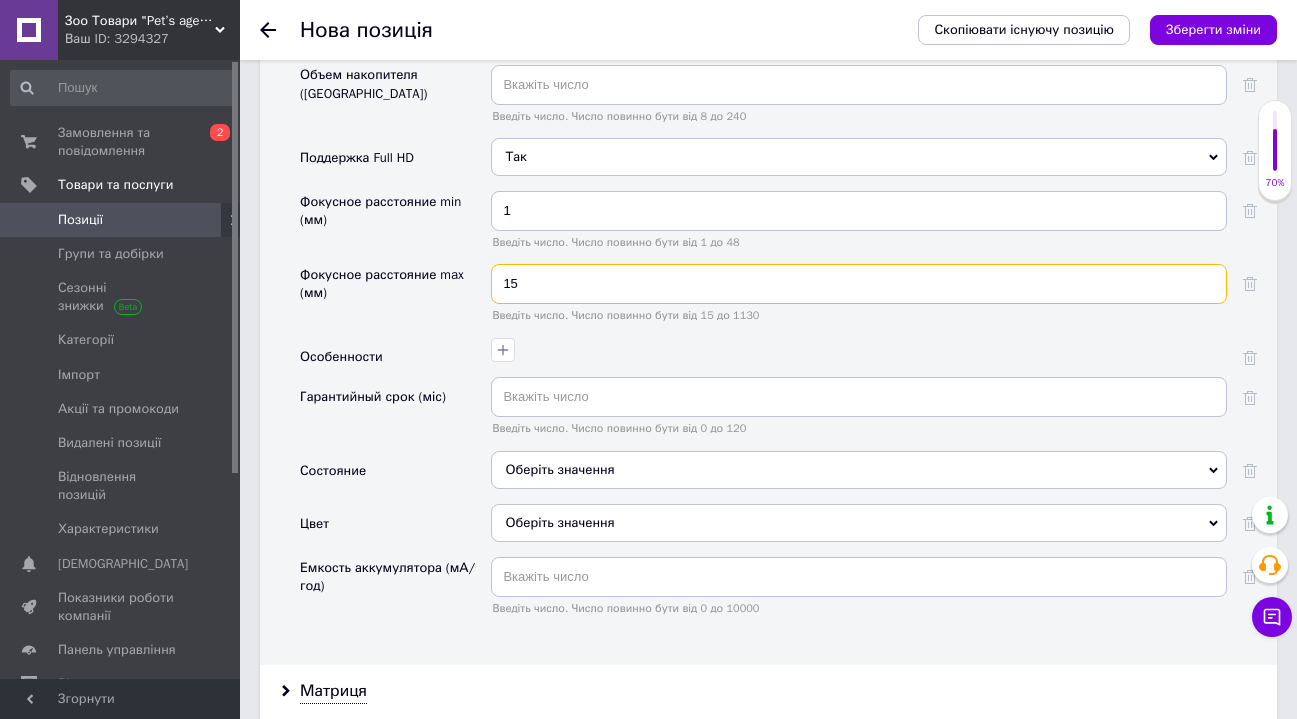 scroll, scrollTop: 2540, scrollLeft: 0, axis: vertical 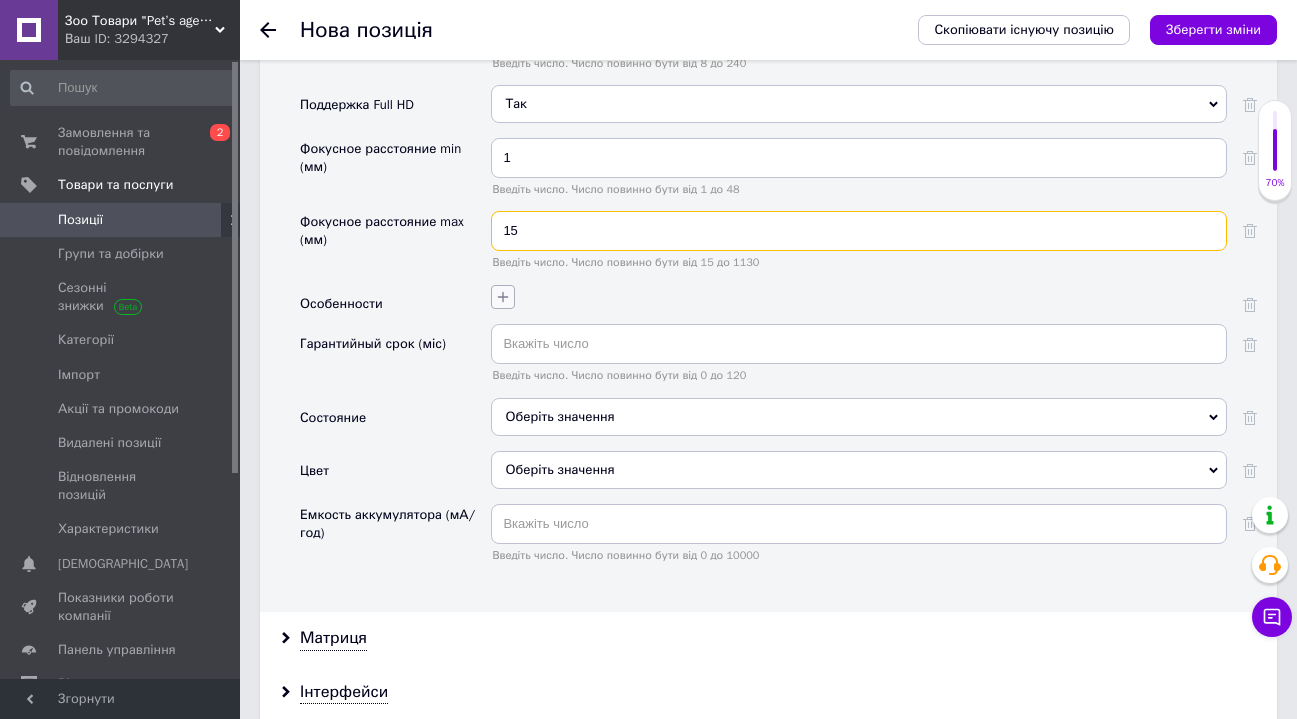 type on "15" 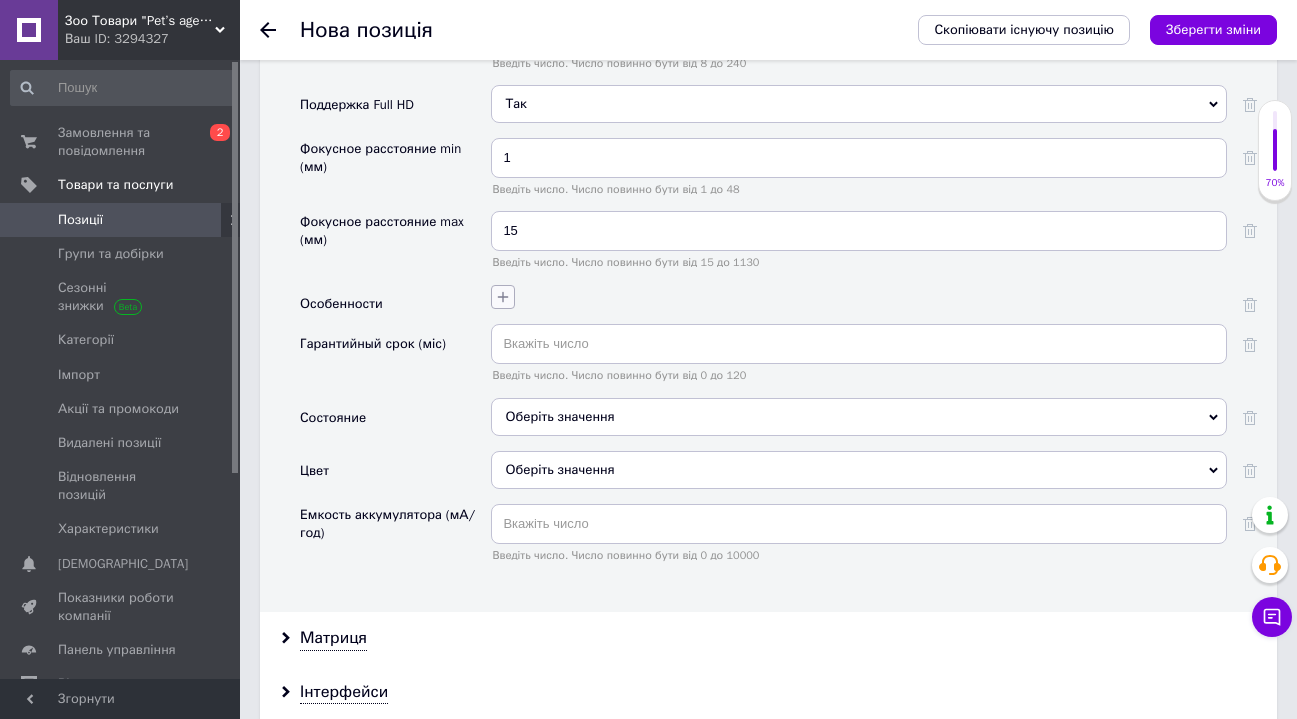 click 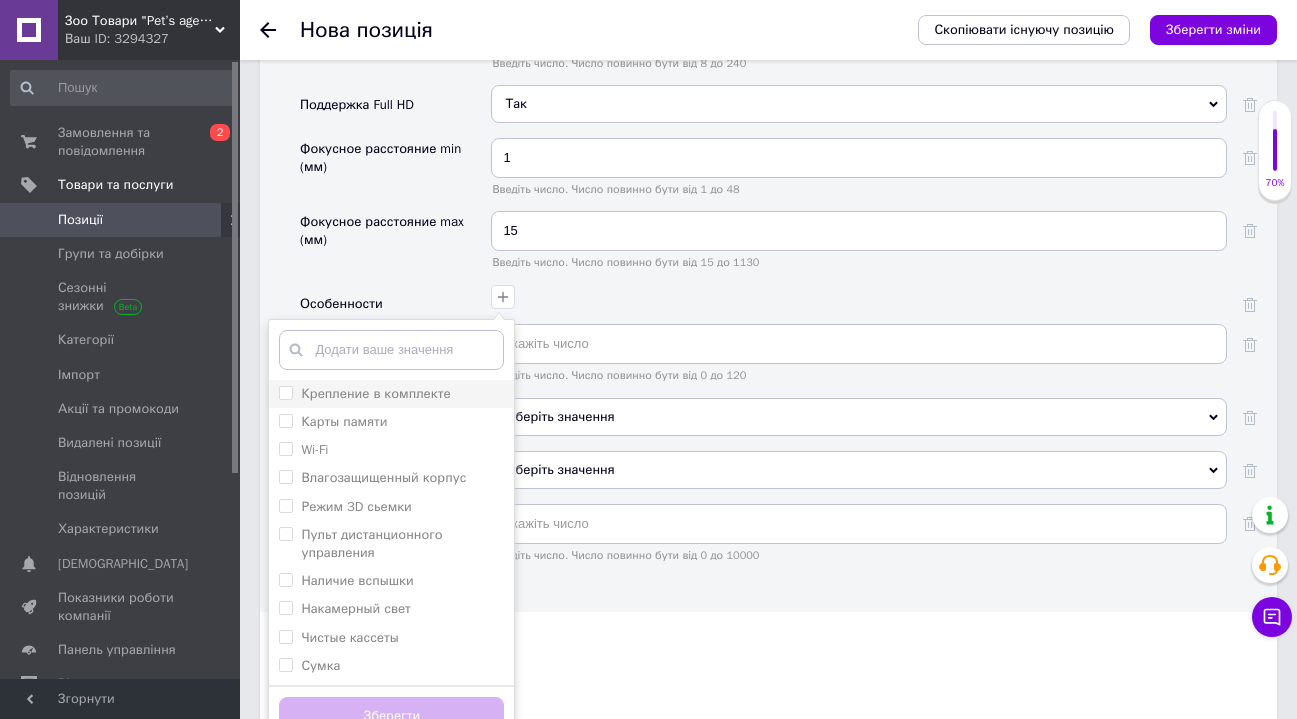 click on "Крепление в комплекте" at bounding box center [285, 392] 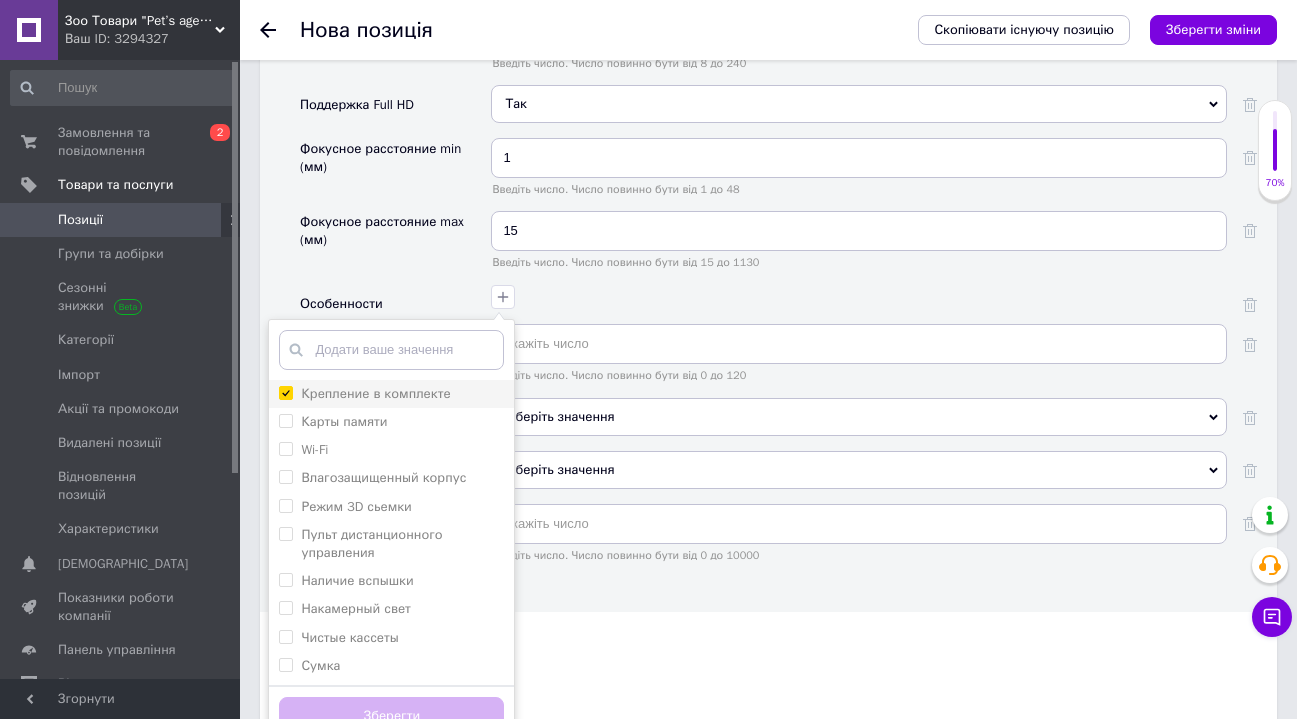 checkbox on "true" 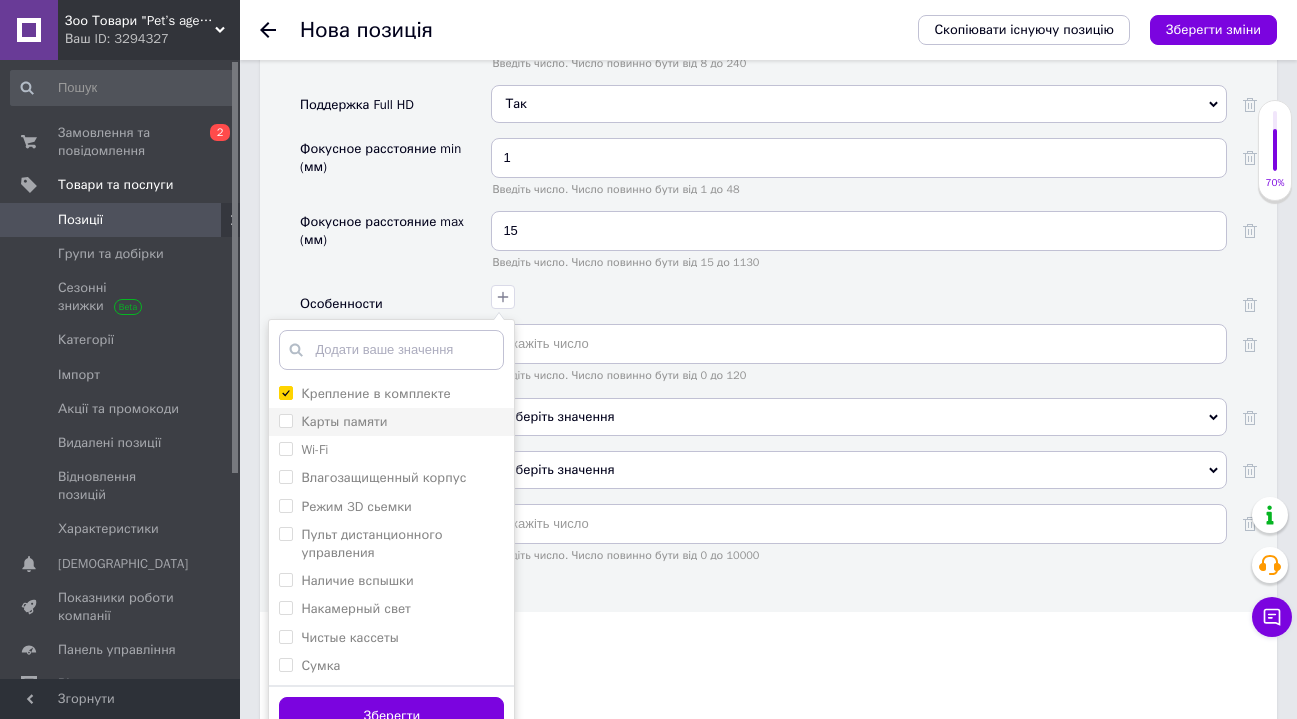 click on "Карты памяти" at bounding box center [285, 420] 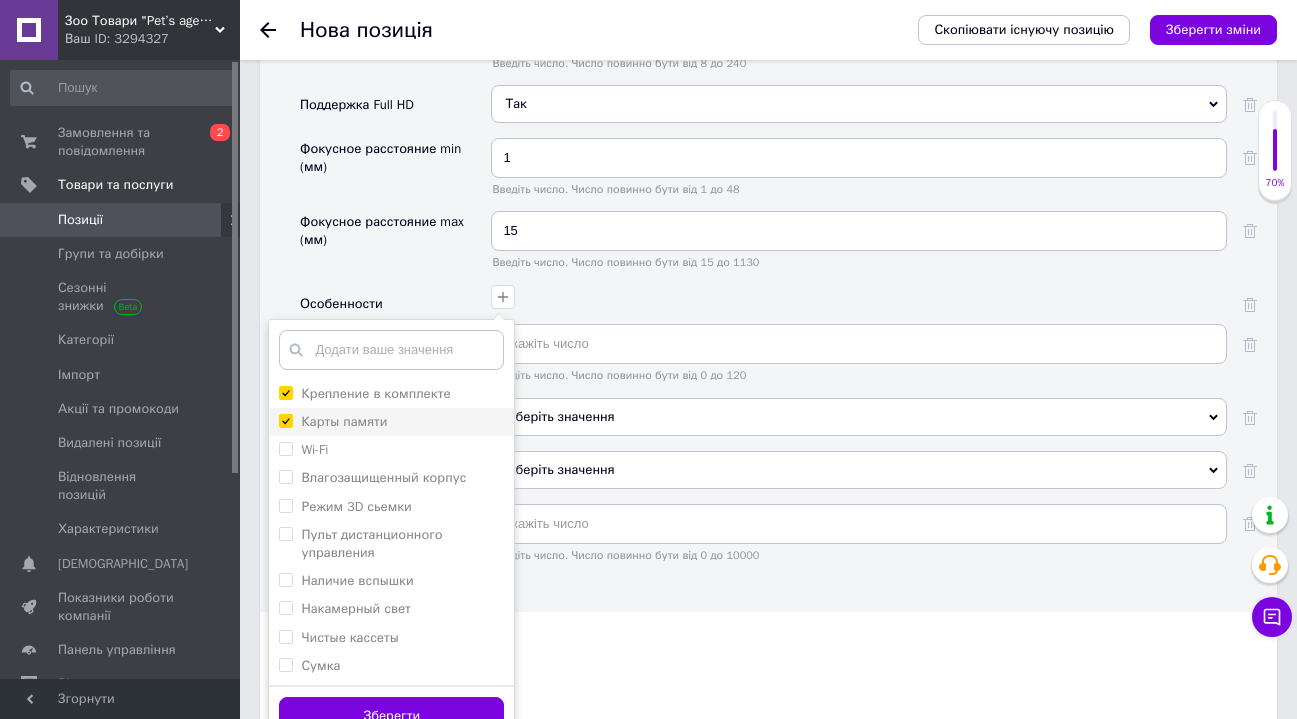 checkbox on "true" 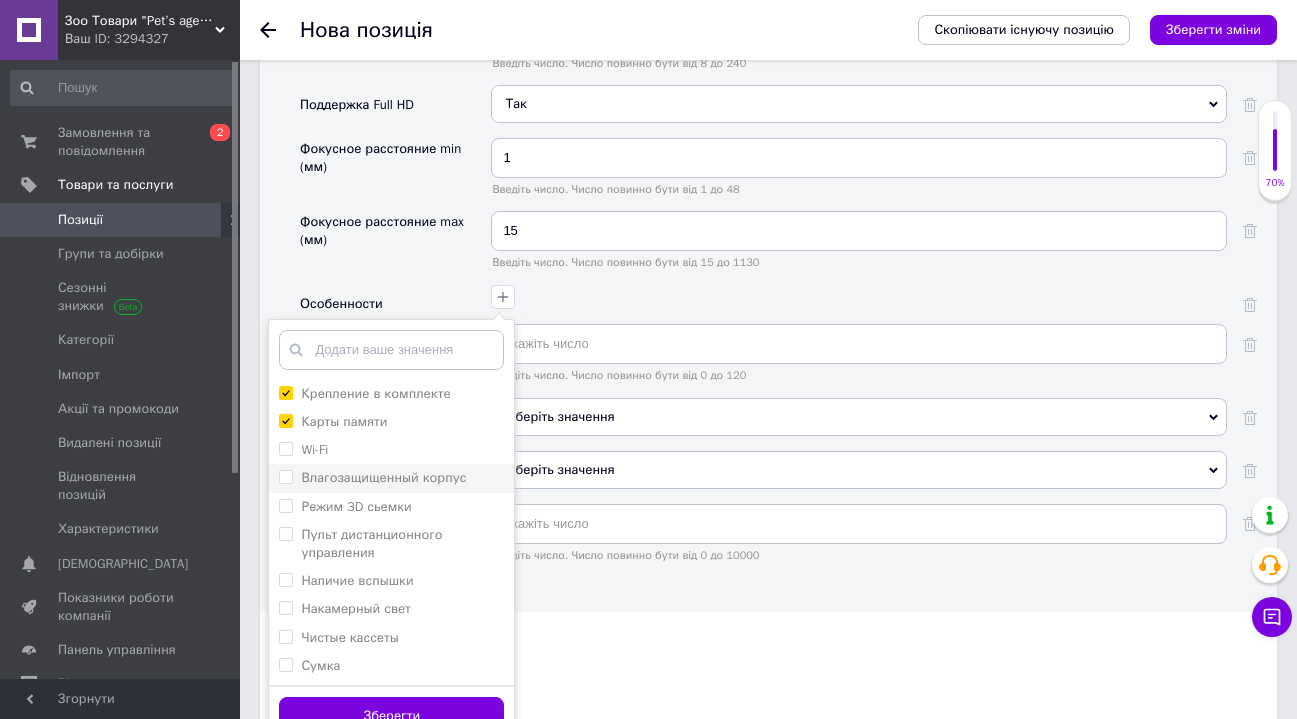 click on "Влагозащищенный корпус" at bounding box center [285, 476] 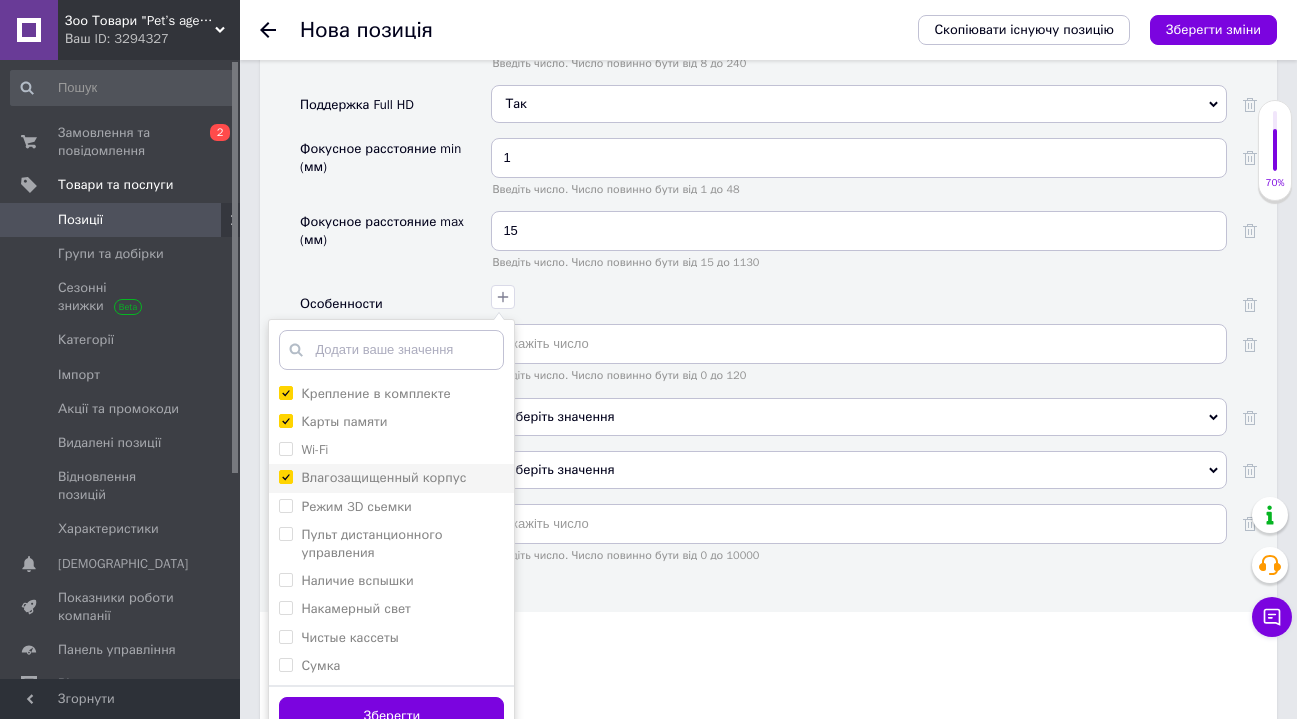 checkbox on "true" 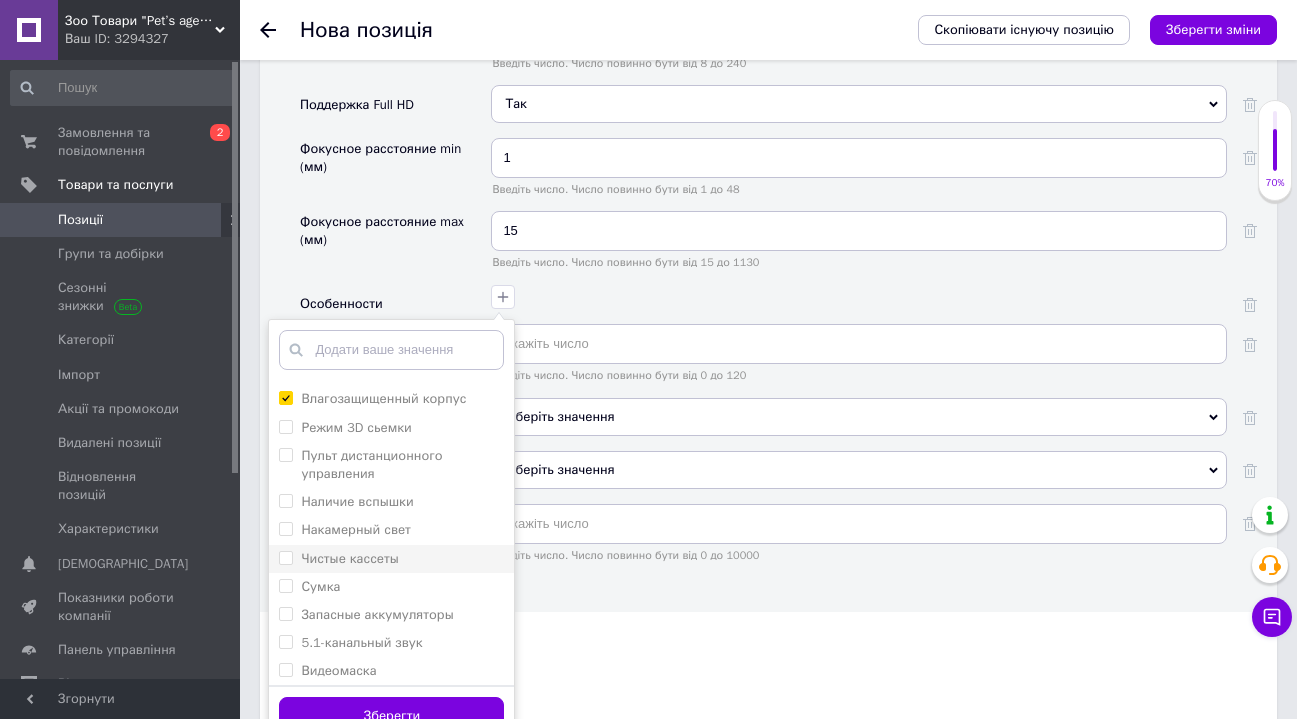 scroll, scrollTop: 110, scrollLeft: 0, axis: vertical 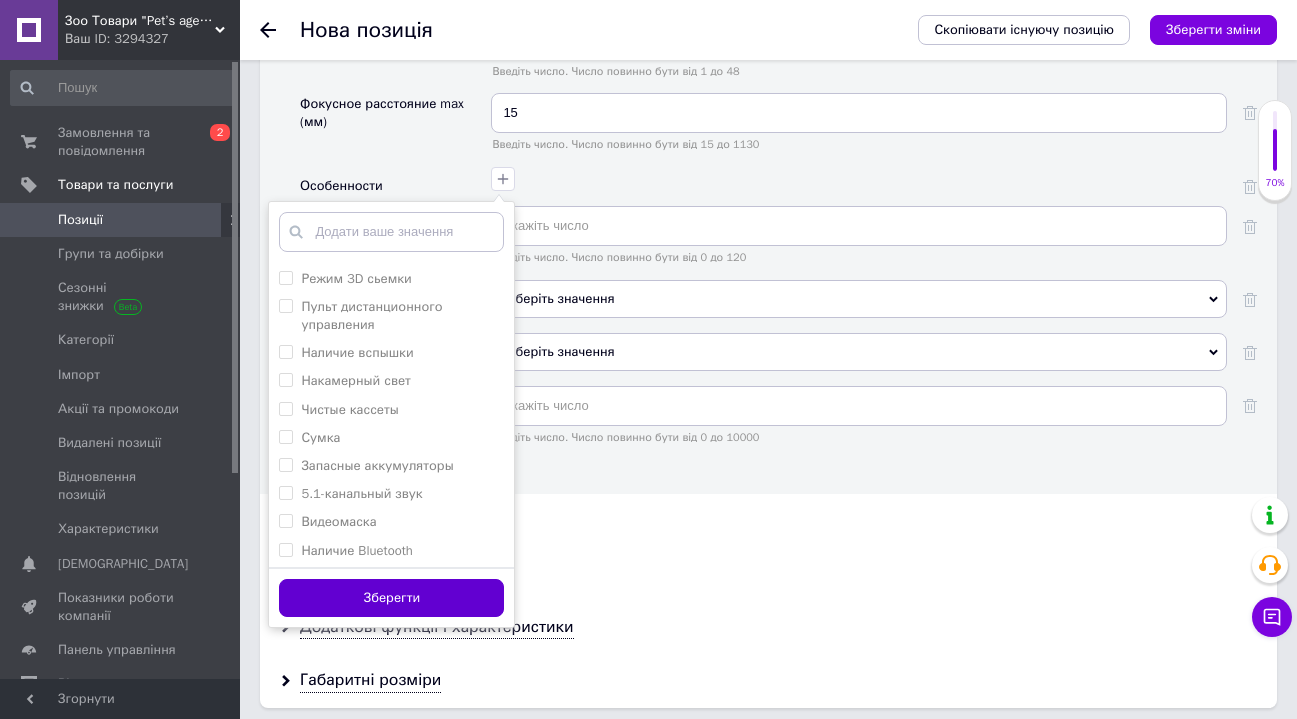 click on "Зберегти" at bounding box center (391, 598) 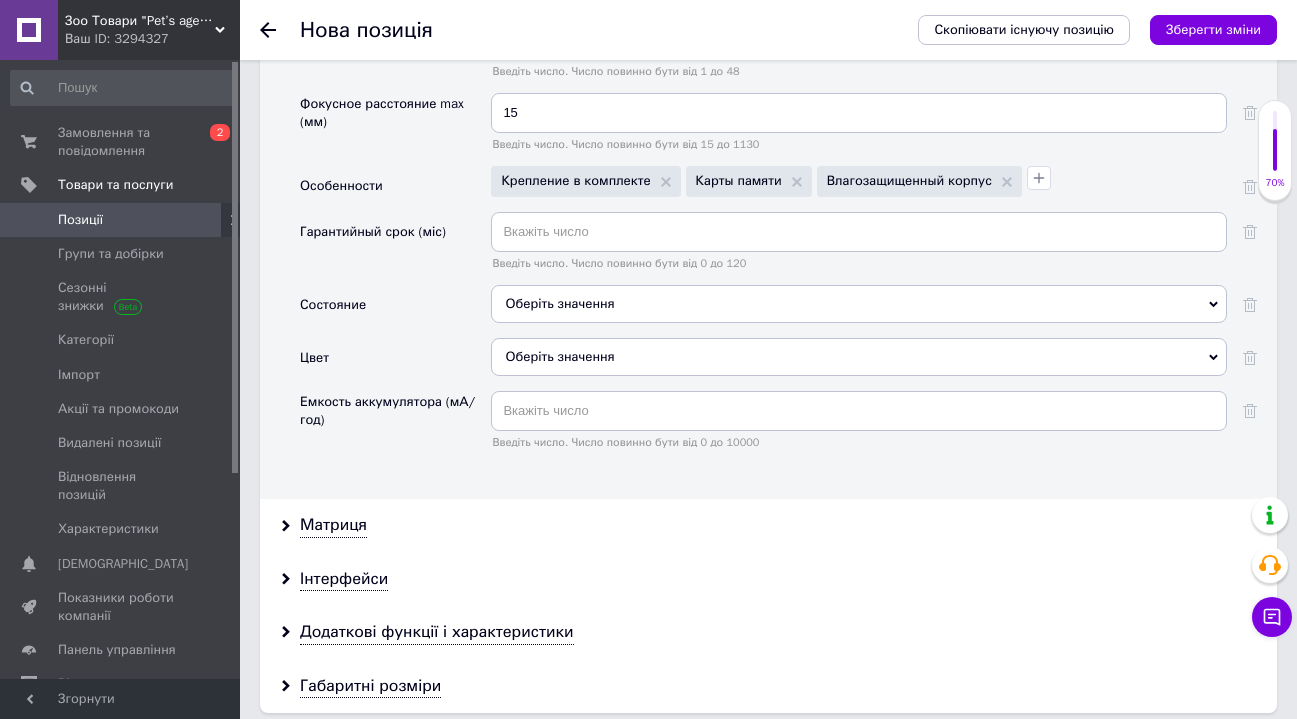 click on "Оберіть значення" at bounding box center [859, 304] 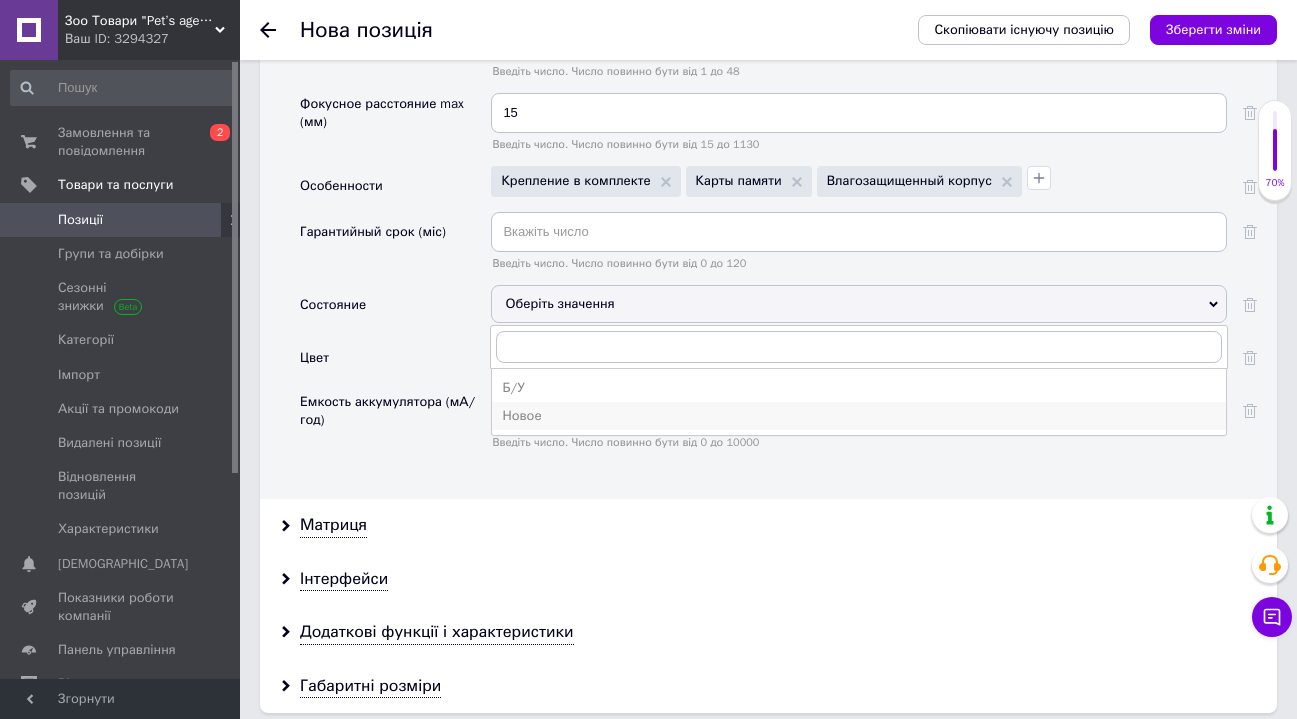 click on "Новое" at bounding box center (859, 416) 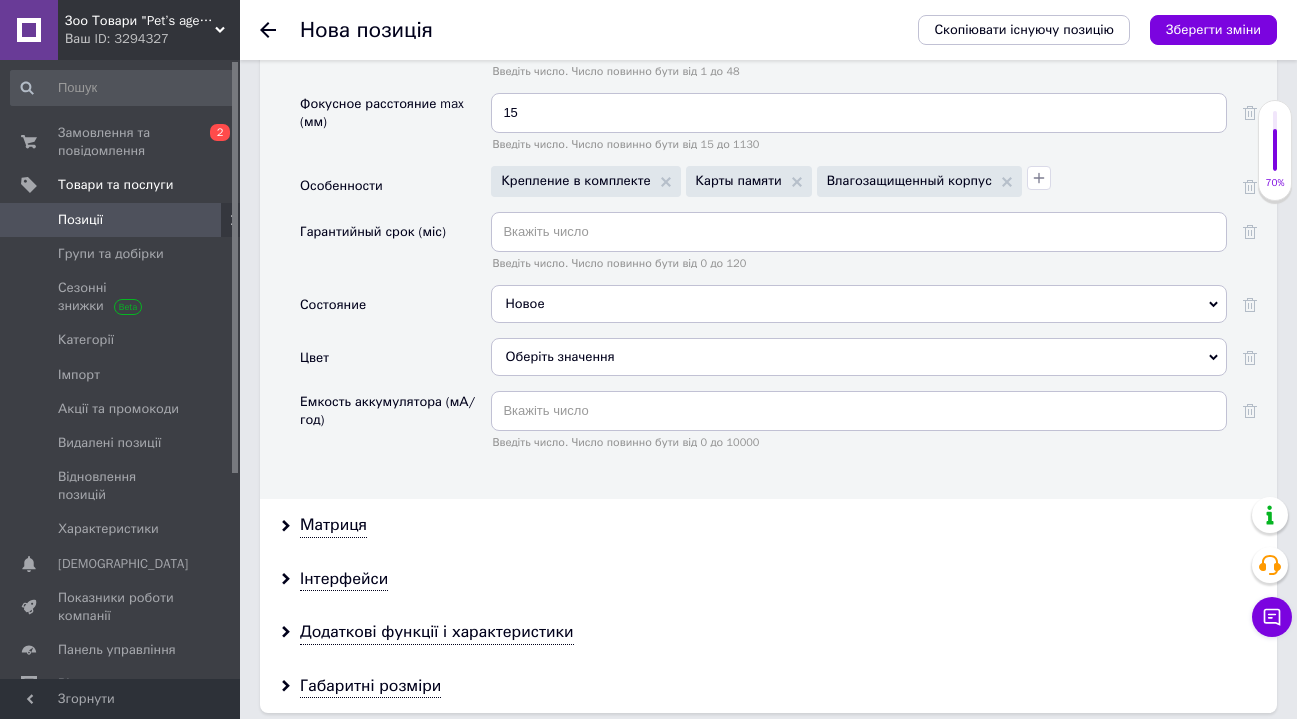 click on "Оберіть значення" at bounding box center [859, 357] 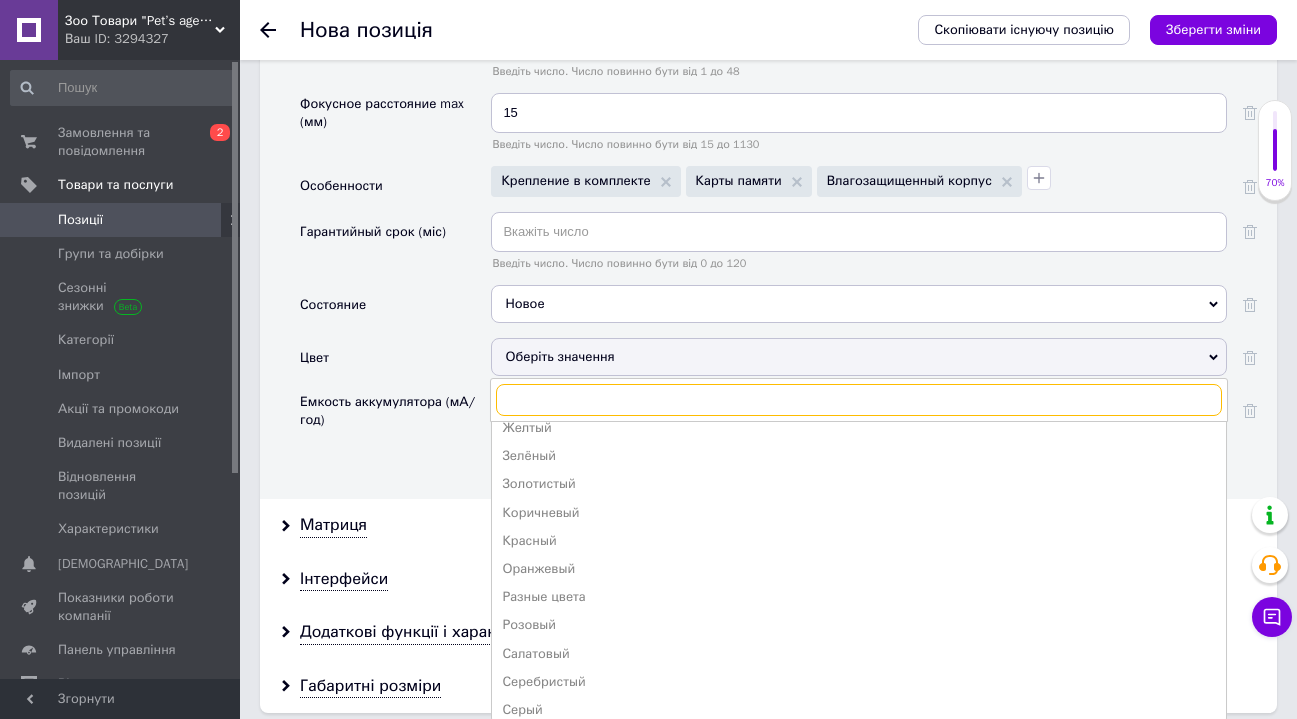 scroll, scrollTop: 328, scrollLeft: 0, axis: vertical 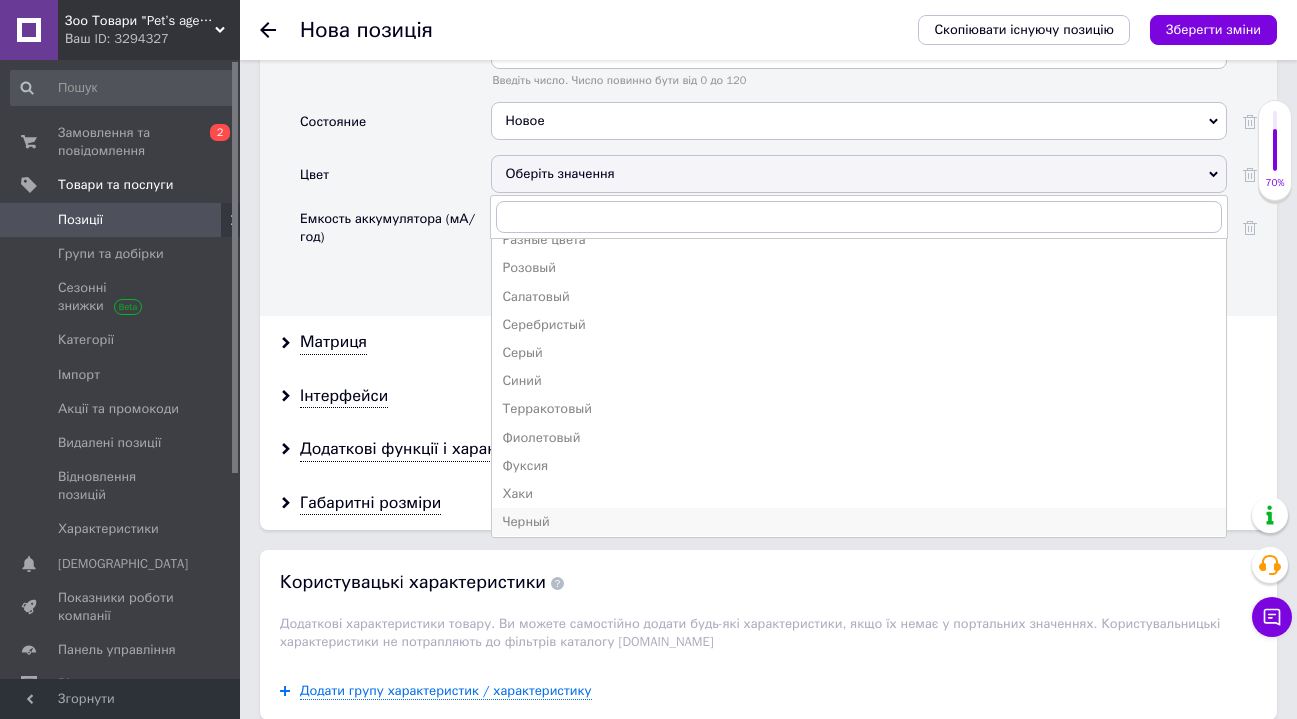 click on "Черный" at bounding box center [859, 522] 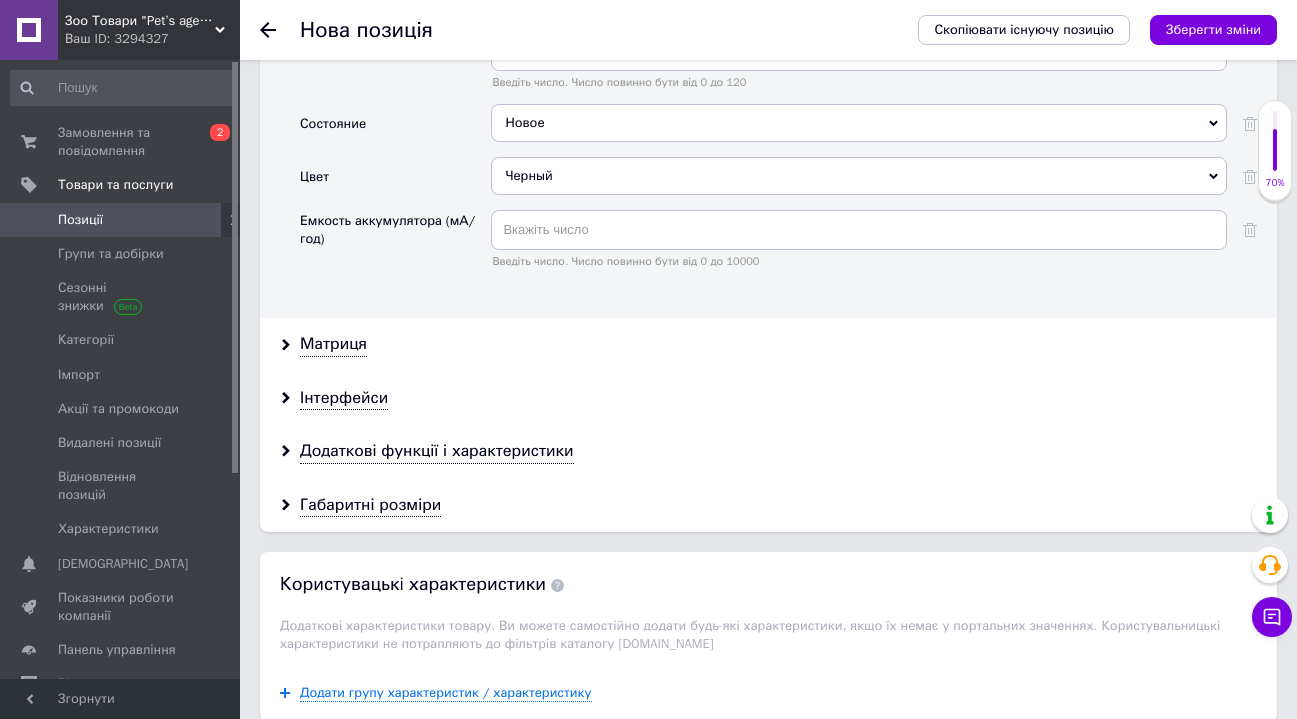 scroll, scrollTop: 3000, scrollLeft: 0, axis: vertical 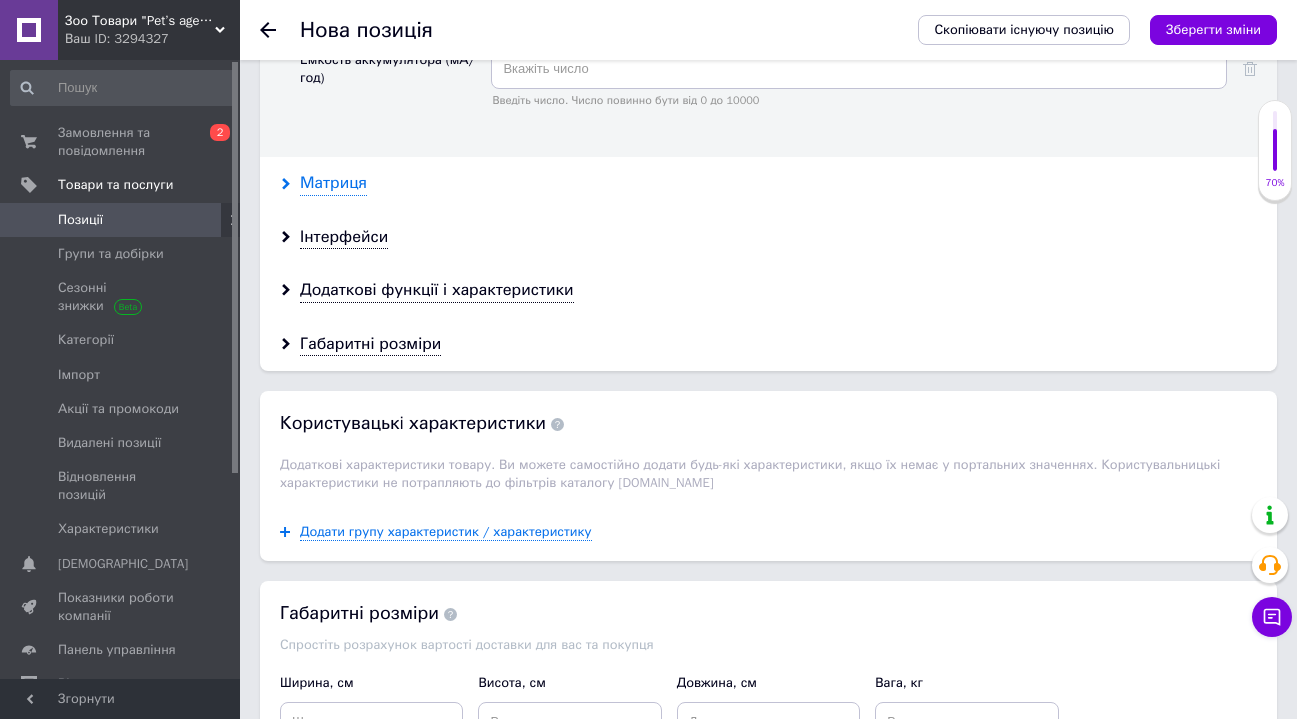 click on "Матриця" at bounding box center (333, 183) 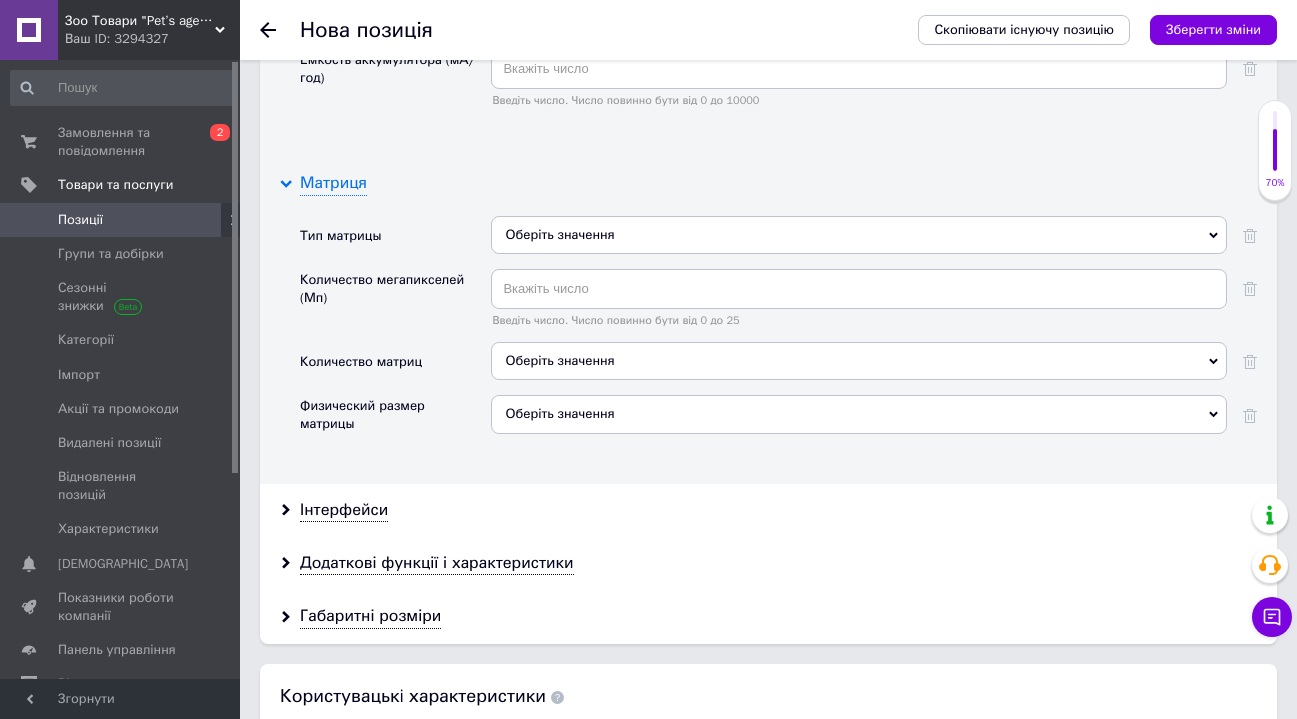 click on "Матриця" at bounding box center [333, 183] 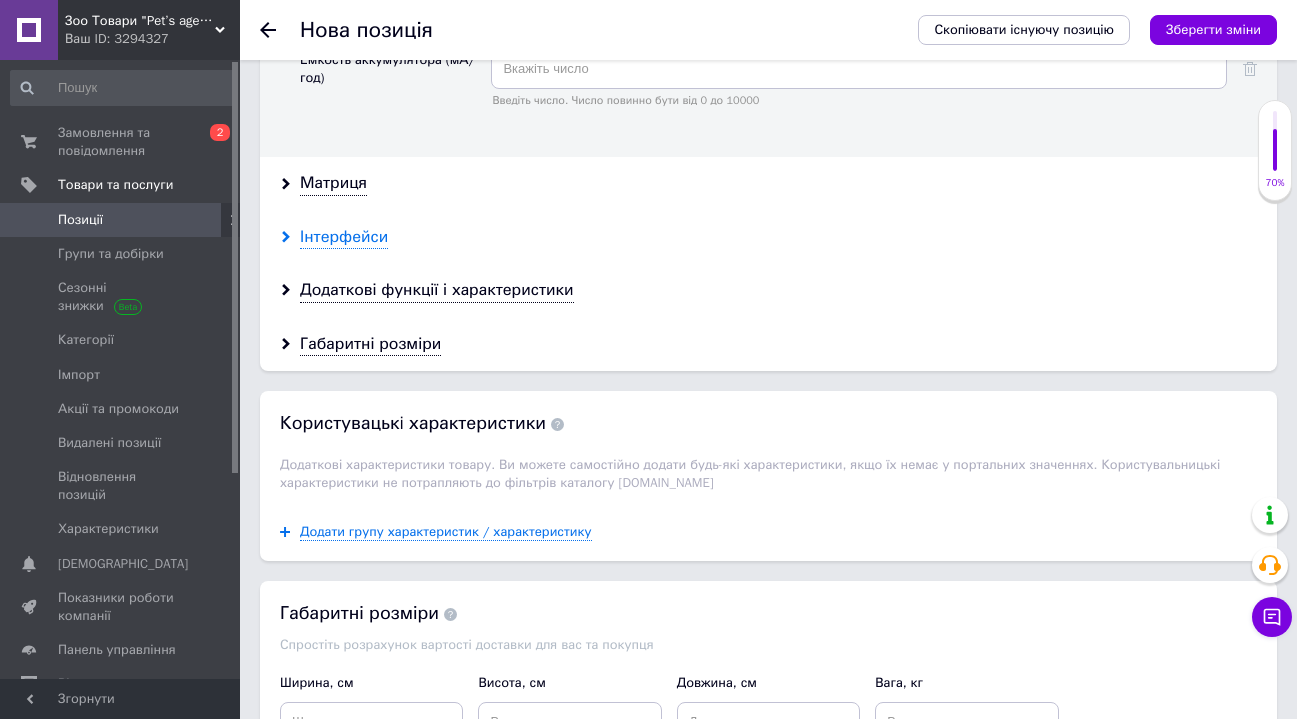 click on "Інтерфейси" at bounding box center (344, 237) 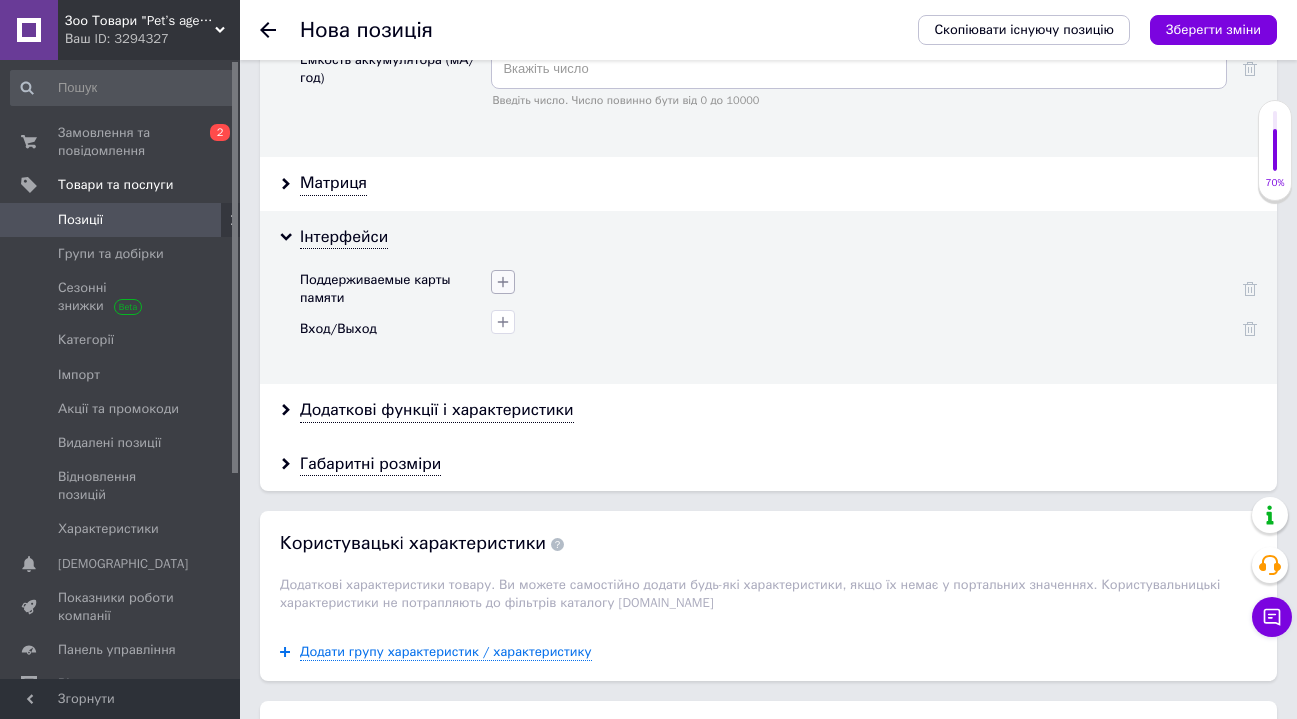 click 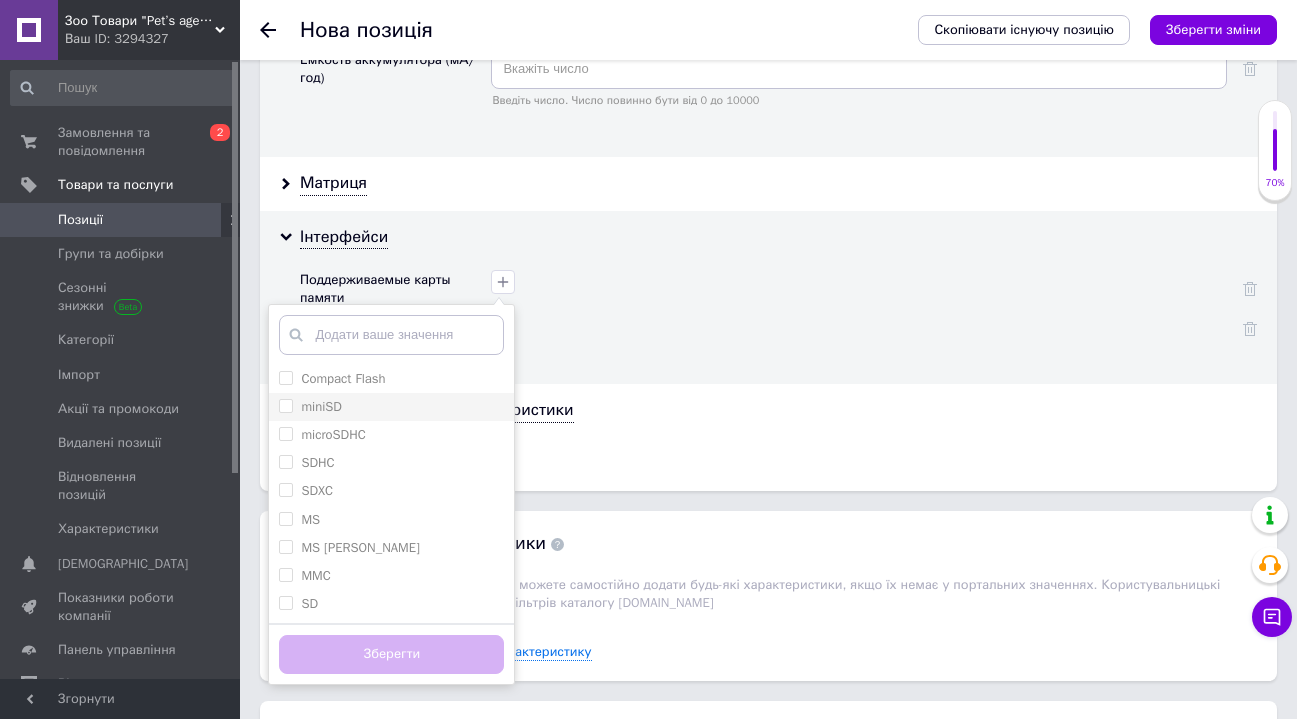 click on "miniSD" at bounding box center [285, 405] 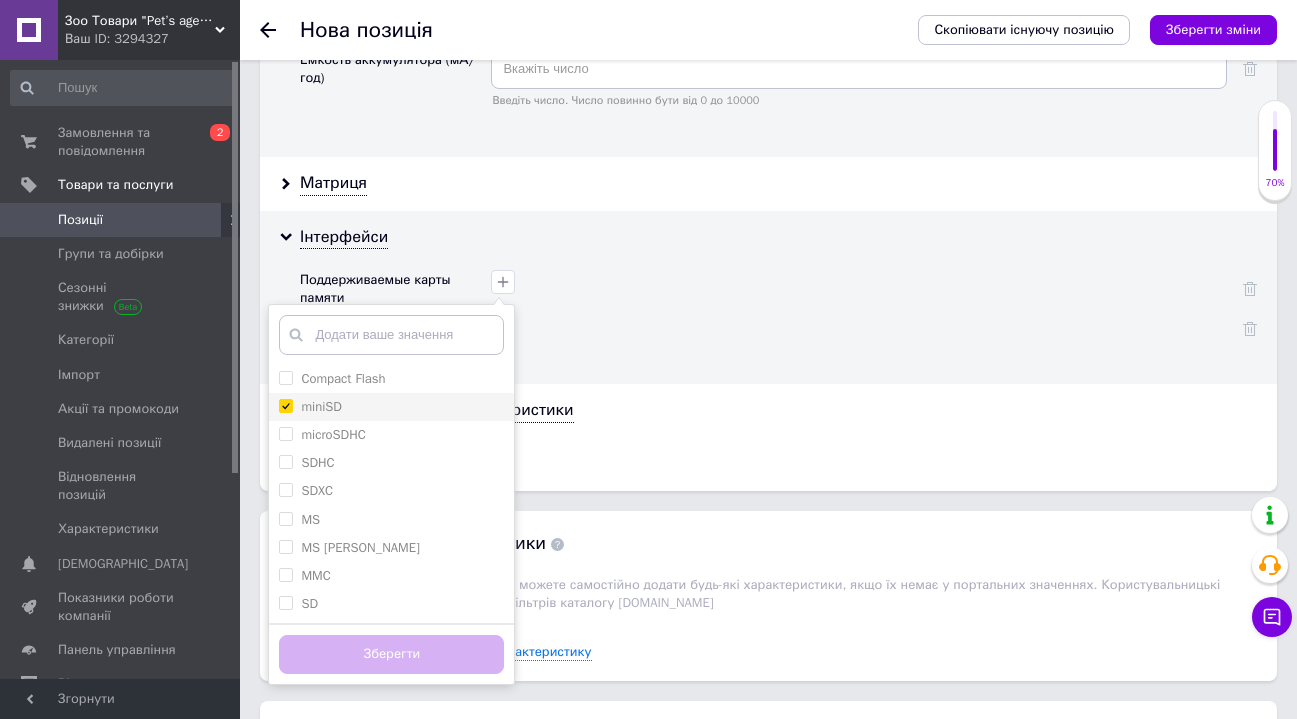 checkbox on "true" 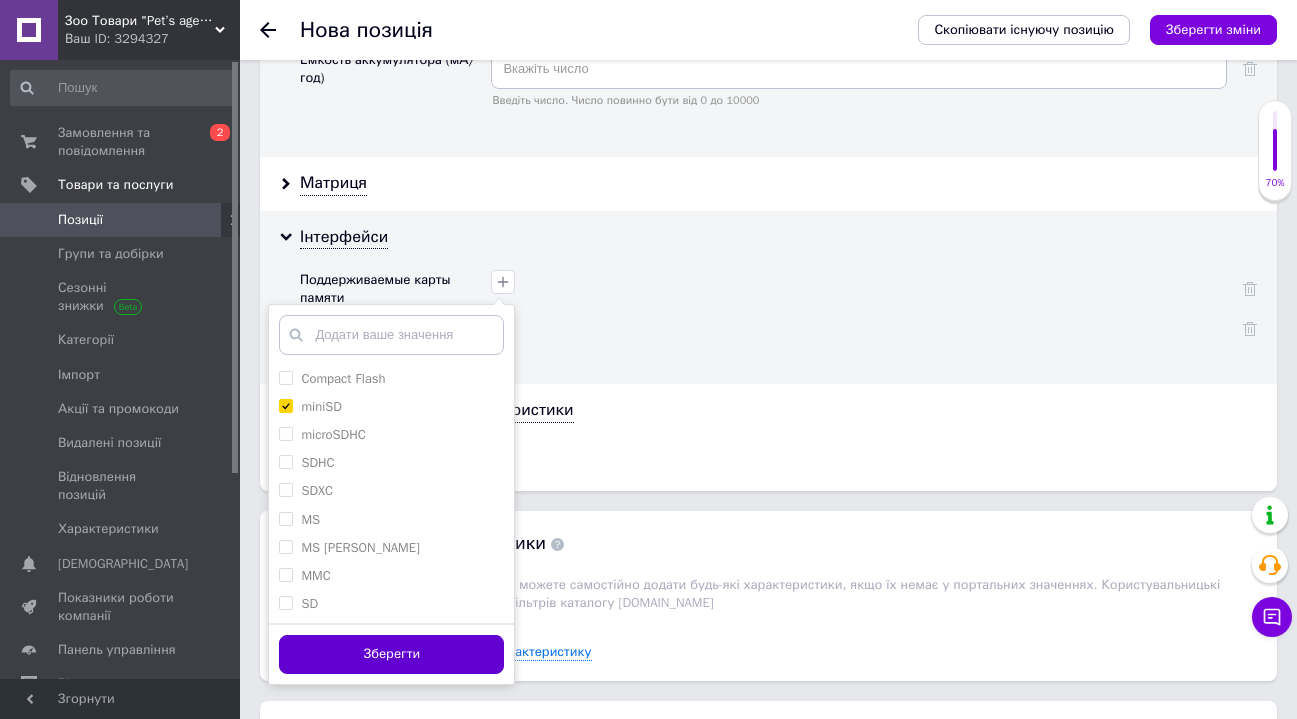 click on "Зберегти" at bounding box center [391, 654] 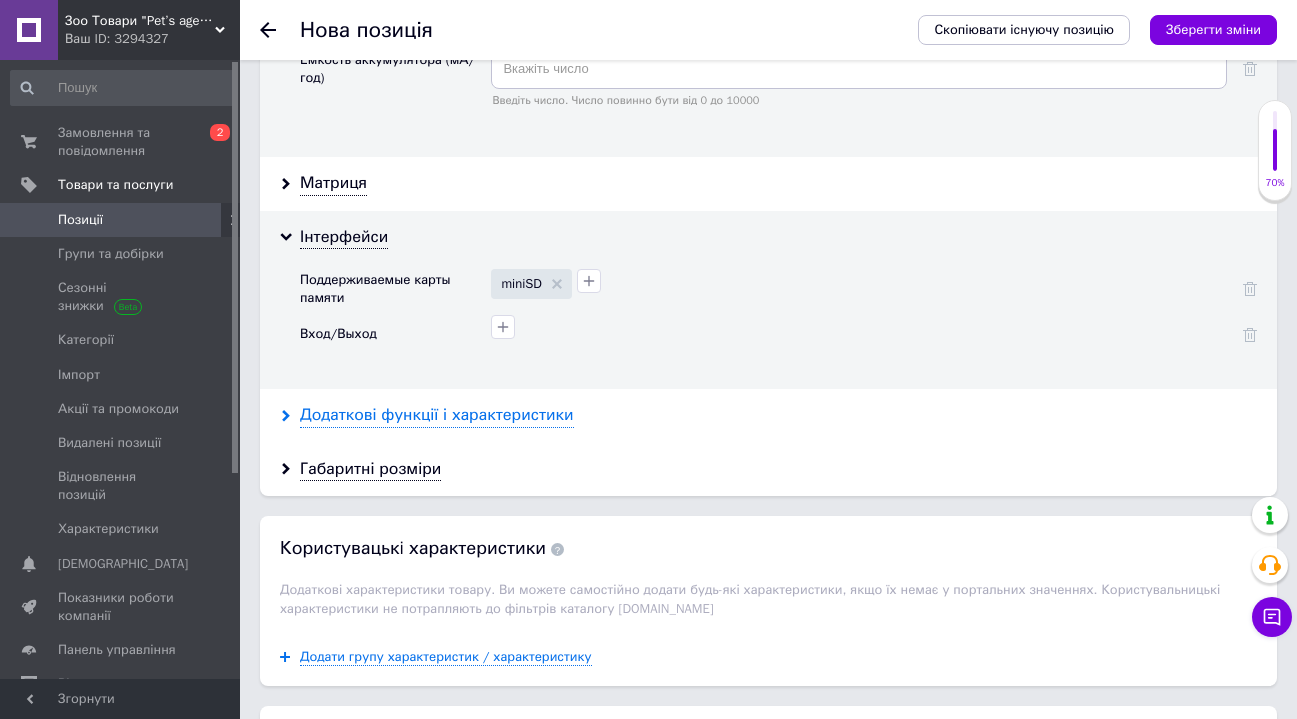 click on "Додаткові функції і характеристики" at bounding box center [437, 415] 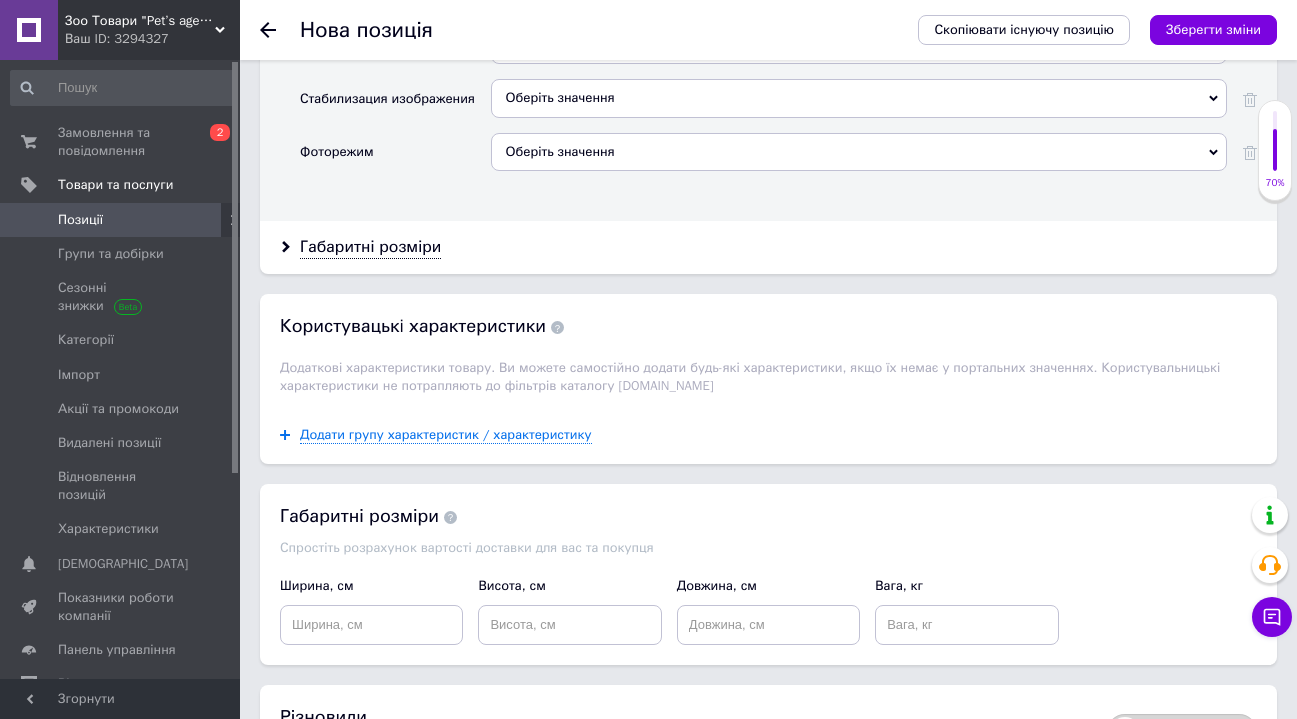 scroll, scrollTop: 3785, scrollLeft: 0, axis: vertical 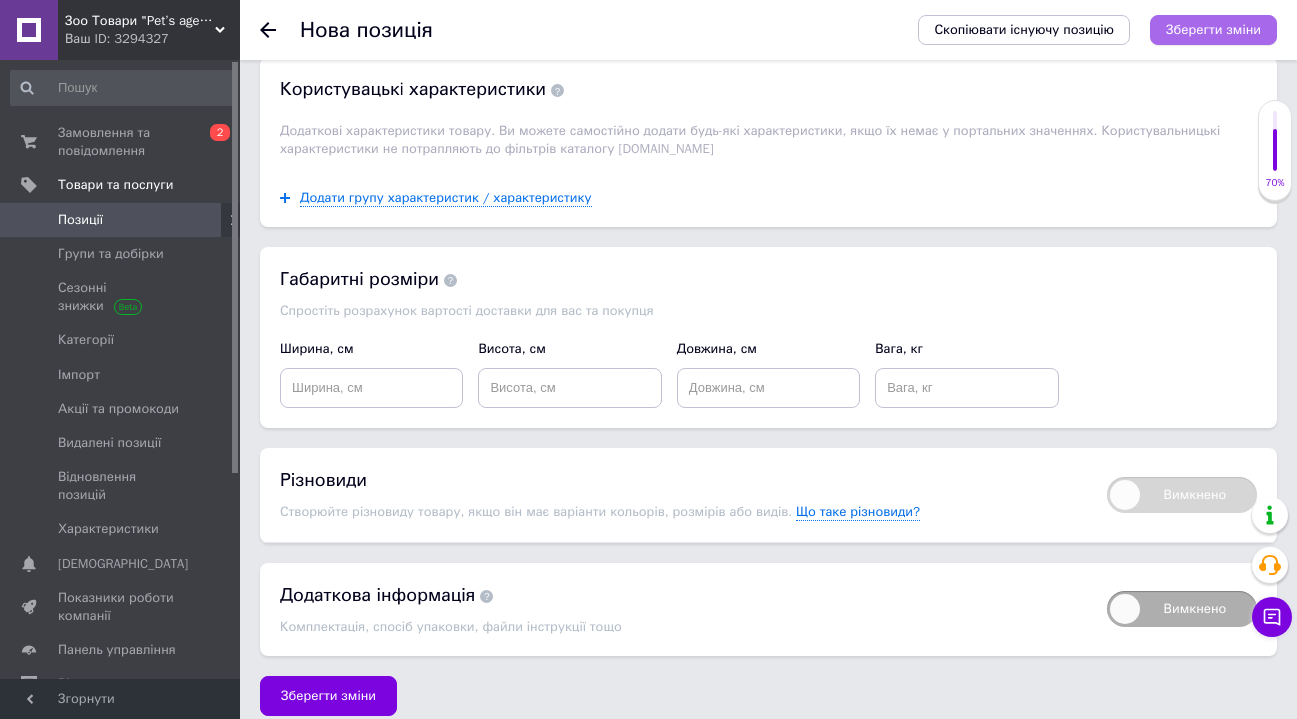 click on "Зберегти зміни" at bounding box center (1213, 30) 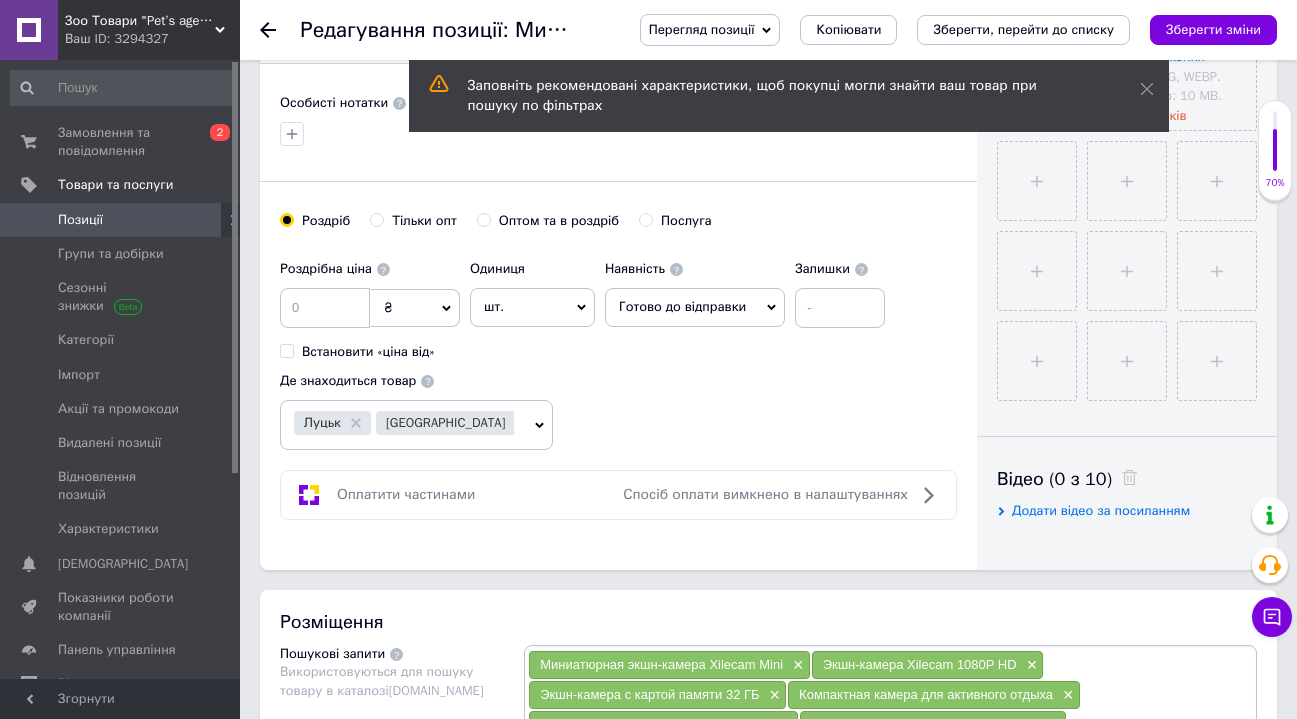 scroll, scrollTop: 799, scrollLeft: 0, axis: vertical 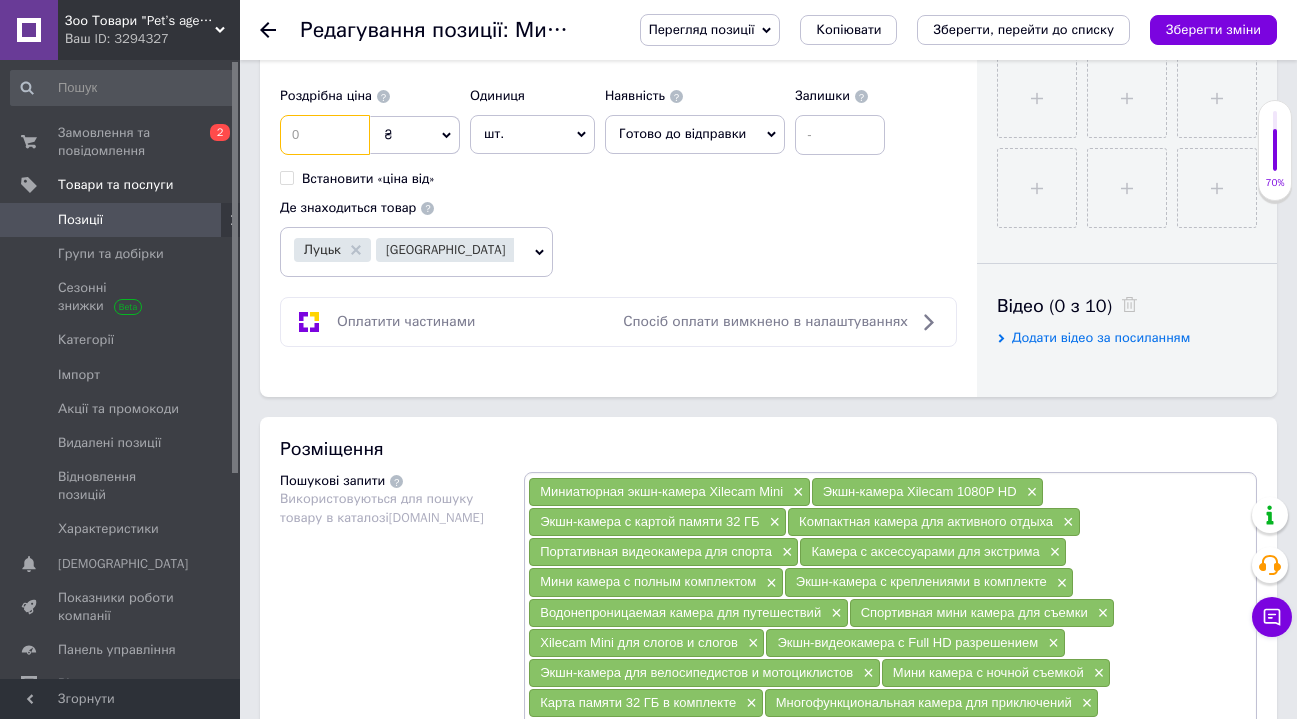 click at bounding box center [325, 135] 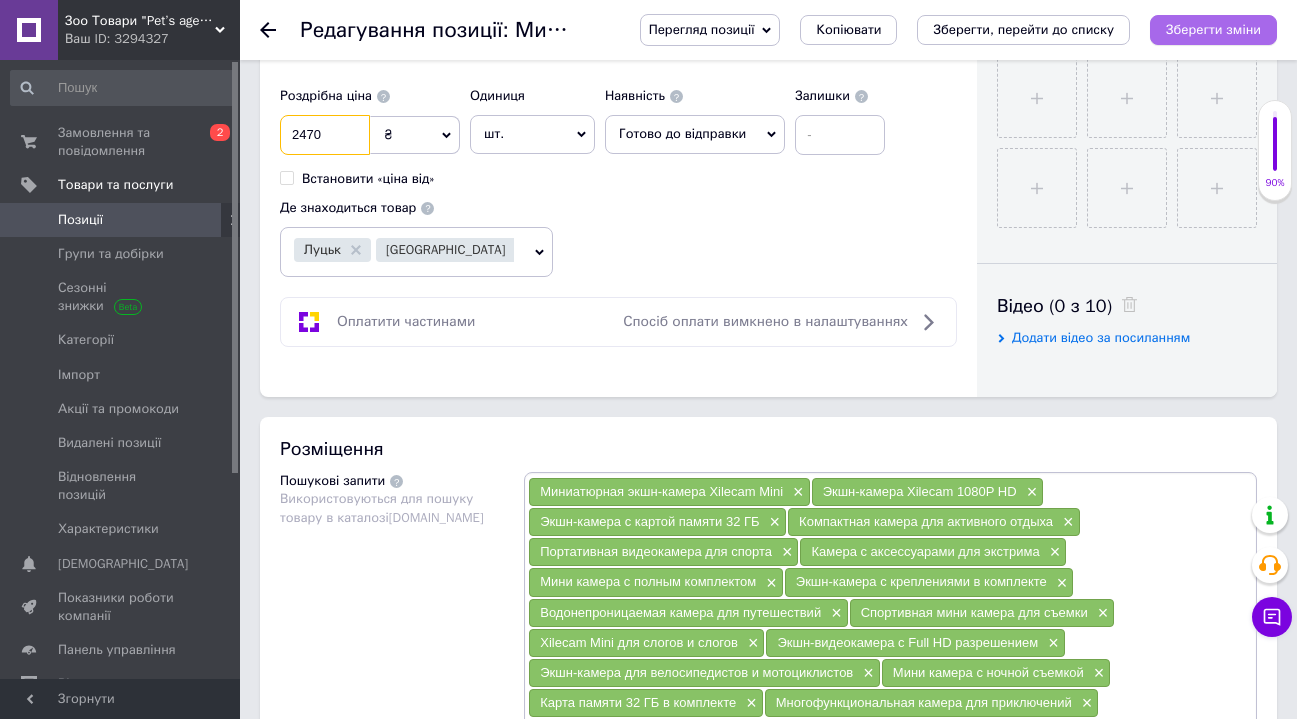 type on "2470" 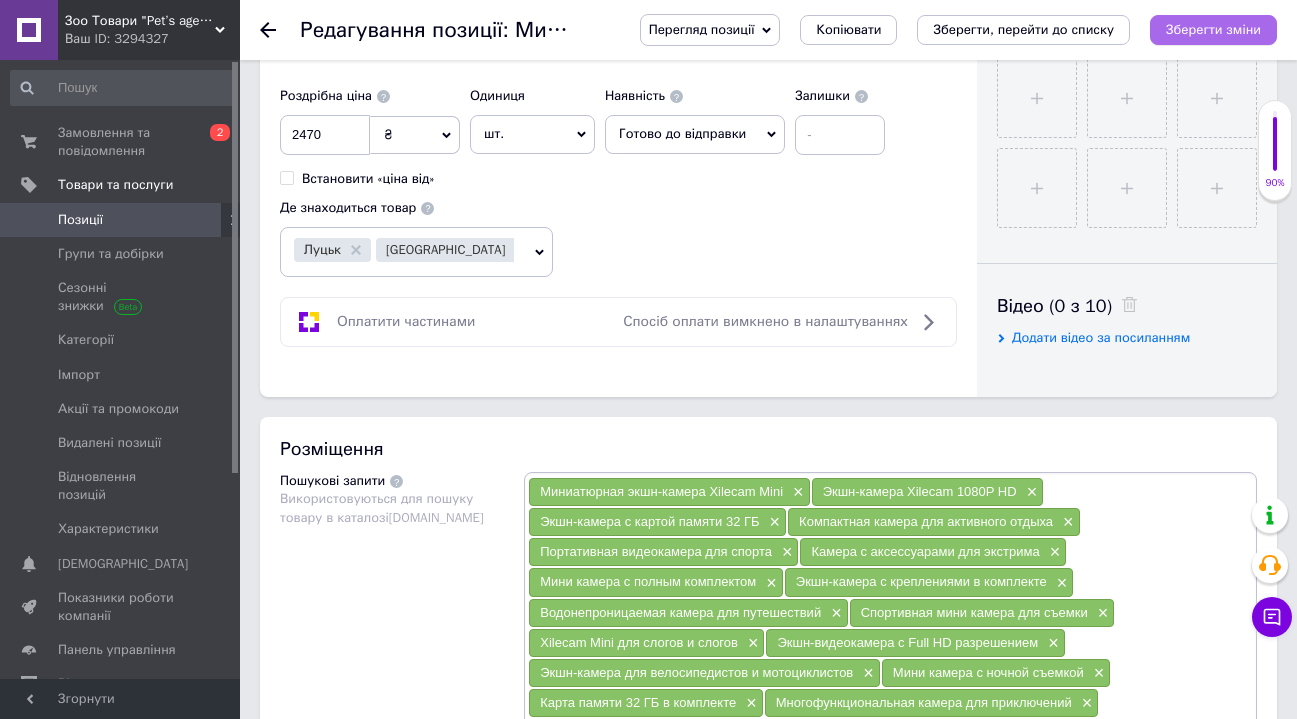 click on "Зберегти зміни" at bounding box center [1213, 29] 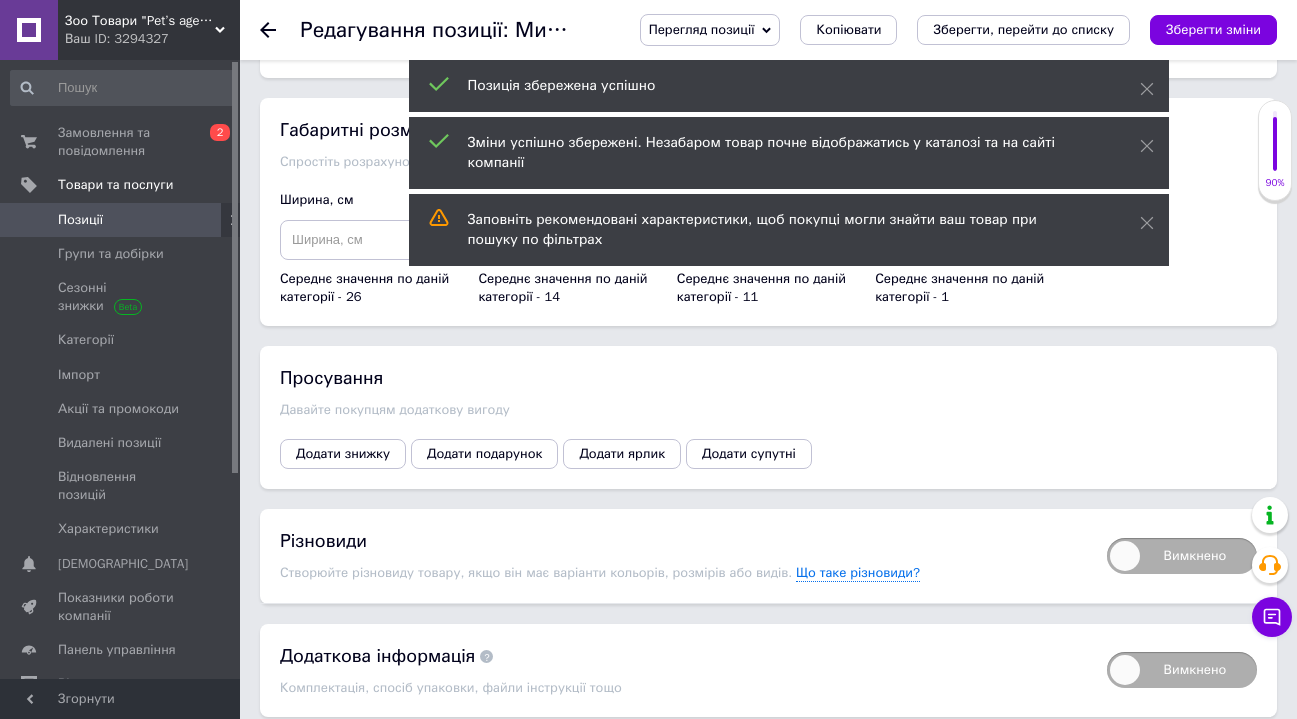 scroll, scrollTop: 2752, scrollLeft: 0, axis: vertical 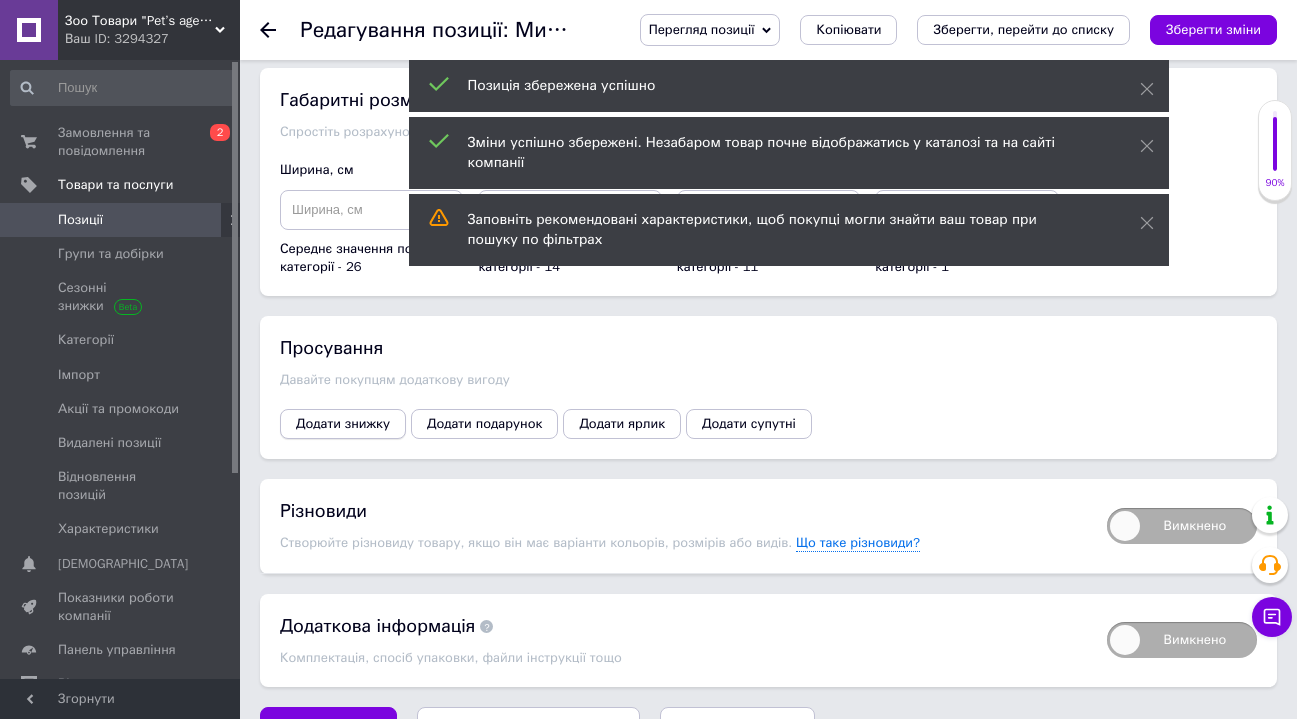 click on "Додати знижку" at bounding box center [343, 424] 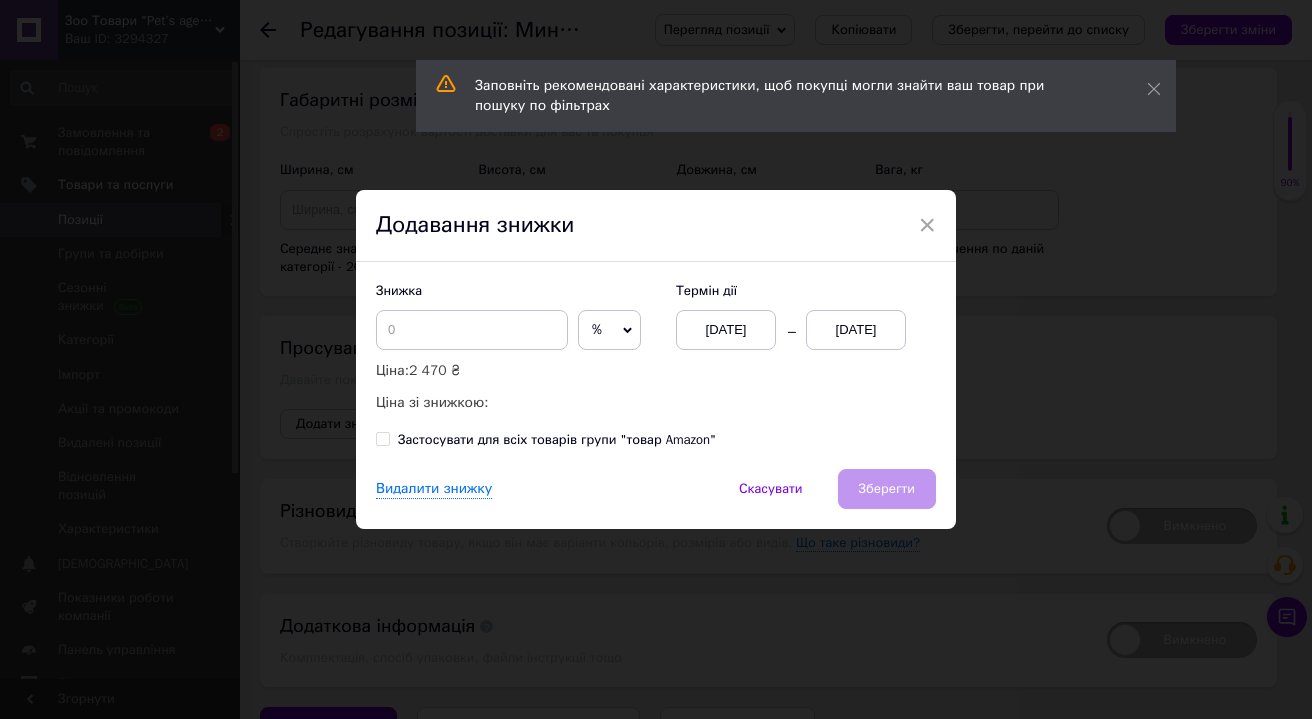 click on "[DATE]" at bounding box center [856, 330] 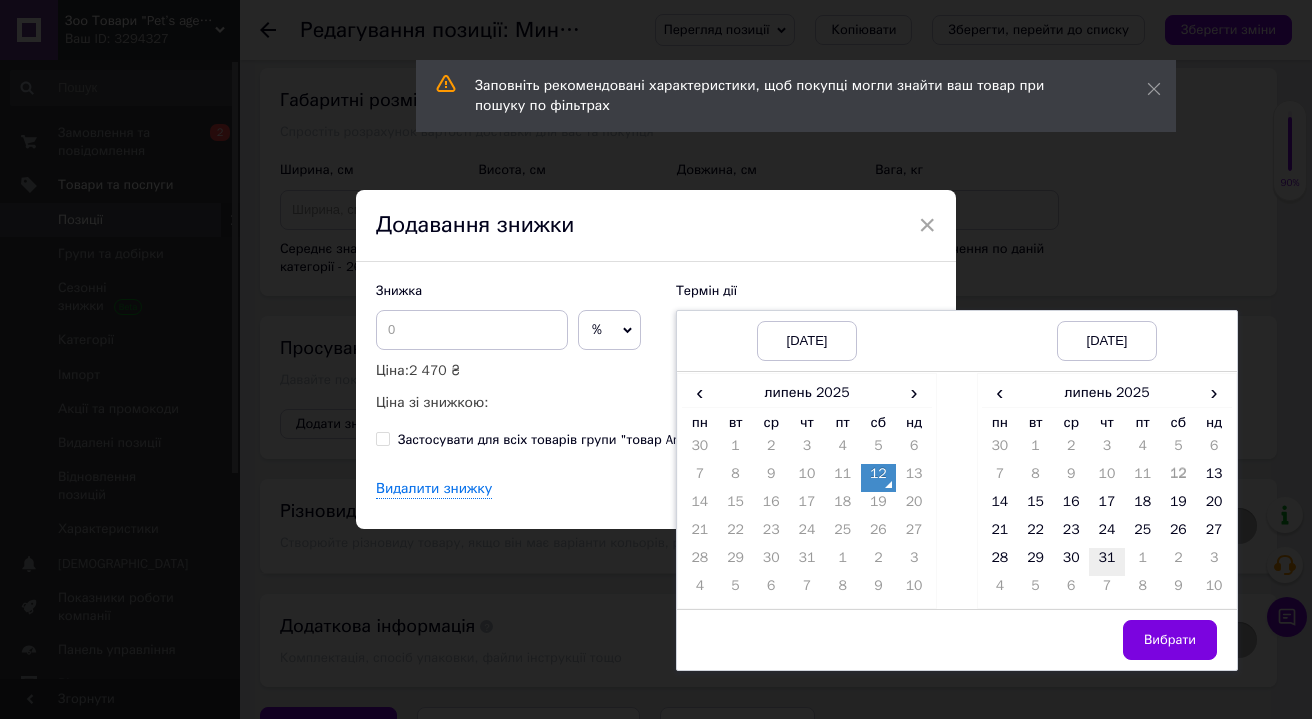 click on "31" at bounding box center [1107, 562] 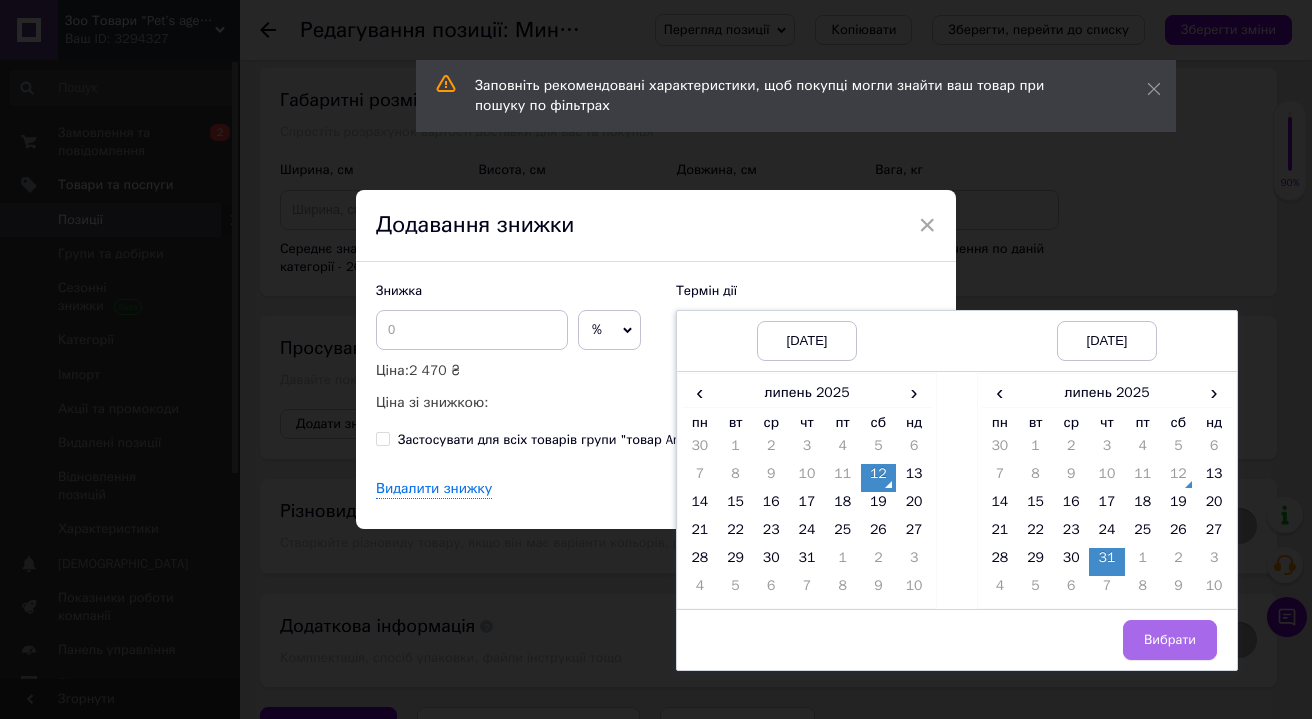 click on "Вибрати" at bounding box center (1170, 640) 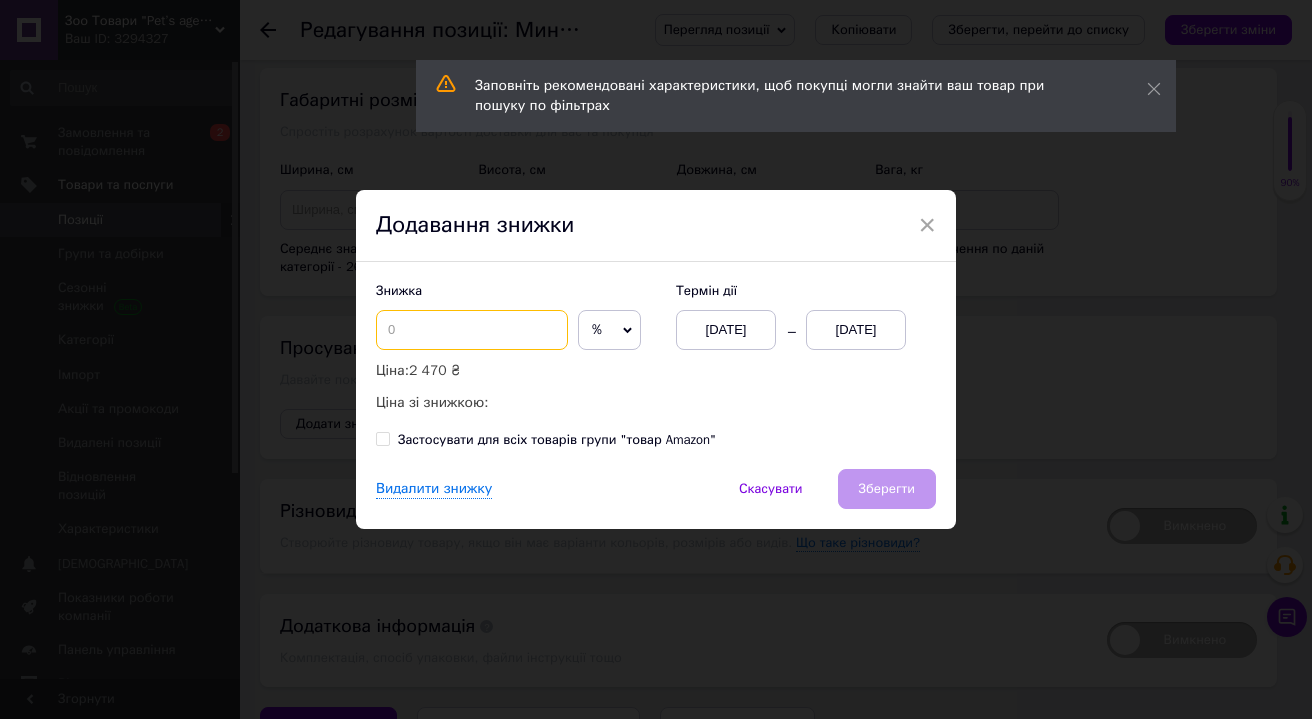 click at bounding box center (472, 330) 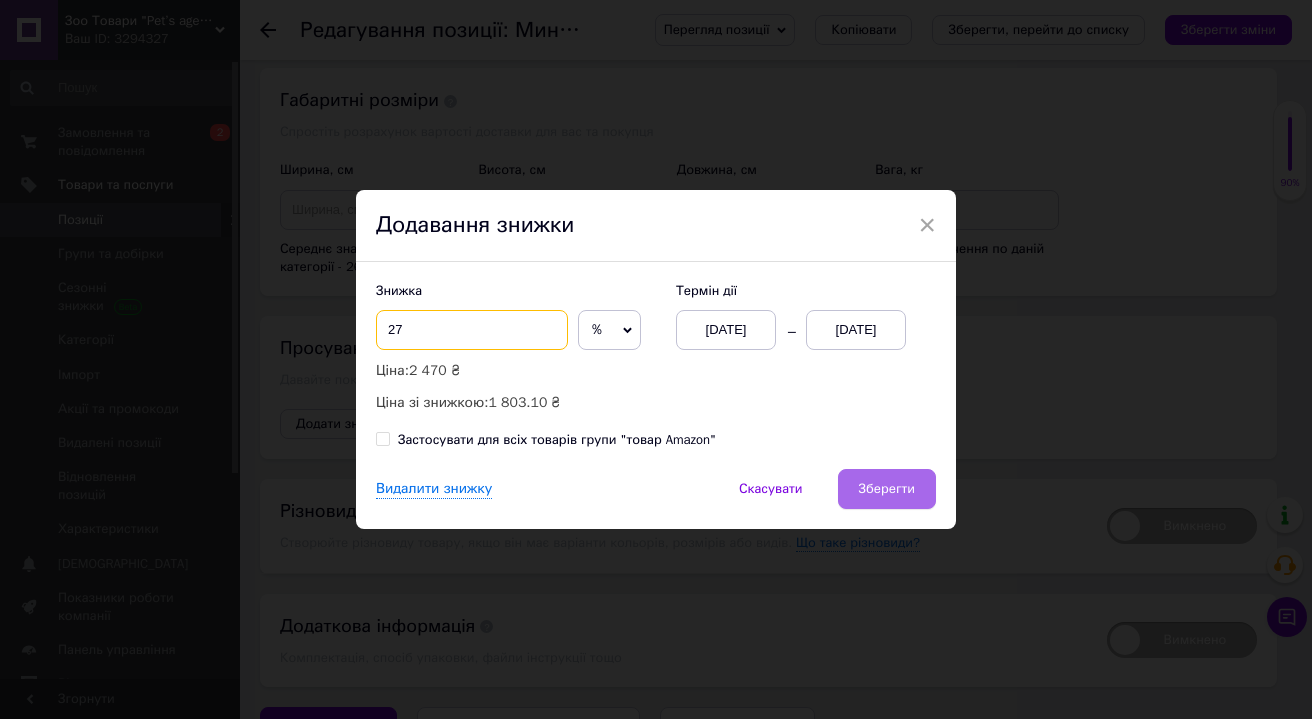 type on "27" 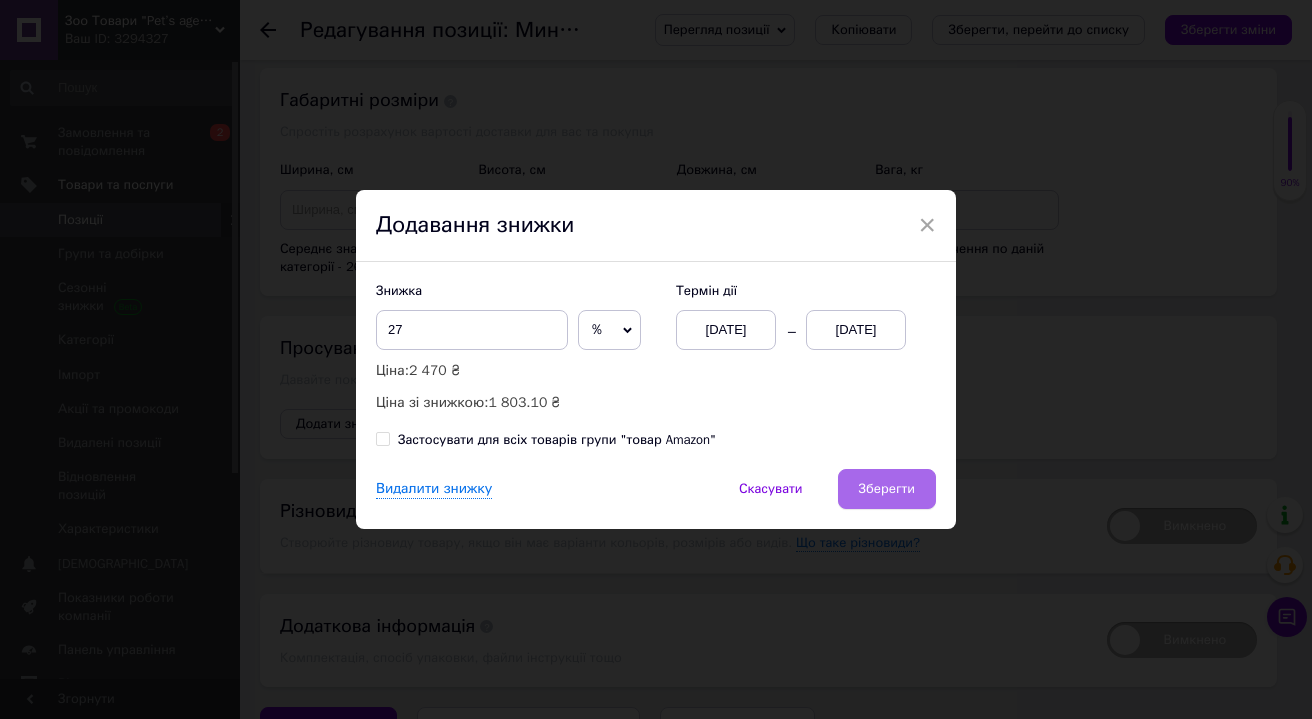click on "Зберегти" at bounding box center (887, 489) 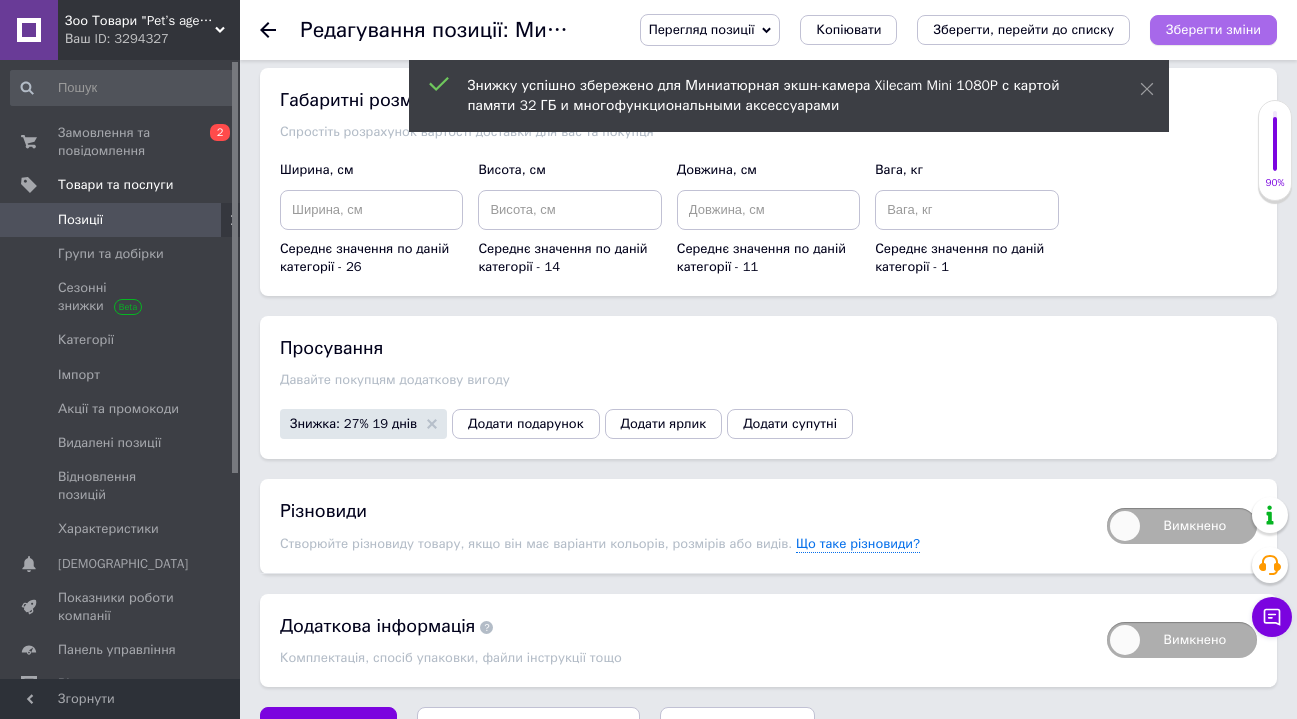 click on "Зберегти зміни" at bounding box center (1213, 29) 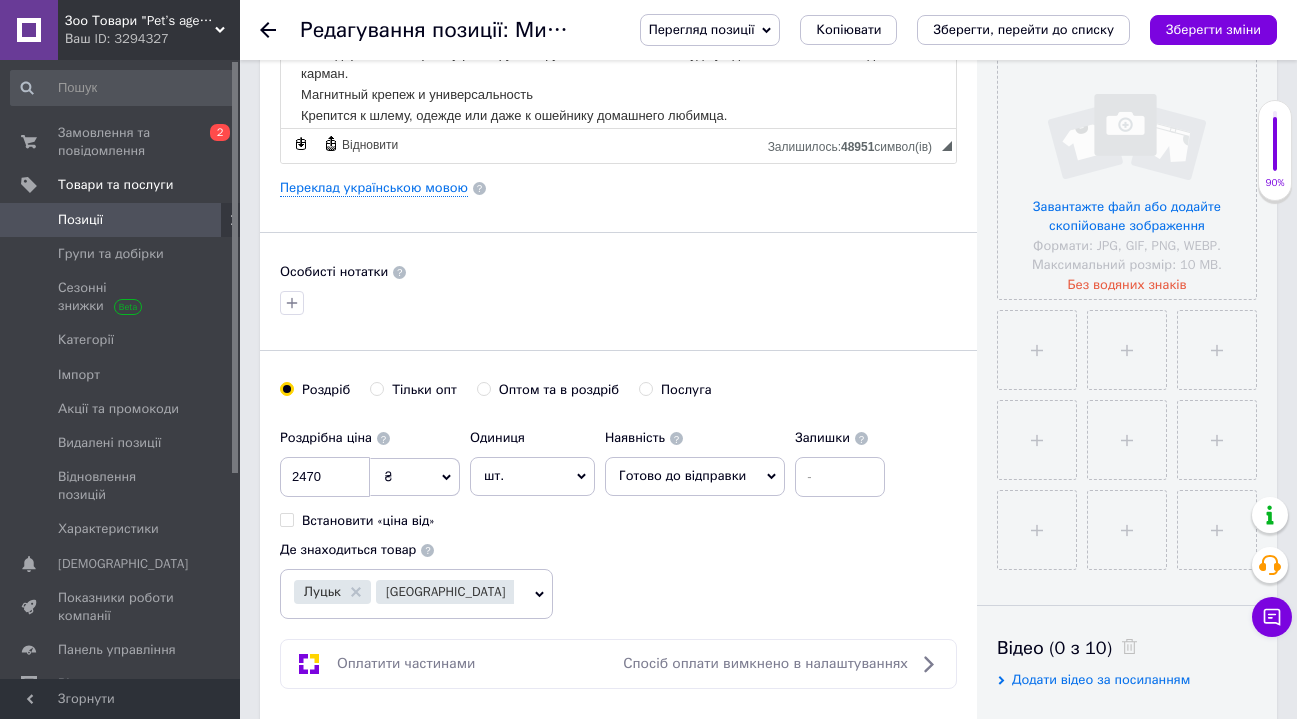 scroll, scrollTop: 0, scrollLeft: 0, axis: both 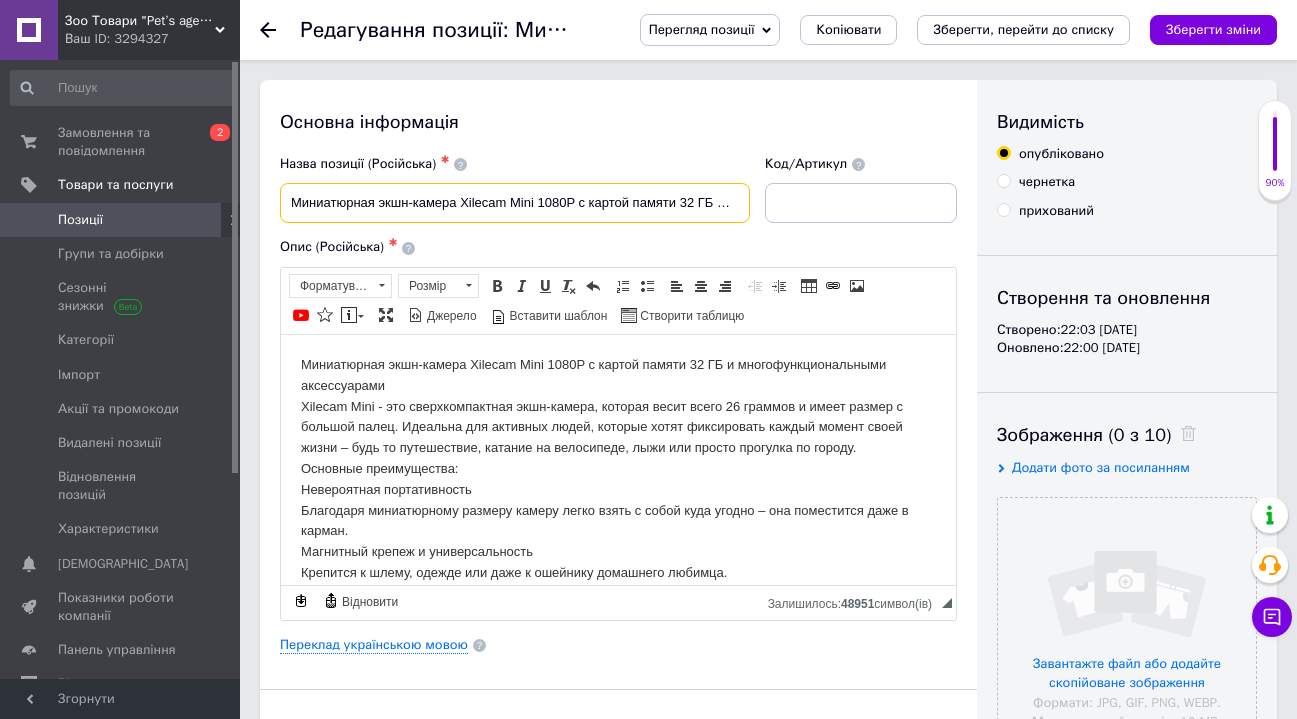 click on "Миниатюрная экшн-камера Xilecam Mini 1080P с картой памяти 32 ГБ и многофункциональными аксессуарами" at bounding box center [515, 203] 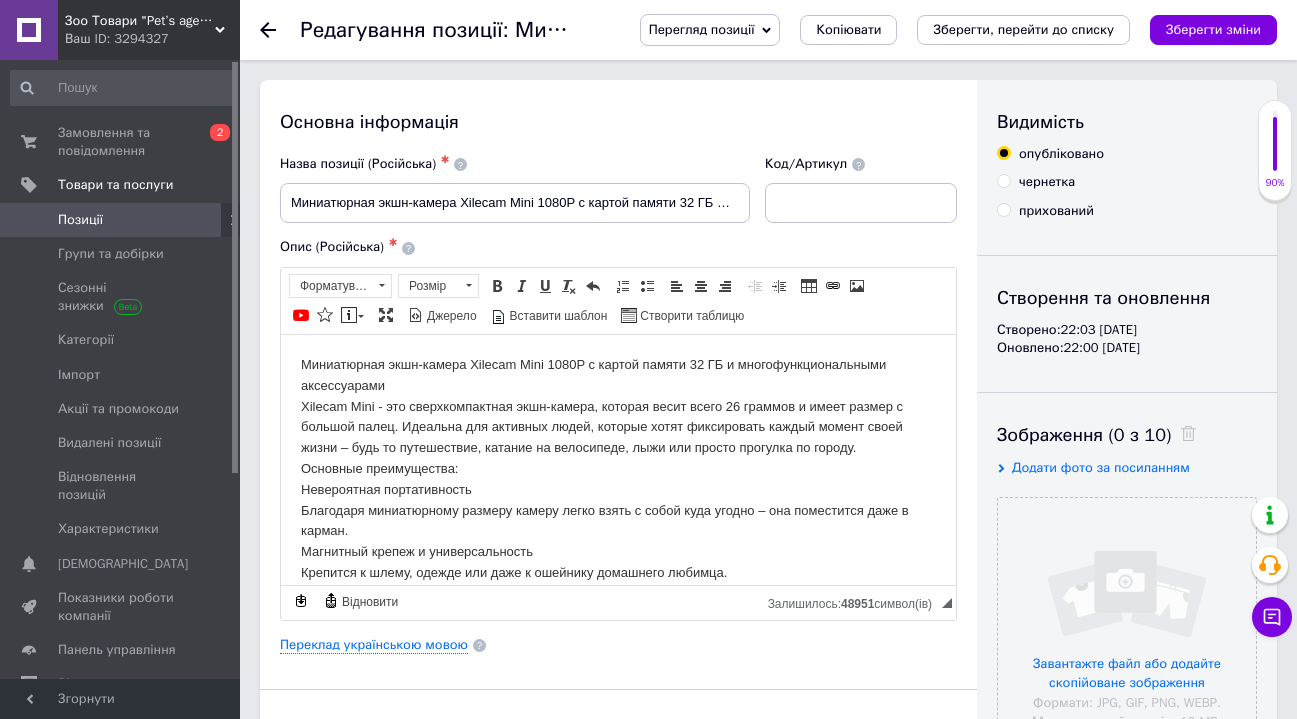 click on "Позиції" at bounding box center [121, 220] 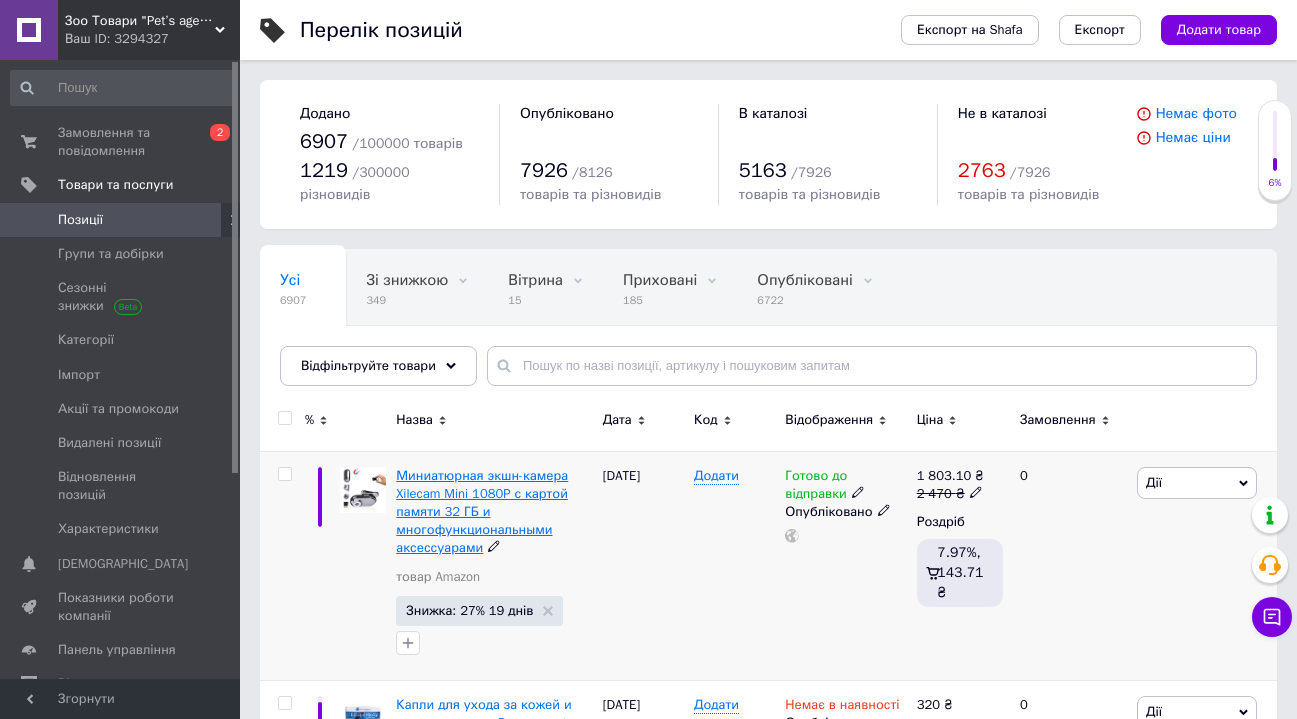 click on "Миниатюрная экшн-камера Xilecam Mini 1080P с картой памяти 32 ГБ и многофункциональными аксессуарами" at bounding box center (482, 512) 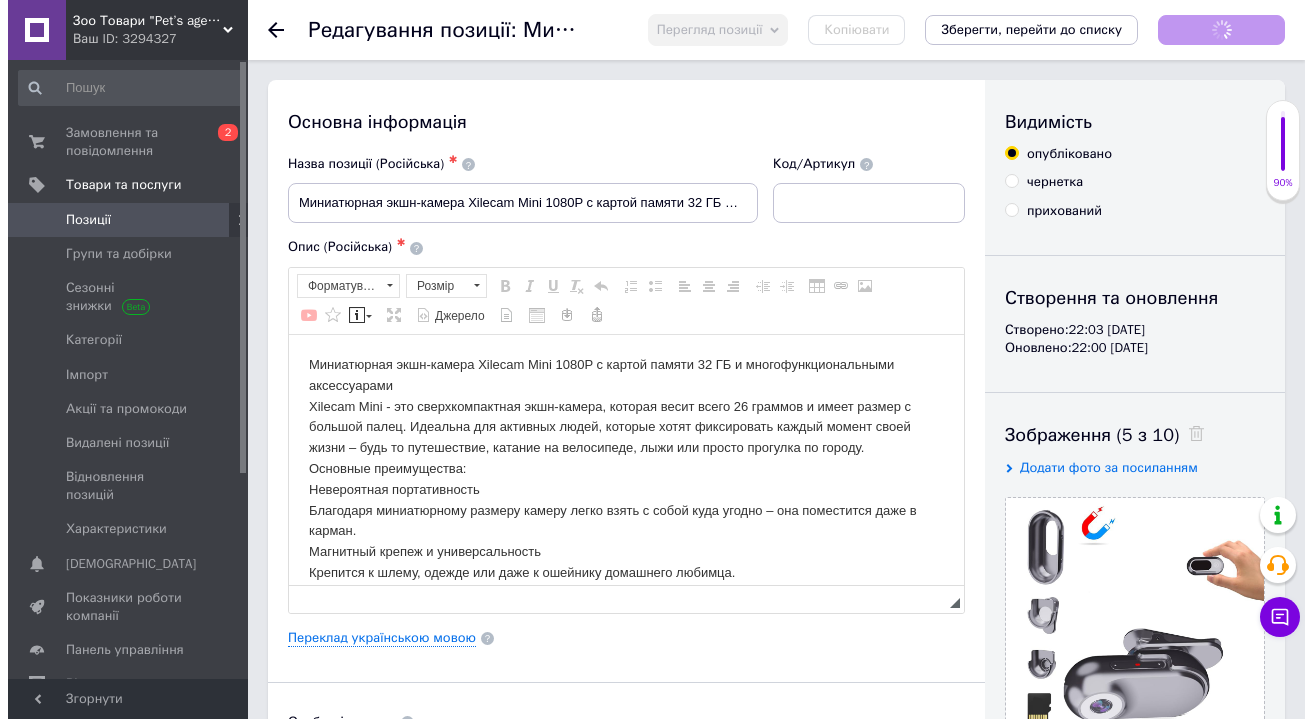 scroll, scrollTop: 0, scrollLeft: 0, axis: both 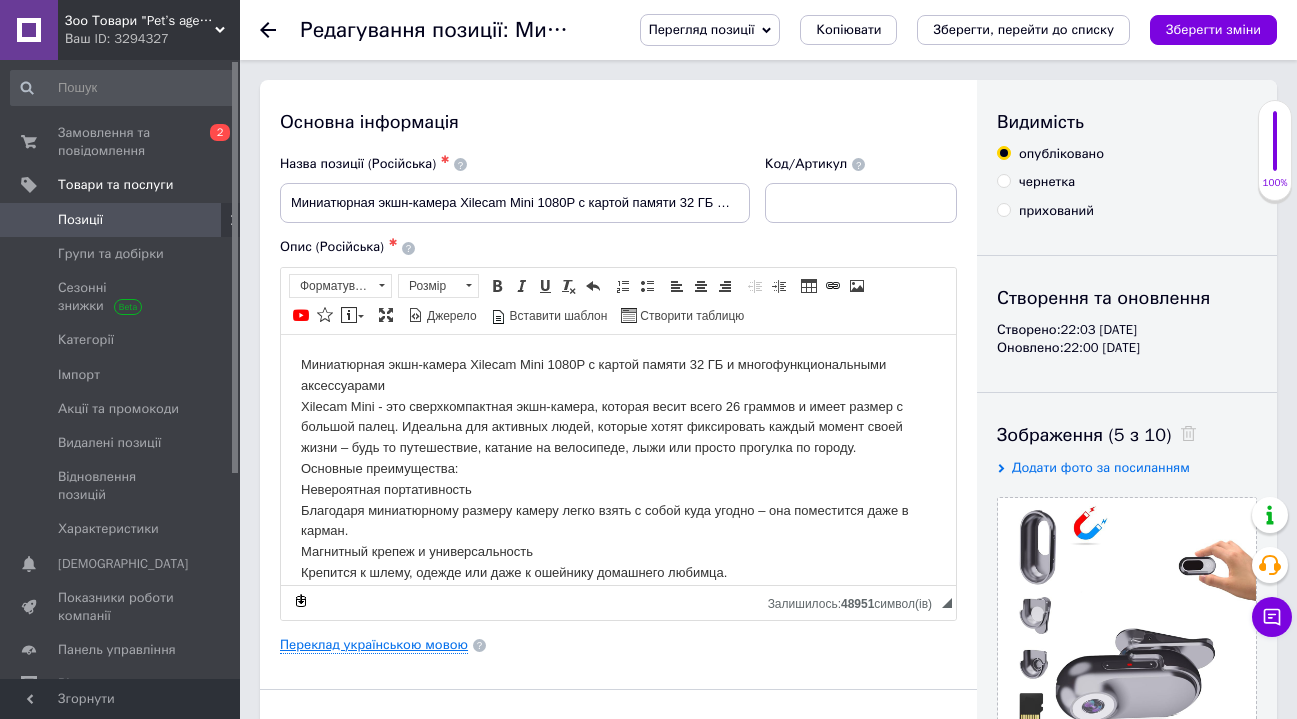 click on "Переклад українською мовою" at bounding box center (374, 645) 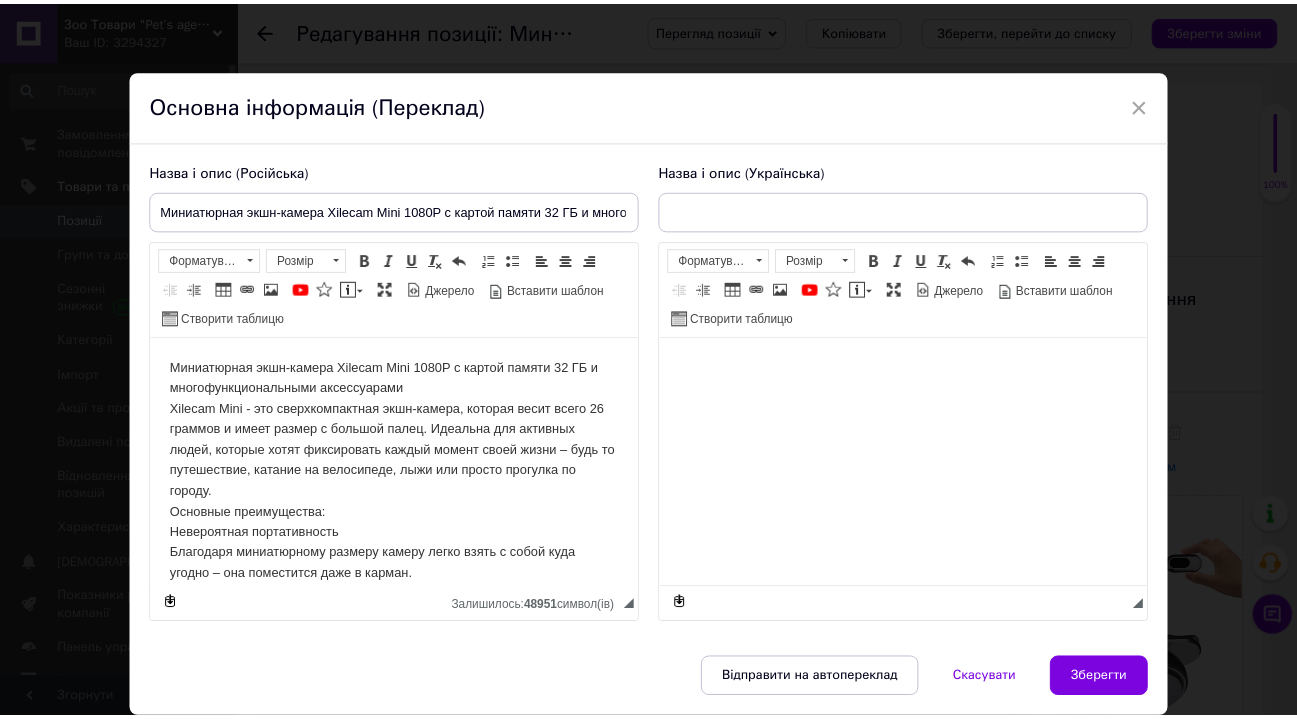 scroll, scrollTop: 0, scrollLeft: 0, axis: both 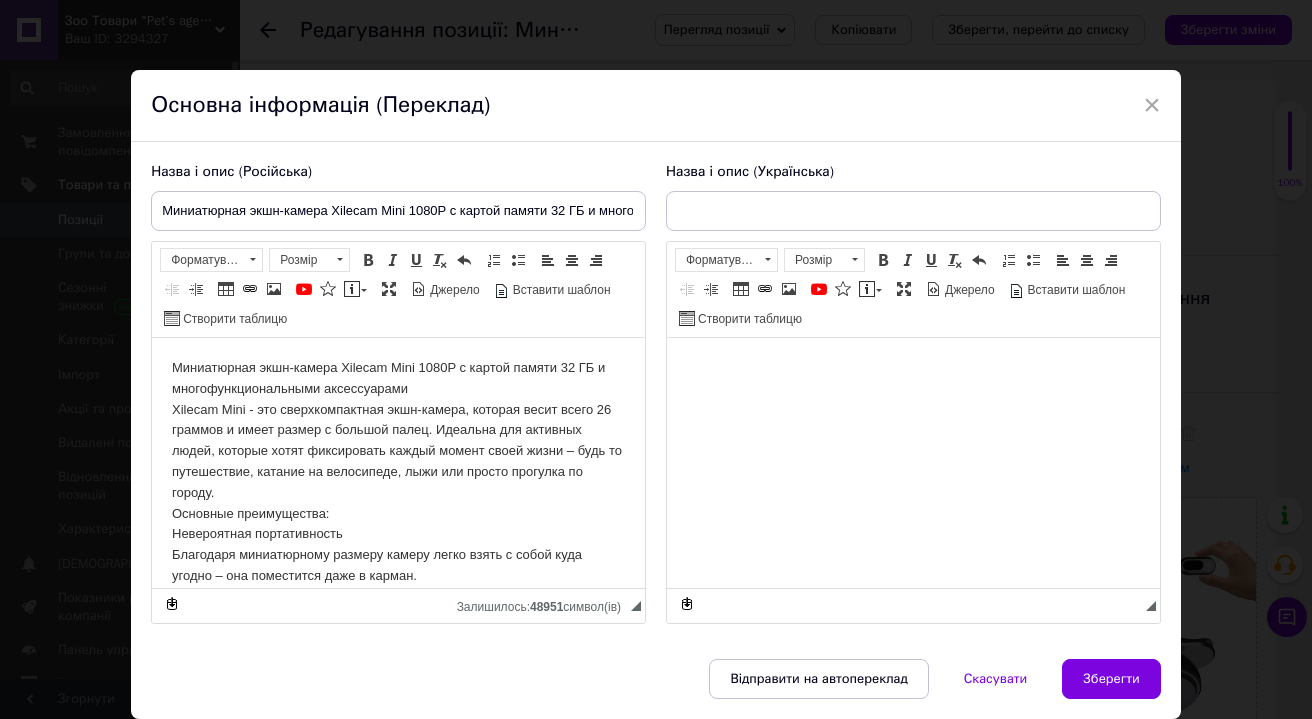 type on "Камера Xilecam Mini Action 1080P з картою пам’яті 32GB — багатофункціональна екшн-камера для шолома та носіння на тілі" 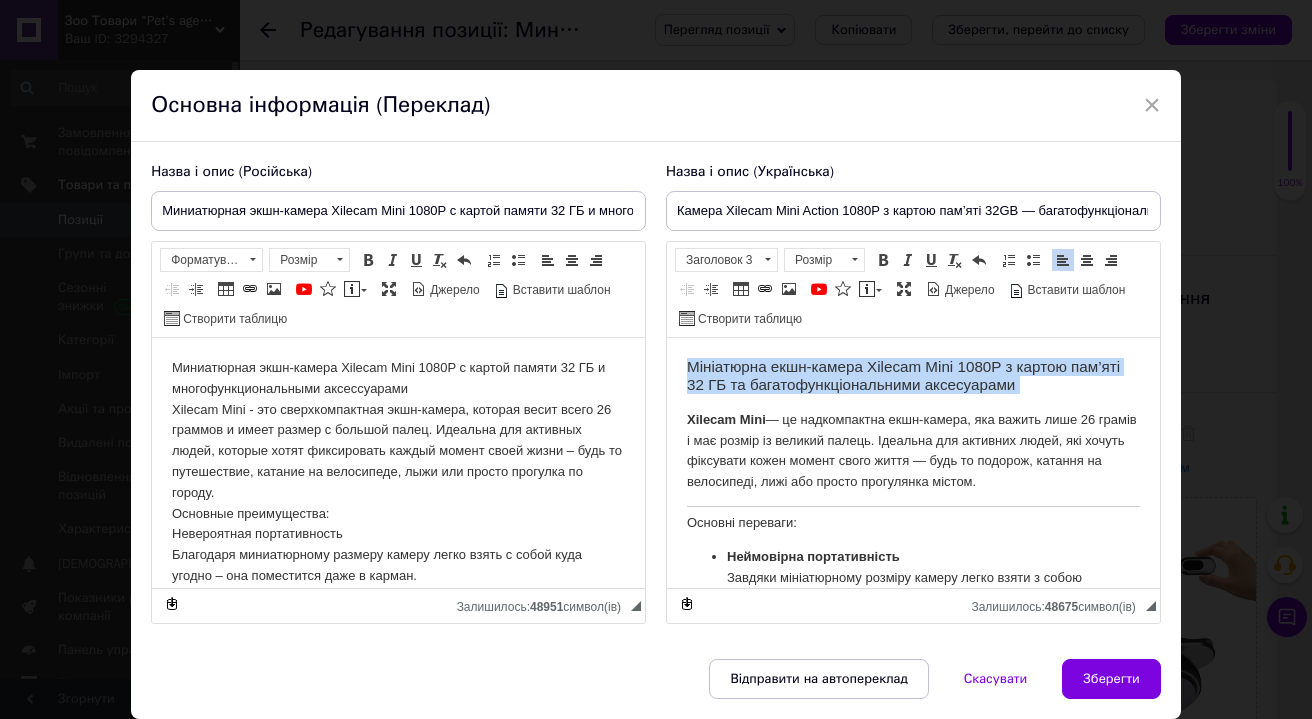 drag, startPoint x: 692, startPoint y: 363, endPoint x: 1091, endPoint y: 396, distance: 400.36234 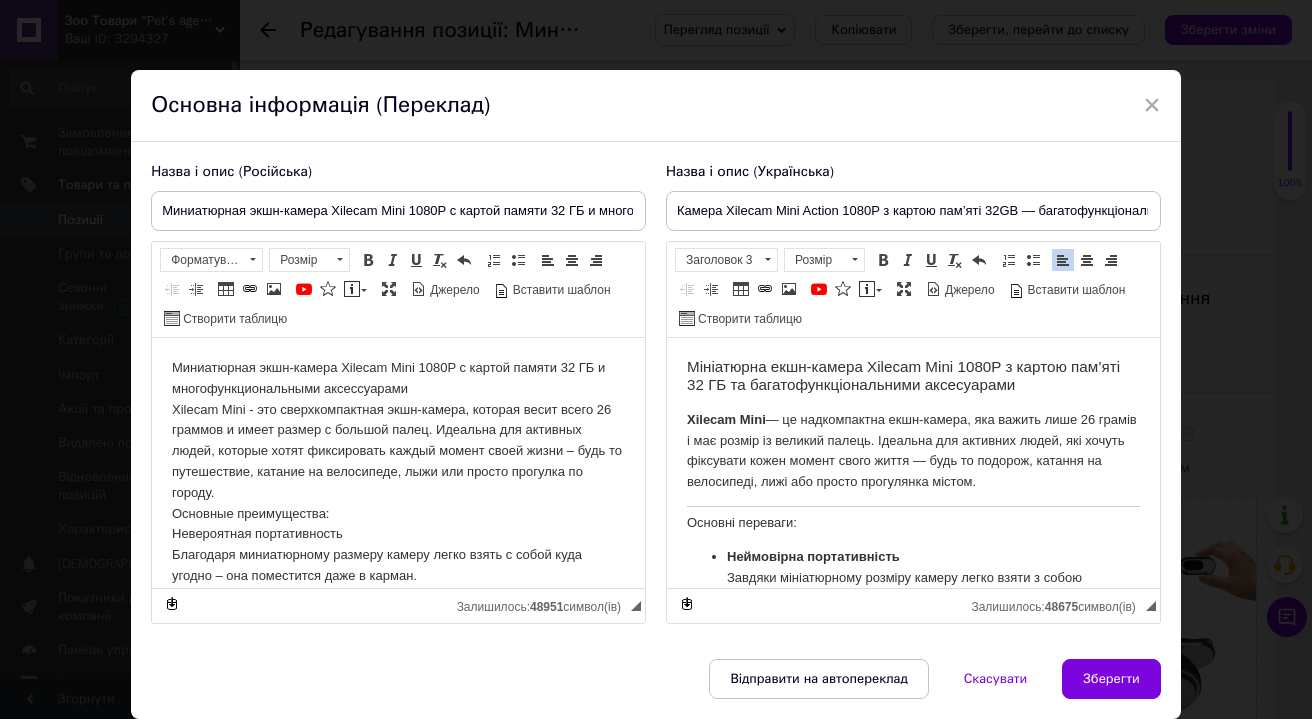 click on "×" at bounding box center [1152, 105] 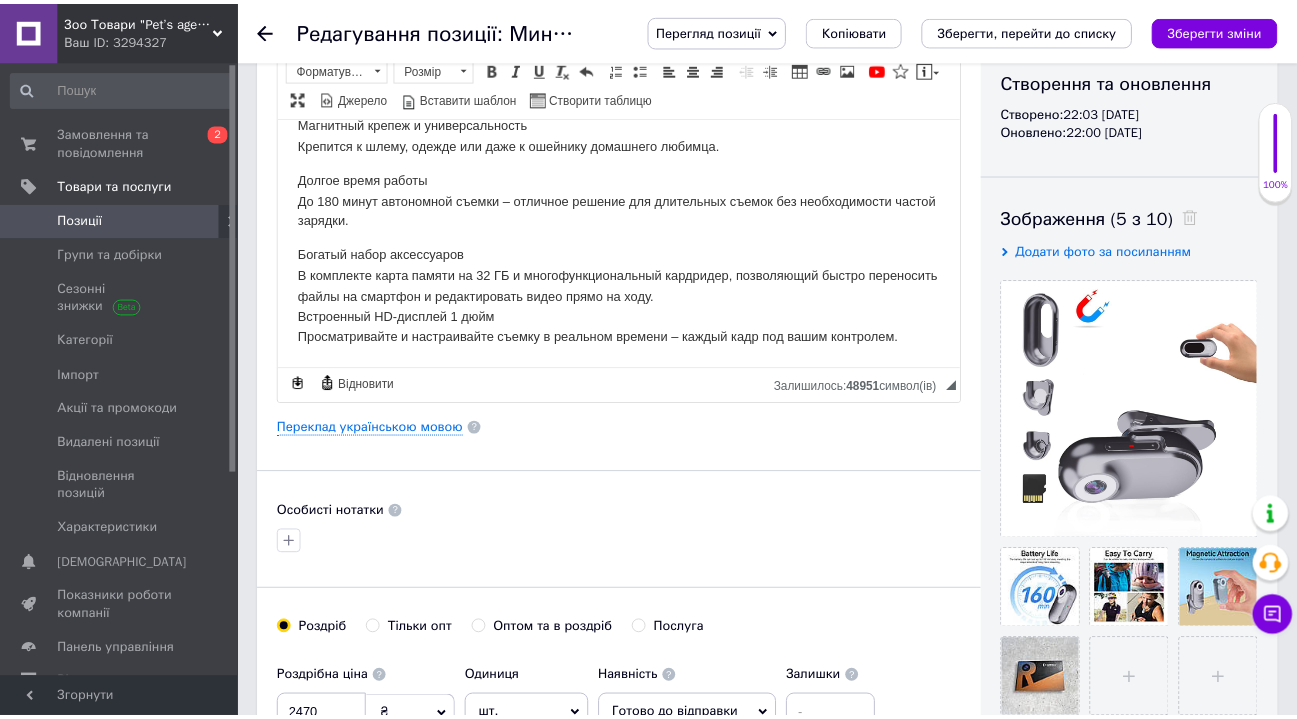 scroll, scrollTop: 196, scrollLeft: 0, axis: vertical 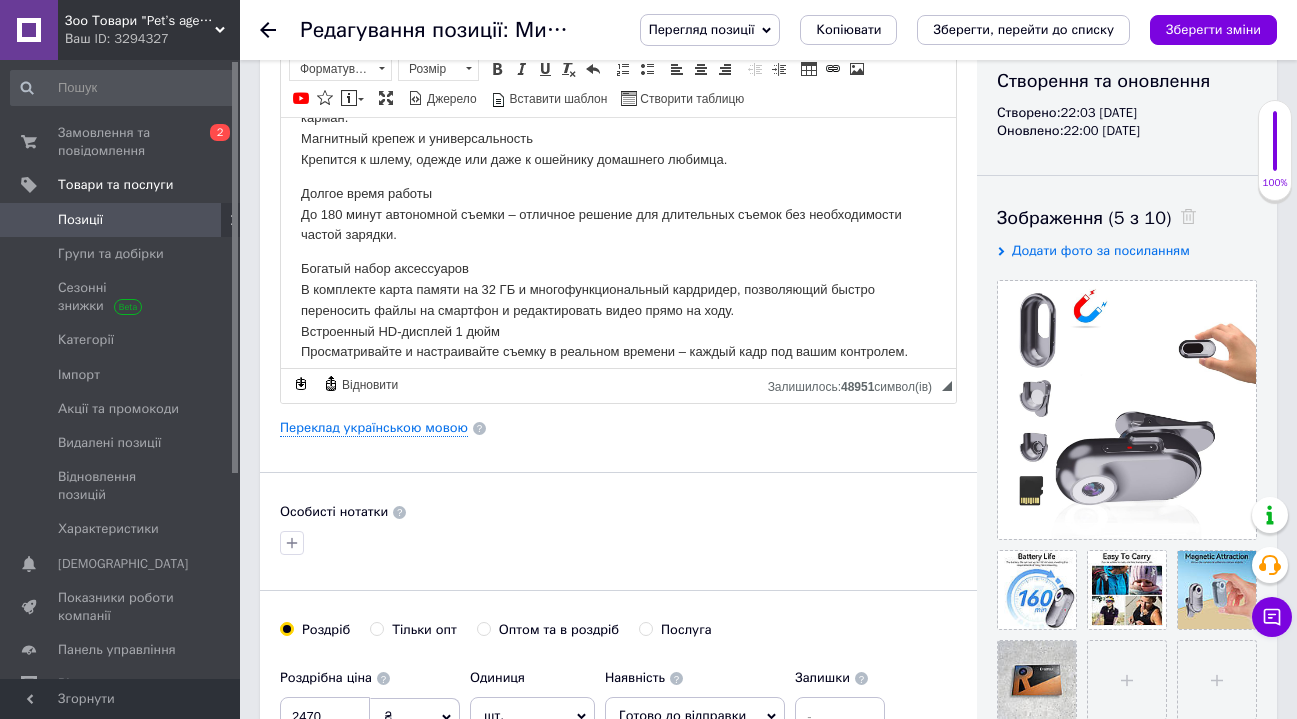 click on "Позиції" at bounding box center [121, 220] 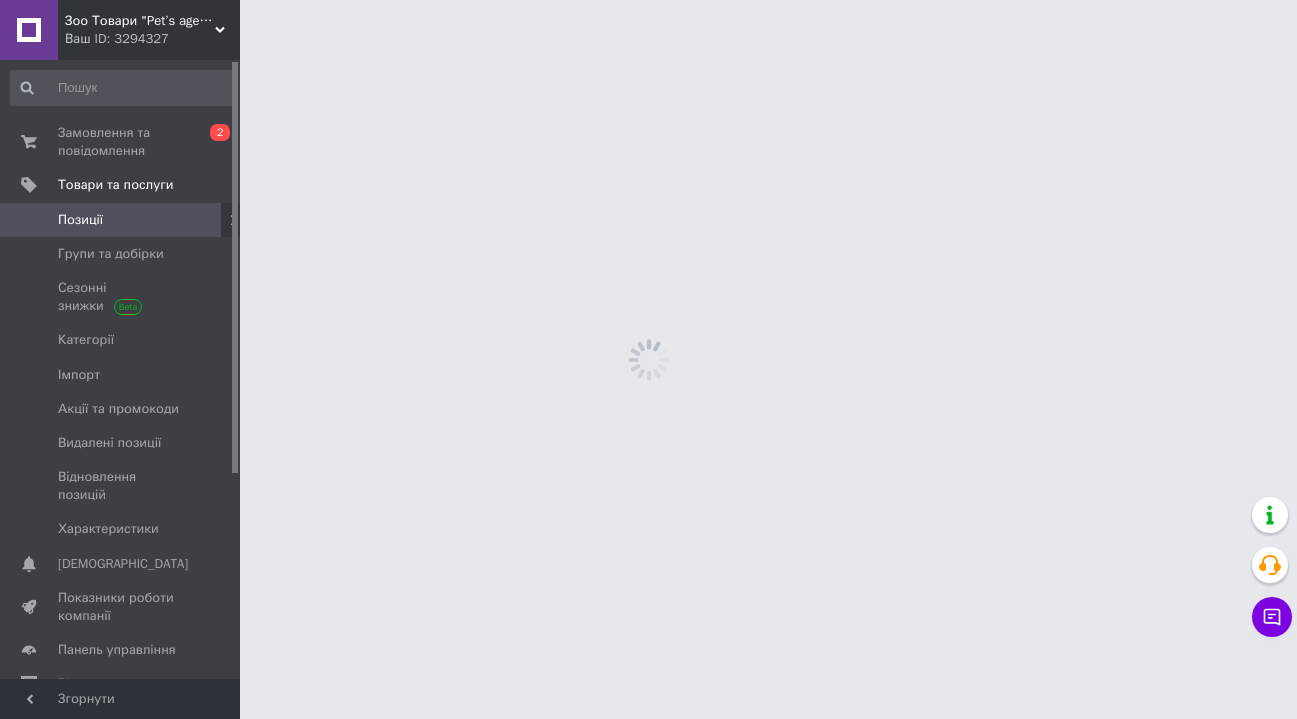 scroll, scrollTop: 0, scrollLeft: 0, axis: both 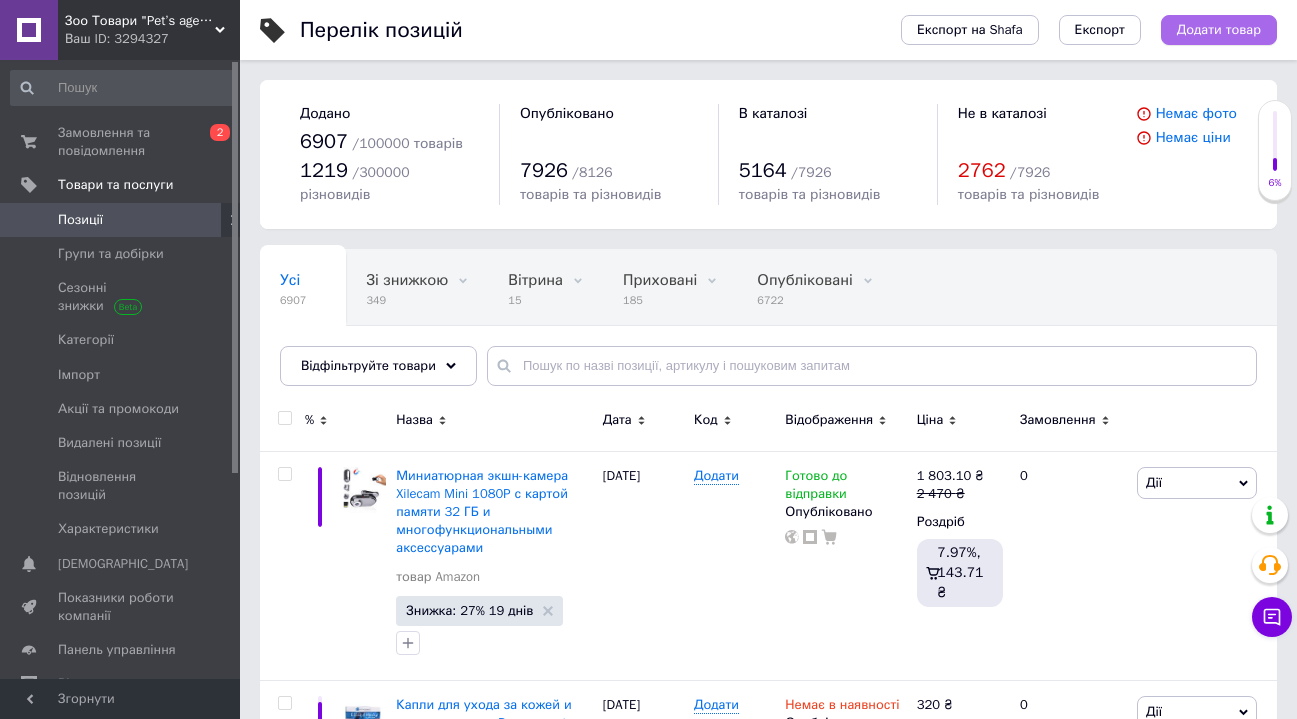 click on "Додати товар" at bounding box center (1219, 30) 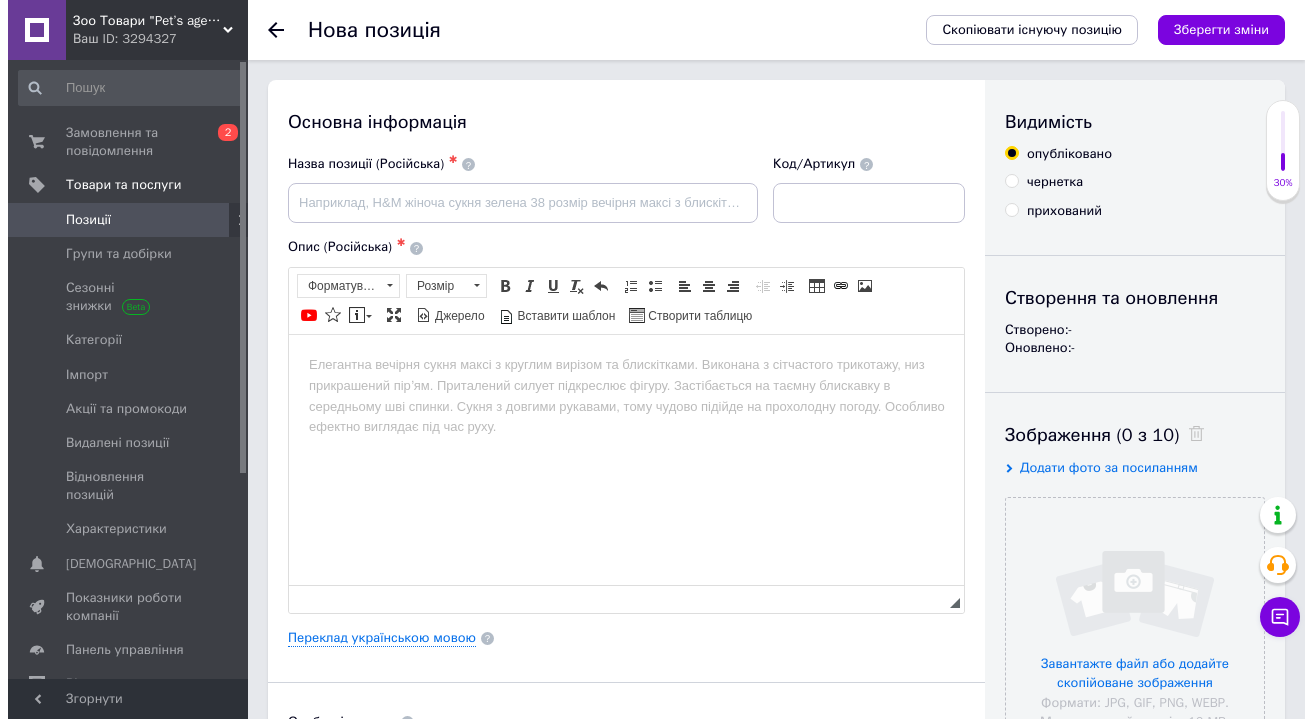 scroll, scrollTop: 0, scrollLeft: 0, axis: both 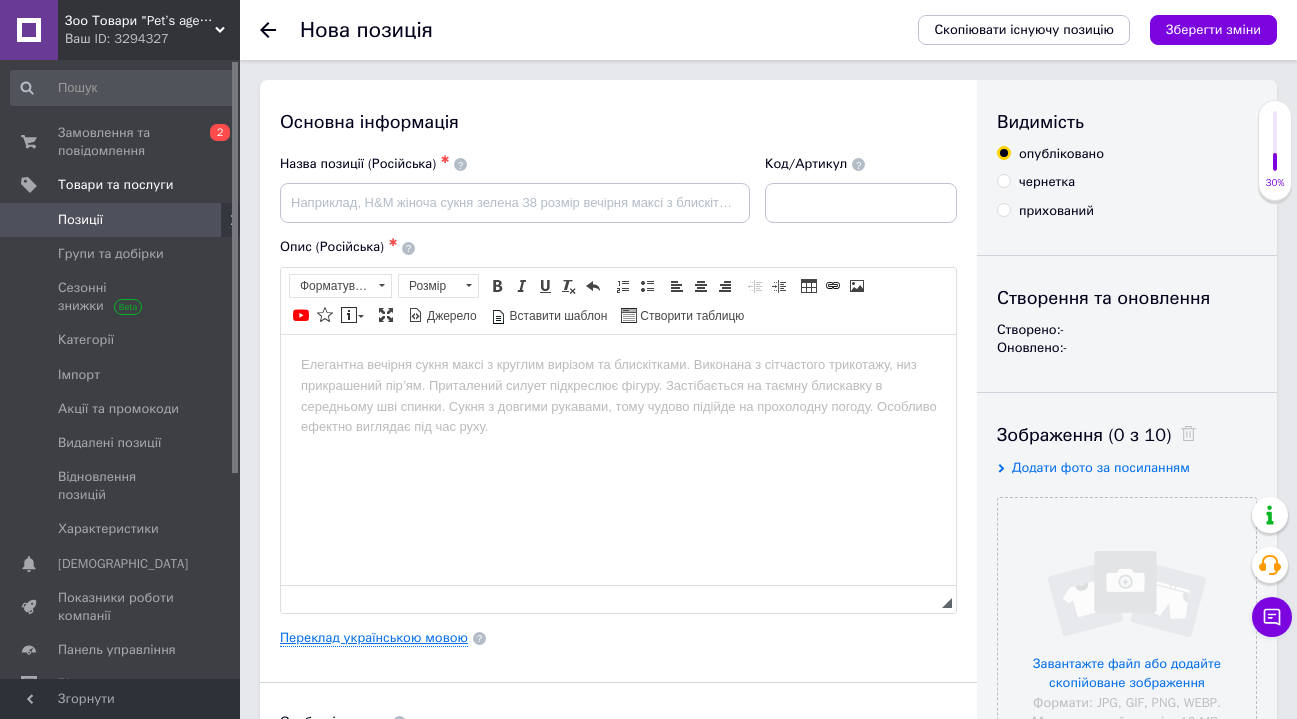 click on "Переклад українською мовою" at bounding box center (374, 638) 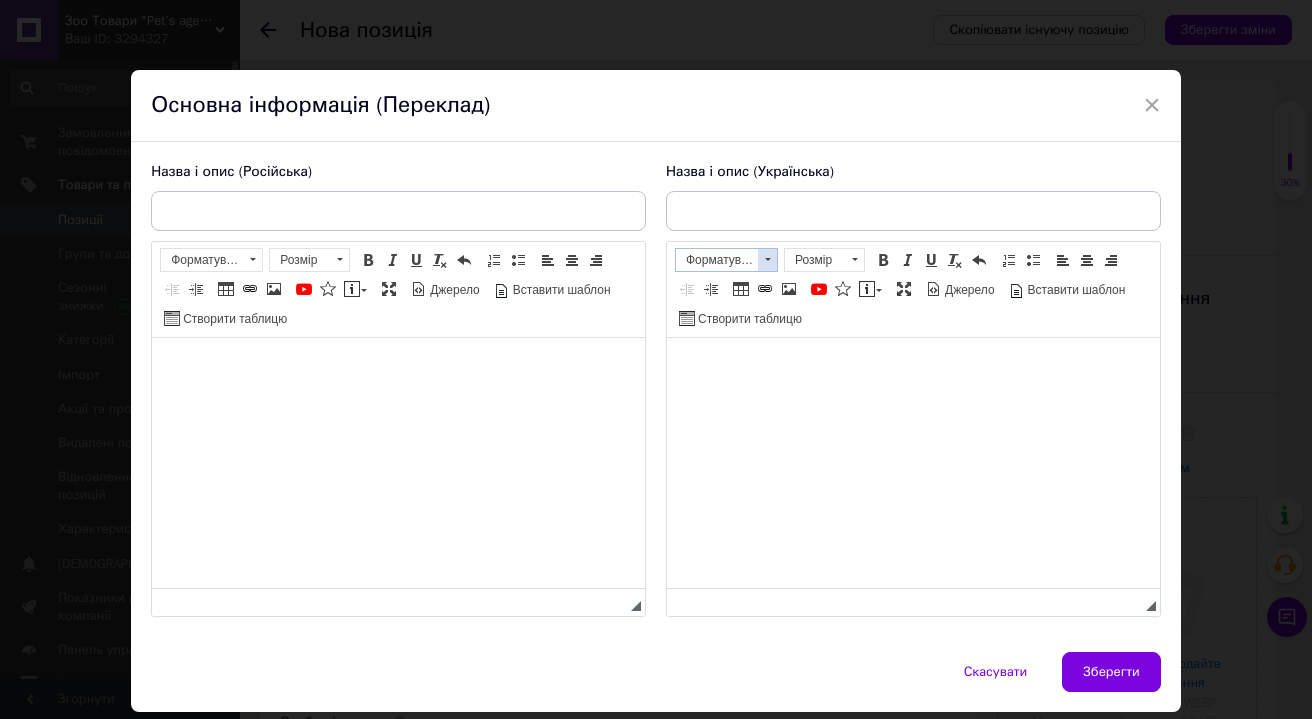 scroll, scrollTop: 0, scrollLeft: 0, axis: both 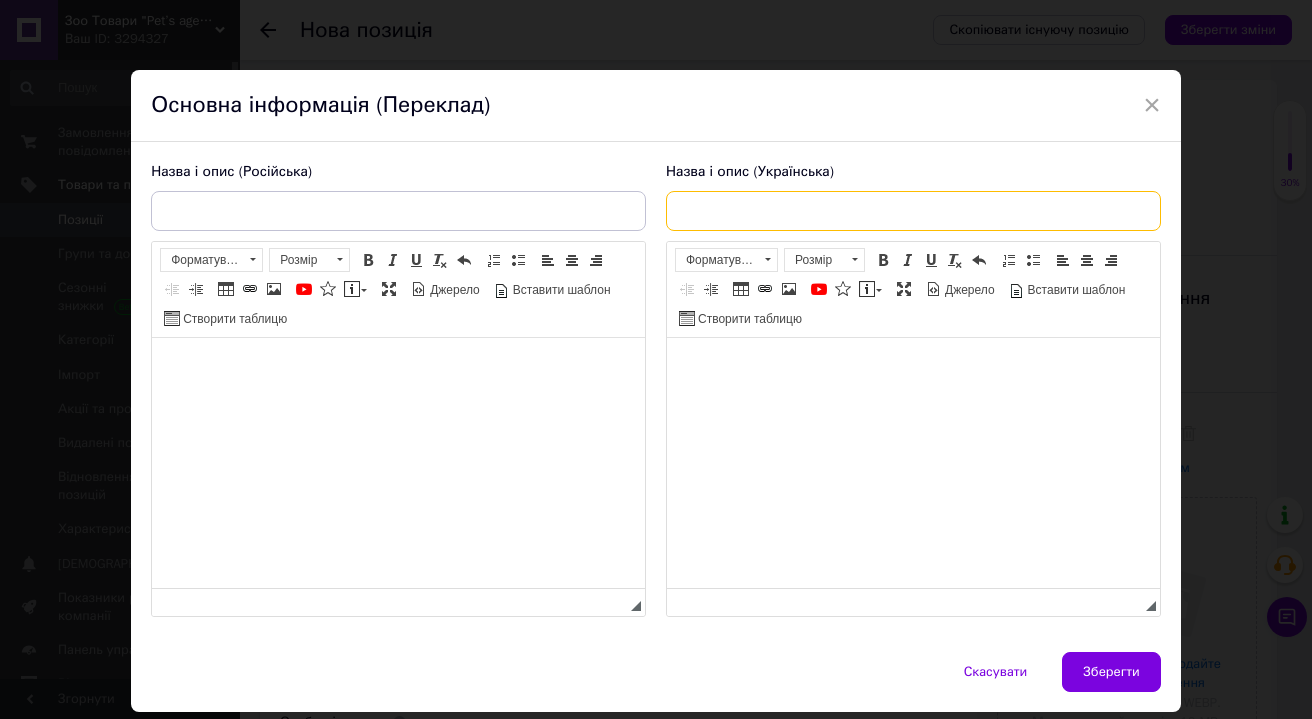 paste on "LBSTP зоряний проєктор «Астронавт» — нічник з туманністю, таймером і пультом для дітей і дорослих" 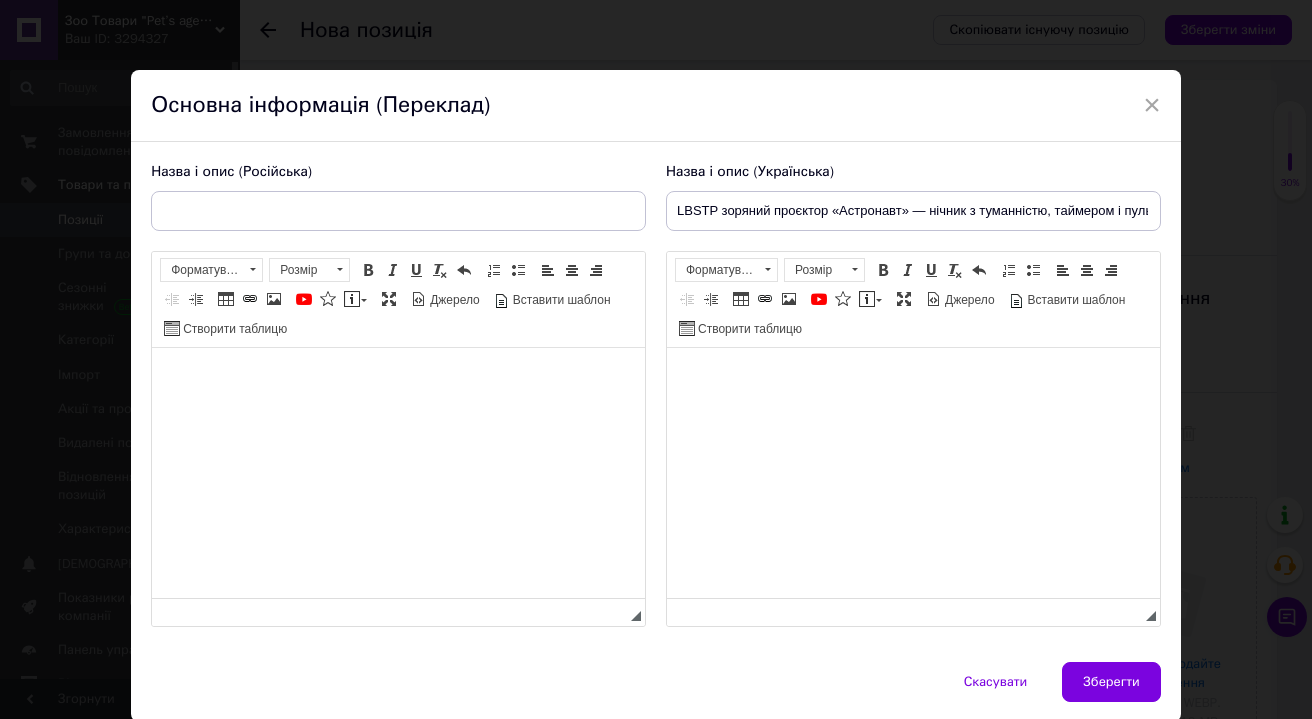 drag, startPoint x: 1391, startPoint y: 714, endPoint x: 726, endPoint y: 368, distance: 749.62726 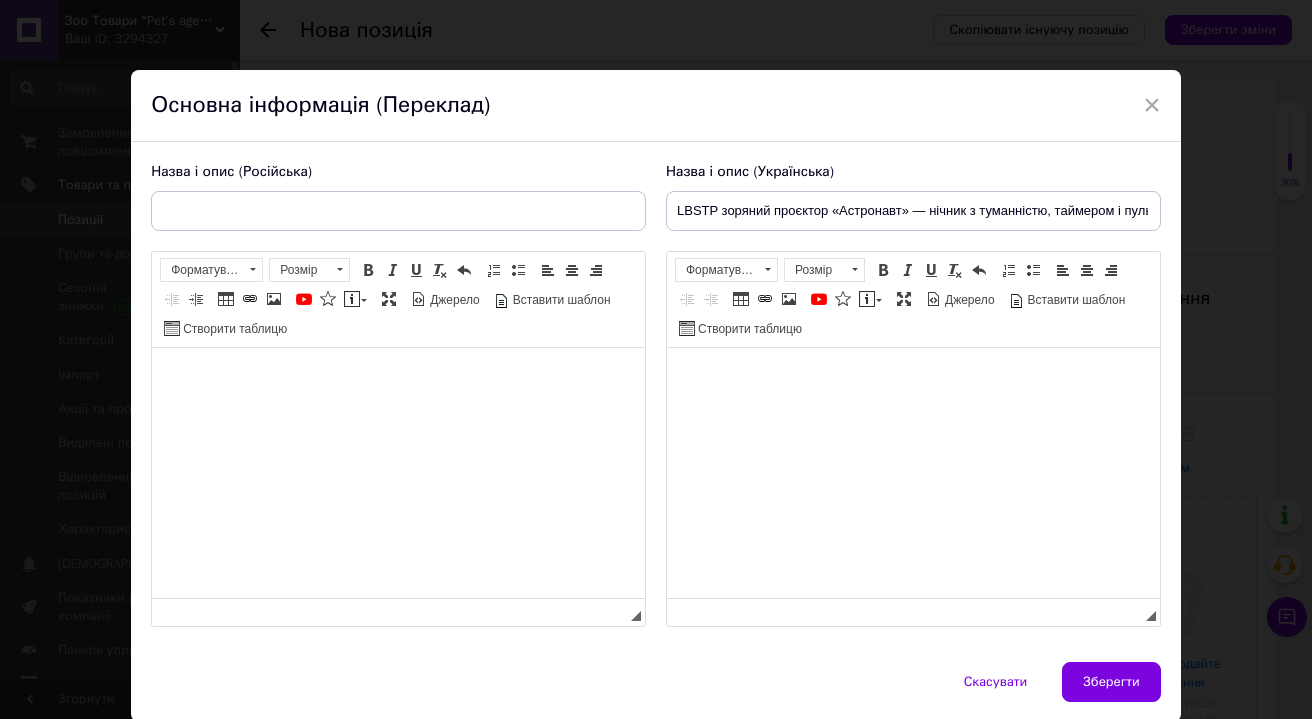 scroll, scrollTop: 702, scrollLeft: 0, axis: vertical 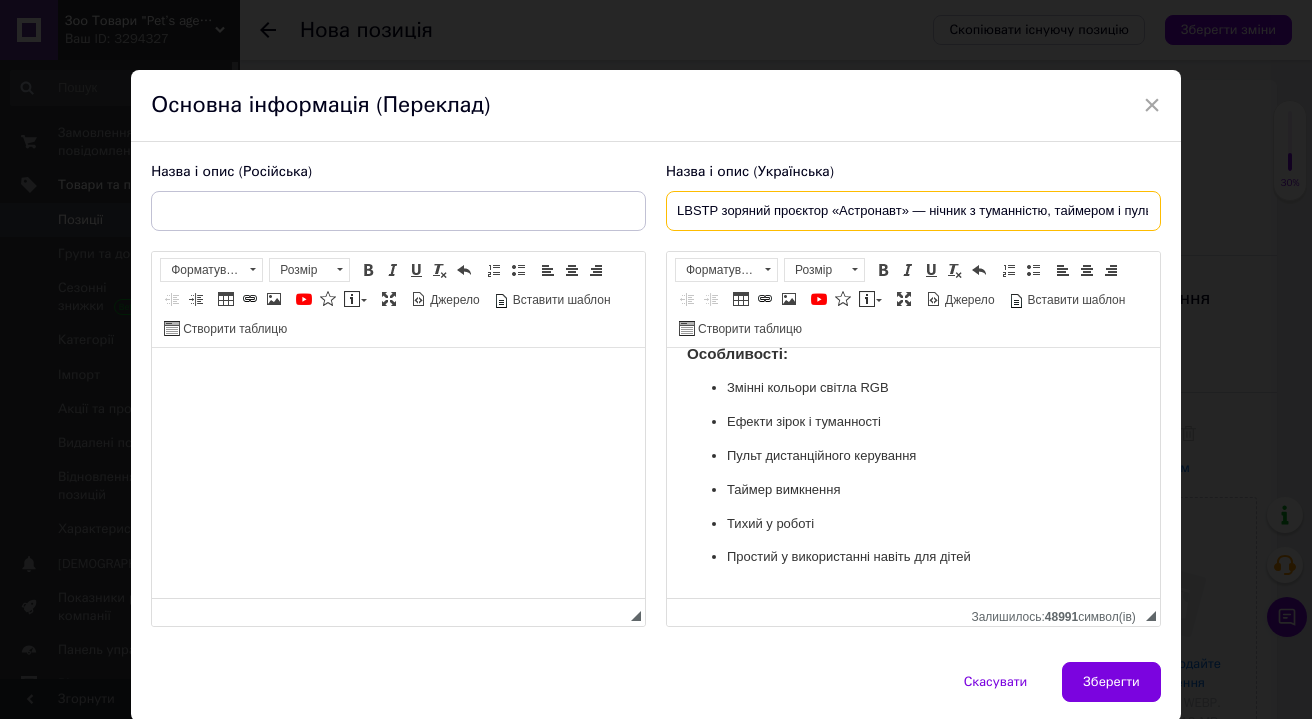 drag, startPoint x: 717, startPoint y: 207, endPoint x: 650, endPoint y: 209, distance: 67.02985 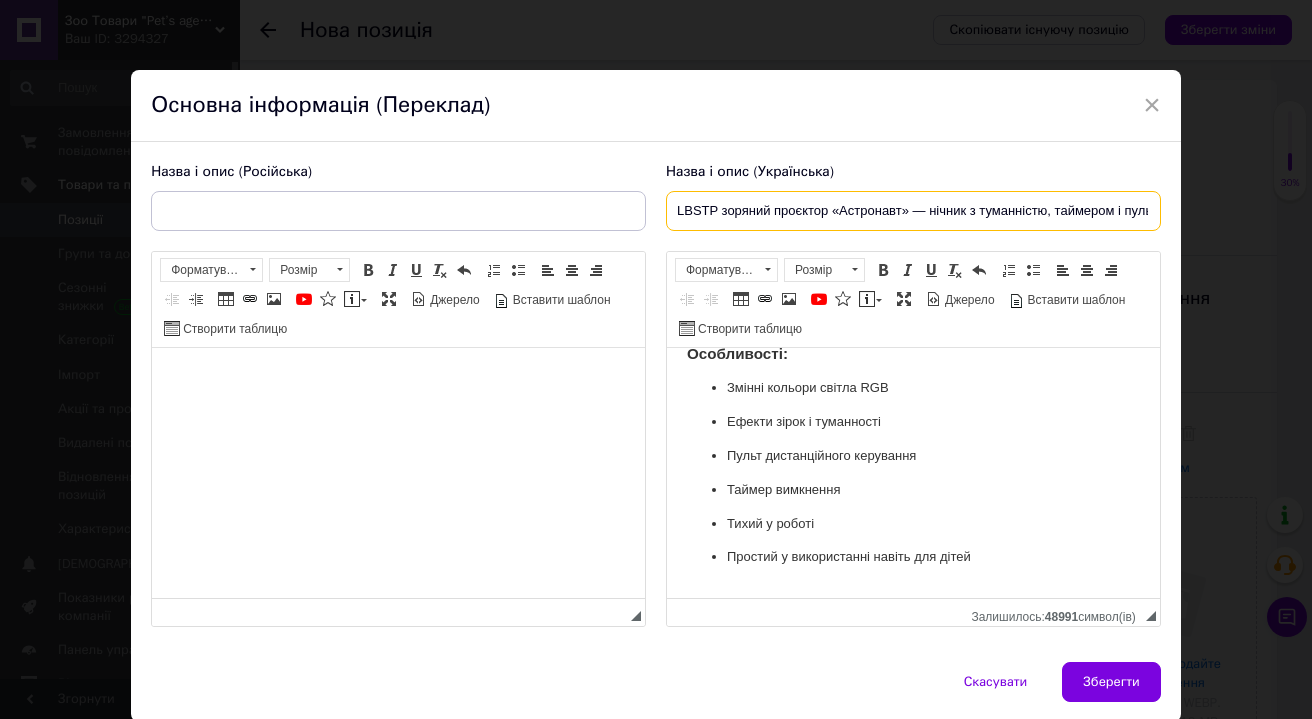 drag, startPoint x: 724, startPoint y: 209, endPoint x: 668, endPoint y: 211, distance: 56.0357 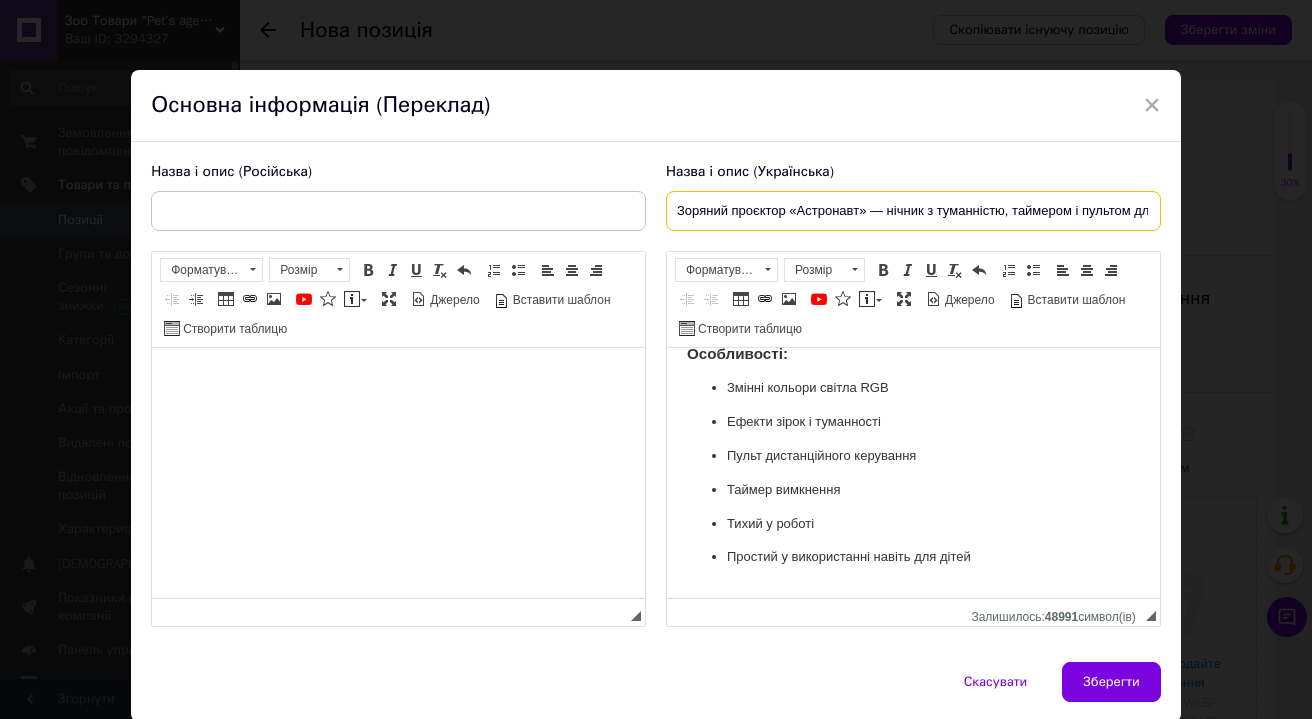 drag, startPoint x: 673, startPoint y: 208, endPoint x: 1201, endPoint y: 213, distance: 528.0237 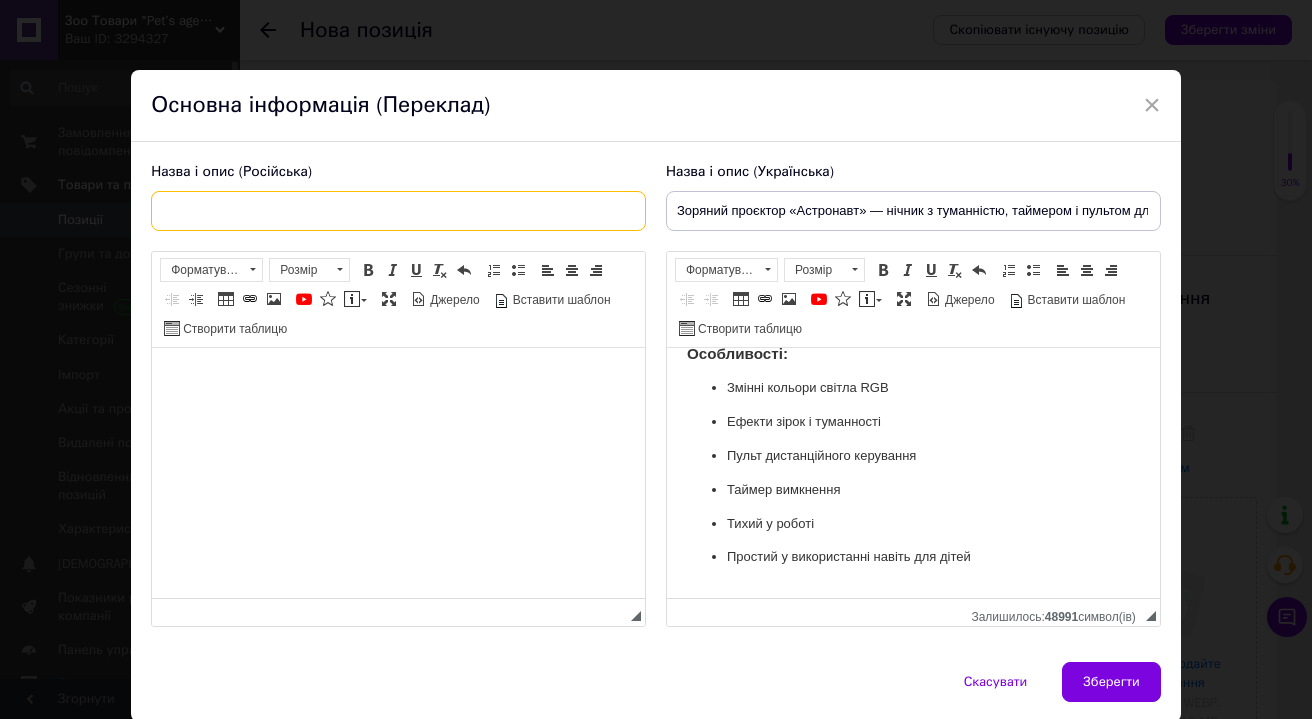 click at bounding box center [398, 211] 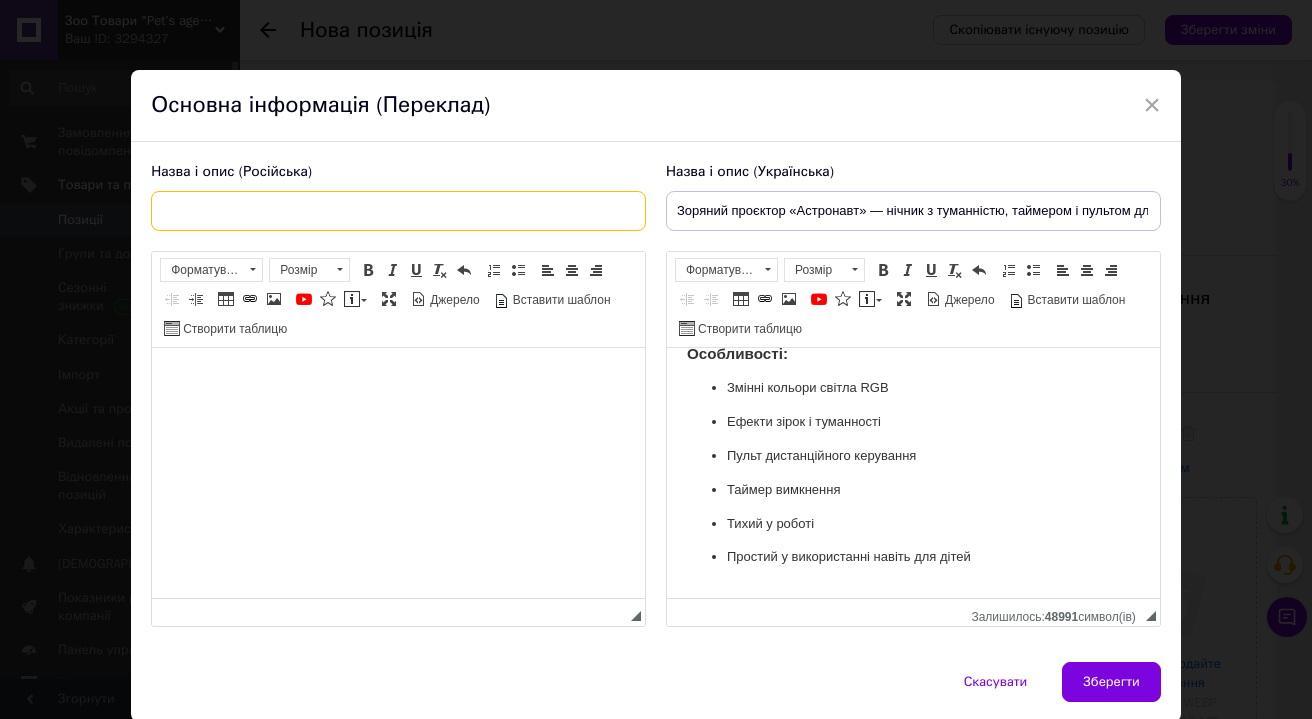 paste on "Звездный проектор «Астронавт» – ночник с туманностью, таймером и пультом для детей и взрослых" 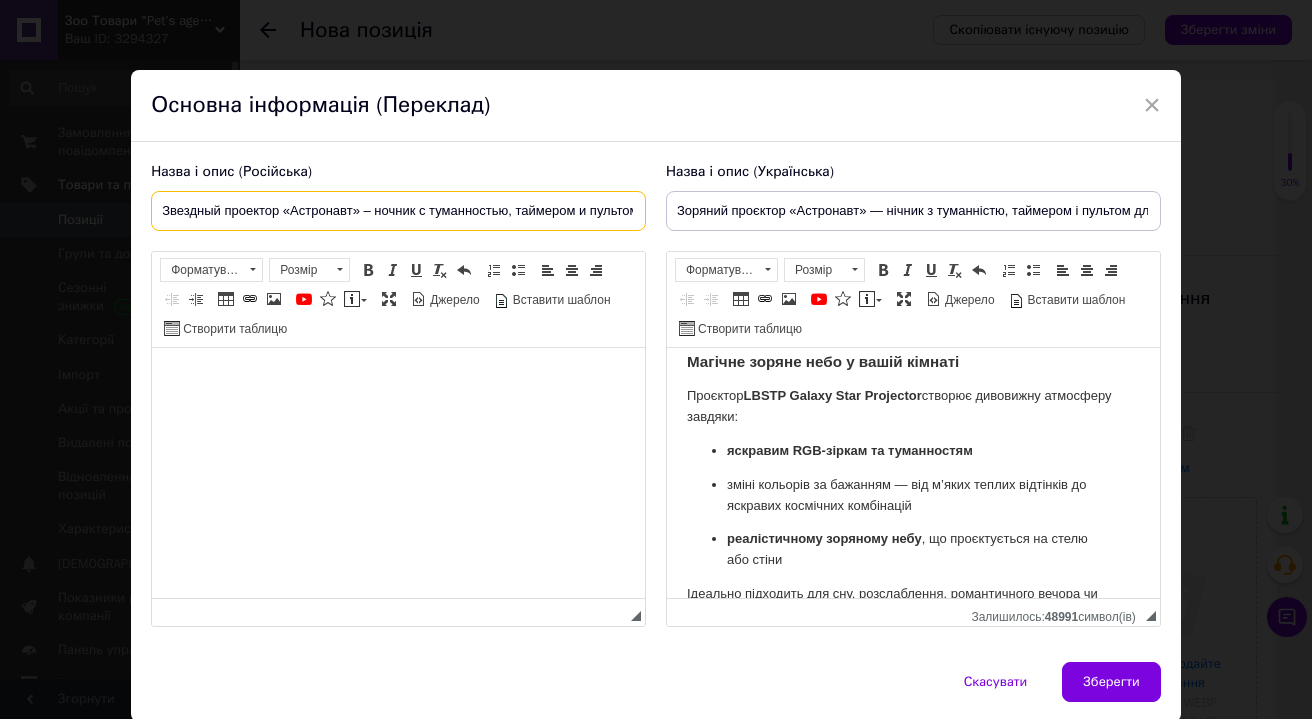 scroll, scrollTop: 0, scrollLeft: 0, axis: both 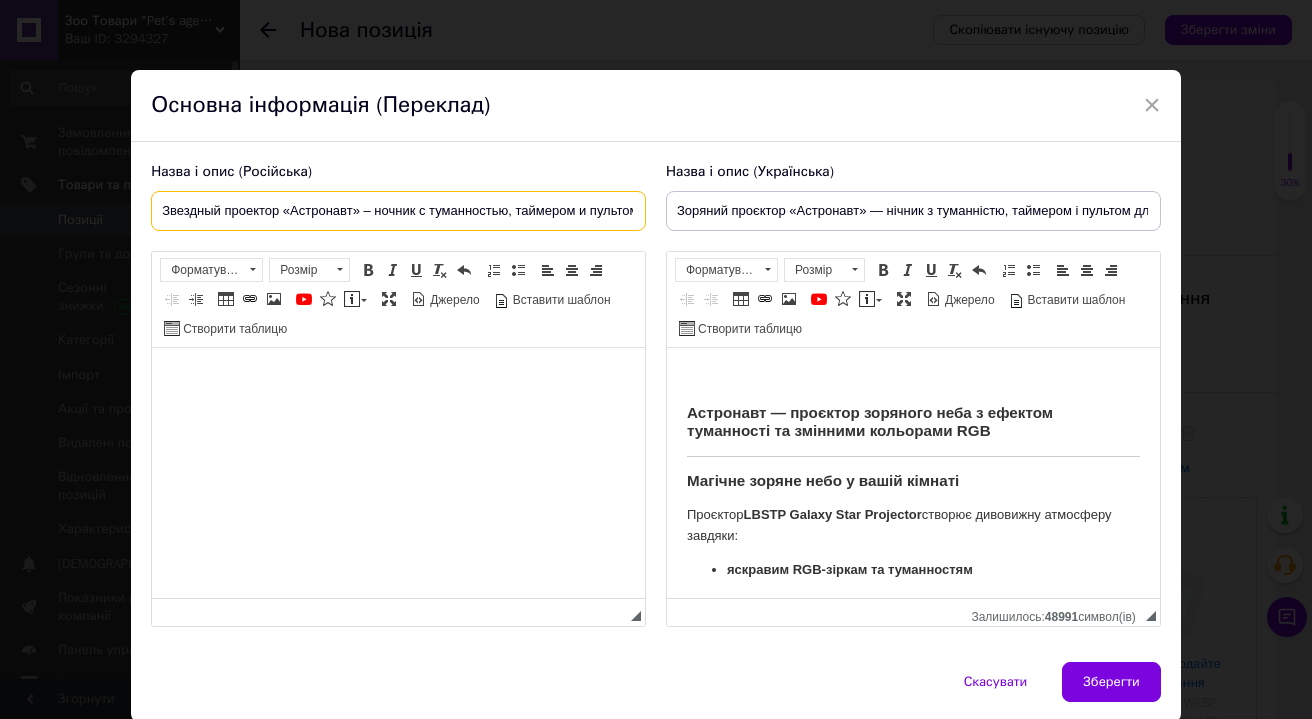 type on "Звездный проектор «Астронавт» – ночник с туманностью, таймером и пультом для детей и взрослых" 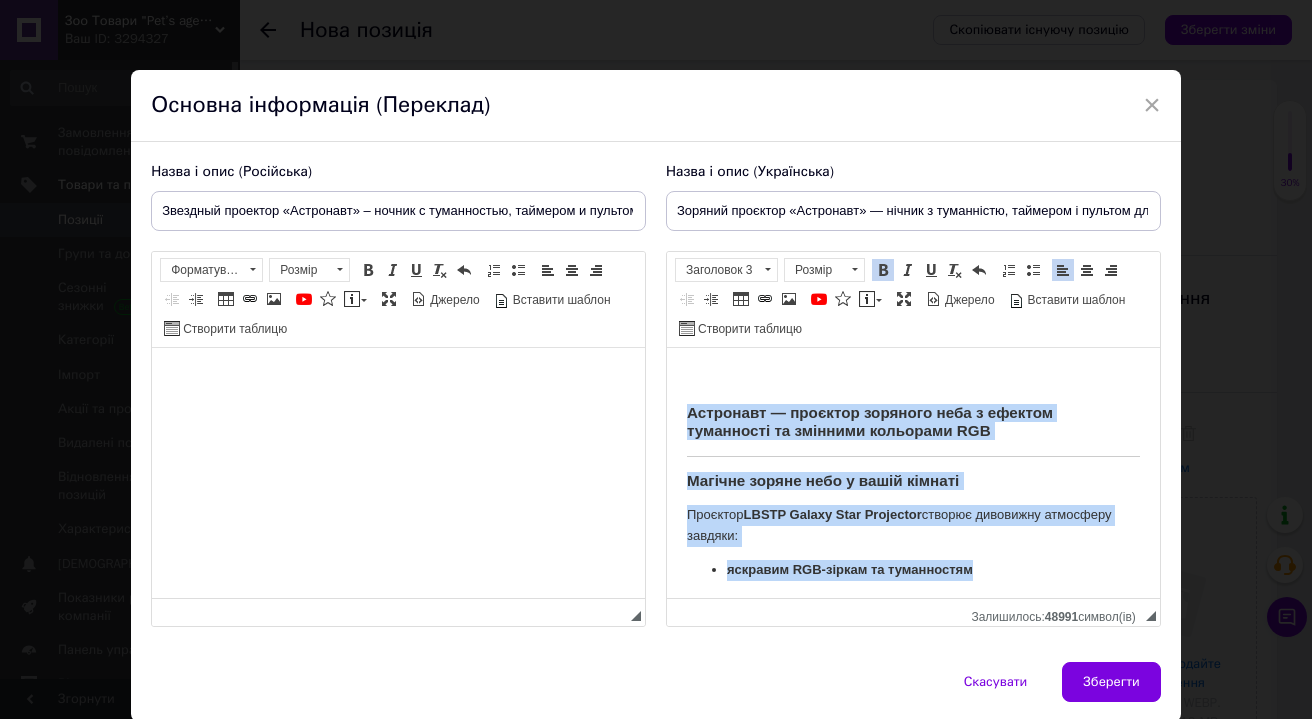 drag, startPoint x: 684, startPoint y: 410, endPoint x: 1010, endPoint y: 570, distance: 363.14734 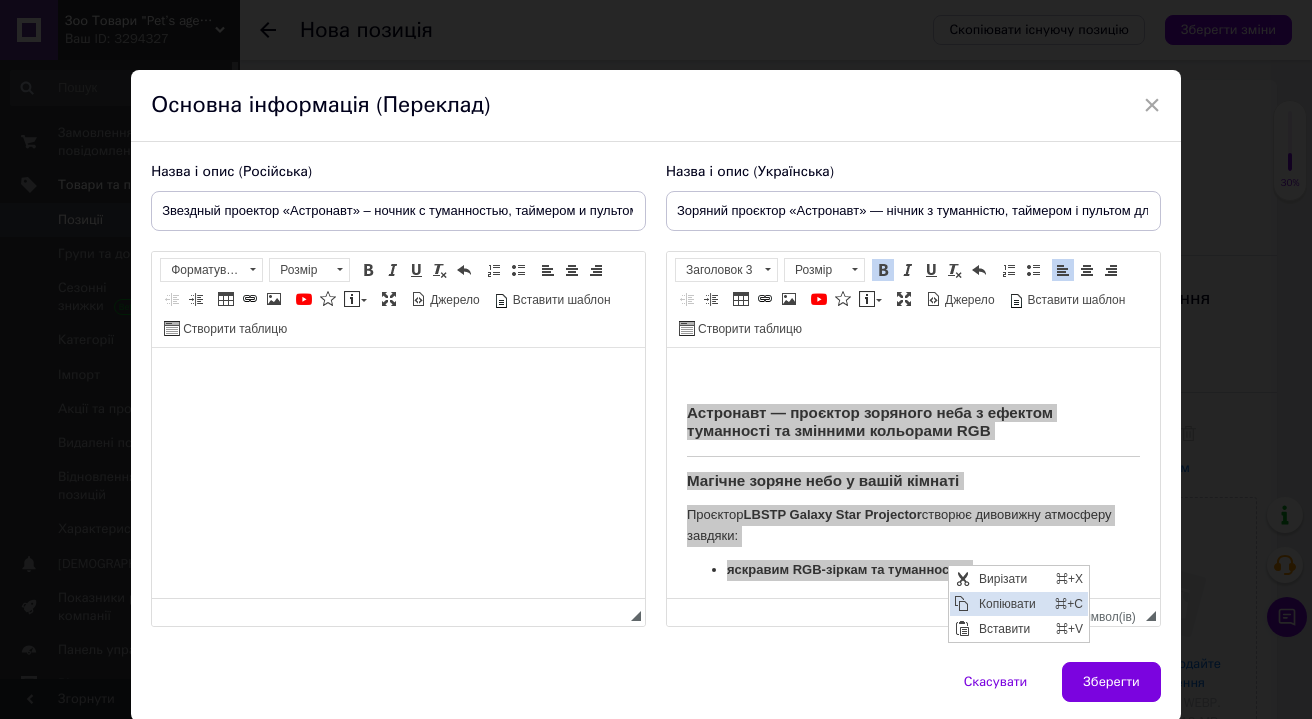 scroll, scrollTop: 0, scrollLeft: 0, axis: both 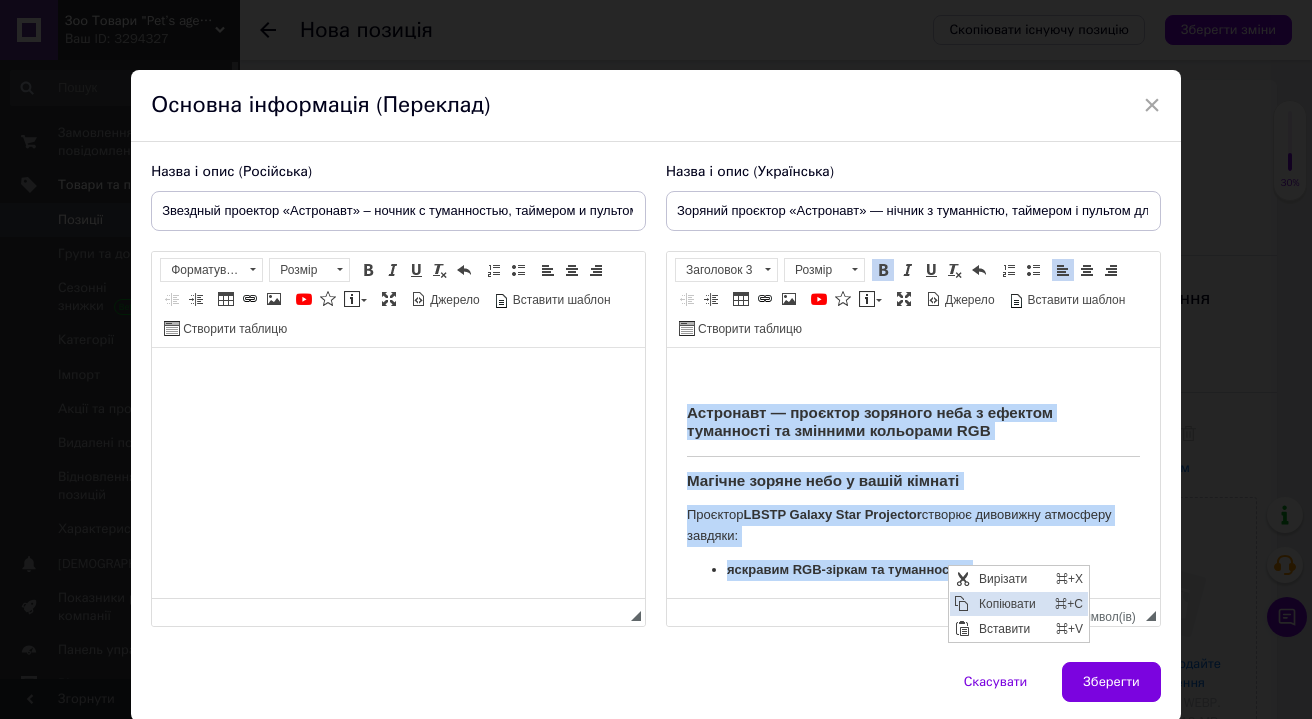 copy on "Астронавт — проєктор зоряного неба з ефектом туманності та змінними кольорами RGB Магічне зоряне небо у вашій кімнаті Проєктор  LBSTP Galaxy Star Projector  створює дивовижну атмосферу завдяки: яскравим RGB-зіркам та туманностям" 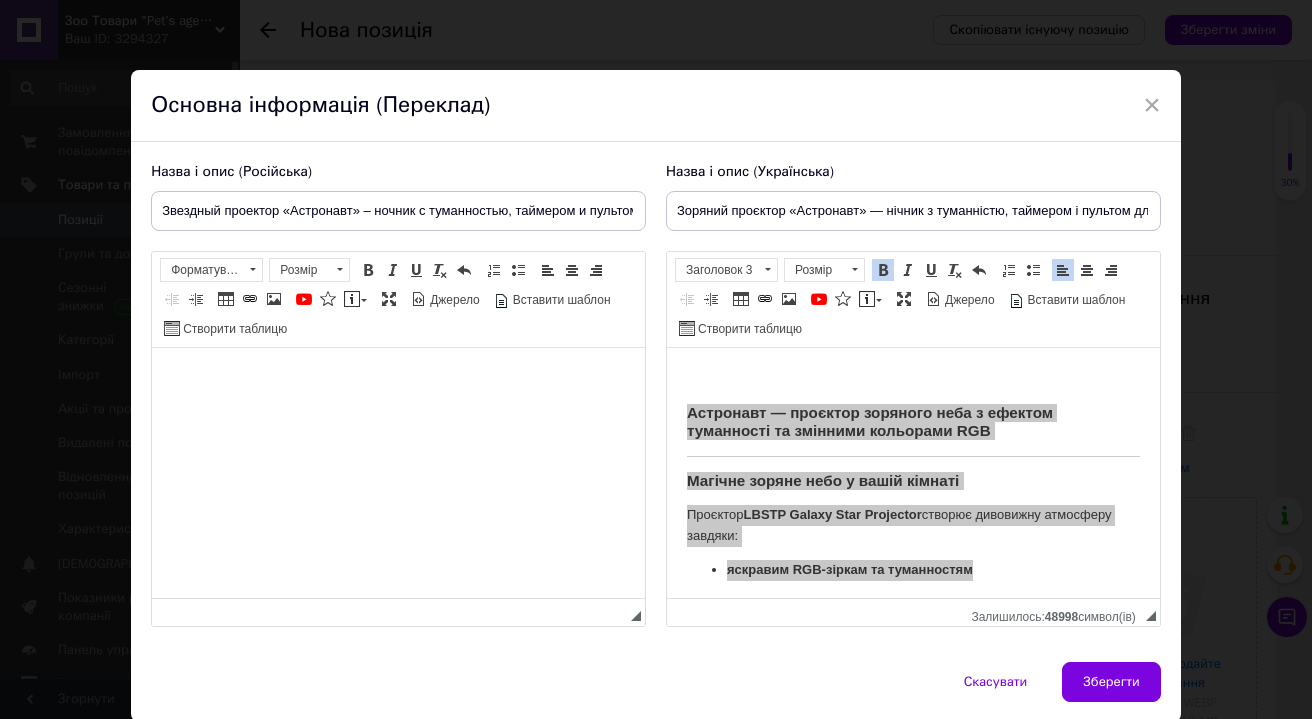 click at bounding box center (398, 378) 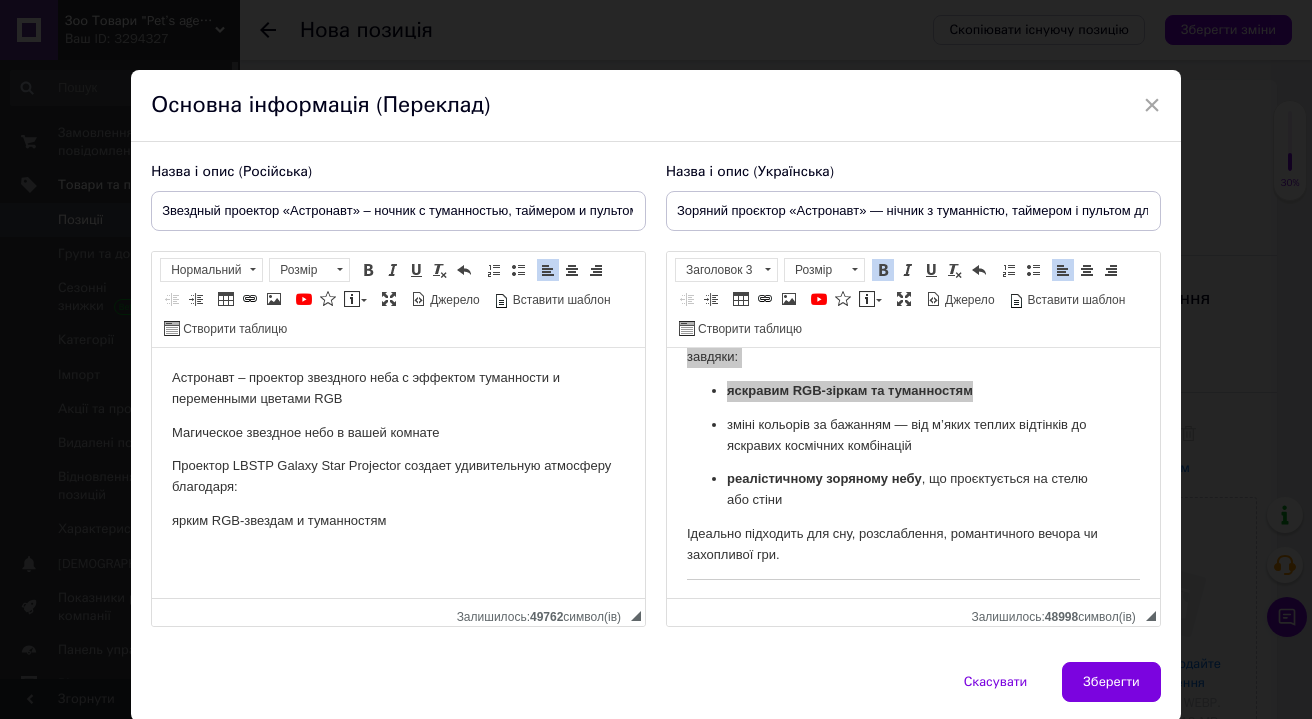 scroll, scrollTop: 188, scrollLeft: 0, axis: vertical 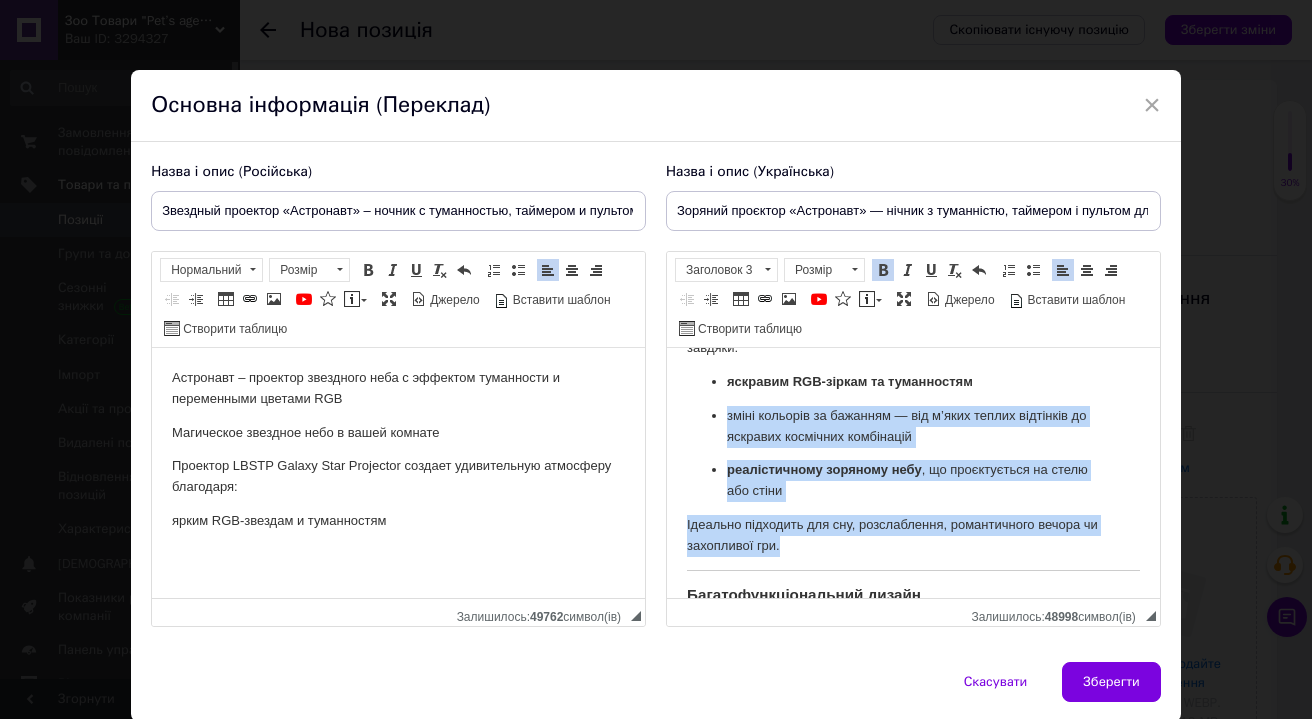 drag, startPoint x: 722, startPoint y: 407, endPoint x: 813, endPoint y: 529, distance: 152.20053 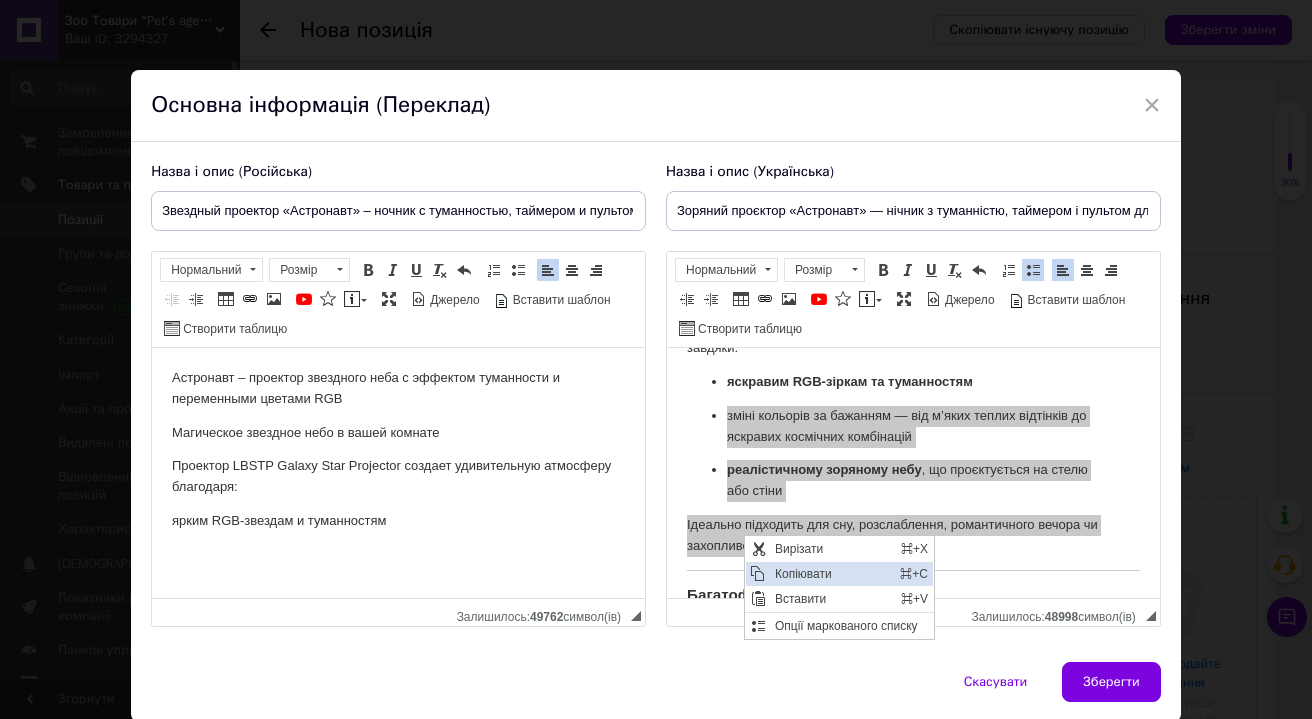 click on "Копіювати" at bounding box center [831, 574] 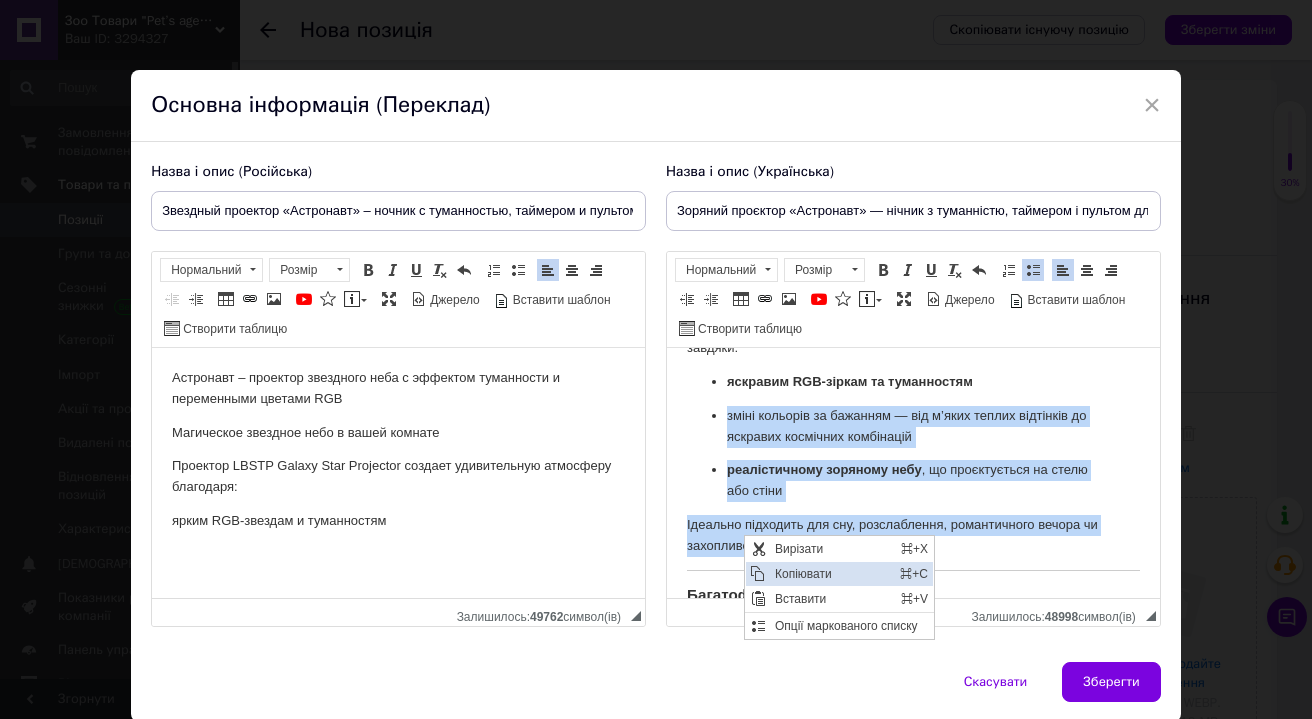 copy on "зміні кольорів за бажанням — від м’яких теплих відтінків до яскравих космічних комбінацій реалістичному зоряному небу , що проєктується на стелю або стіни Ідеально підходить для сну, розслаблення, романтичного вечора чи захопливої гри." 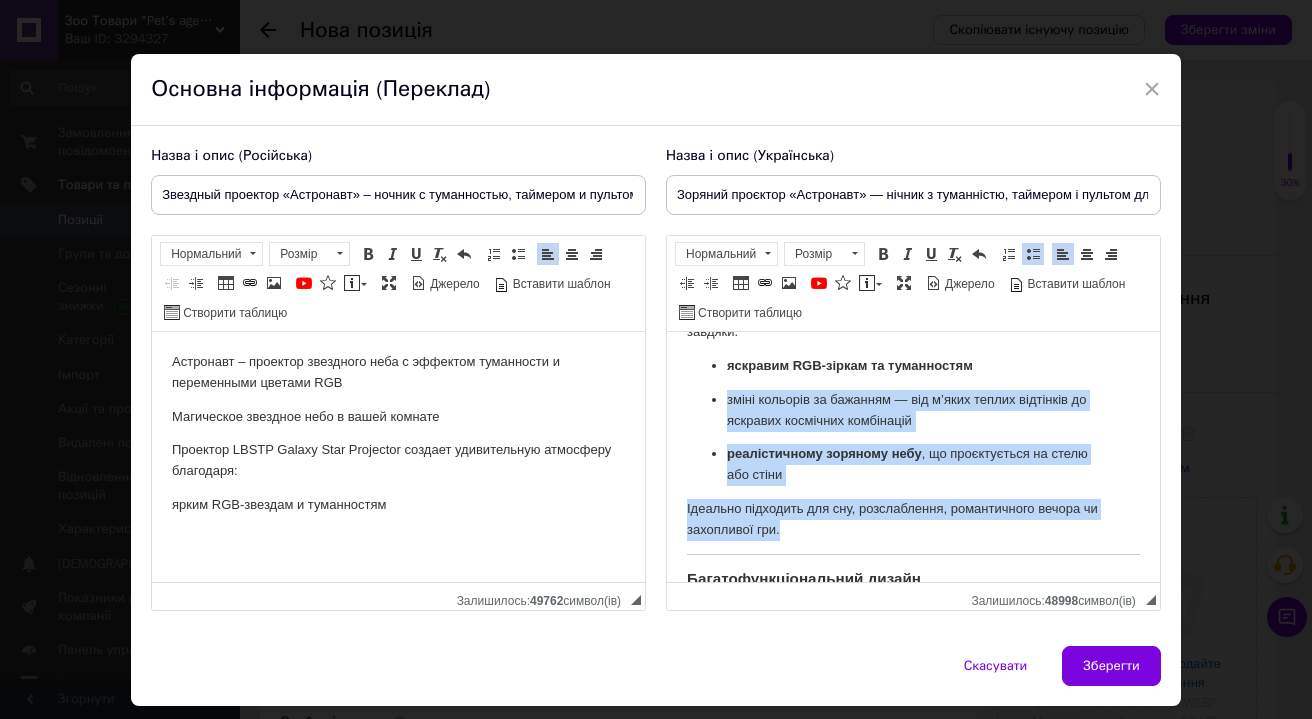scroll, scrollTop: 72, scrollLeft: 0, axis: vertical 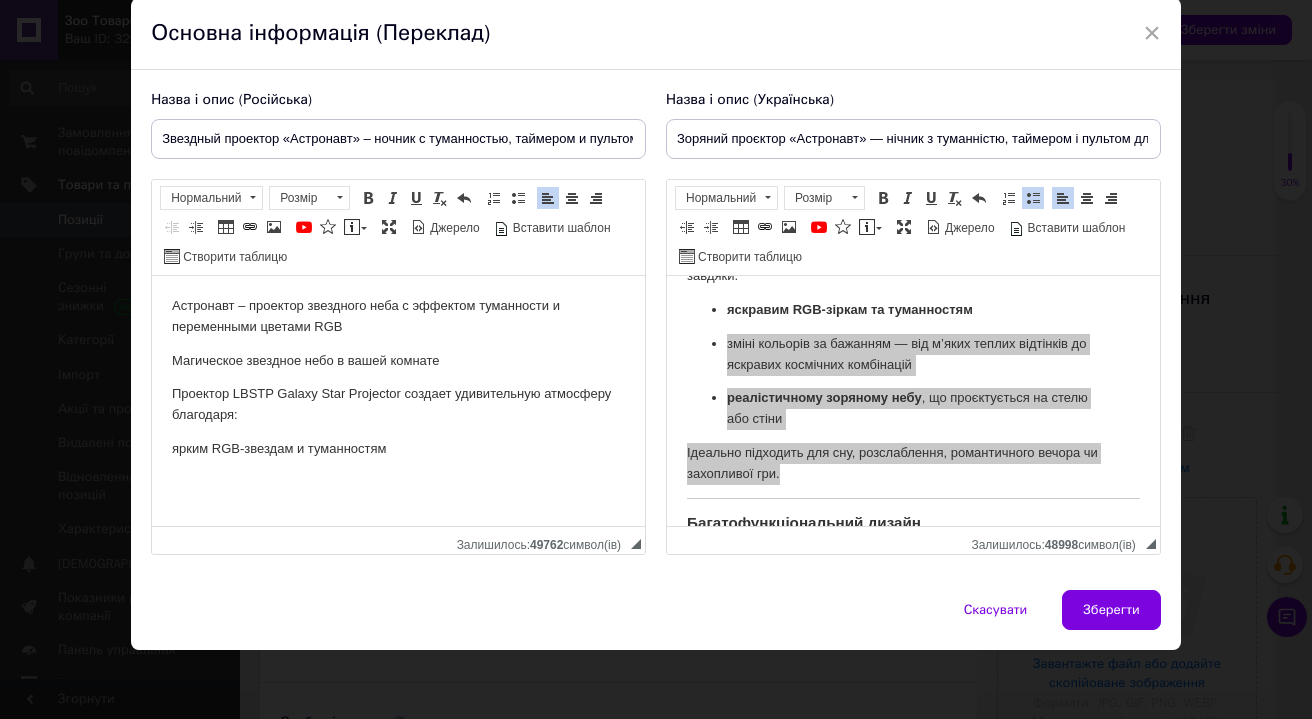 click on "ярким RGB-звездам и туманностям" at bounding box center (398, 449) 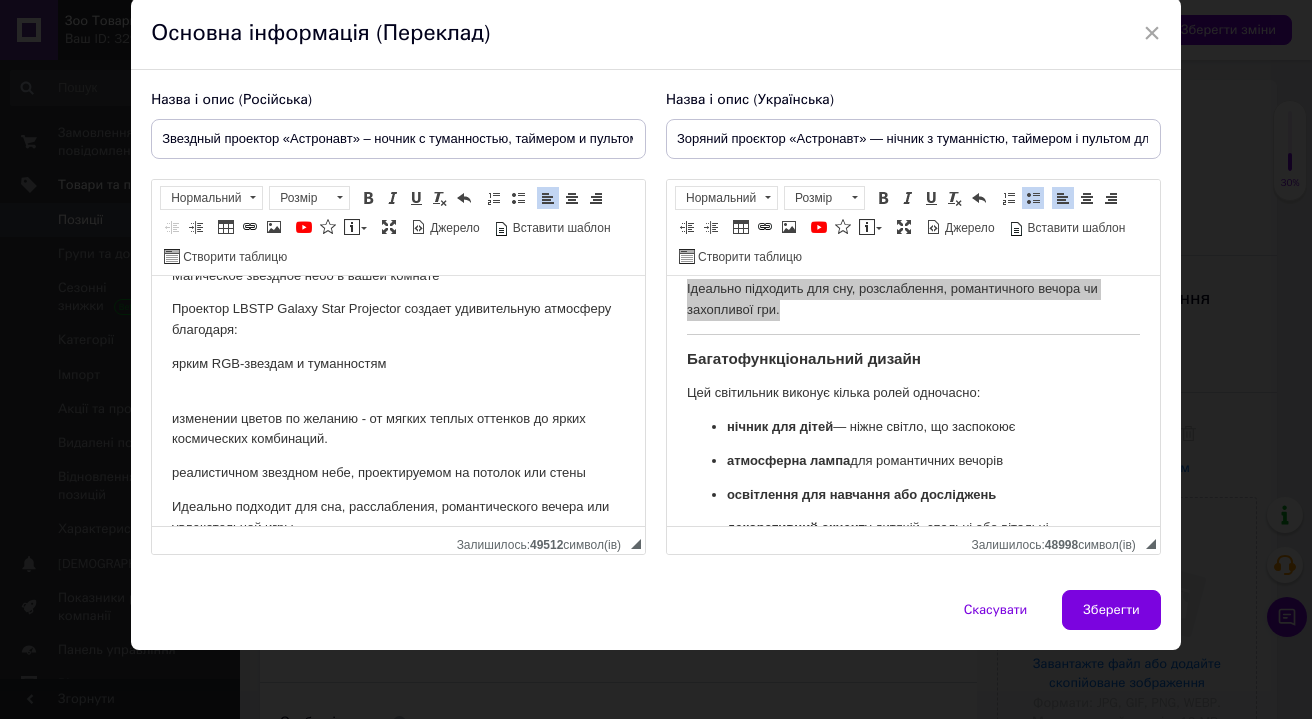 scroll, scrollTop: 370, scrollLeft: 0, axis: vertical 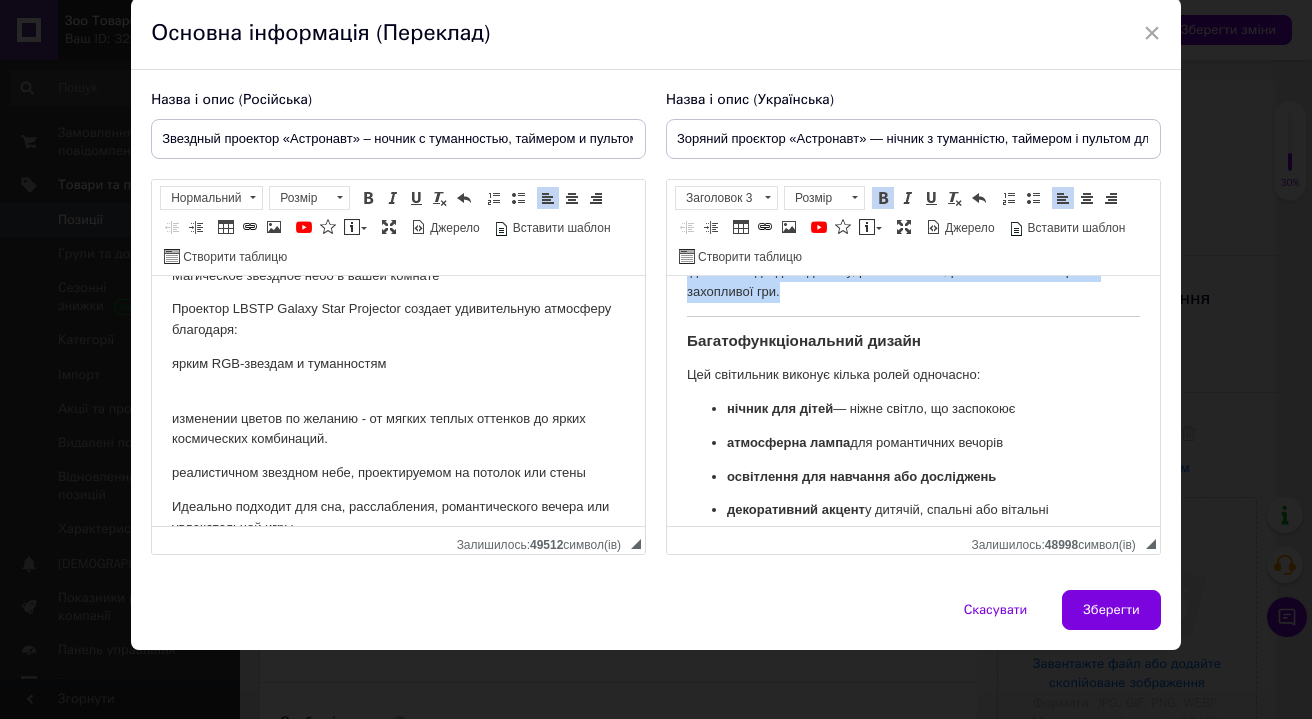 drag, startPoint x: 683, startPoint y: 330, endPoint x: 1064, endPoint y: 496, distance: 415.59235 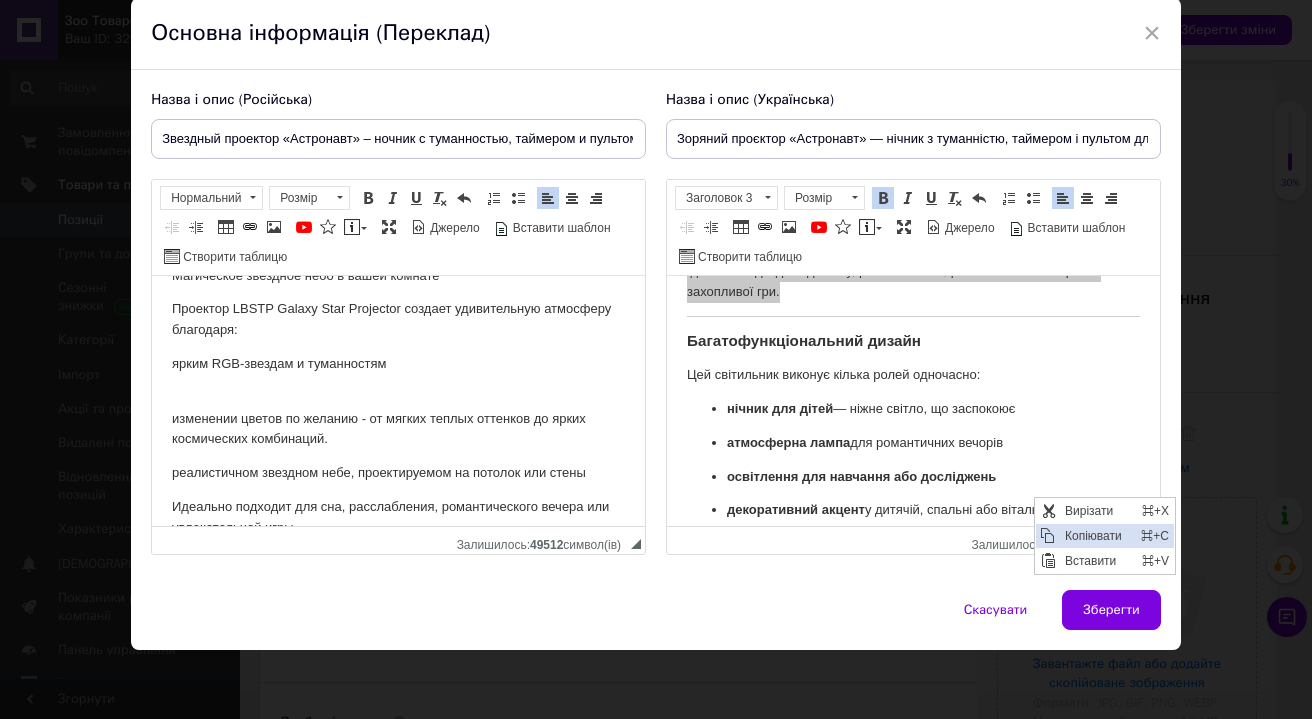 click on "Копіювати" at bounding box center (1097, 536) 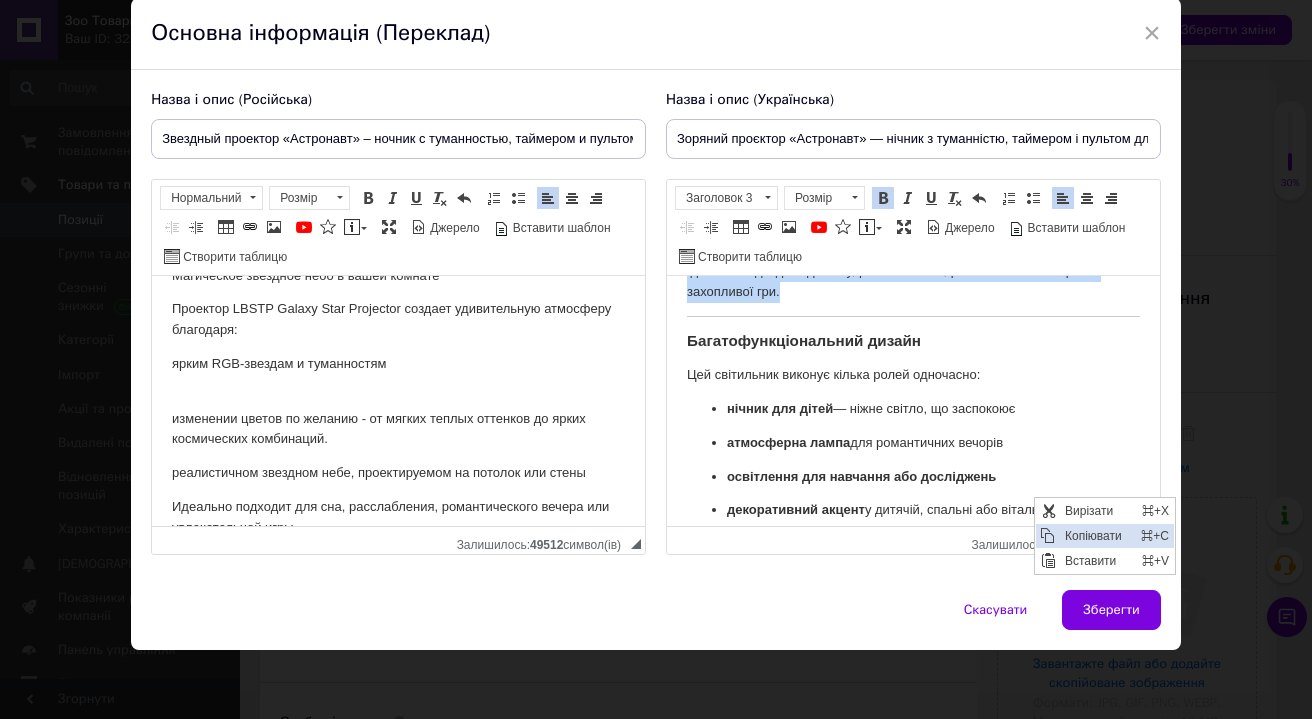 copy on "Багатофункціональний дизайн Цей світильник виконує кілька ролей одночасно: нічник для дітей  — ніжне світло, що заспокоює атмосферна лампа  для романтичних вечорів освітлення для навчання або досліджень декоративний акцент  у дитячій, спальні або вітальні" 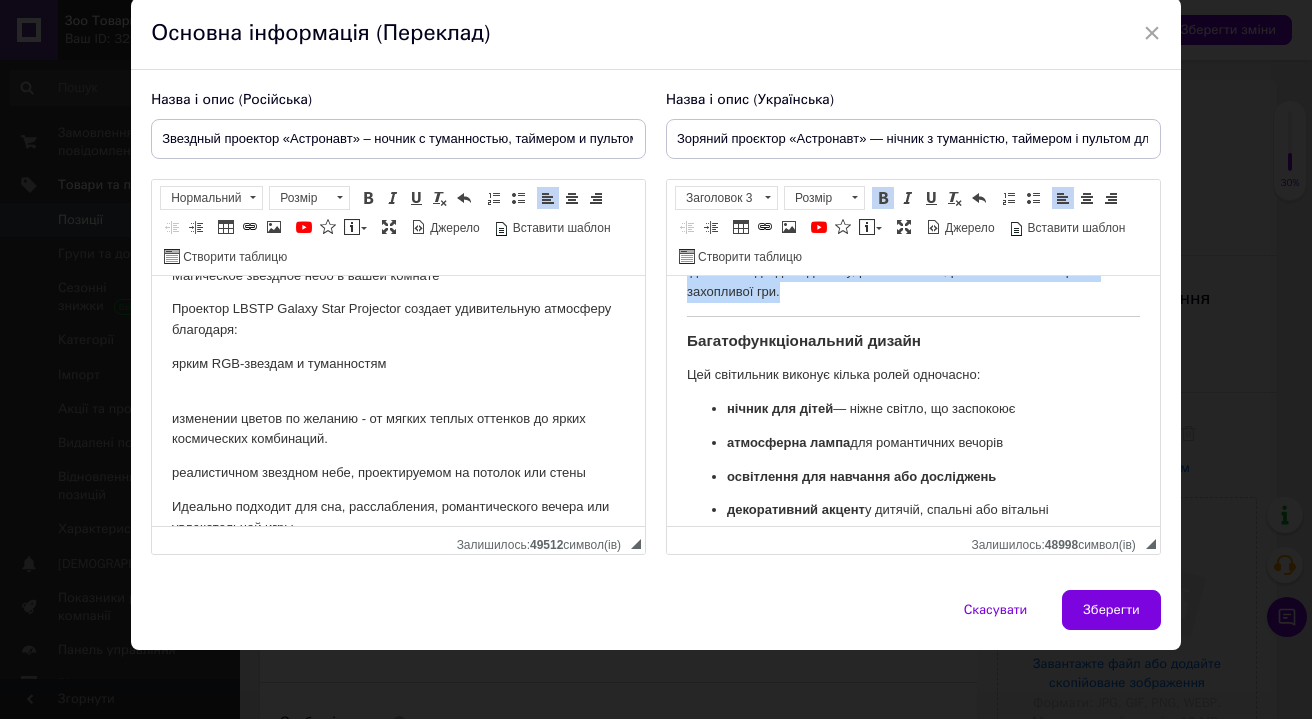 scroll, scrollTop: 108, scrollLeft: 0, axis: vertical 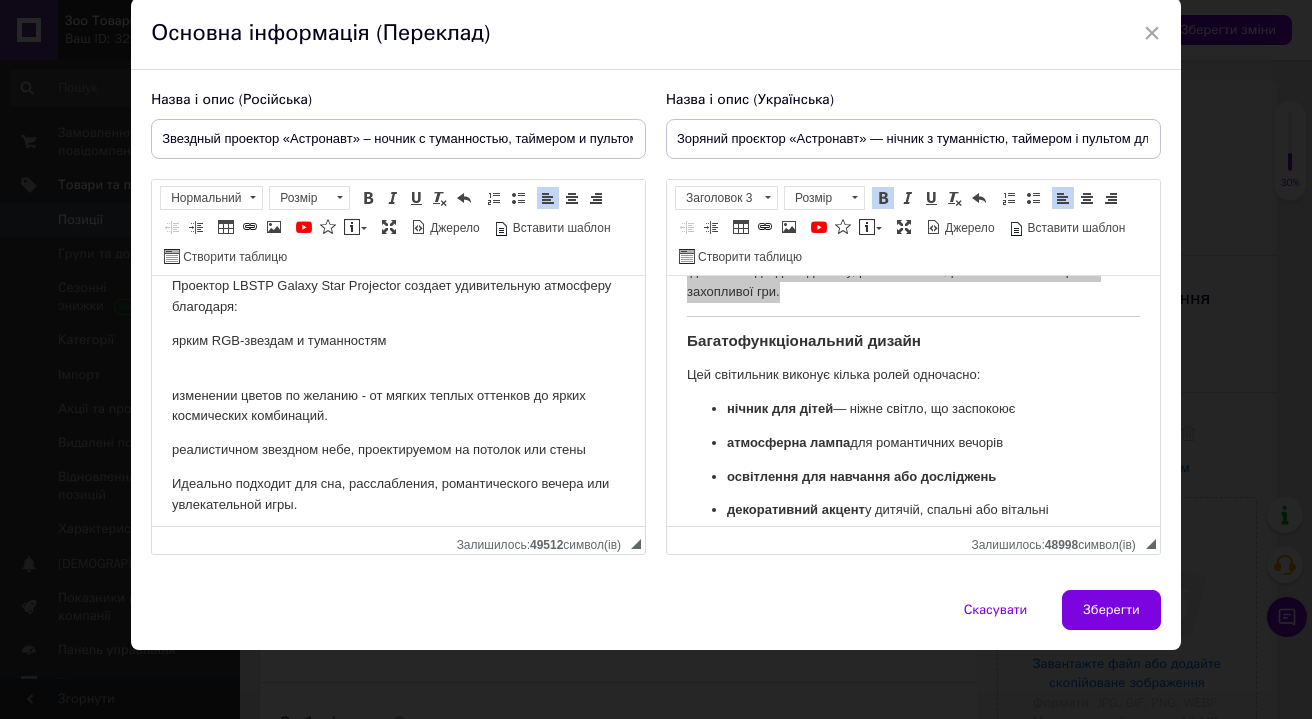 click on "Идеально подходит для сна, расслабления, романтического вечера или увлекательной игры." at bounding box center [398, 495] 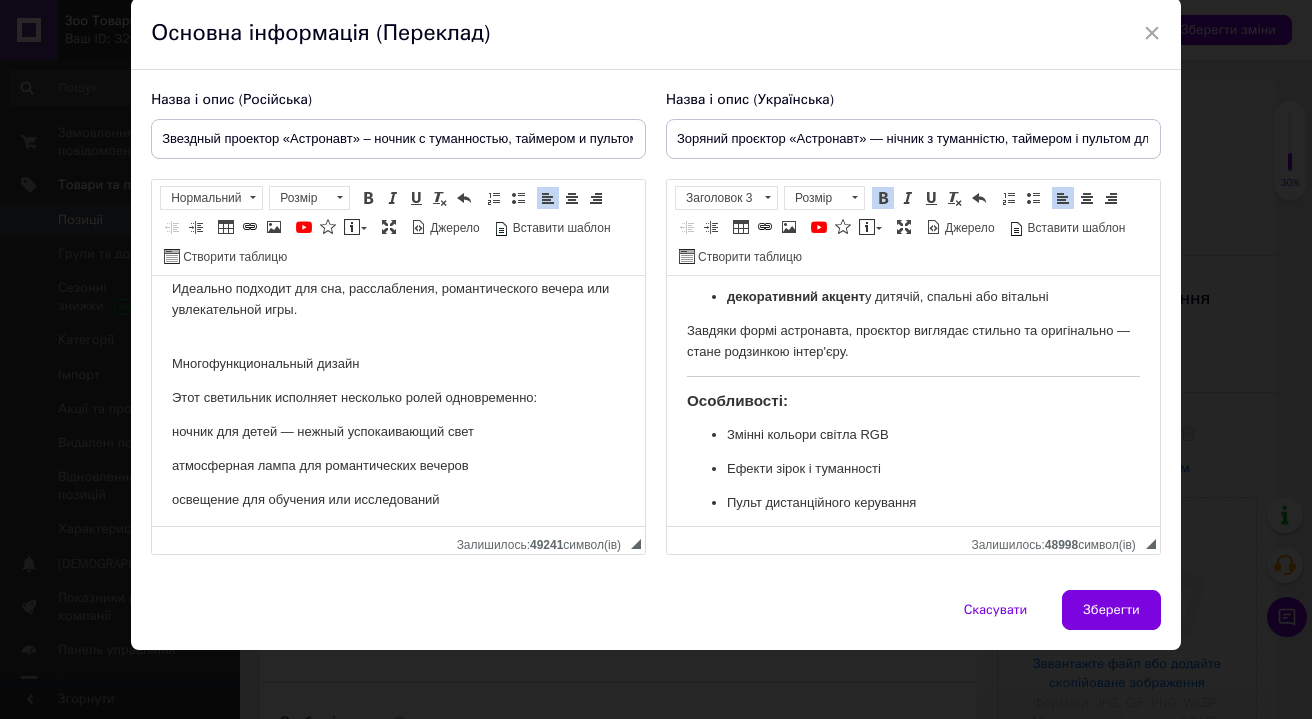 scroll, scrollTop: 579, scrollLeft: 0, axis: vertical 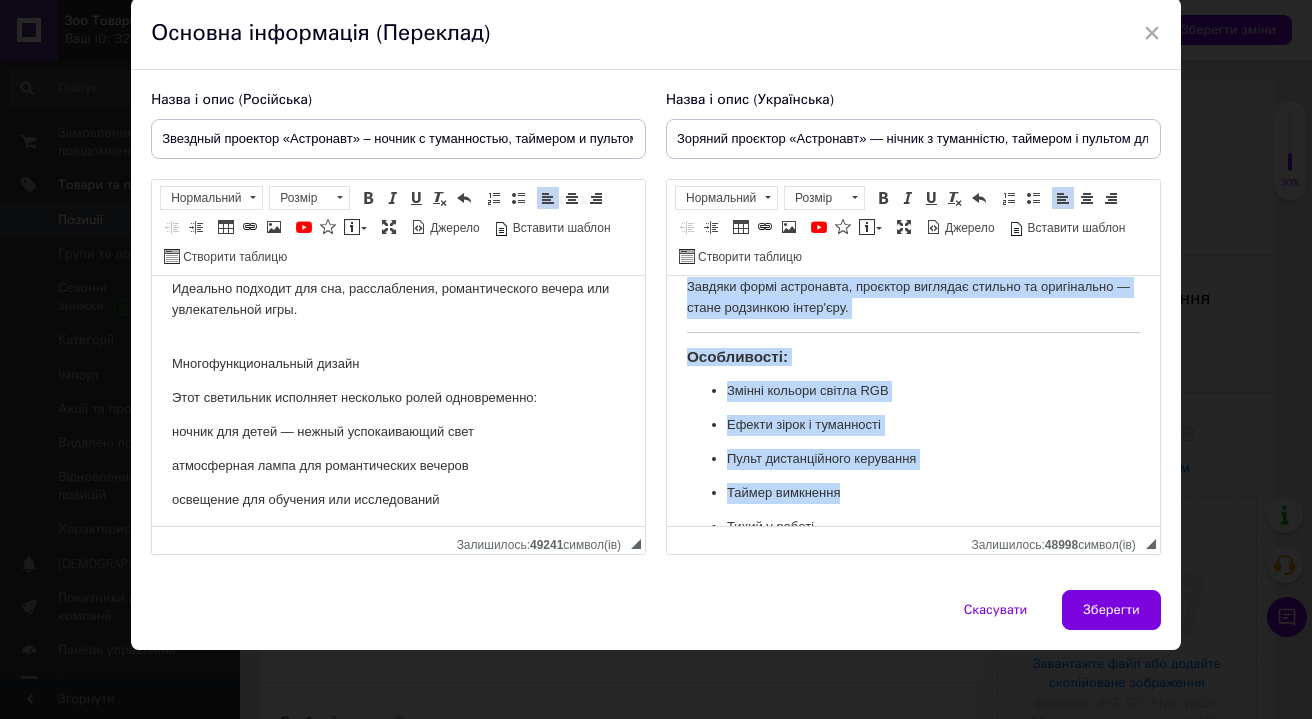 drag, startPoint x: 690, startPoint y: 321, endPoint x: 937, endPoint y: 484, distance: 295.9358 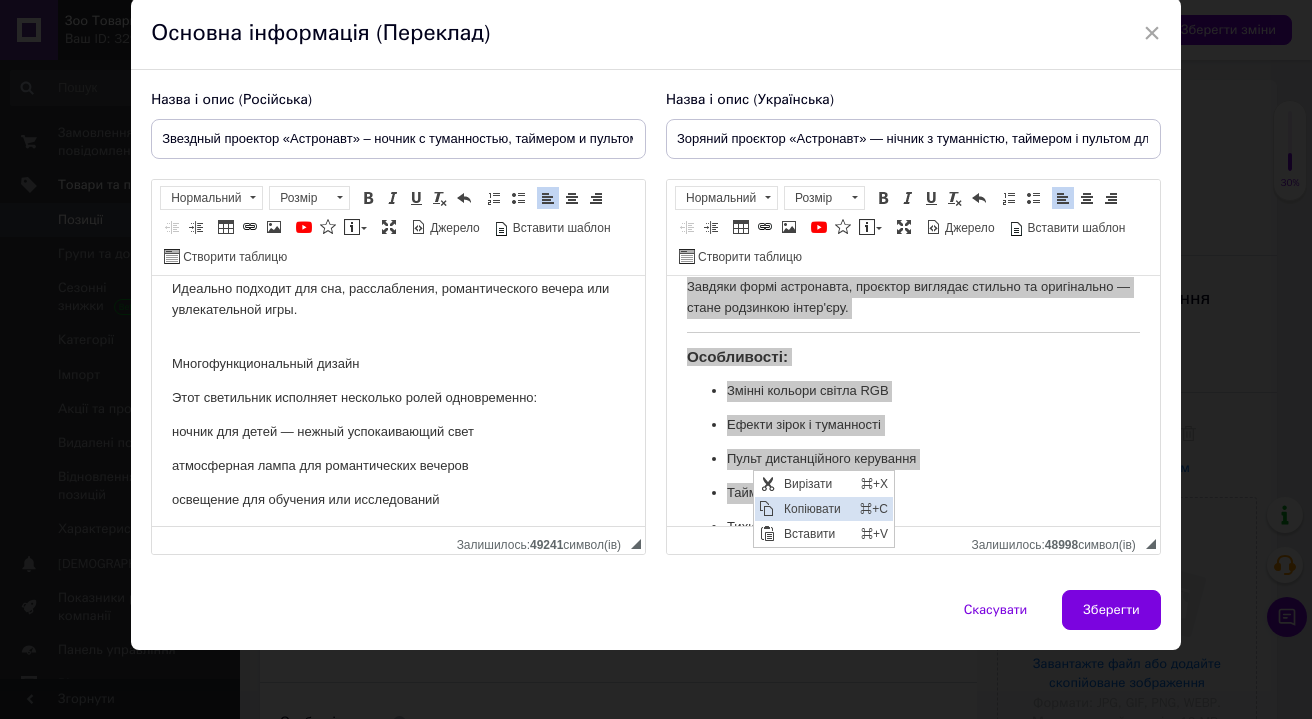 click on "Копіювати" at bounding box center [816, 509] 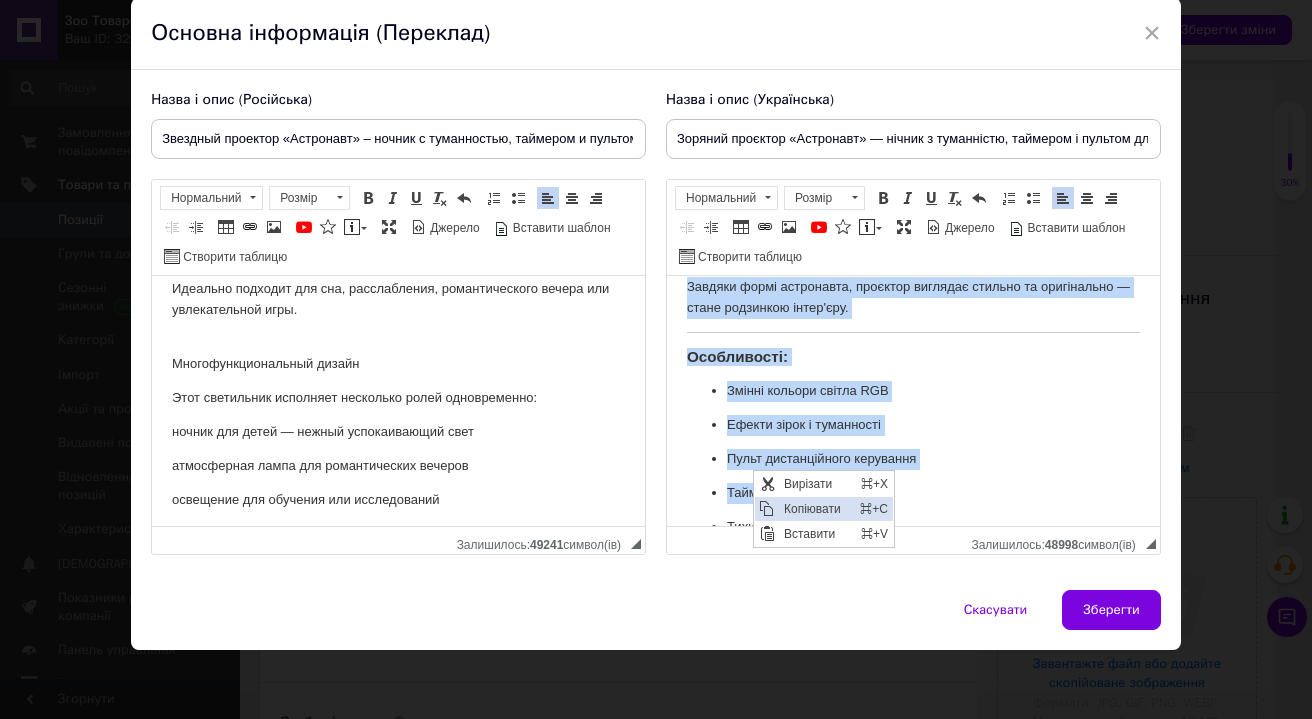 copy on "Завдяки формі астронавта, проєктор виглядає стильно та оригінально — стане родзинкою інтер'єру. Особливості: Змінні кольори світла RGB Ефекти зірок і туманності Пульт дистанційного керування Таймер вимкнення" 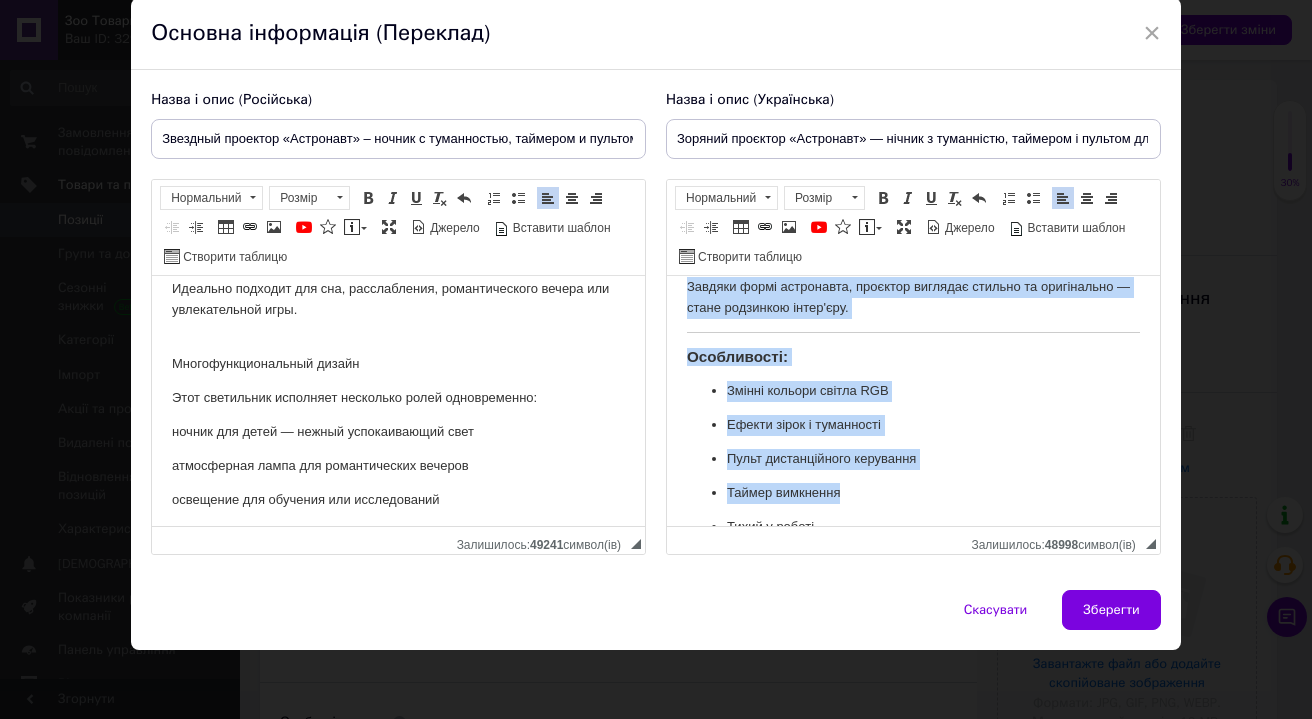 scroll, scrollTop: 326, scrollLeft: 0, axis: vertical 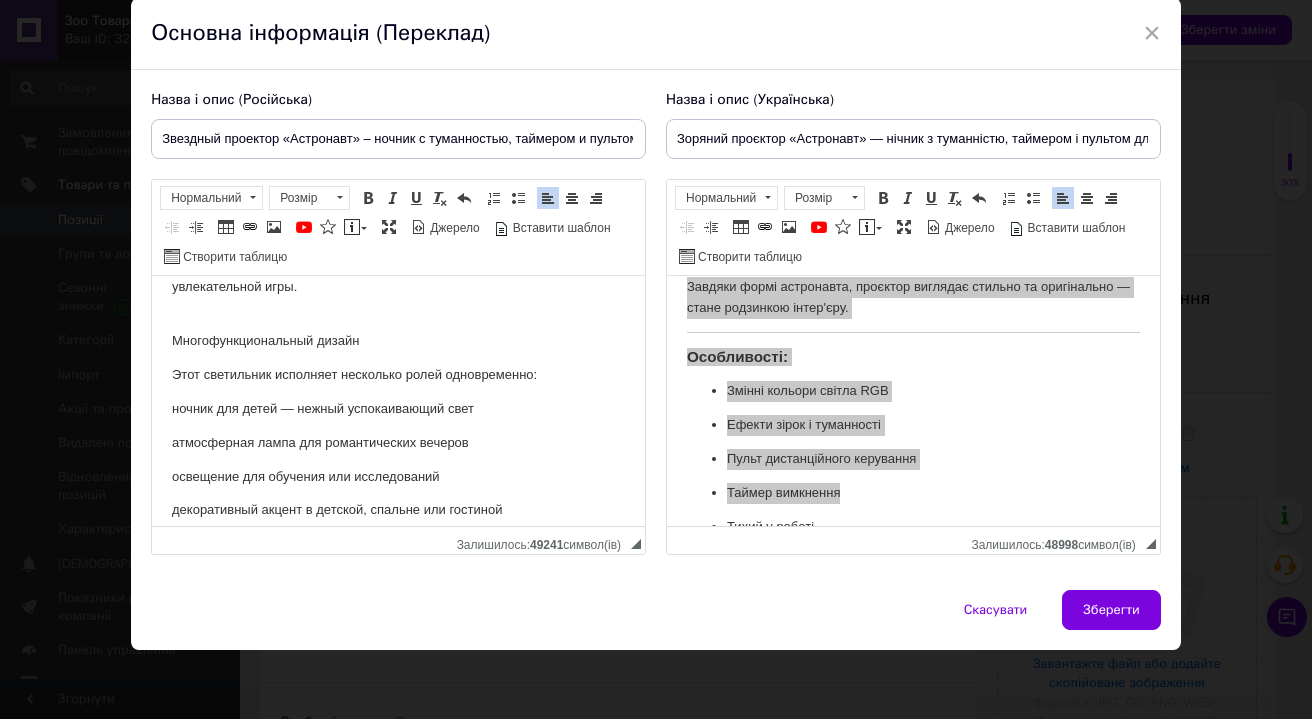 click on "декоративный акцент в детской, спальне или гостиной" at bounding box center (398, 510) 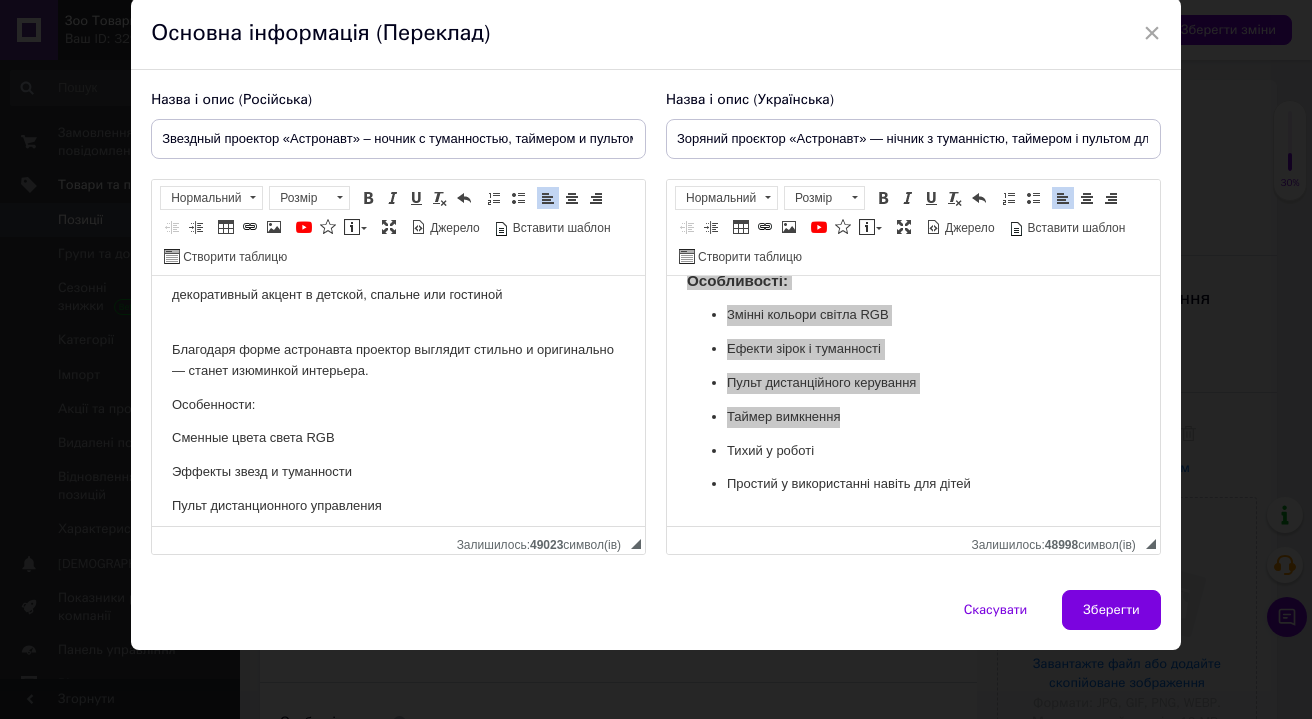 scroll, scrollTop: 726, scrollLeft: 0, axis: vertical 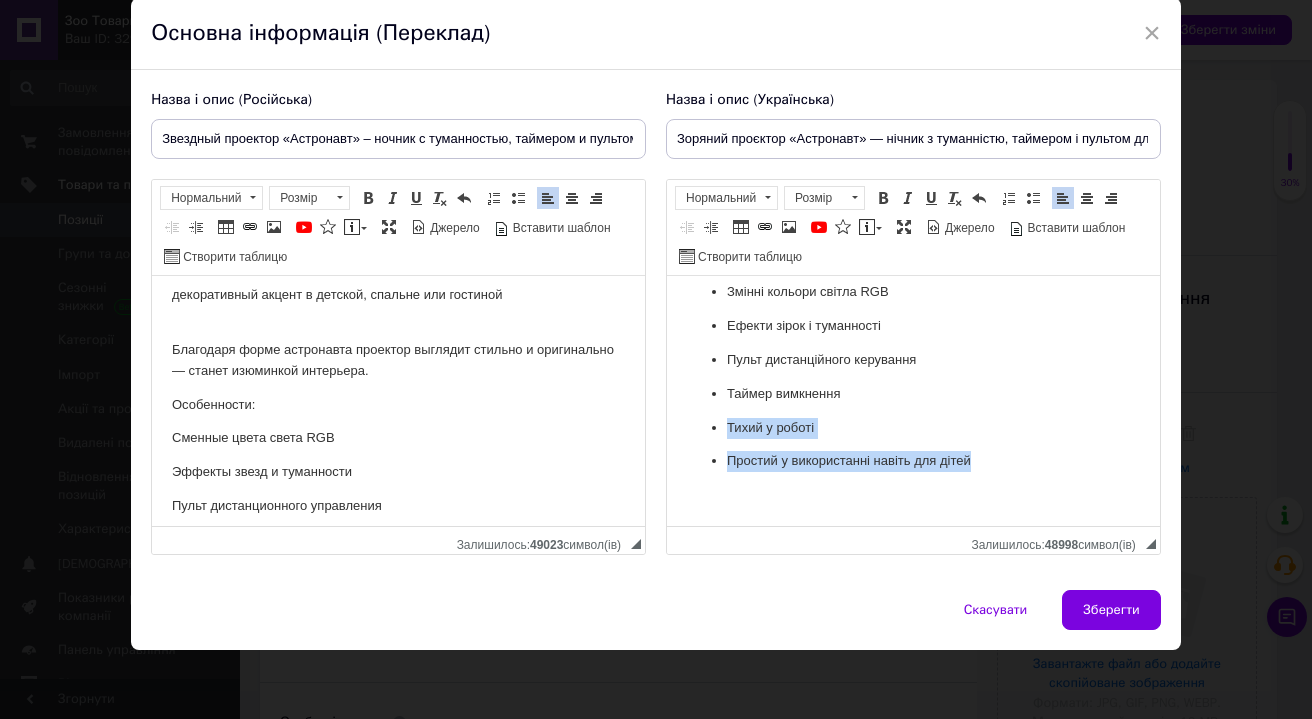 drag, startPoint x: 714, startPoint y: 405, endPoint x: 985, endPoint y: 447, distance: 274.2353 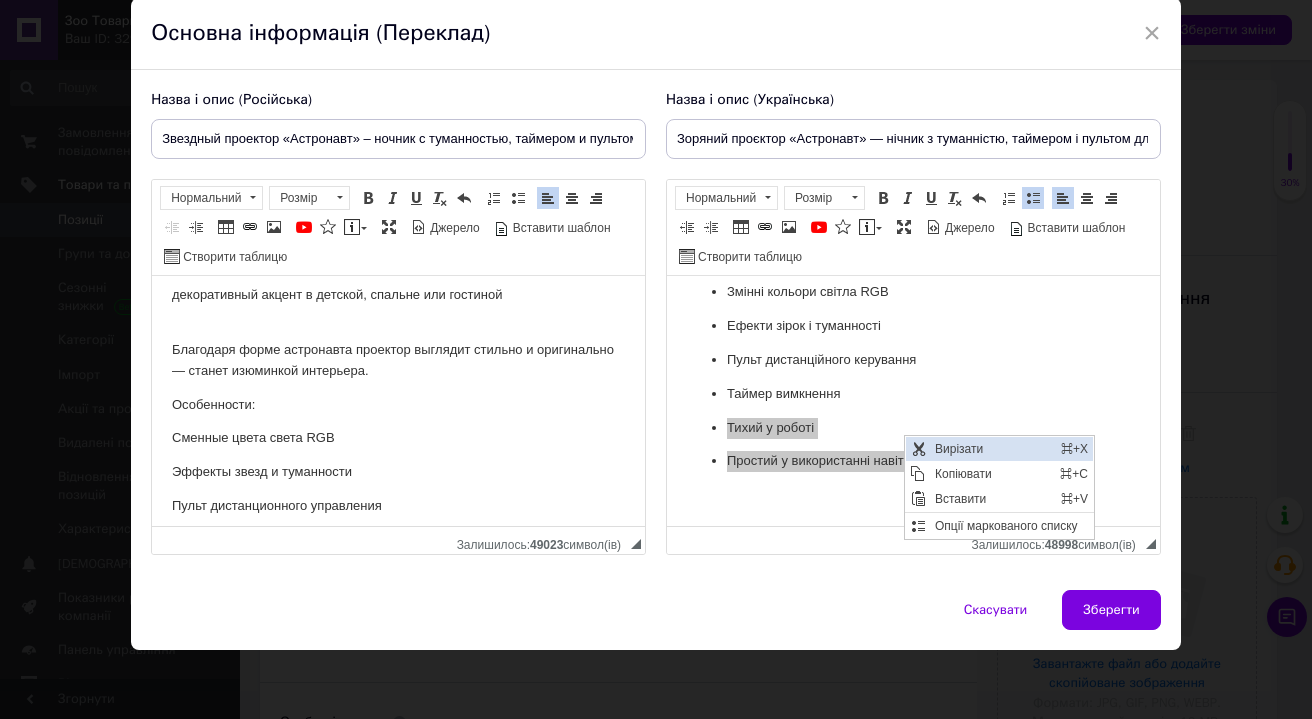 drag, startPoint x: 907, startPoint y: 436, endPoint x: 1572, endPoint y: 711, distance: 719.618 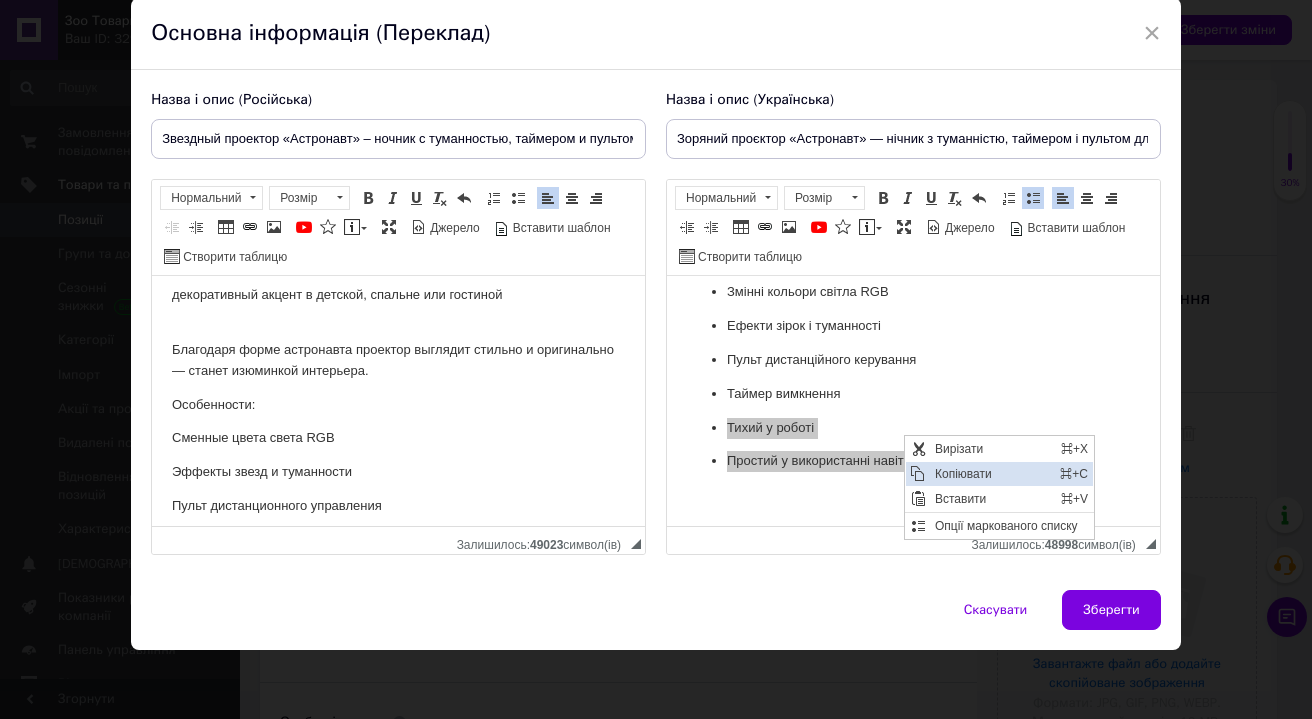 click on "Копіювати" at bounding box center (991, 474) 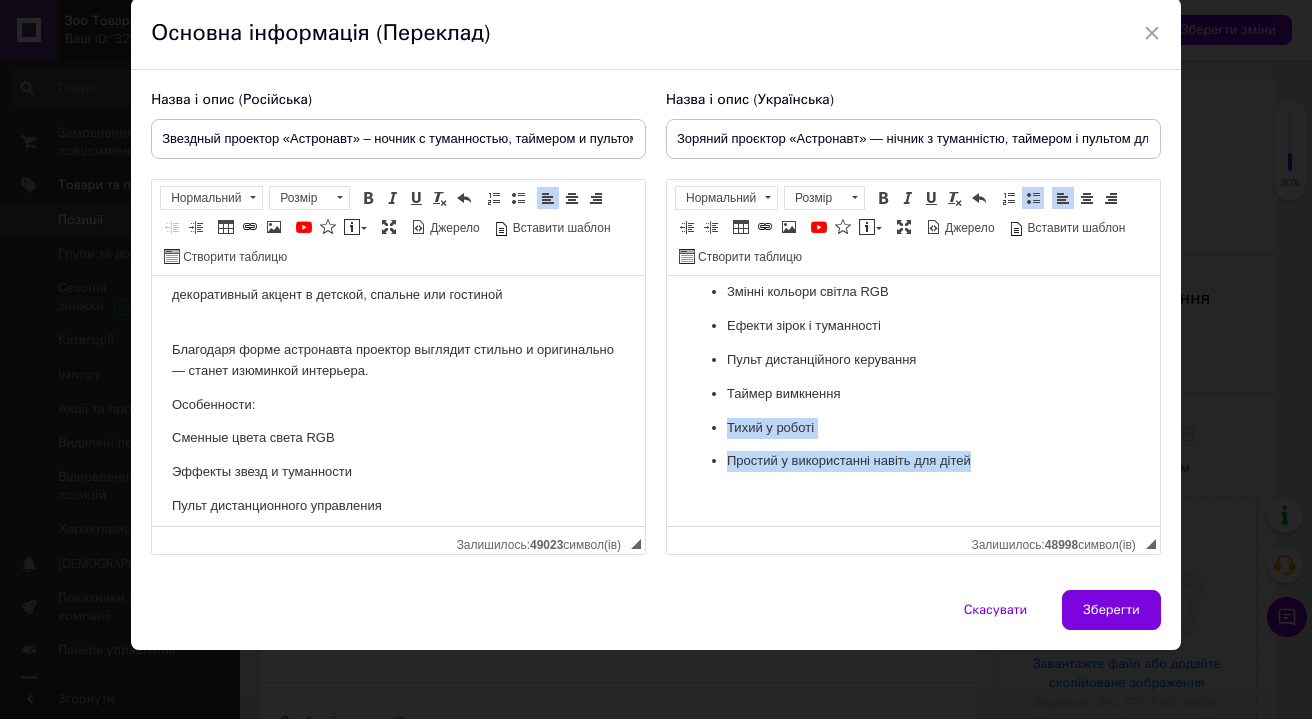 scroll, scrollTop: 564, scrollLeft: 0, axis: vertical 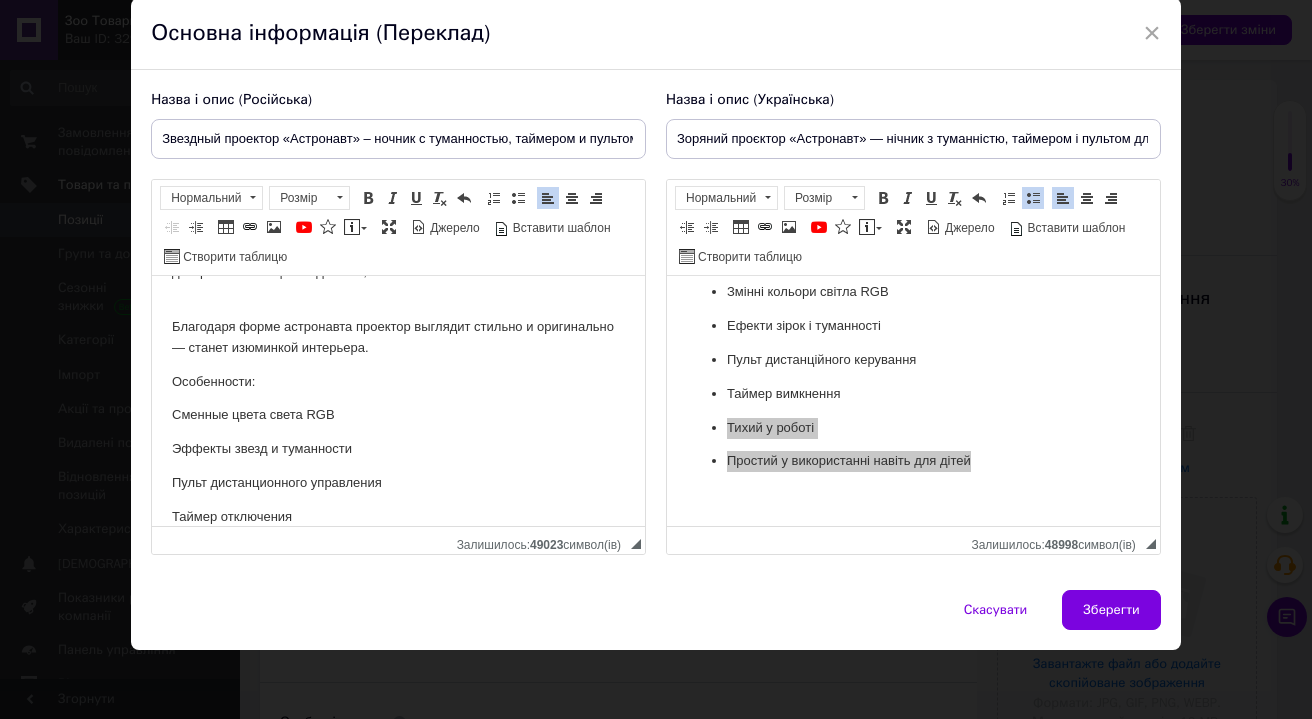 click on "Таймер отключения" at bounding box center (398, 517) 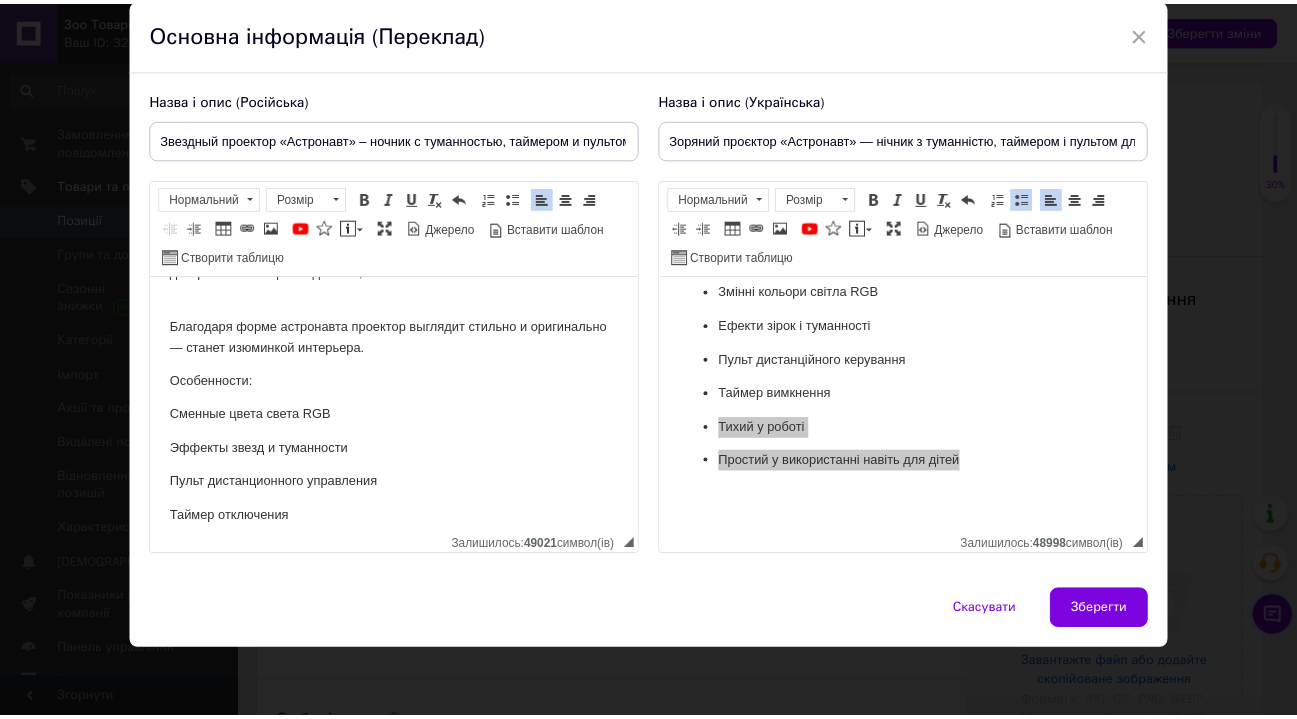 scroll, scrollTop: 627, scrollLeft: 0, axis: vertical 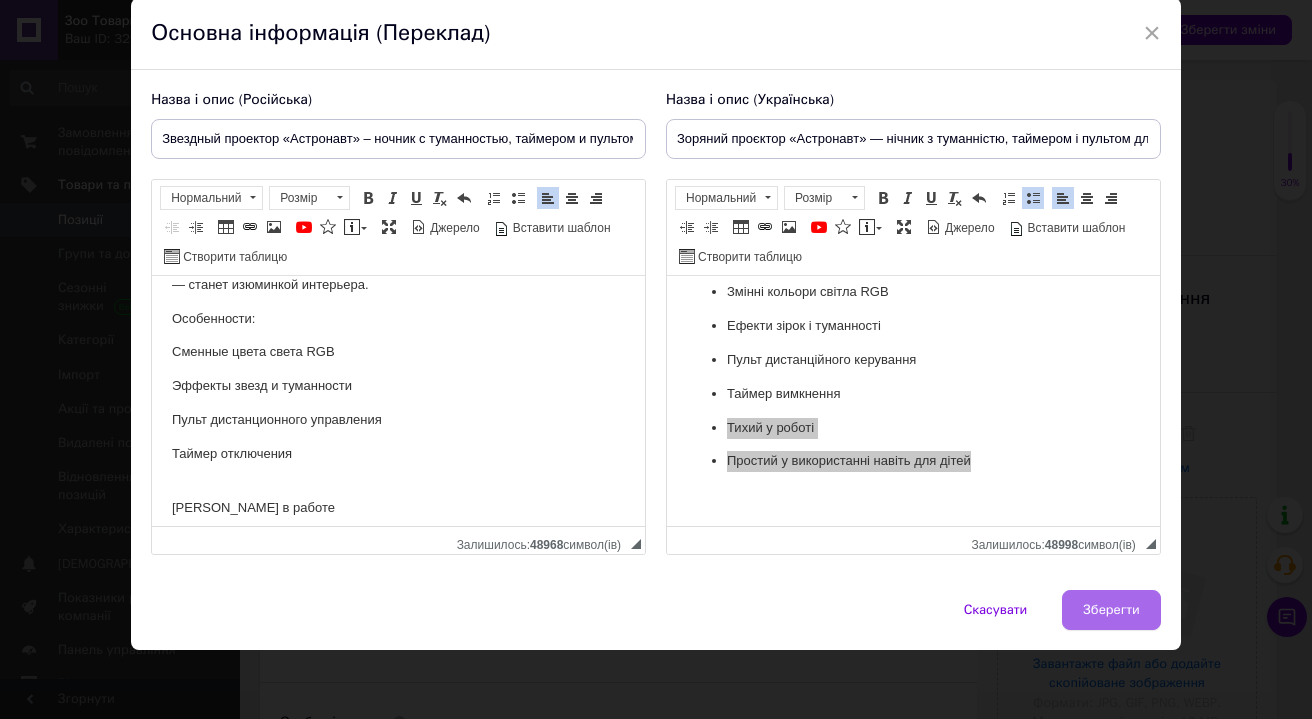 click on "Зберегти" at bounding box center (1111, 610) 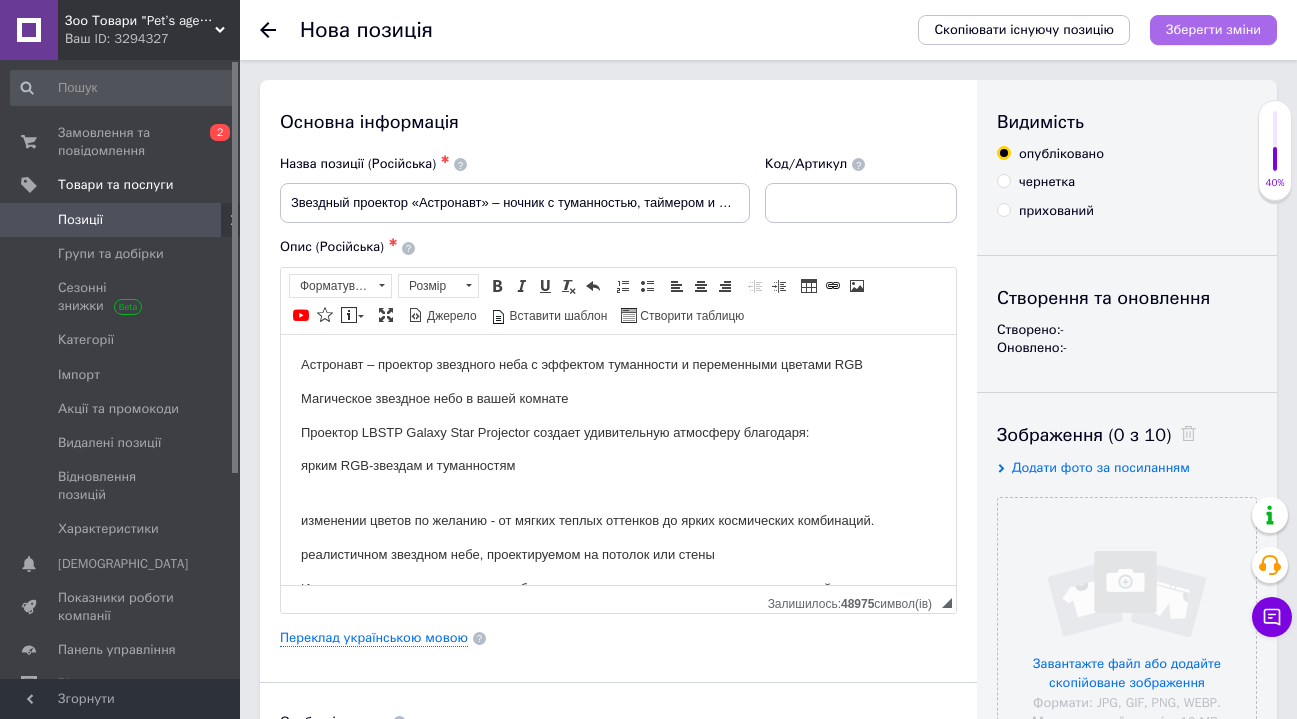 click on "Зберегти зміни" at bounding box center [1213, 29] 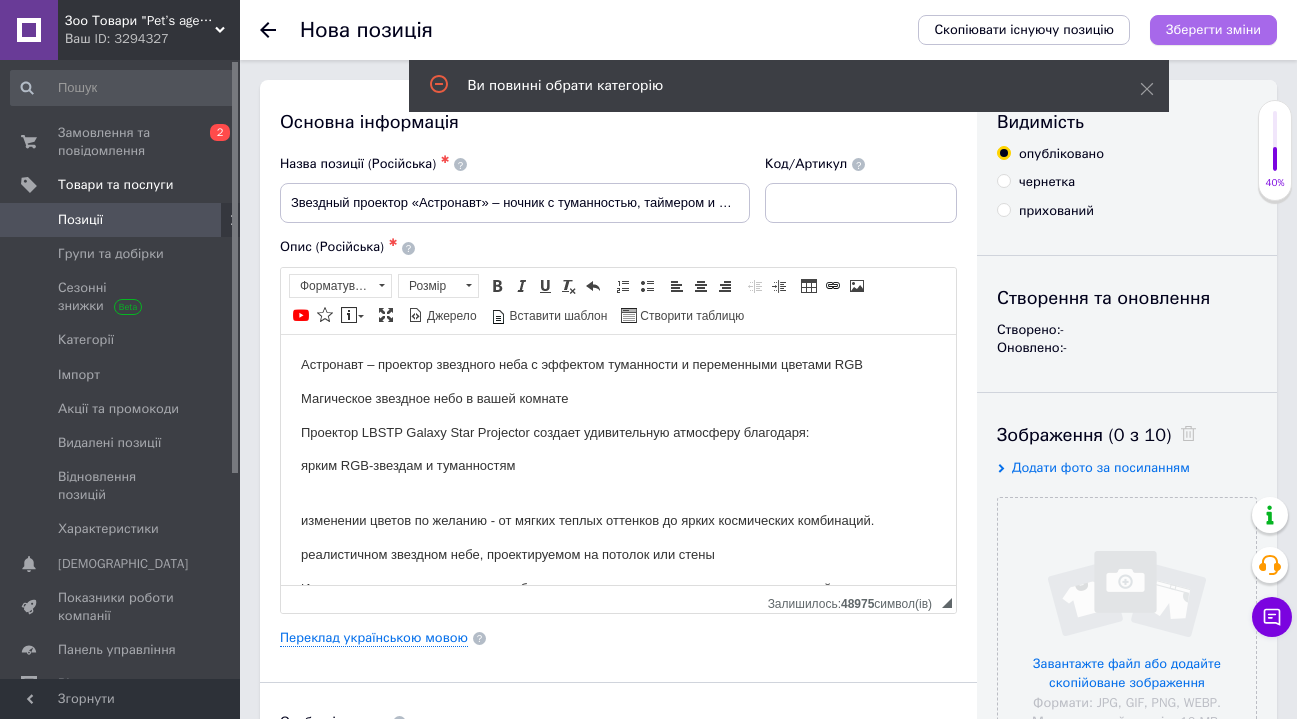 scroll, scrollTop: 1188, scrollLeft: 0, axis: vertical 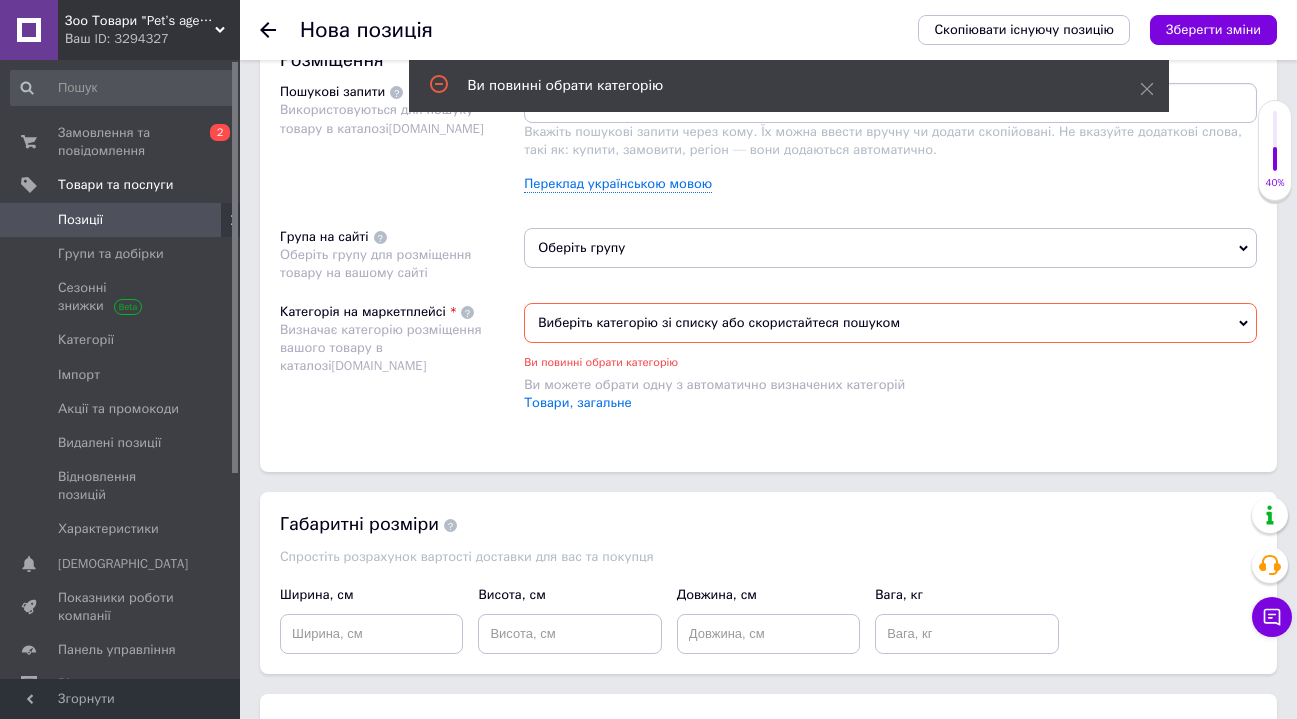 click on "Оберіть групу" at bounding box center (890, 248) 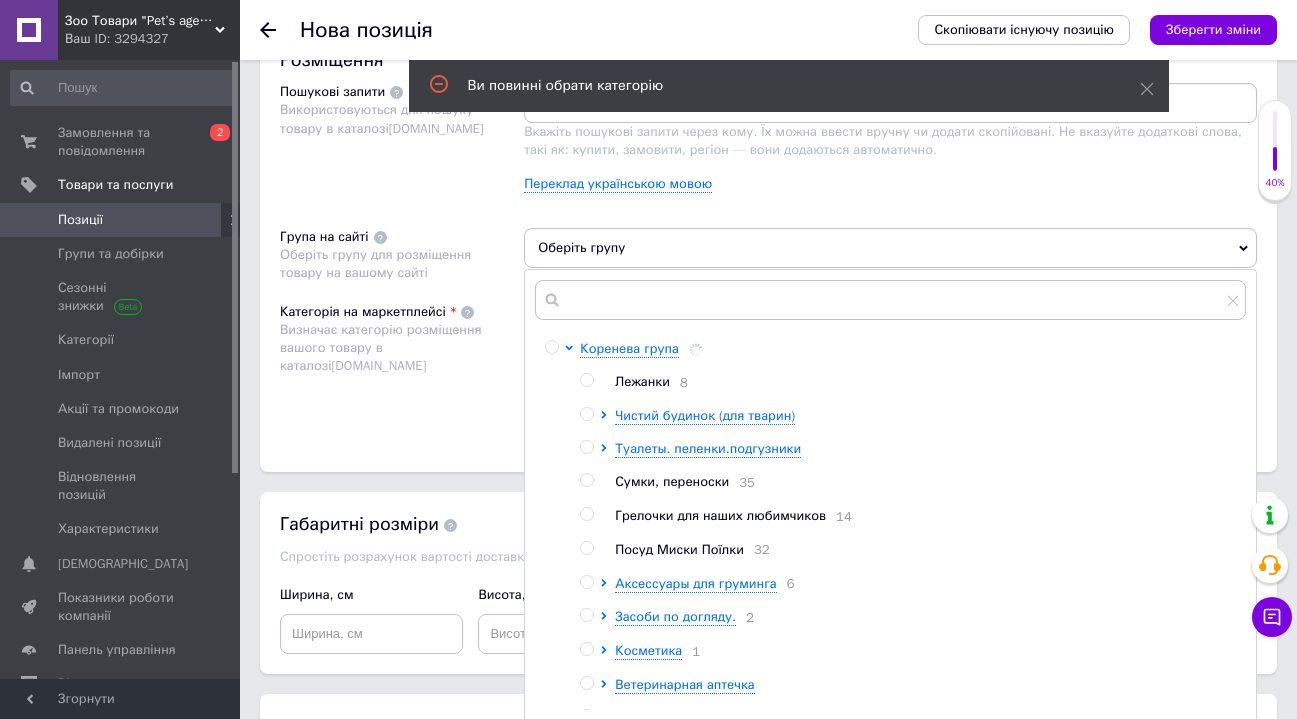 scroll, scrollTop: 333, scrollLeft: 0, axis: vertical 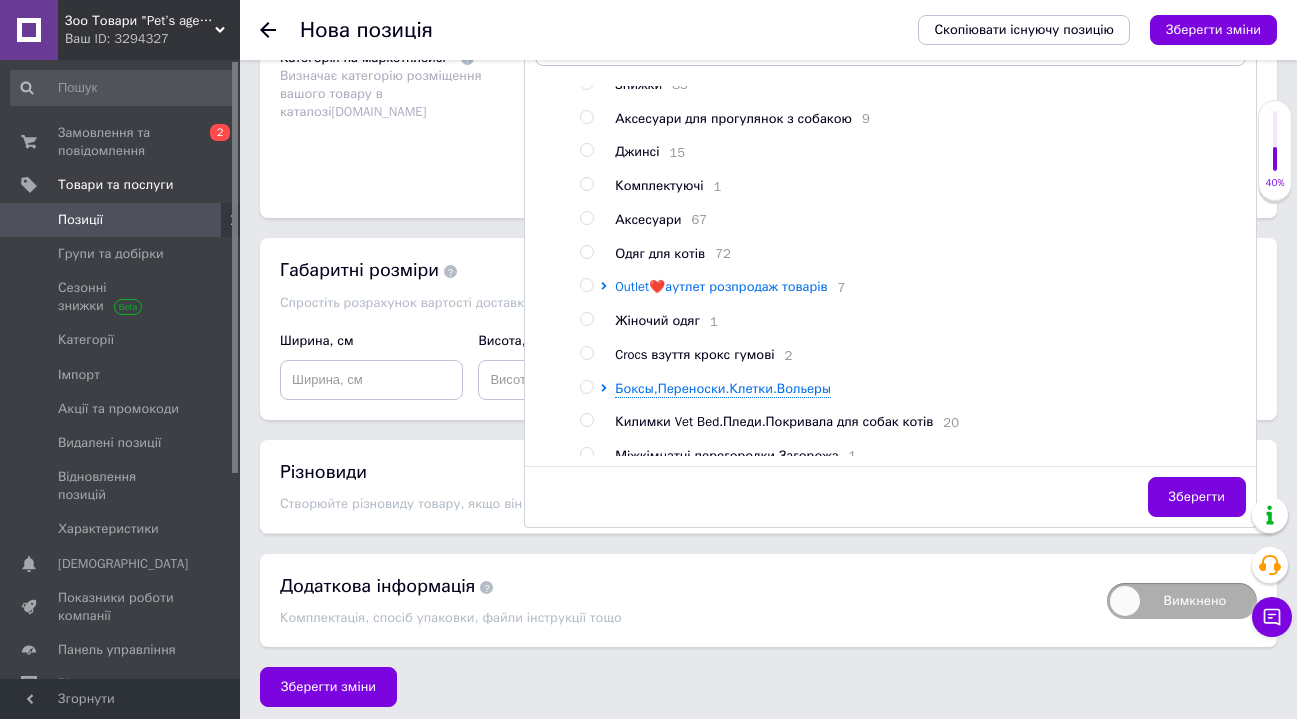 click on "Outlet❤️аутлет розпродаж товарів" at bounding box center (721, 286) 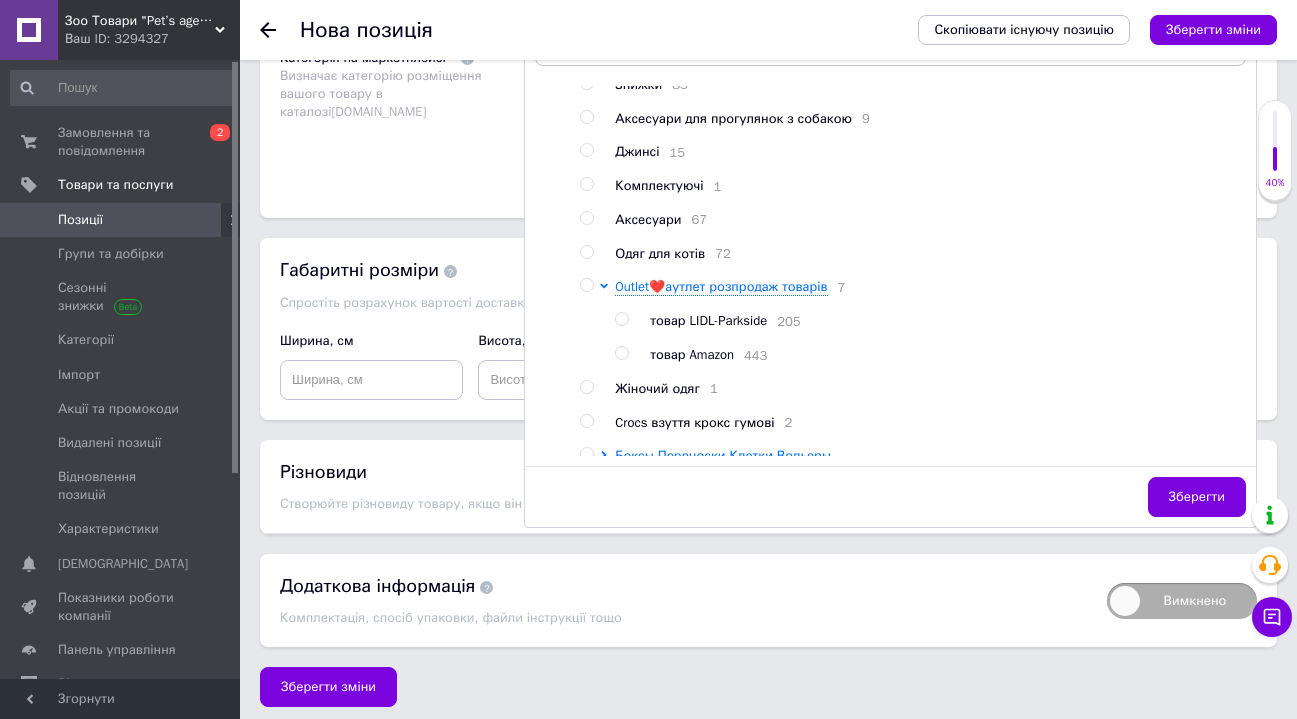 click at bounding box center [621, 353] 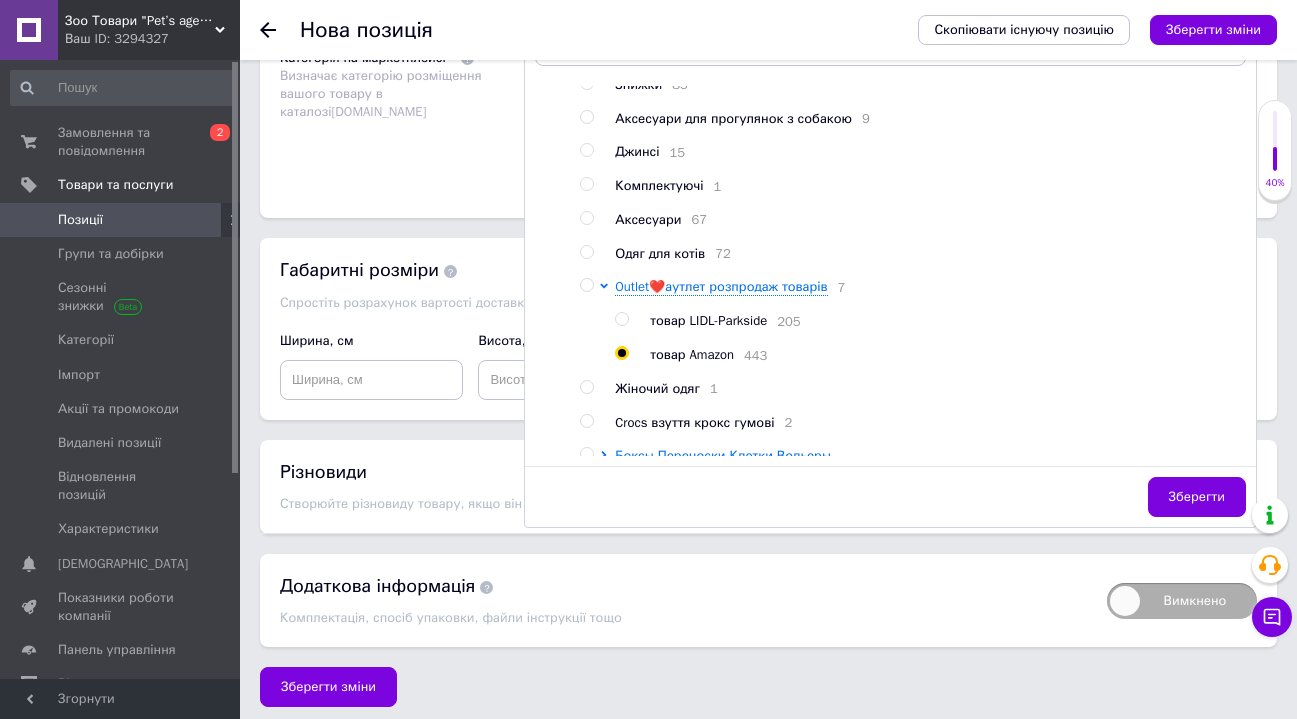 radio on "true" 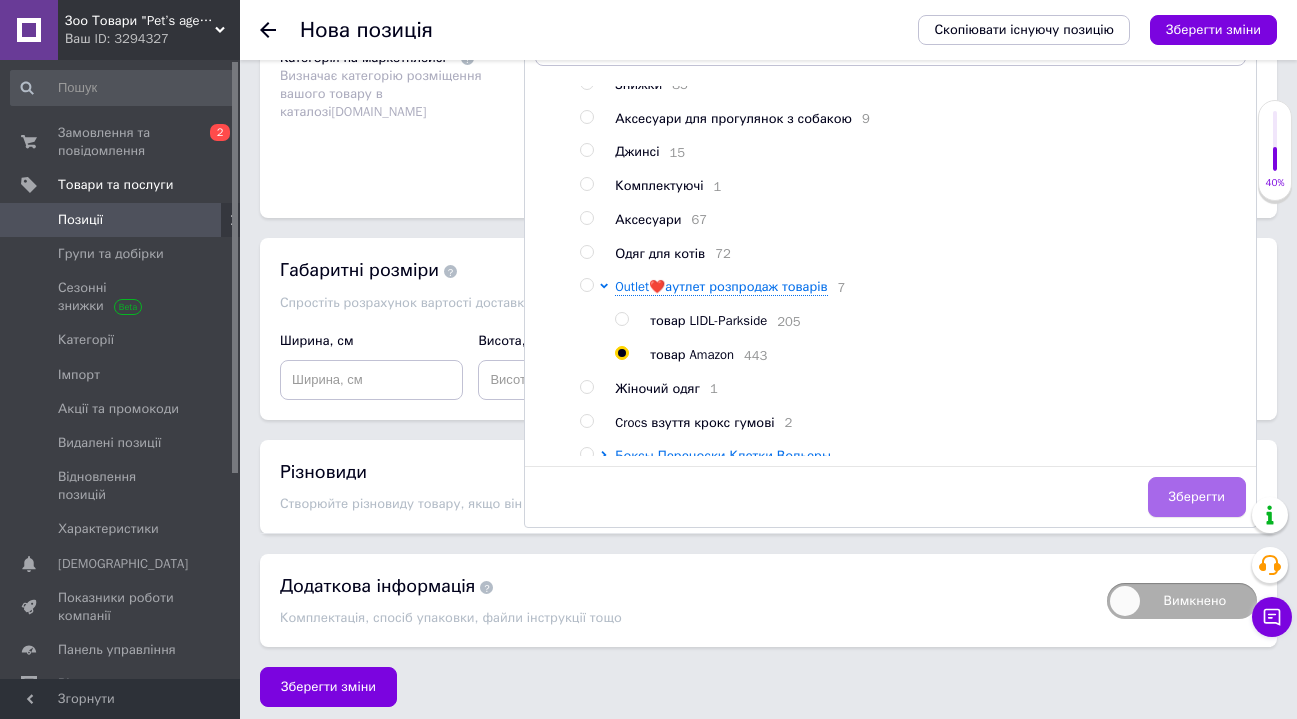 click on "Зберегти" at bounding box center (1197, 497) 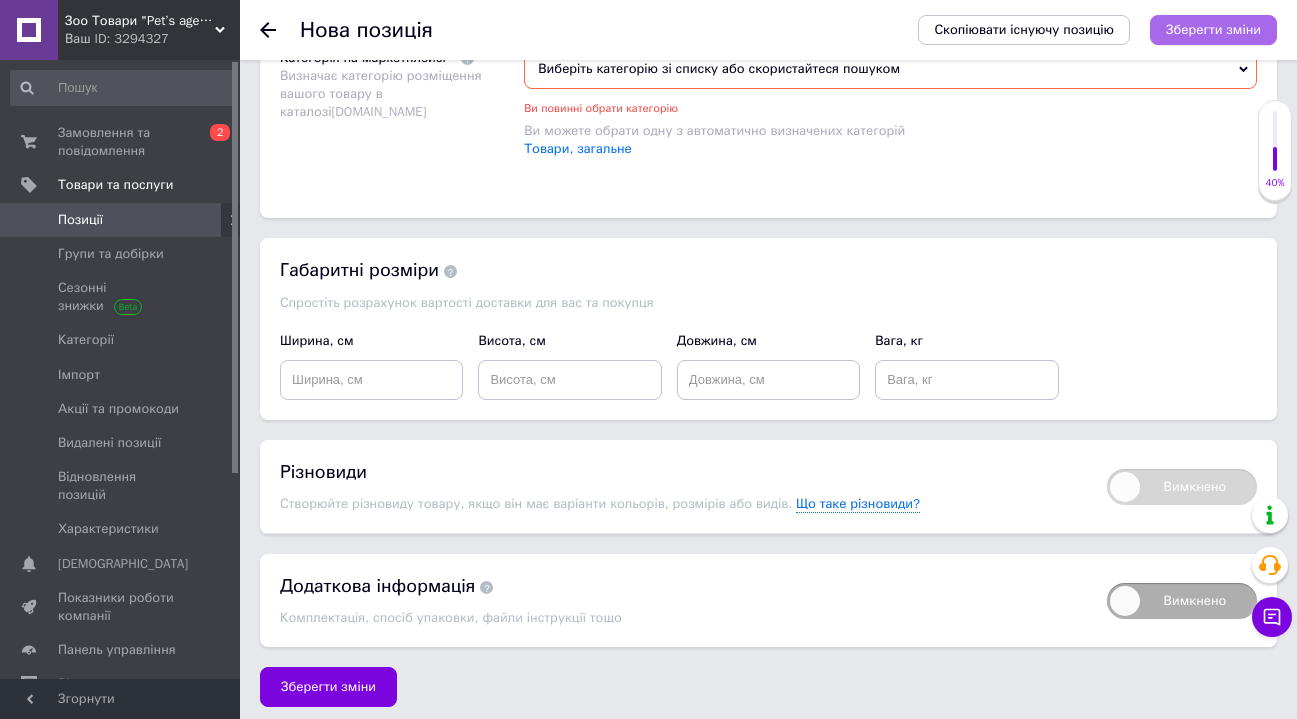 click on "Зберегти зміни" at bounding box center (1213, 29) 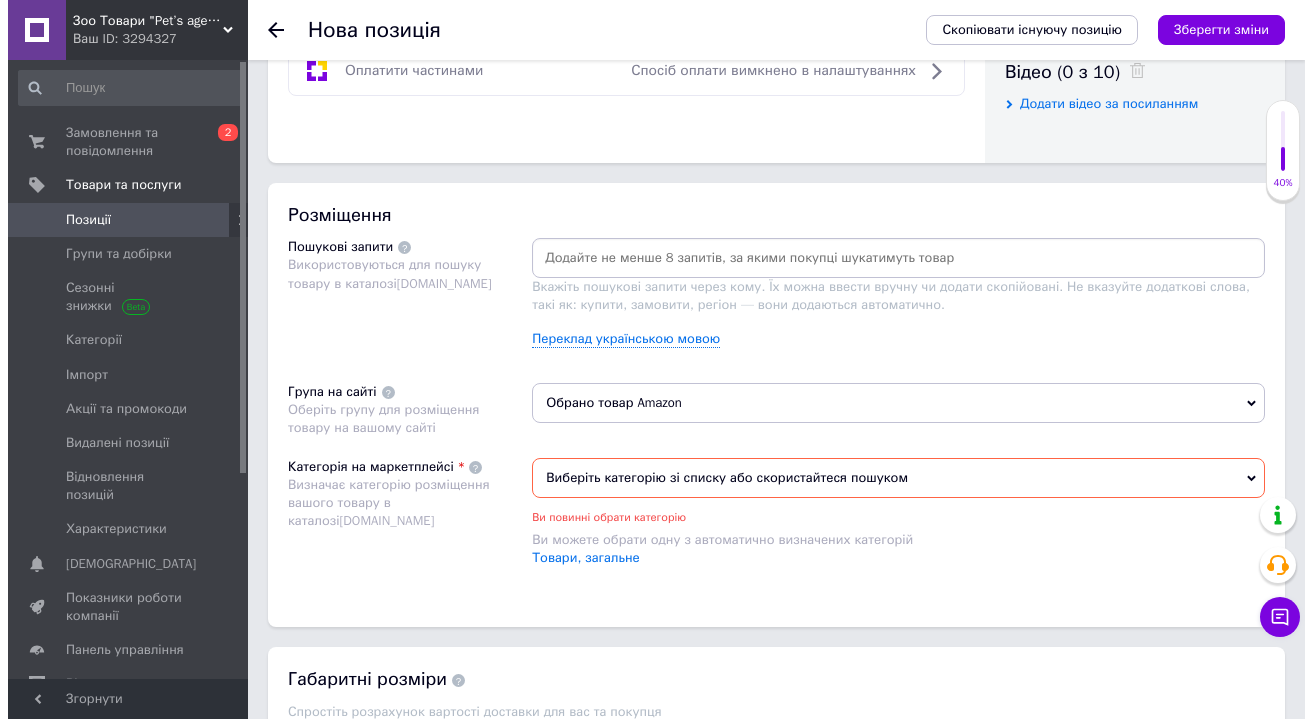 scroll, scrollTop: 860, scrollLeft: 0, axis: vertical 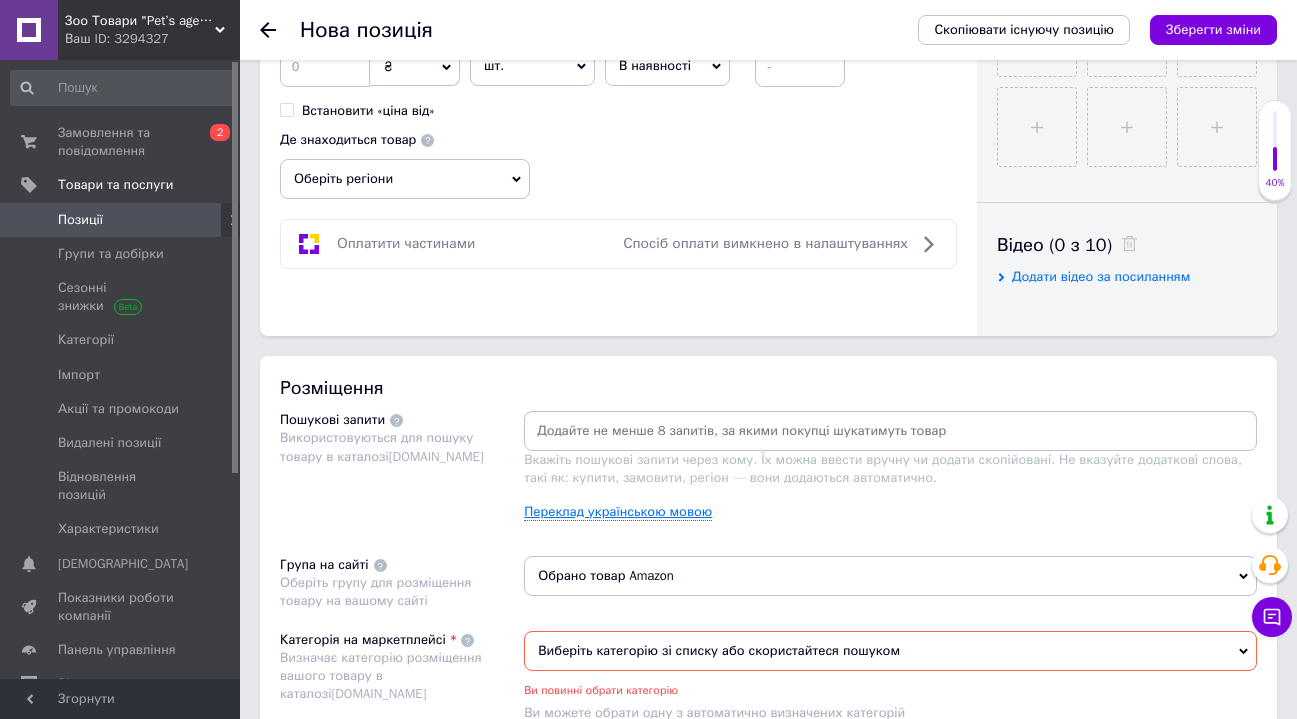 click on "Переклад українською мовою" at bounding box center (618, 512) 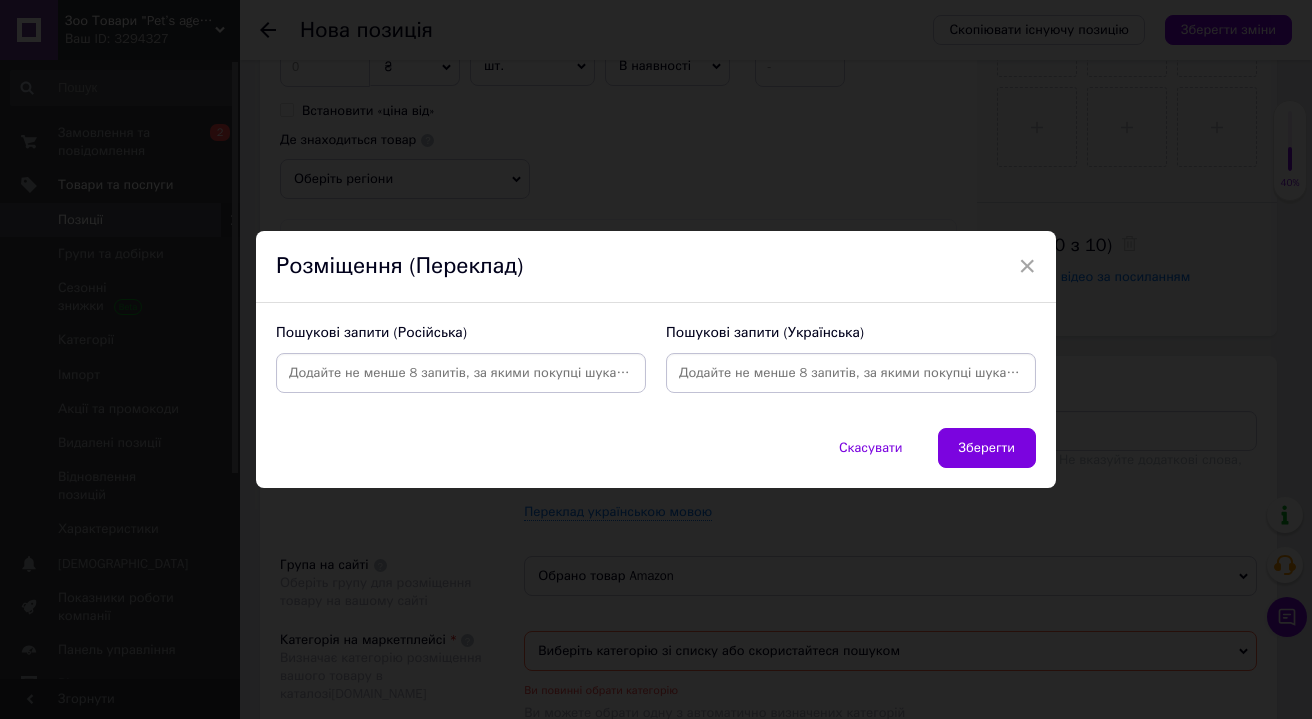 click at bounding box center [851, 373] 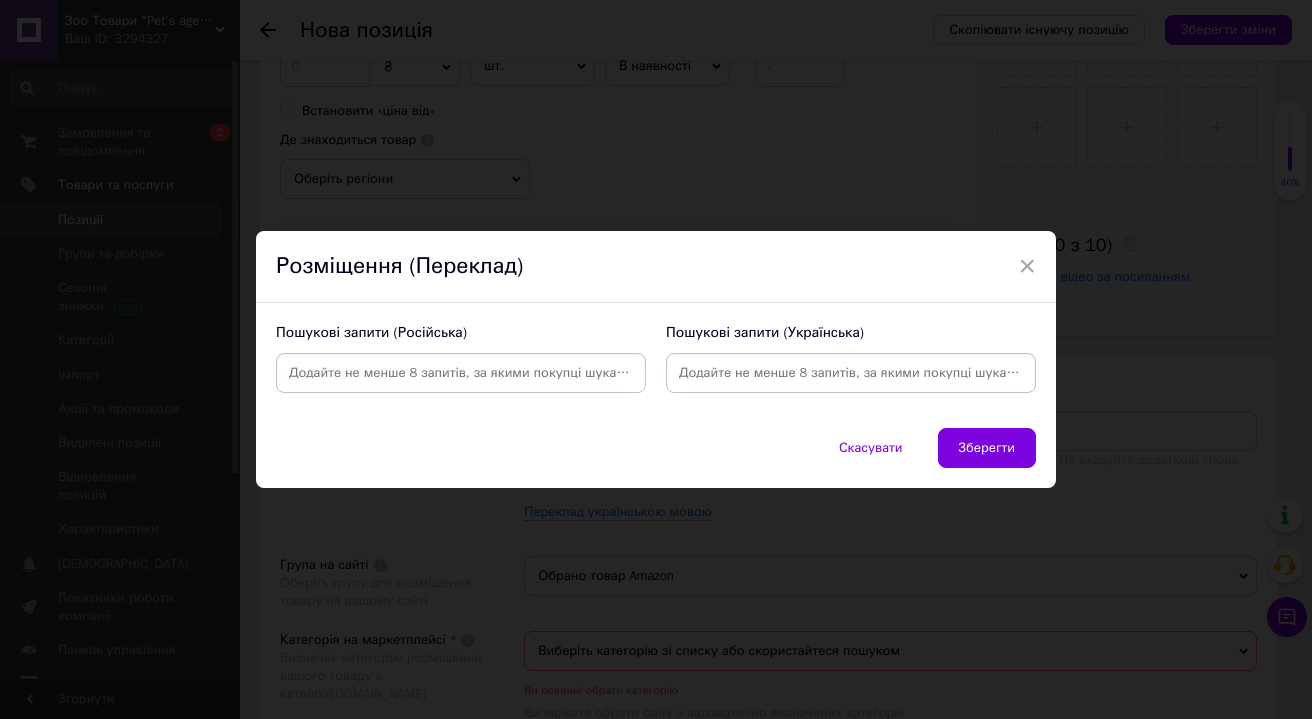 scroll, scrollTop: 276, scrollLeft: 0, axis: vertical 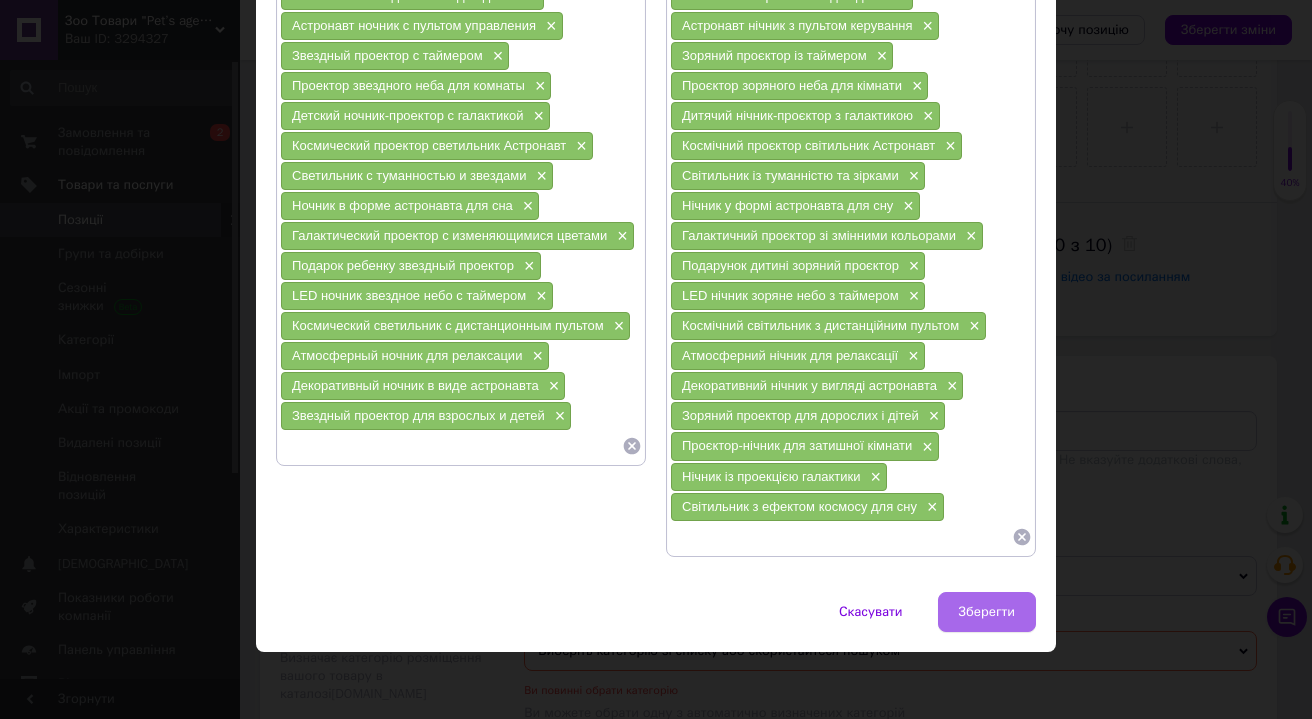 click on "Зберегти" at bounding box center (987, 612) 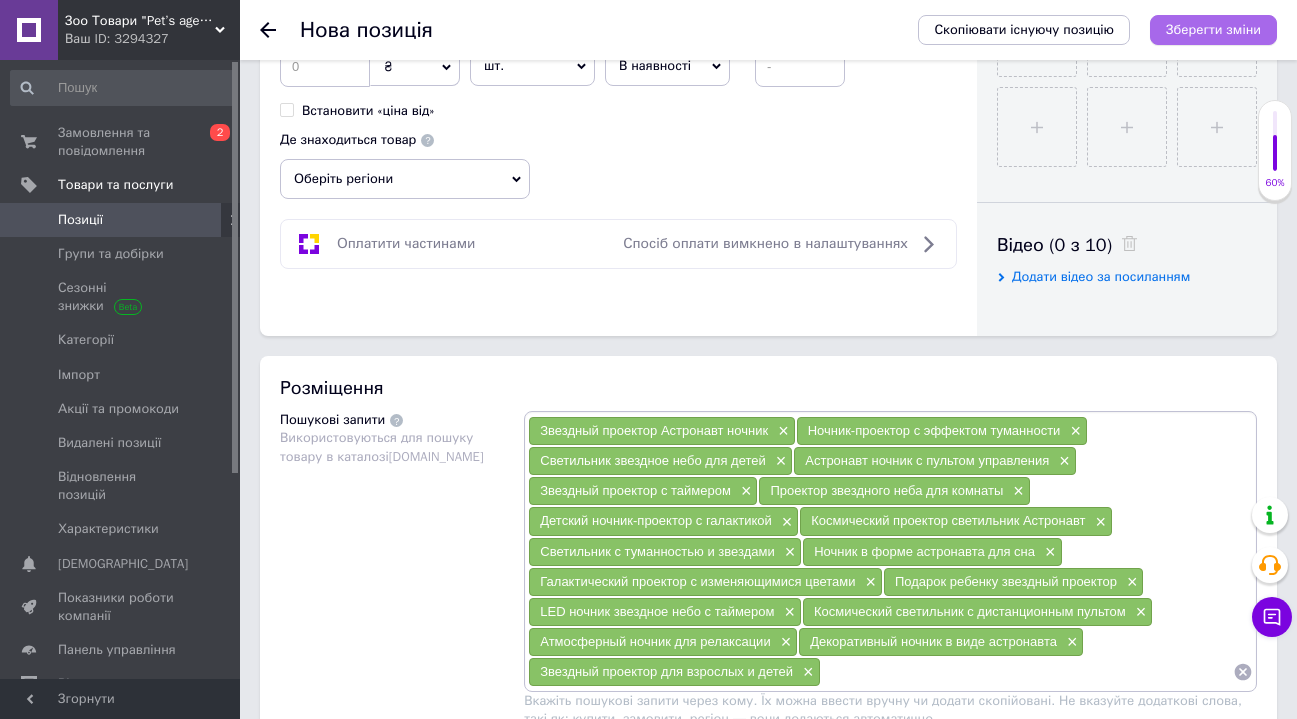 click on "Зберегти зміни" at bounding box center (1213, 29) 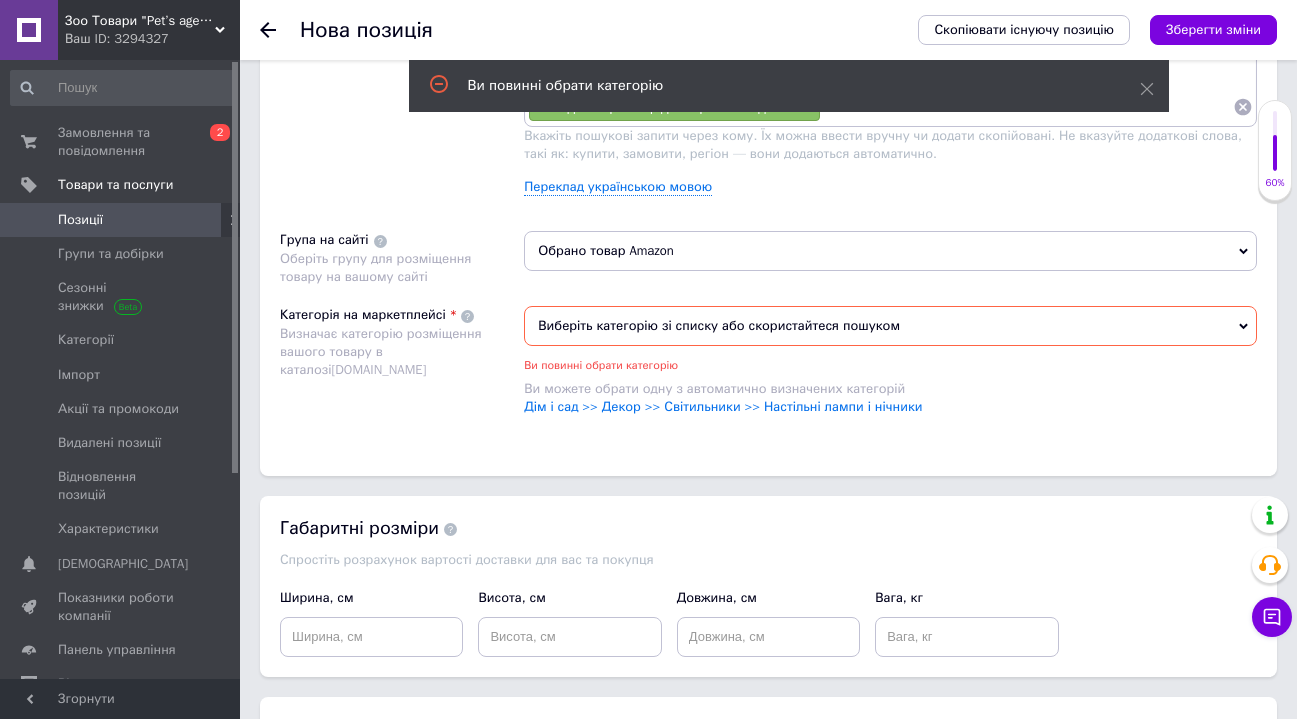 scroll, scrollTop: 1428, scrollLeft: 0, axis: vertical 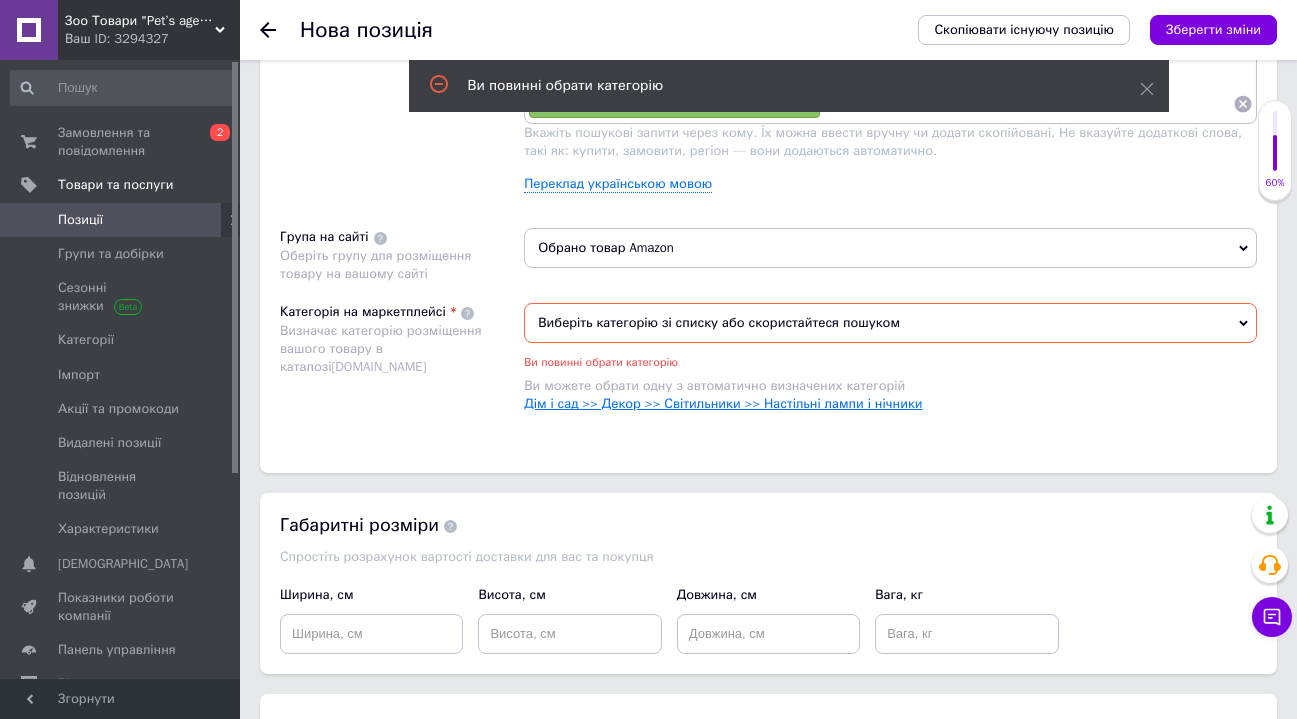 click on "Дім і сад >> Декор >> Світильники >> Настільні лампи і нічники" at bounding box center (723, 403) 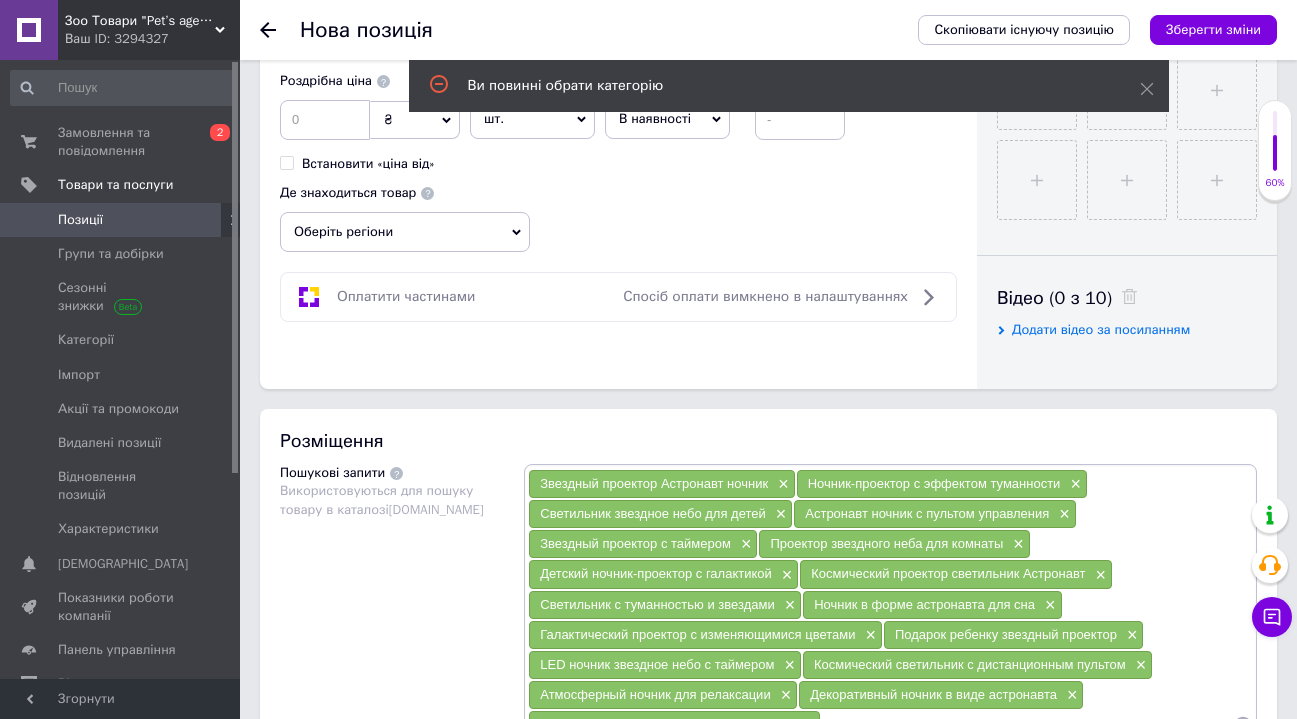 scroll, scrollTop: 648, scrollLeft: 0, axis: vertical 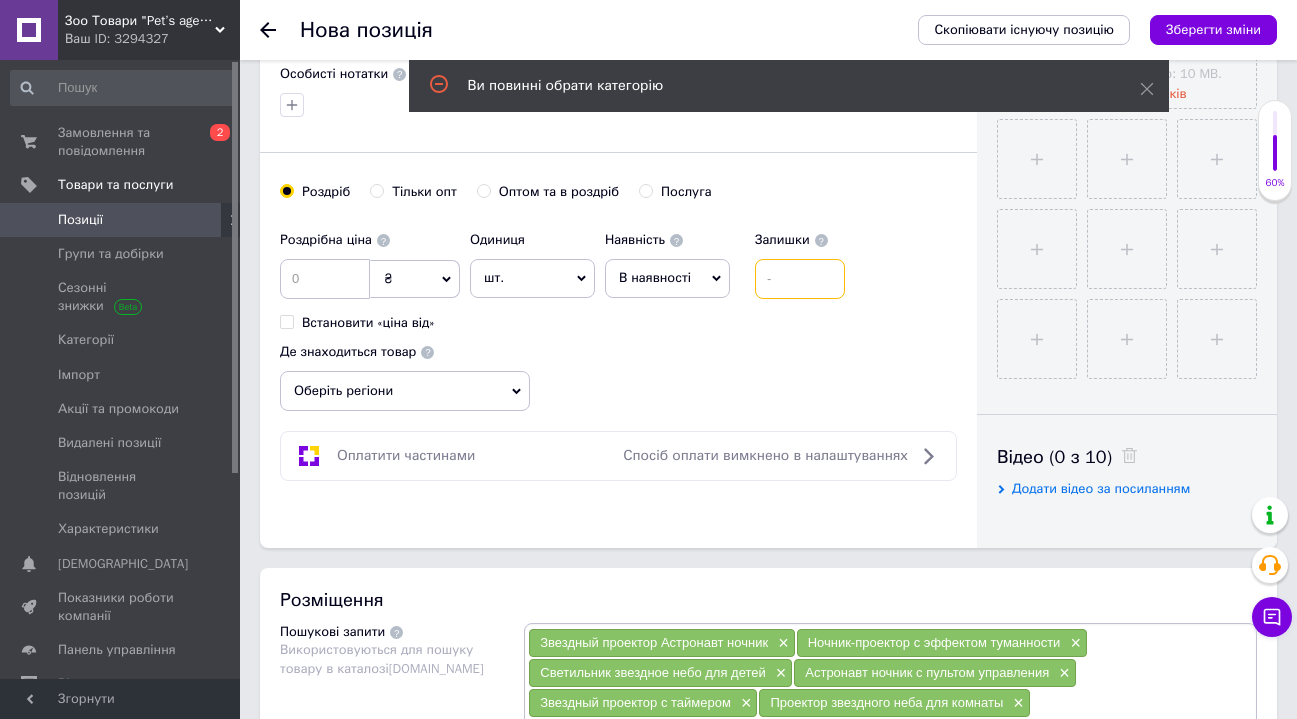 click at bounding box center [800, 279] 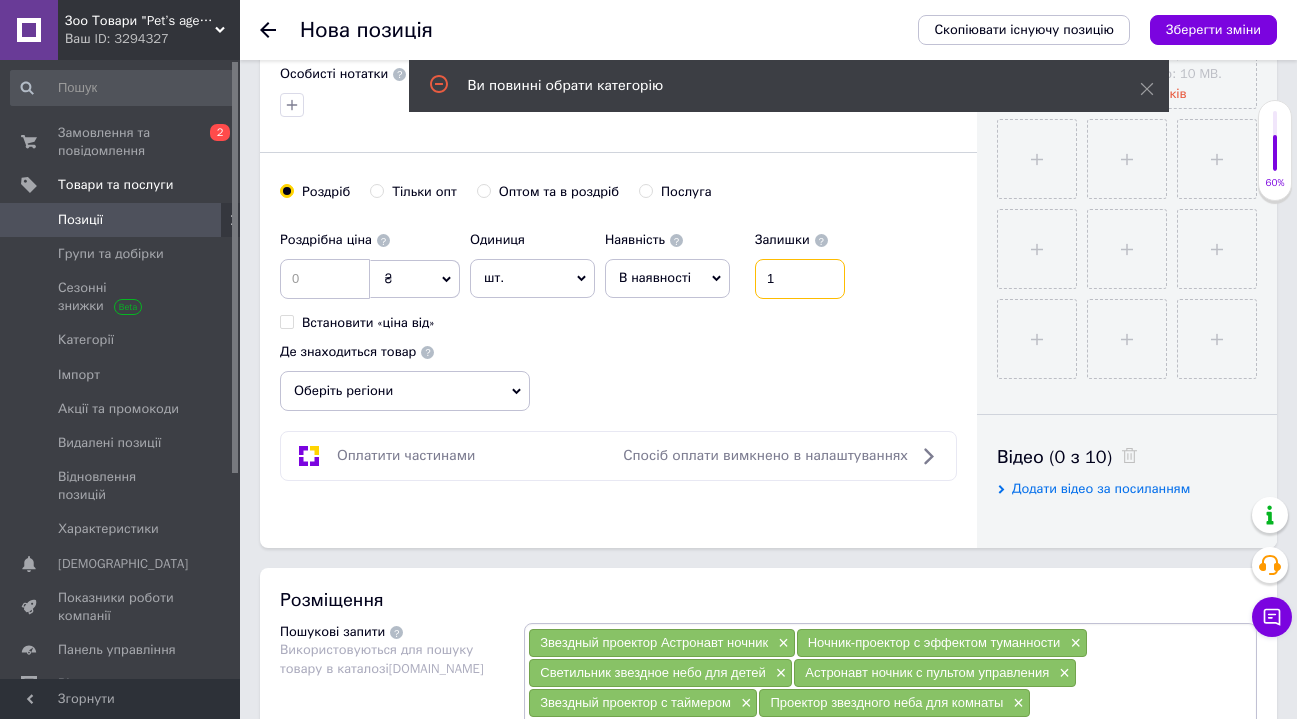 type on "1" 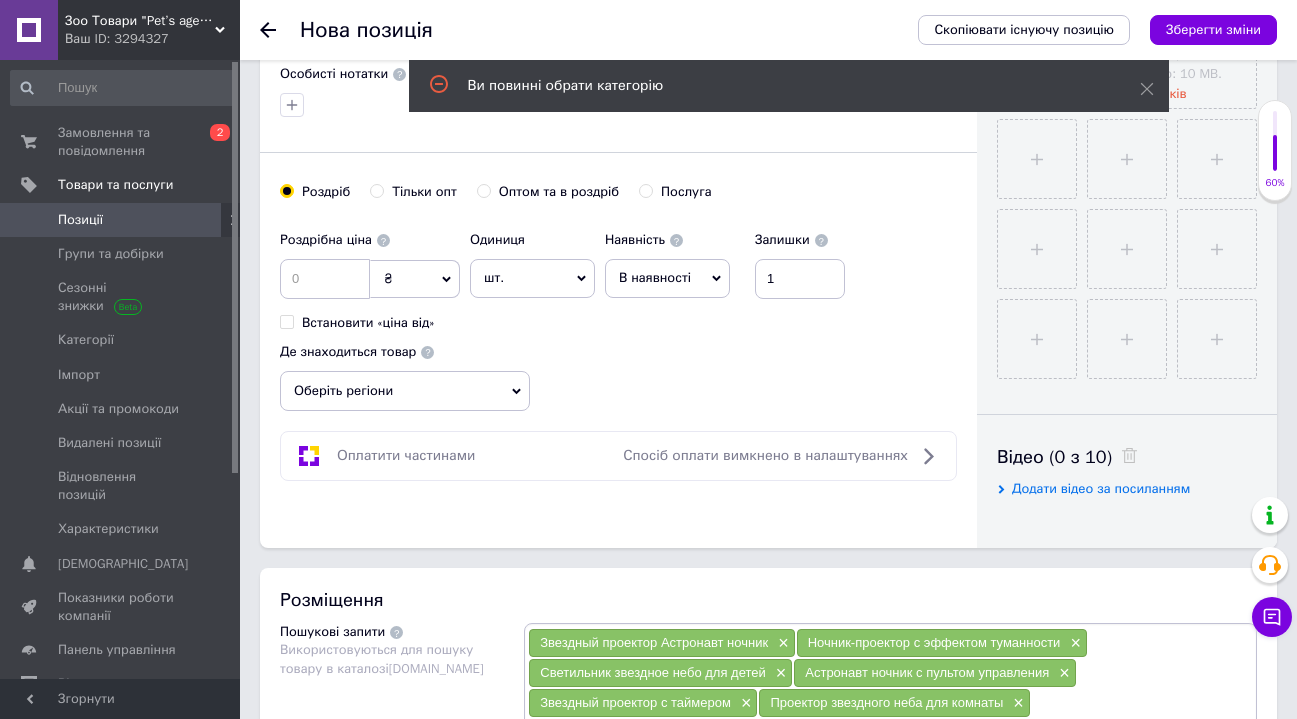 click on "В наявності" at bounding box center [667, 278] 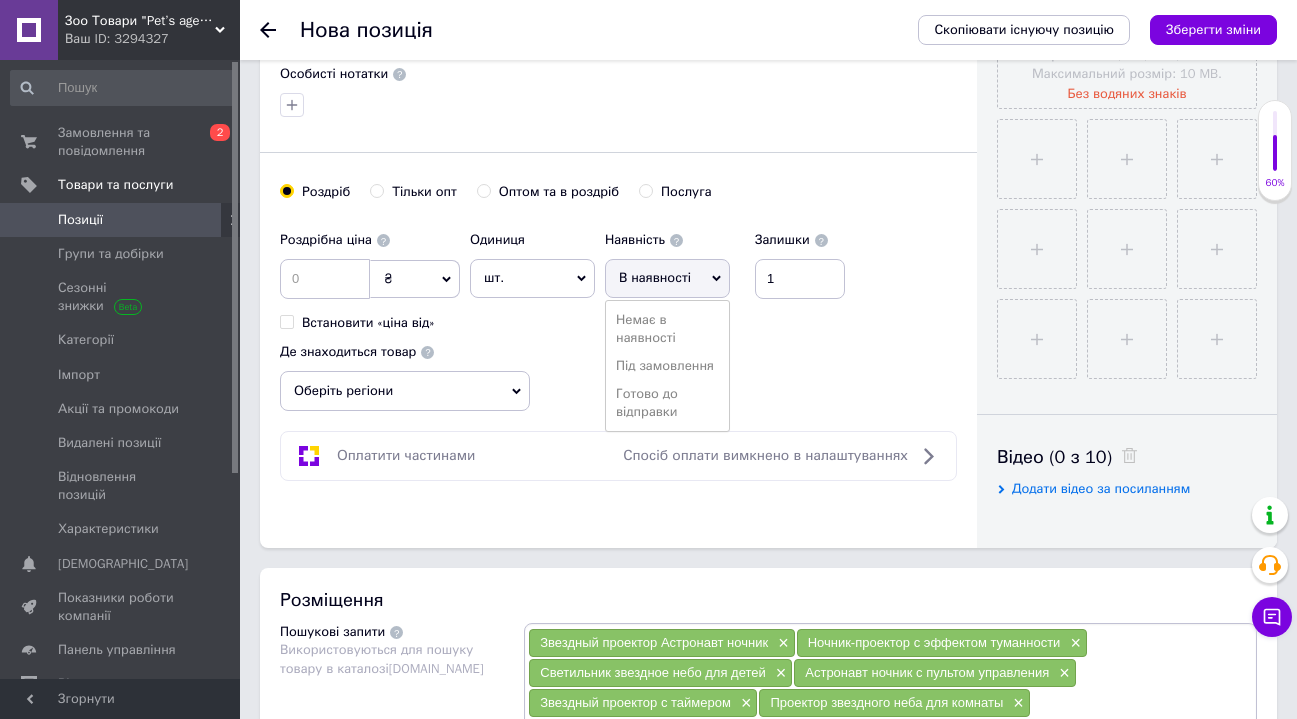 click on "Готово до відправки" at bounding box center [667, 403] 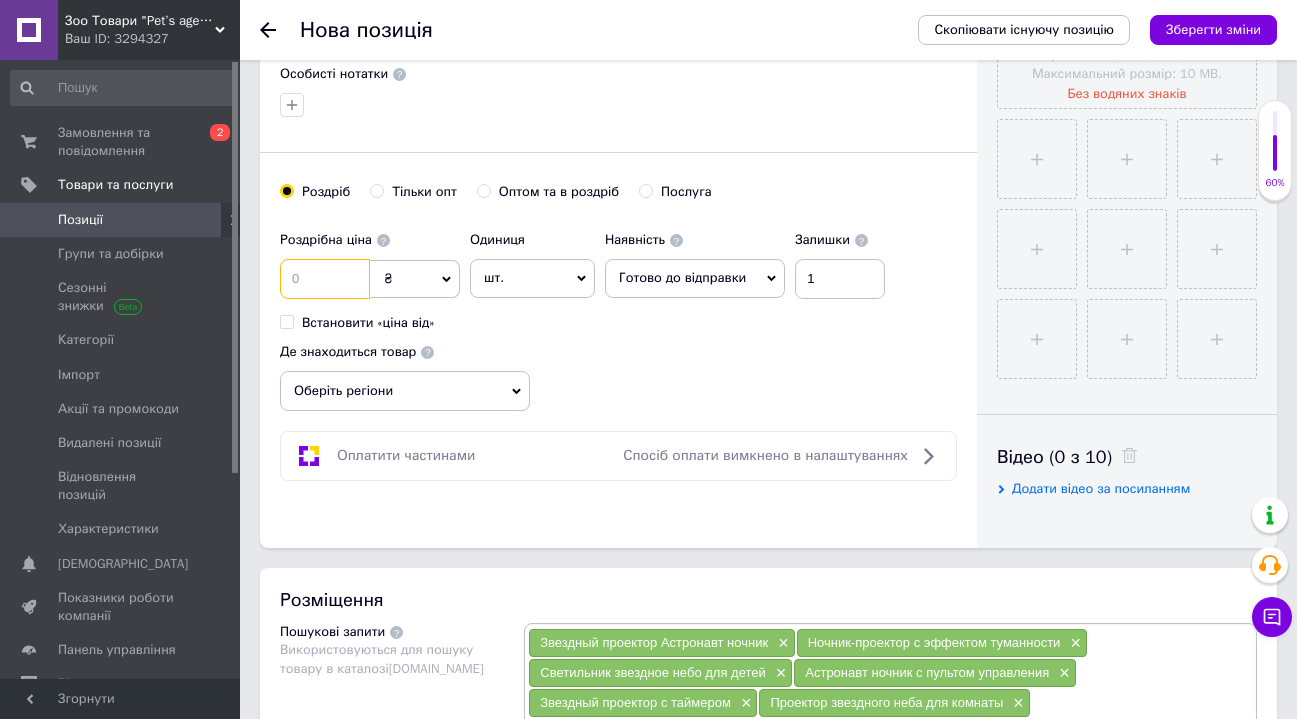 click at bounding box center [325, 279] 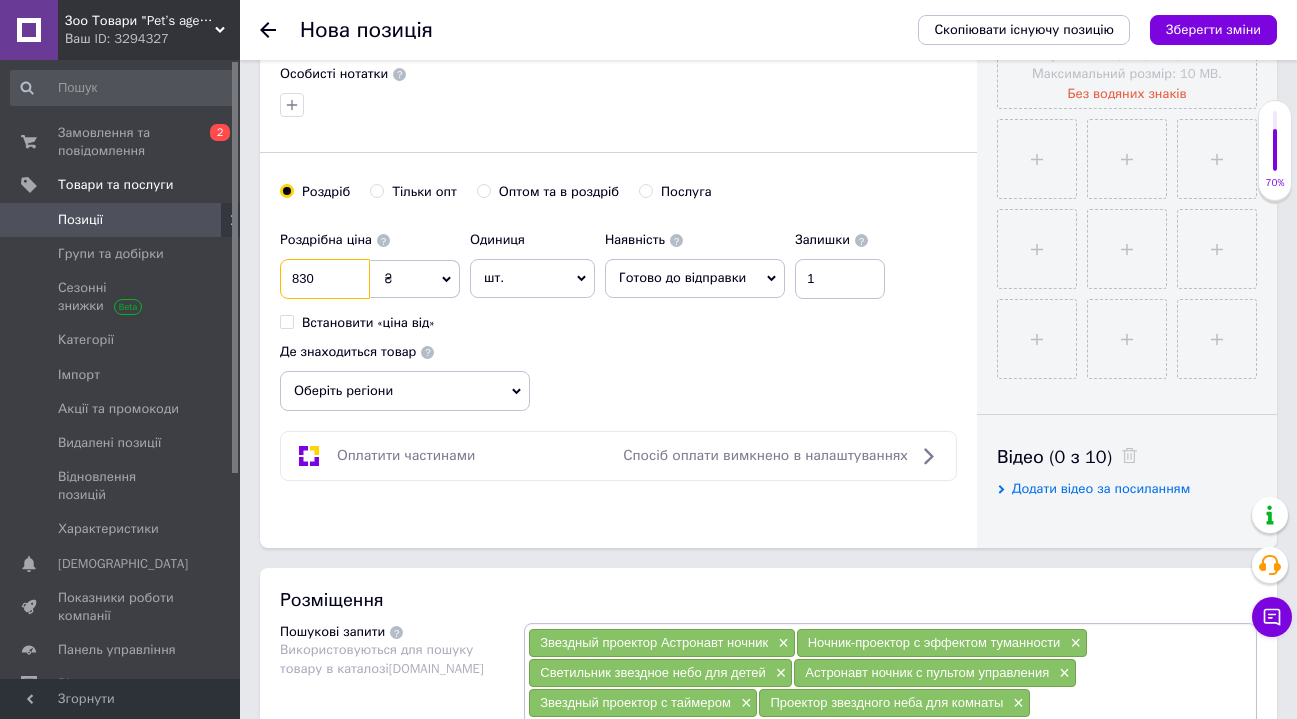 type on "830" 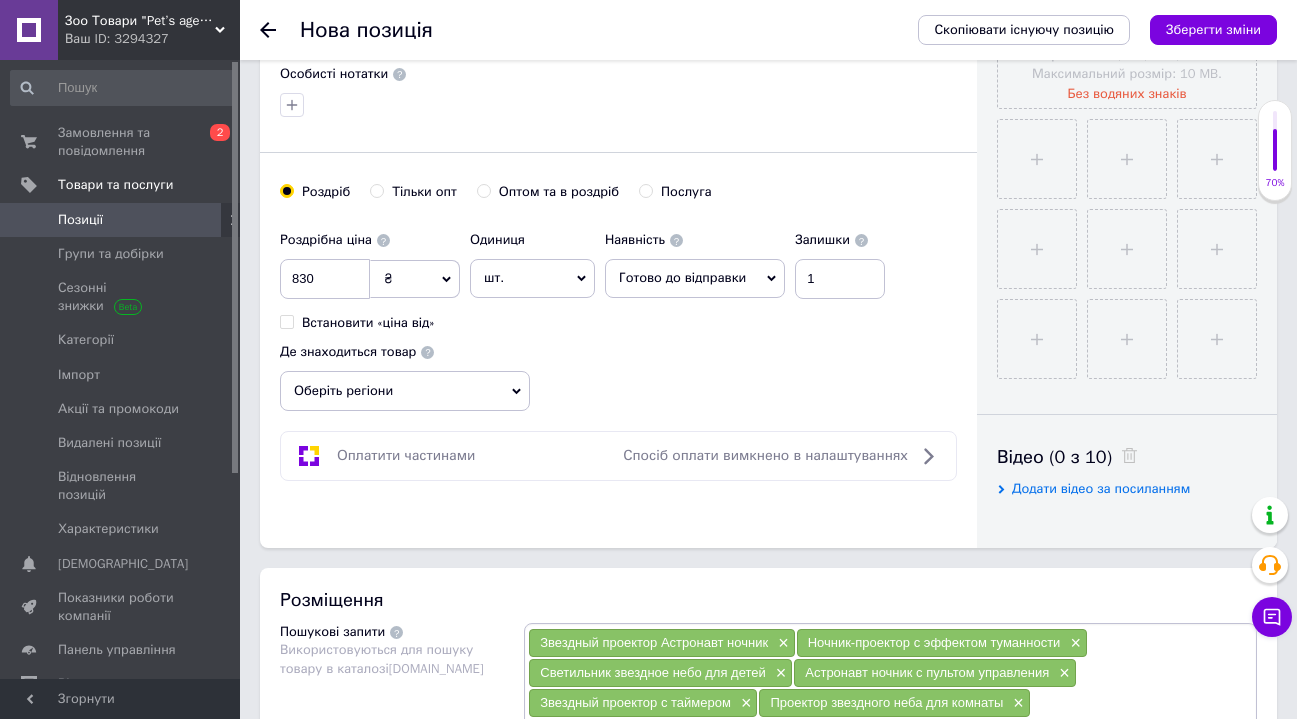 click on "Оберіть регіони" at bounding box center [405, 391] 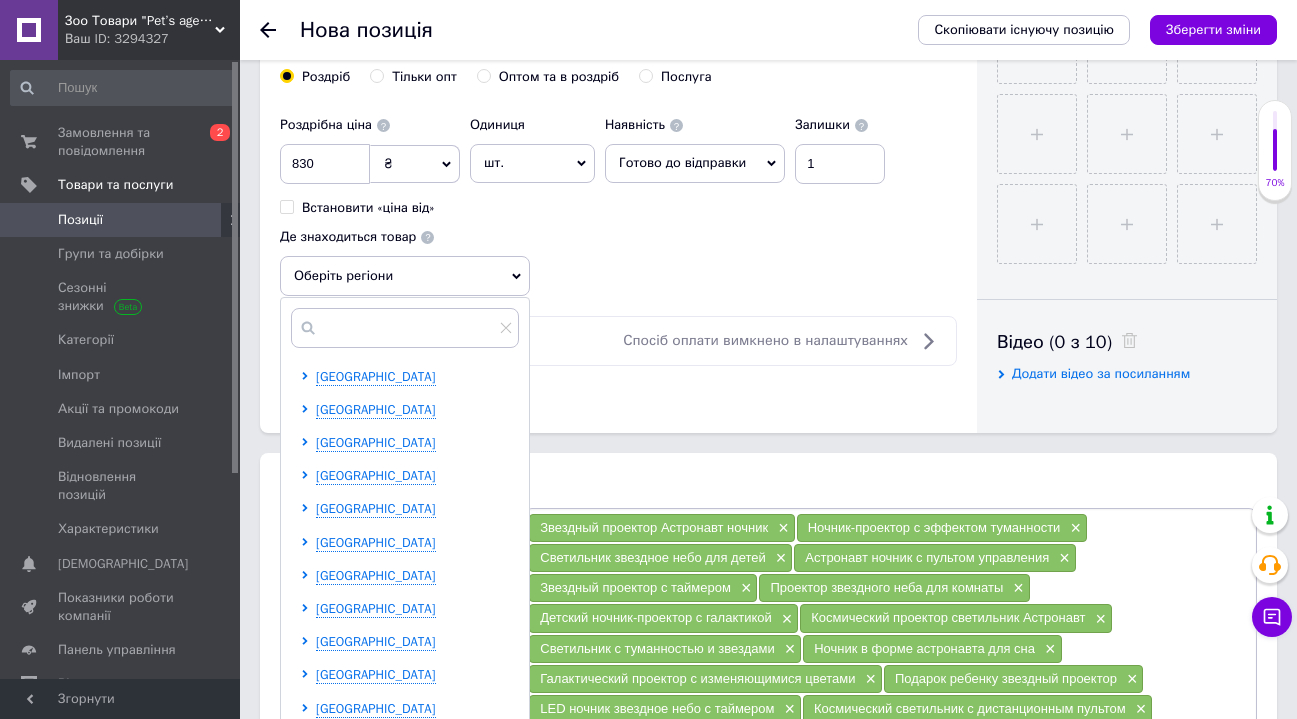 scroll, scrollTop: 999, scrollLeft: 0, axis: vertical 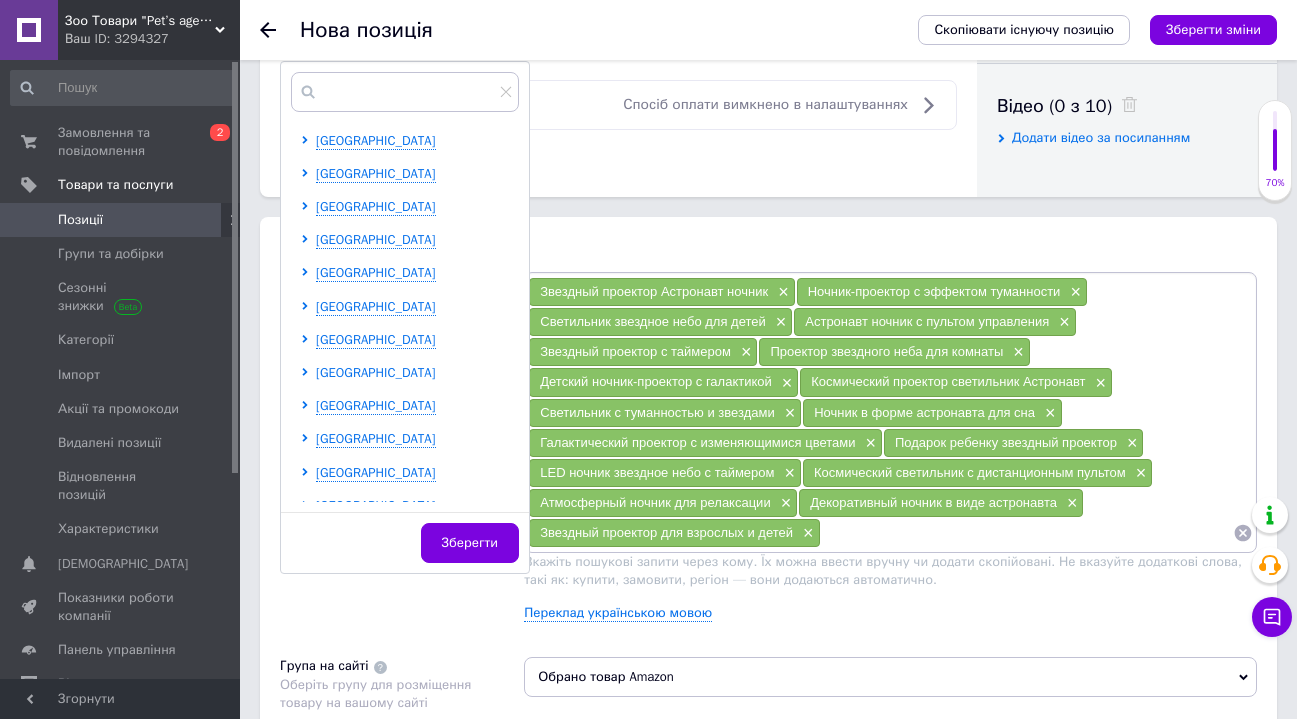 click on "[GEOGRAPHIC_DATA]" at bounding box center [376, 372] 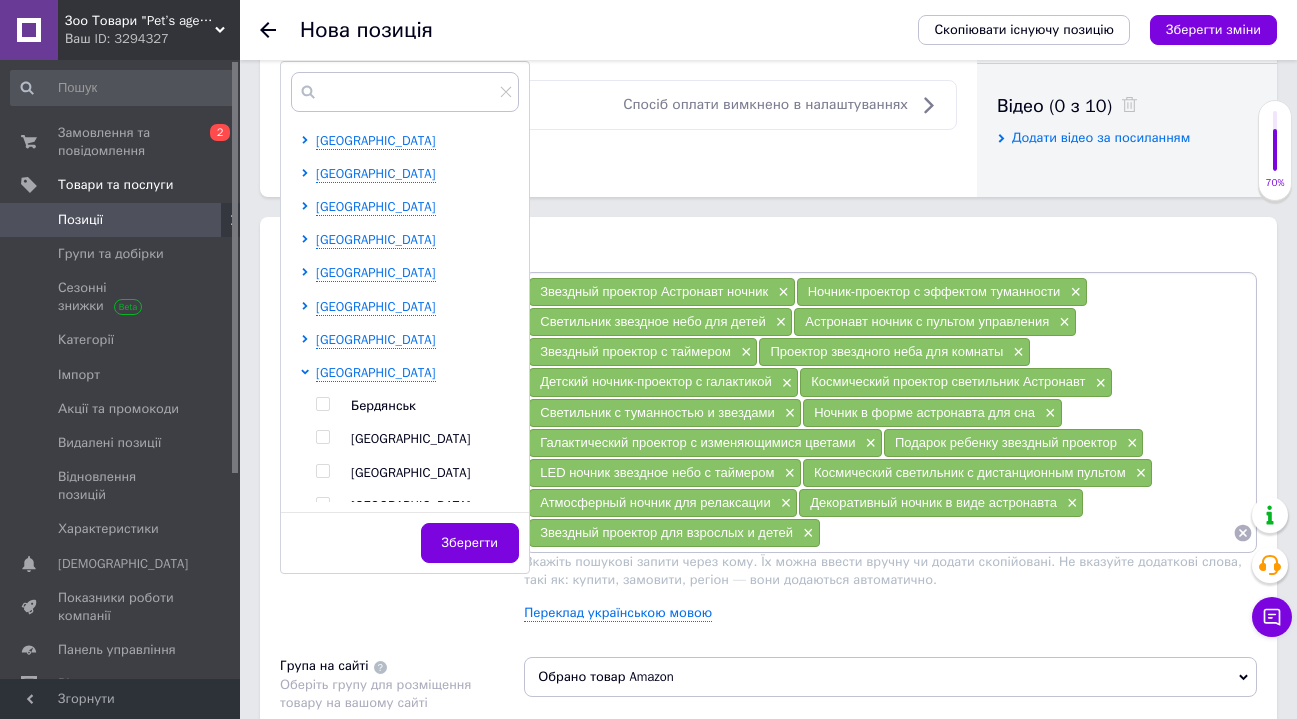 click at bounding box center [322, 471] 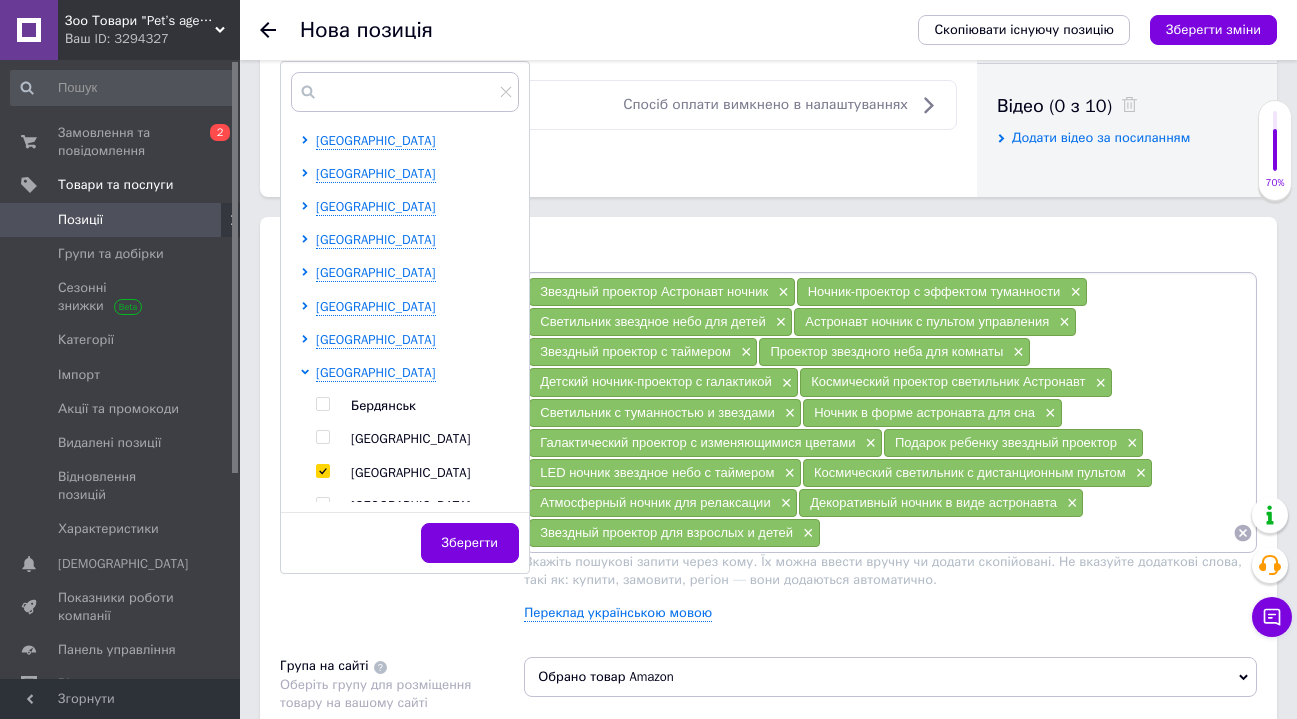 checkbox on "true" 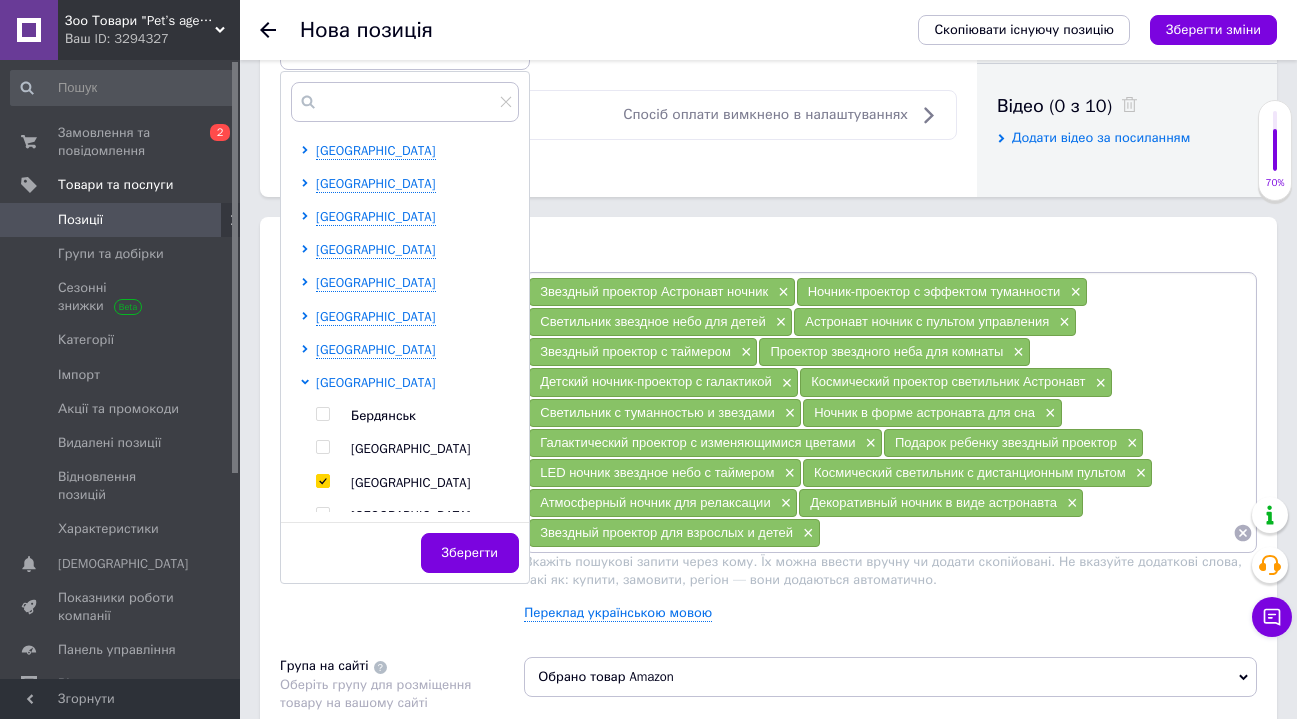 click on "[GEOGRAPHIC_DATA]" at bounding box center (376, 382) 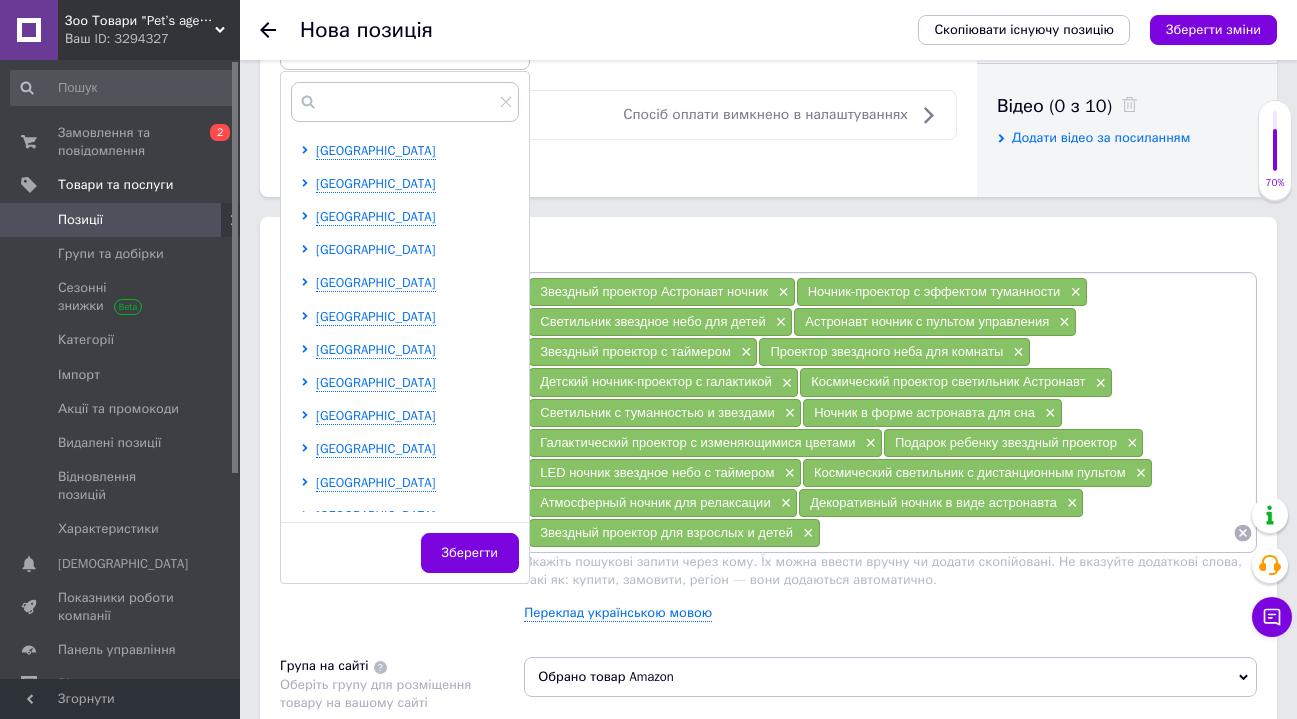 click on "[GEOGRAPHIC_DATA]" at bounding box center (376, 249) 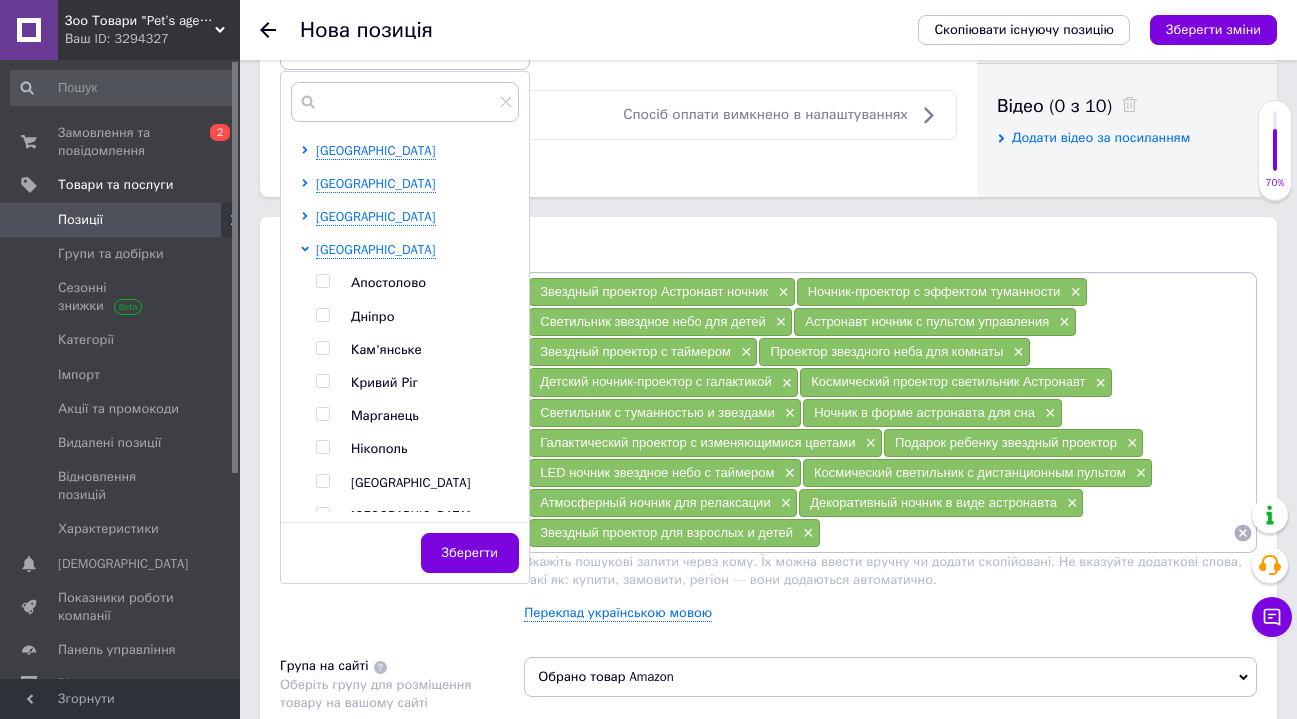 click at bounding box center [322, 315] 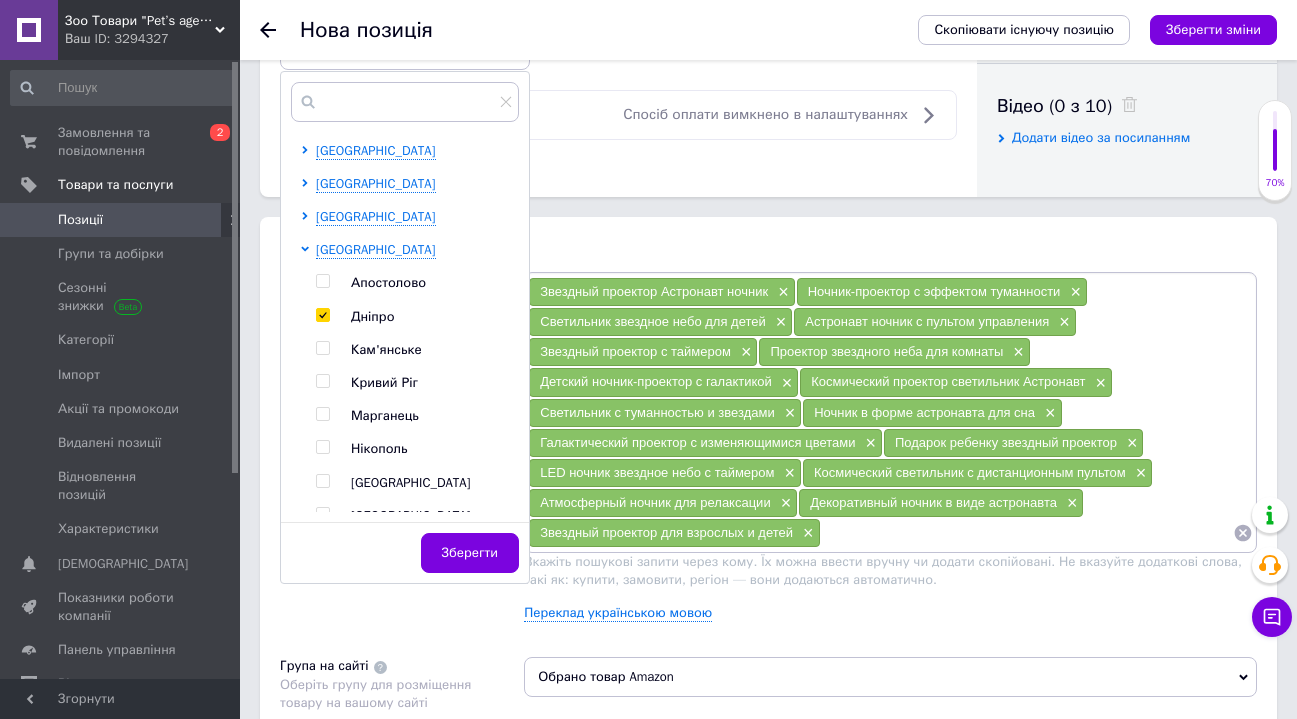 checkbox on "true" 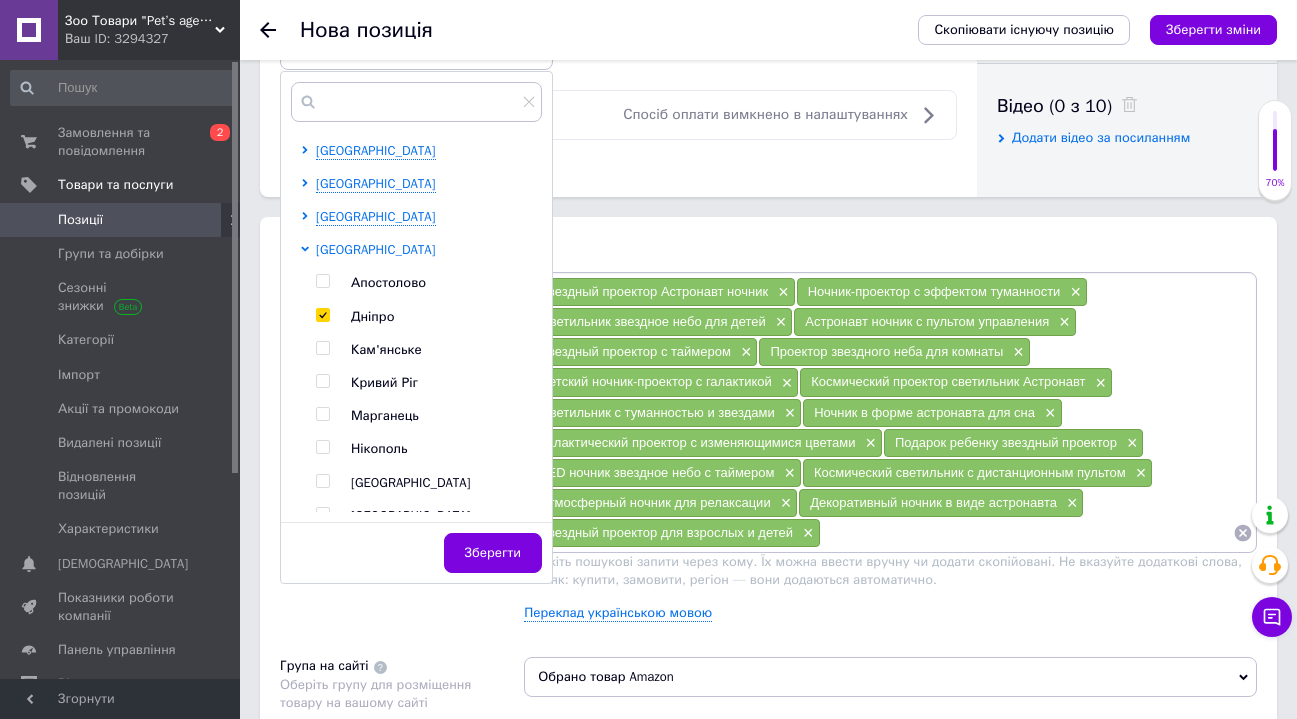 click on "[GEOGRAPHIC_DATA]" at bounding box center [376, 249] 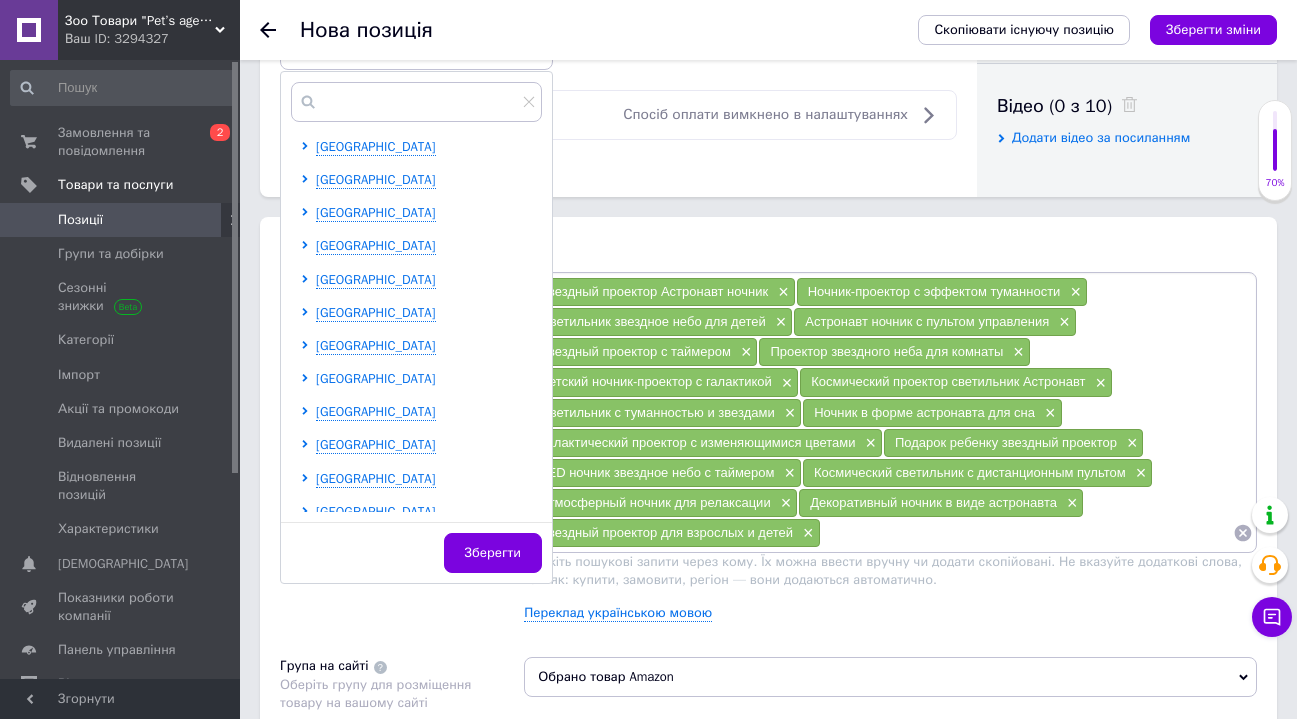 scroll, scrollTop: 373, scrollLeft: 0, axis: vertical 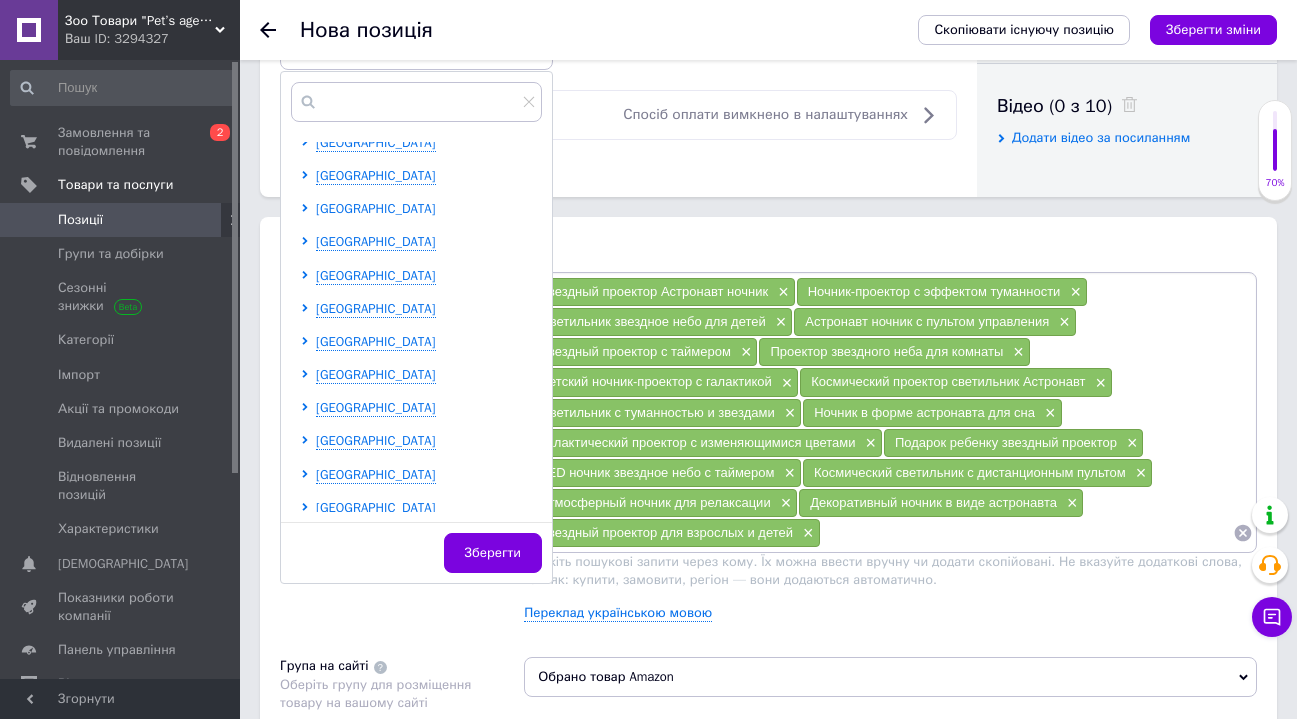 click on "[GEOGRAPHIC_DATA]" at bounding box center (376, 208) 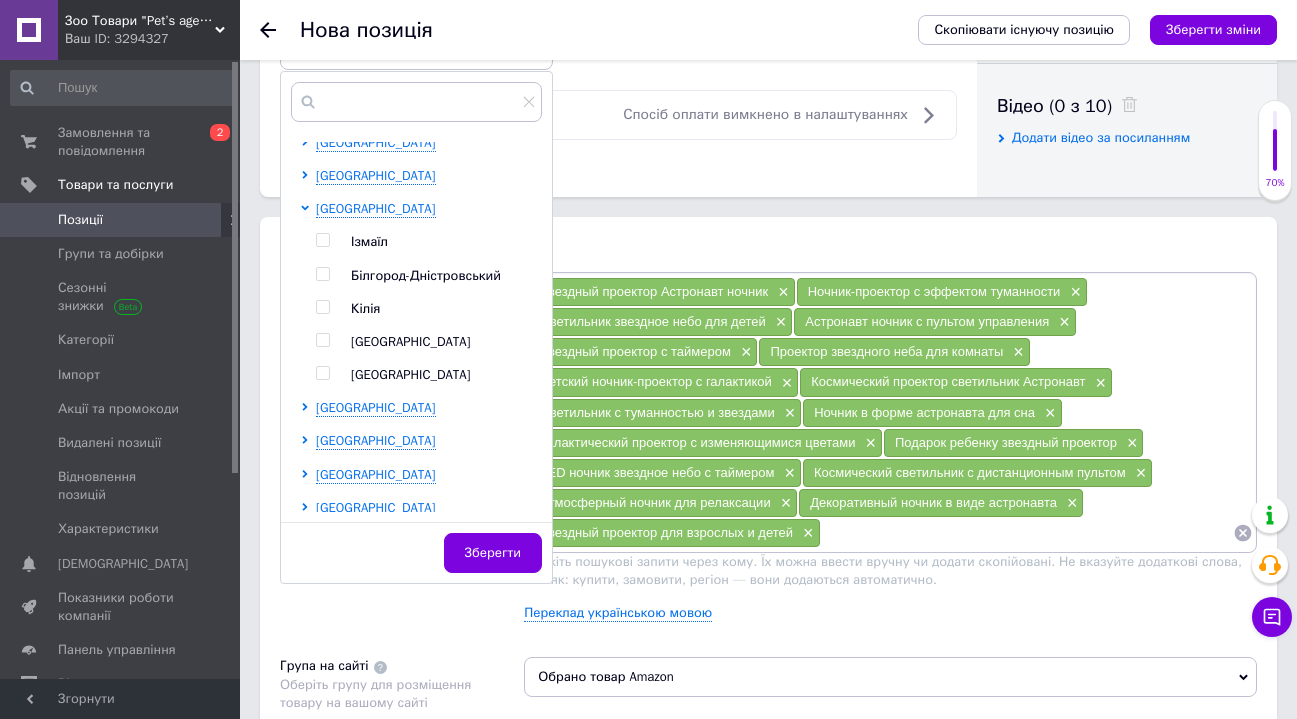 click at bounding box center (322, 340) 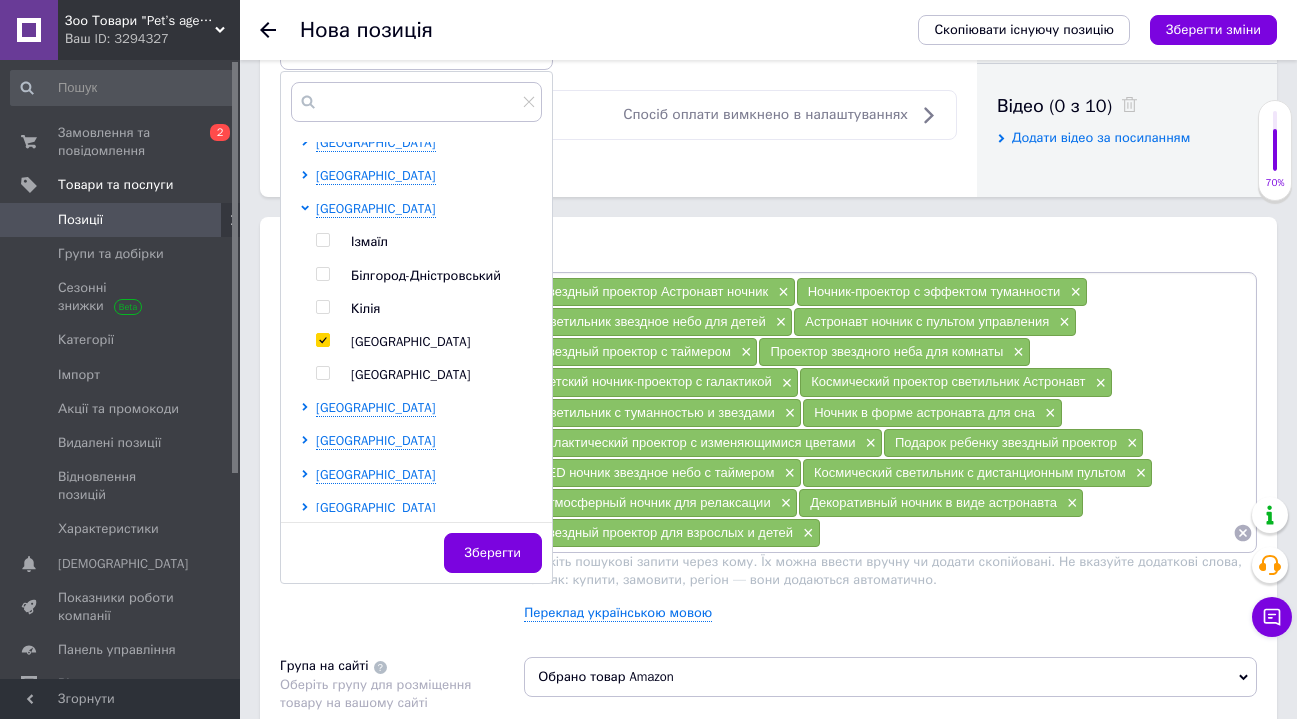 checkbox on "true" 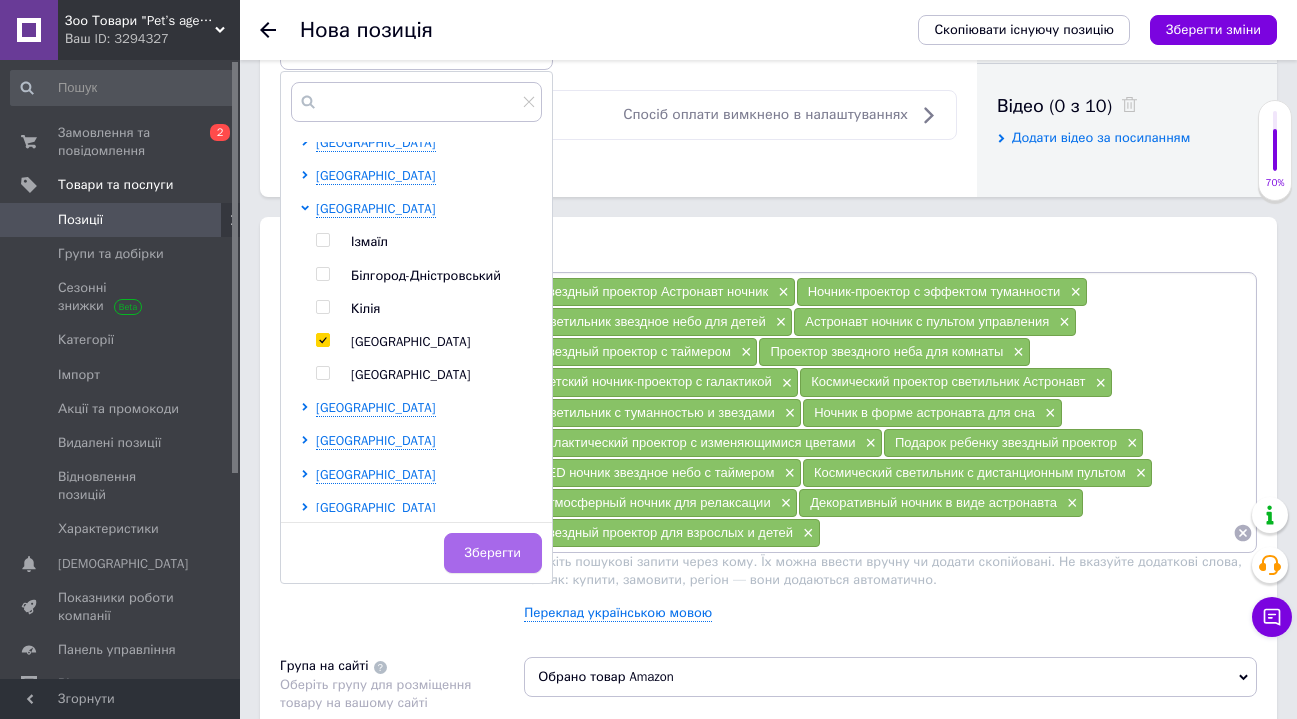 click on "Зберегти" at bounding box center [493, 553] 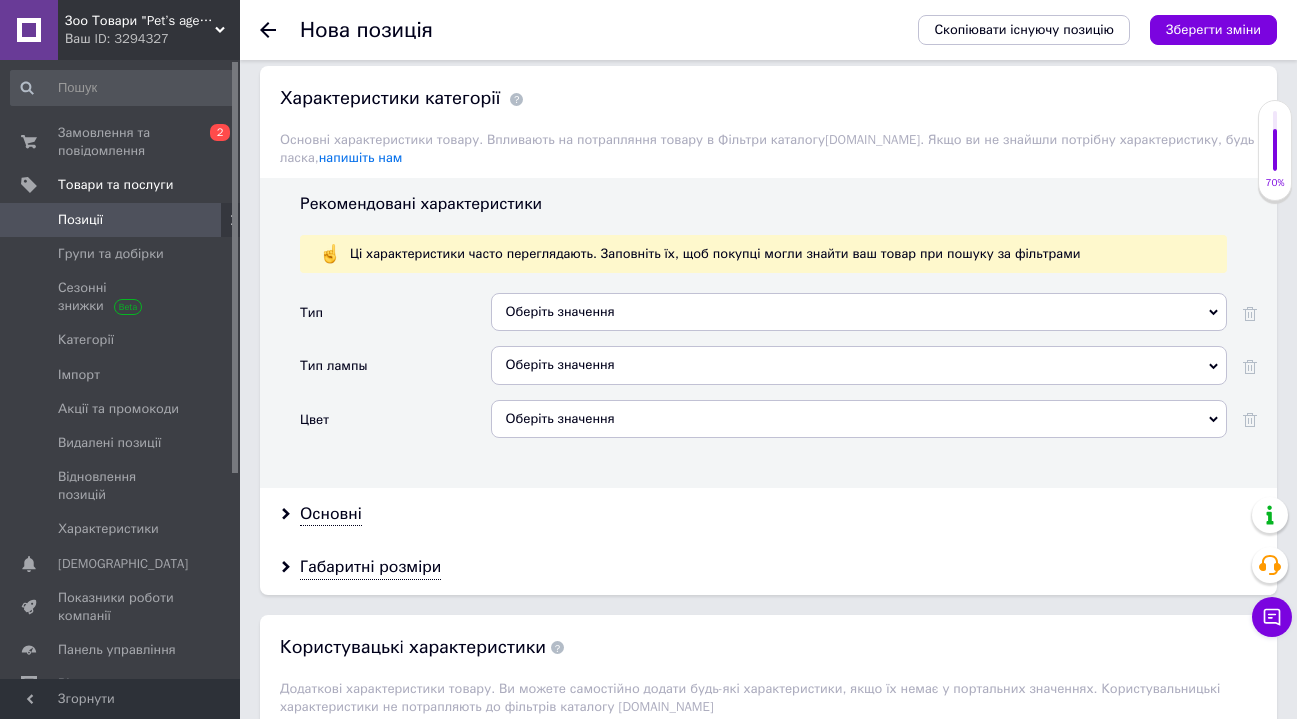 scroll, scrollTop: 1907, scrollLeft: 0, axis: vertical 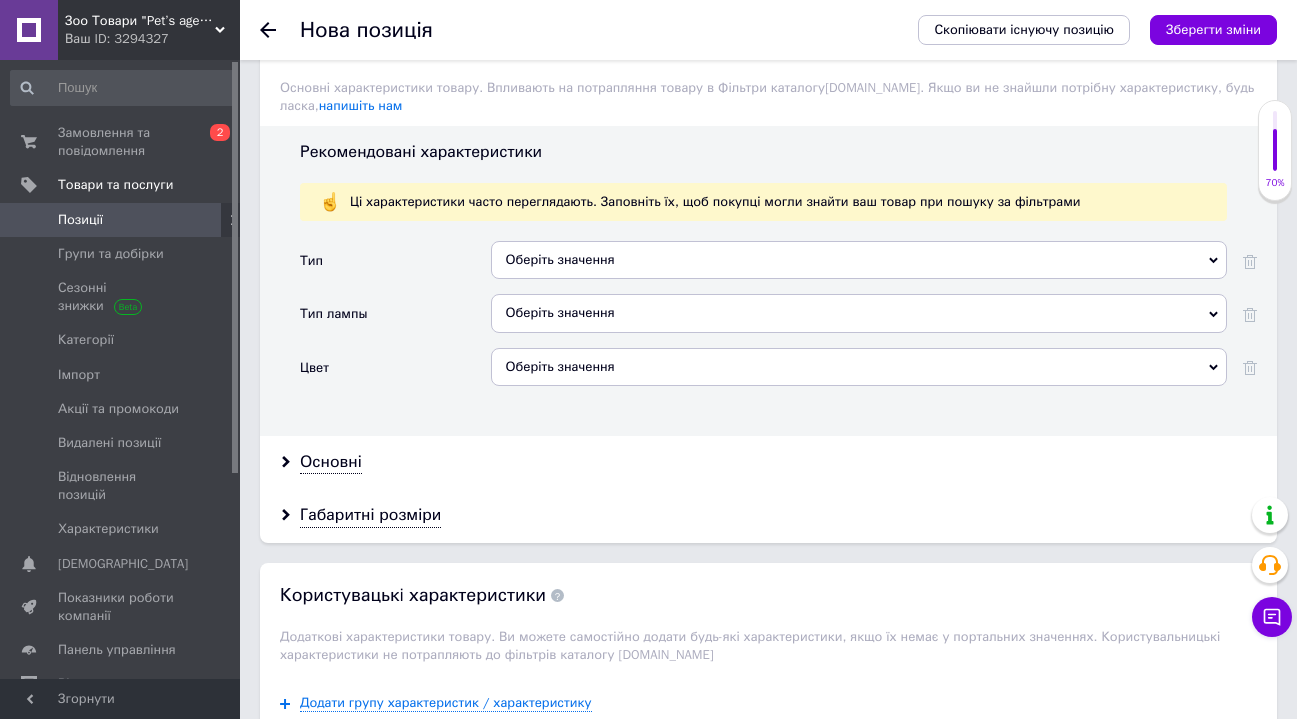 click on "Оберіть значення" at bounding box center (859, 260) 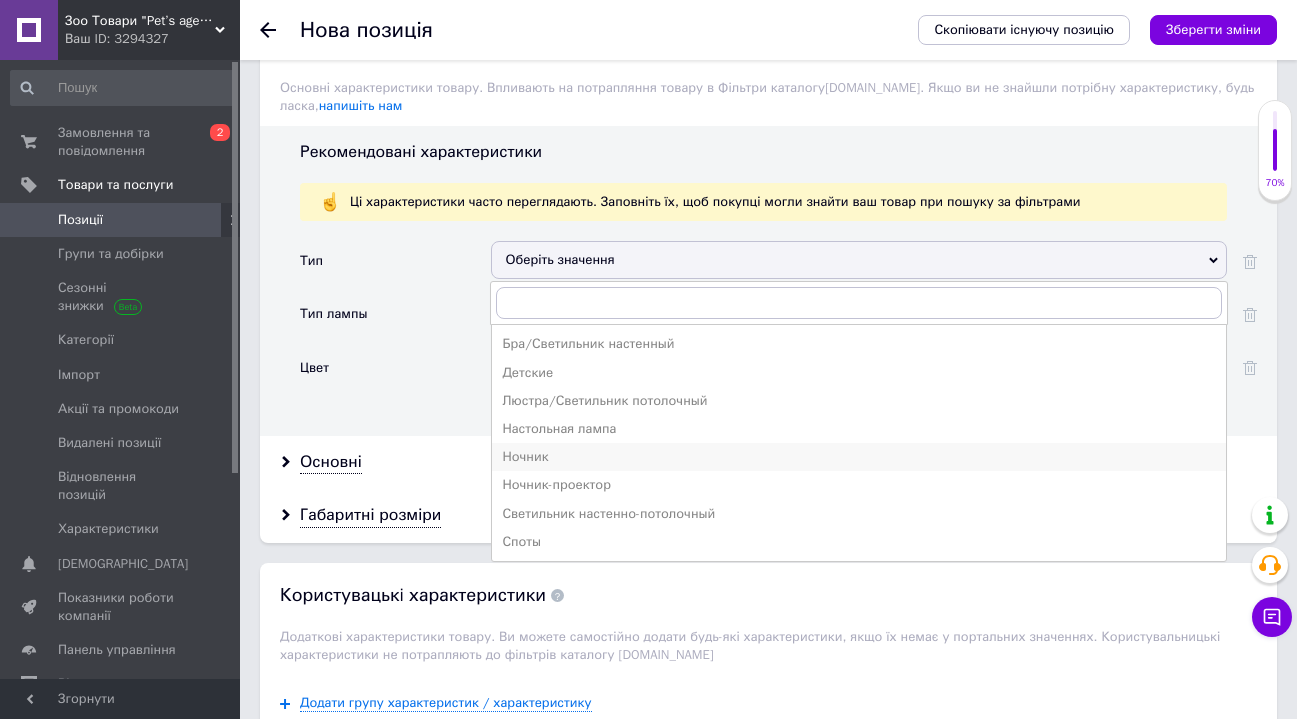 click on "Ночник" at bounding box center (859, 457) 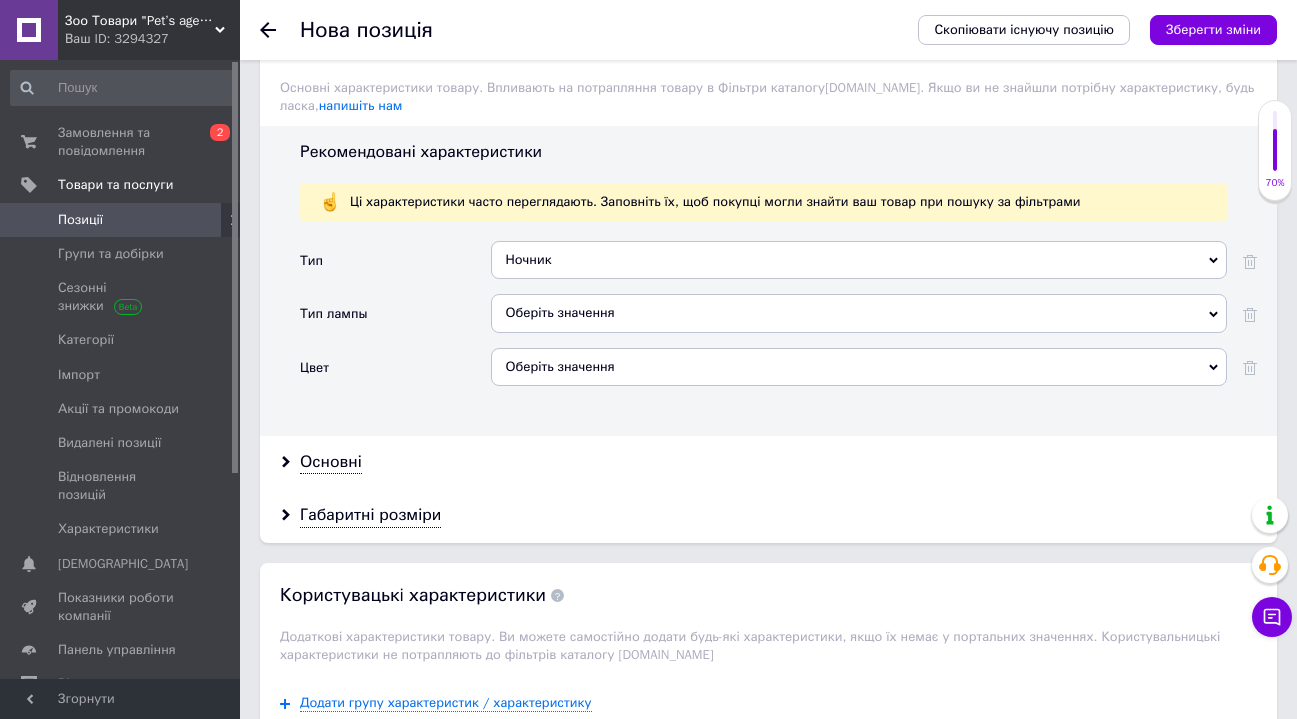 click on "Ночник" at bounding box center (859, 260) 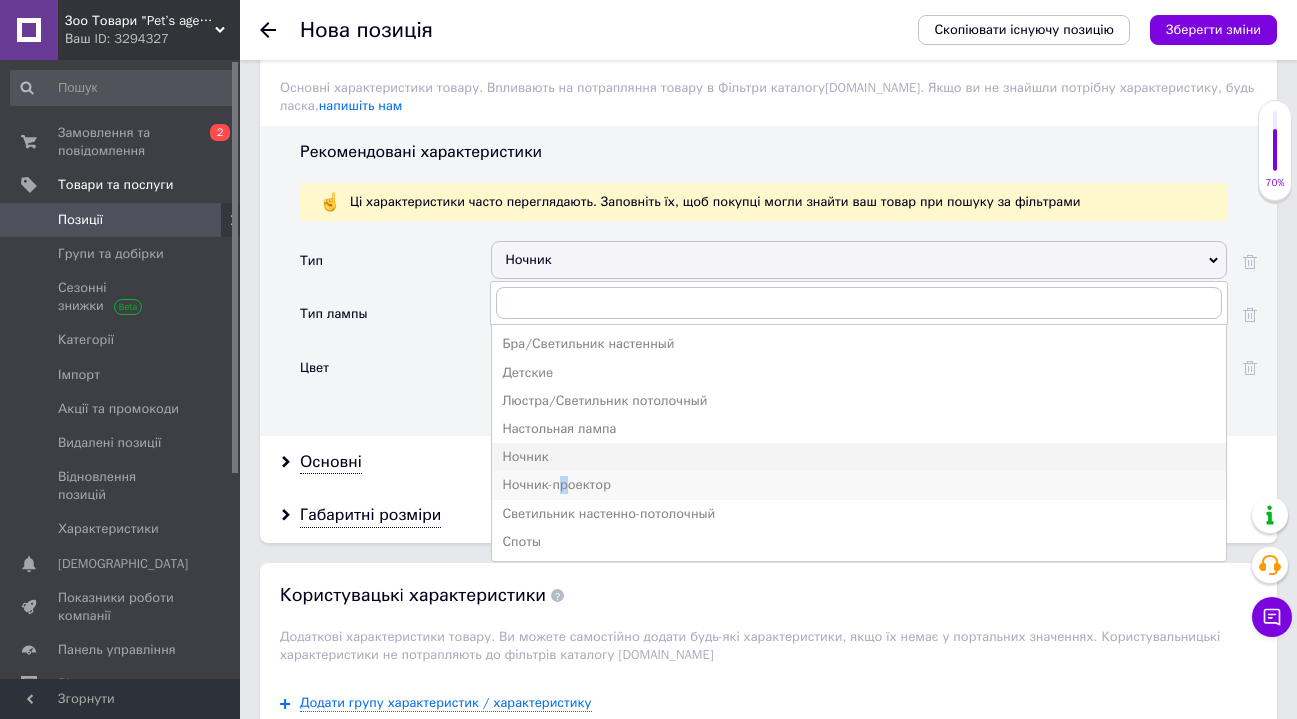 click on "Ночник-проектор" at bounding box center [859, 485] 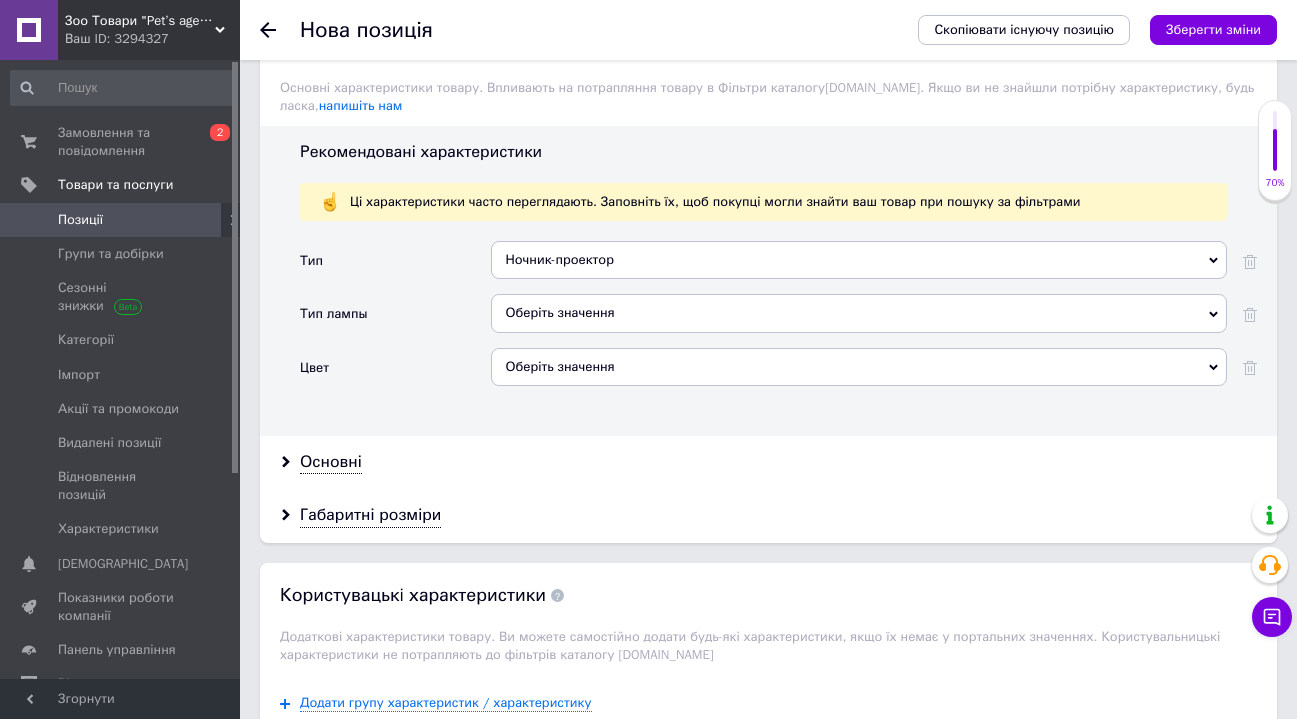 click on "Оберіть значення" at bounding box center (859, 313) 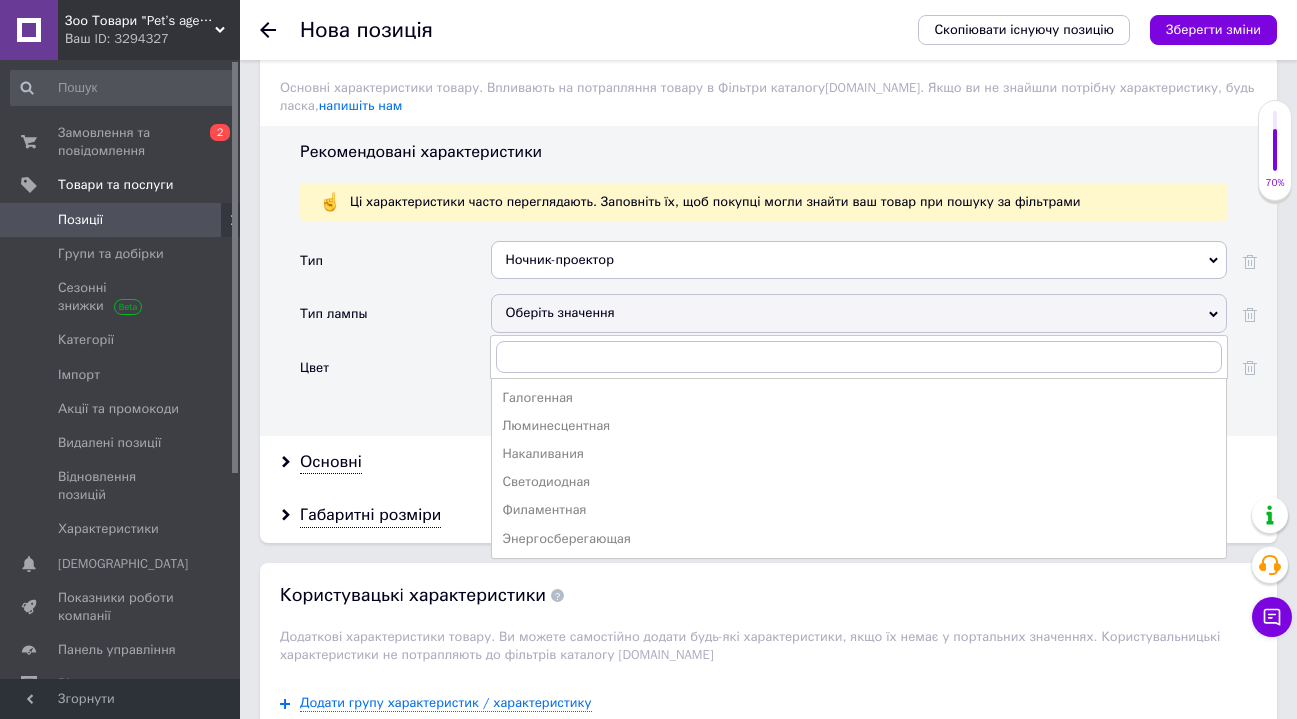 click on "Цвет" at bounding box center [395, 374] 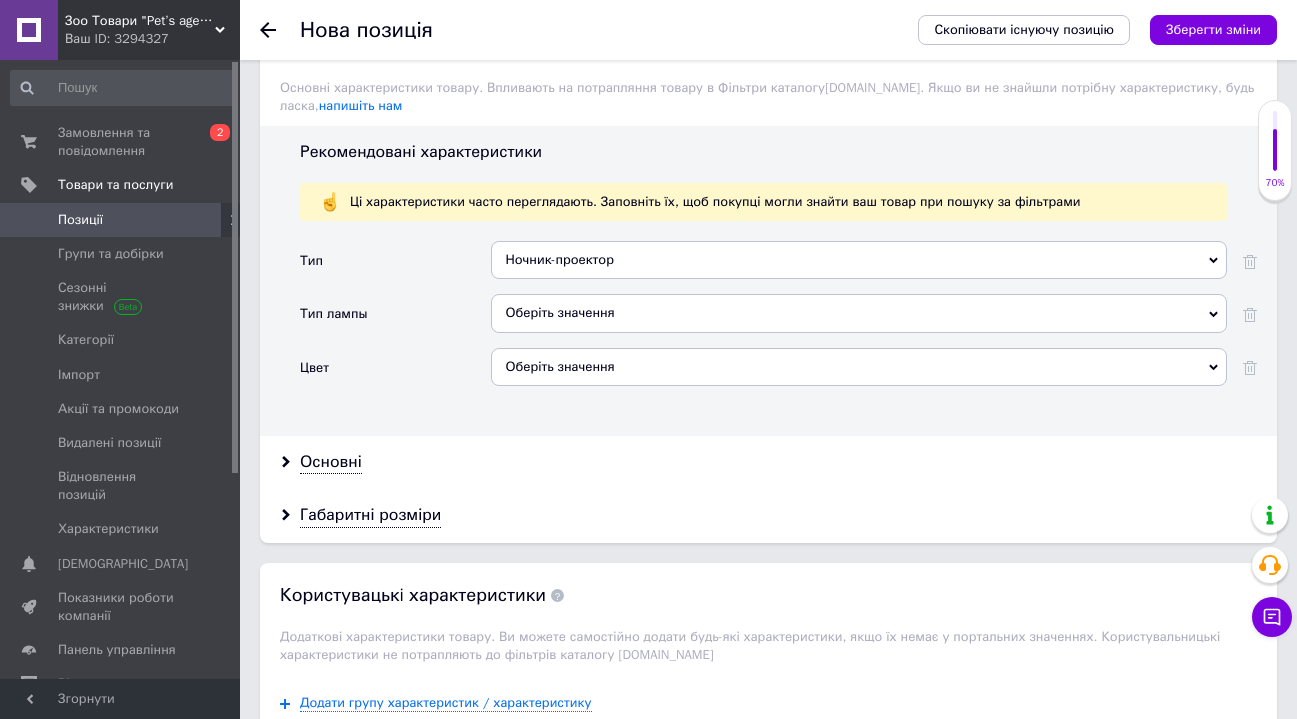 click on "Оберіть значення" at bounding box center (859, 367) 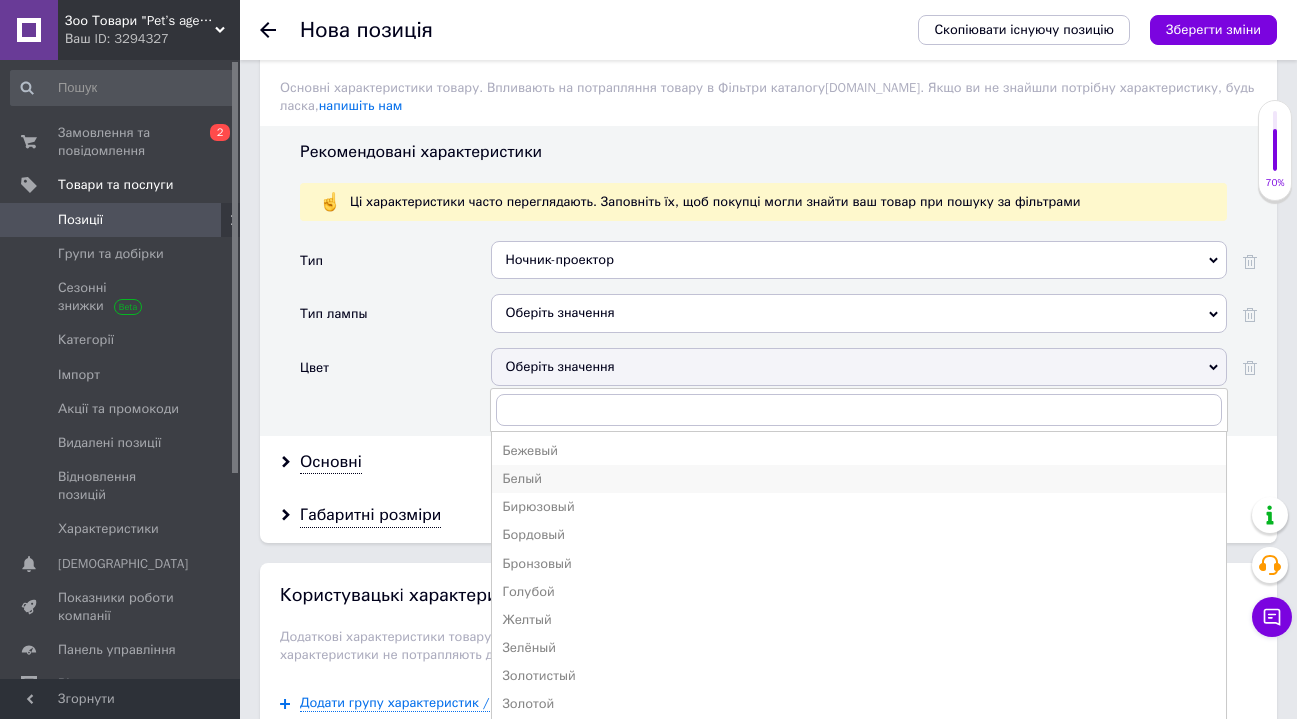 click on "Белый" at bounding box center (859, 479) 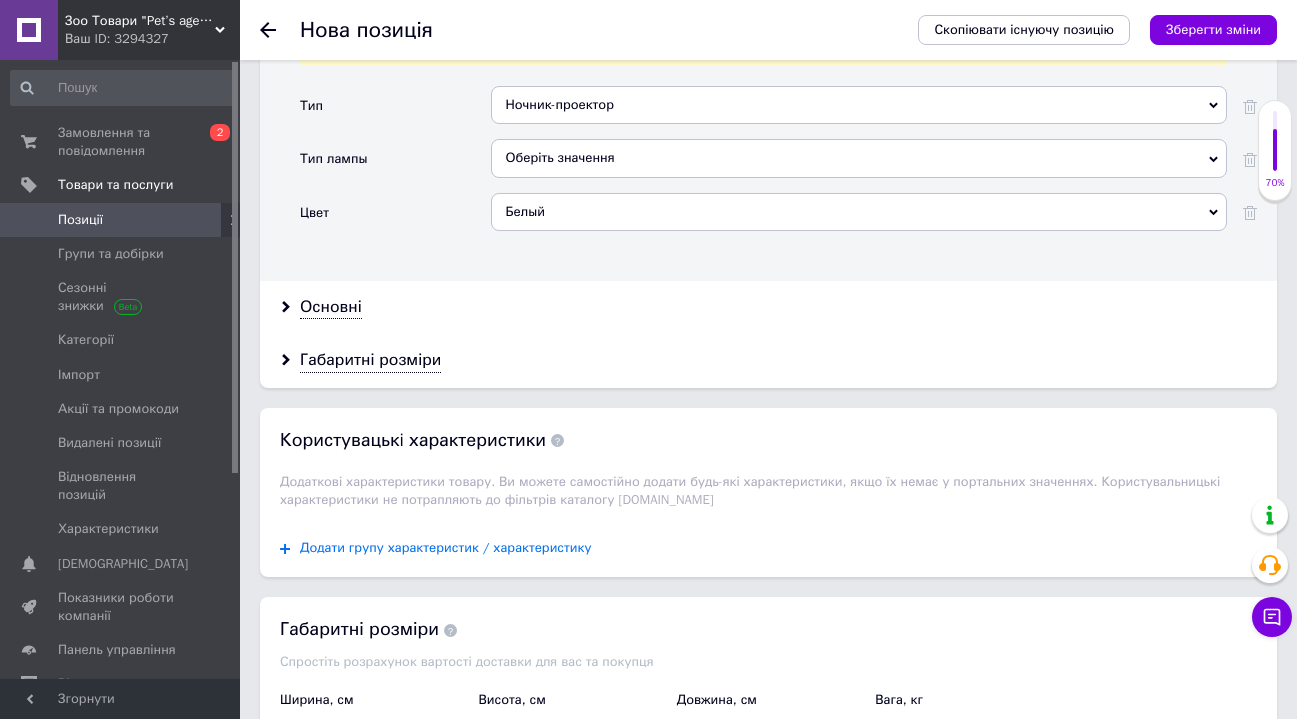 scroll, scrollTop: 2213, scrollLeft: 0, axis: vertical 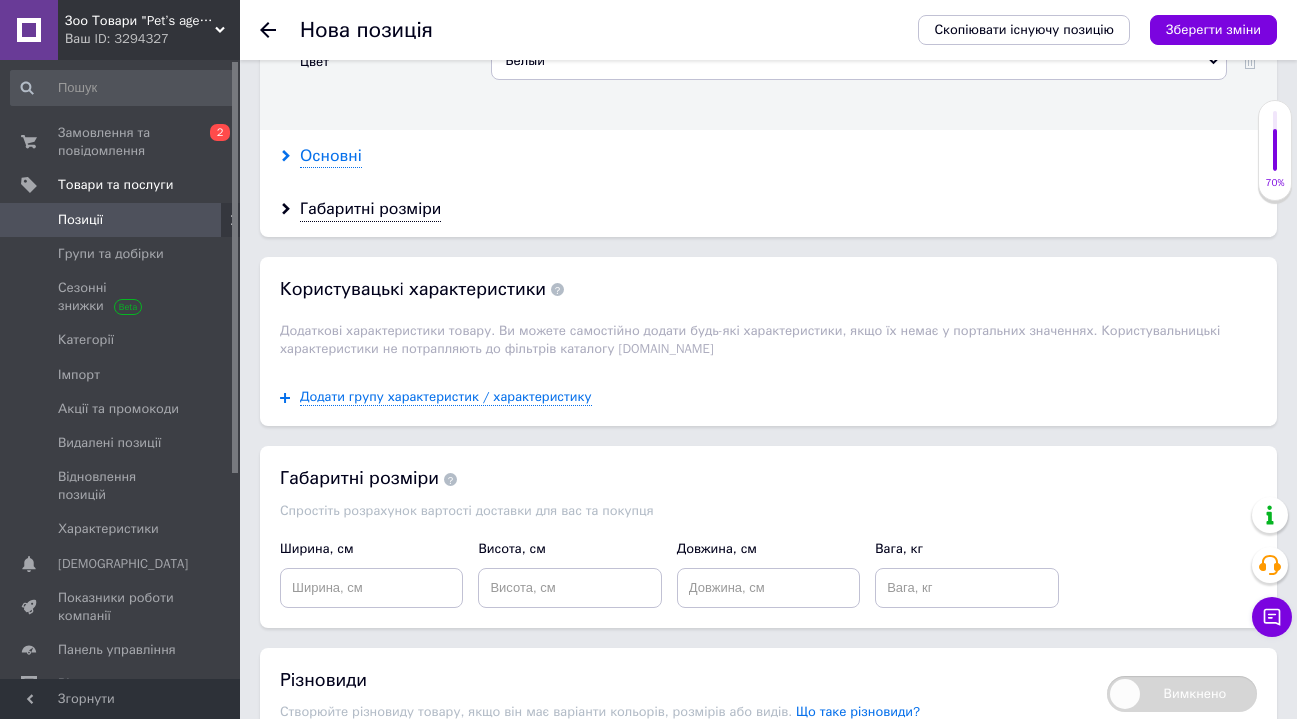 click on "Основні" at bounding box center [331, 156] 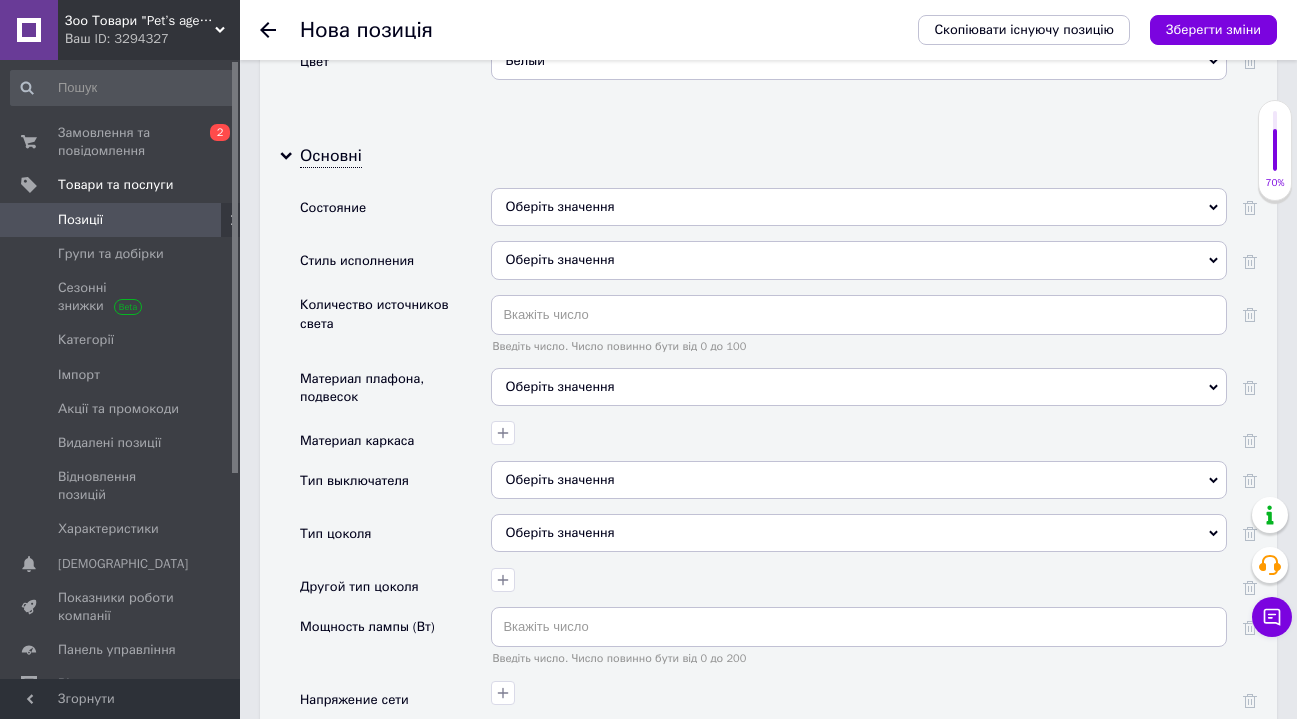 click on "Оберіть значення" at bounding box center [859, 207] 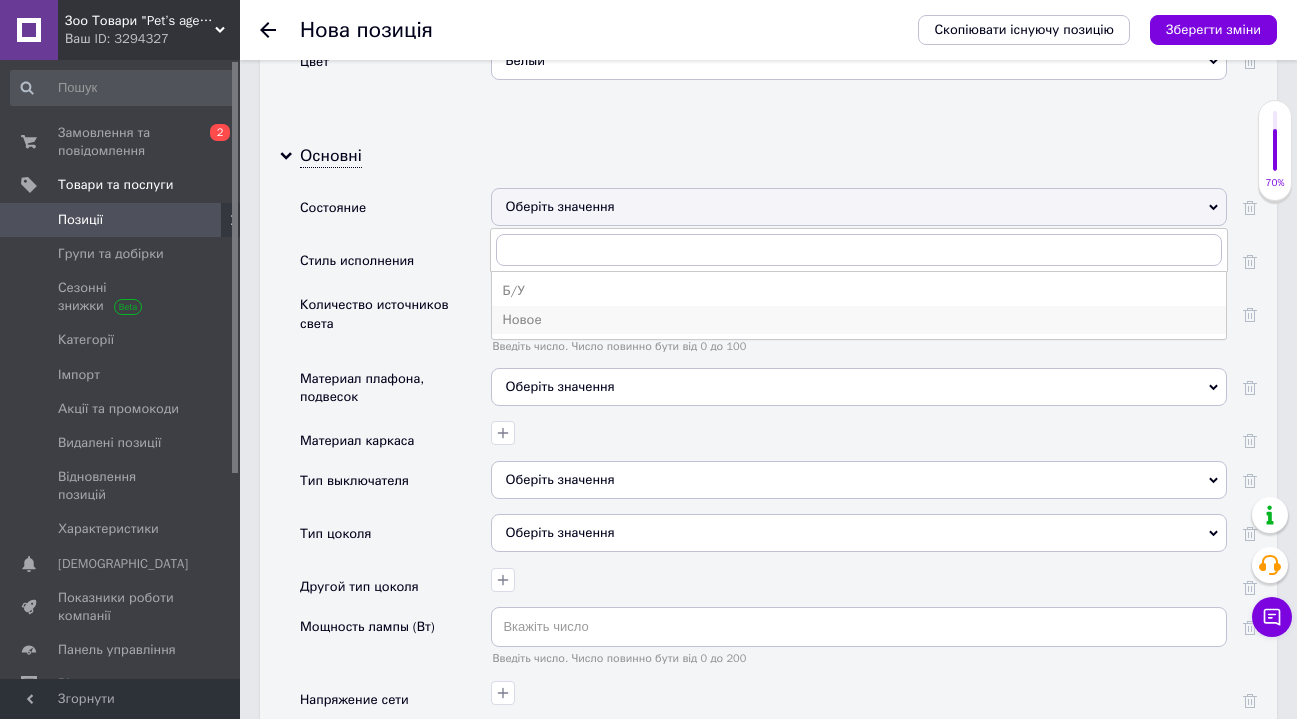 click on "Новое" at bounding box center (859, 320) 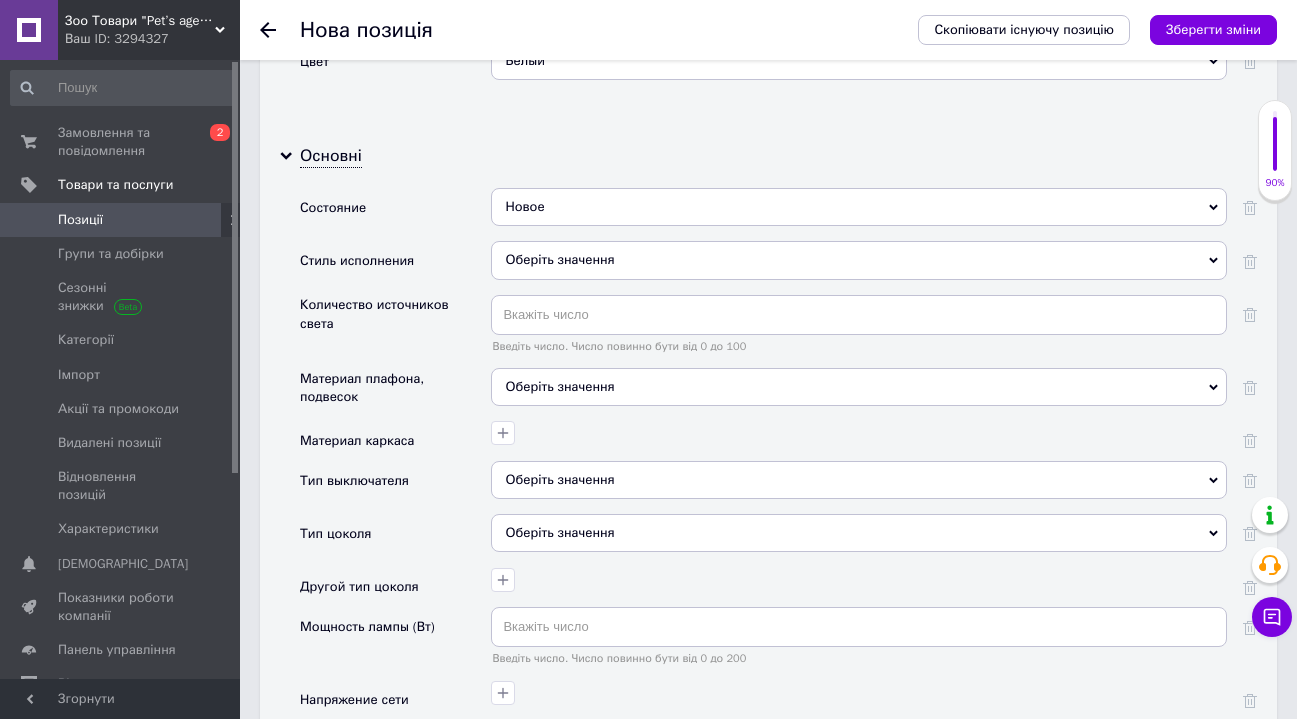 click on "Оберіть значення" at bounding box center (859, 260) 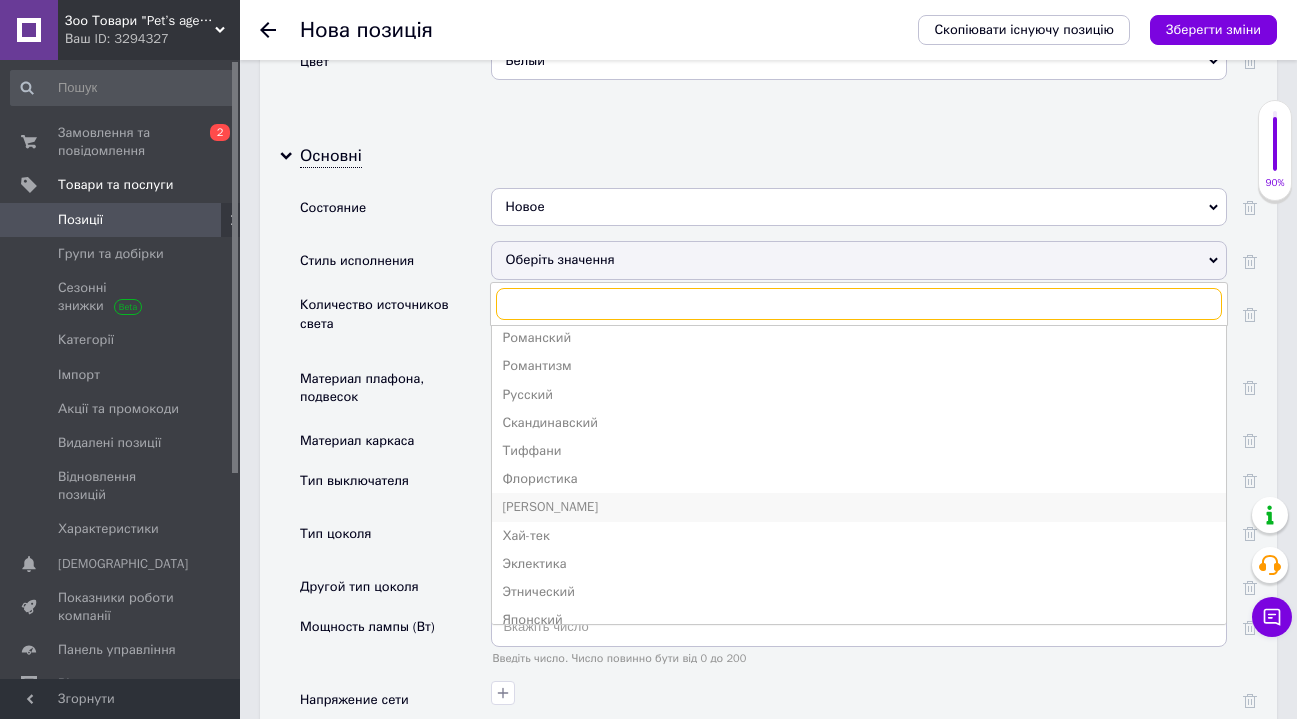 scroll, scrollTop: 720, scrollLeft: 0, axis: vertical 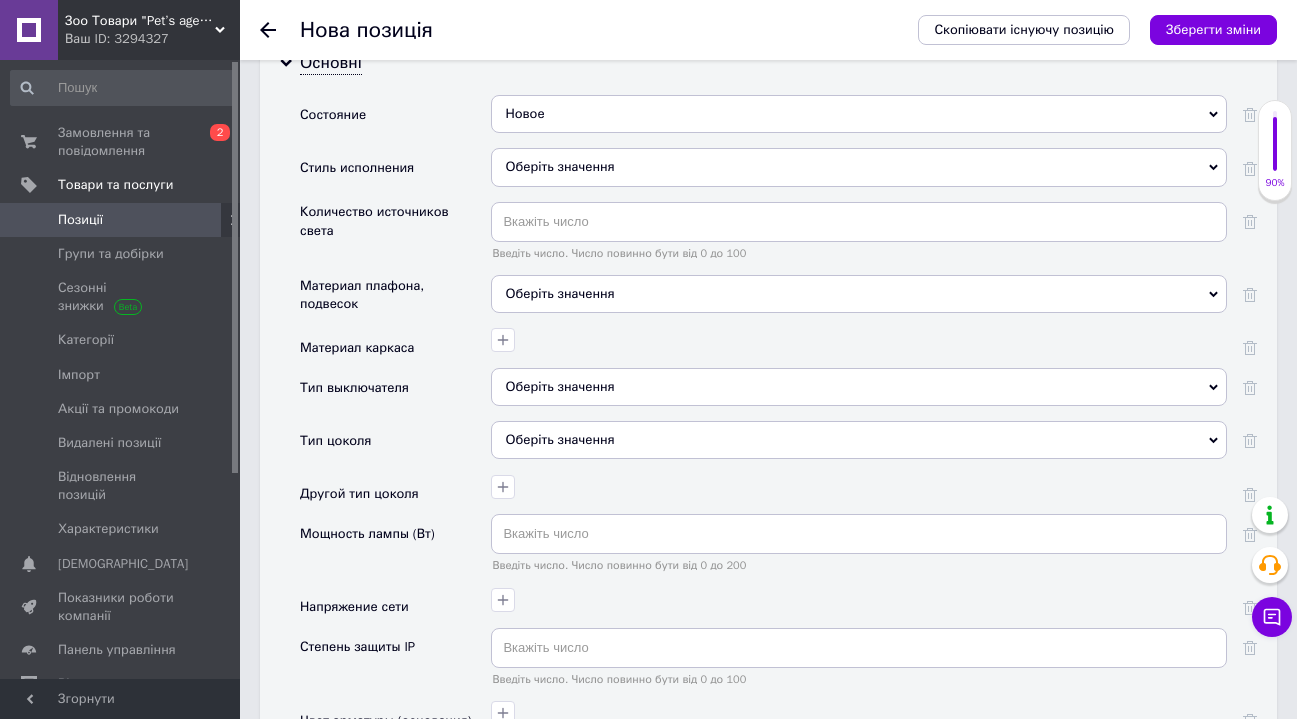 click on "Количество источников света" at bounding box center [390, 221] 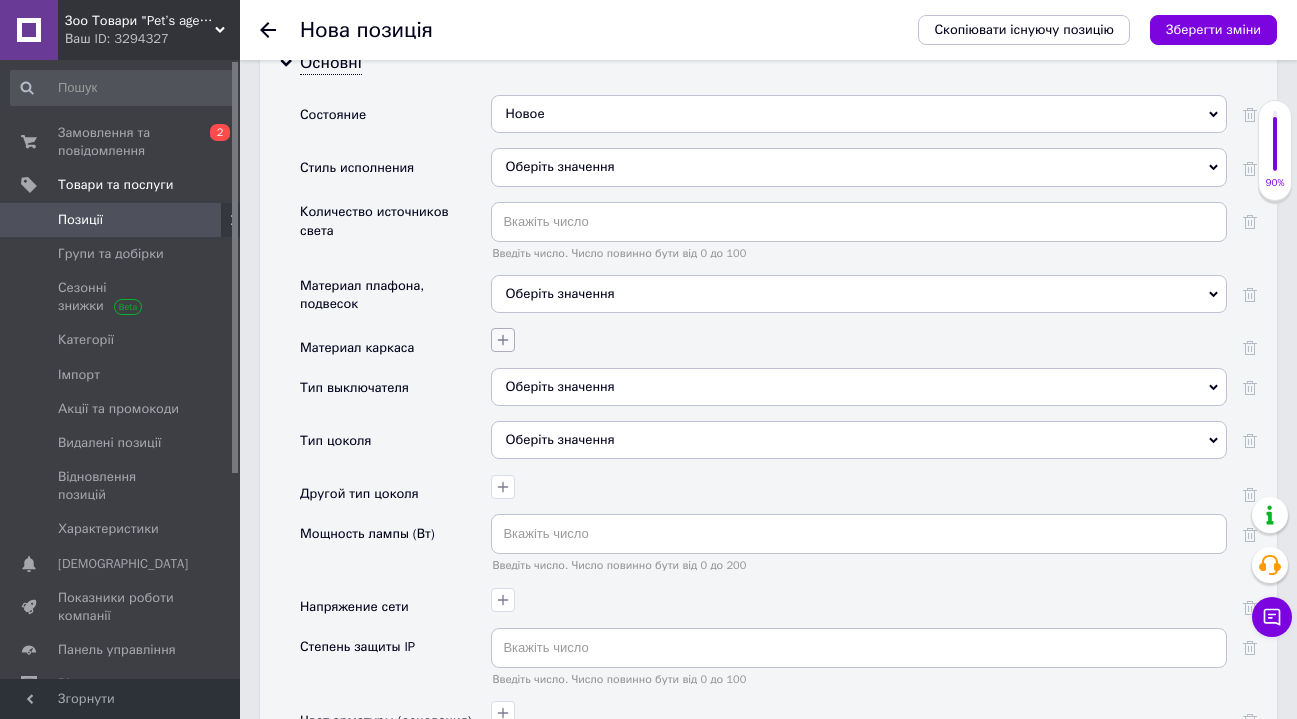 click 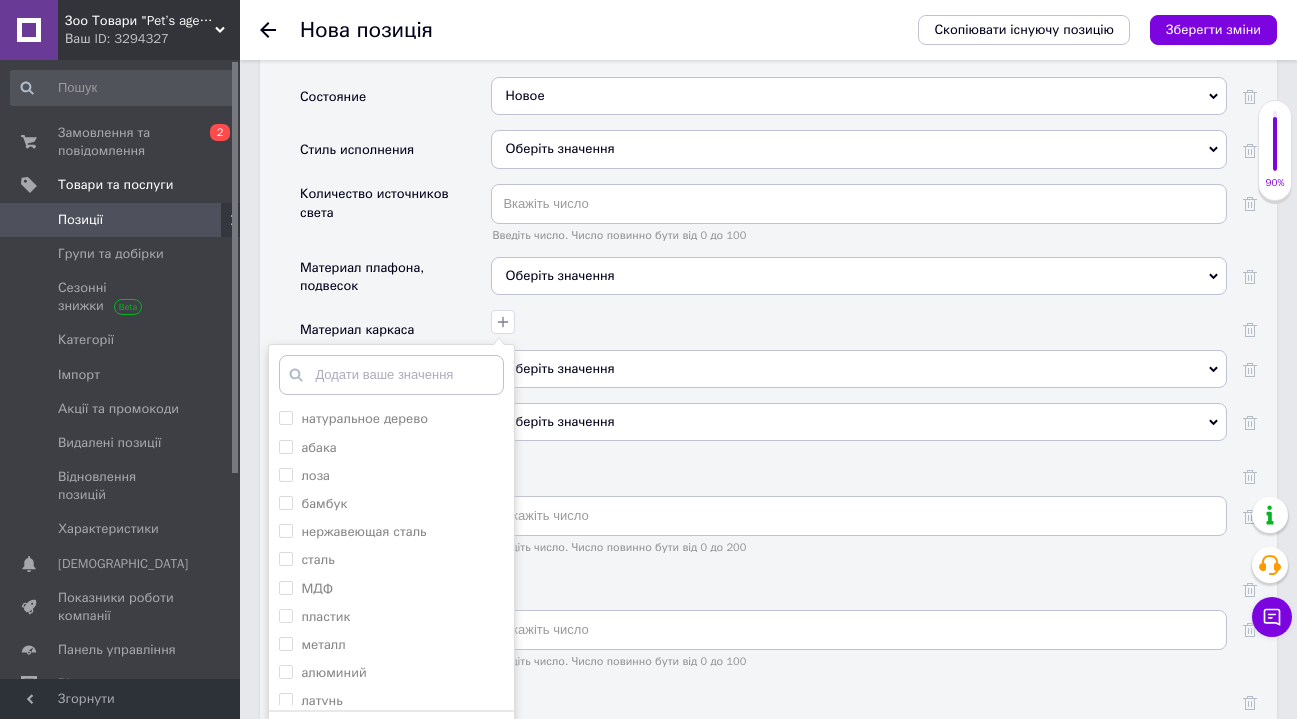 scroll, scrollTop: 2428, scrollLeft: 0, axis: vertical 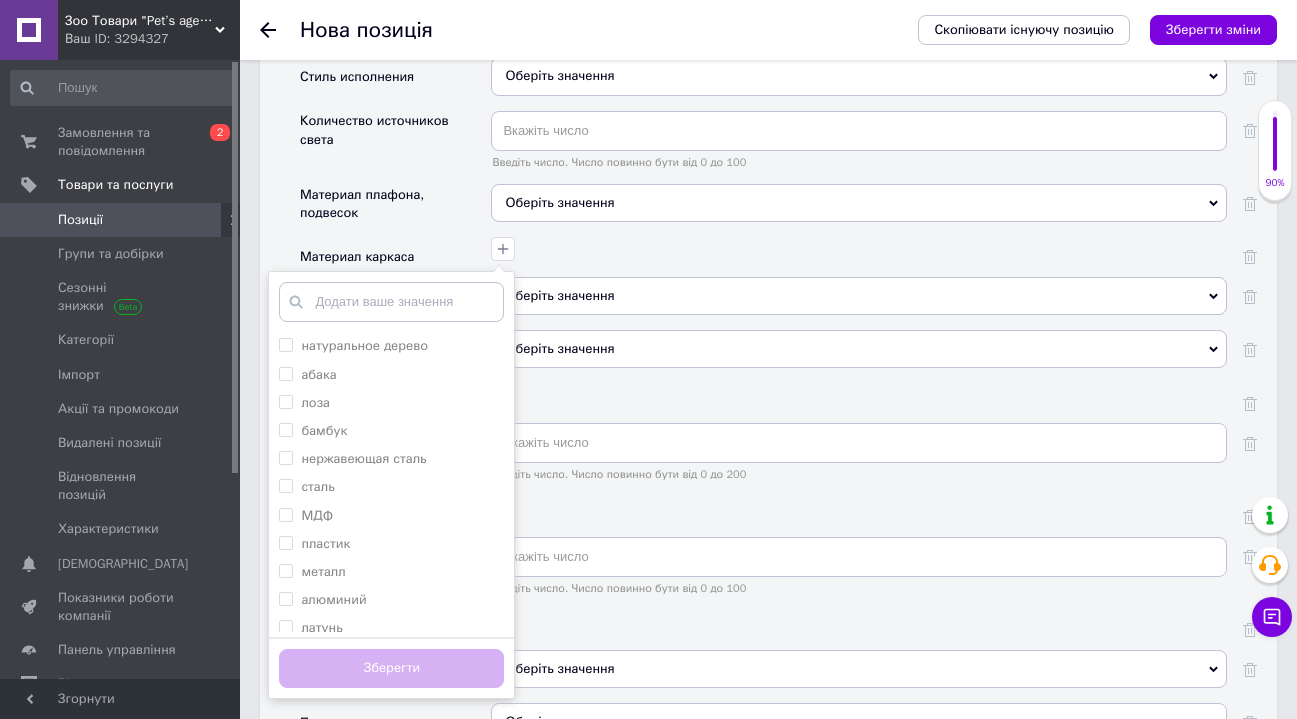 click at bounding box center (856, 393) 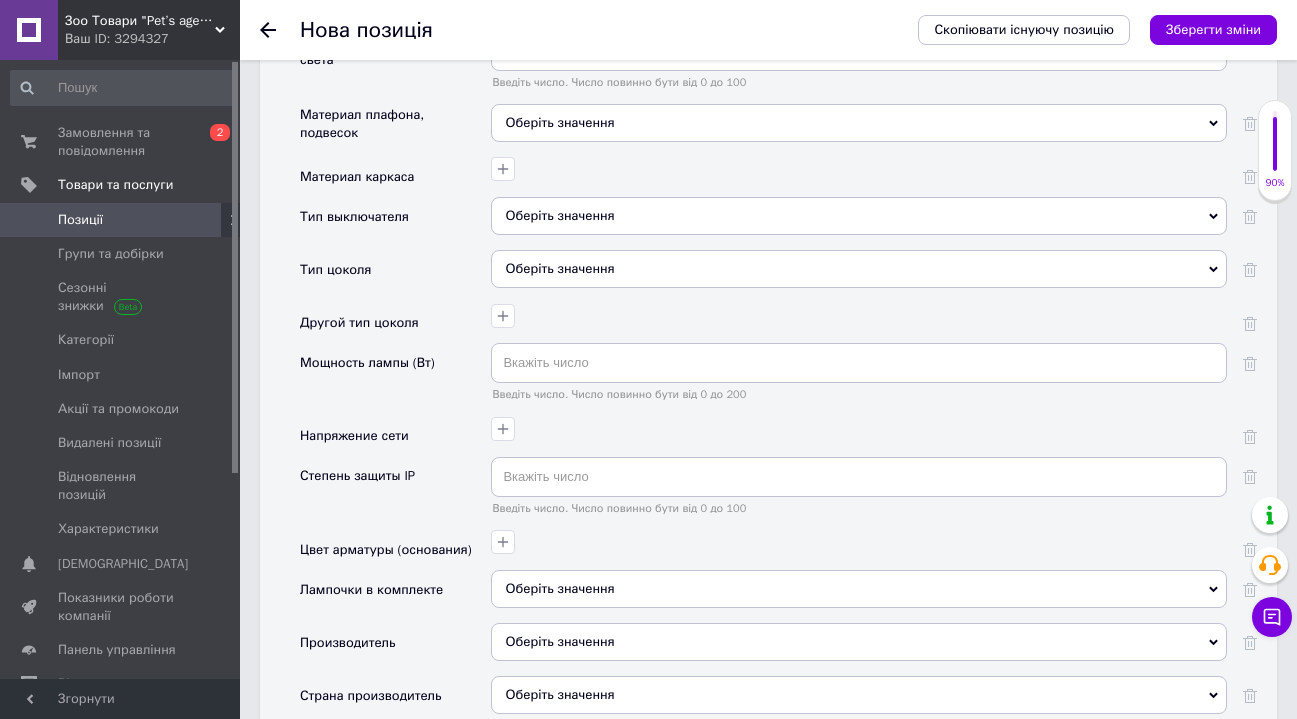 scroll, scrollTop: 2692, scrollLeft: 0, axis: vertical 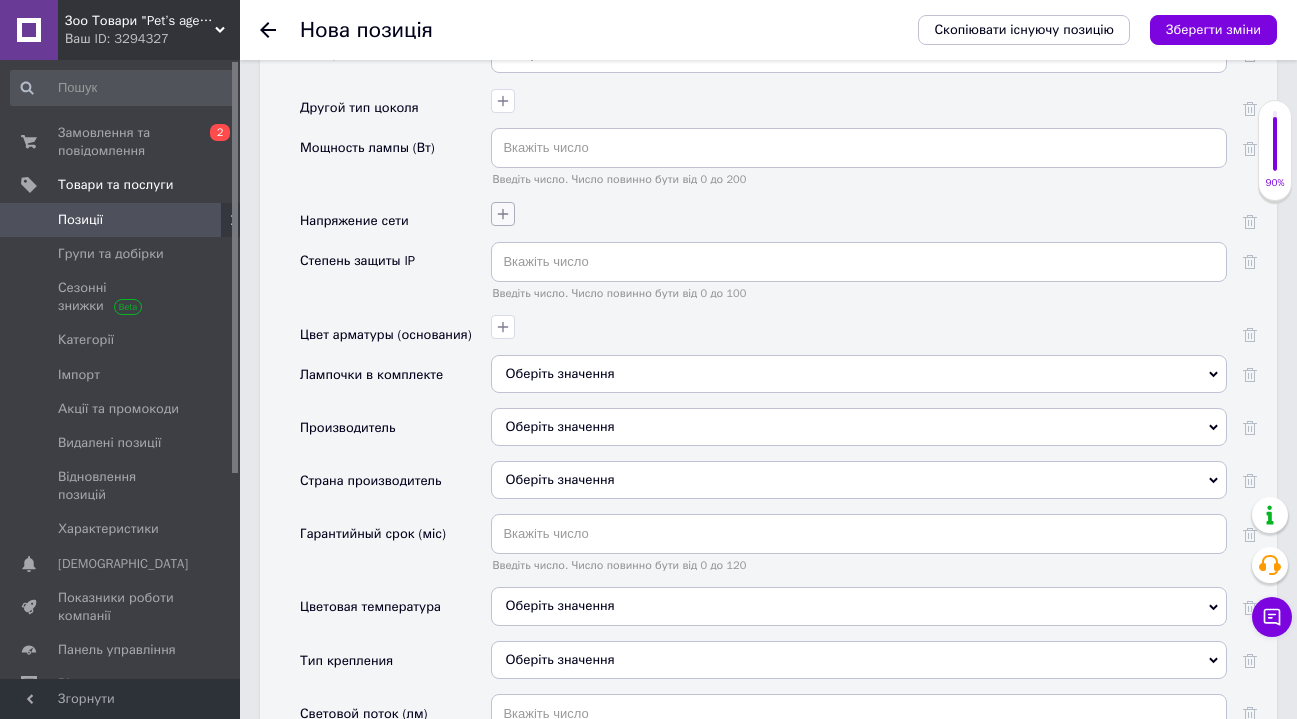 click 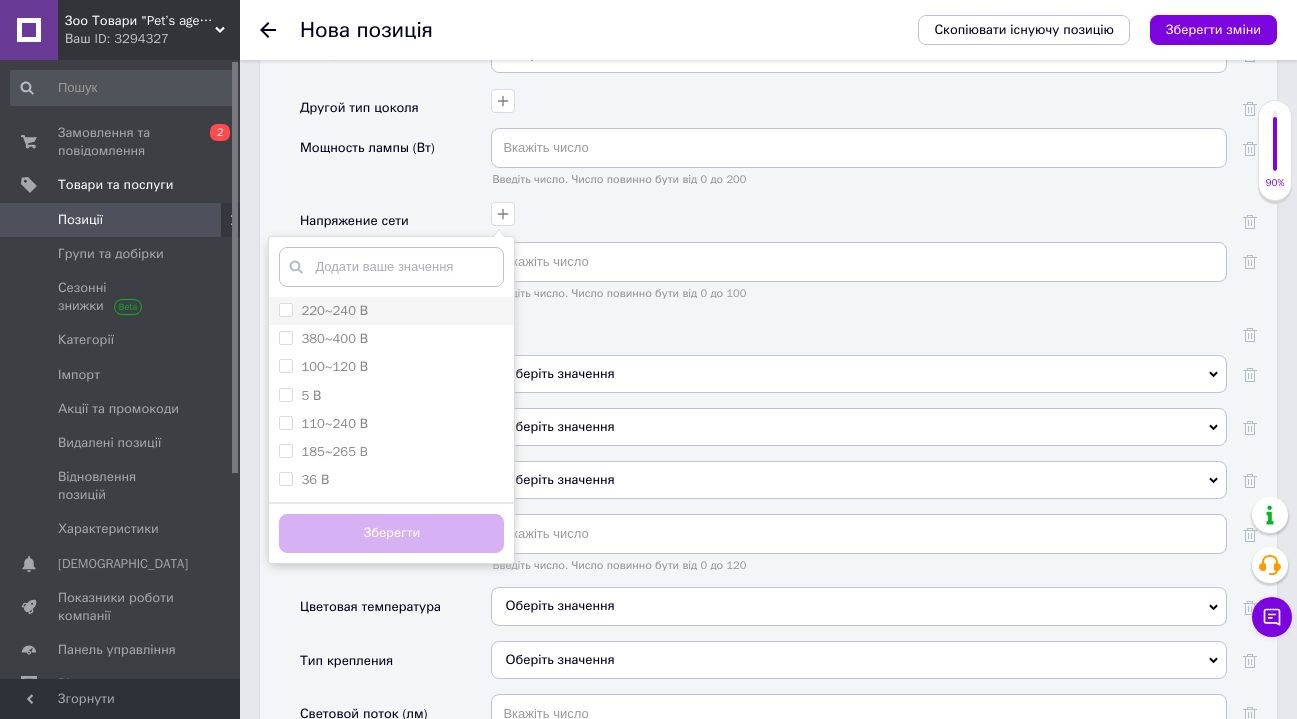 click on "220~240 В" at bounding box center (285, 309) 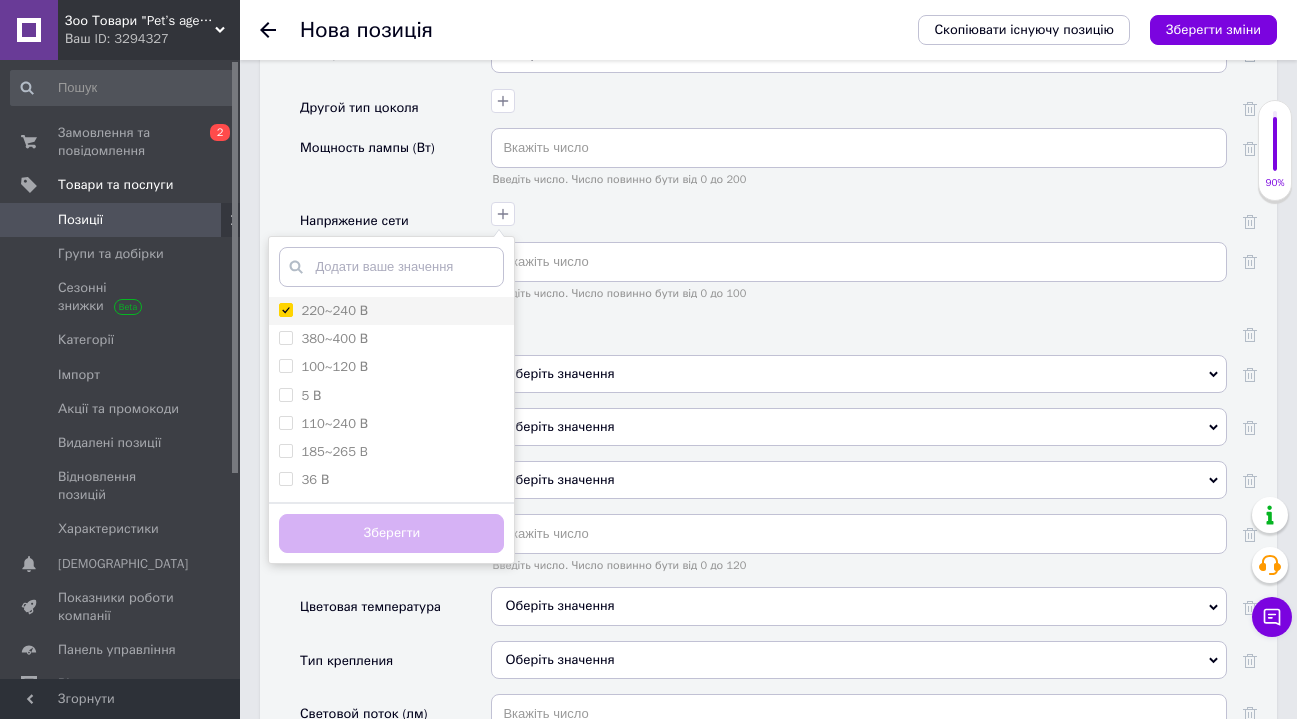 checkbox on "true" 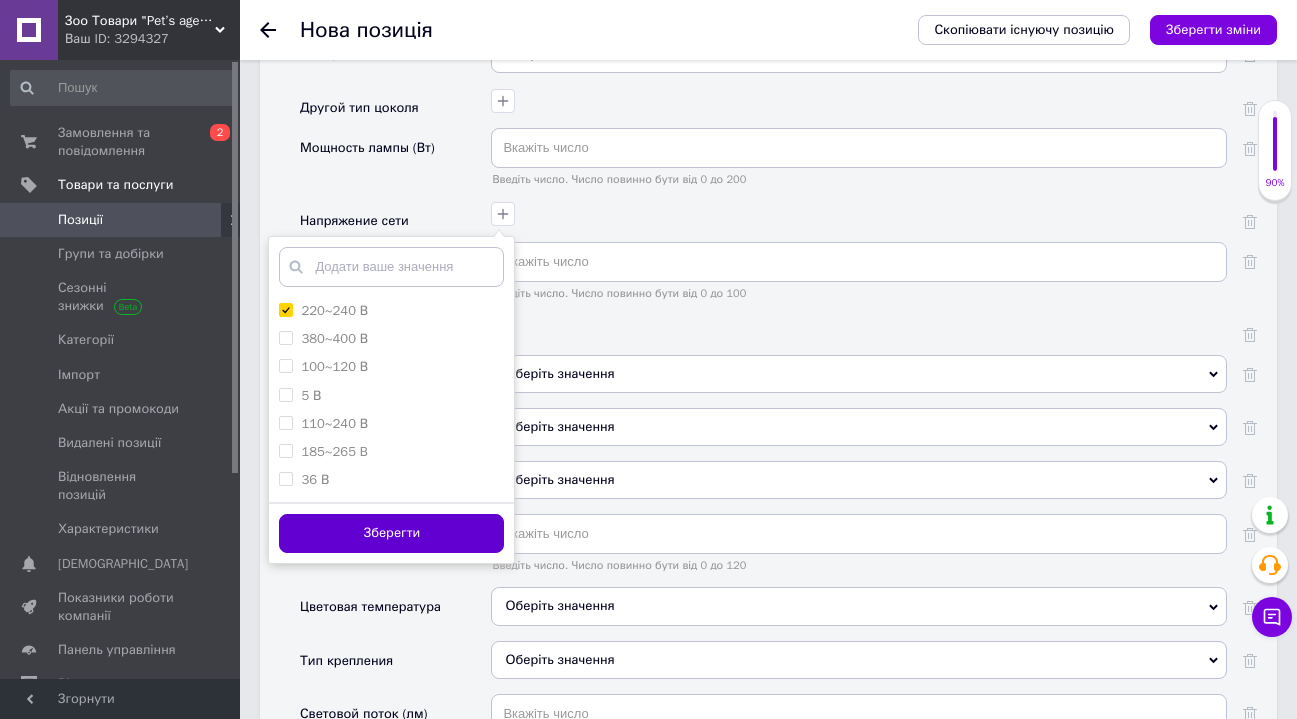 click on "Зберегти" at bounding box center (391, 533) 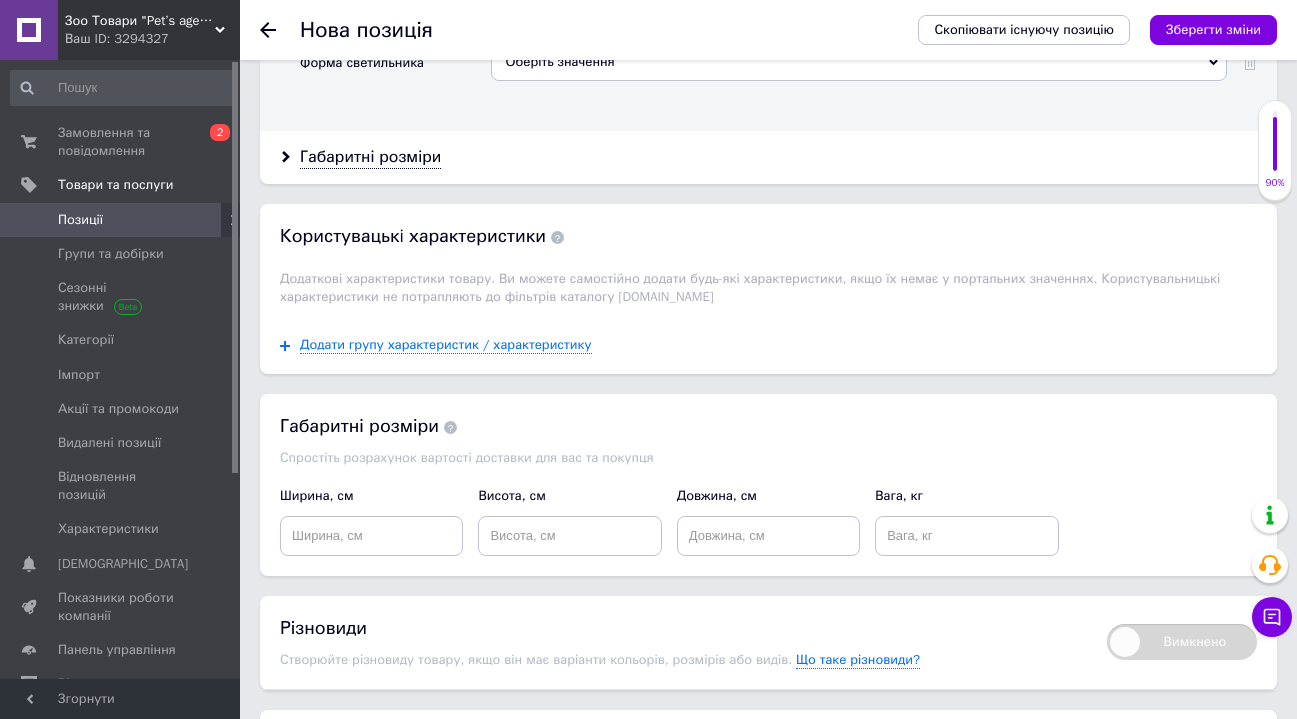 scroll, scrollTop: 4114, scrollLeft: 0, axis: vertical 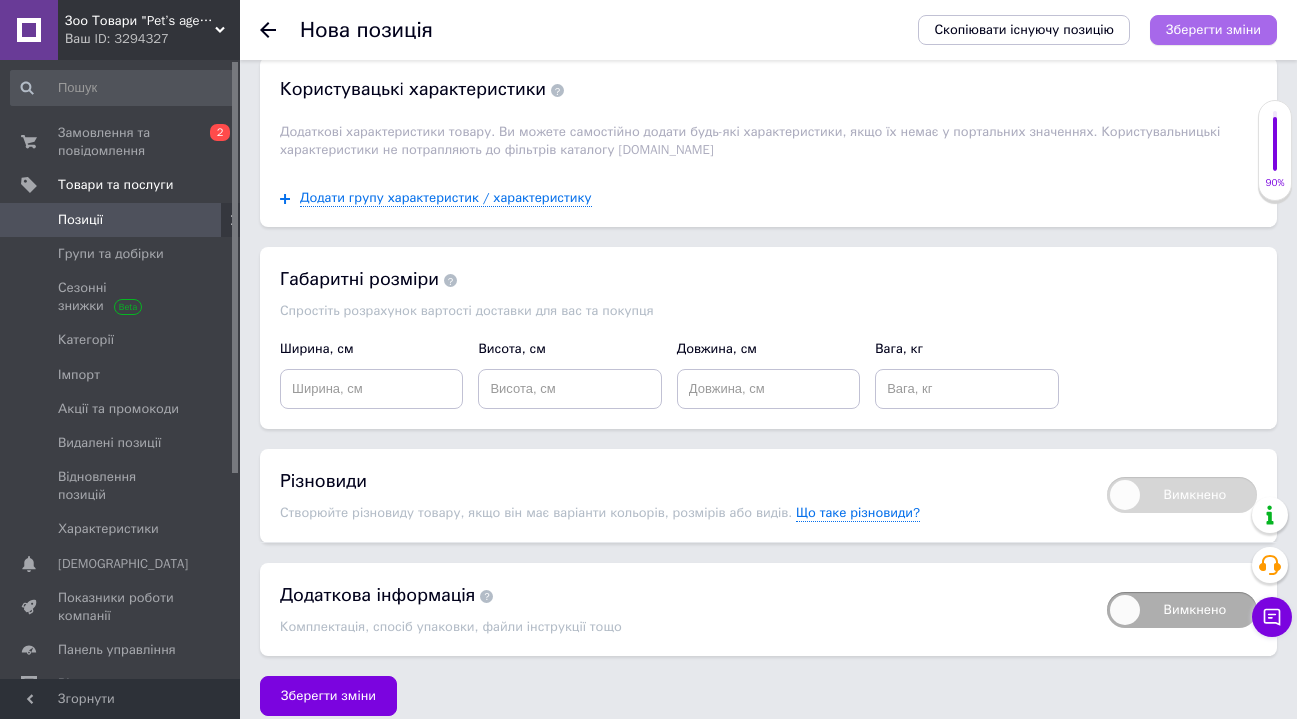 click on "Зберегти зміни" at bounding box center [1213, 29] 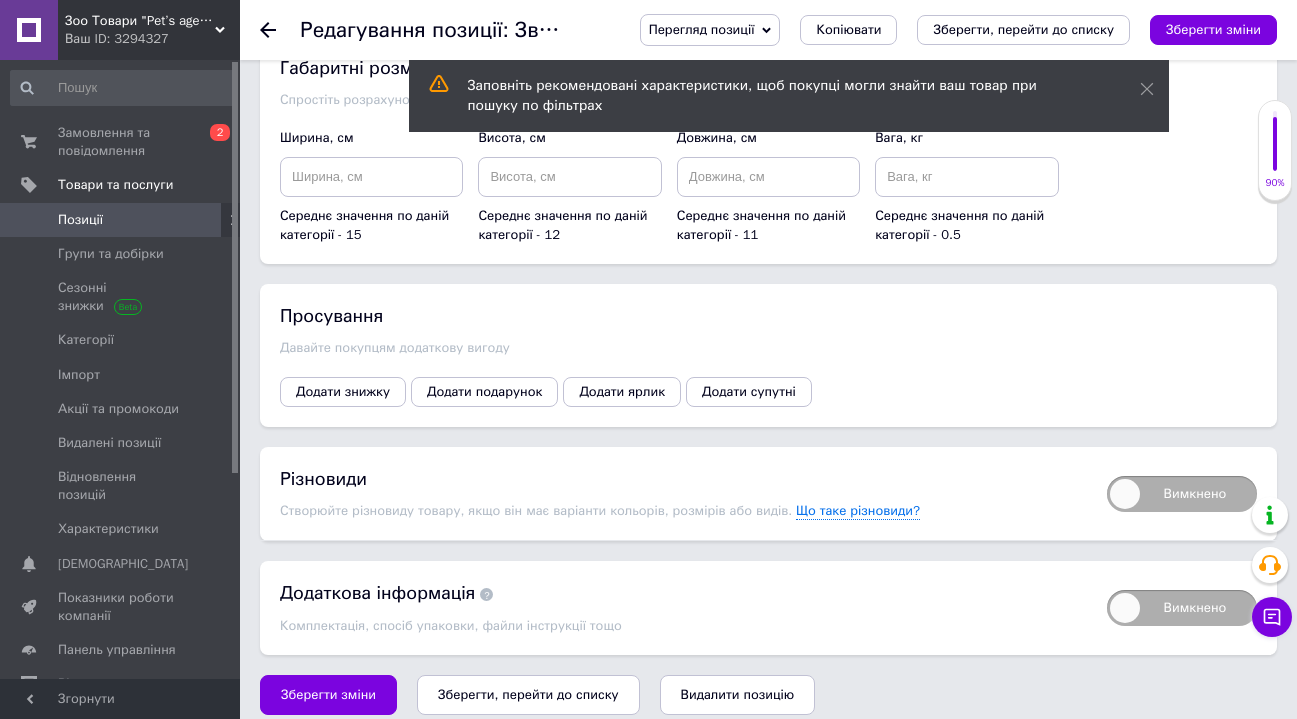scroll, scrollTop: 2573, scrollLeft: 0, axis: vertical 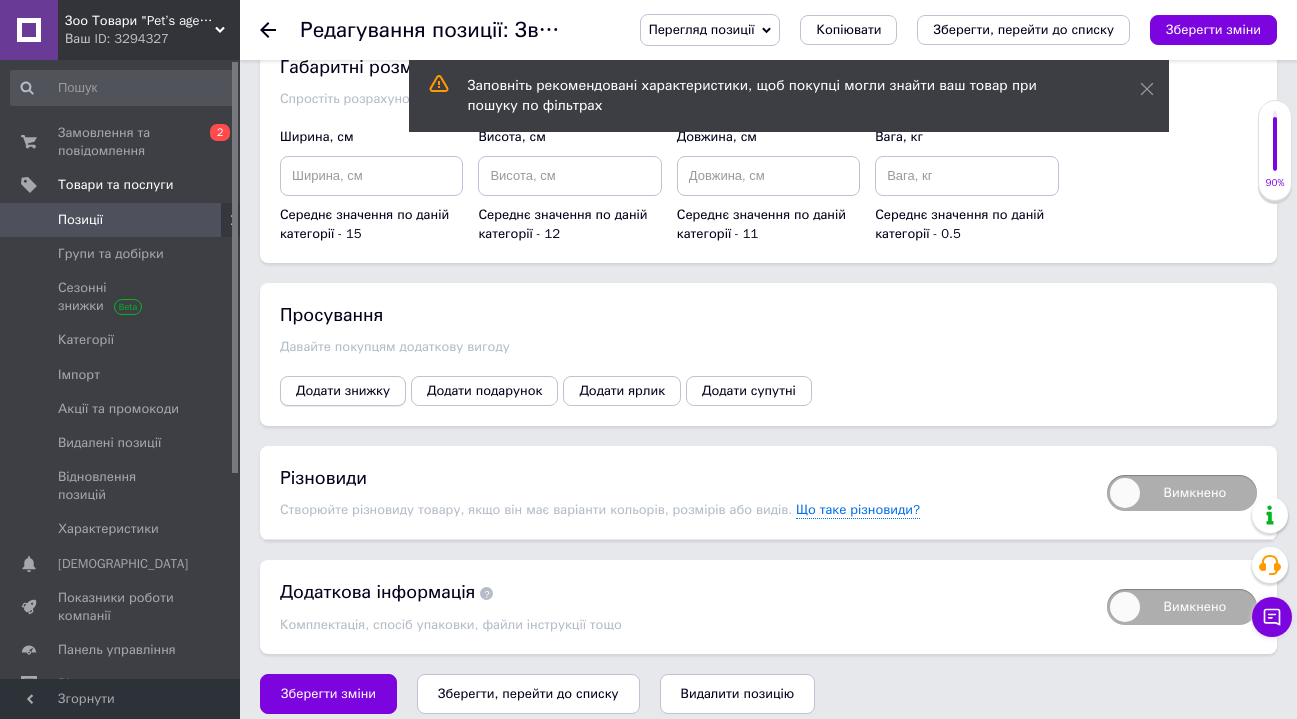 click on "Додати знижку" at bounding box center (343, 391) 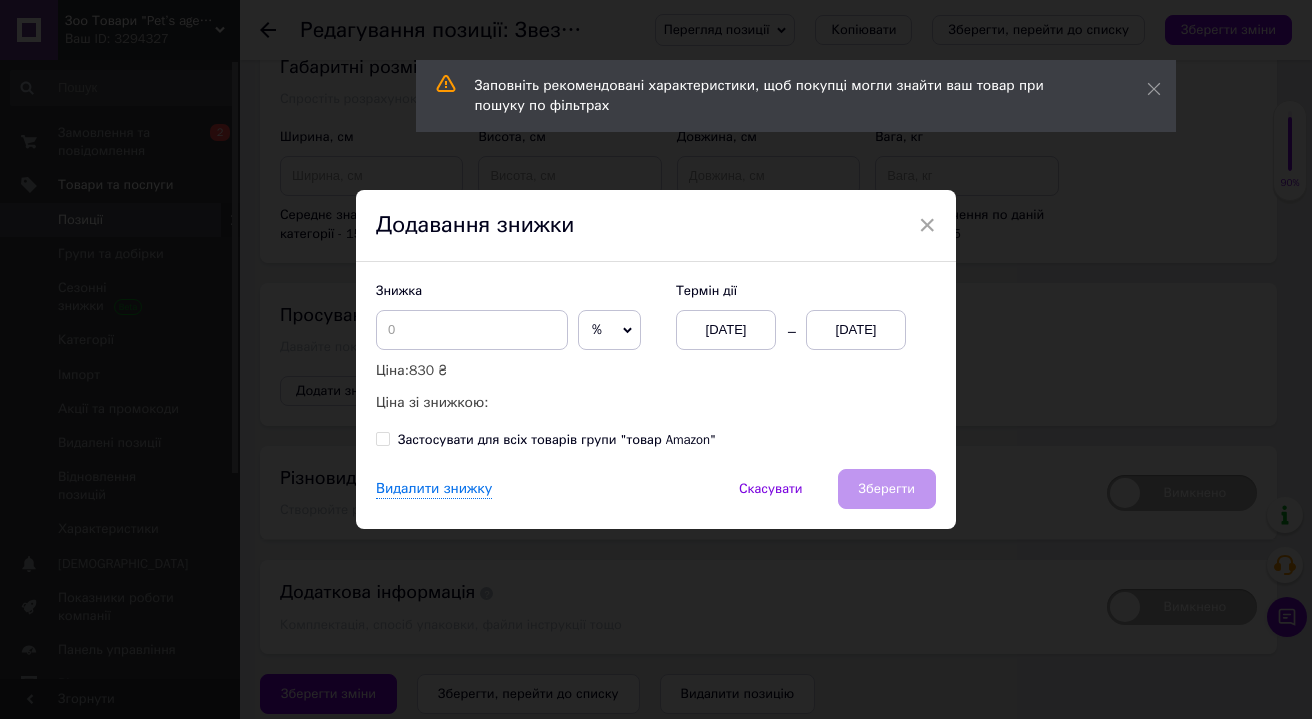 click on "[DATE]" at bounding box center [856, 330] 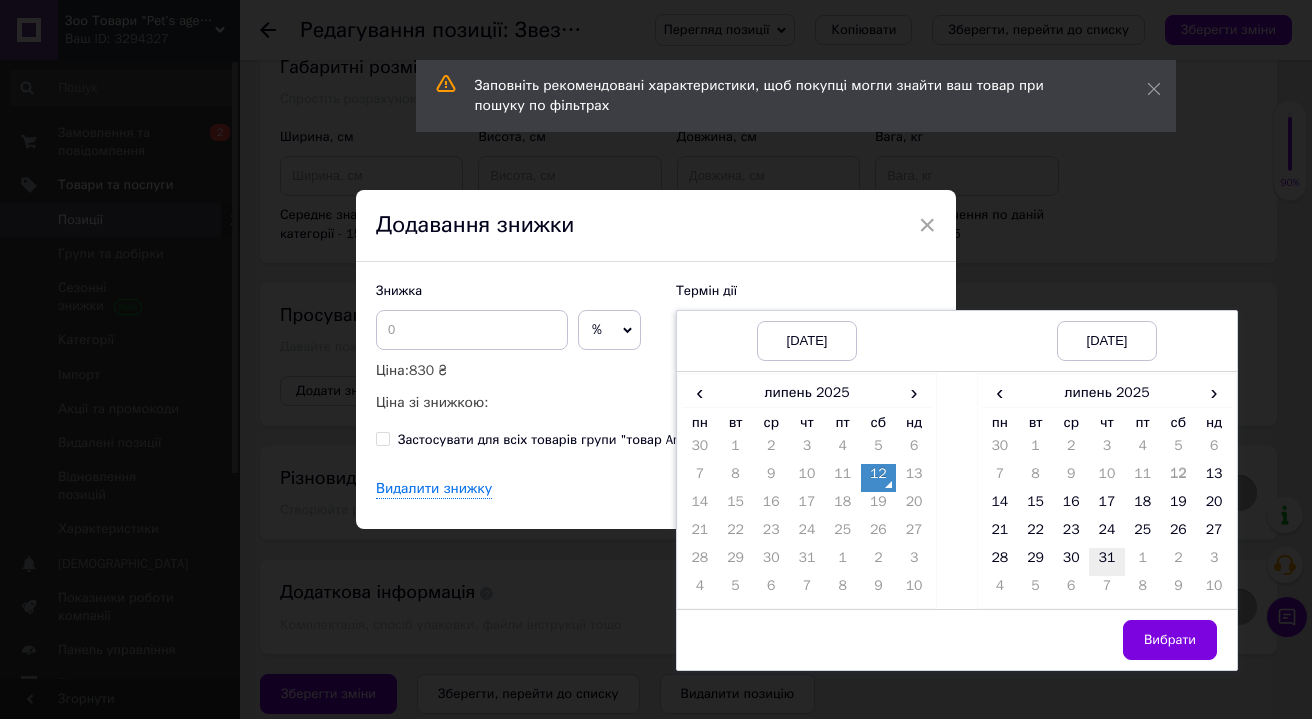 click on "31" at bounding box center (1107, 562) 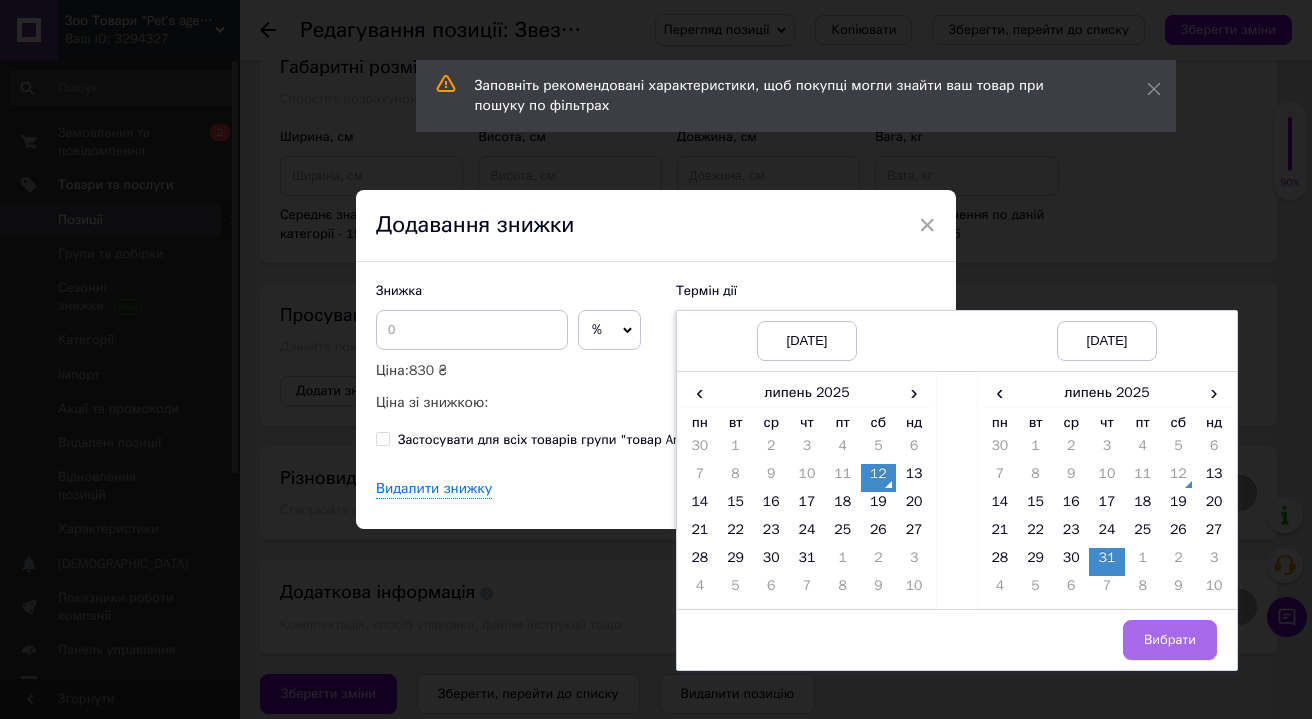 click on "Вибрати" at bounding box center (1170, 640) 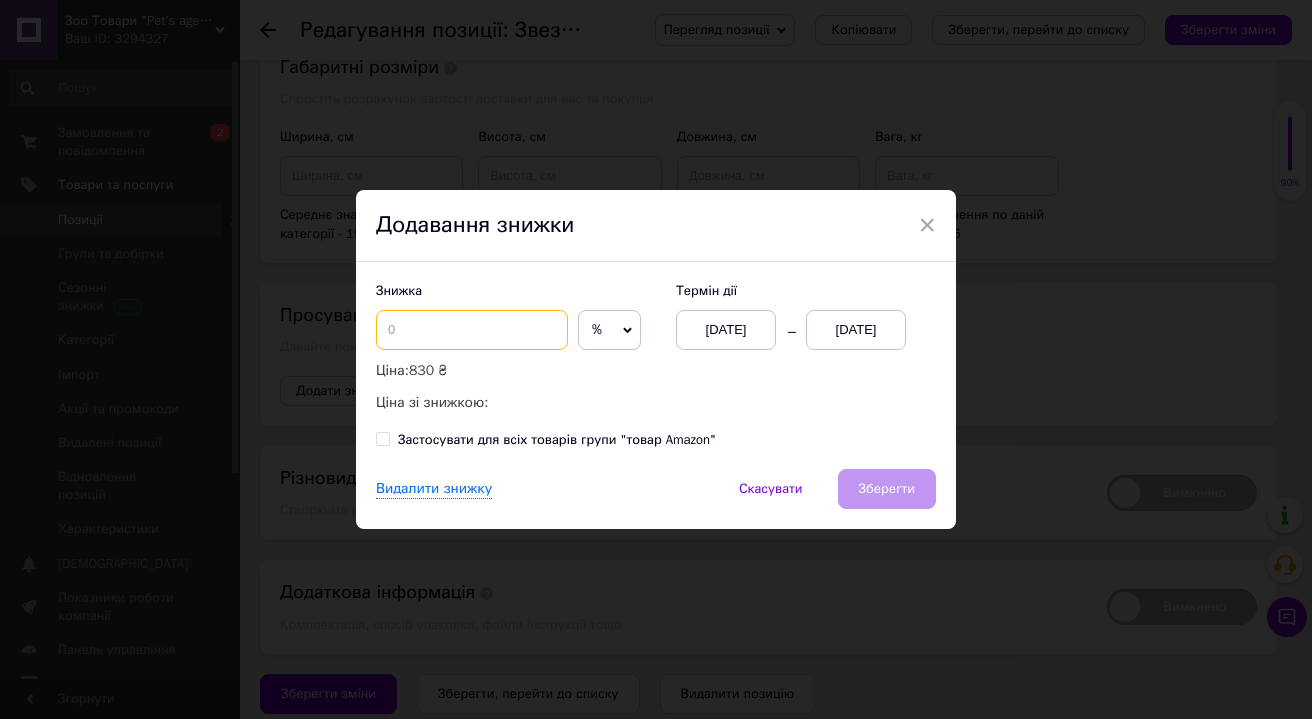 click at bounding box center (472, 330) 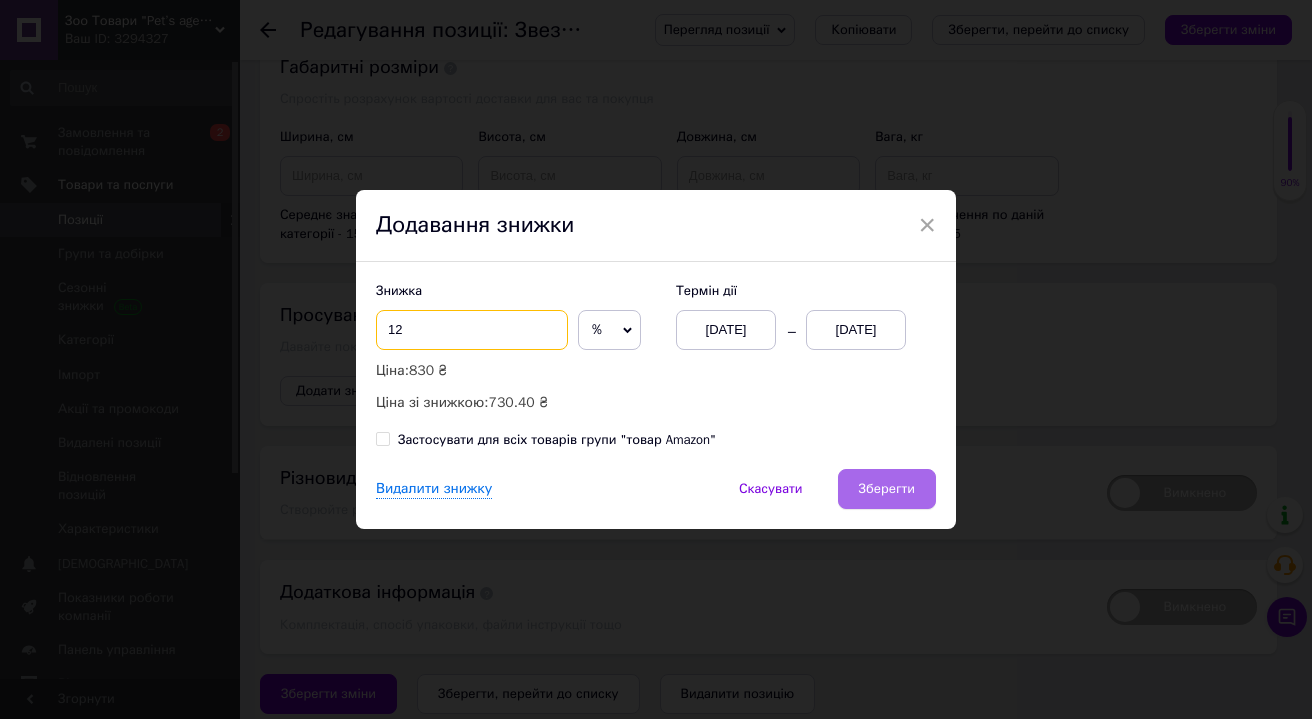 type on "12" 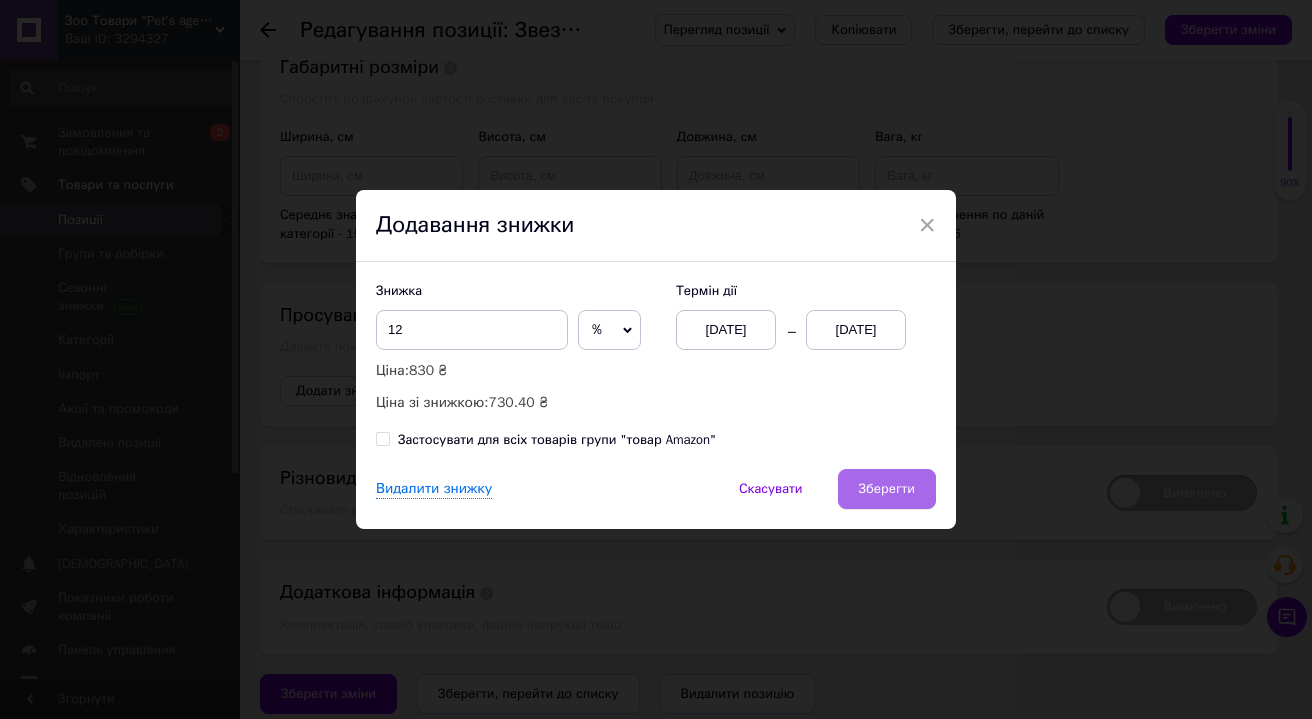 click on "Зберегти" at bounding box center (887, 489) 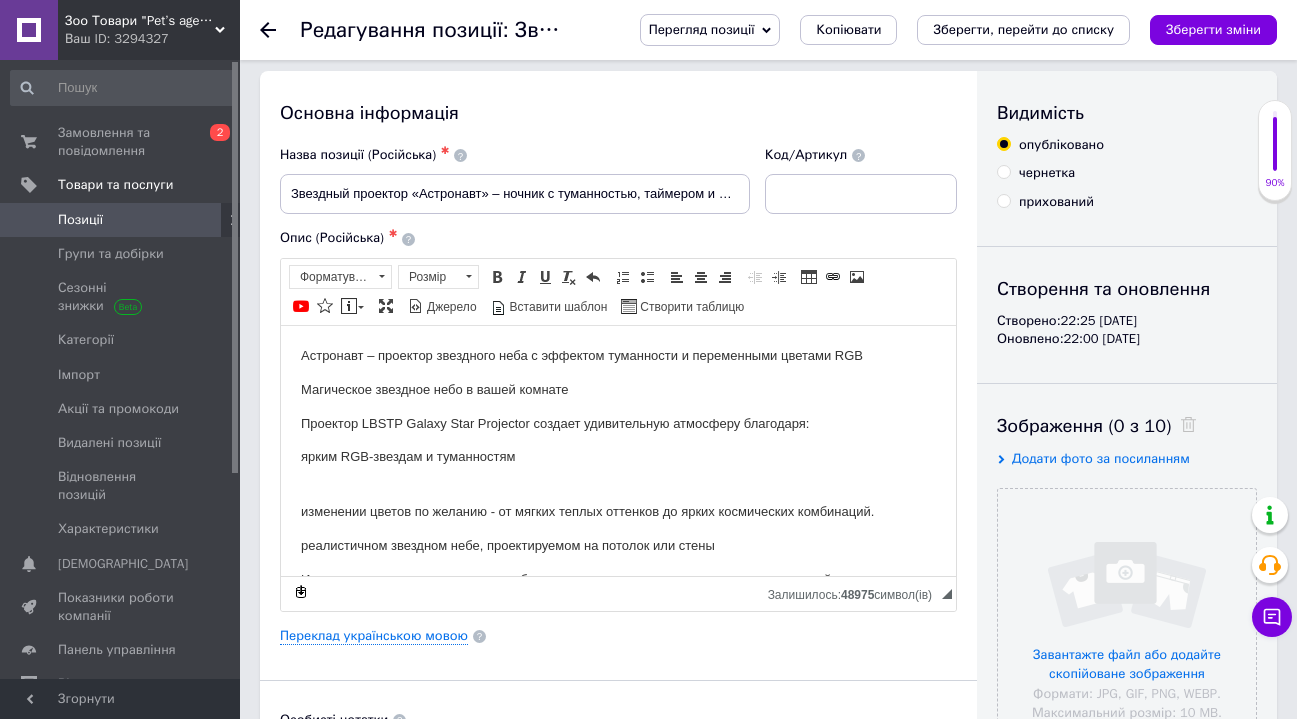 scroll, scrollTop: 0, scrollLeft: 0, axis: both 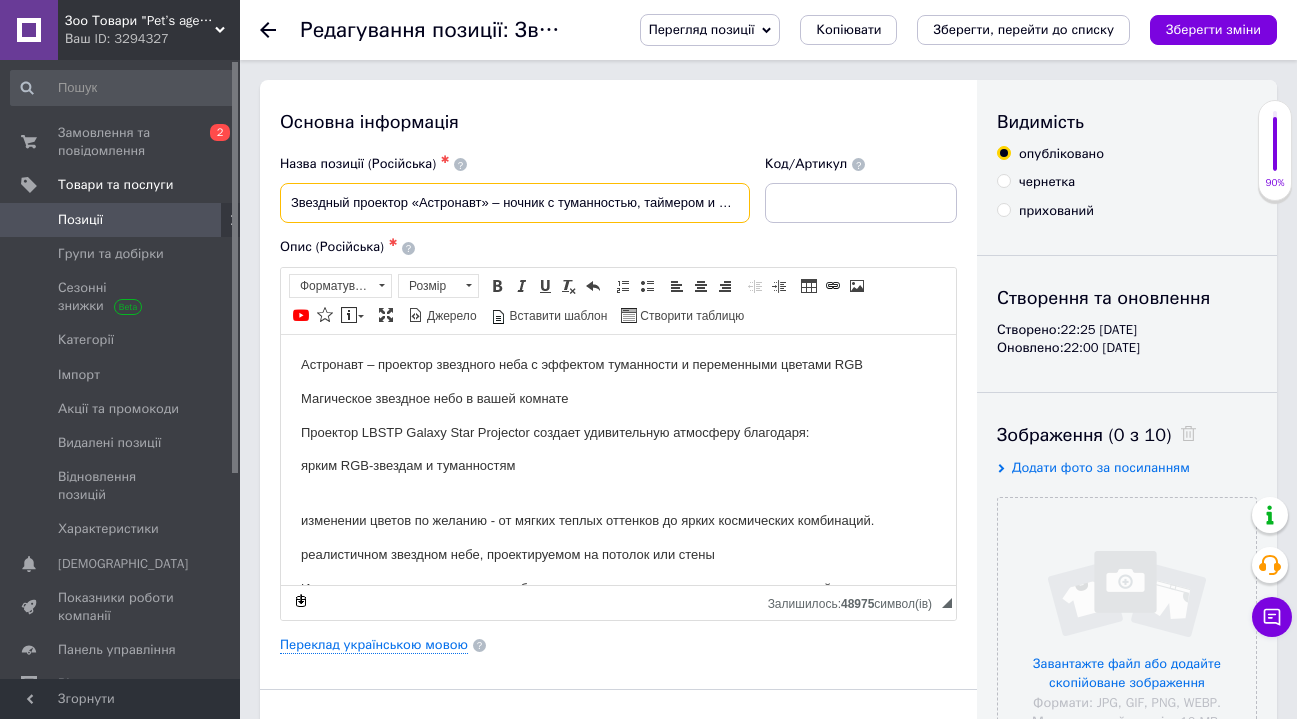 click on "Звездный проектор «Астронавт» – ночник с туманностью, таймером и пультом для детей и взрослых" at bounding box center [515, 203] 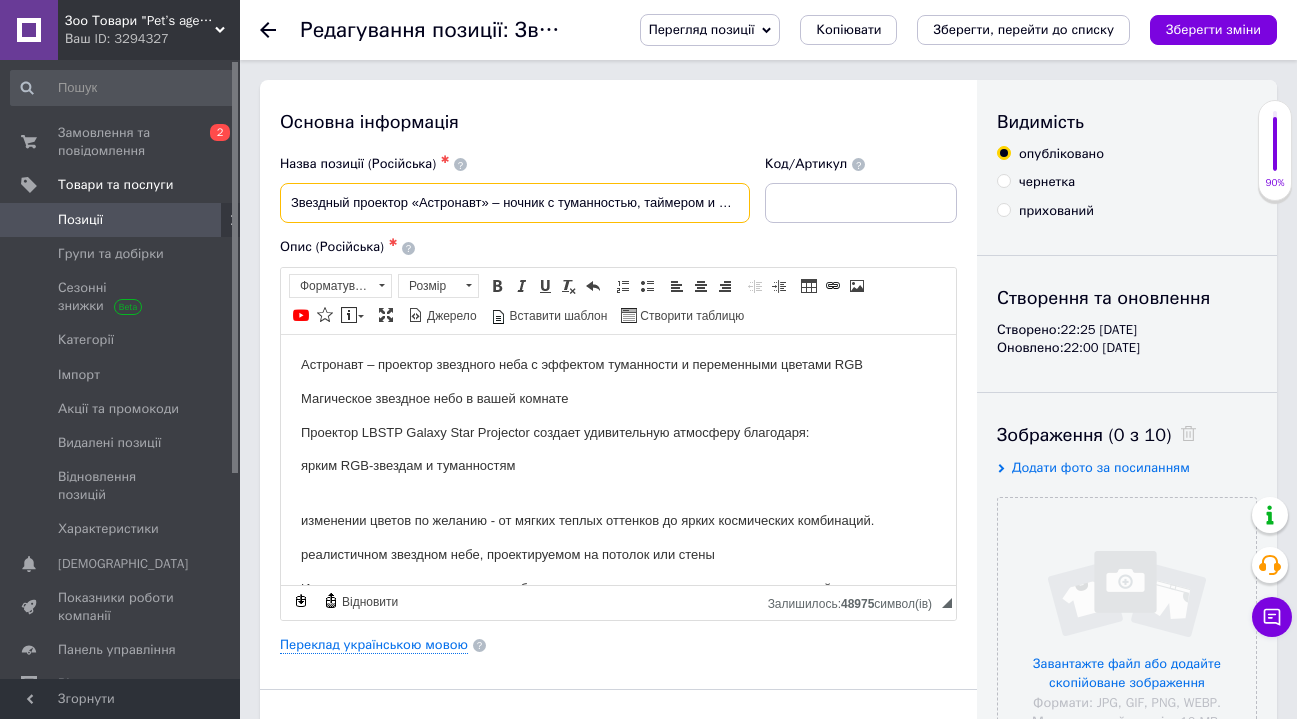 scroll, scrollTop: 4, scrollLeft: 0, axis: vertical 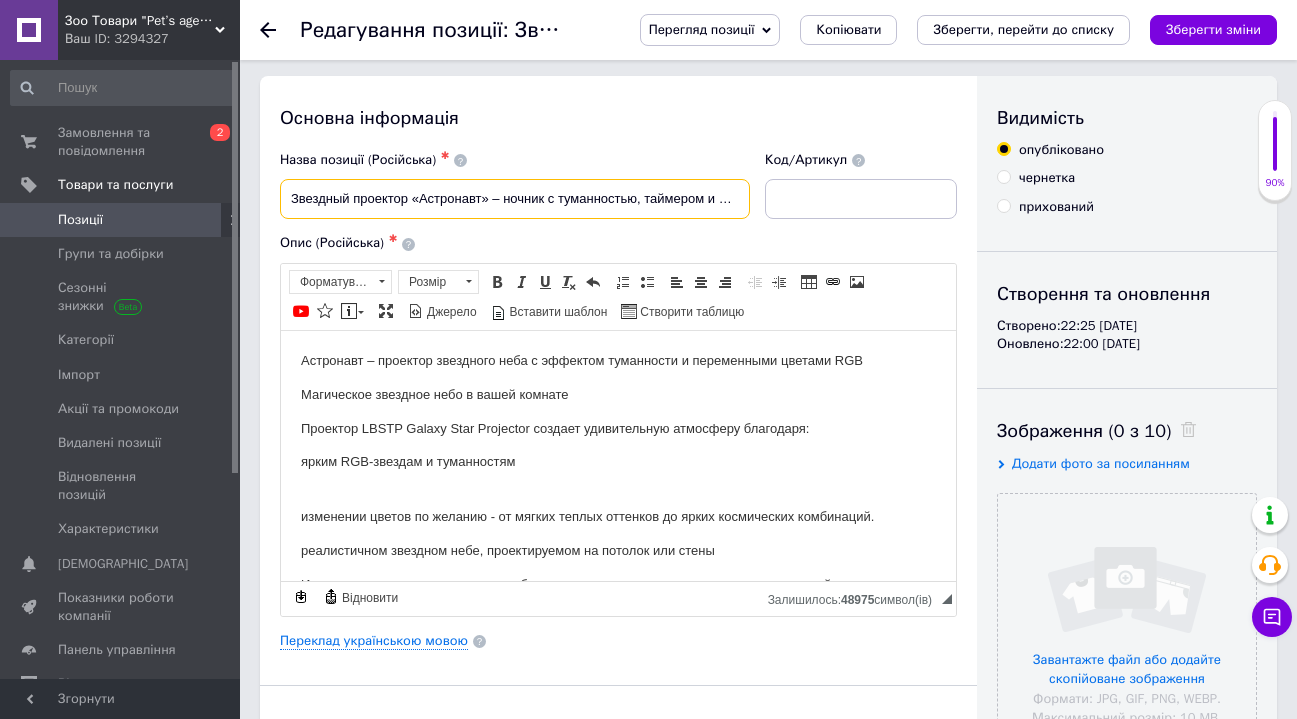 click on "Звездный проектор «Астронавт» – ночник с туманностью, таймером и пультом для детей и взрослых" at bounding box center (515, 199) 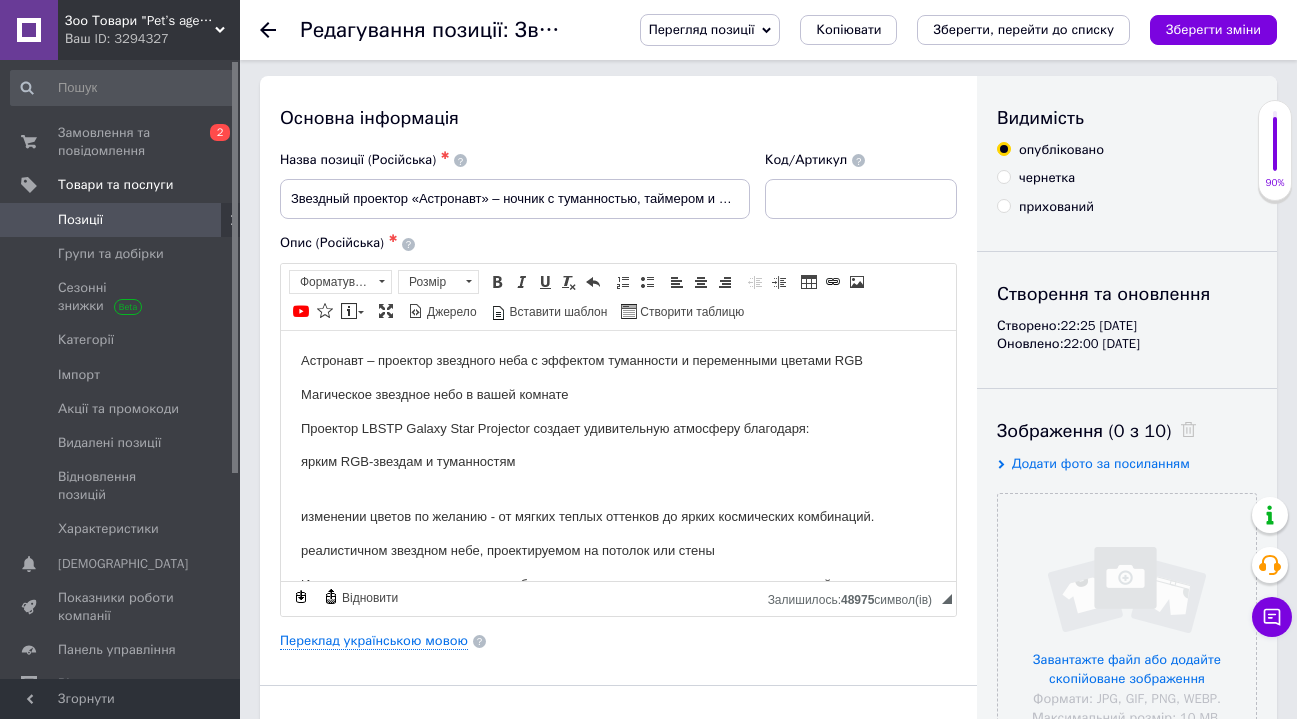 click on "Позиції" at bounding box center (80, 220) 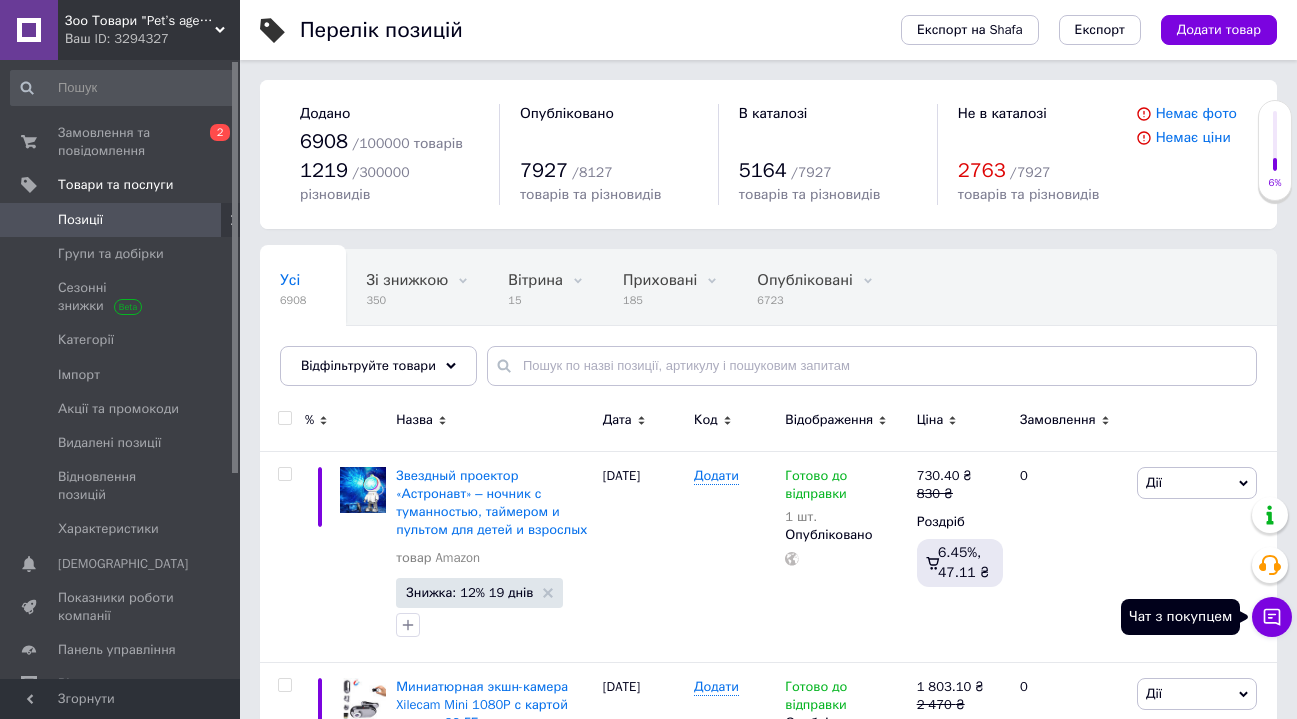 click 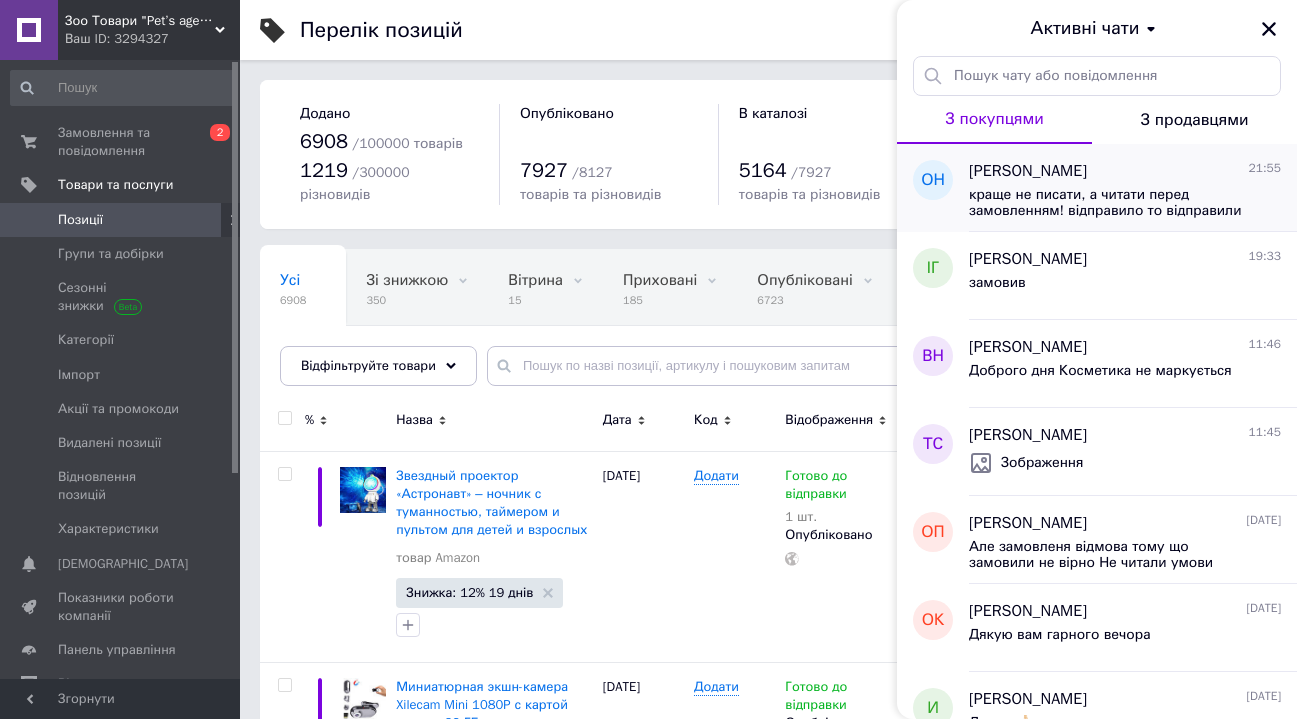 click on "краще не писати, а читати перед замовленням!
відправило то відправили
Гарних вихідних" at bounding box center [1111, 203] 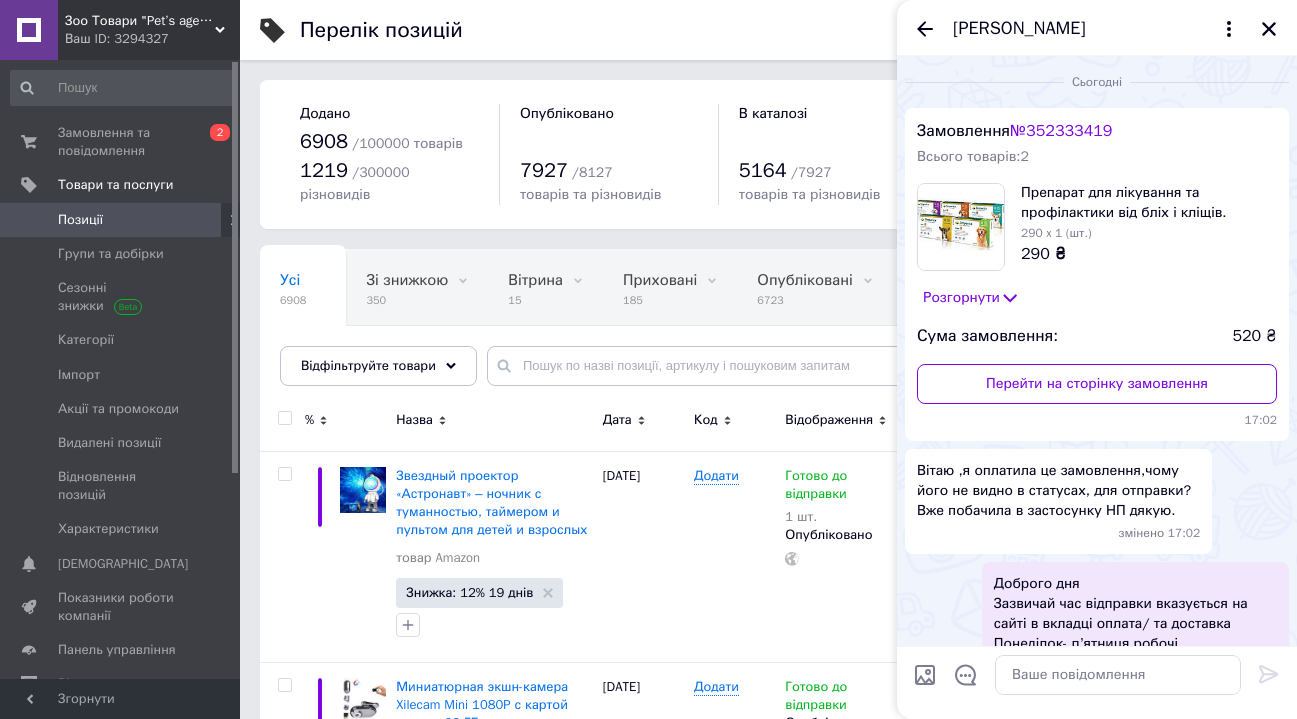 scroll, scrollTop: 775, scrollLeft: 0, axis: vertical 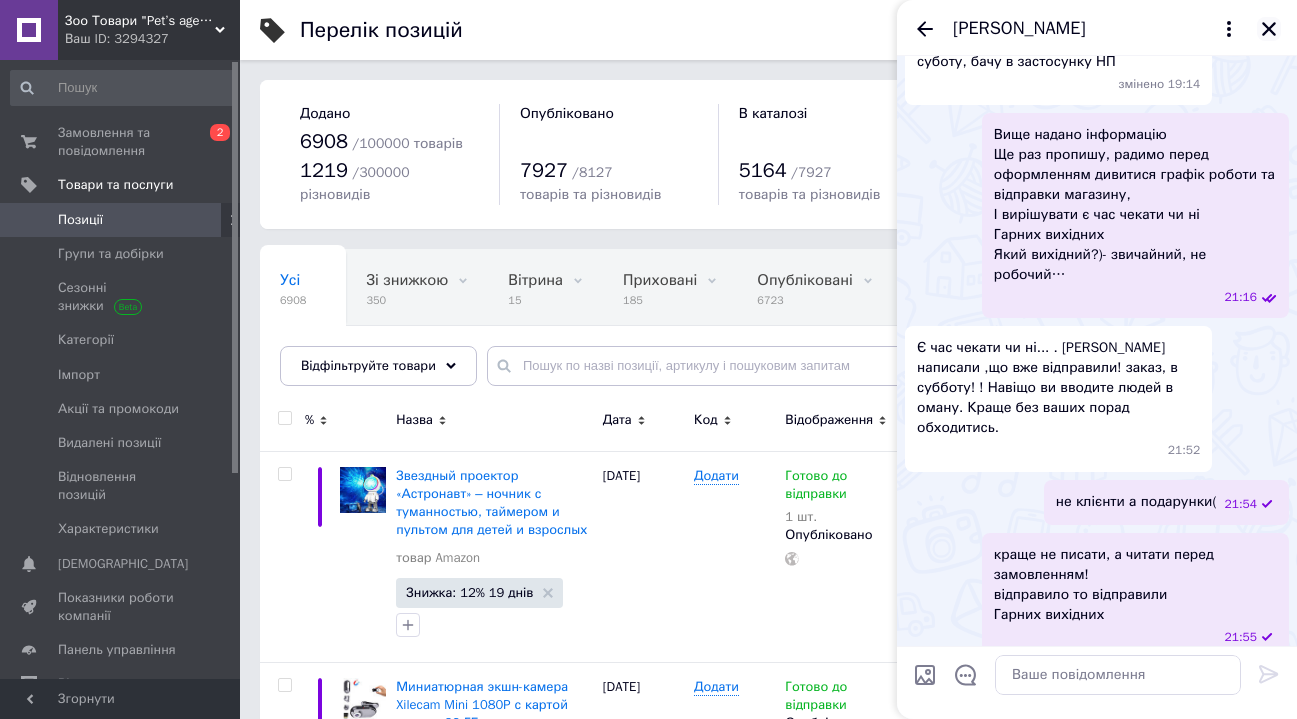 click 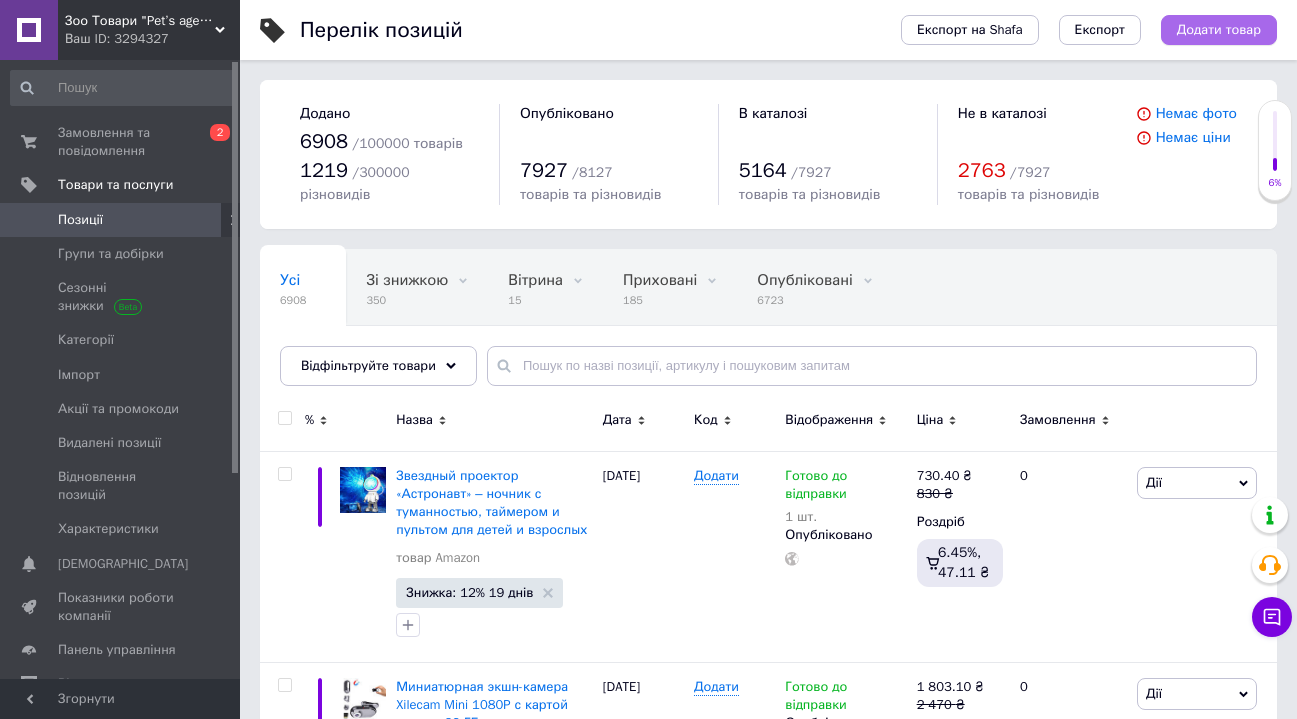 click on "Додати товар" at bounding box center (1219, 30) 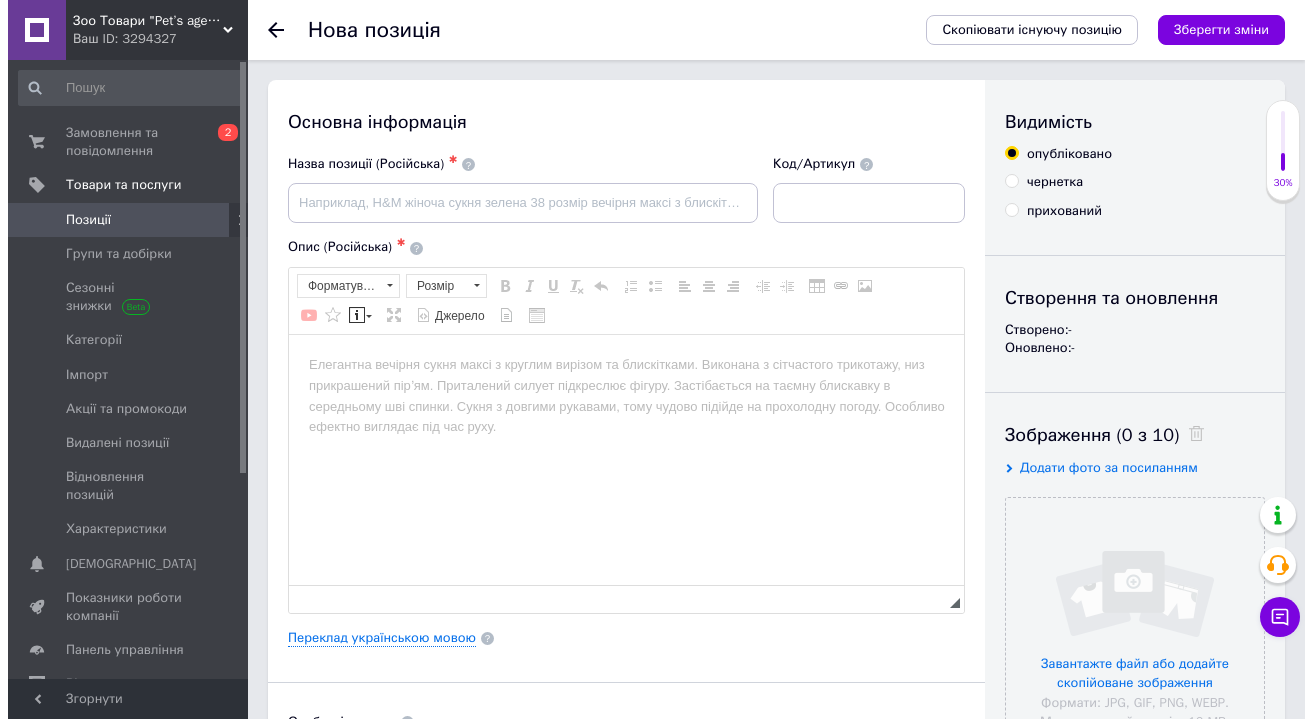 scroll, scrollTop: 0, scrollLeft: 0, axis: both 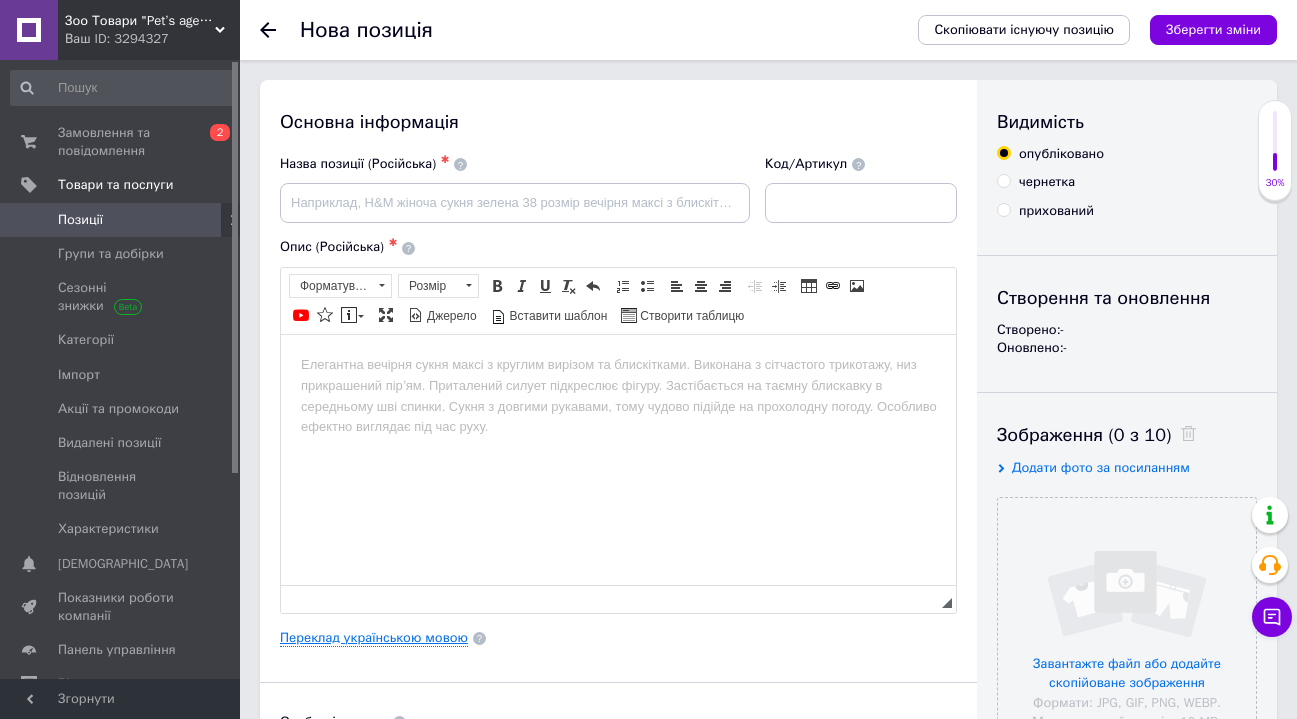 click on "Переклад українською мовою" at bounding box center (374, 638) 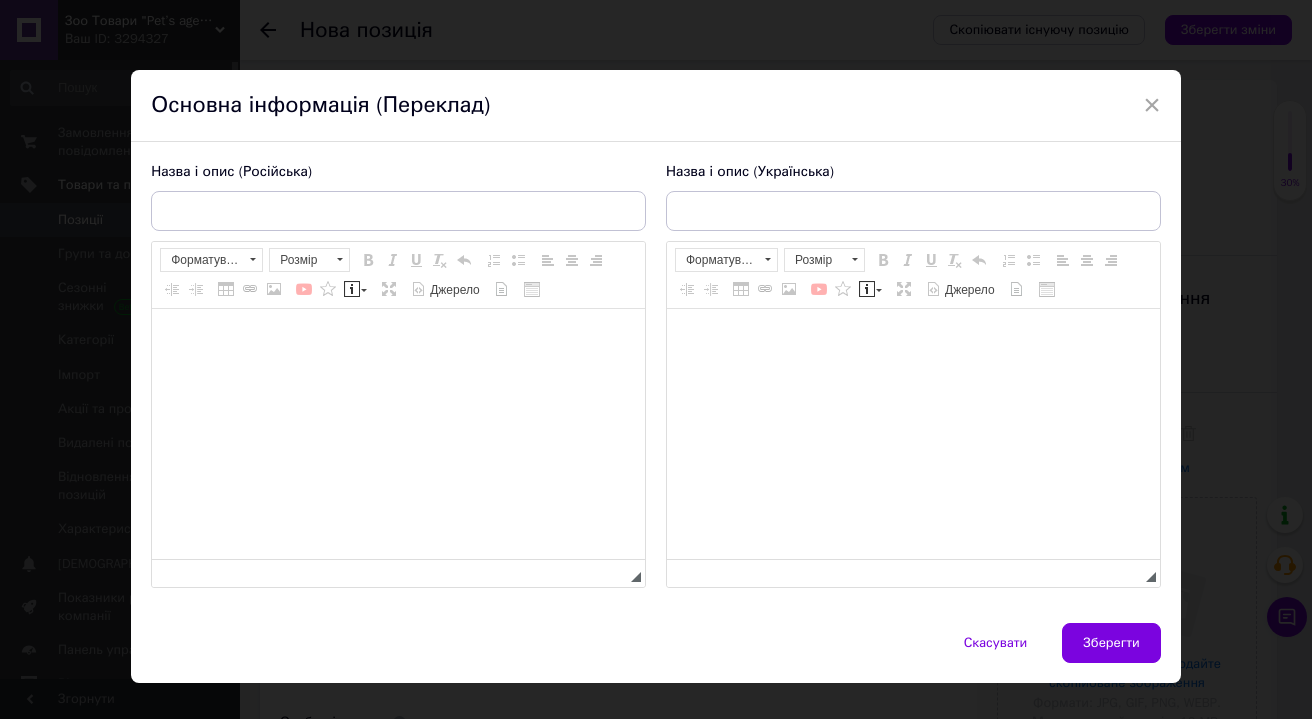 scroll, scrollTop: 0, scrollLeft: 0, axis: both 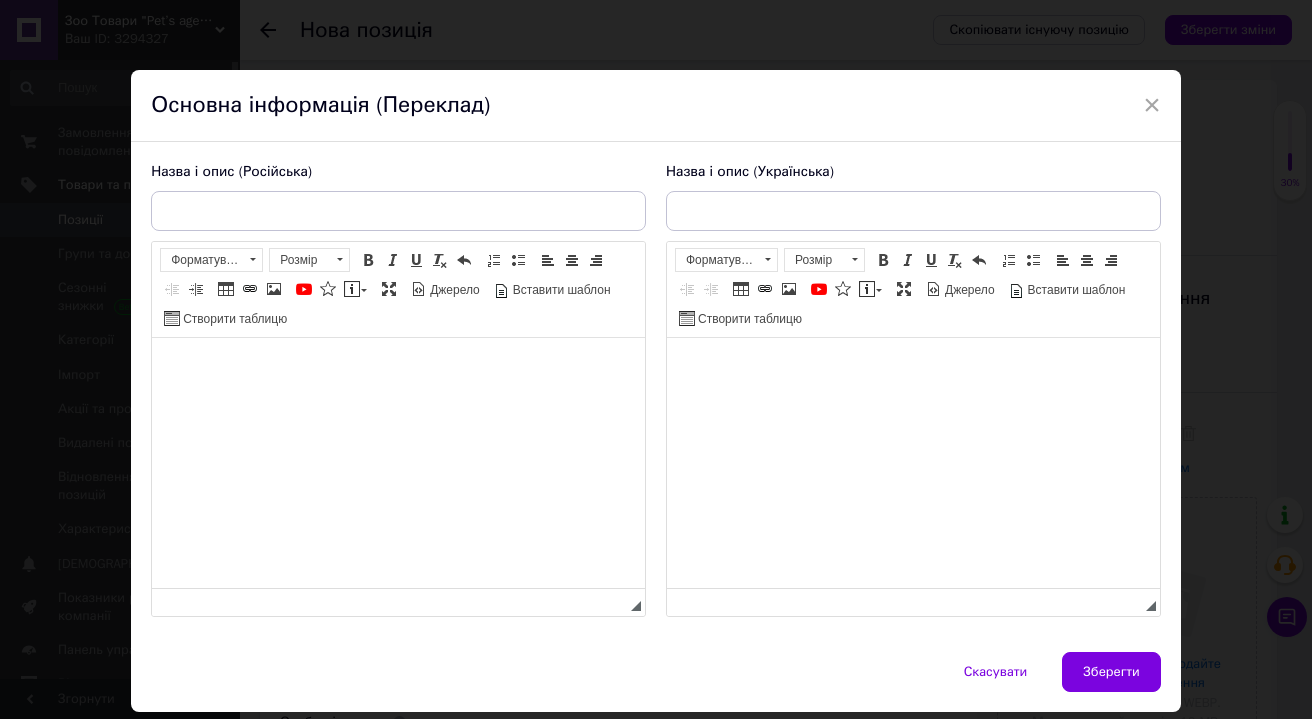 click at bounding box center [913, 368] 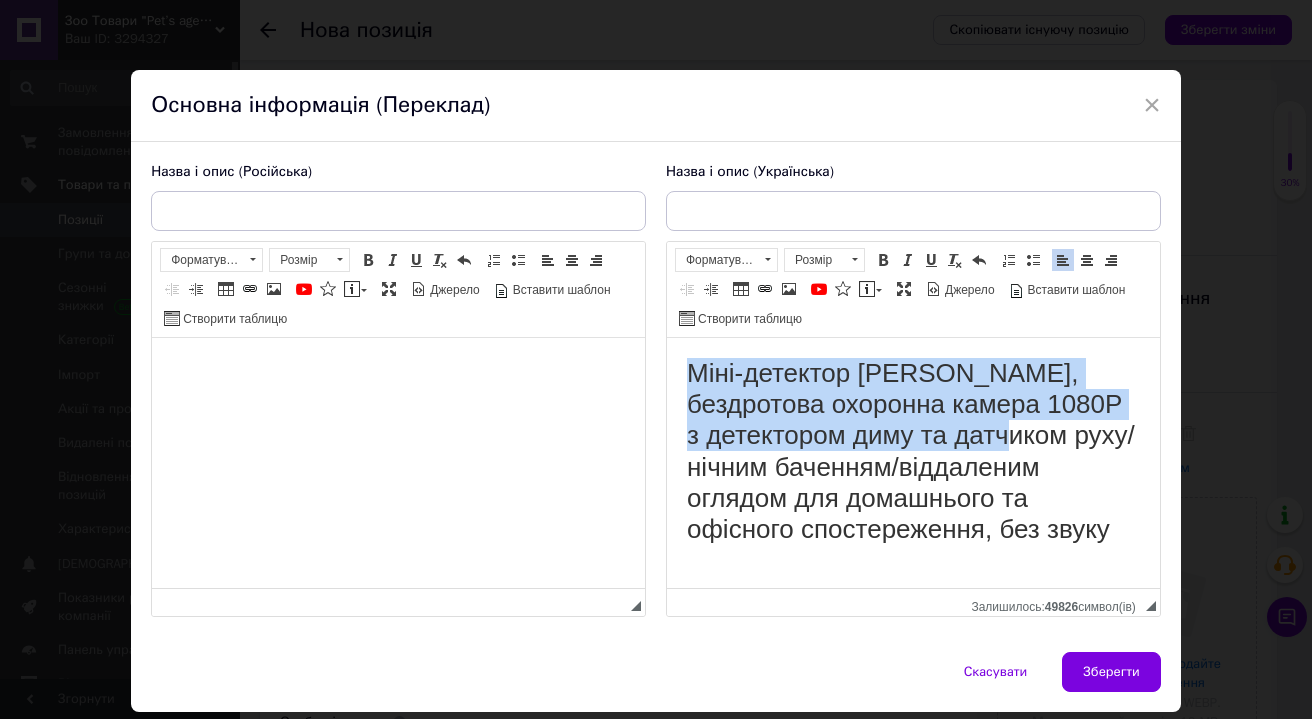 drag, startPoint x: 1121, startPoint y: 432, endPoint x: 692, endPoint y: 367, distance: 433.8963 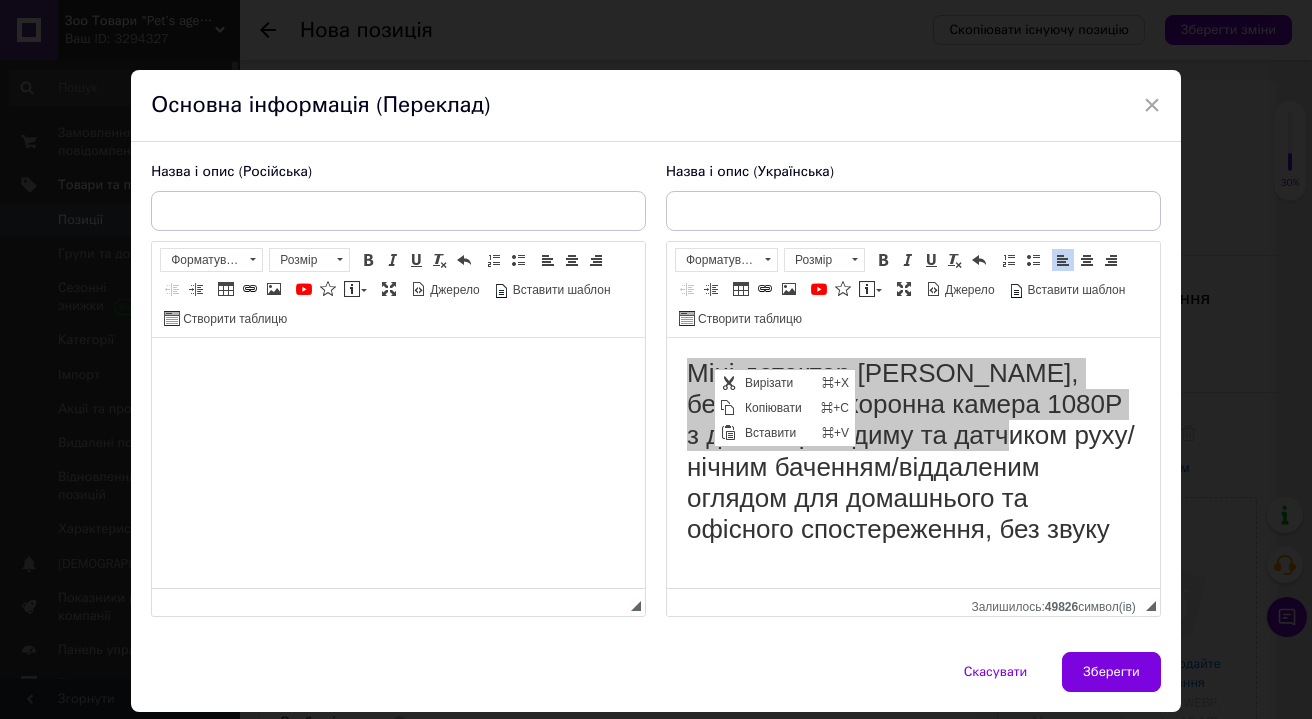 scroll, scrollTop: 0, scrollLeft: 0, axis: both 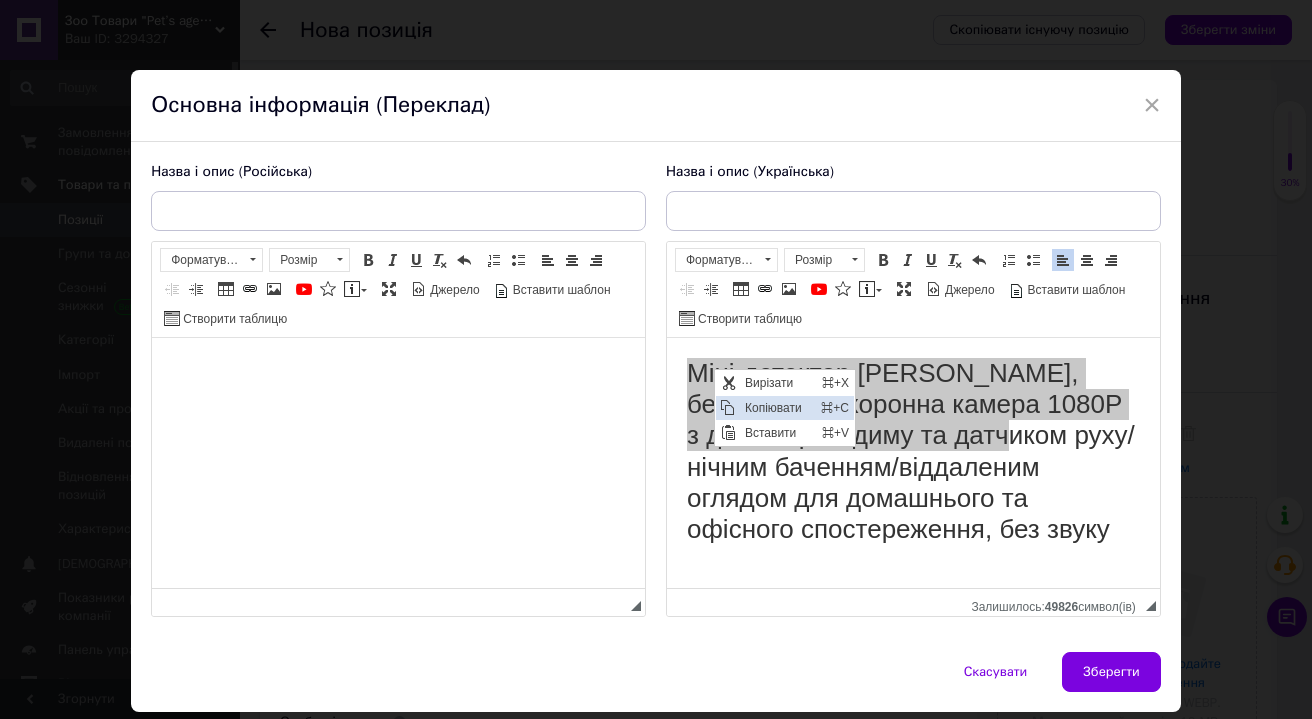 drag, startPoint x: 762, startPoint y: 413, endPoint x: 819, endPoint y: 439, distance: 62.649822 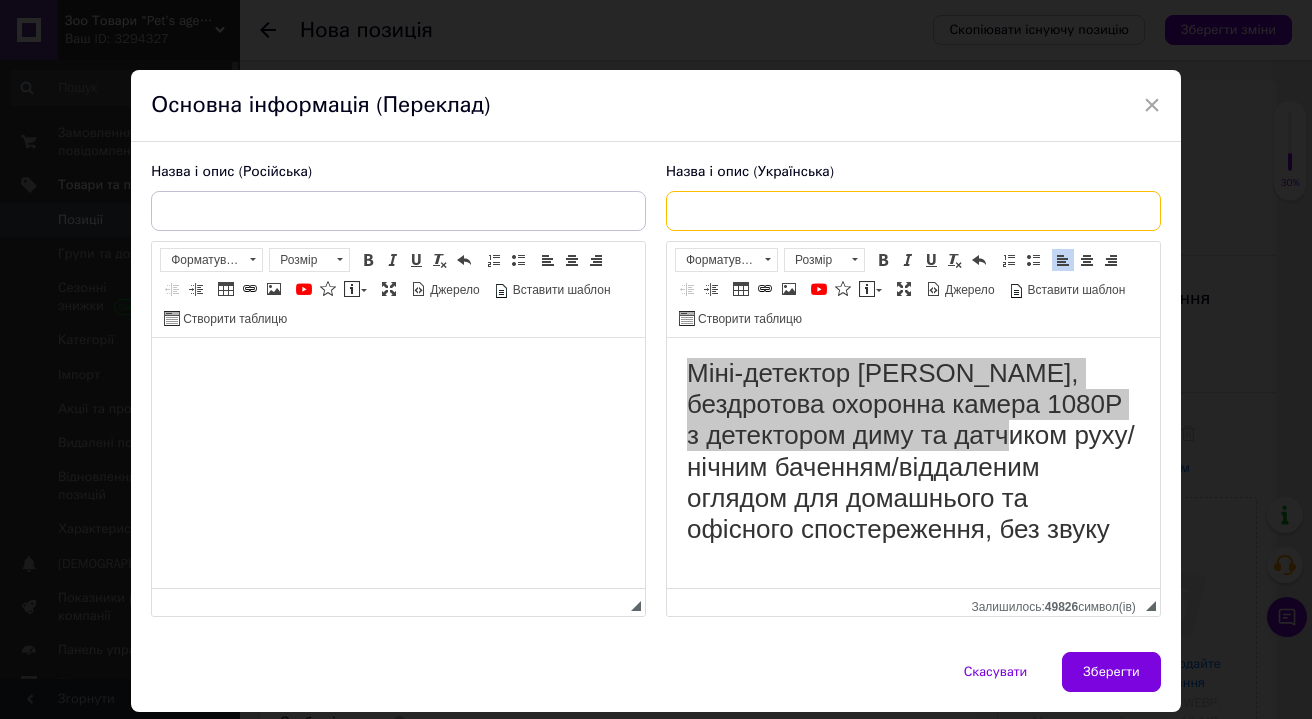 click at bounding box center [913, 211] 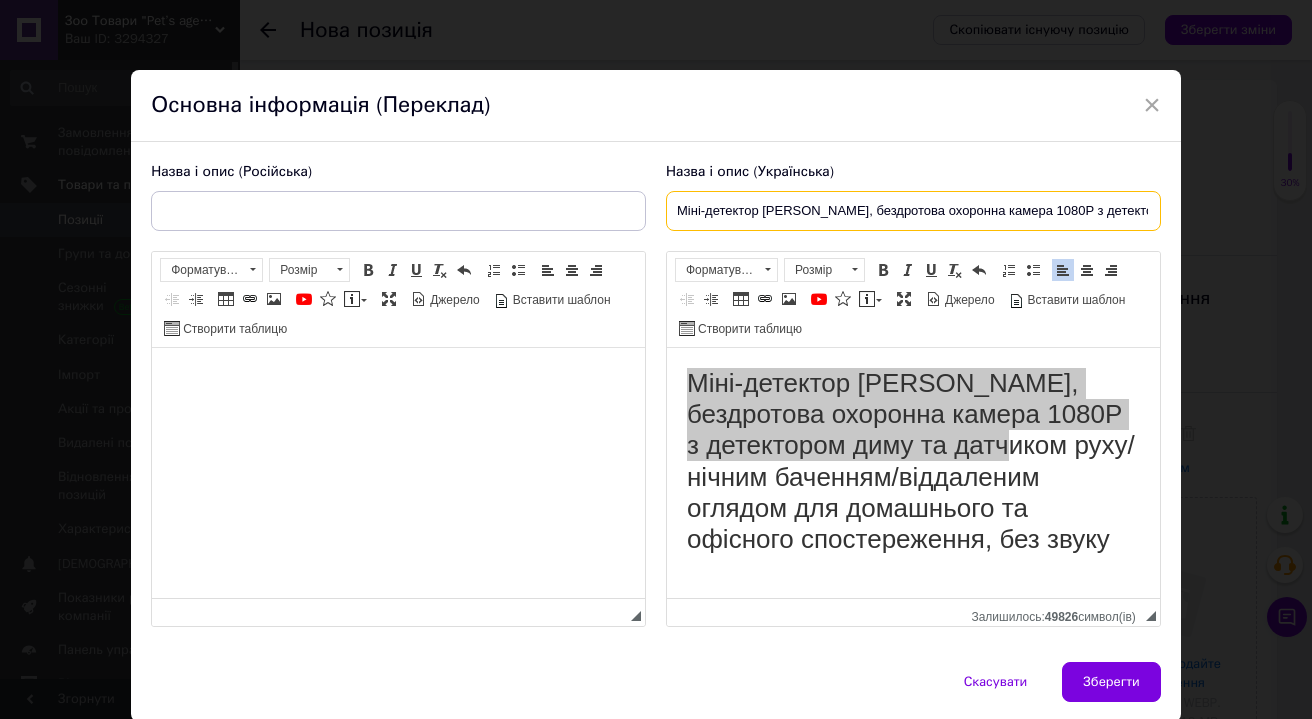 drag, startPoint x: 734, startPoint y: 207, endPoint x: 619, endPoint y: 204, distance: 115.03912 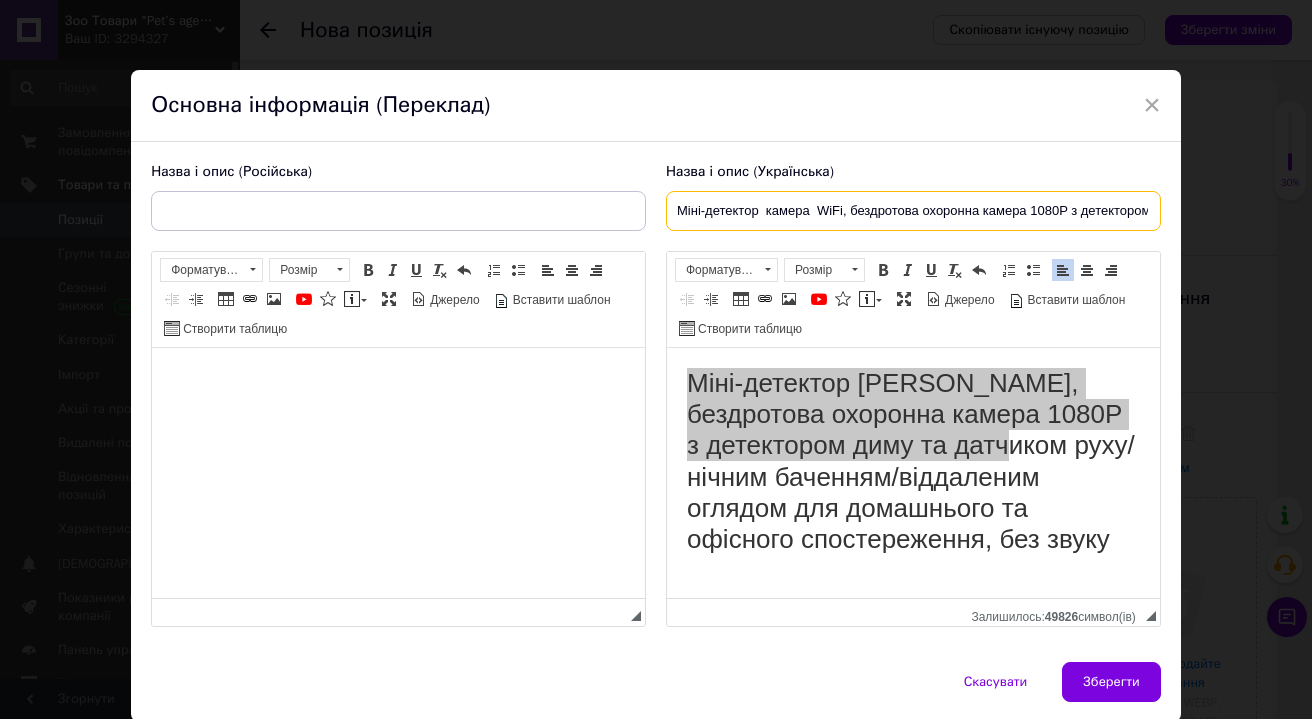 drag, startPoint x: 671, startPoint y: 207, endPoint x: 1178, endPoint y: 220, distance: 507.16663 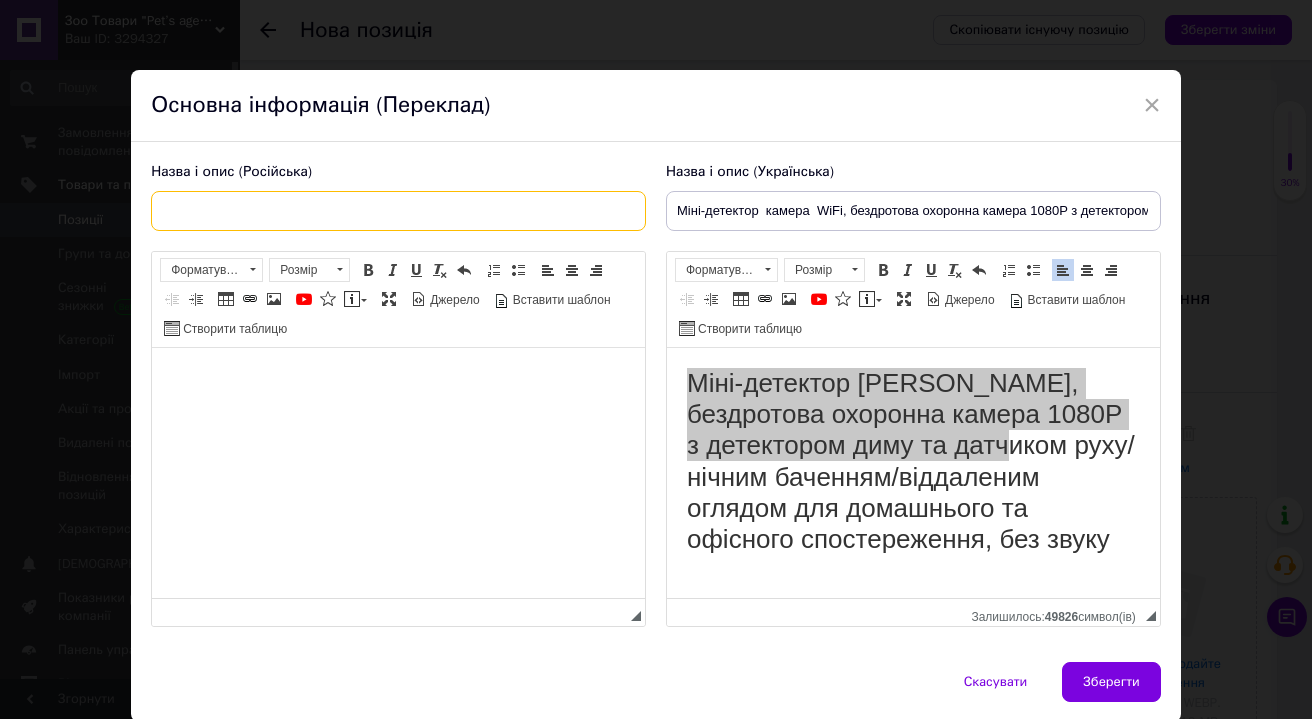 click at bounding box center (398, 211) 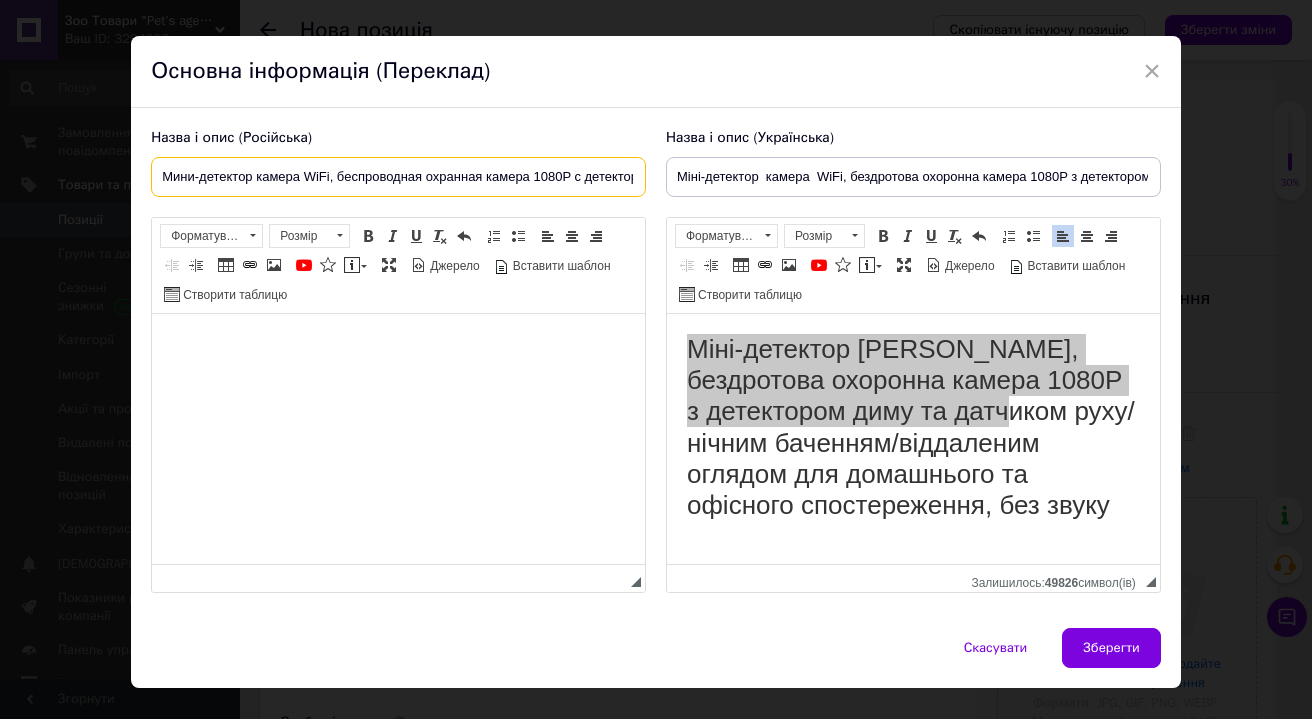 scroll, scrollTop: 72, scrollLeft: 0, axis: vertical 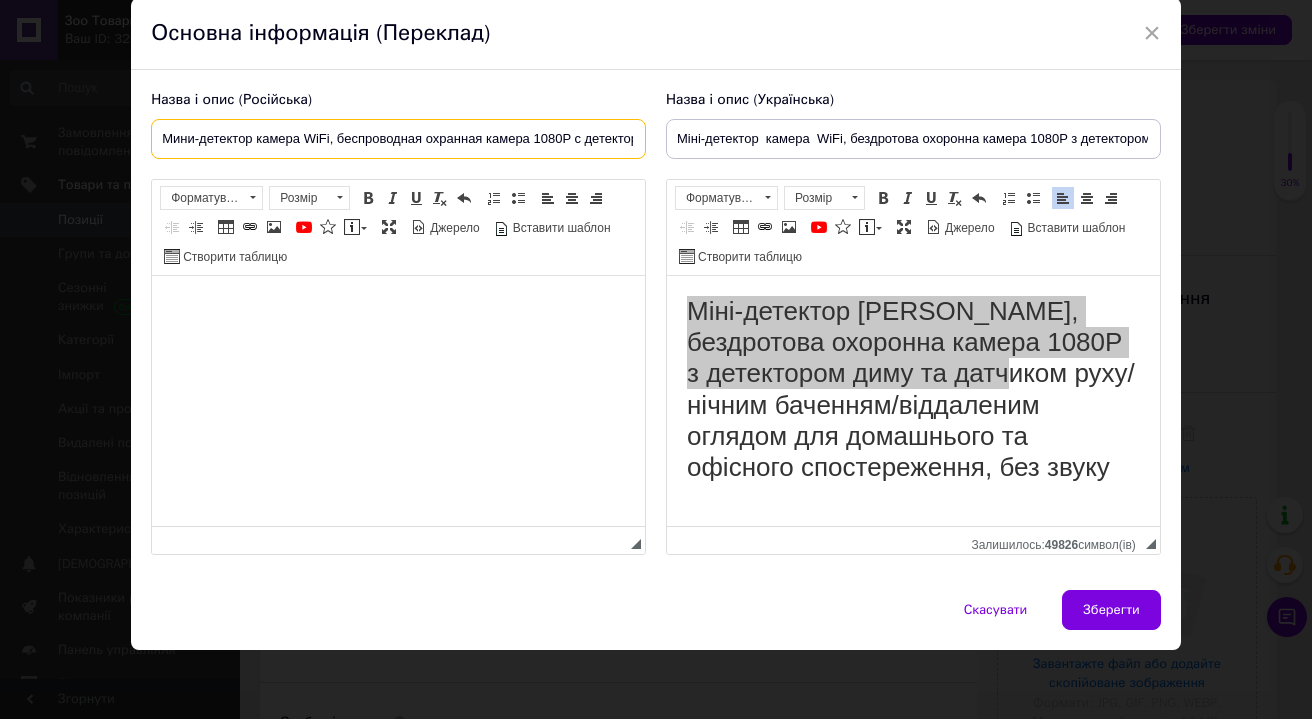 type on "Мини-детектор камера WiFi, беспроводная охранная камера 1080P с детектором дыма и датчиком движения" 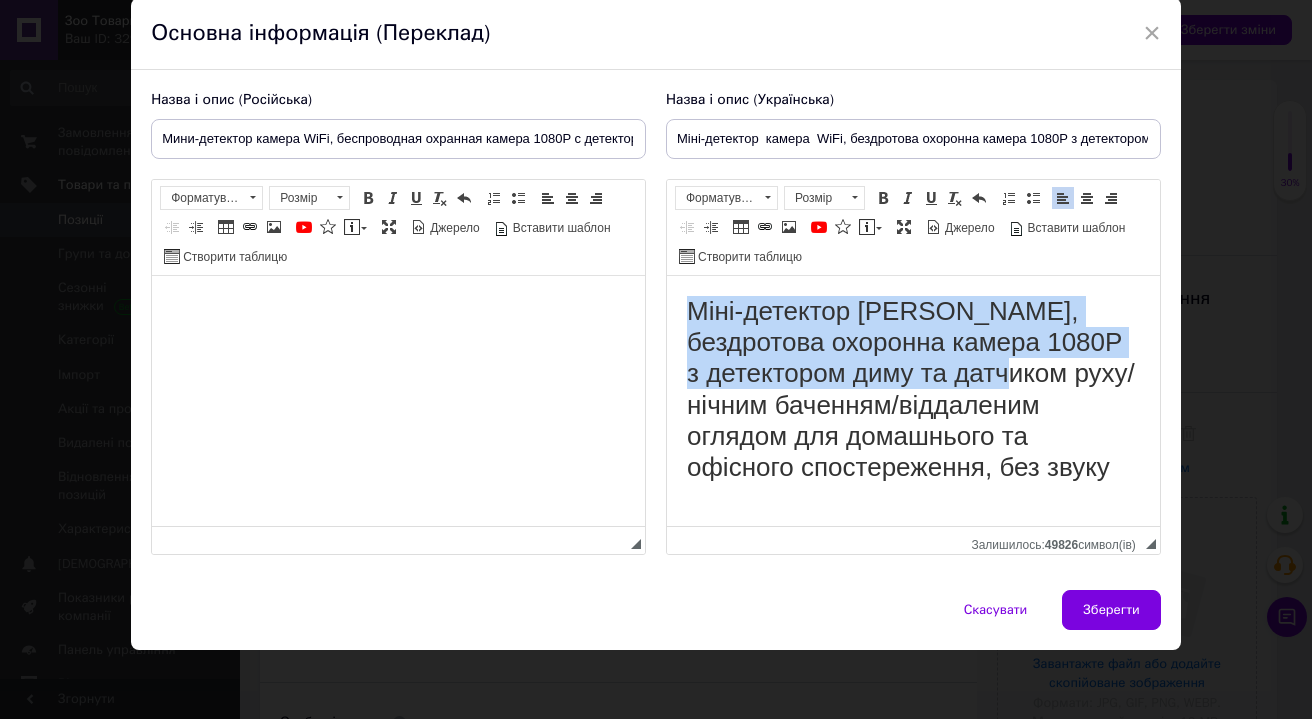 click on "Міні-детектор [PERSON_NAME], бездротова охоронна камера 1080P з детектором диму та датчиком руху/нічним баченням/віддаленим оглядом для домашнього та офісного спостереження, без звуку" at bounding box center (913, 389) 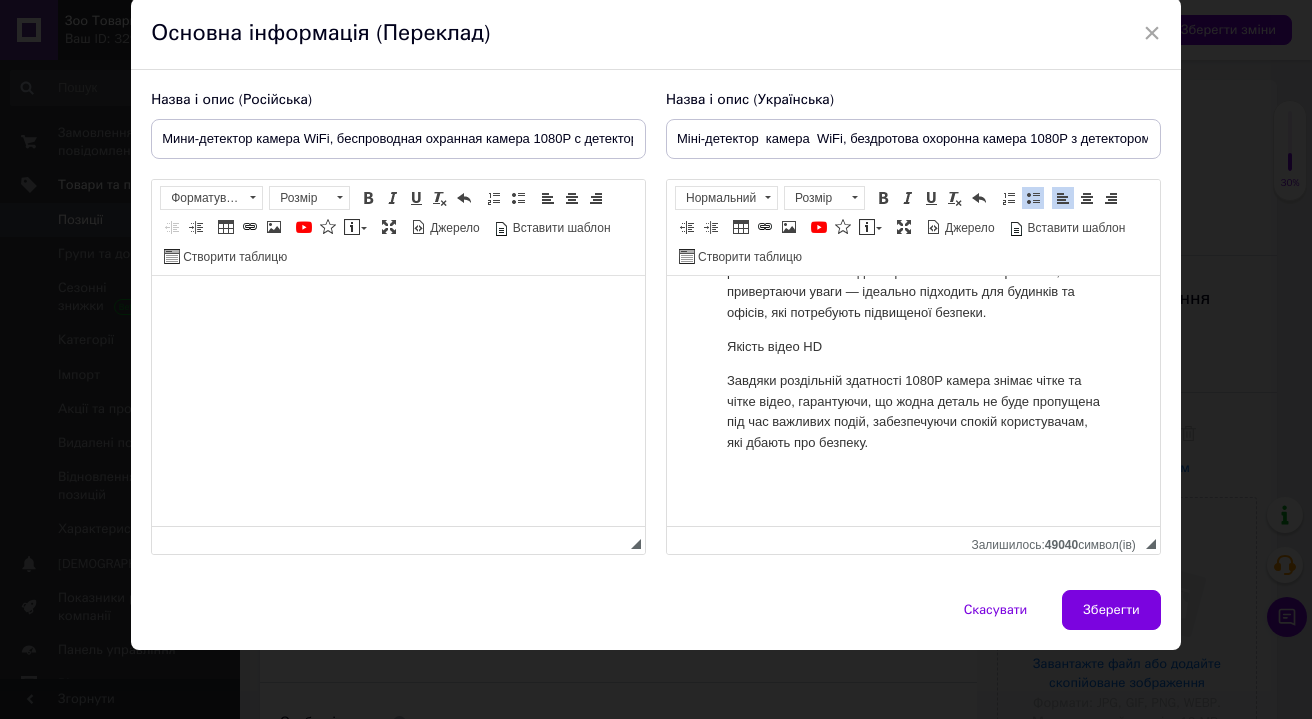 scroll, scrollTop: 599, scrollLeft: 0, axis: vertical 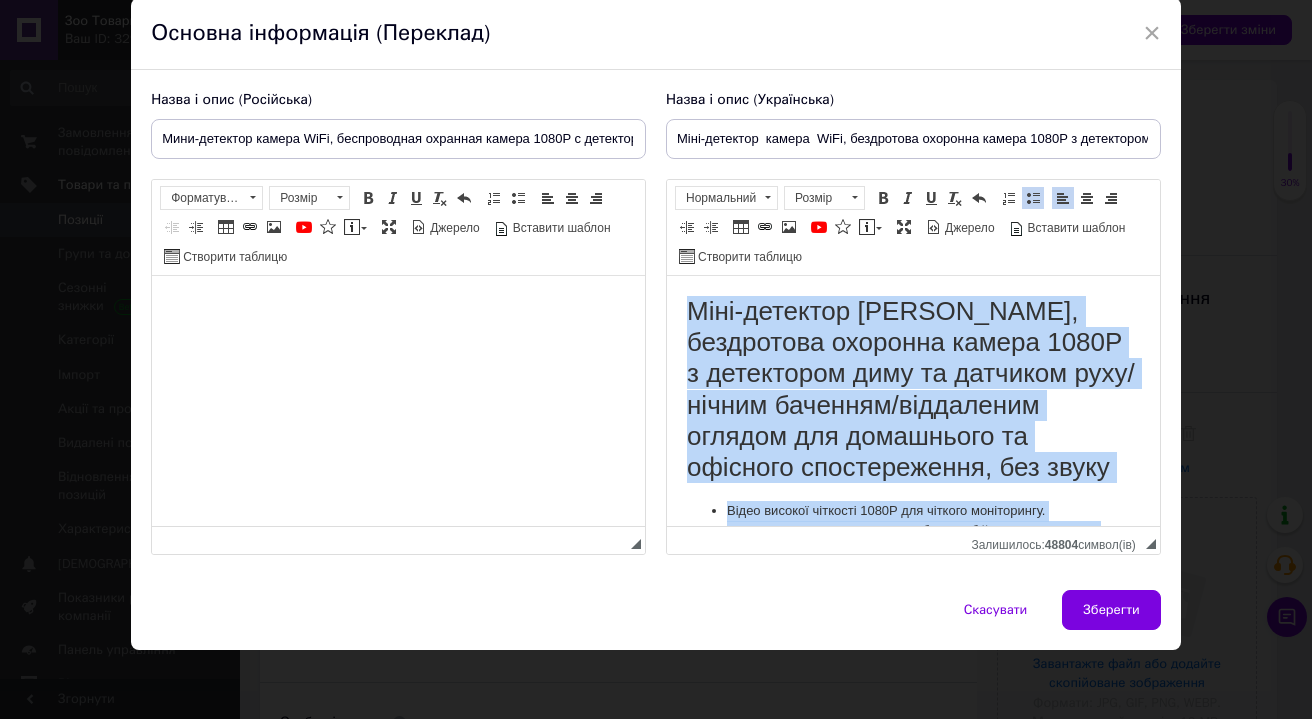 drag, startPoint x: 870, startPoint y: 518, endPoint x: 661, endPoint y: 161, distance: 413.67862 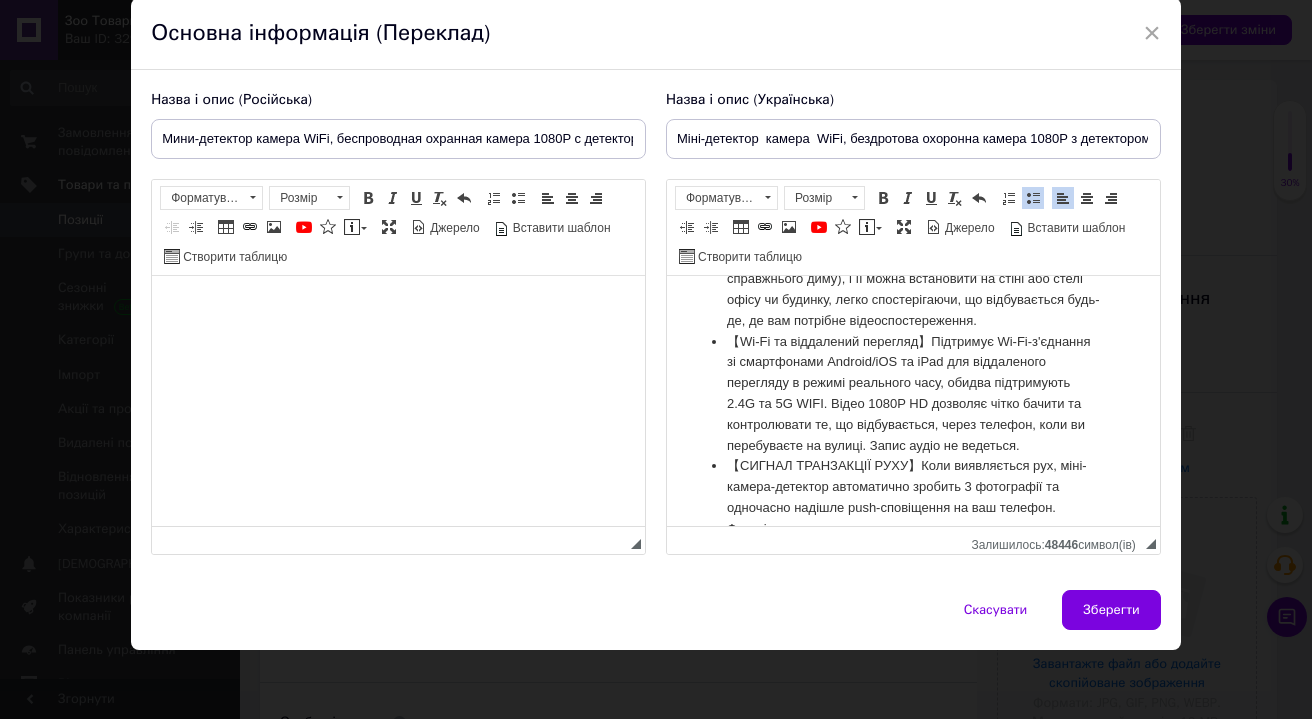scroll, scrollTop: 0, scrollLeft: 0, axis: both 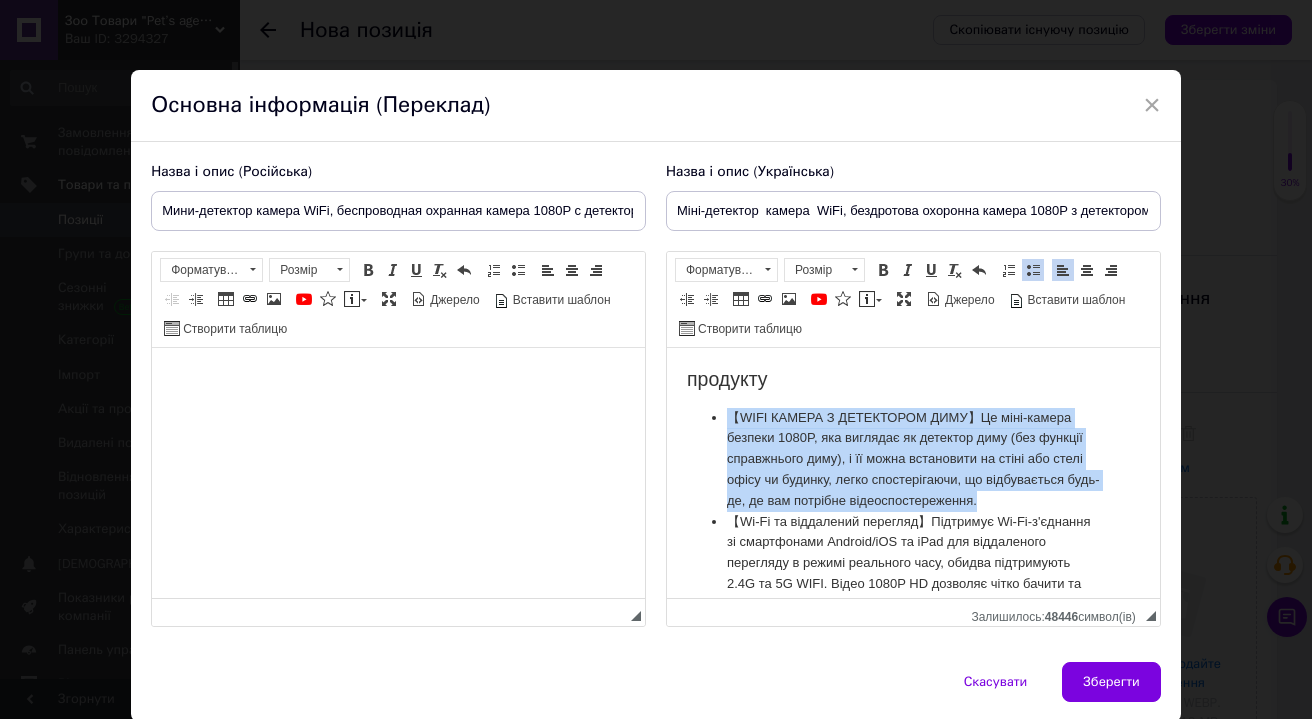 drag, startPoint x: 728, startPoint y: 413, endPoint x: 875, endPoint y: 517, distance: 180.06943 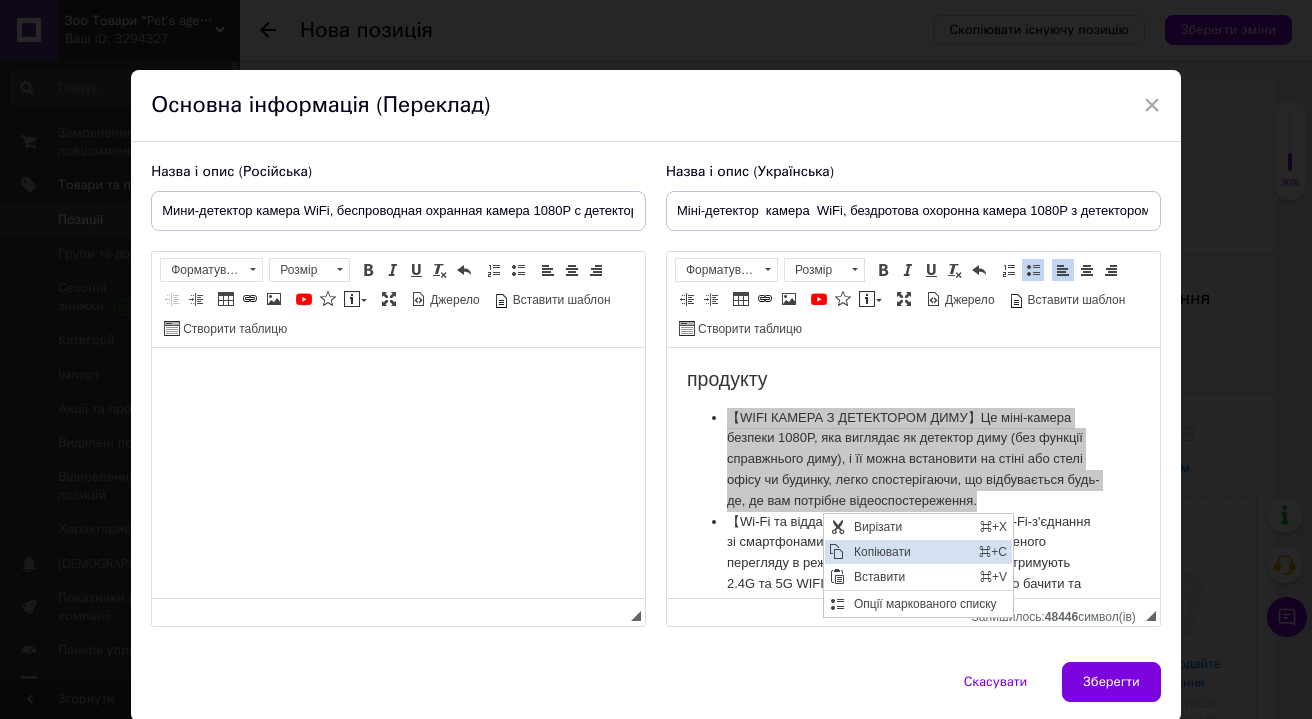 click on "Копіювати" at bounding box center (910, 552) 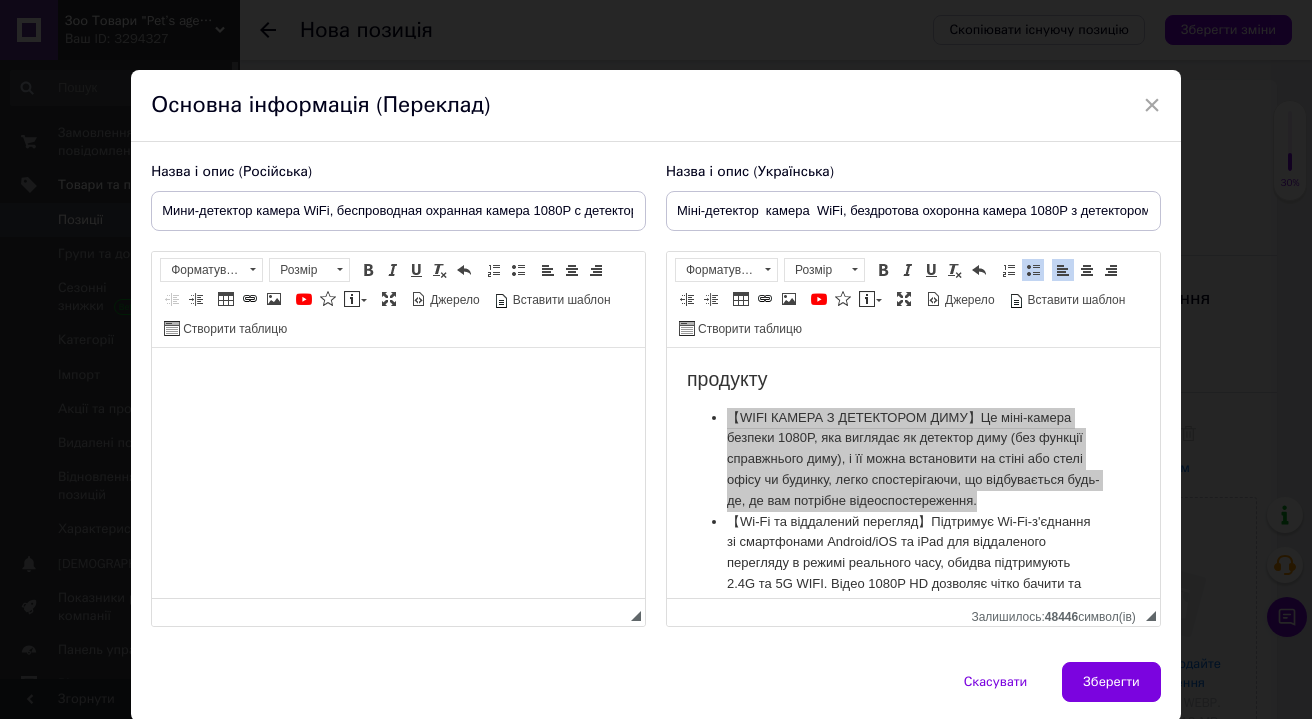 click at bounding box center (398, 378) 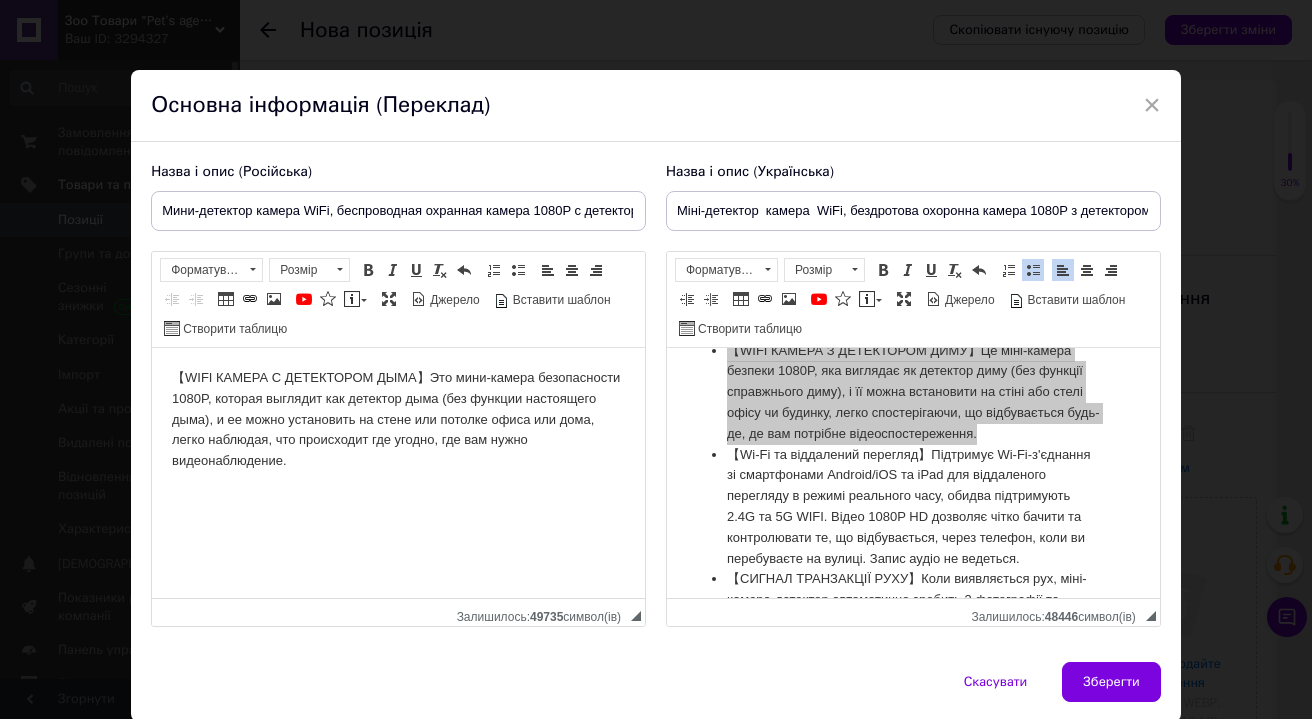 scroll, scrollTop: 119, scrollLeft: 0, axis: vertical 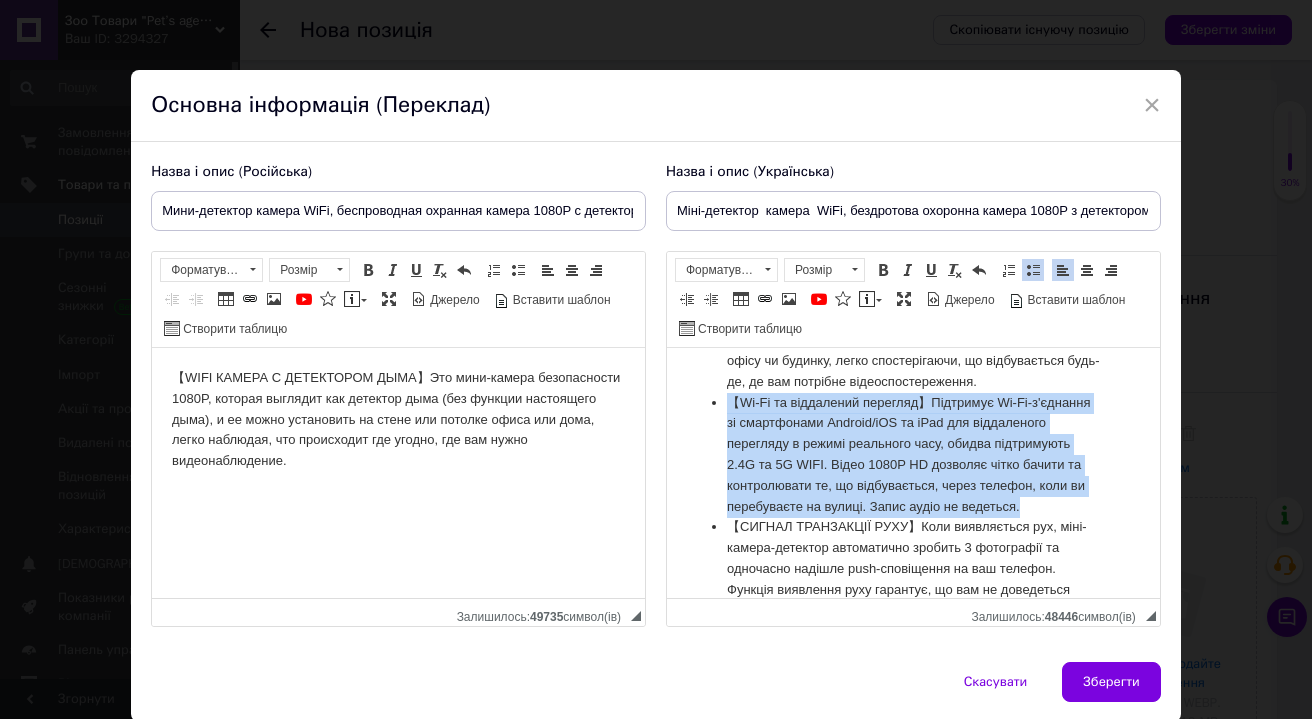drag, startPoint x: 727, startPoint y: 413, endPoint x: 796, endPoint y: 534, distance: 139.29106 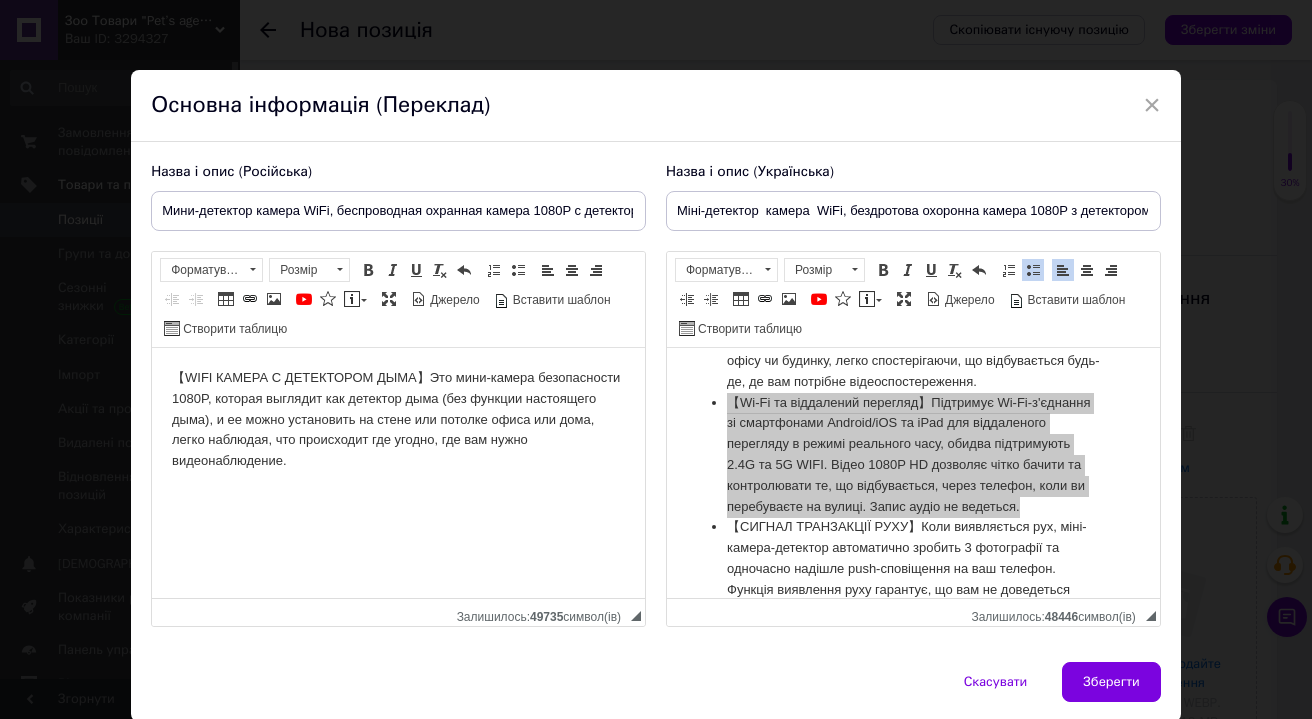 drag, startPoint x: 764, startPoint y: 531, endPoint x: 1428, endPoint y: 878, distance: 749.2029 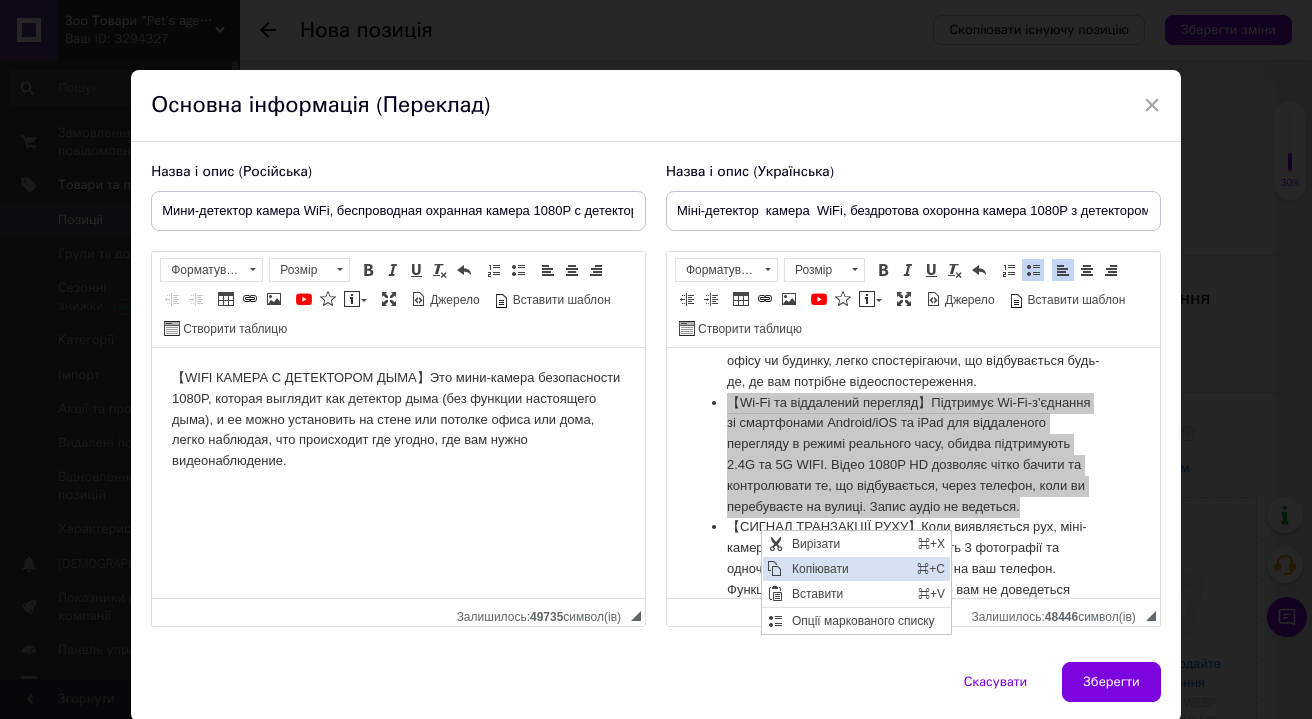 click on "Копіювати" at bounding box center [848, 569] 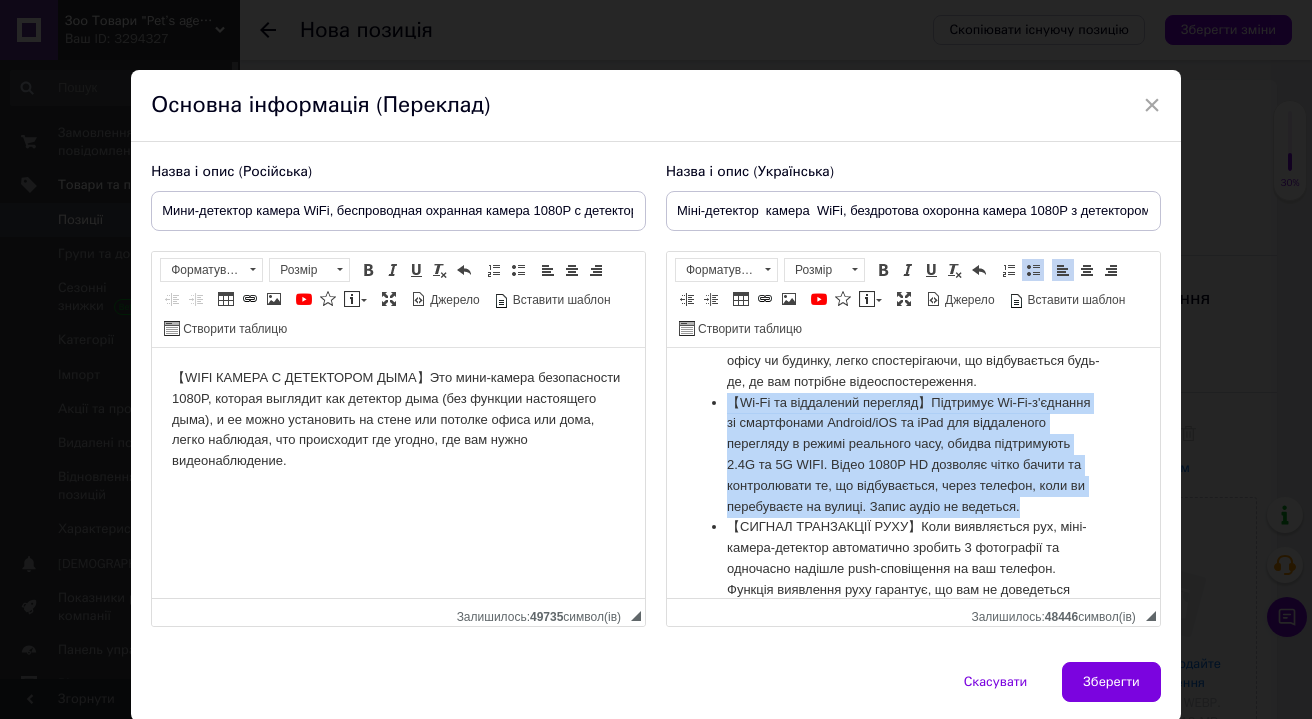 scroll, scrollTop: 4, scrollLeft: 0, axis: vertical 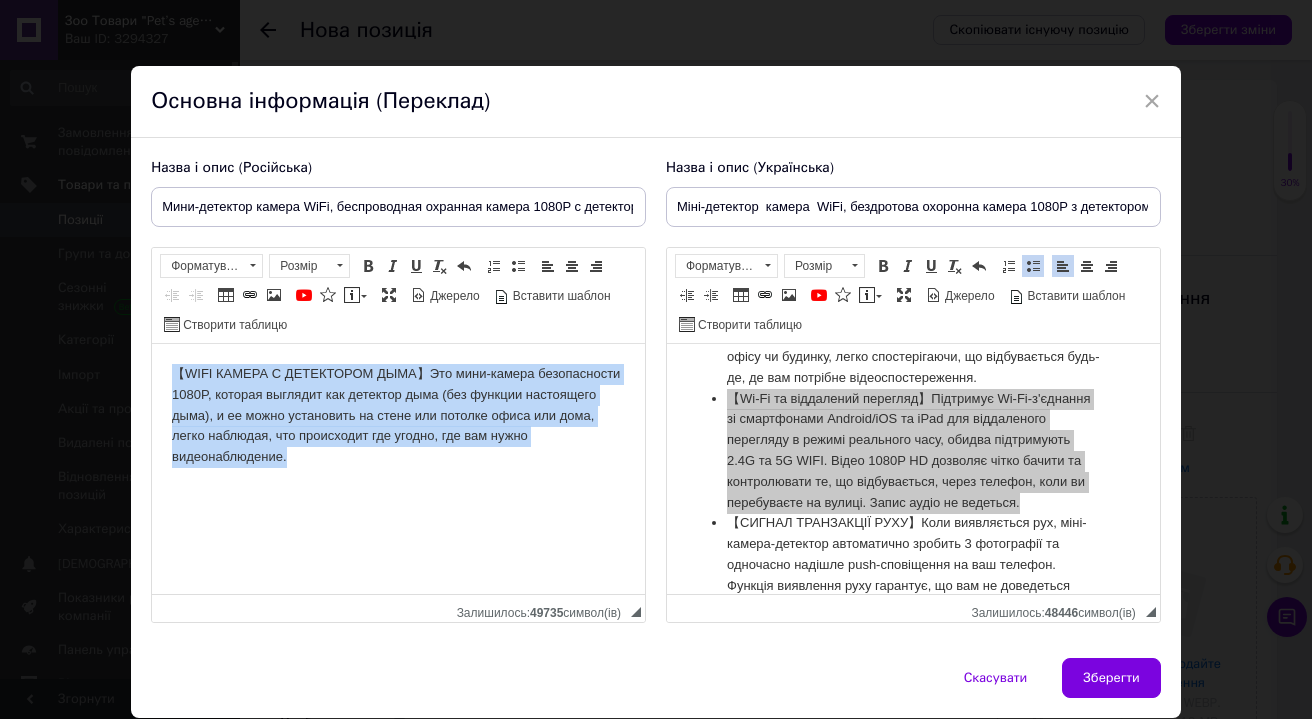 click on "【WIFI КАМЕРА С ДЕТЕКТОРОМ ДЫМА】Это мини-камера безопасности 1080P, которая выглядит как детектор дыма (без функции настоящего дыма), и ее можно установить на стене или потолке офиса или дома, легко наблюдая, что происходит где угодно, где вам нужно видеонаблюдение." at bounding box center (398, 416) 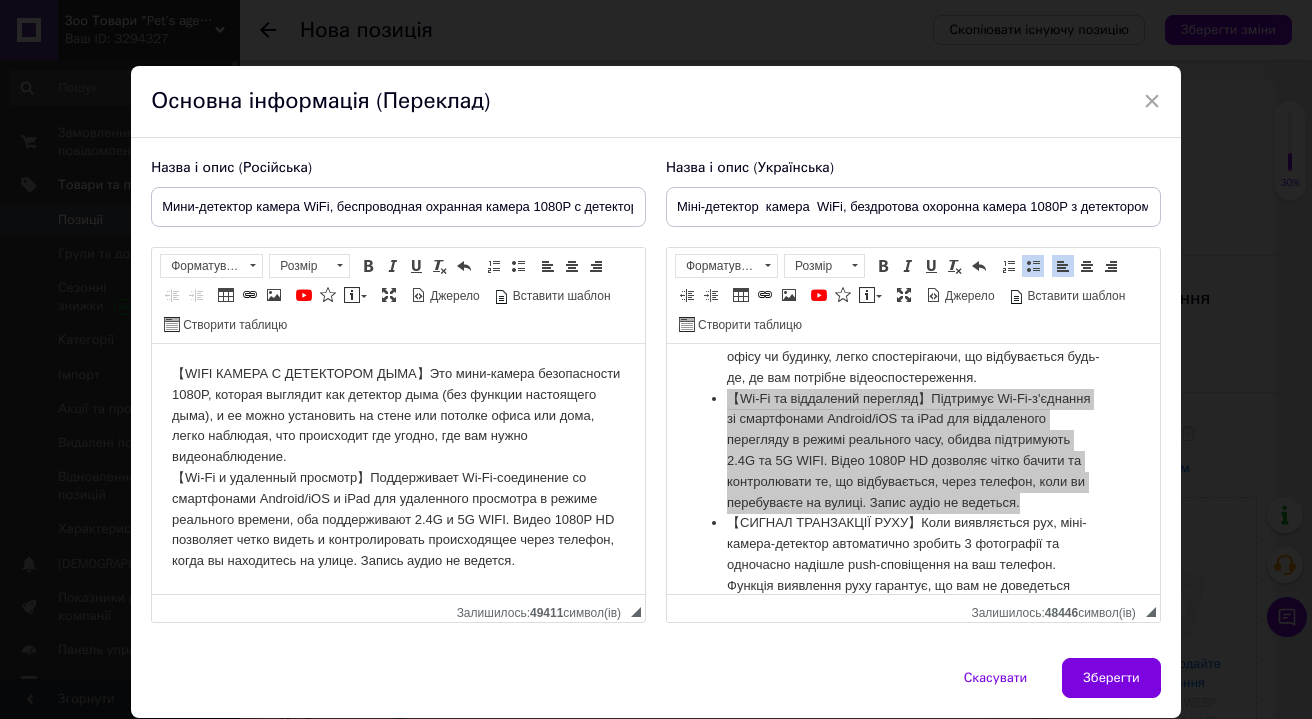 scroll, scrollTop: 280, scrollLeft: 0, axis: vertical 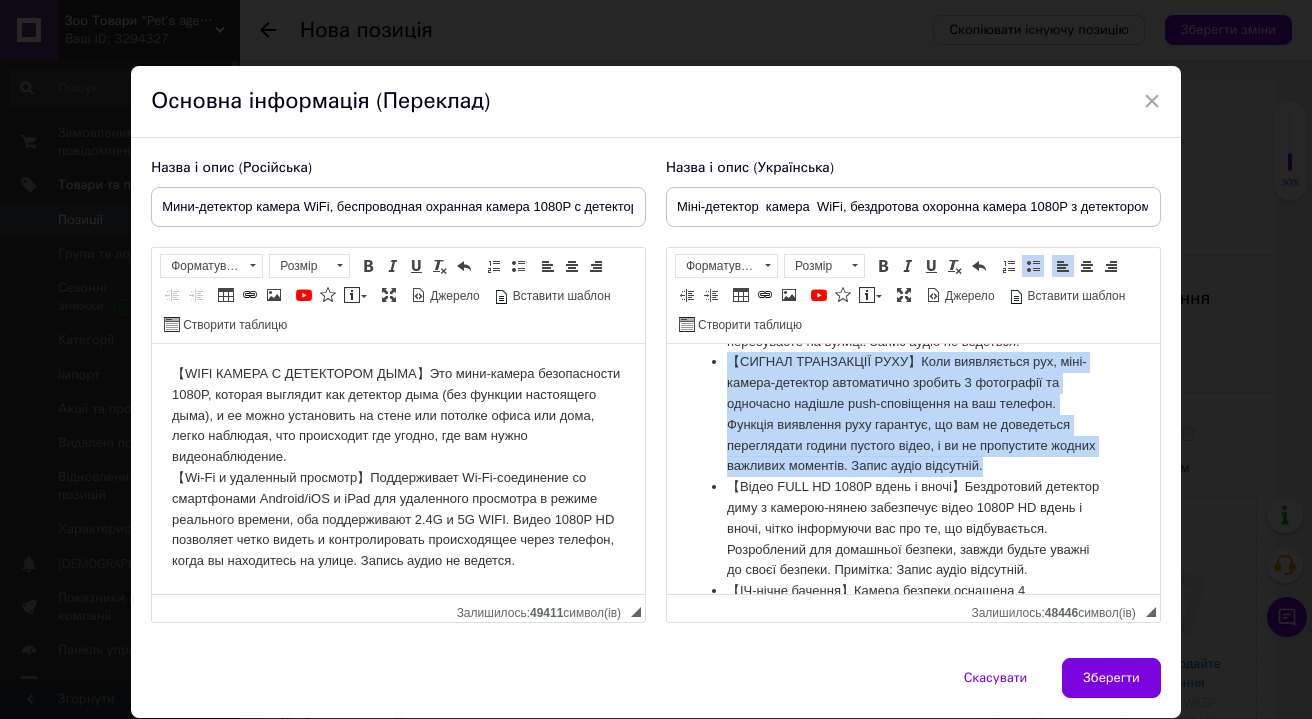 drag, startPoint x: 730, startPoint y: 391, endPoint x: 1044, endPoint y: 493, distance: 330.1515 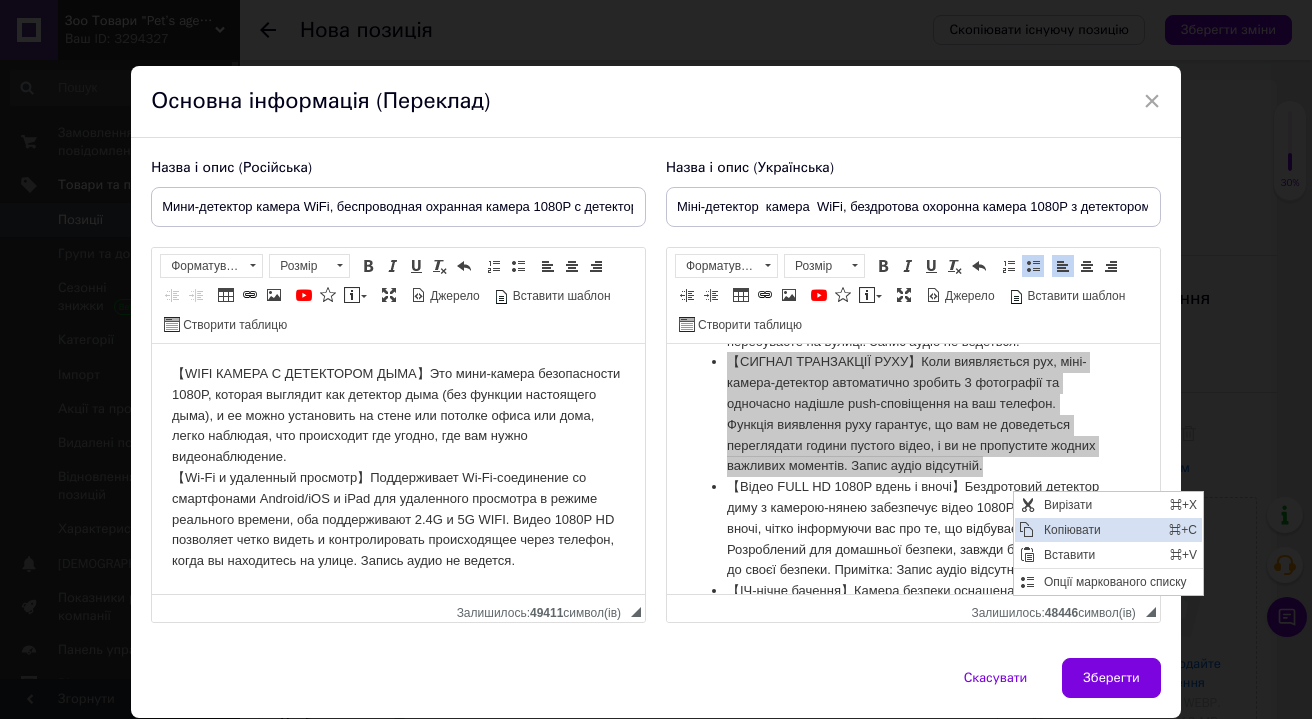 drag, startPoint x: 1045, startPoint y: 525, endPoint x: 1395, endPoint y: 667, distance: 377.7089 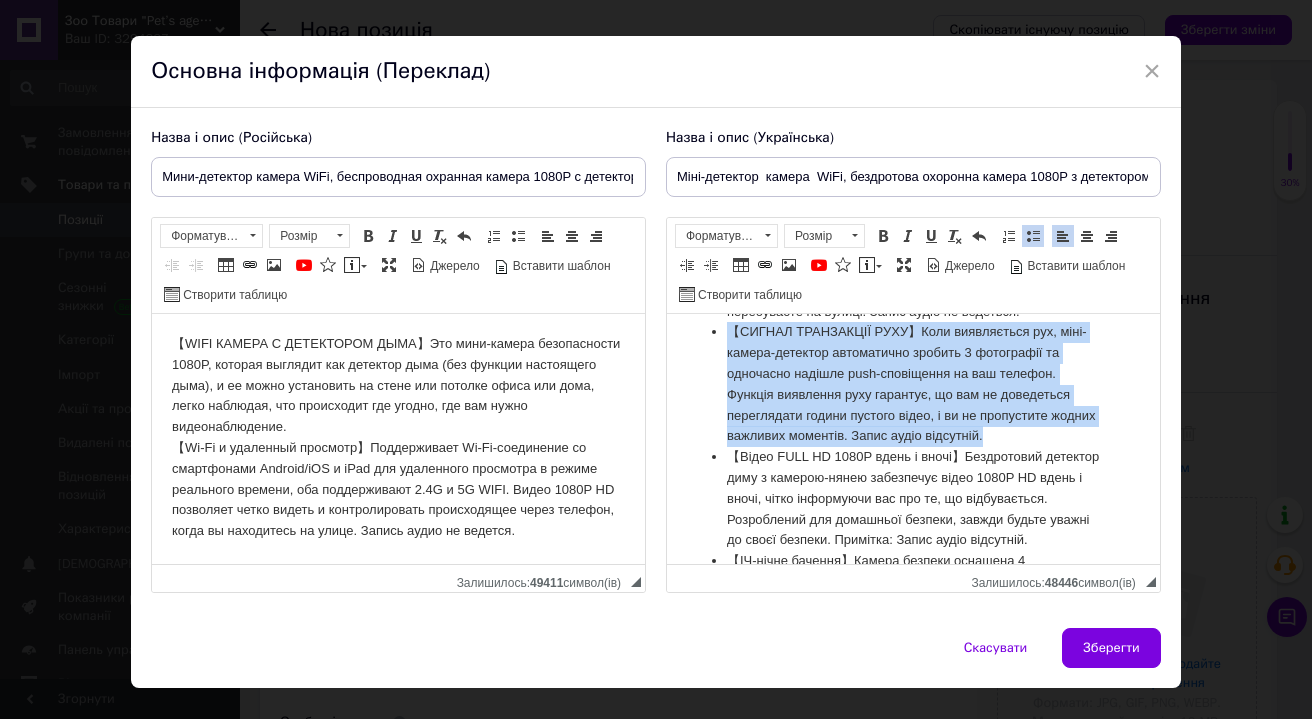 scroll, scrollTop: 72, scrollLeft: 0, axis: vertical 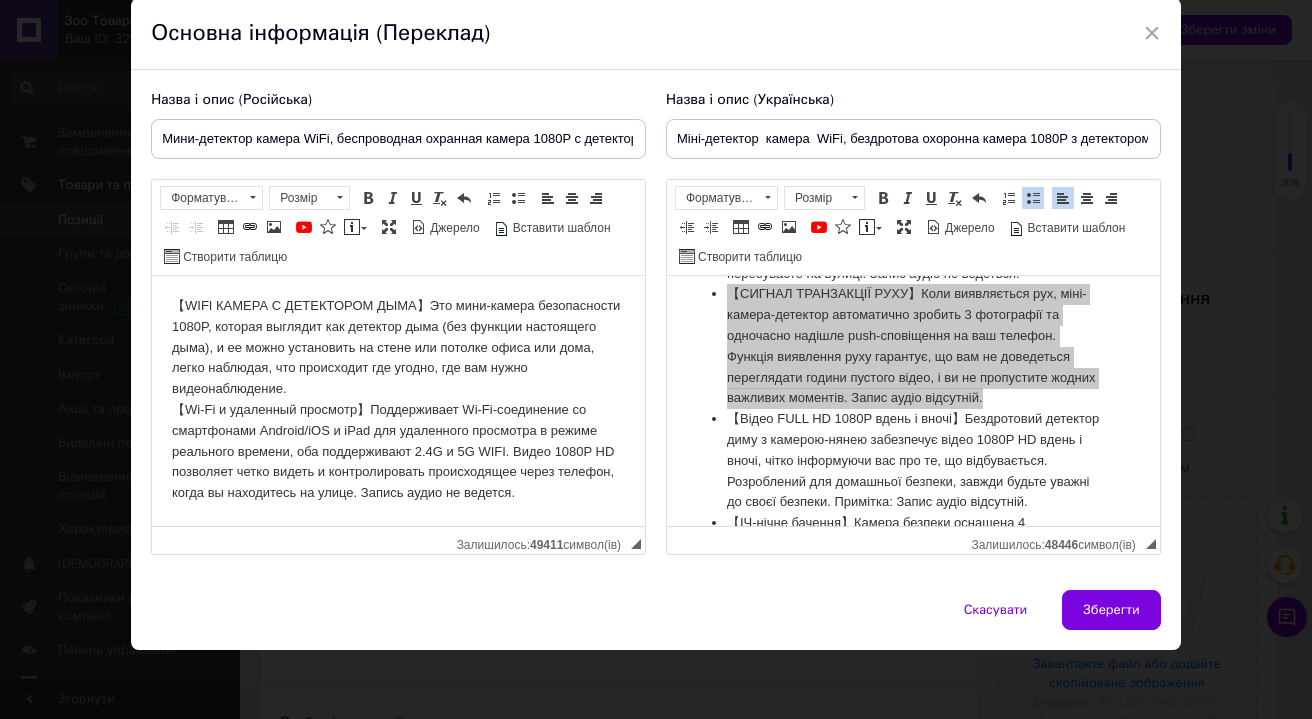 click on "【WIFI КАМЕРА С ДЕТЕКТОРОМ ДЫМА】Это мини-камера безопасности 1080P, которая выглядит как детектор дыма (без функции настоящего дыма), и ее можно установить на стене или потолке офиса или дома, легко наблюдая, что происходит где угодно, где вам нужно видеонаблюдение. 【Wi-Fi и удаленный просмотр】Поддерживает Wi-Fi-соединение со смартфонами Android/iOS и iPad для удаленного просмотра в режиме реального времени, оба поддерживают 2.4G и 5G WIFI. Видео 1080P HD позволяет четко видеть и контролировать происходящее через телефон, когда вы находитесь на улице. Запись аудио не ведется." at bounding box center [398, 400] 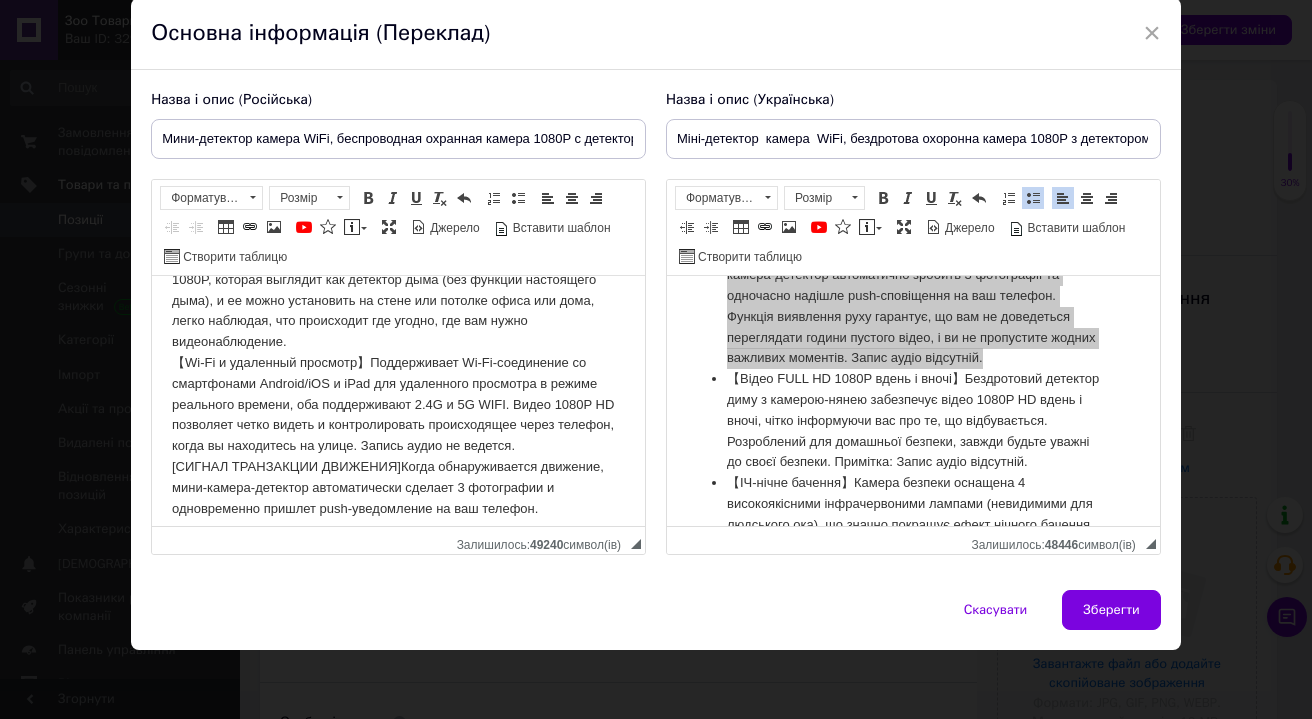 scroll, scrollTop: 392, scrollLeft: 0, axis: vertical 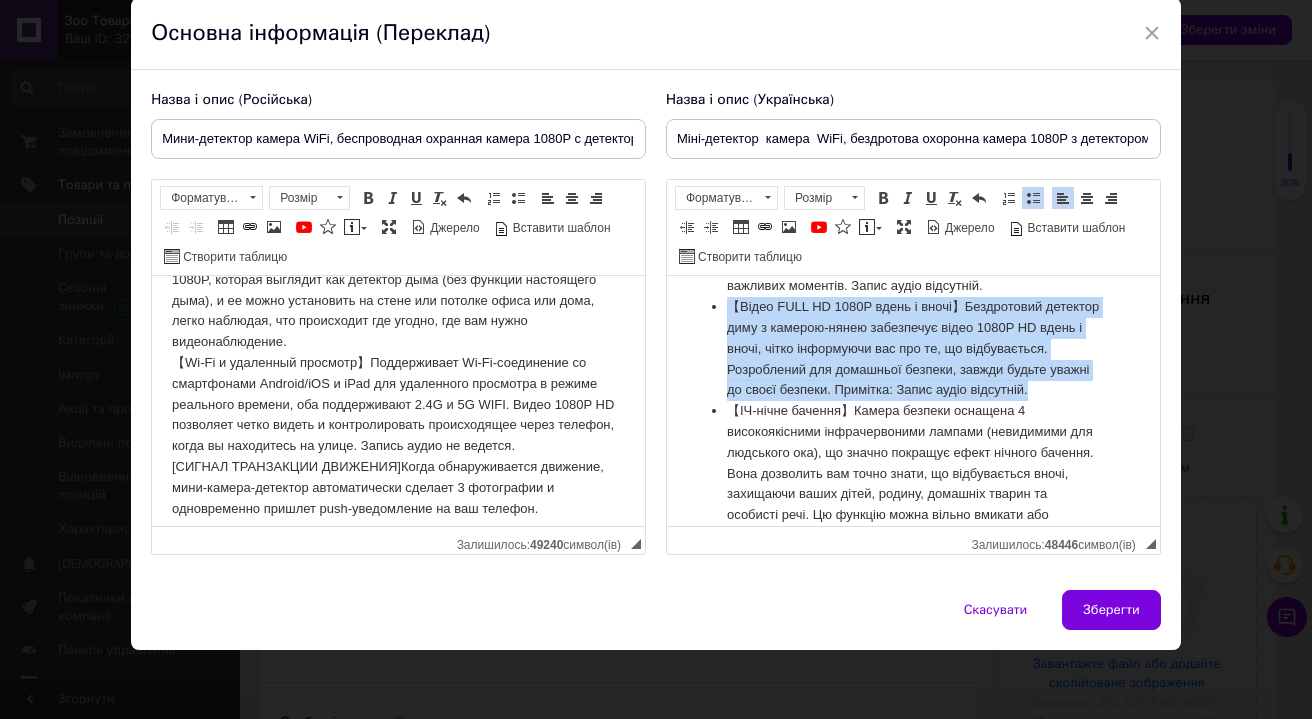 drag, startPoint x: 731, startPoint y: 328, endPoint x: 824, endPoint y: 429, distance: 137.2953 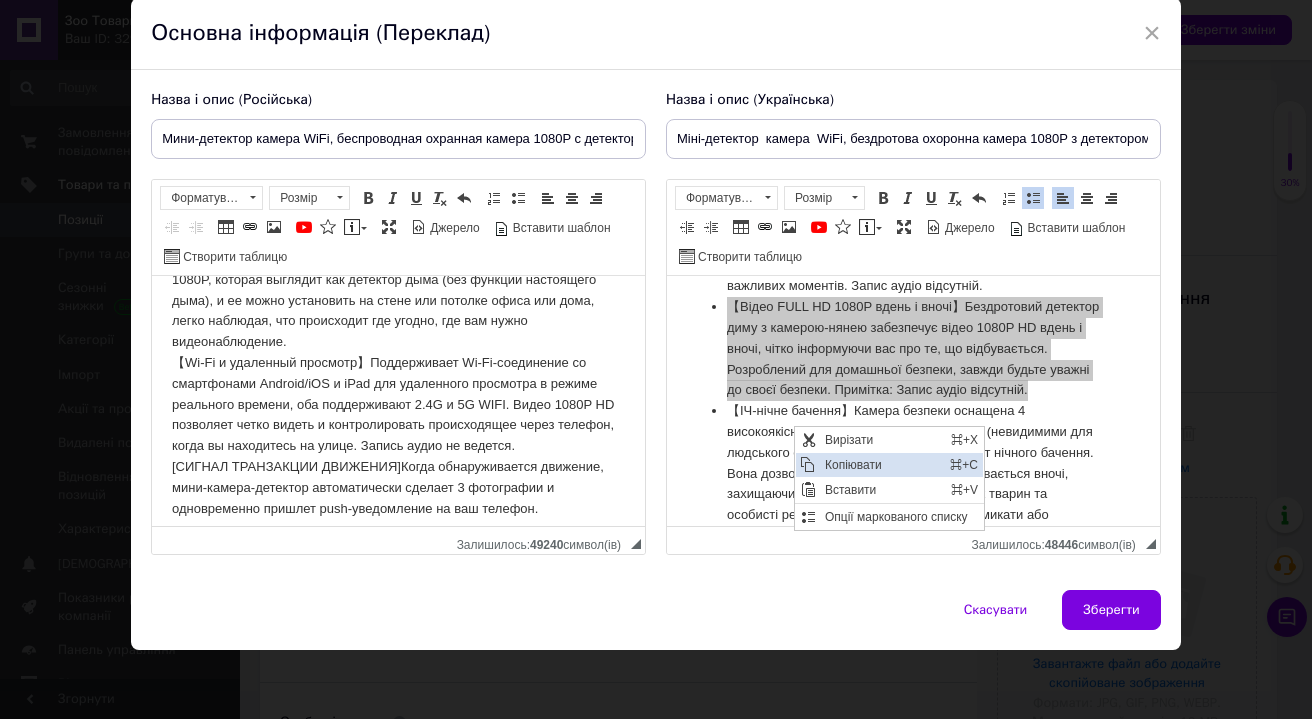 click on "Копіювати" at bounding box center [881, 465] 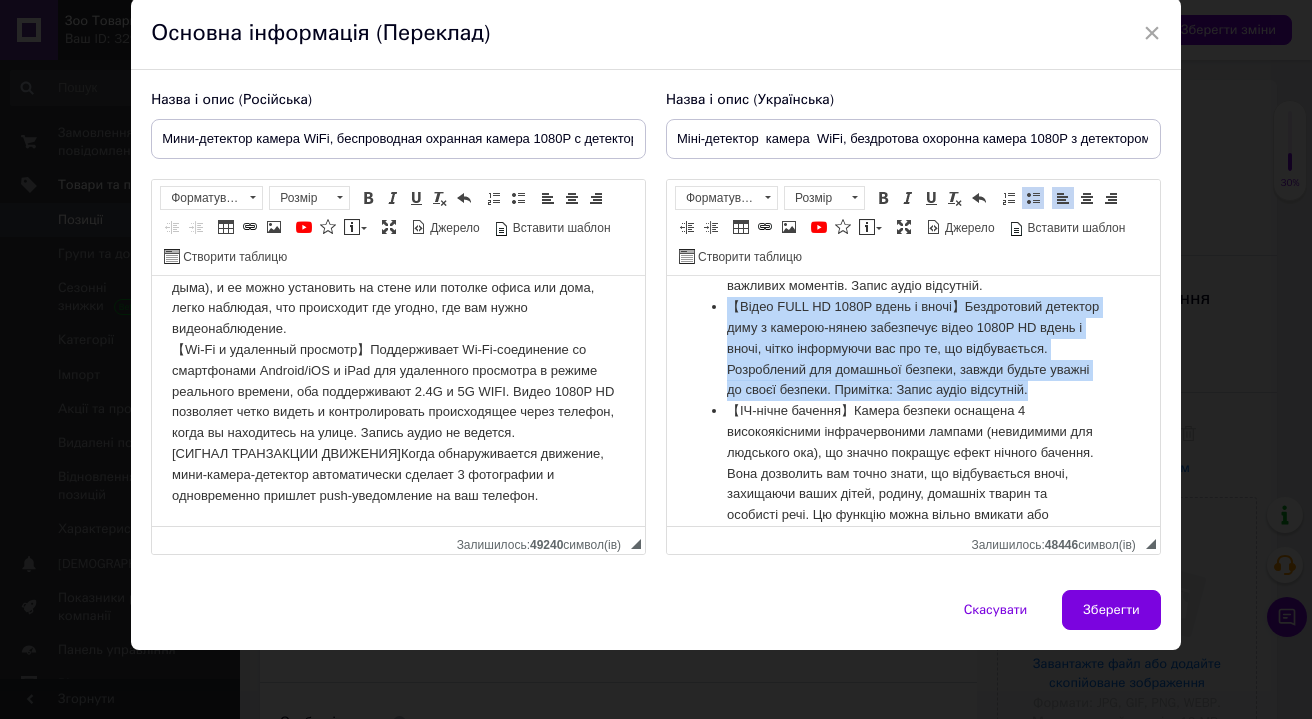 scroll, scrollTop: 70, scrollLeft: 0, axis: vertical 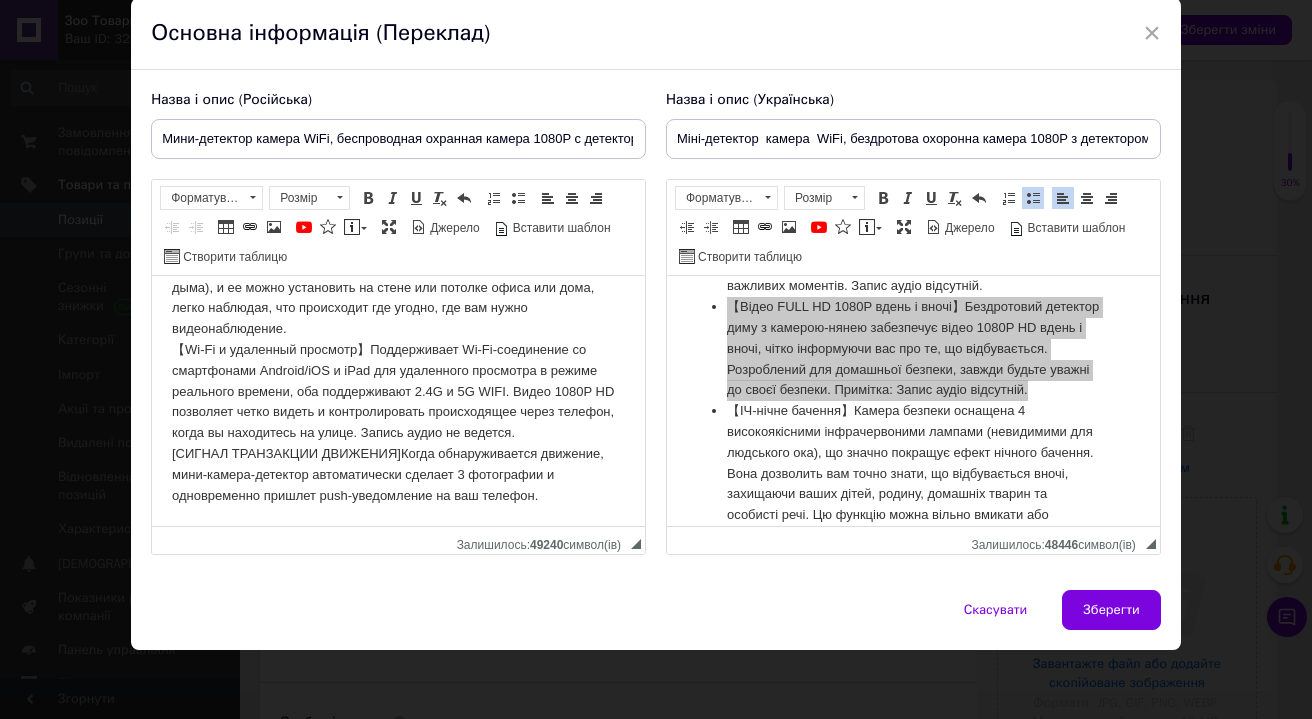 click on "【WIFI КАМЕРА С ДЕТЕКТОРОМ ДЫМА】Это мини-камера безопасности 1080P, которая выглядит как детектор дыма (без функции настоящего дыма), и ее можно установить на стене или потолке офиса или дома, легко наблюдая, что происходит где угодно, где вам нужно видеонаблюдение. 【Wi-Fi и удаленный просмотр】Поддерживает Wi-Fi-соединение со смартфонами Android/iOS и iPad для удаленного просмотра в режиме реального времени, оба поддерживают 2.4G и 5G WIFI. Видео 1080P HD позволяет четко видеть и контролировать происходящее через телефон, когда вы находитесь на улице. Запись аудио не ведется." at bounding box center [398, 371] 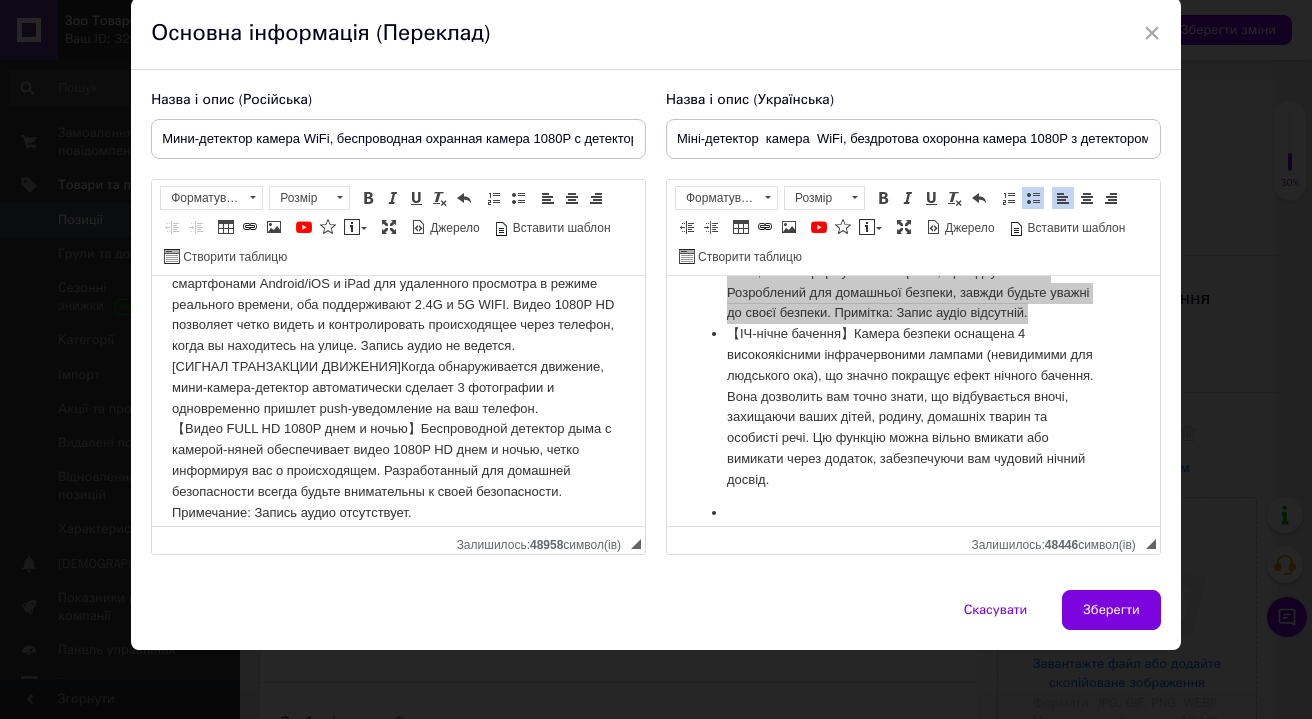 scroll, scrollTop: 473, scrollLeft: 0, axis: vertical 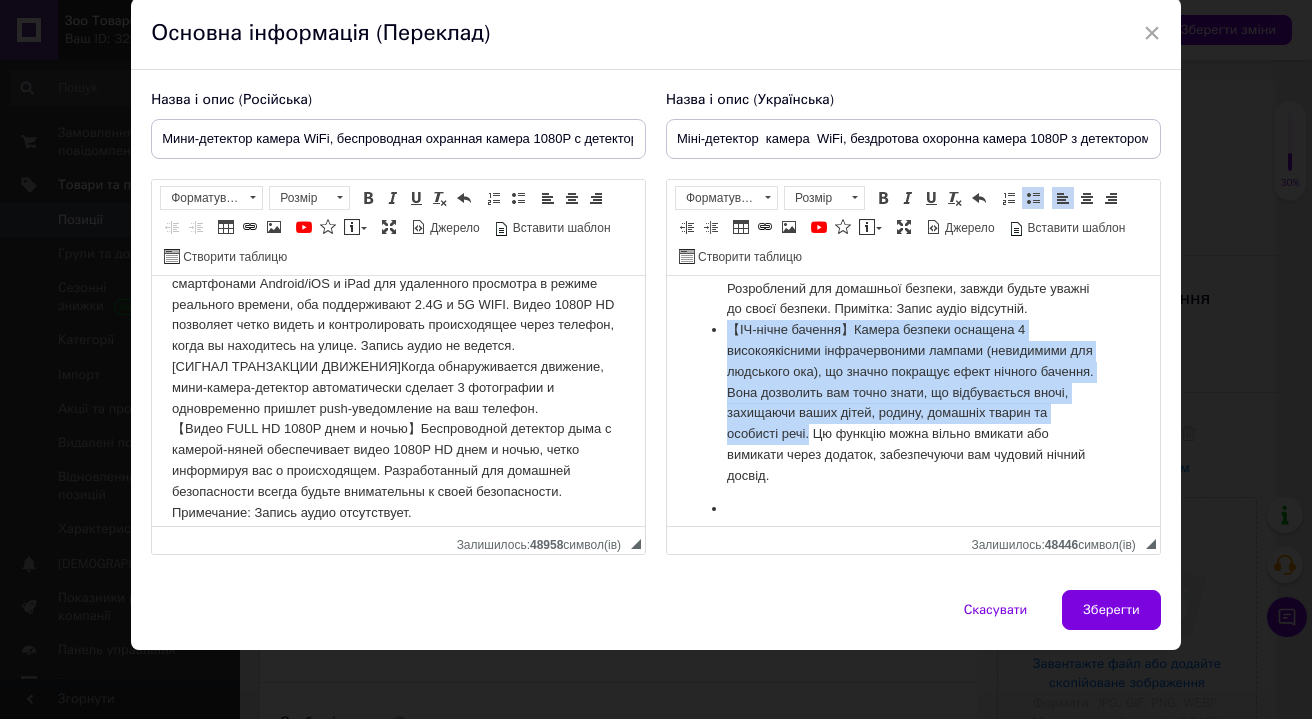 drag, startPoint x: 732, startPoint y: 369, endPoint x: 934, endPoint y: 470, distance: 225.84286 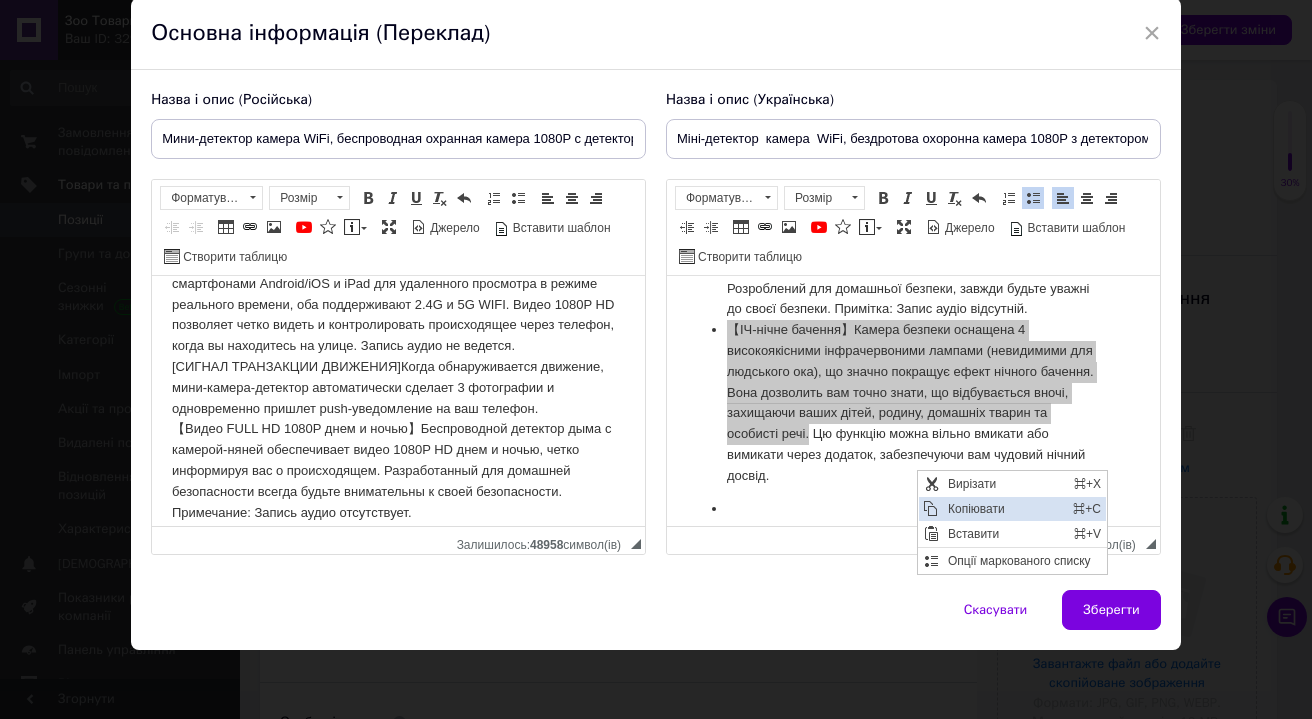 drag, startPoint x: 1200, startPoint y: 705, endPoint x: 946, endPoint y: 509, distance: 320.83017 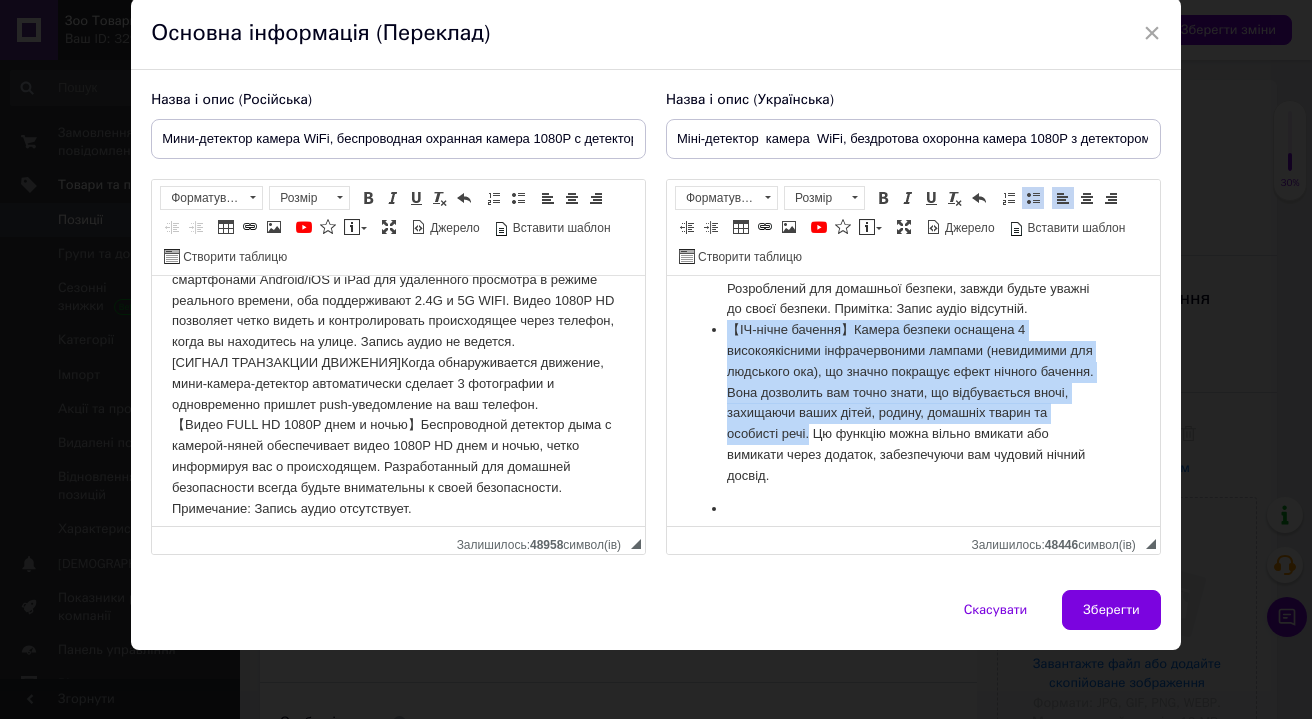 scroll, scrollTop: 170, scrollLeft: 0, axis: vertical 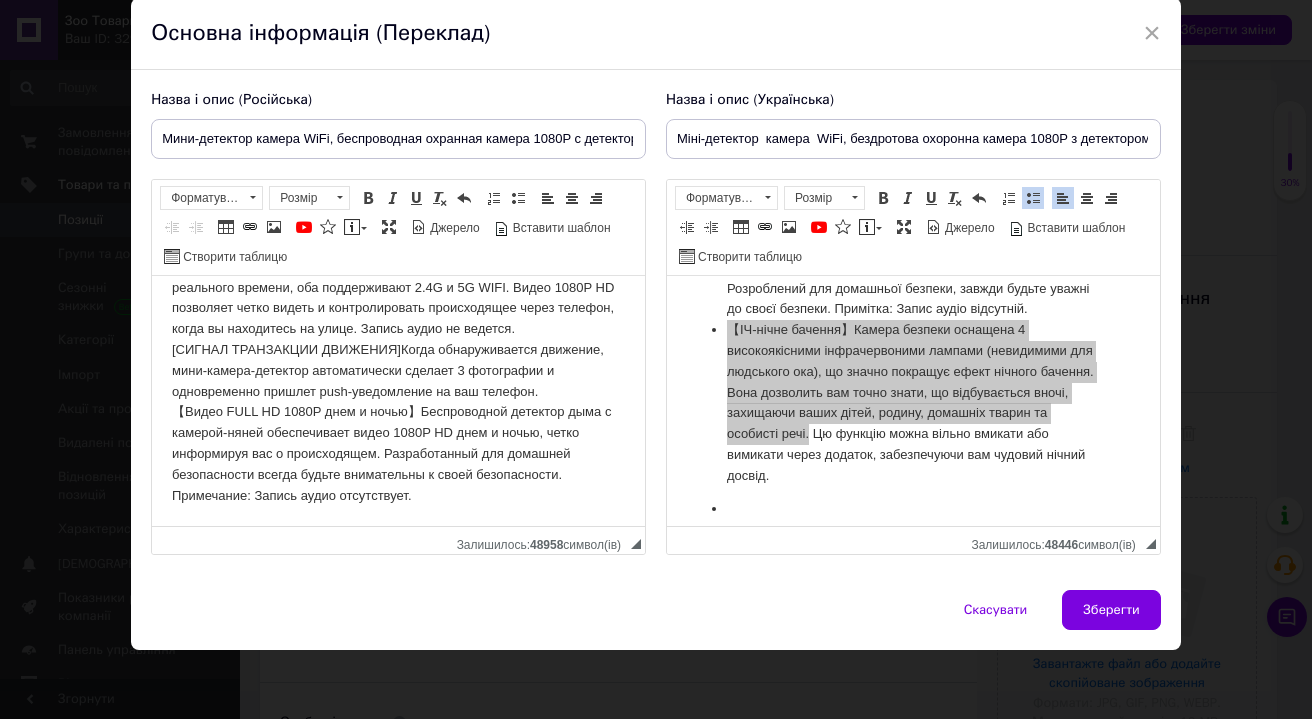 click on "【WIFI КАМЕРА С ДЕТЕКТОРОМ ДЫМА】Это мини-камера безопасности 1080P, которая выглядит как детектор дыма (без функции настоящего дыма), и ее можно установить на стене или потолке офиса или дома, легко наблюдая, что происходит где угодно, где вам нужно видеонаблюдение. 【Wi-Fi и удаленный просмотр】Поддерживает Wi-Fi-соединение со смартфонами Android/iOS и iPad для удаленного просмотра в режиме реального времени, оба поддерживают 2.4G и 5G WIFI. Видео 1080P HD позволяет четко видеть и контролировать происходящее через телефон, когда вы находитесь на улице. Запись аудио не ведется." at bounding box center [398, 319] 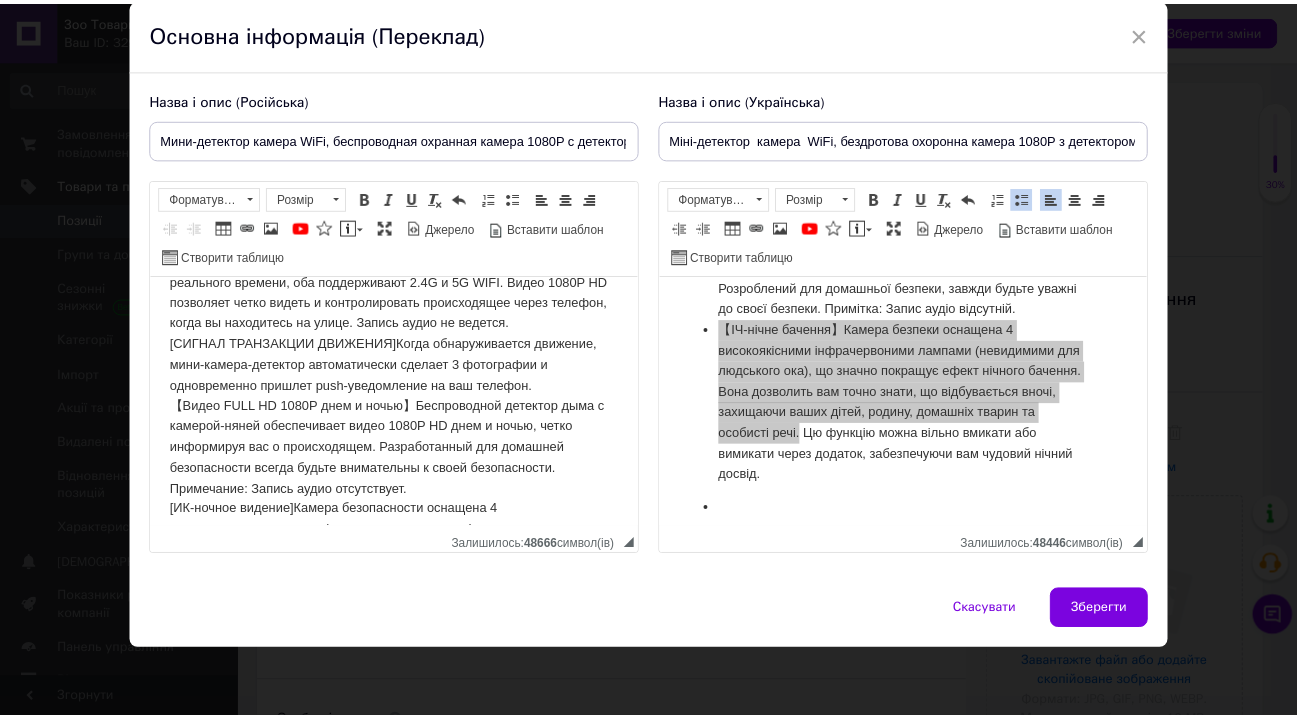 scroll, scrollTop: 247, scrollLeft: 0, axis: vertical 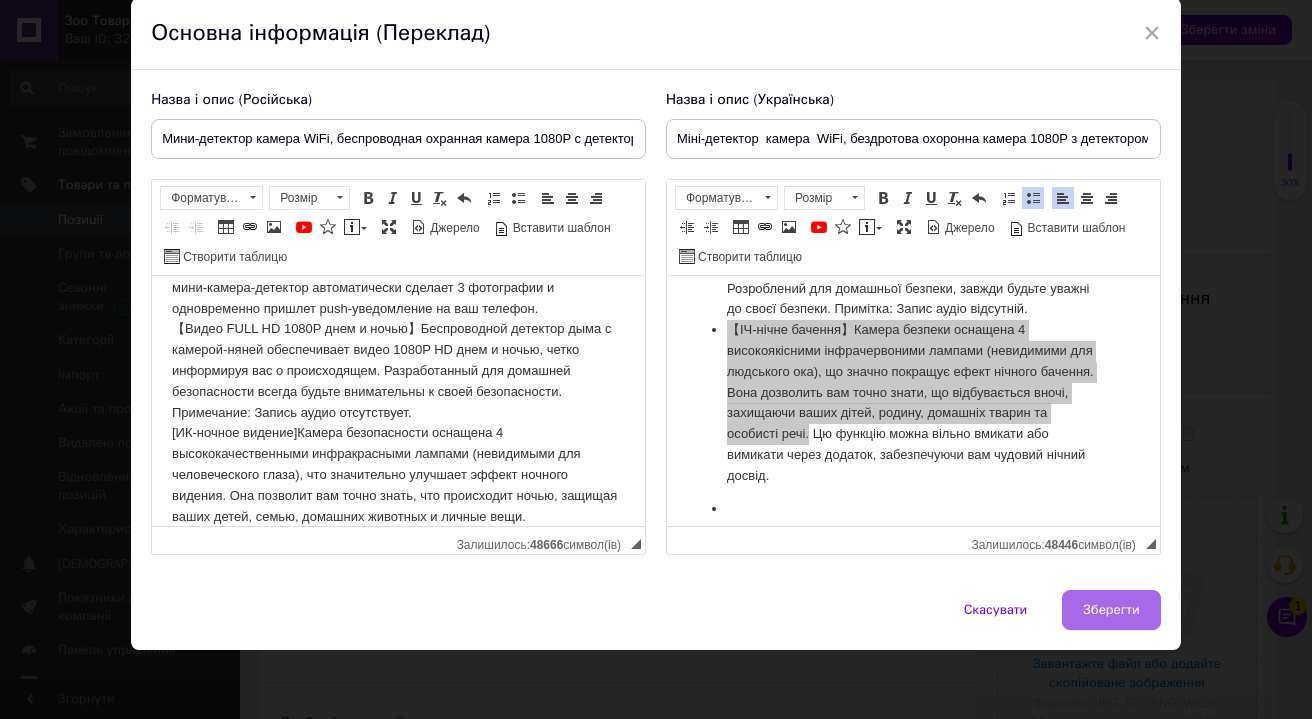 click on "Зберегти" at bounding box center [1111, 610] 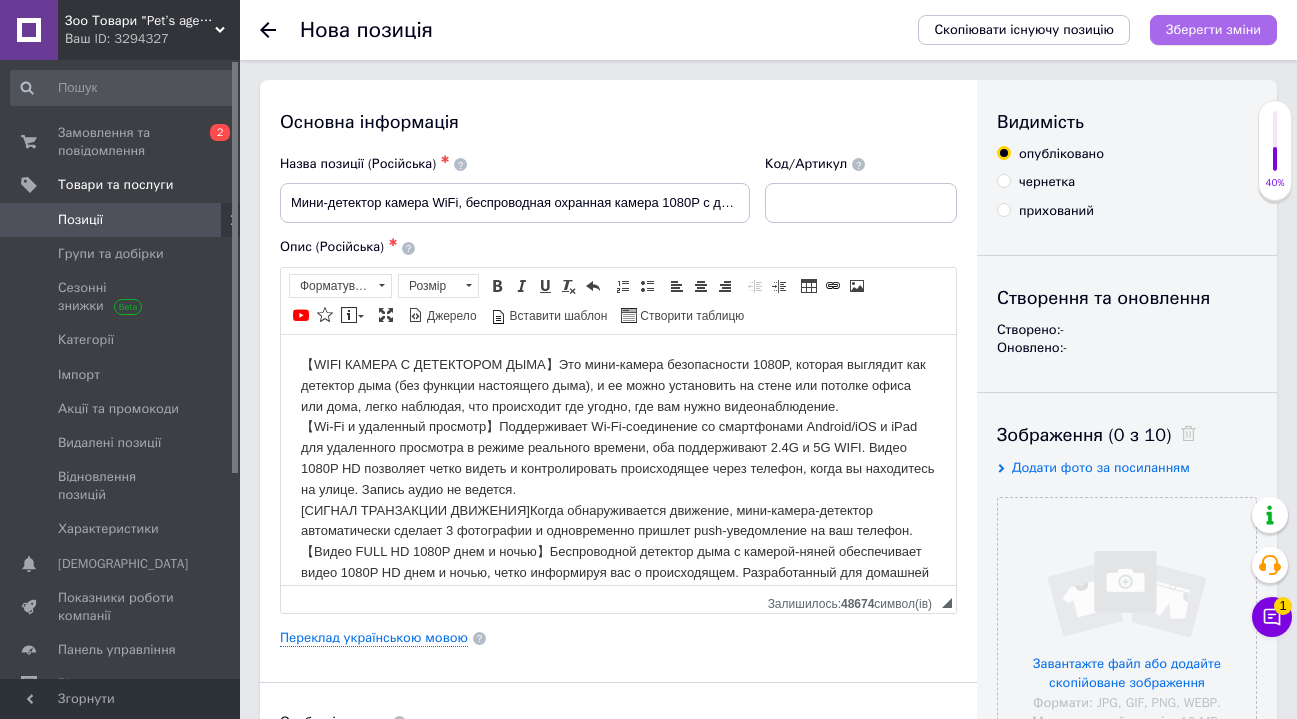 click on "Зберегти зміни" at bounding box center (1213, 29) 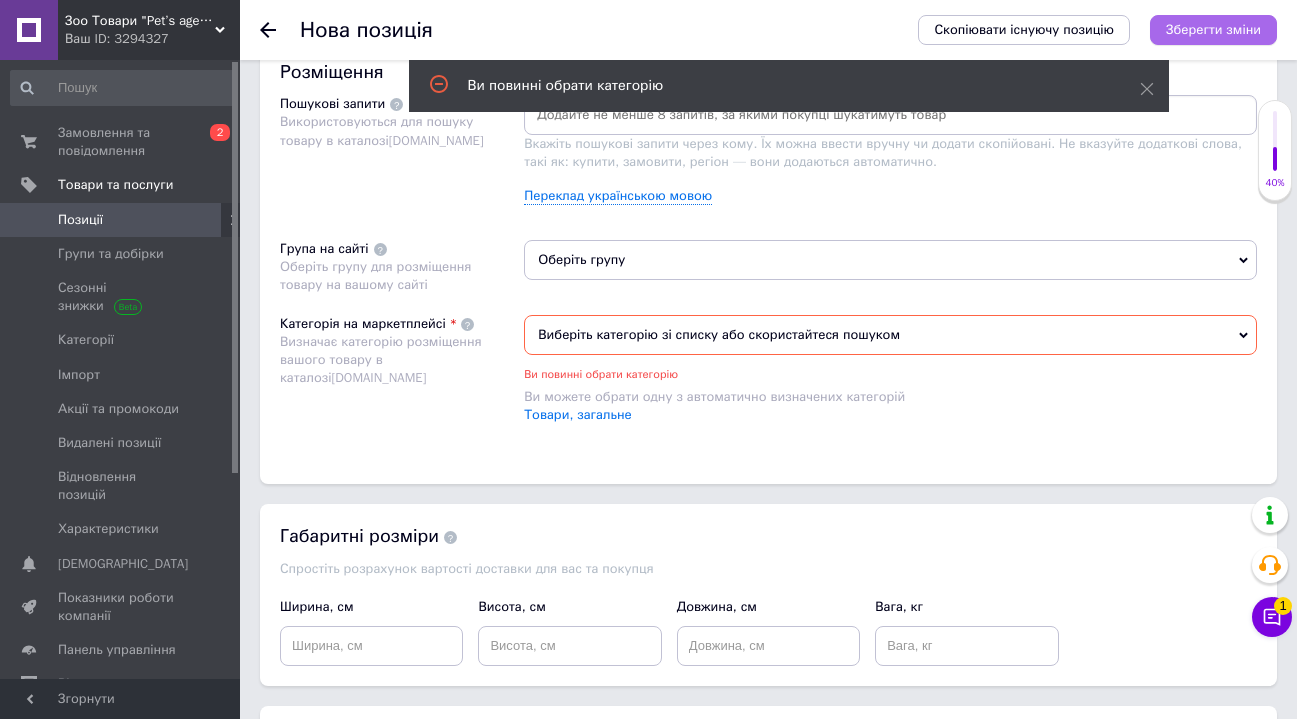 scroll, scrollTop: 1188, scrollLeft: 0, axis: vertical 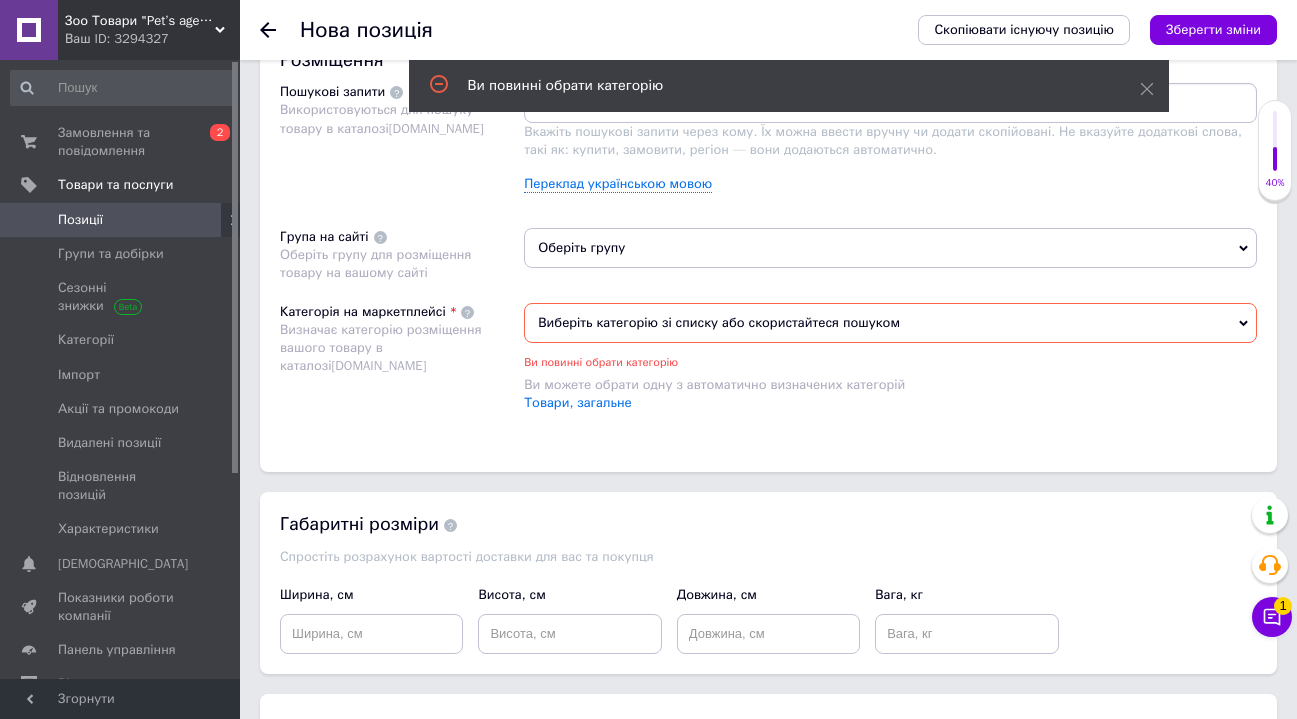 click on "Оберіть групу" at bounding box center [890, 248] 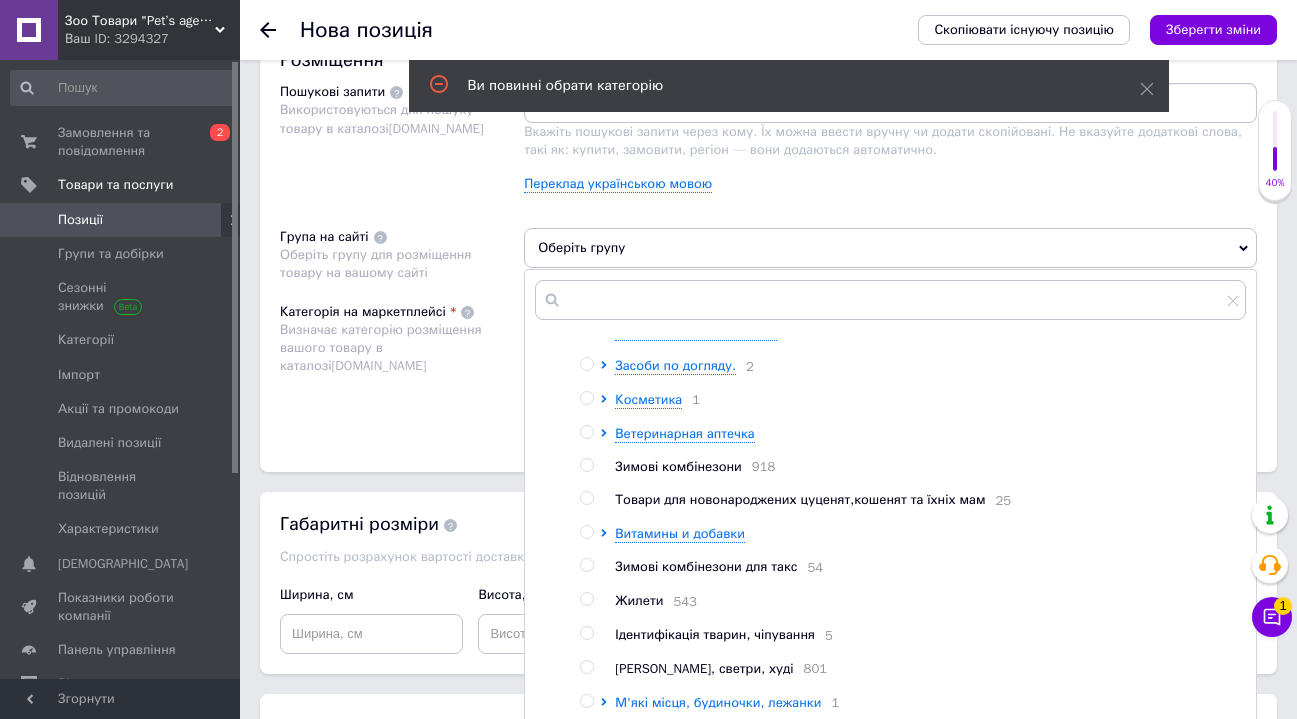 scroll, scrollTop: 333, scrollLeft: 0, axis: vertical 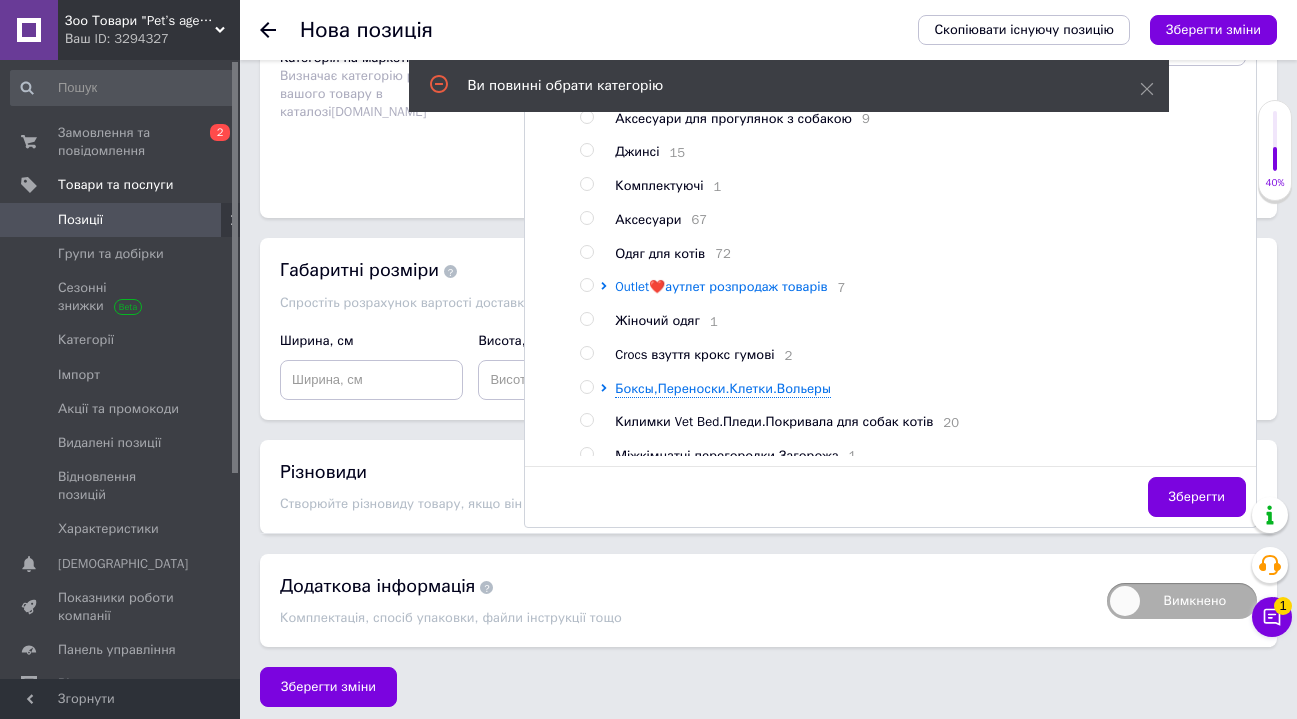 click on "Outlet❤️аутлет розпродаж товарів" at bounding box center (721, 286) 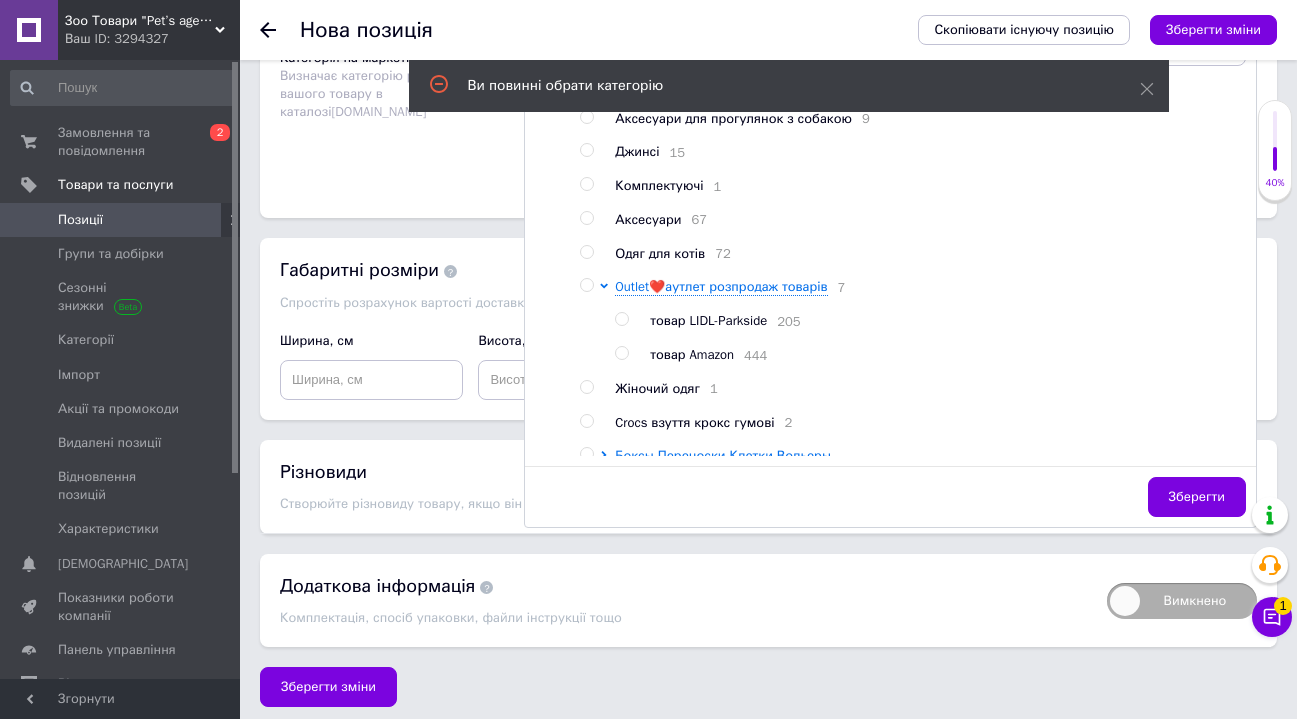 click at bounding box center [621, 353] 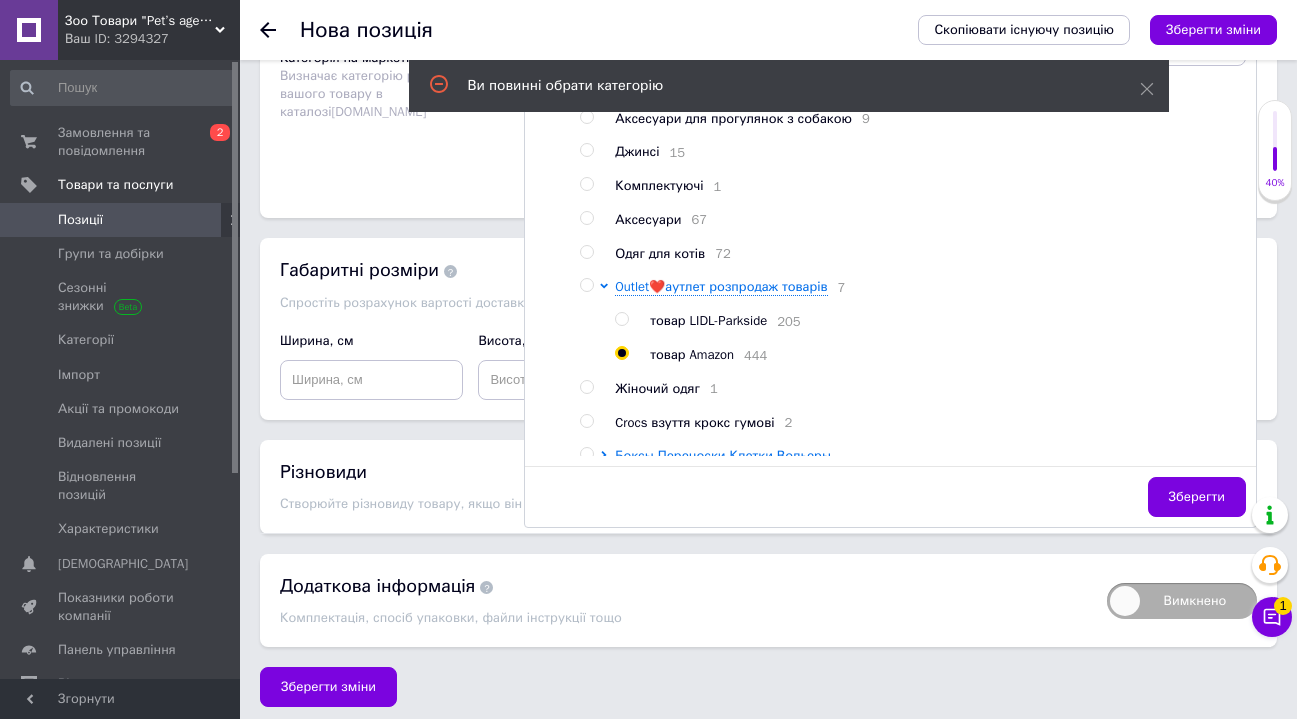 radio on "true" 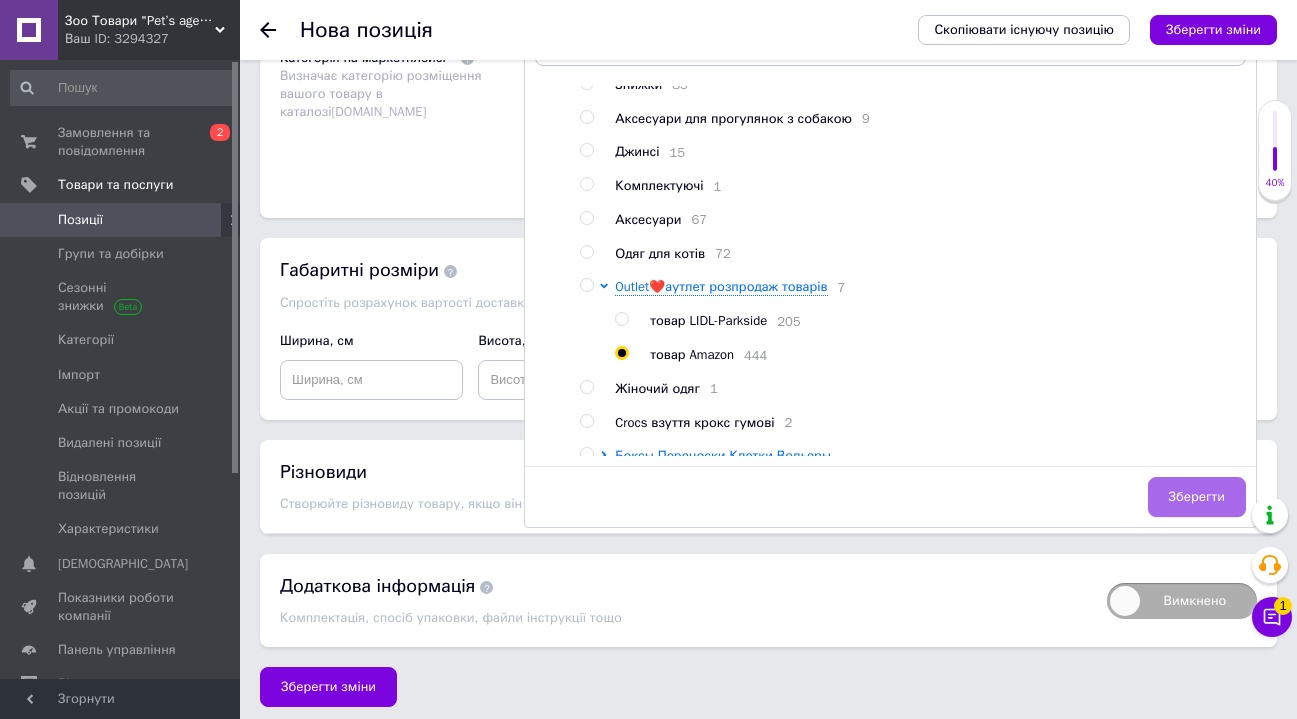 click on "Зберегти" at bounding box center (1197, 497) 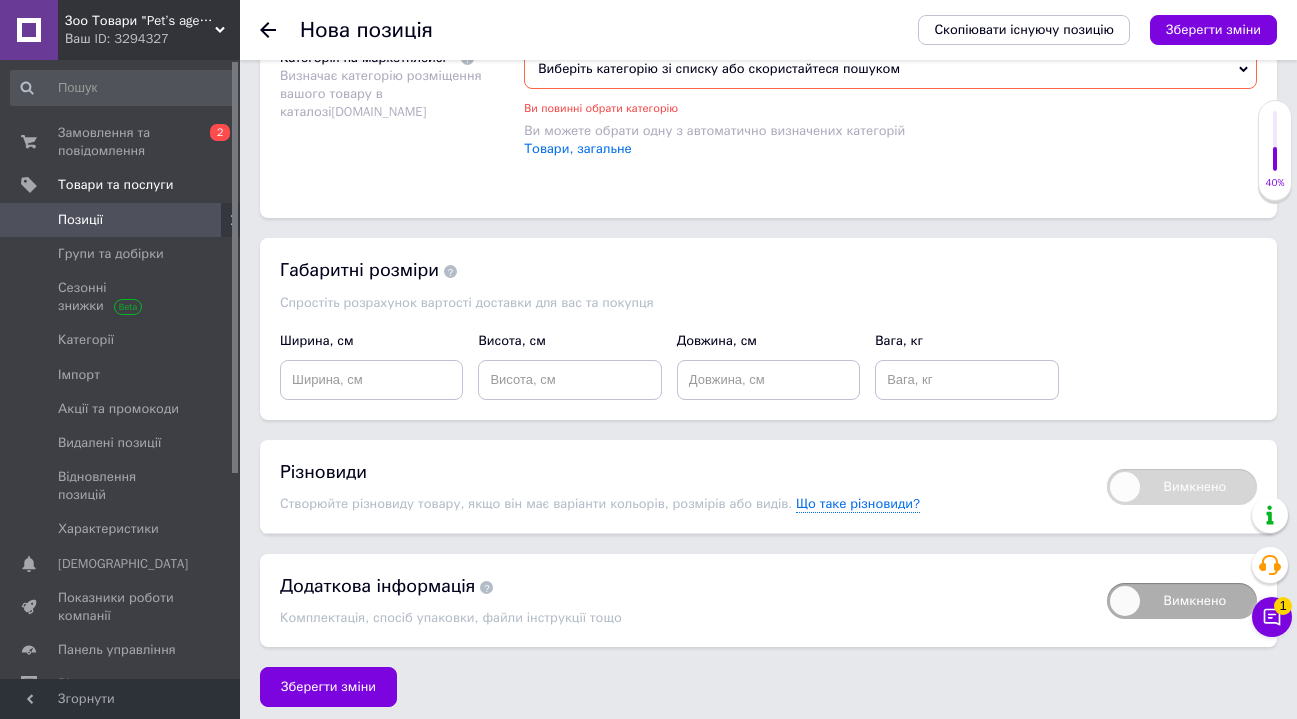 scroll, scrollTop: 1438, scrollLeft: 0, axis: vertical 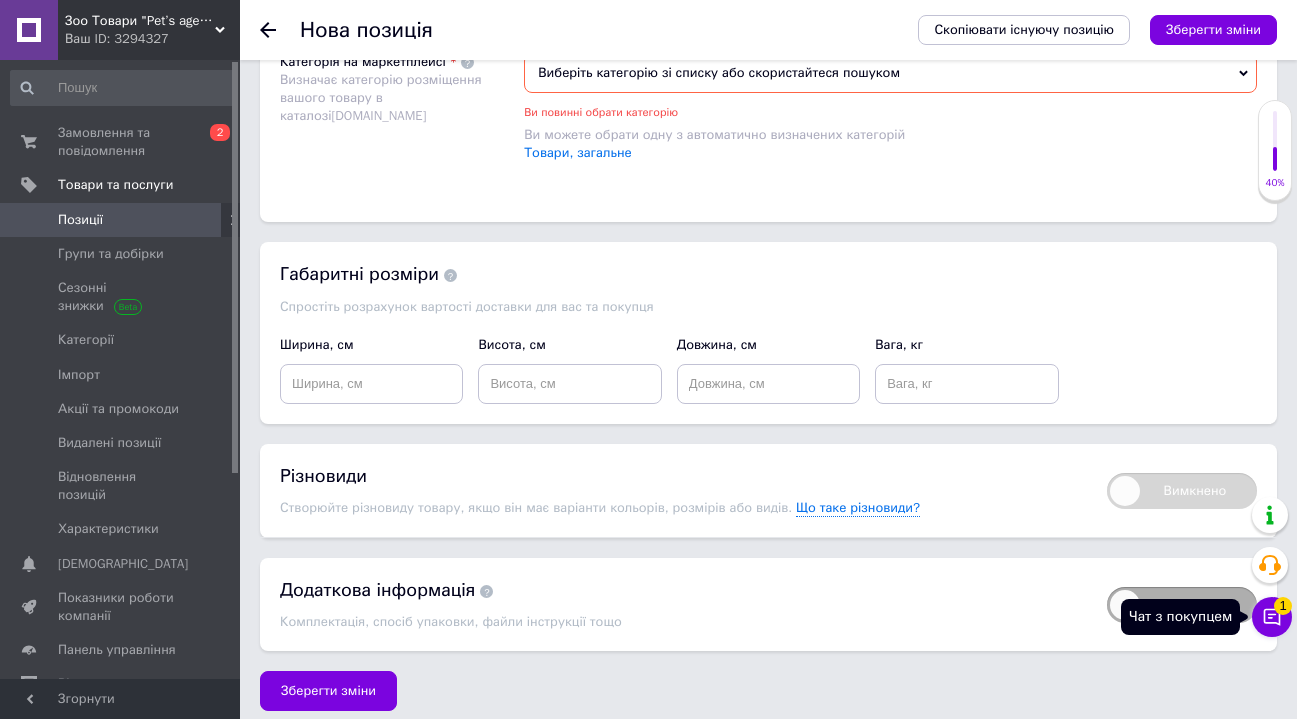 click 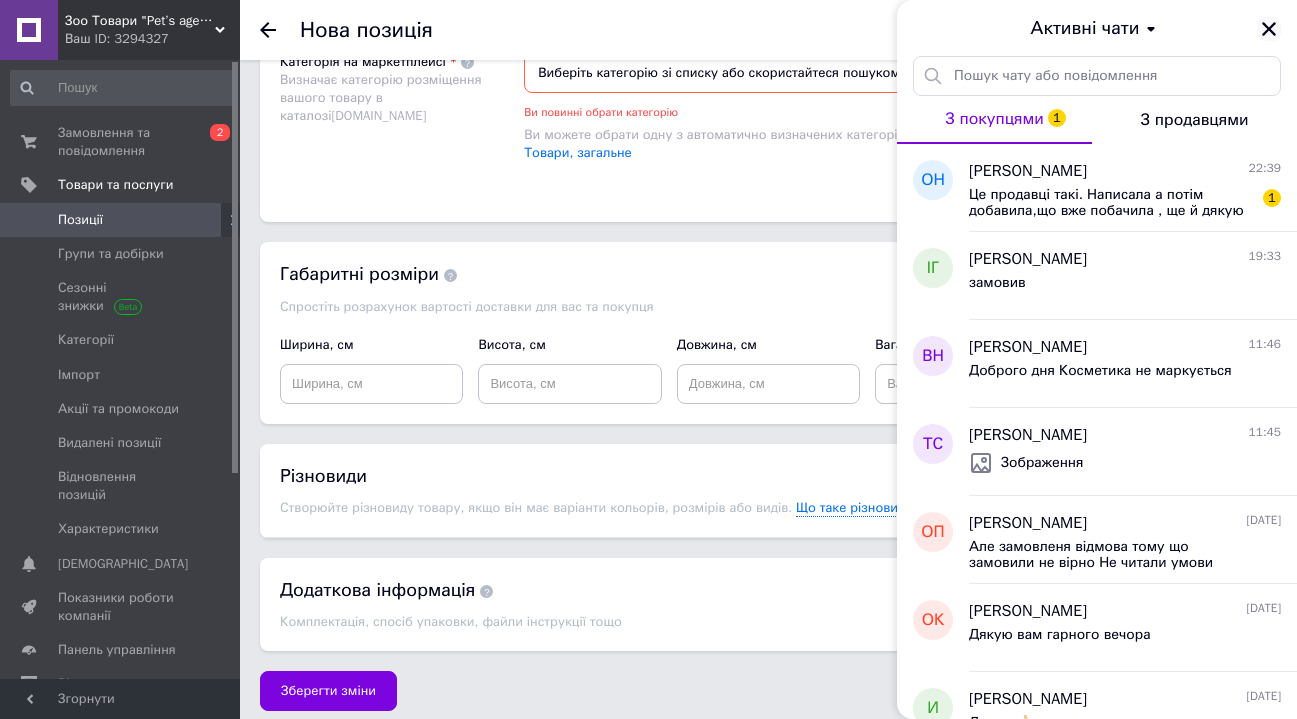 click 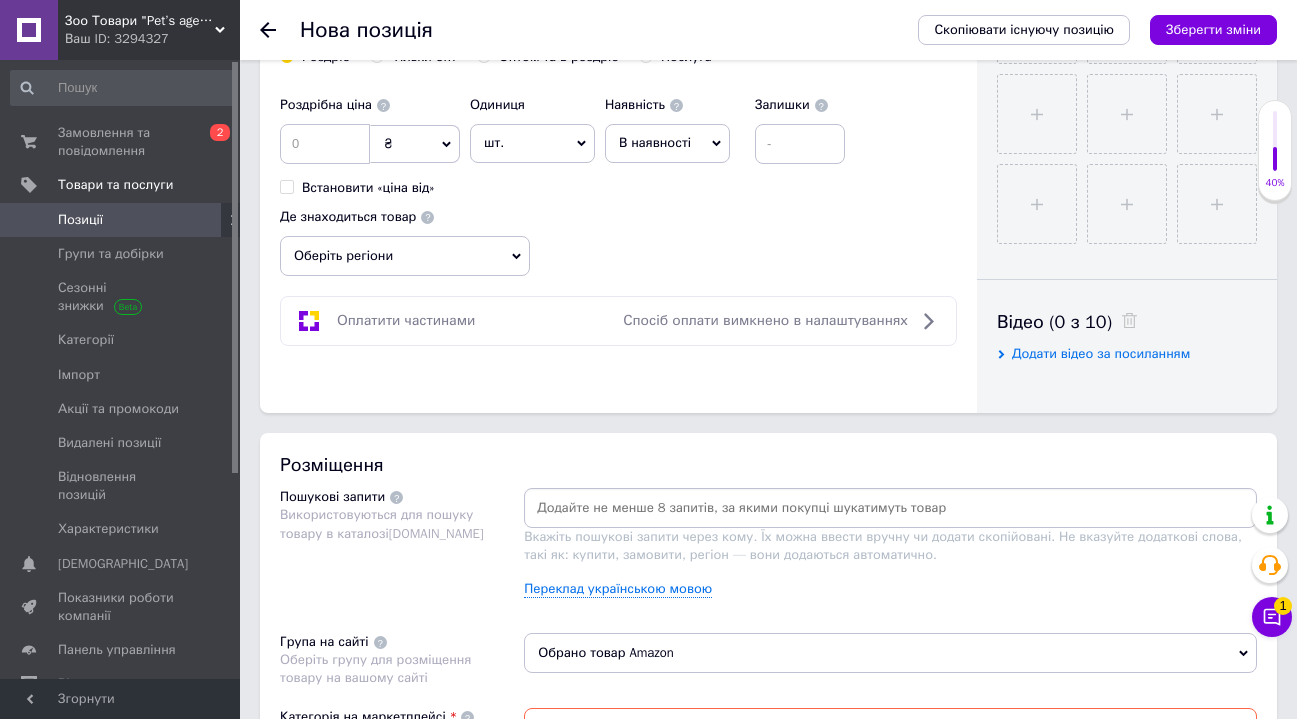 scroll, scrollTop: 626, scrollLeft: 0, axis: vertical 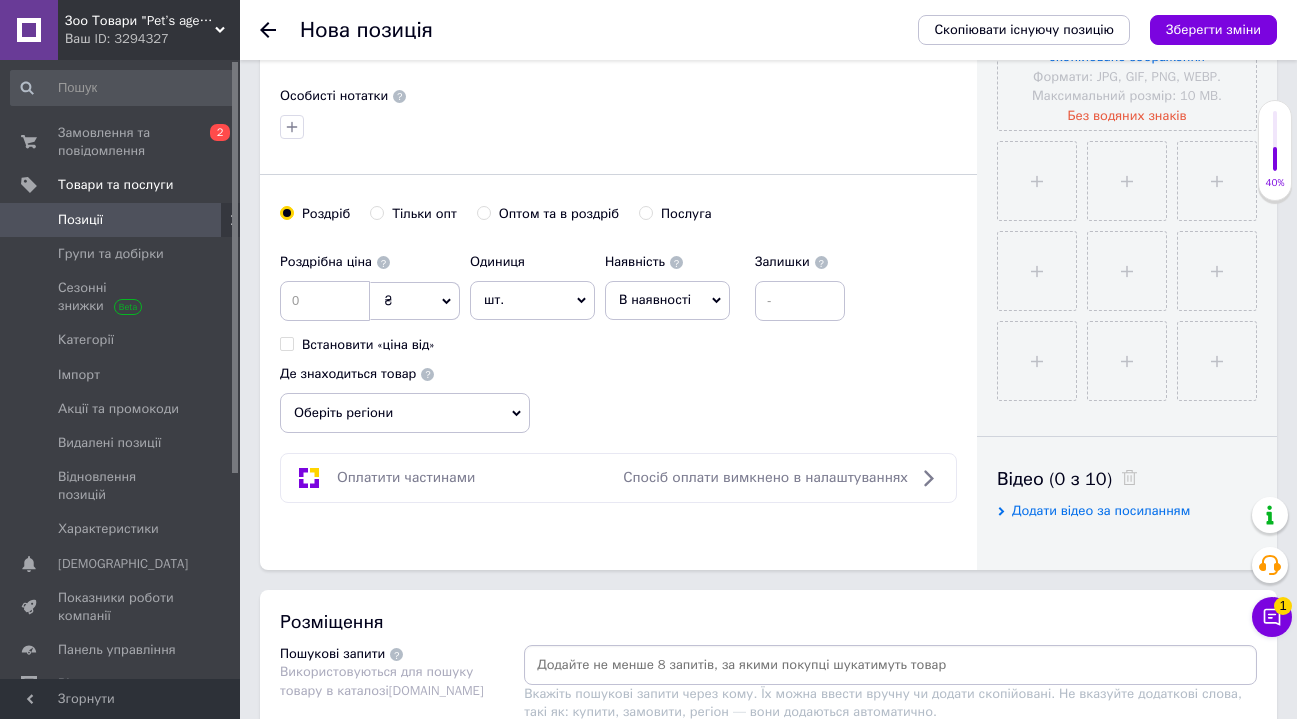 click on "В наявності" at bounding box center [655, 299] 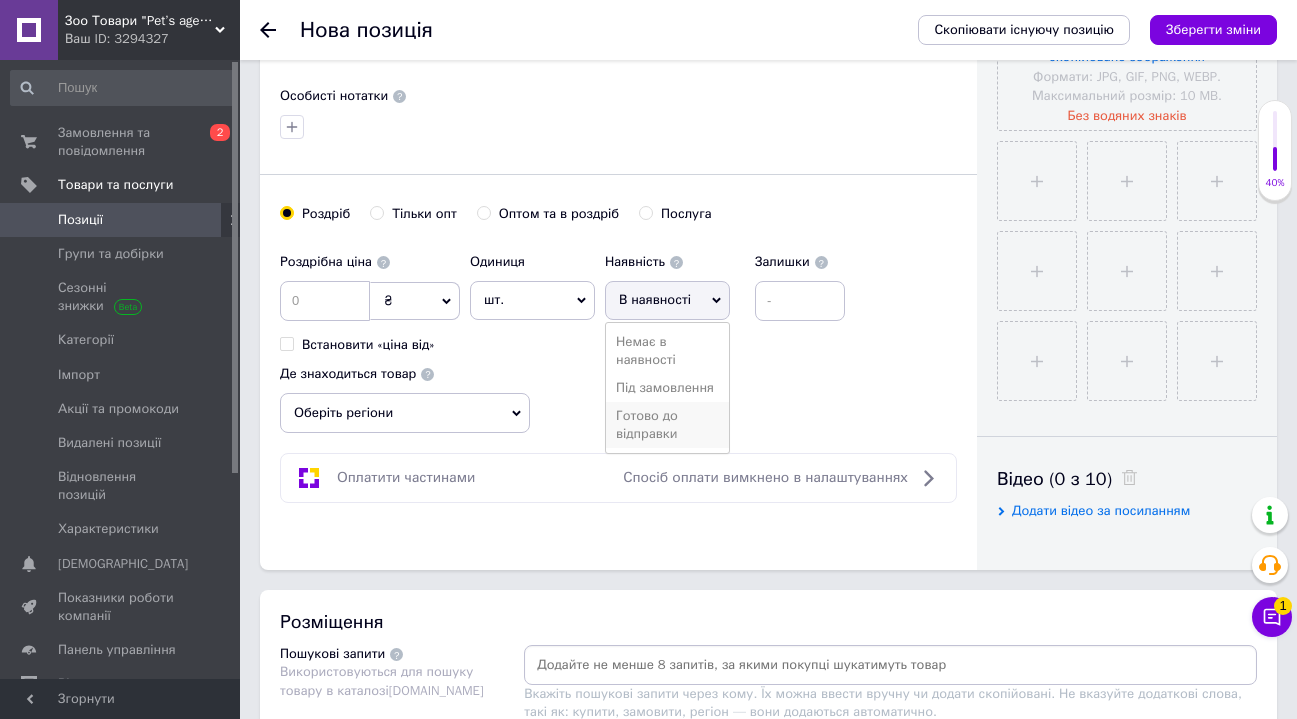 click on "Готово до відправки" at bounding box center (667, 425) 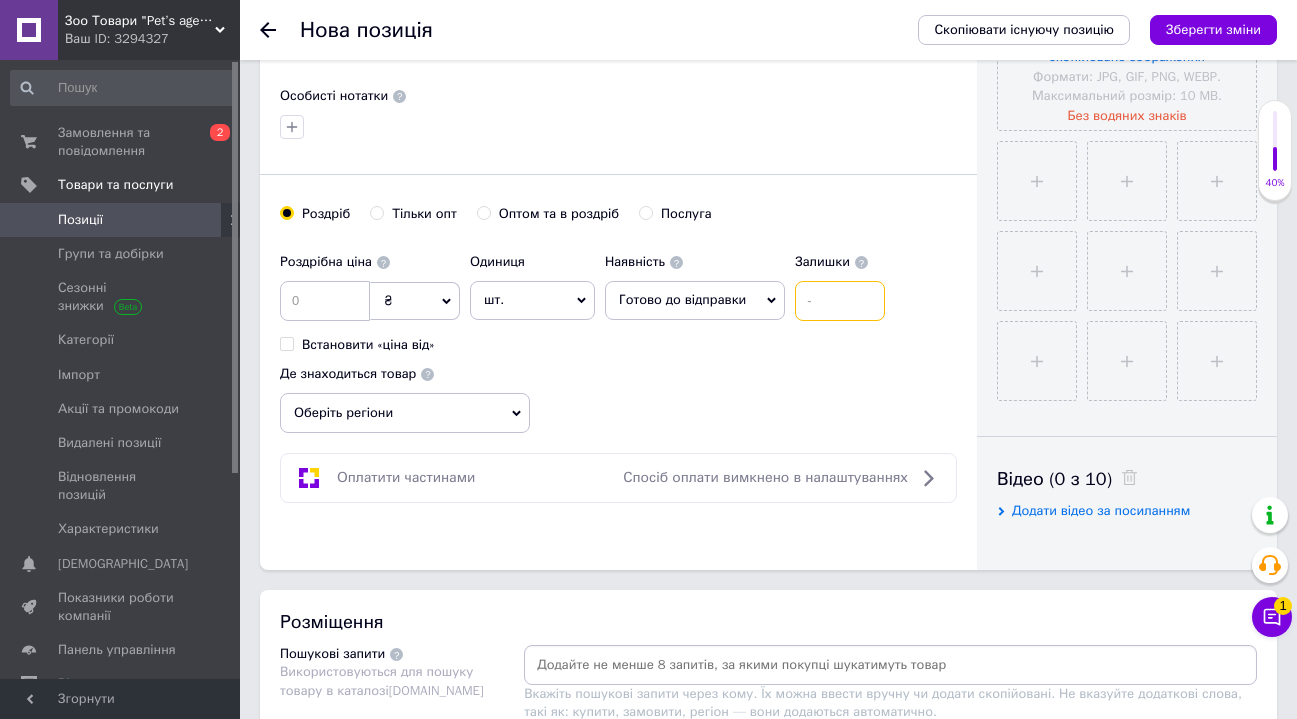 click at bounding box center (840, 301) 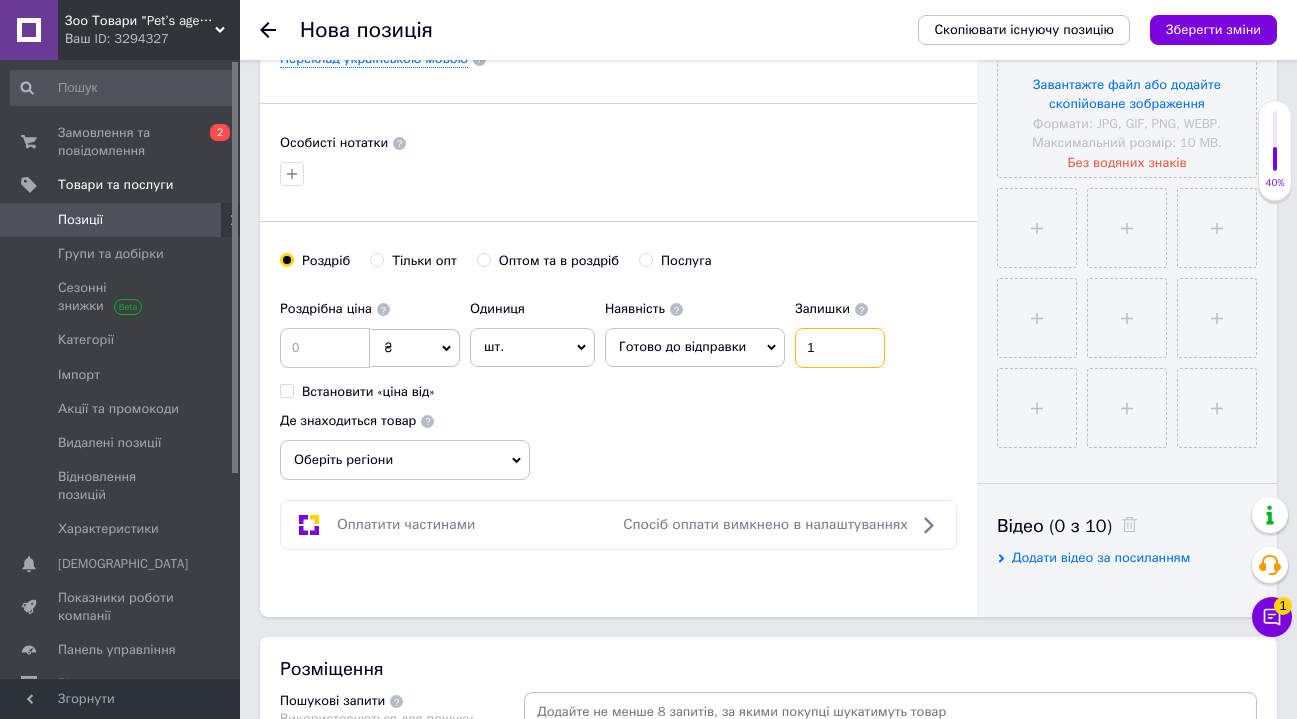 scroll, scrollTop: 616, scrollLeft: 0, axis: vertical 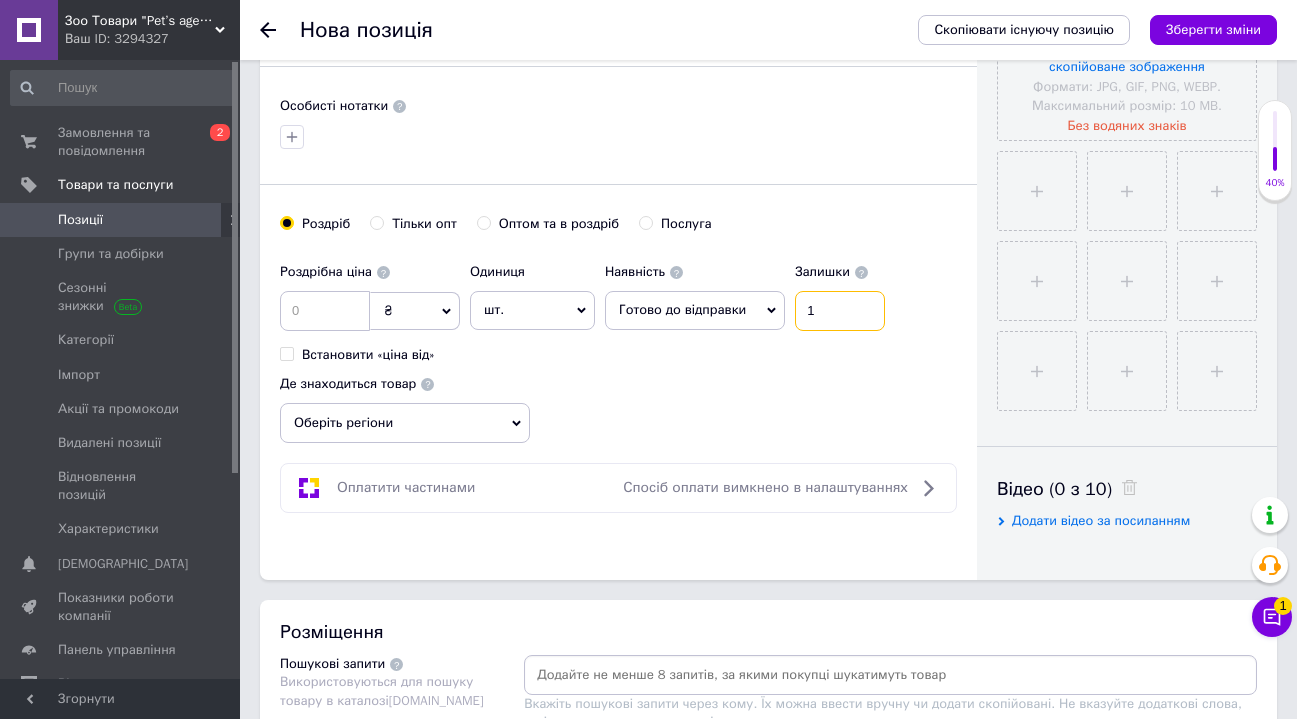 type on "1" 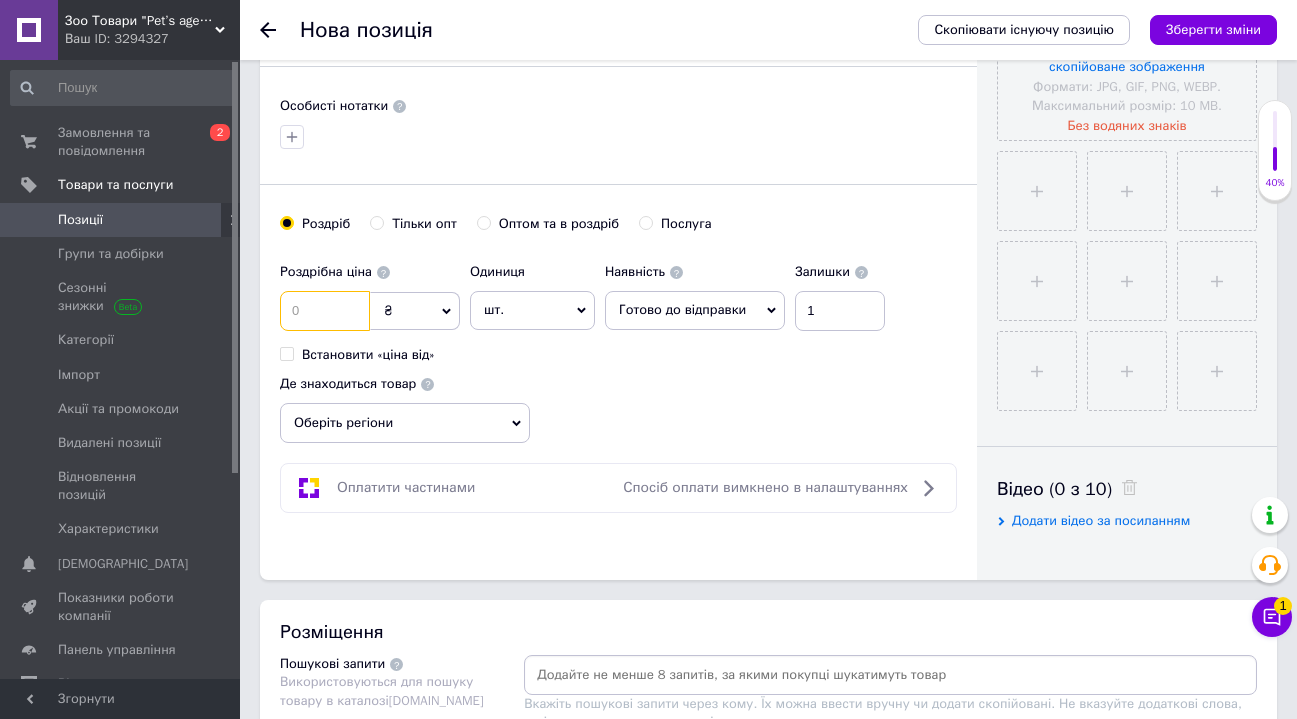 click at bounding box center (325, 311) 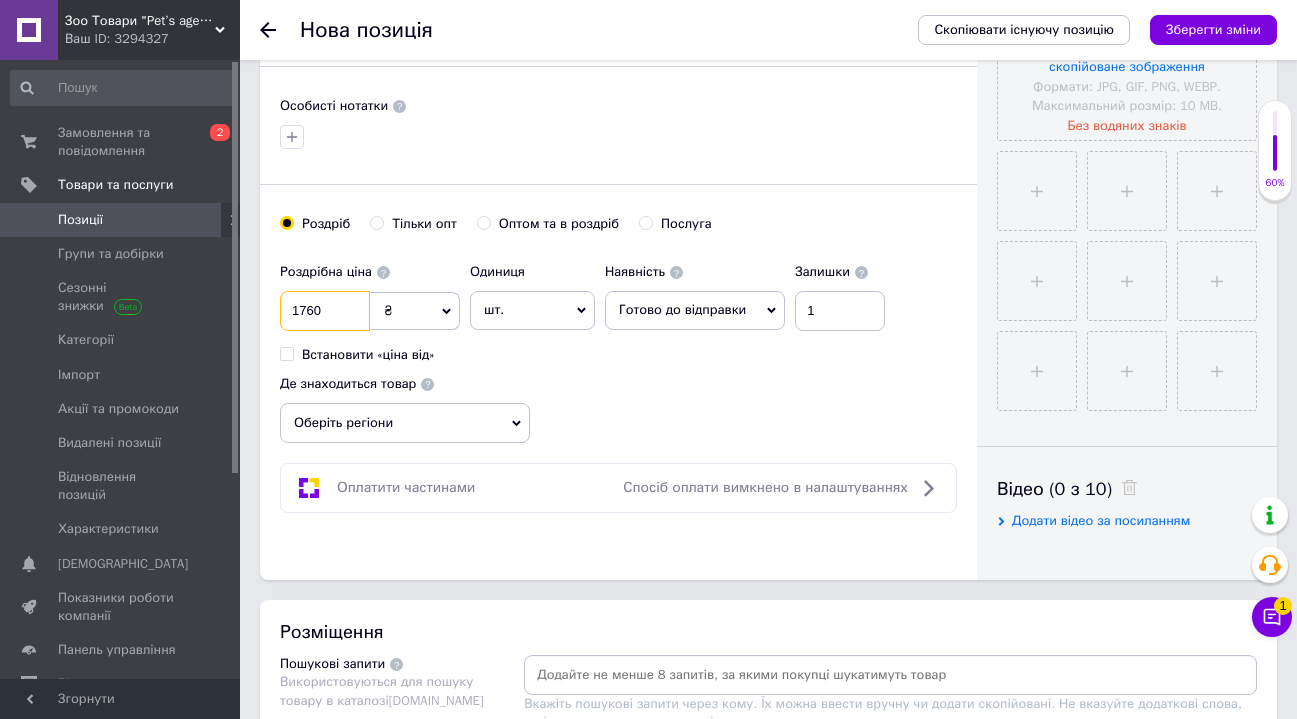 type on "1760" 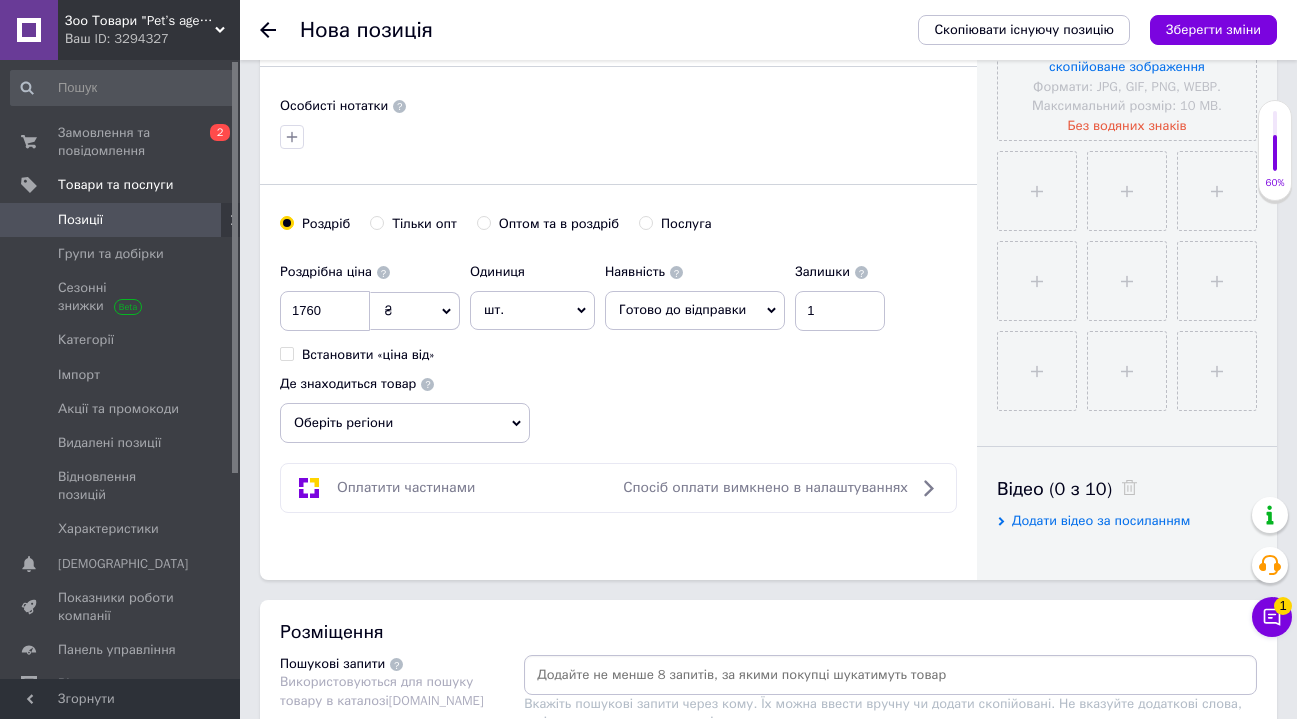 click on "Оберіть регіони" at bounding box center (405, 423) 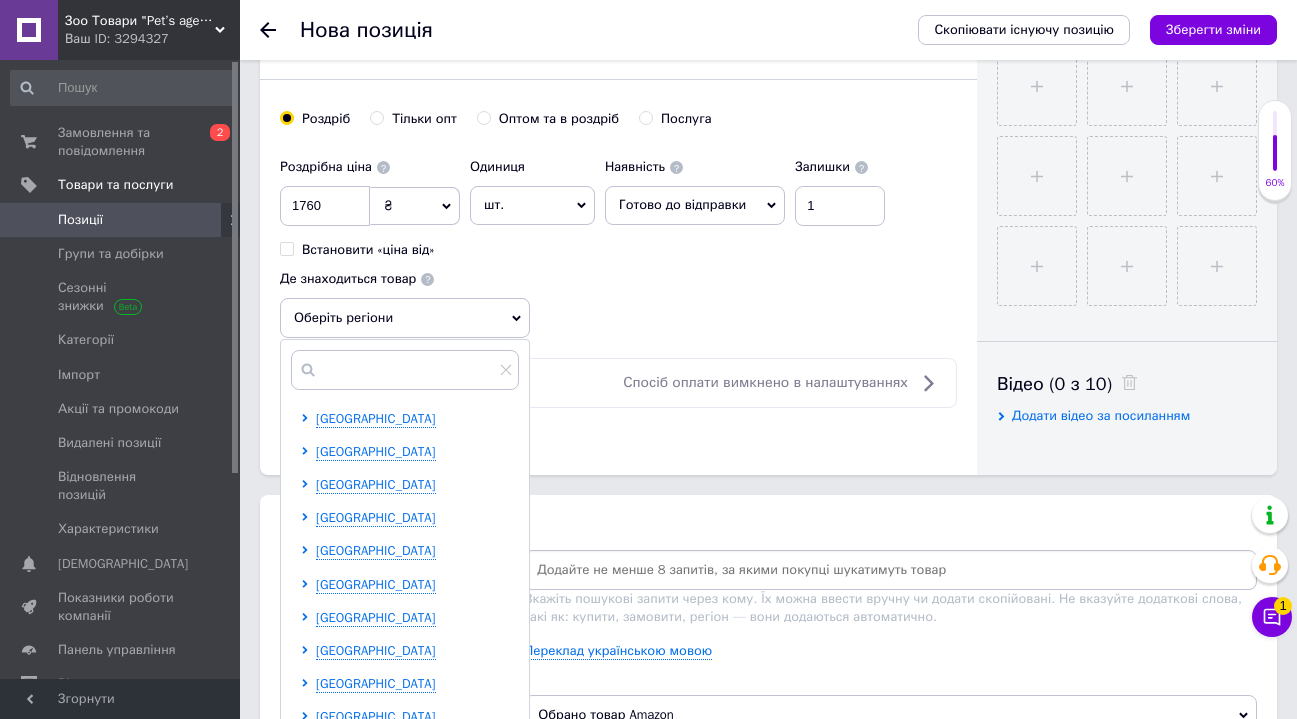 scroll, scrollTop: 893, scrollLeft: 0, axis: vertical 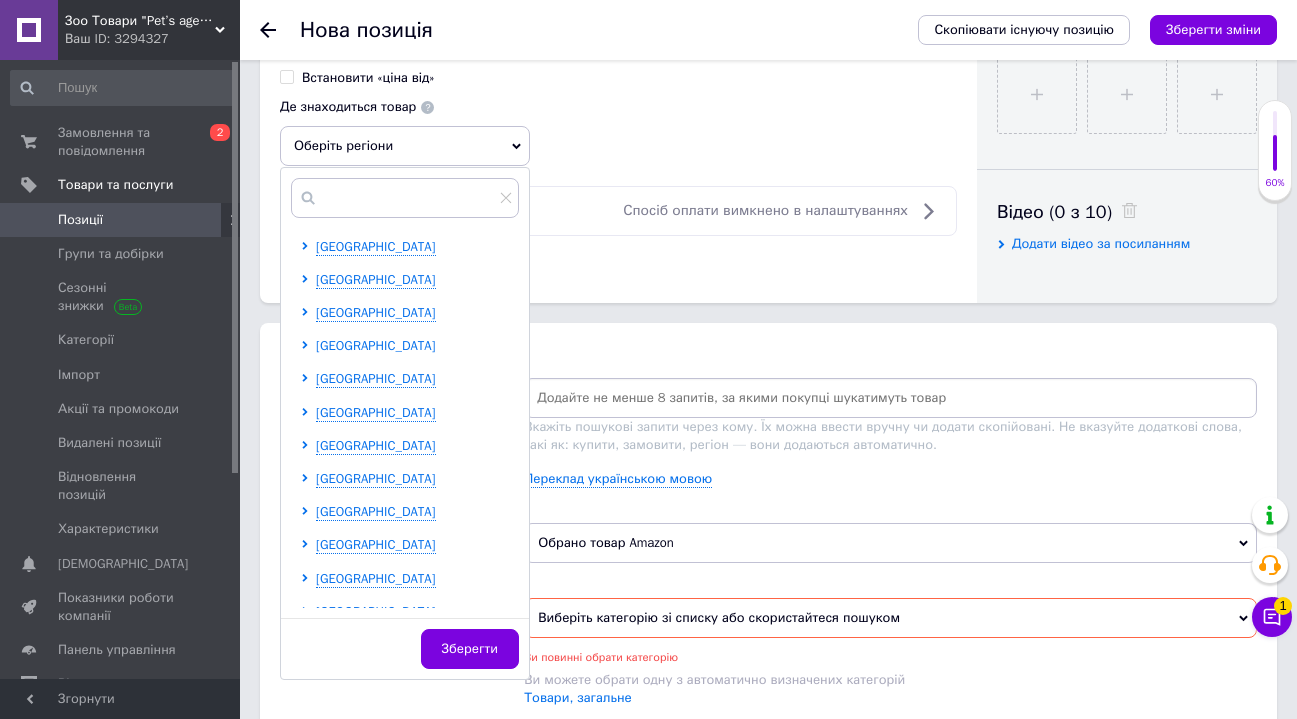 click on "[GEOGRAPHIC_DATA]" at bounding box center (376, 345) 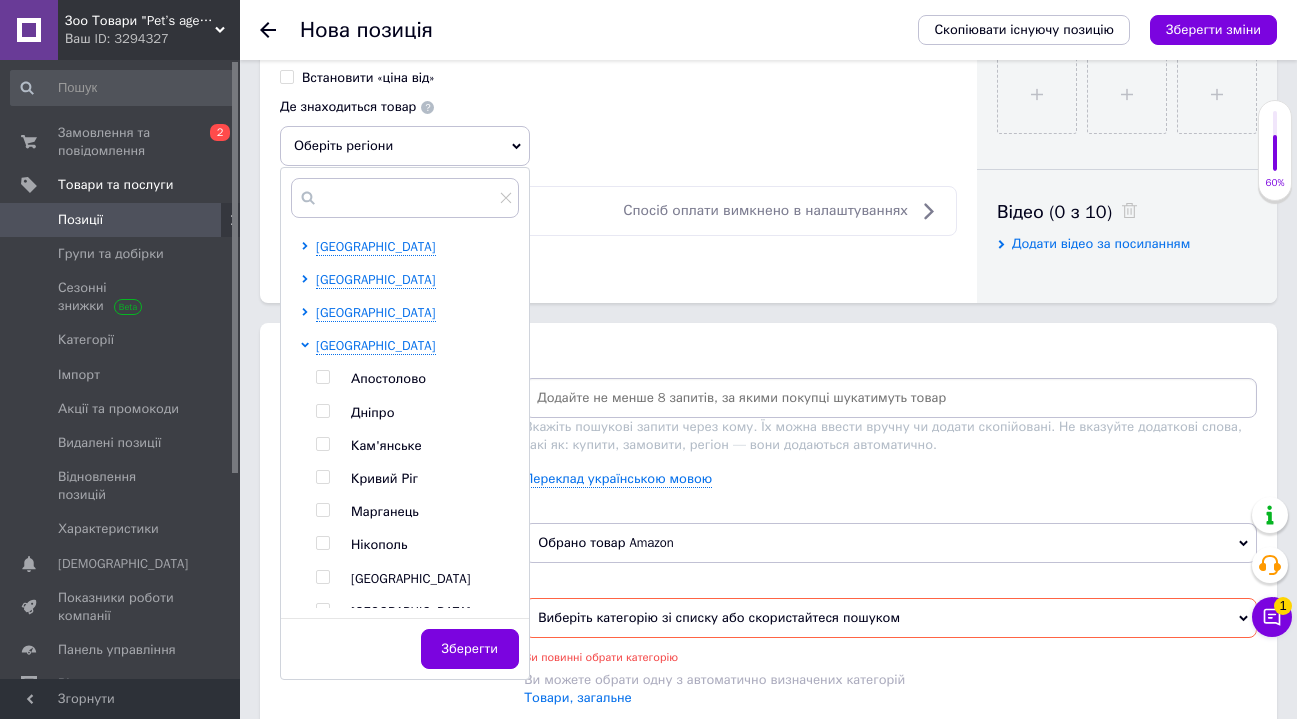 click at bounding box center [322, 411] 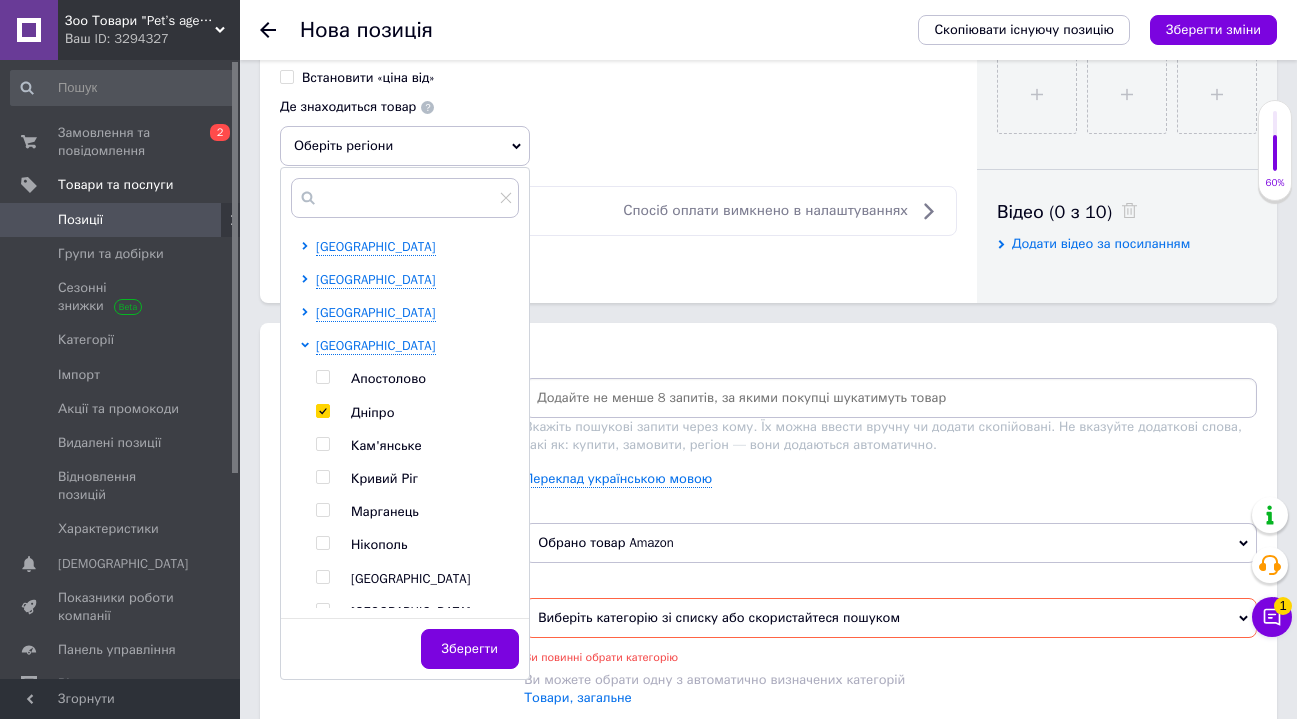 checkbox on "true" 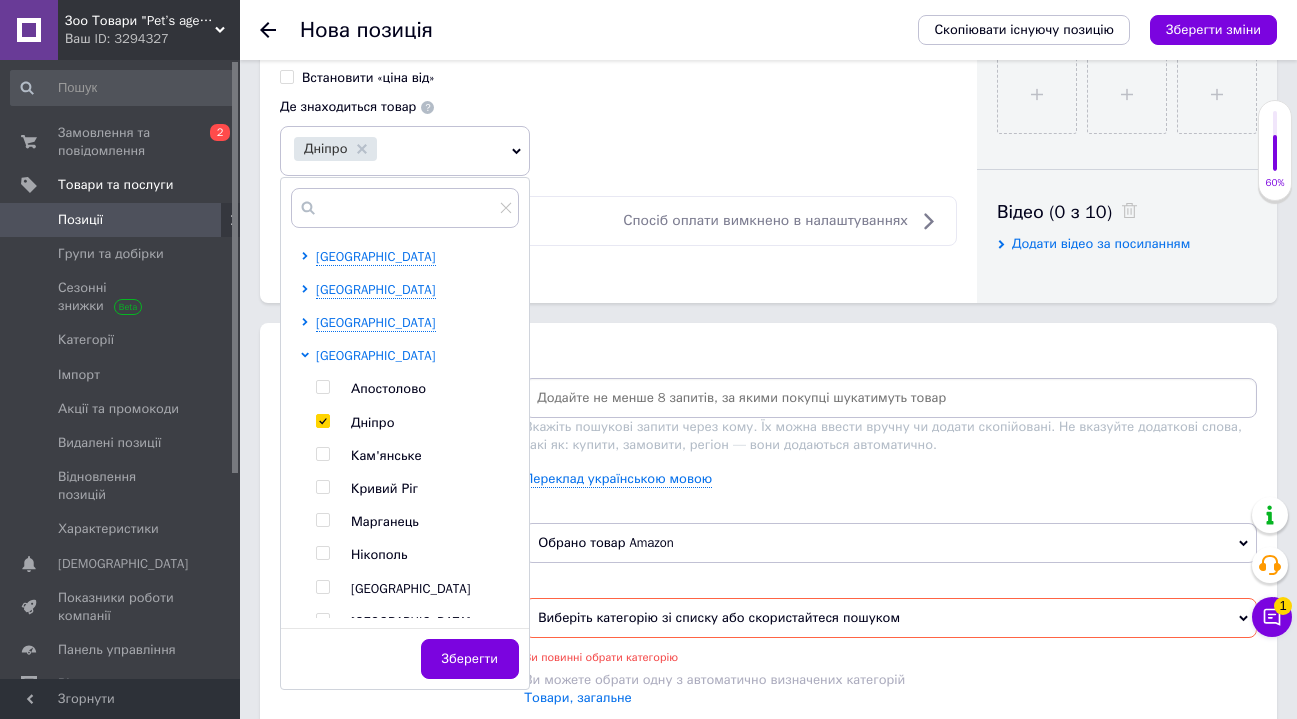 click on "[GEOGRAPHIC_DATA]" at bounding box center (376, 355) 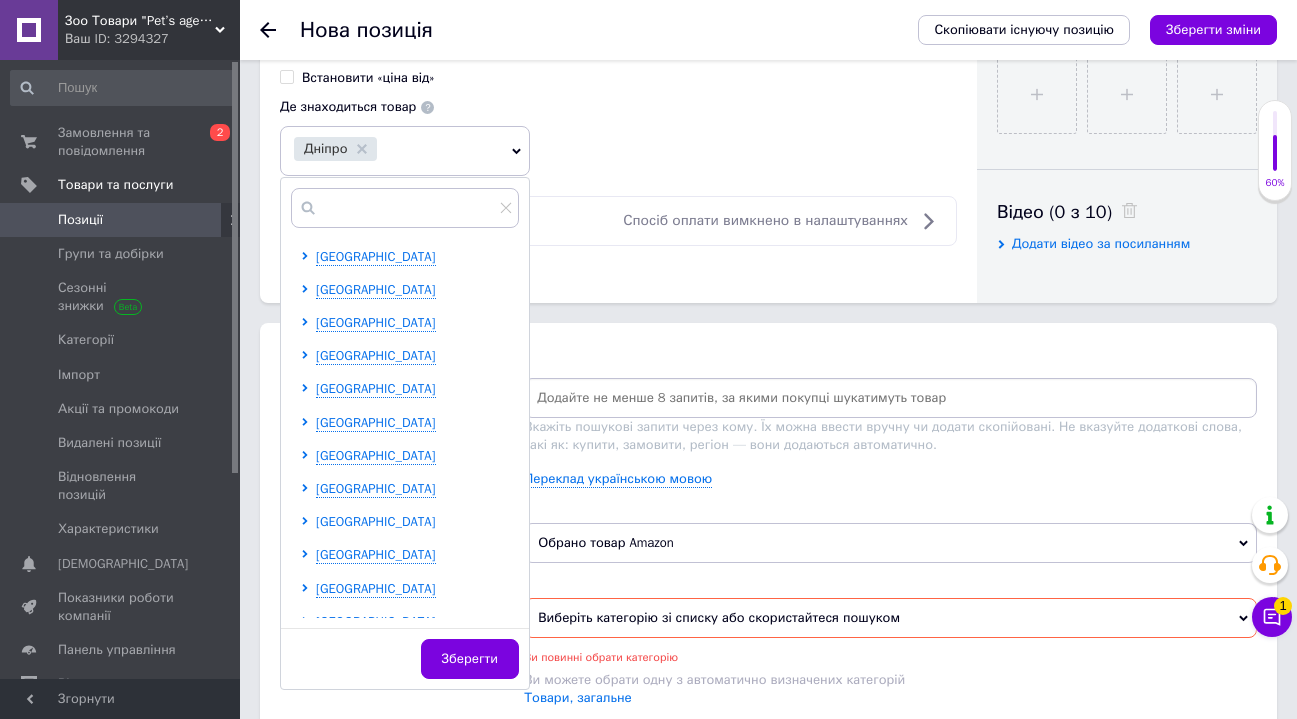 click on "[GEOGRAPHIC_DATA]" at bounding box center [376, 521] 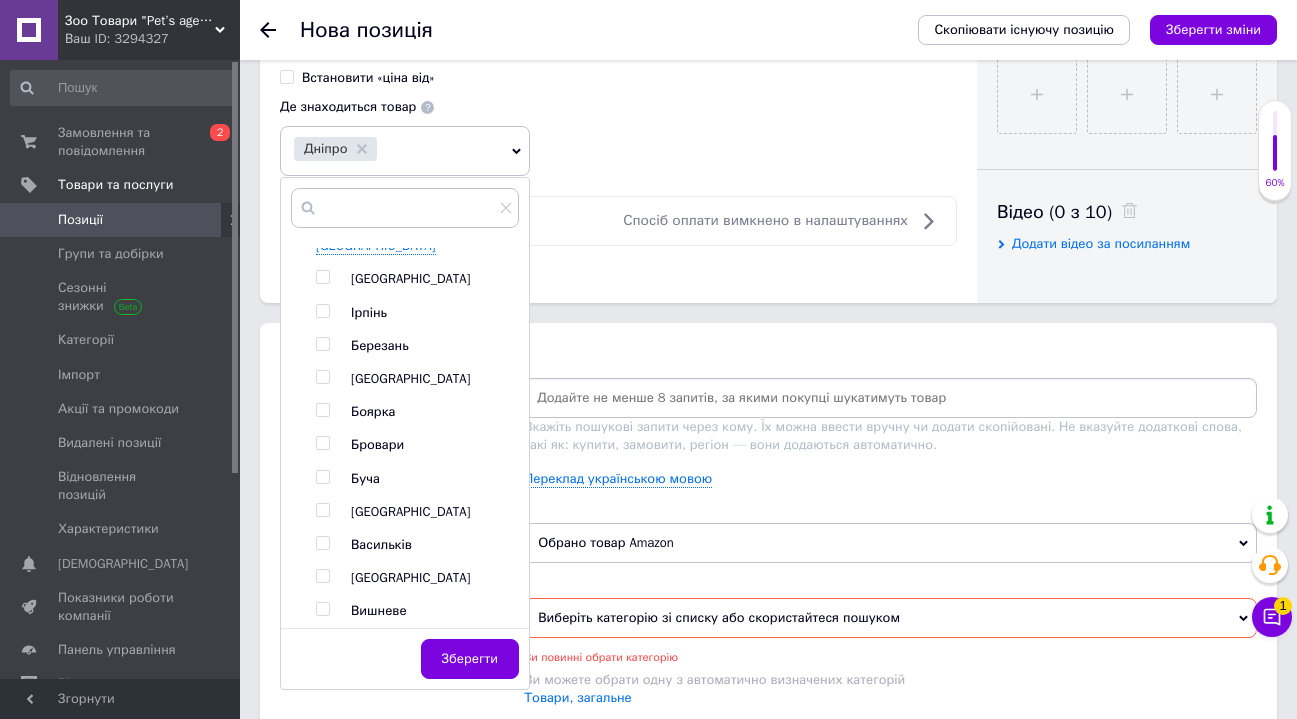 scroll, scrollTop: 244, scrollLeft: 0, axis: vertical 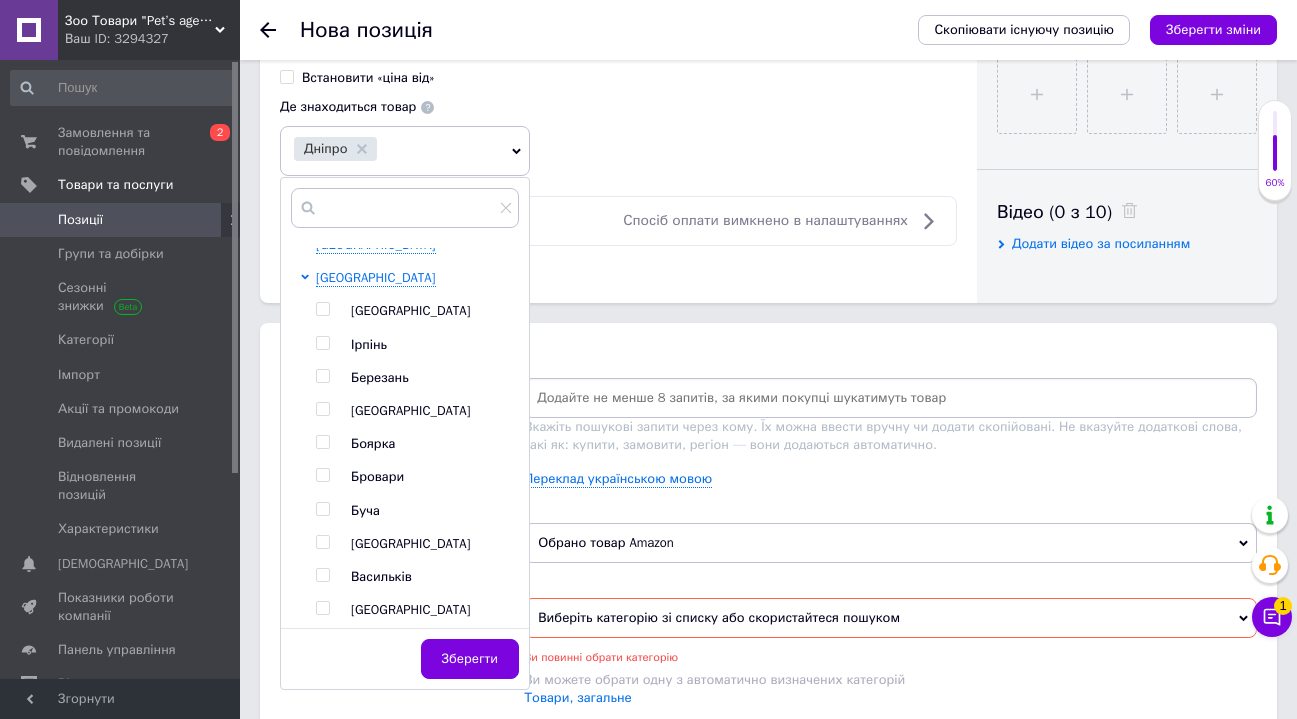 click at bounding box center [322, 309] 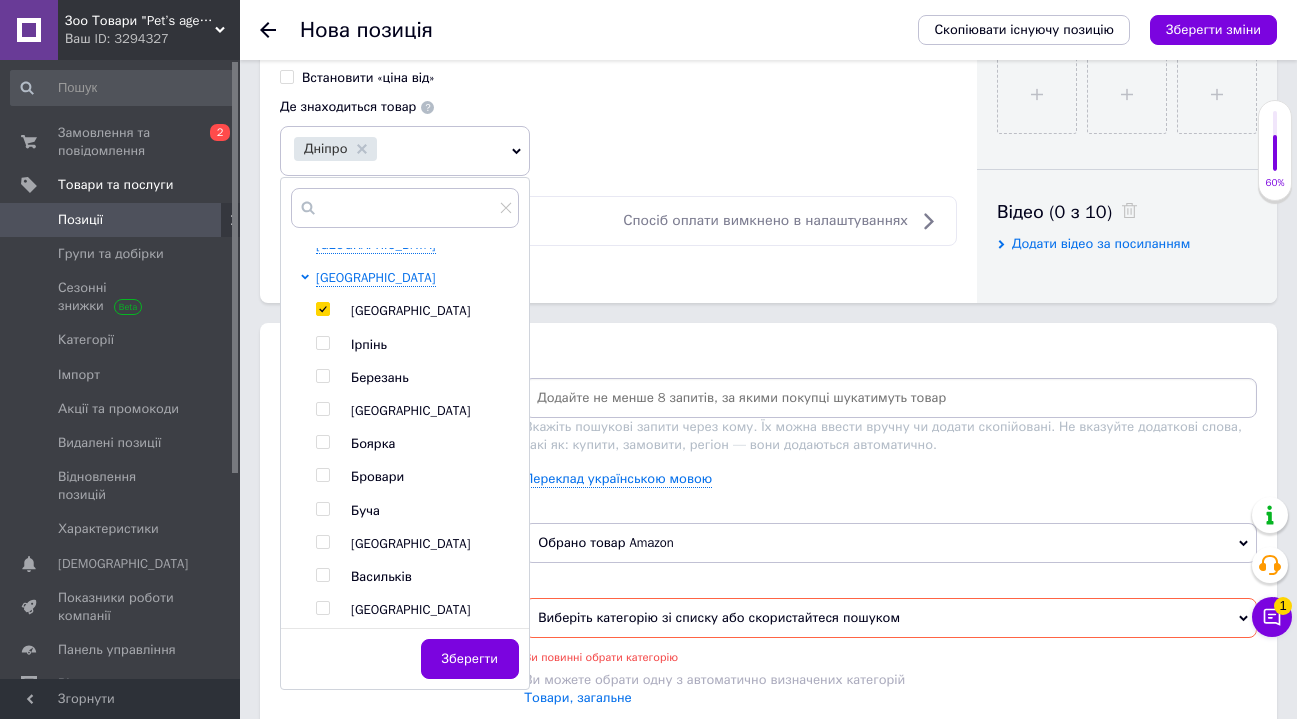 checkbox on "true" 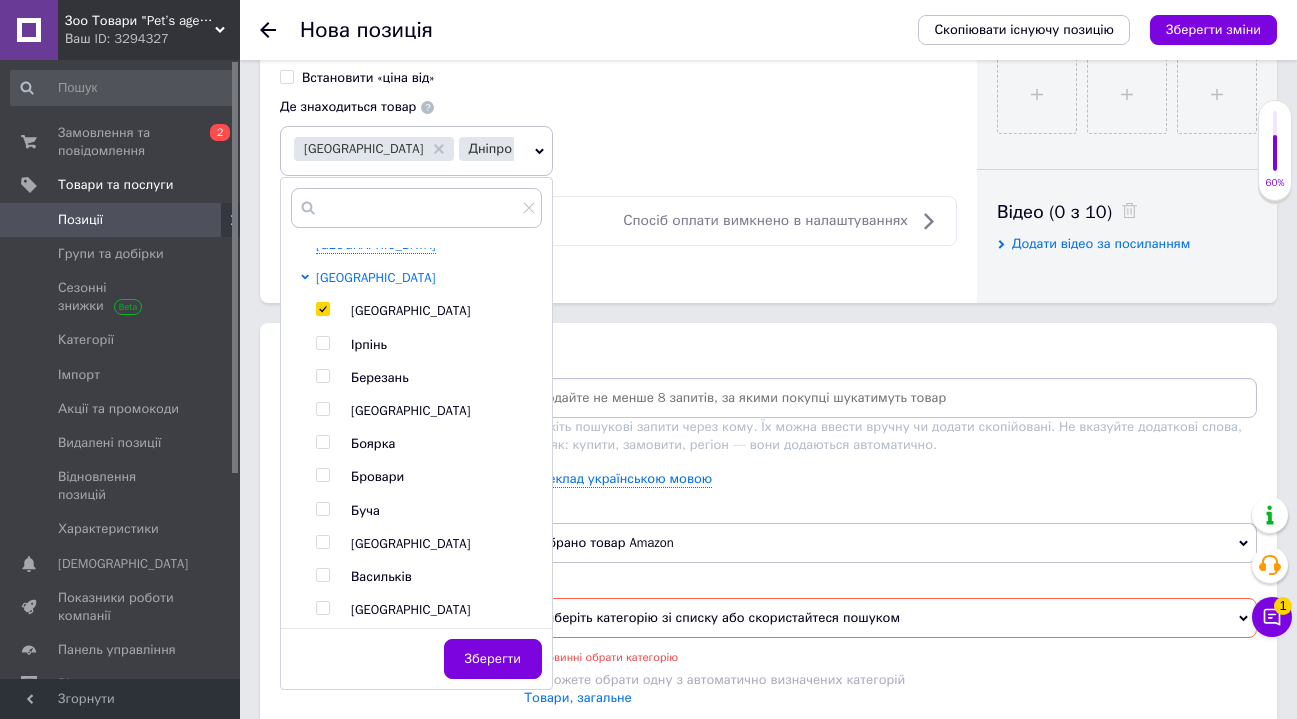 click on "[GEOGRAPHIC_DATA]" at bounding box center (376, 277) 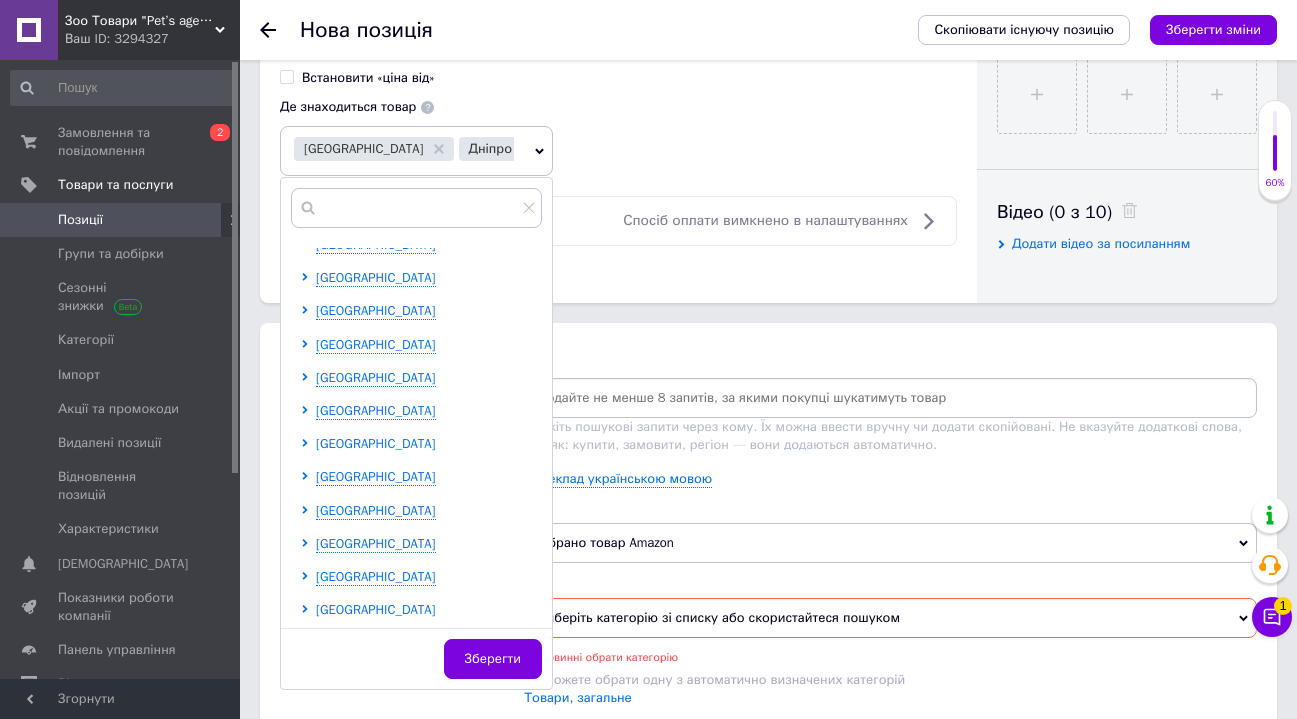 click on "[GEOGRAPHIC_DATA]" at bounding box center [376, 443] 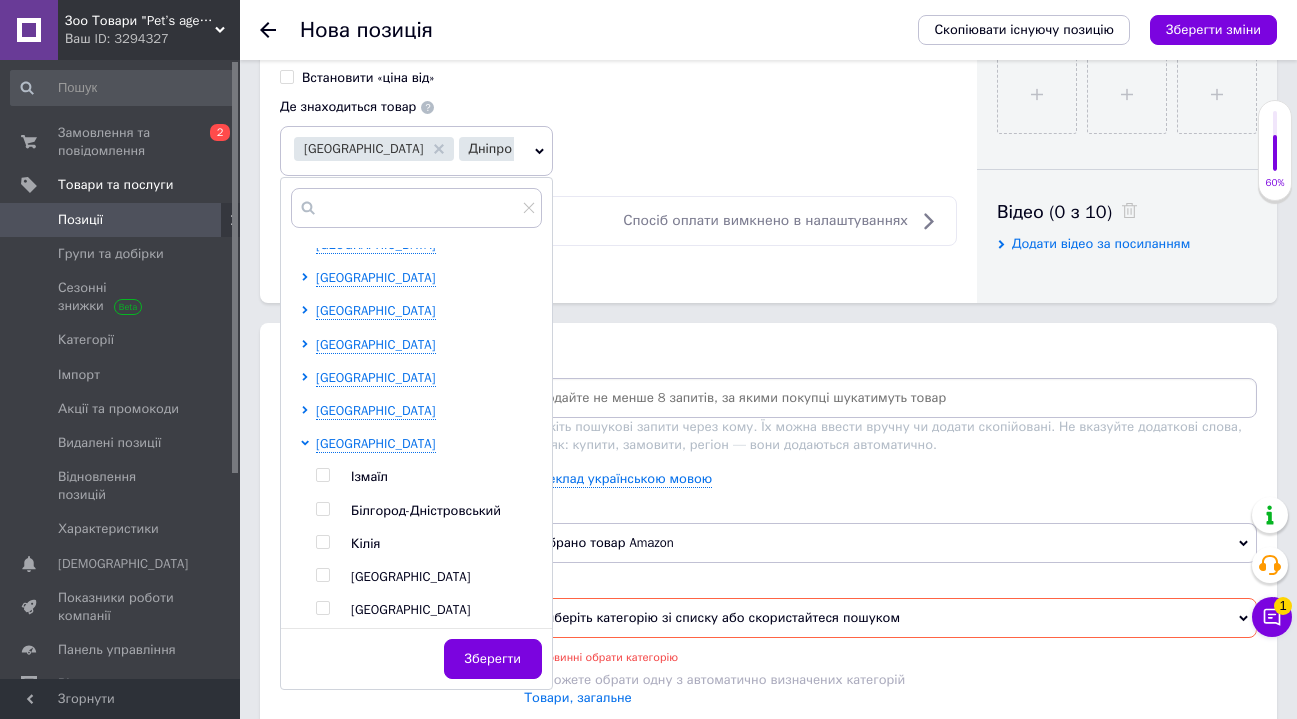 click at bounding box center [322, 575] 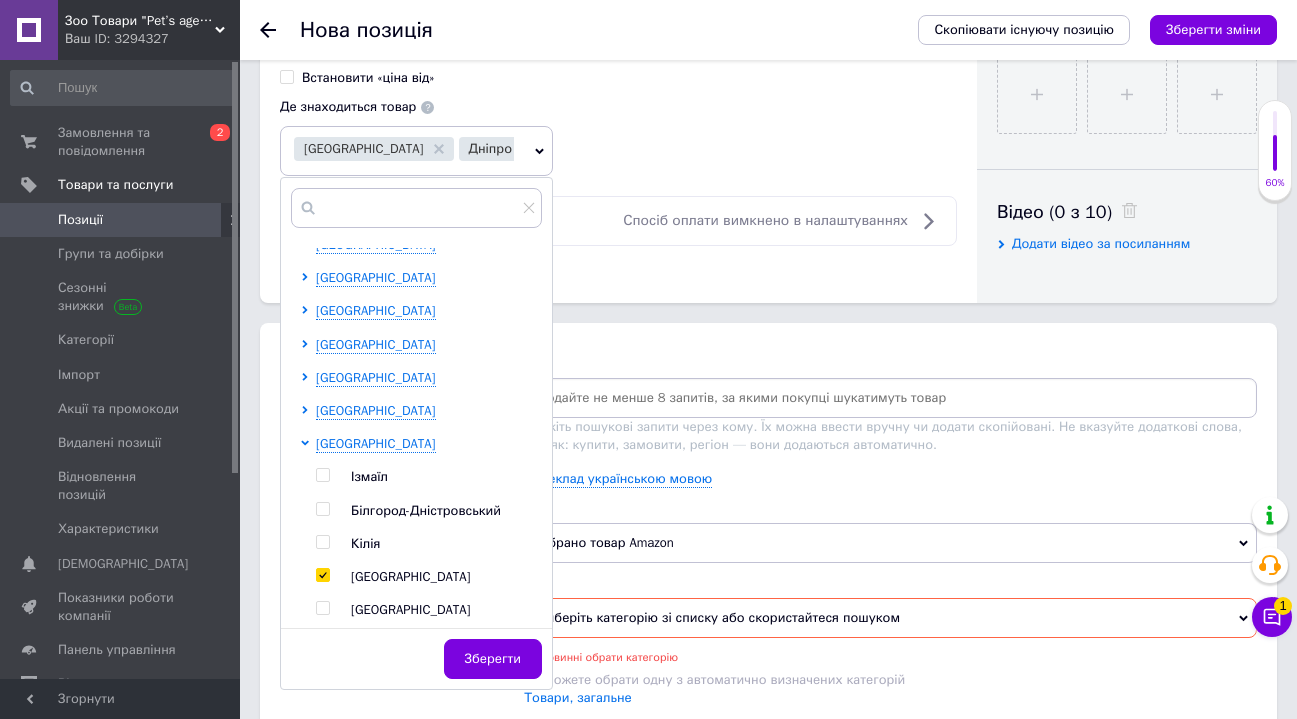 checkbox on "true" 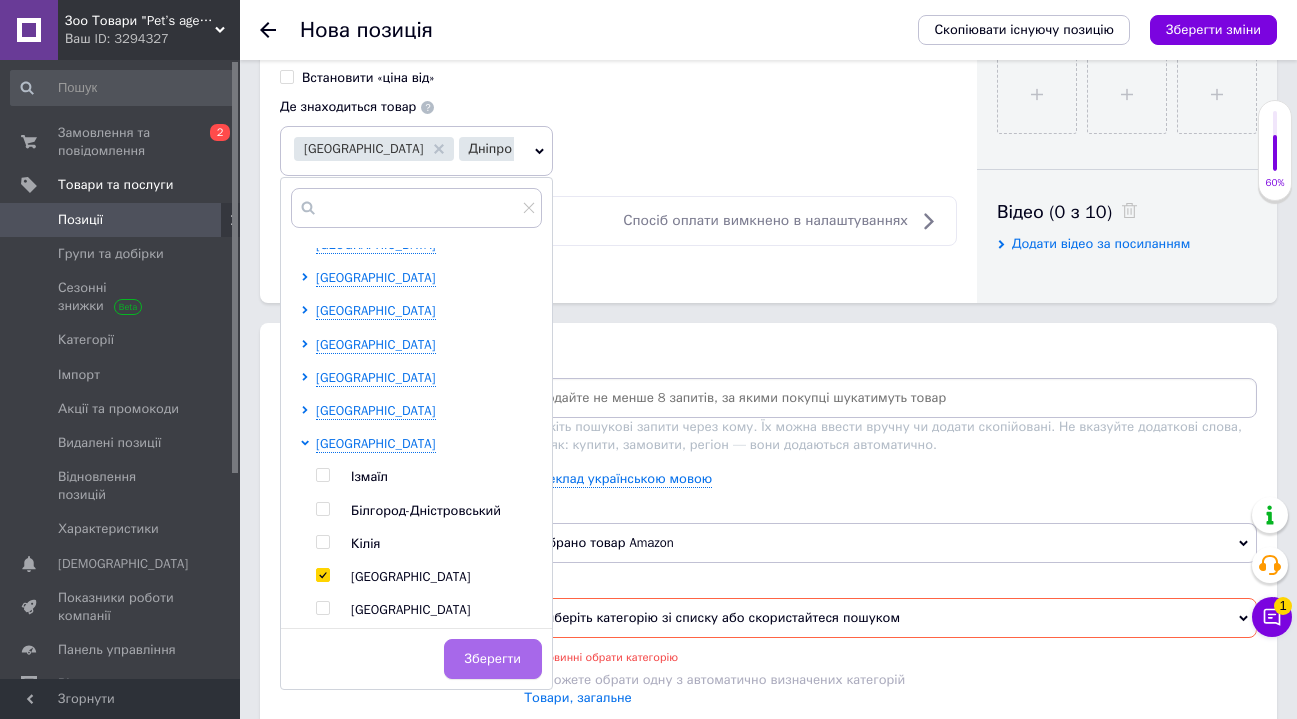 click on "Зберегти" at bounding box center [493, 659] 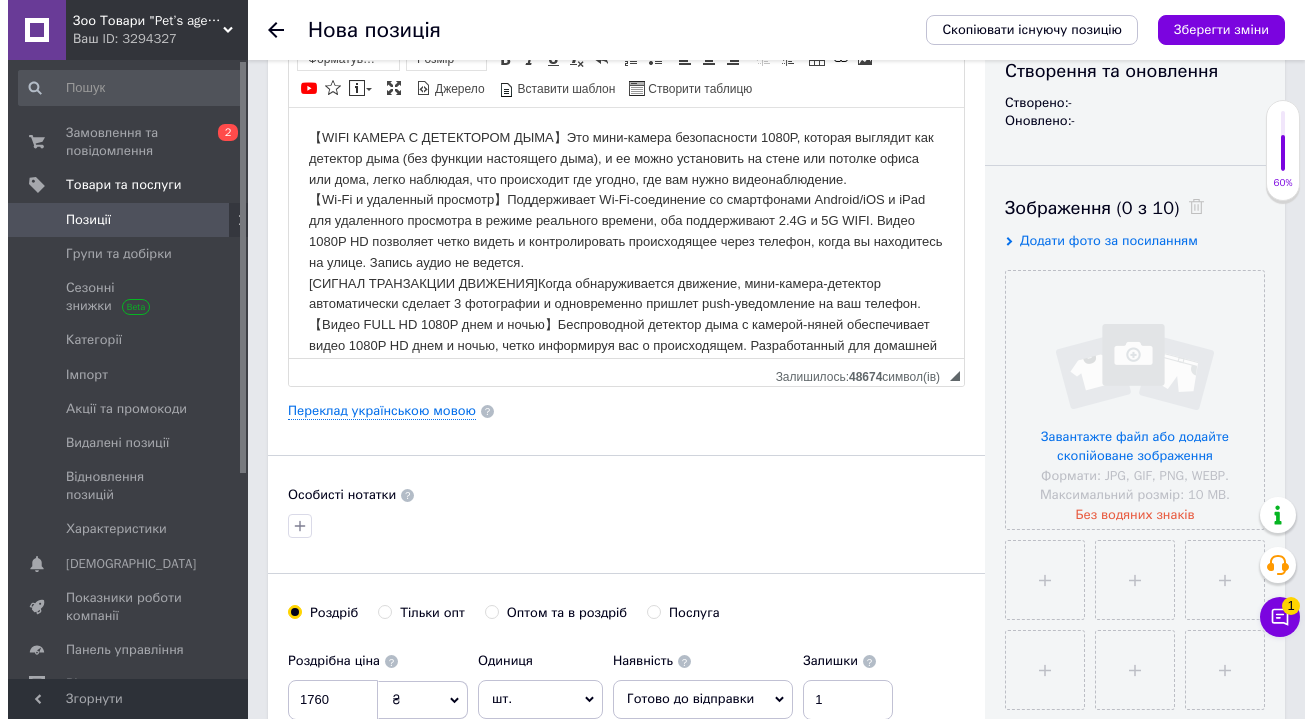 scroll, scrollTop: 70, scrollLeft: 0, axis: vertical 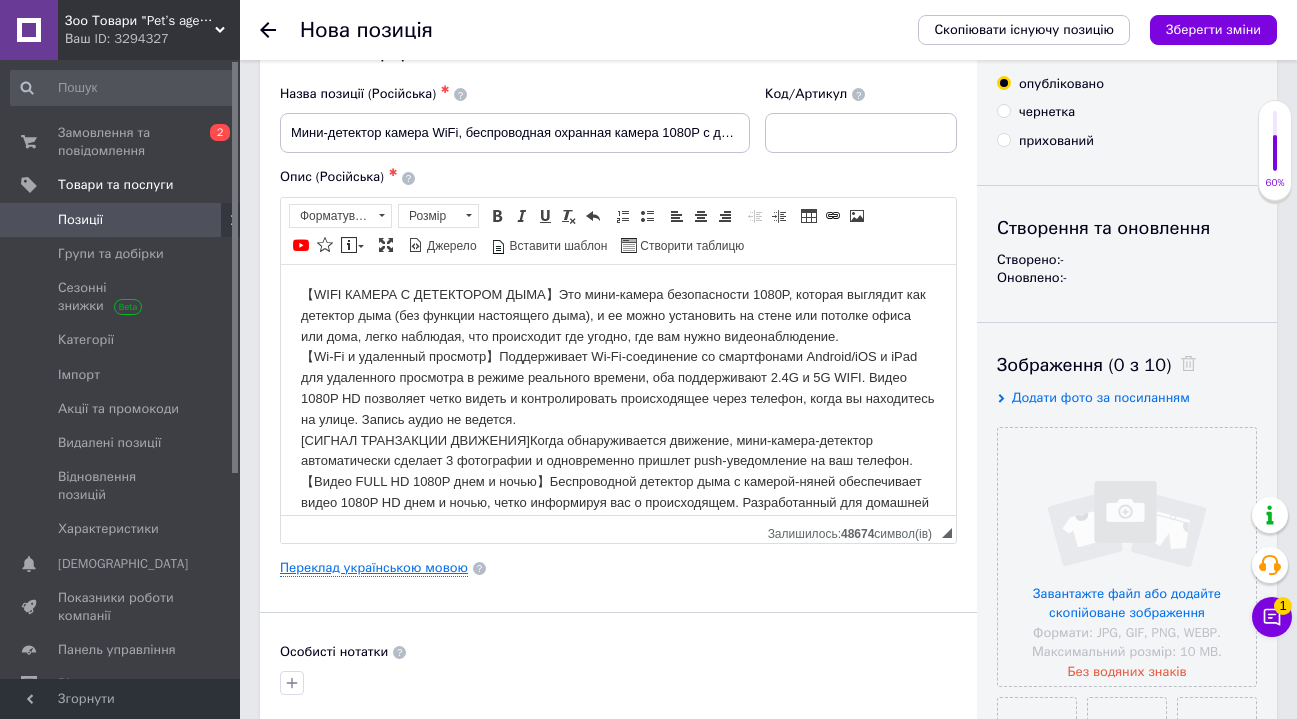 click on "Переклад українською мовою" at bounding box center [374, 568] 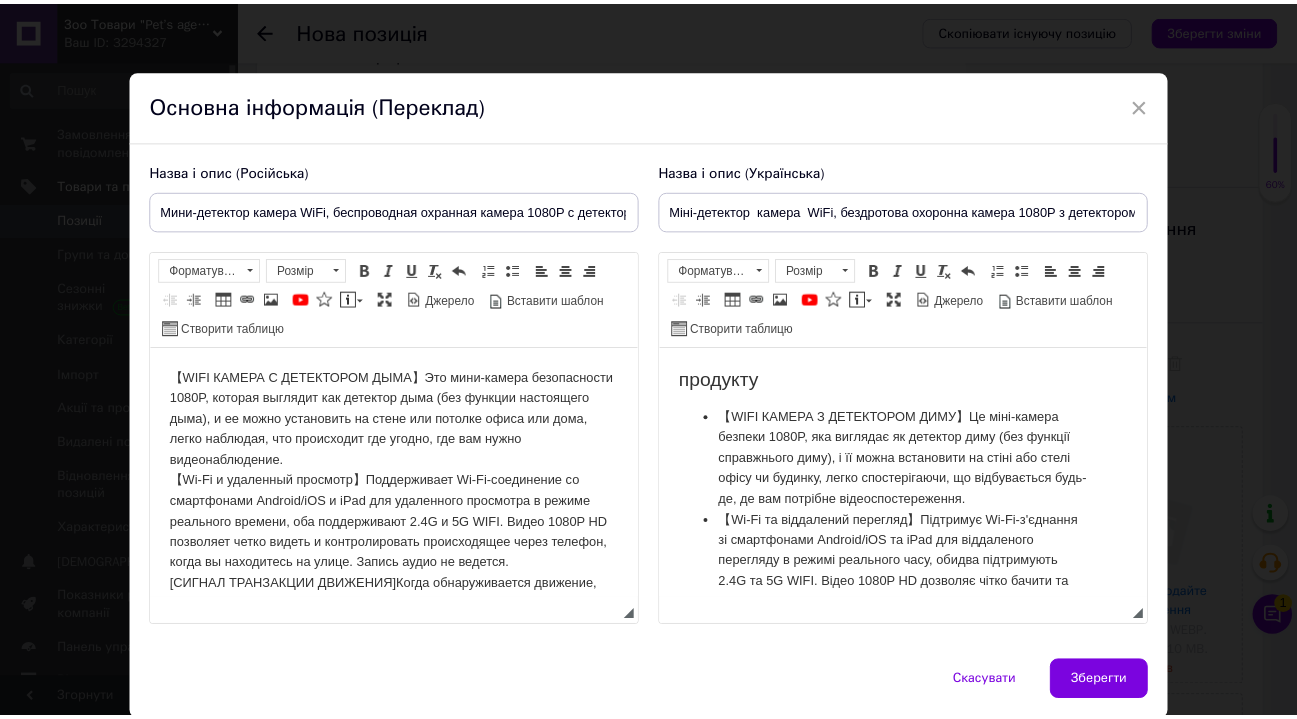 scroll, scrollTop: 0, scrollLeft: 0, axis: both 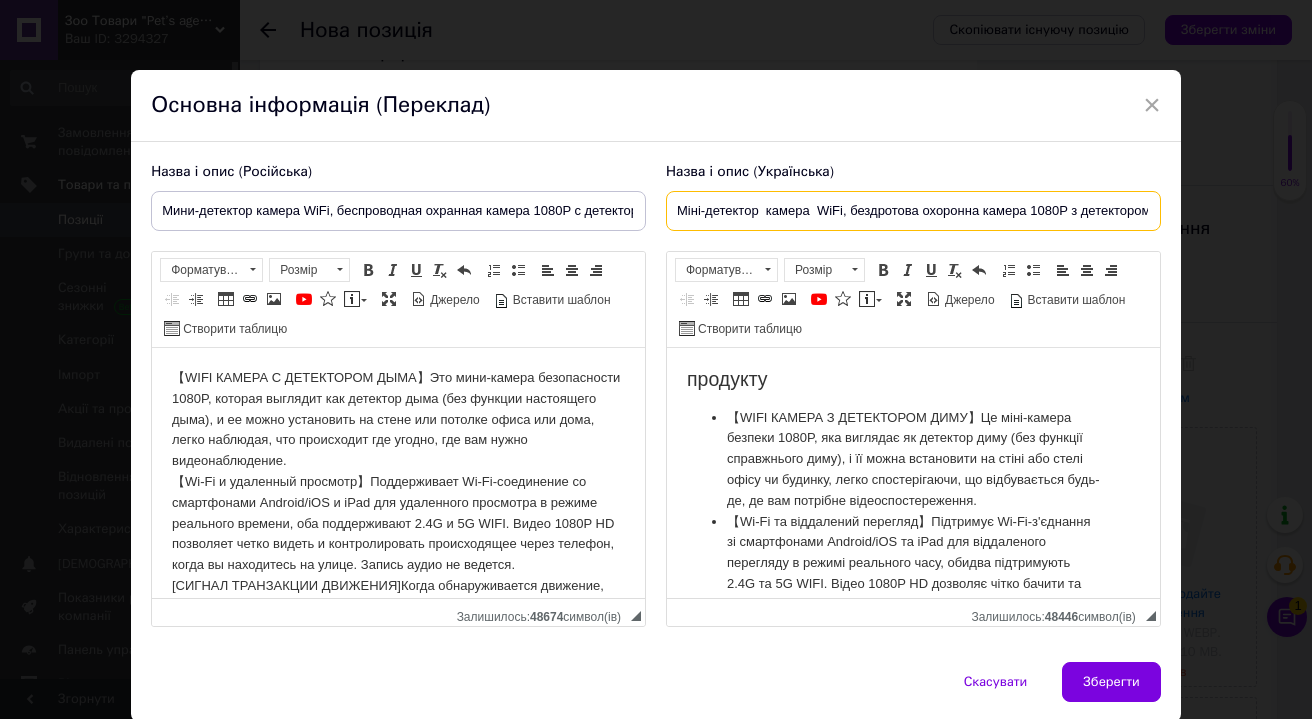 drag, startPoint x: 670, startPoint y: 207, endPoint x: 1156, endPoint y: 220, distance: 486.17383 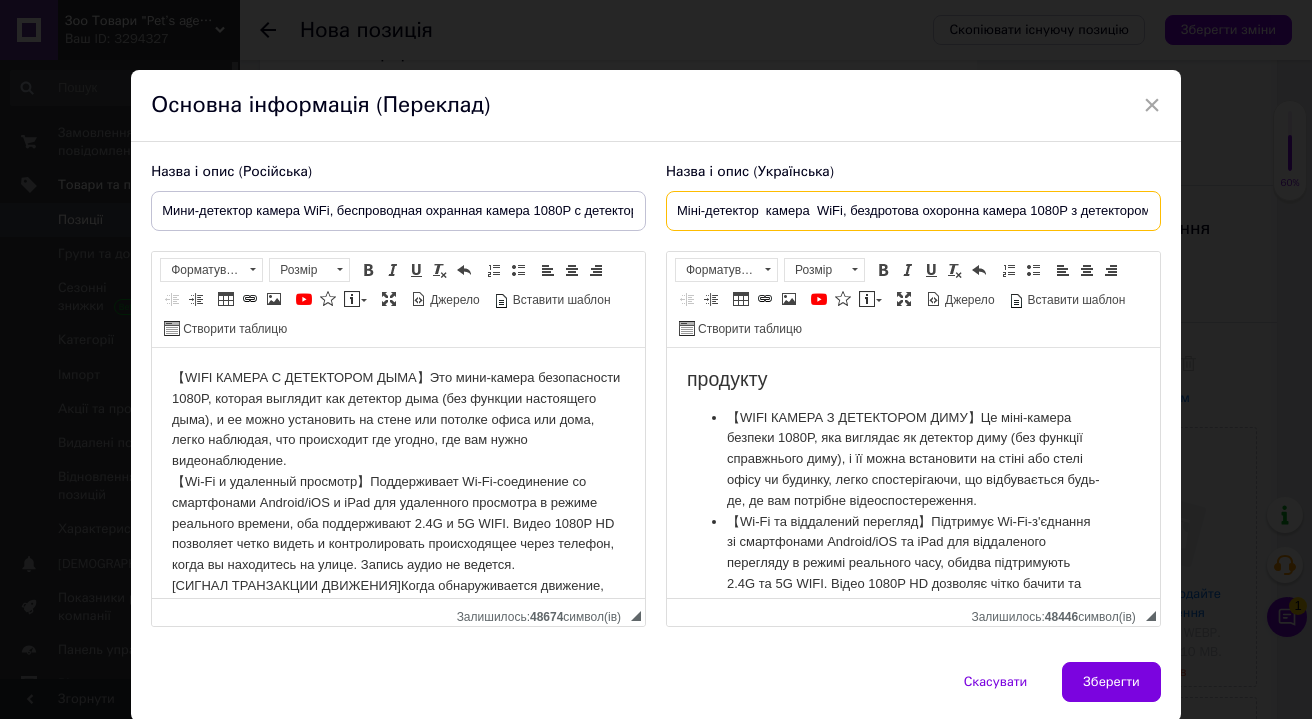 click on "Назва і опис (Українська) Міні-детектор  камера  WiFi, бездротова охоронна камера 1080P з детектором диму та датчиком руху
продукту
【WIFI КАМЕРА З ДЕТЕКТОРОМ ДИМУ】Це міні-камера безпеки 1080P, яка виглядає як детектор диму (без функції справжнього диму), і її можна встановити на стіні або стелі офісу чи будинку, легко спостерігаючи, що відбувається будь-де, де вам потрібне відеоспостереження.
Розширений текстовий редактор, 9C68CD98-43B4-46CD-85A1-3CCF629069A2 Панель інструментів редактора Форматування Форматування Розмір Розмір   [PERSON_NAME]" at bounding box center [913, 395] 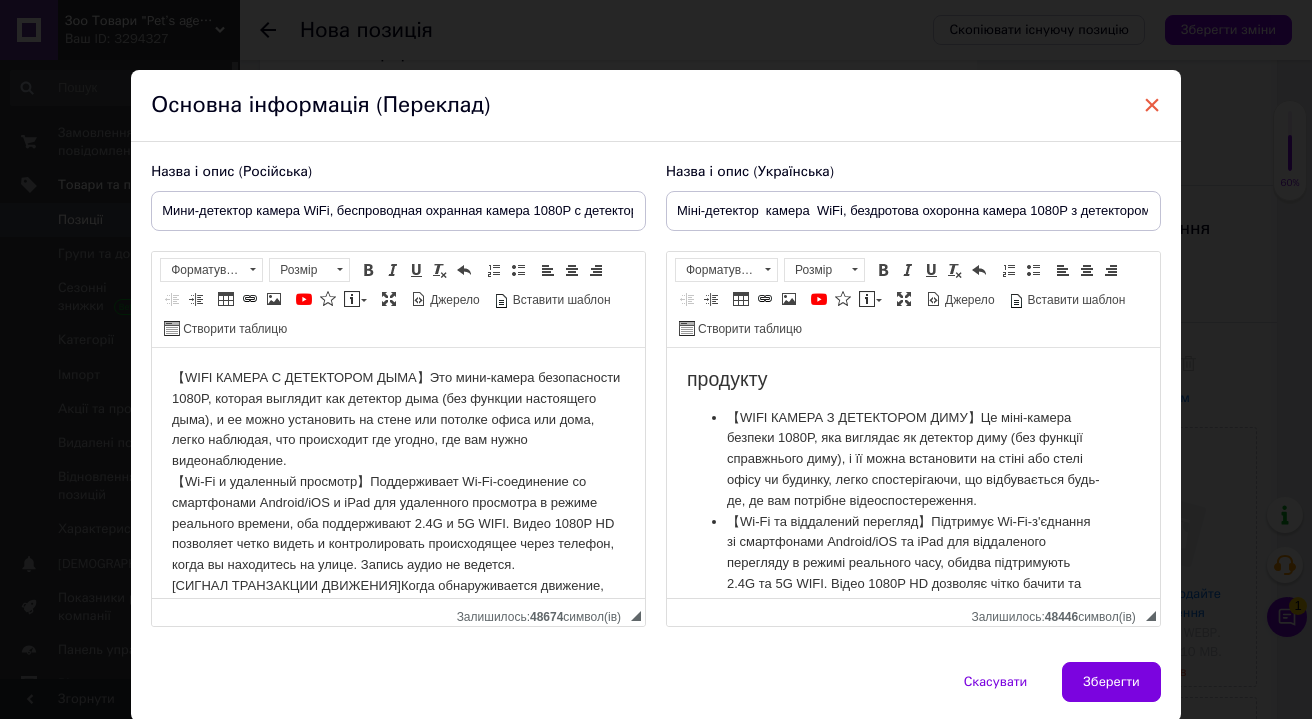 drag, startPoint x: 1145, startPoint y: 106, endPoint x: 537, endPoint y: 125, distance: 608.2968 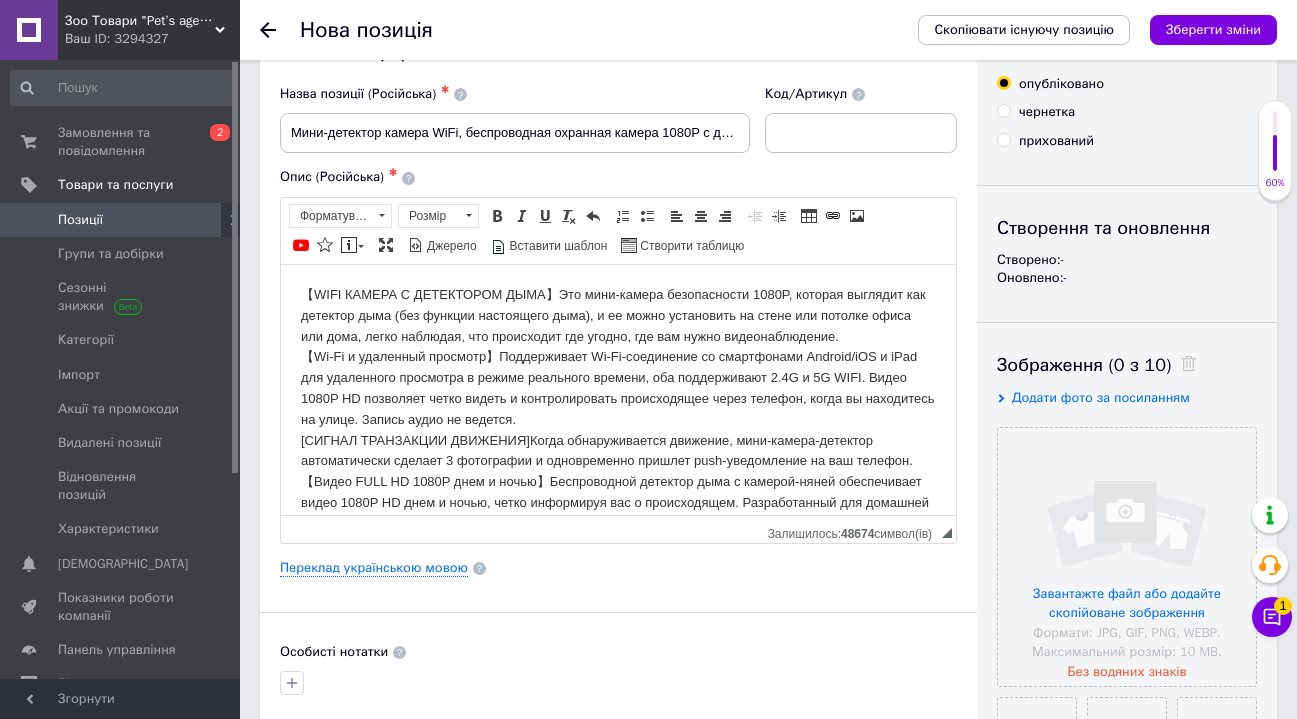 scroll, scrollTop: 150, scrollLeft: 0, axis: vertical 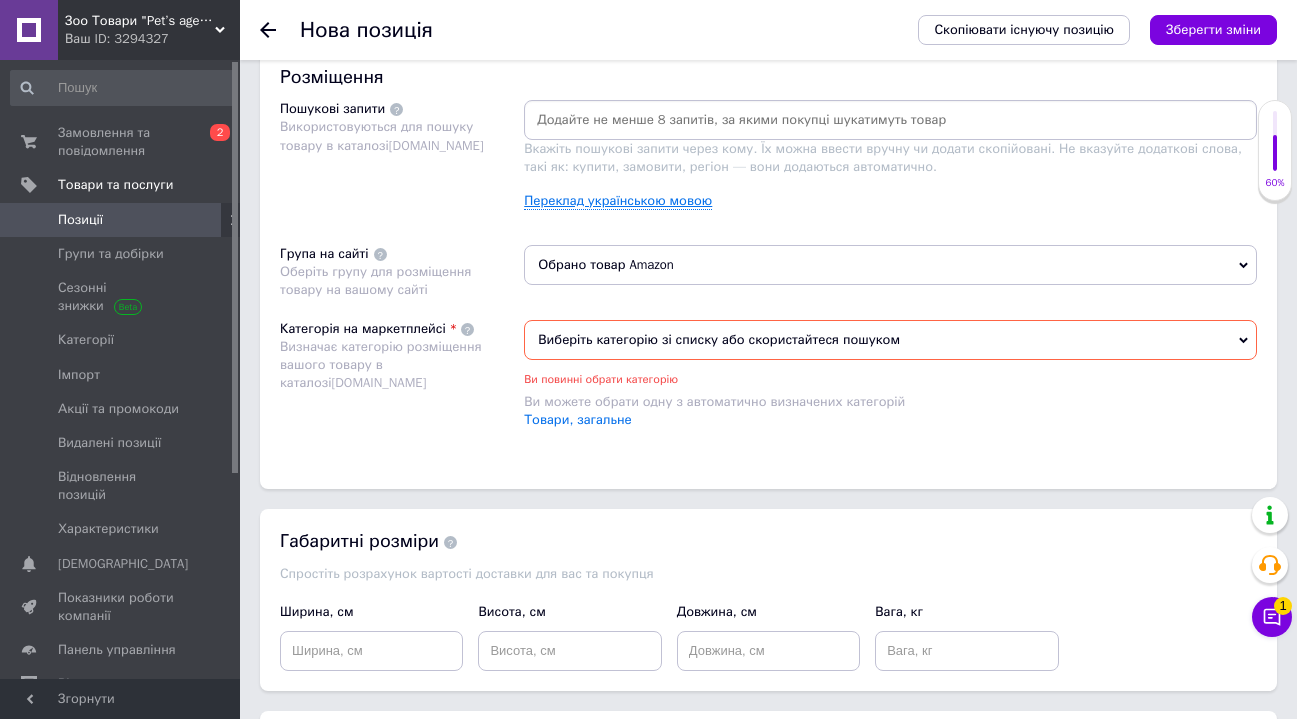click on "Переклад українською мовою" at bounding box center [618, 201] 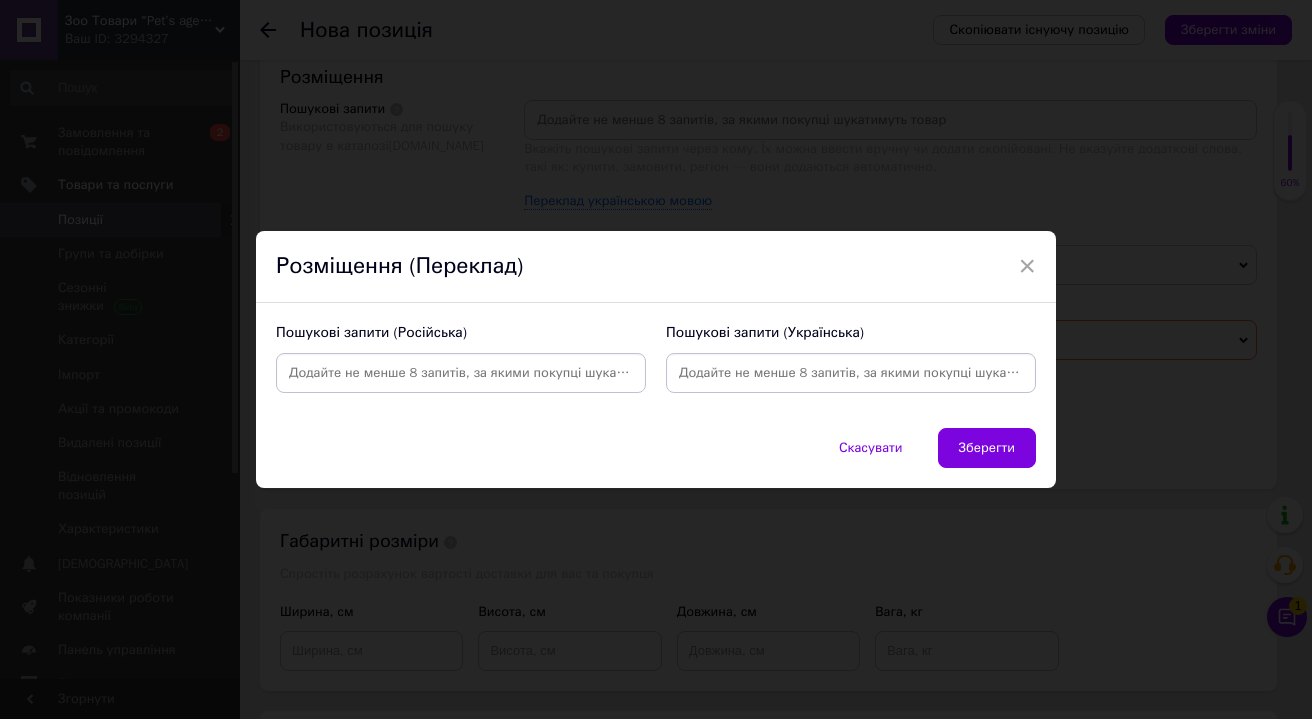 click at bounding box center (851, 373) 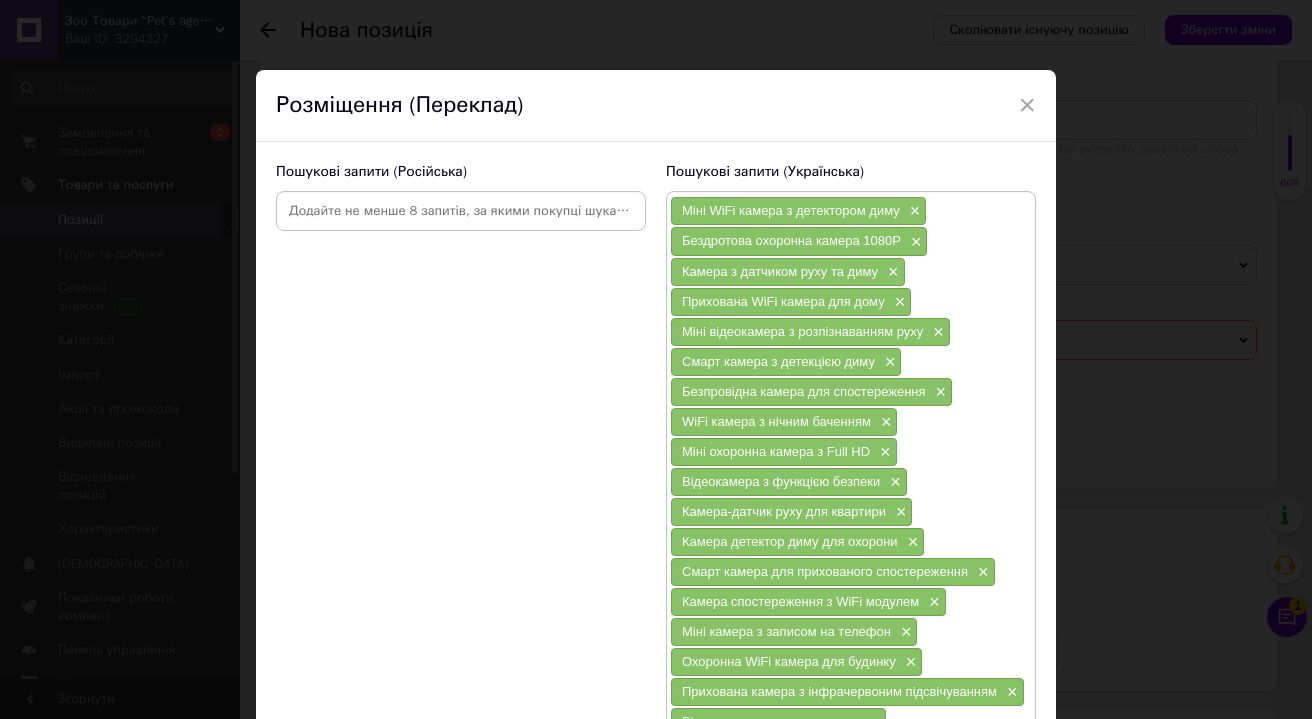scroll, scrollTop: 276, scrollLeft: 0, axis: vertical 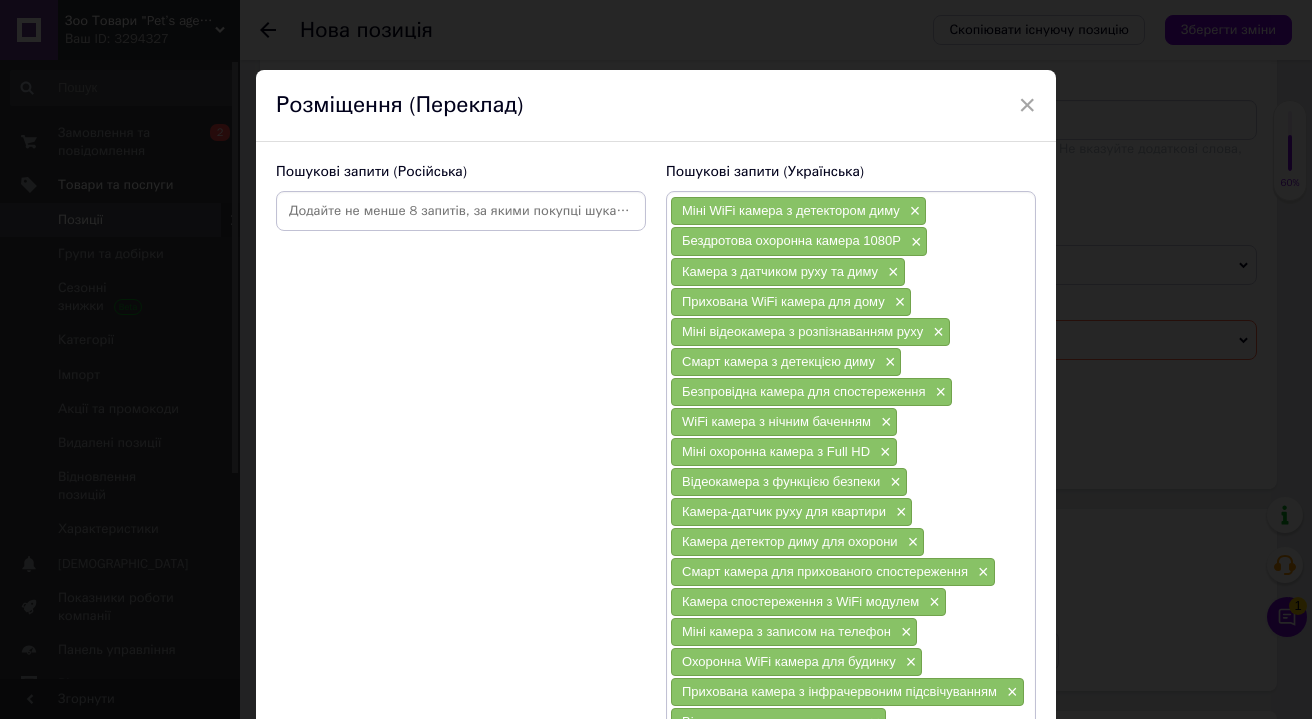 click at bounding box center (461, 211) 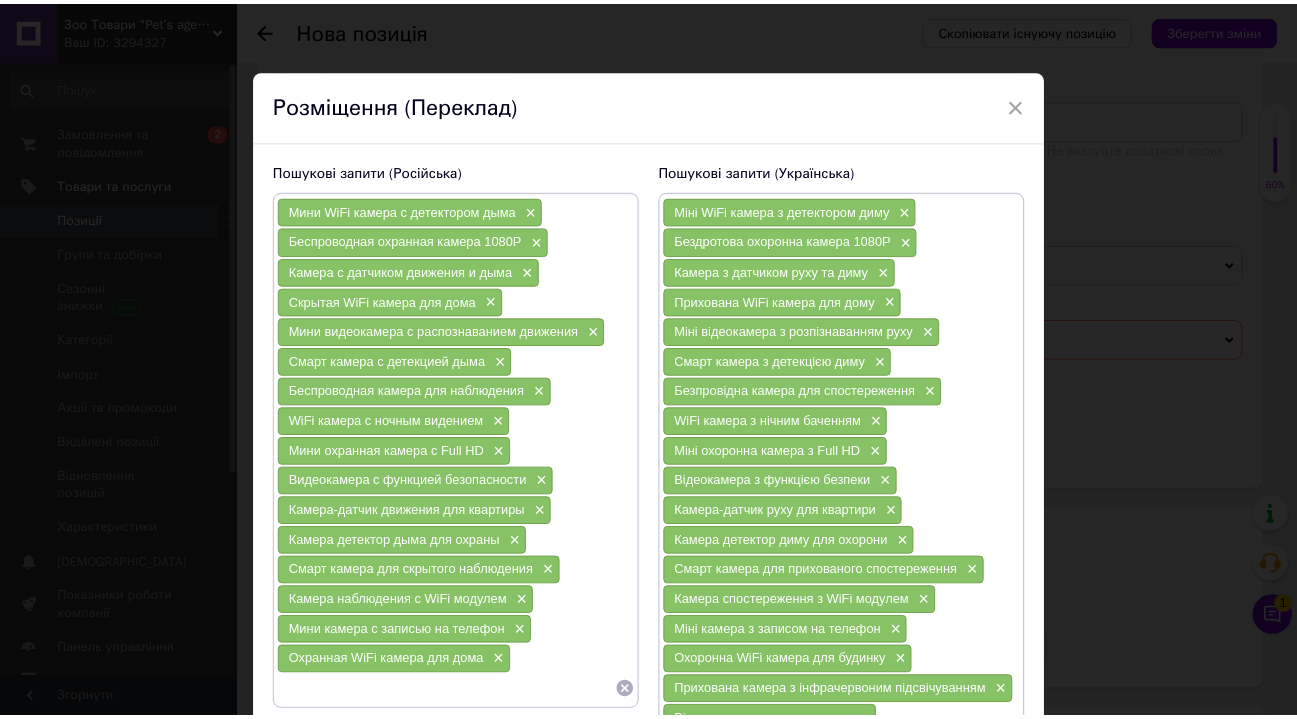 scroll, scrollTop: 276, scrollLeft: 0, axis: vertical 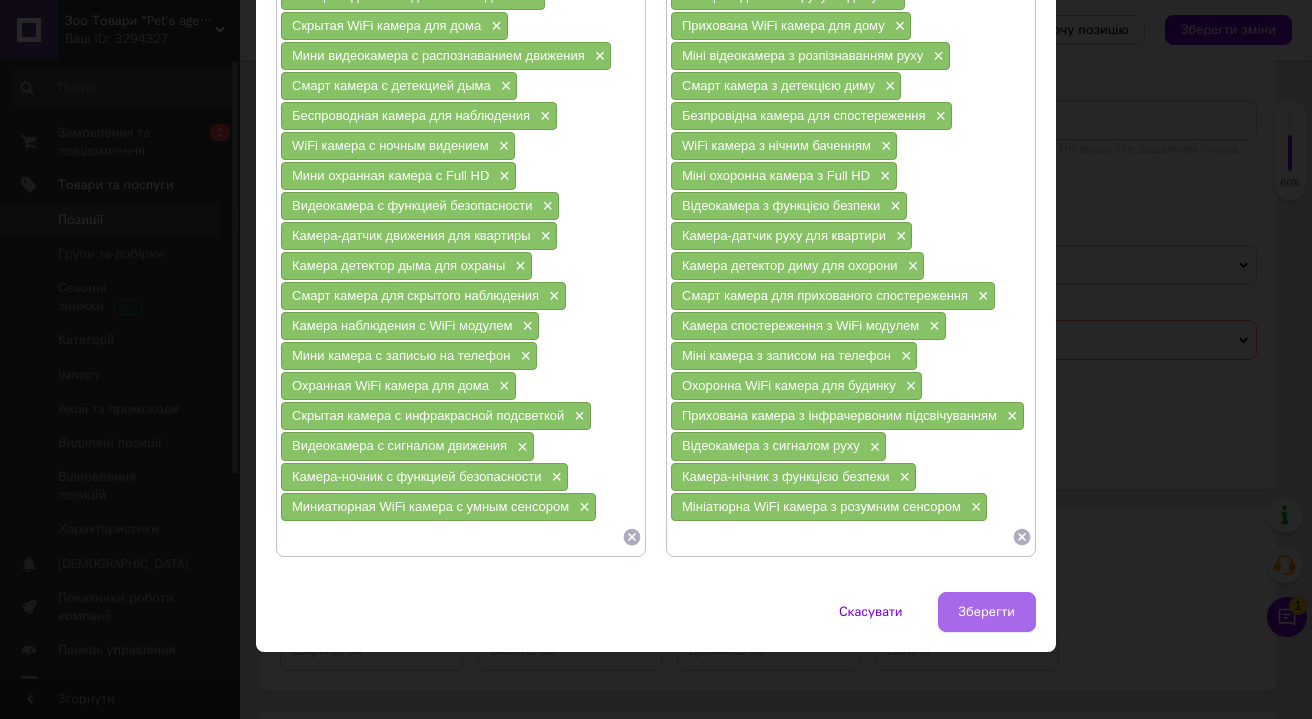 click on "Зберегти" at bounding box center [987, 612] 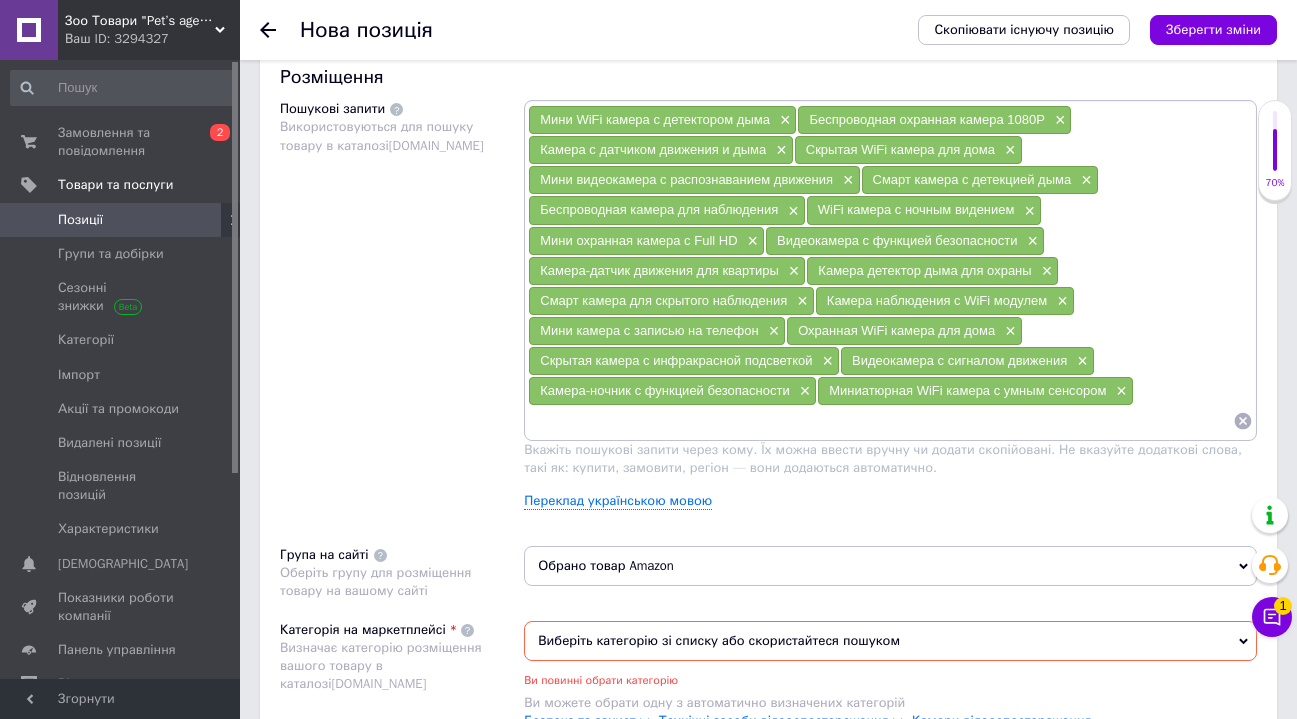 click on "Зберегти зміни" at bounding box center [1213, 30] 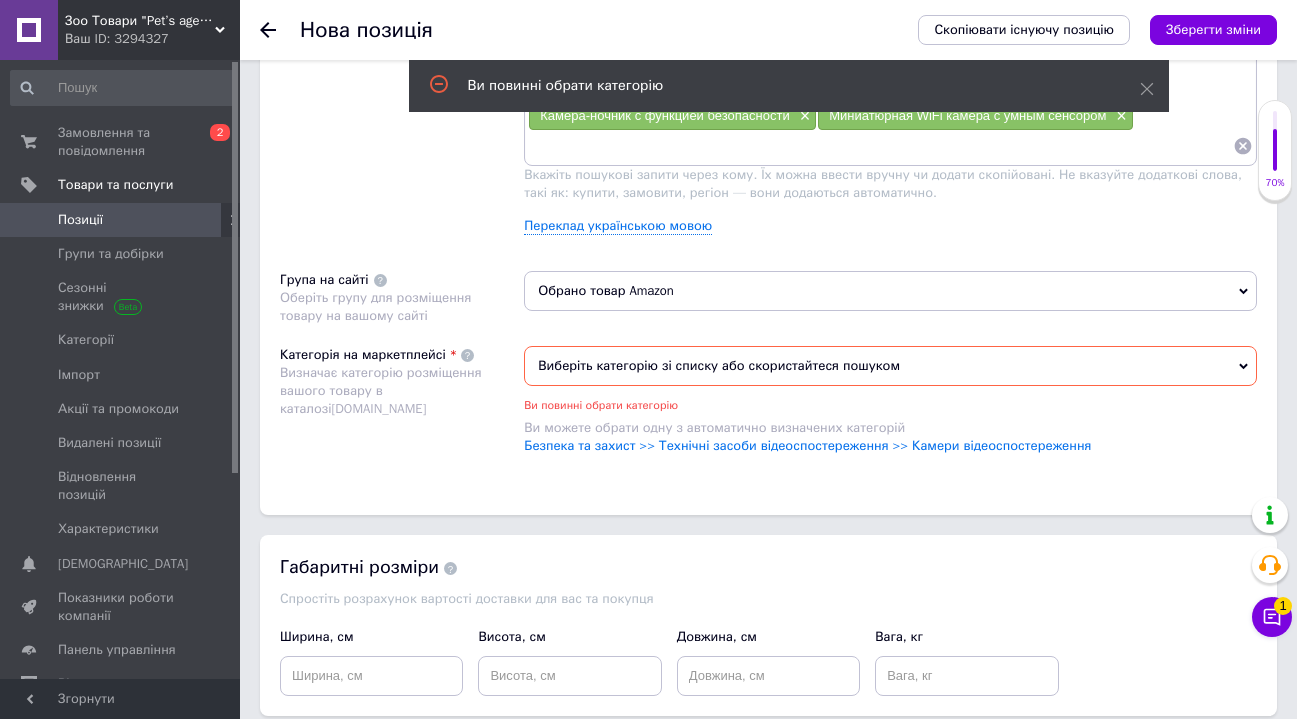 scroll, scrollTop: 1488, scrollLeft: 0, axis: vertical 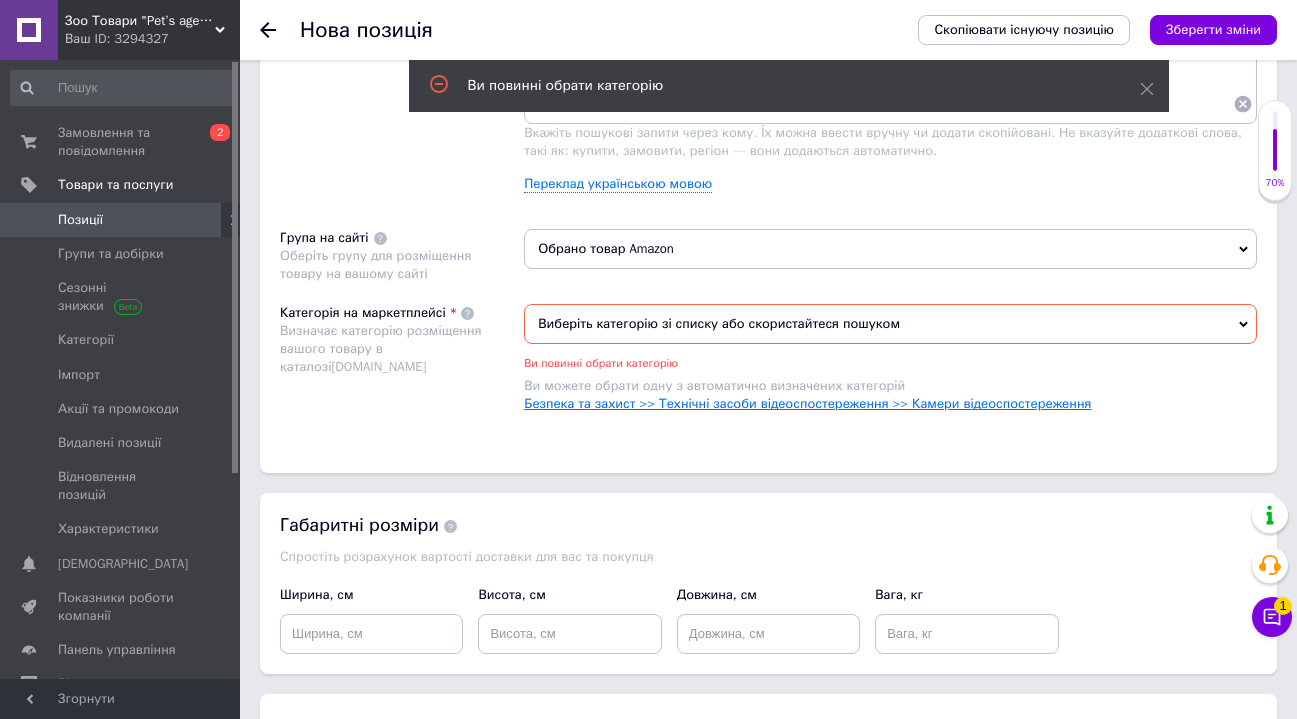 click on "Безпека та захист >> Технічні засоби відеоспостереження >> Камери відеоспостереження" at bounding box center (807, 403) 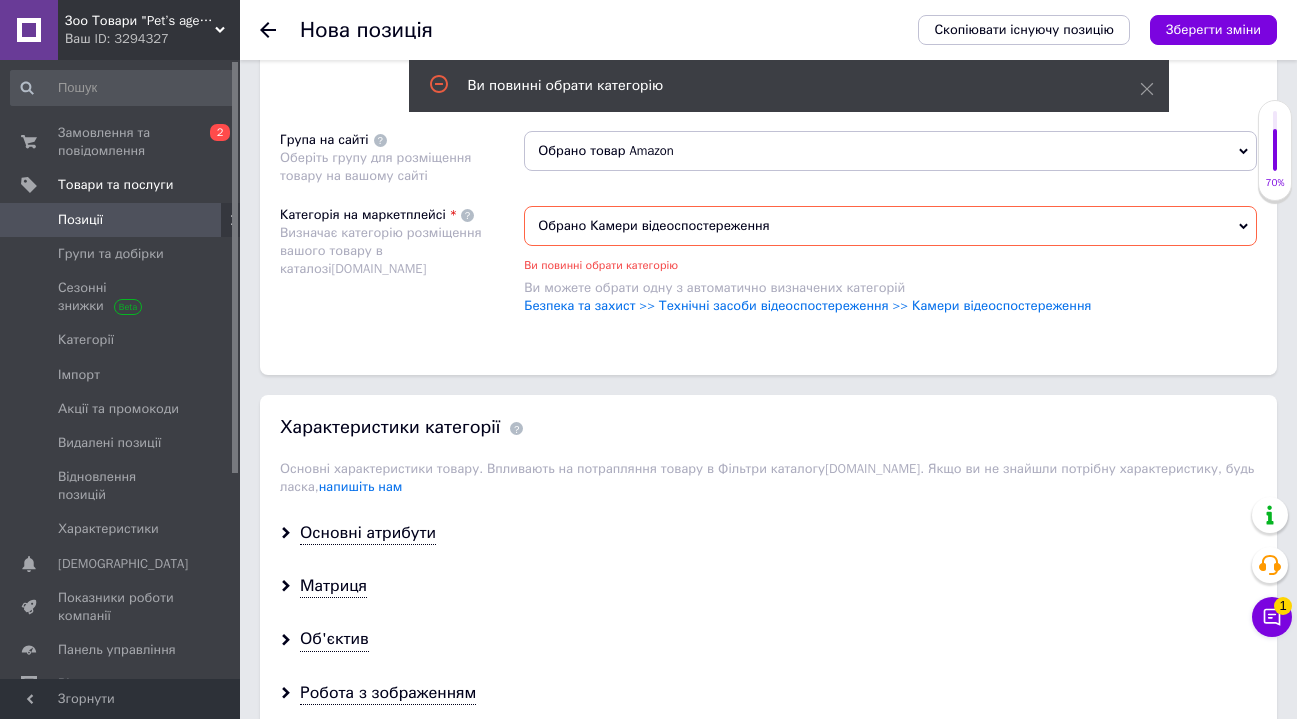 scroll, scrollTop: 1839, scrollLeft: 0, axis: vertical 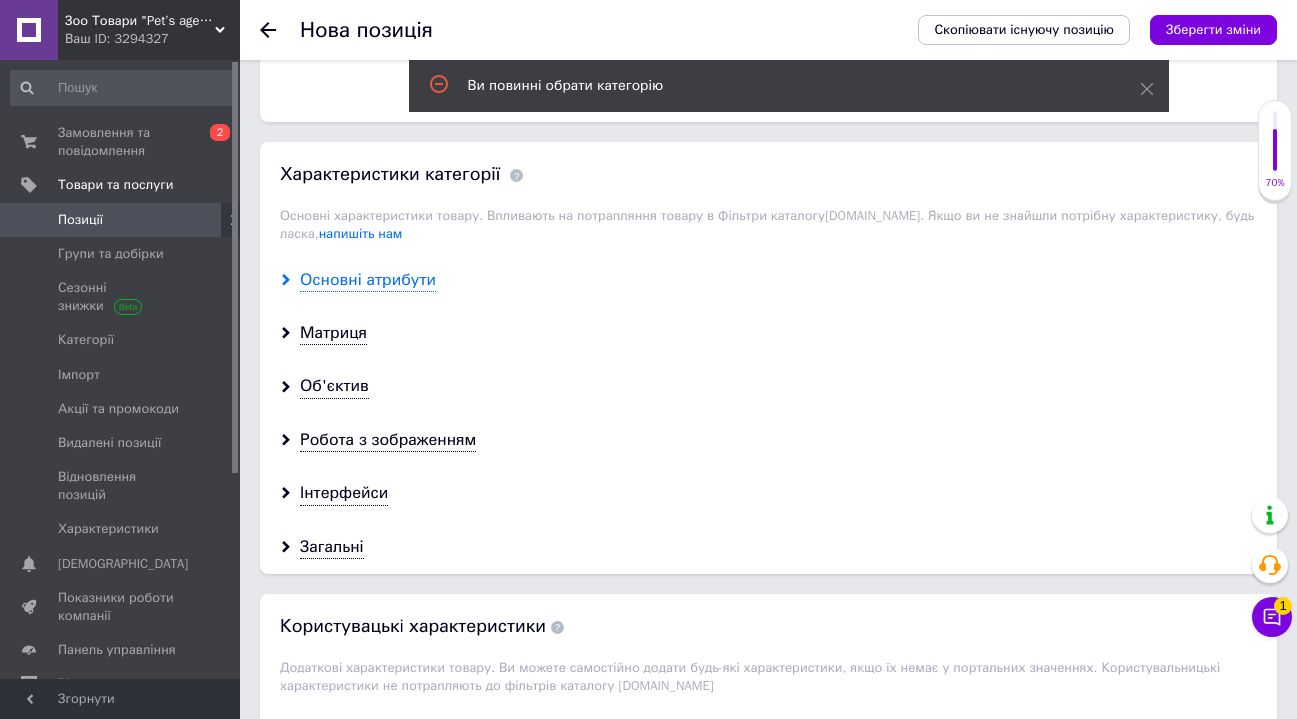 click on "Основні атрибути" at bounding box center (368, 280) 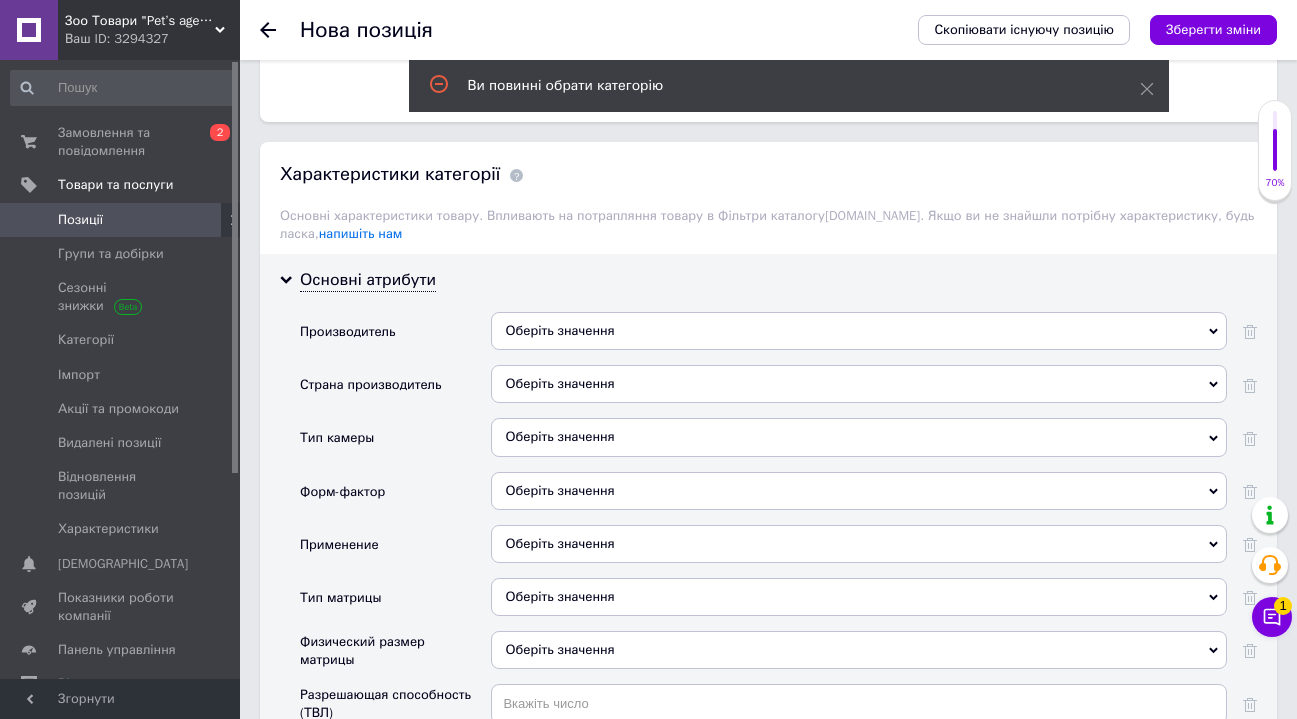click on "Оберіть значення" at bounding box center (859, 384) 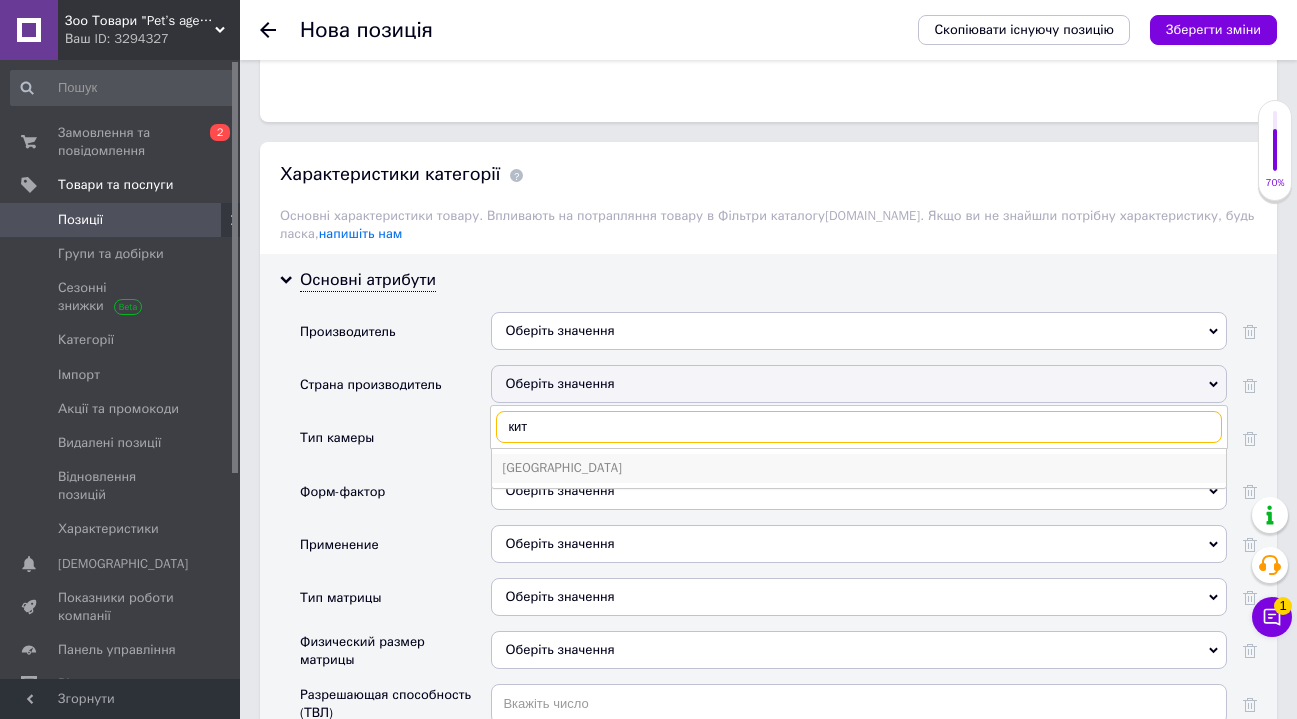 type on "кит" 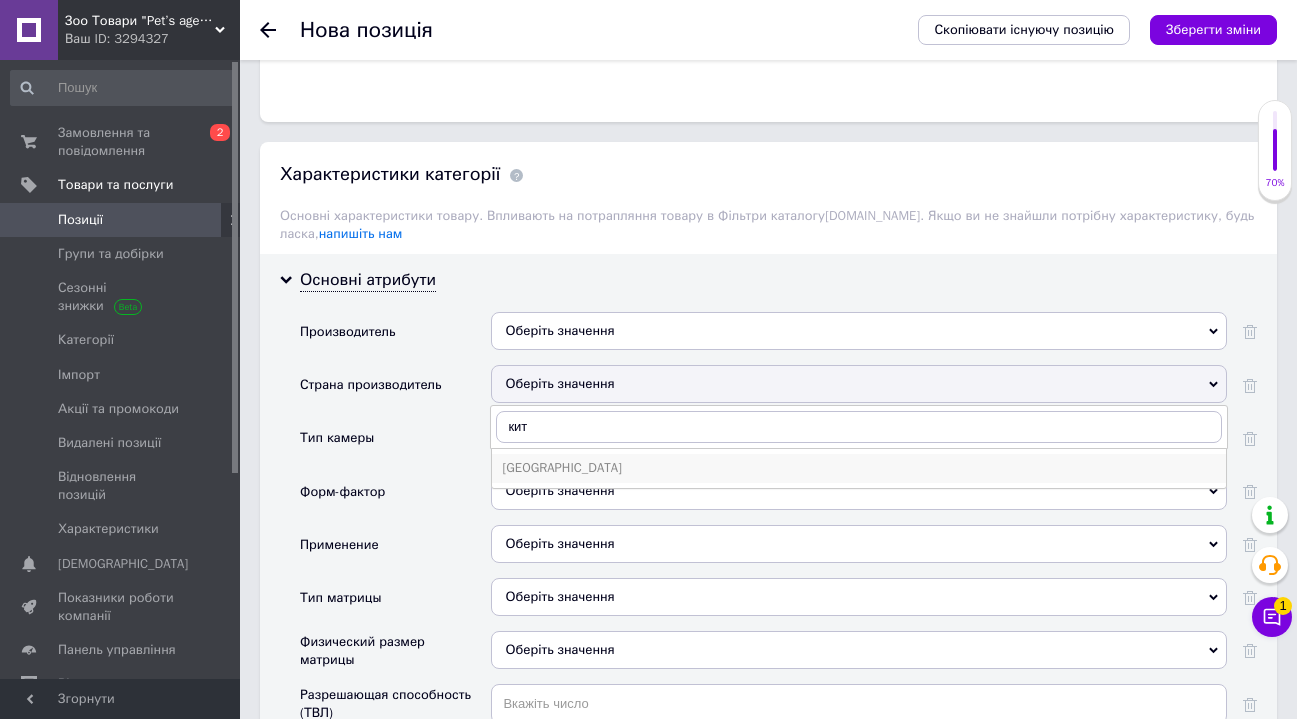 click on "[GEOGRAPHIC_DATA]" at bounding box center [859, 468] 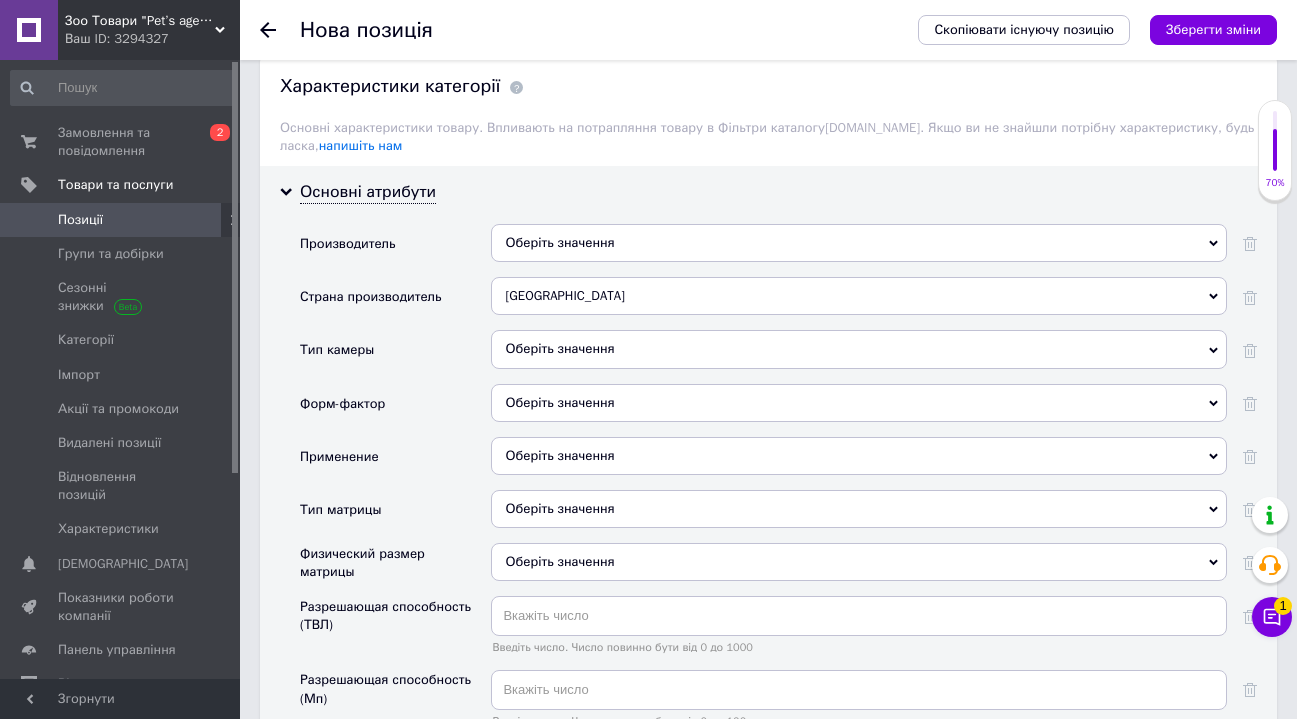 scroll, scrollTop: 1931, scrollLeft: 0, axis: vertical 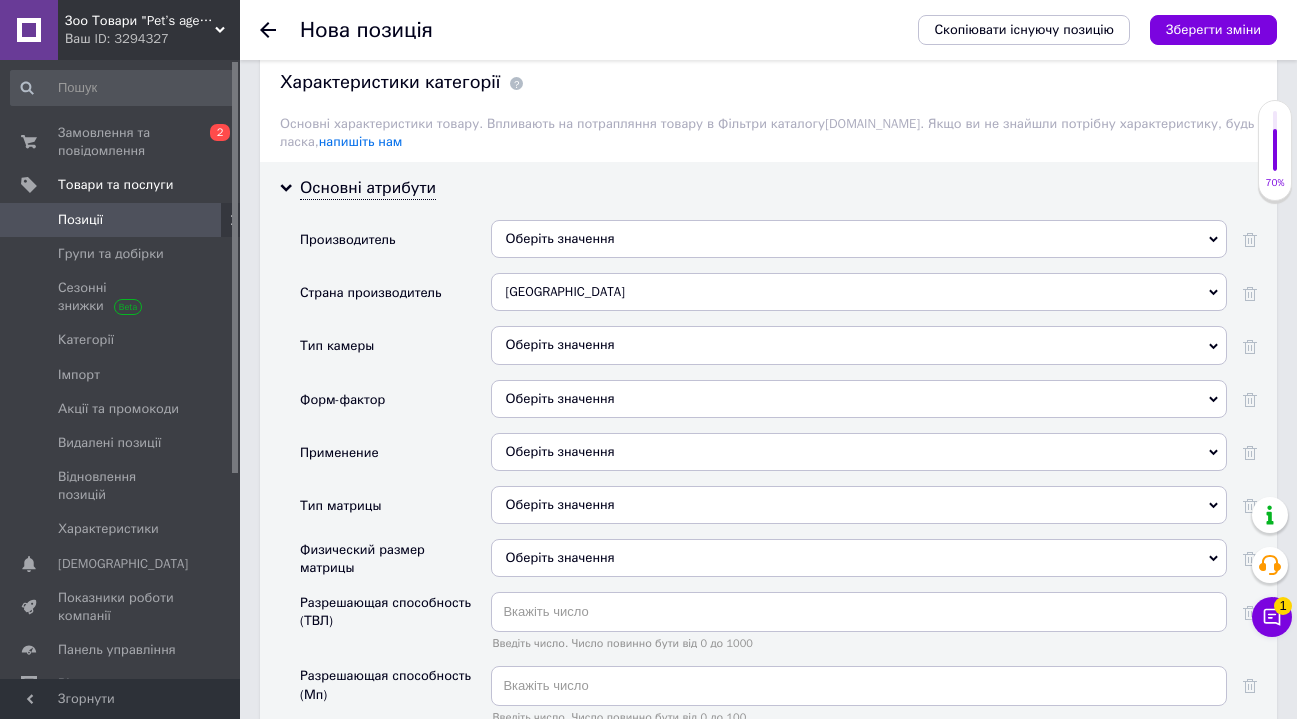 click on "Оберіть значення" at bounding box center [859, 345] 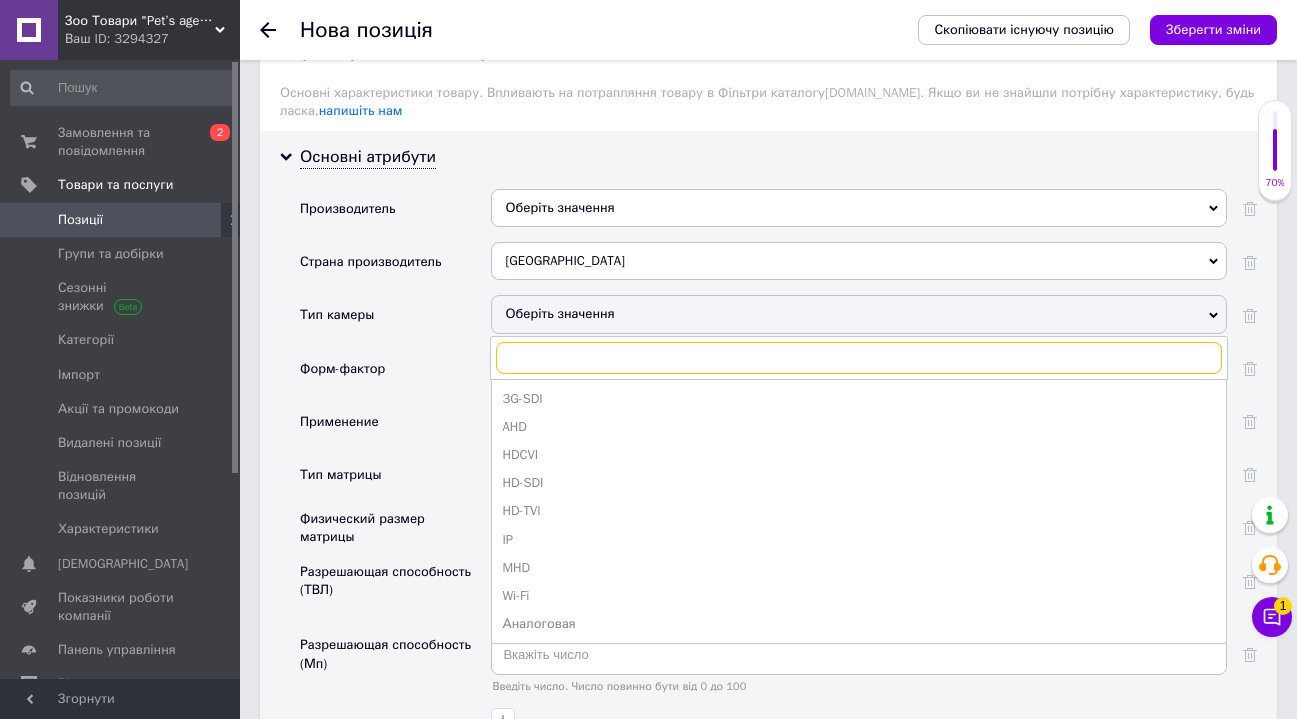 scroll, scrollTop: 1966, scrollLeft: 0, axis: vertical 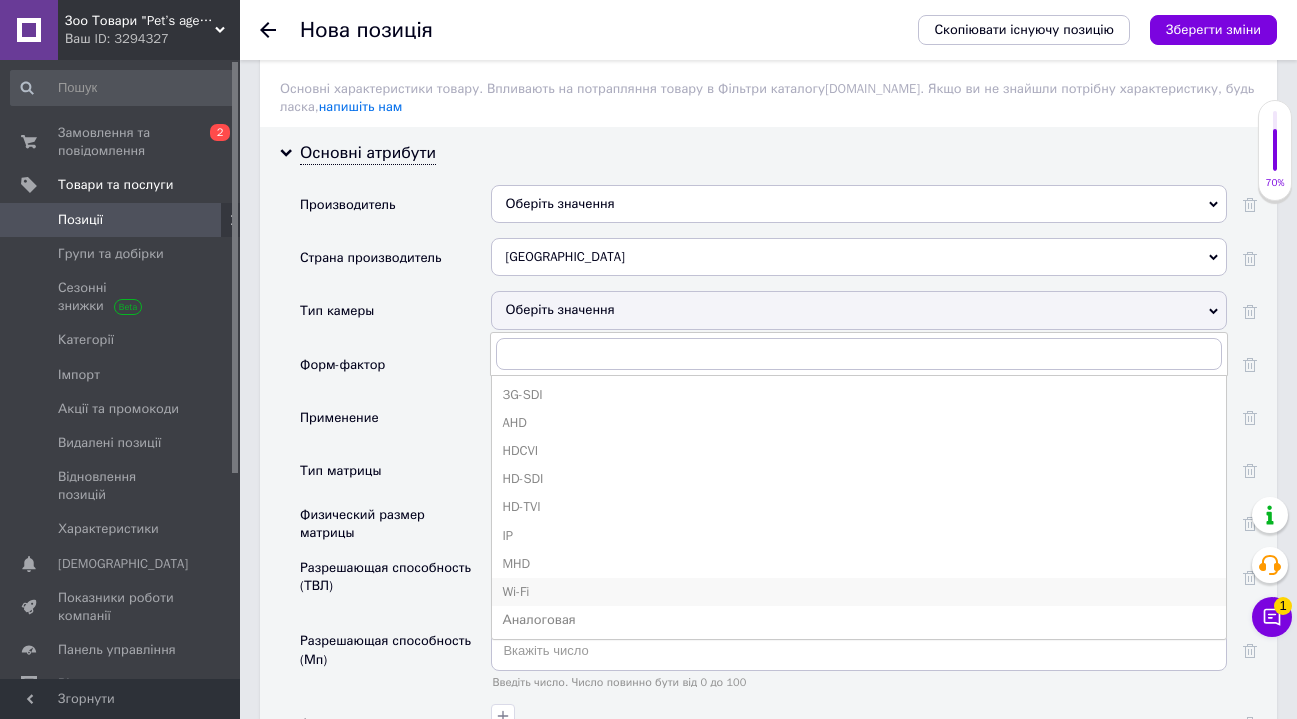 click on "Wi-Fi" at bounding box center (859, 592) 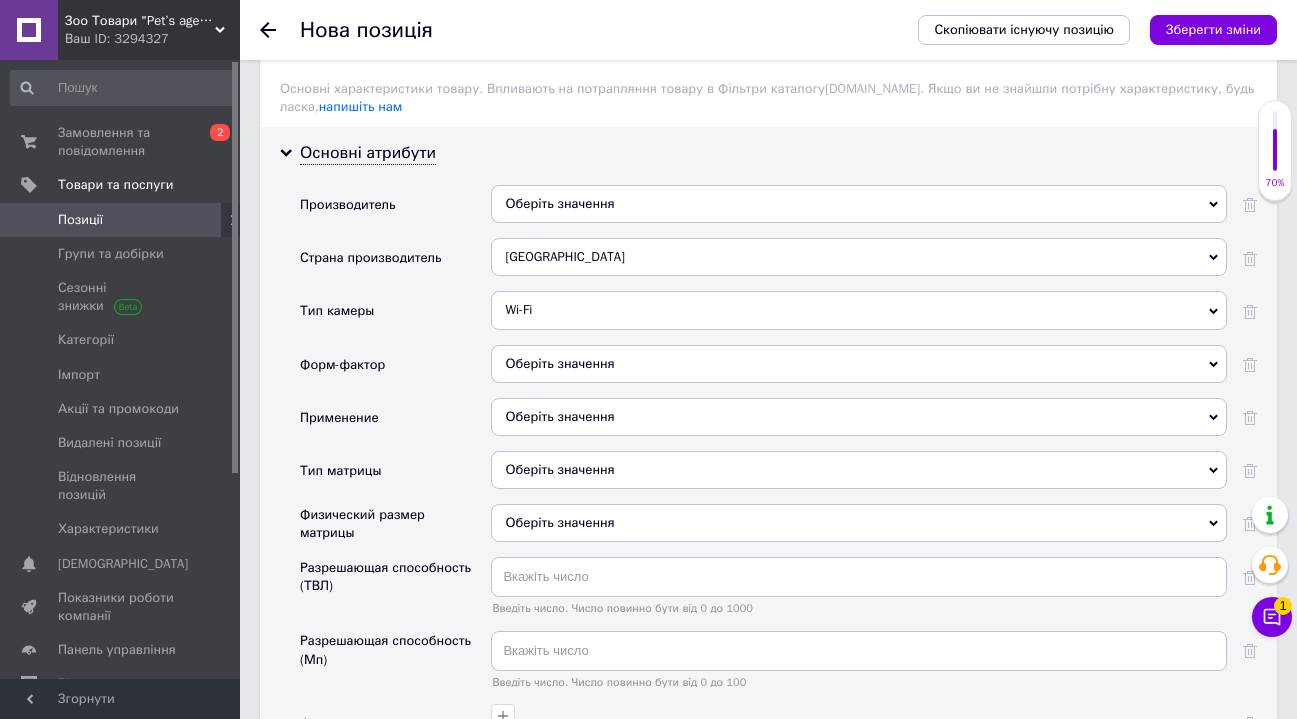 click on "Оберіть значення" at bounding box center (859, 364) 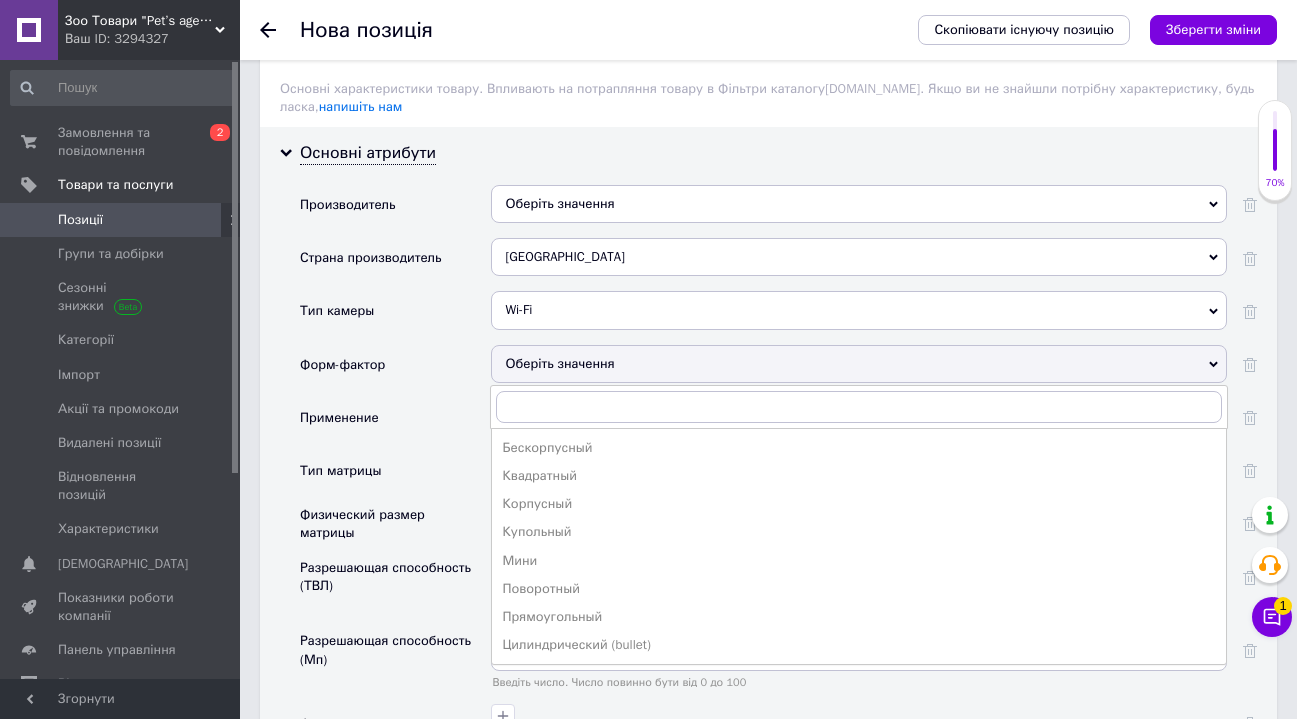 click on "Применение" at bounding box center [395, 424] 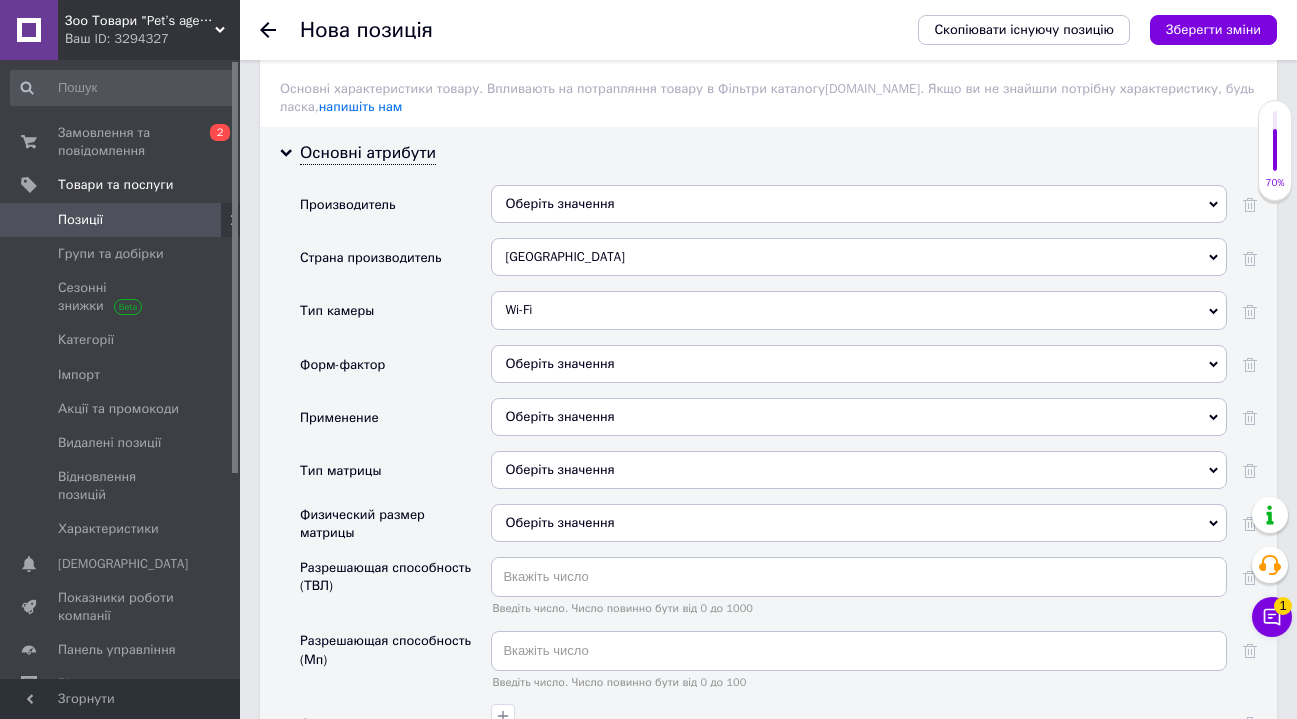 click on "Оберіть значення" at bounding box center (859, 364) 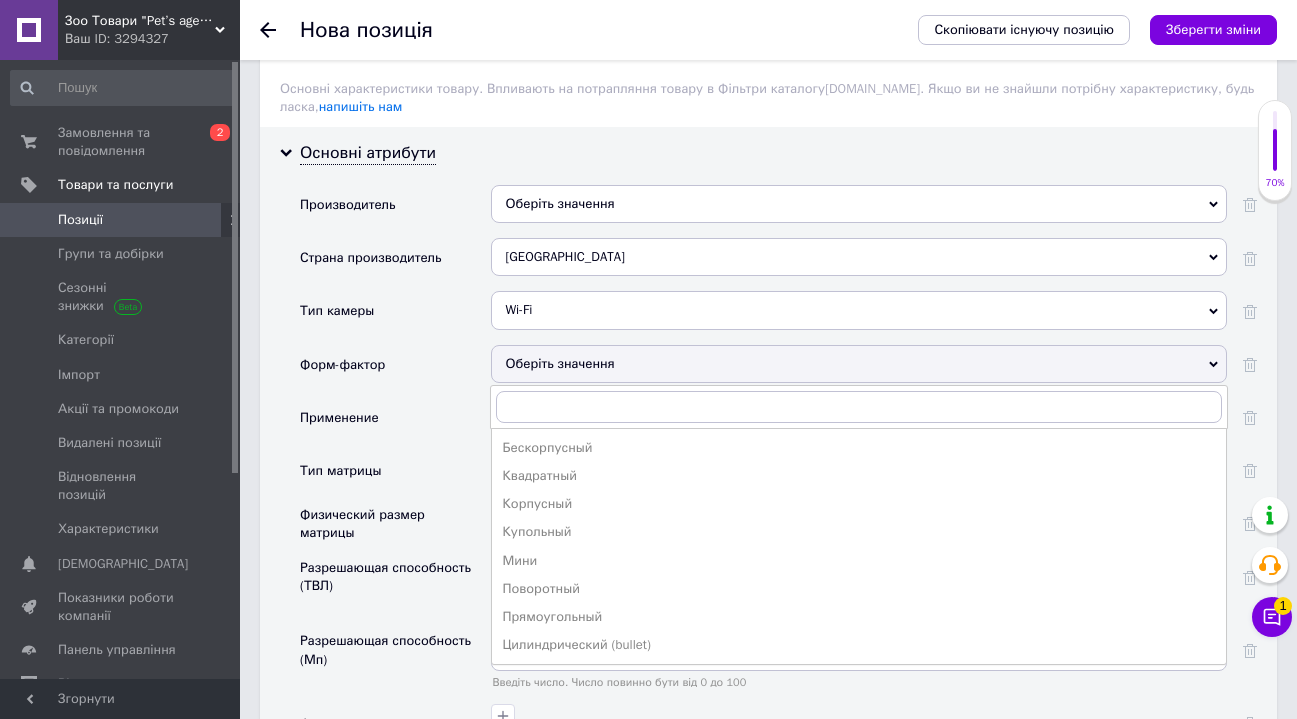 click on "Применение" at bounding box center [395, 424] 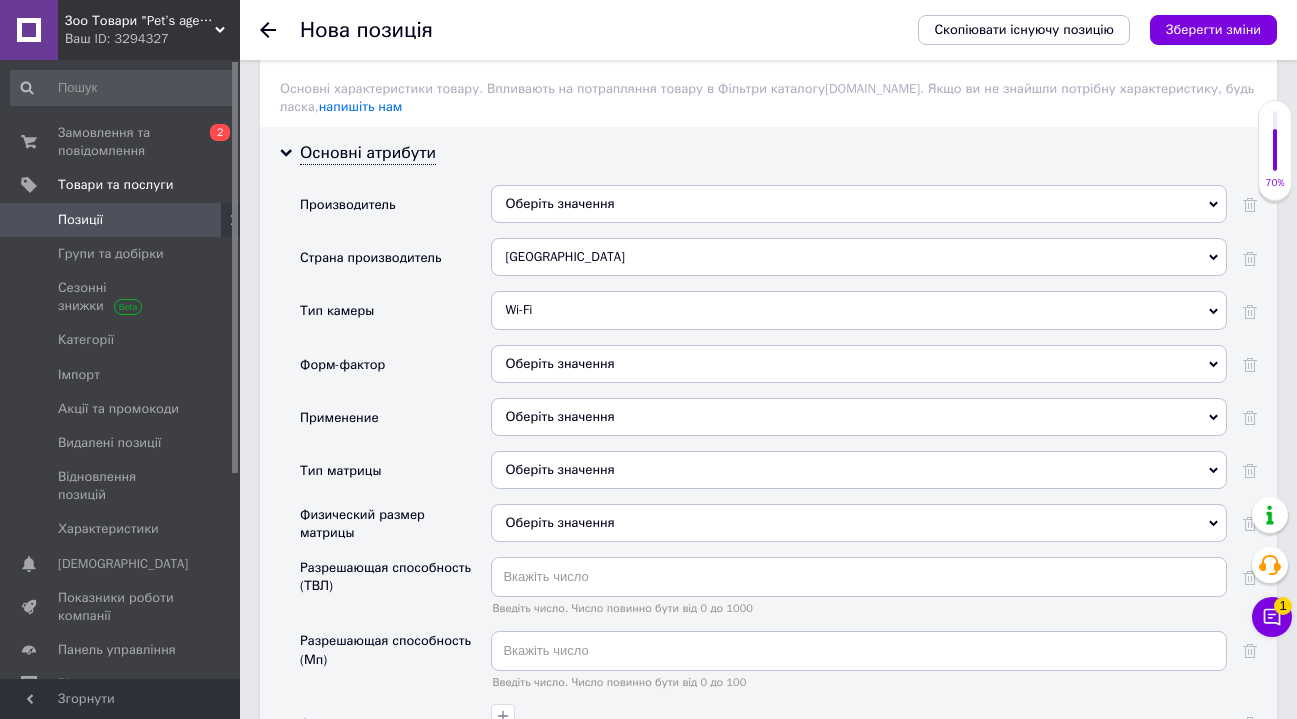 click on "Оберіть значення" at bounding box center [859, 417] 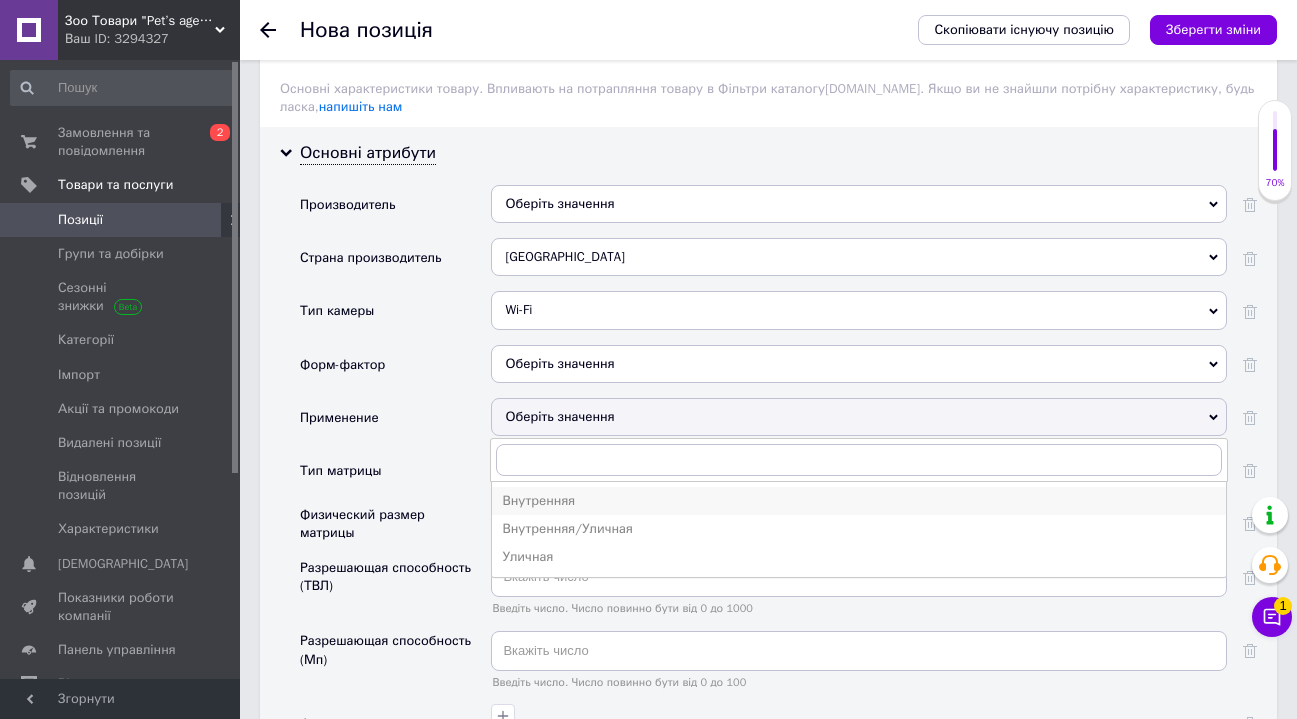 click on "Внутренняя" at bounding box center [859, 501] 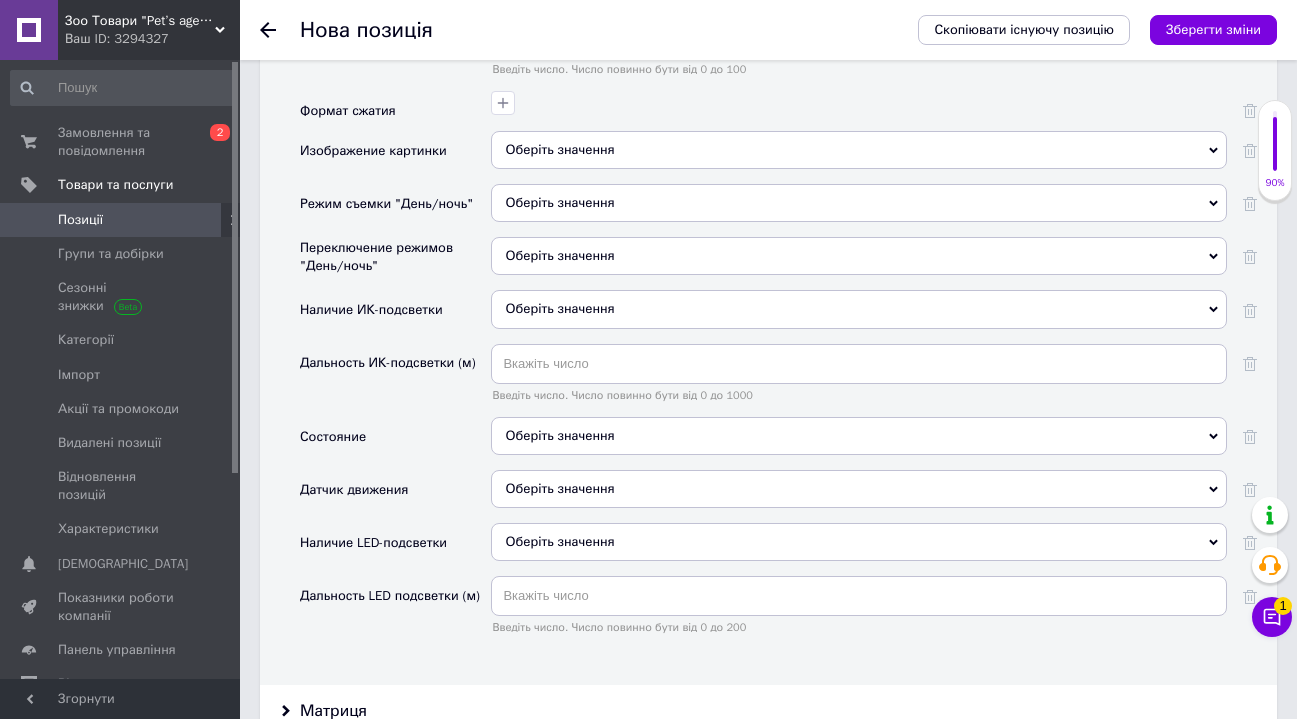 scroll, scrollTop: 2583, scrollLeft: 0, axis: vertical 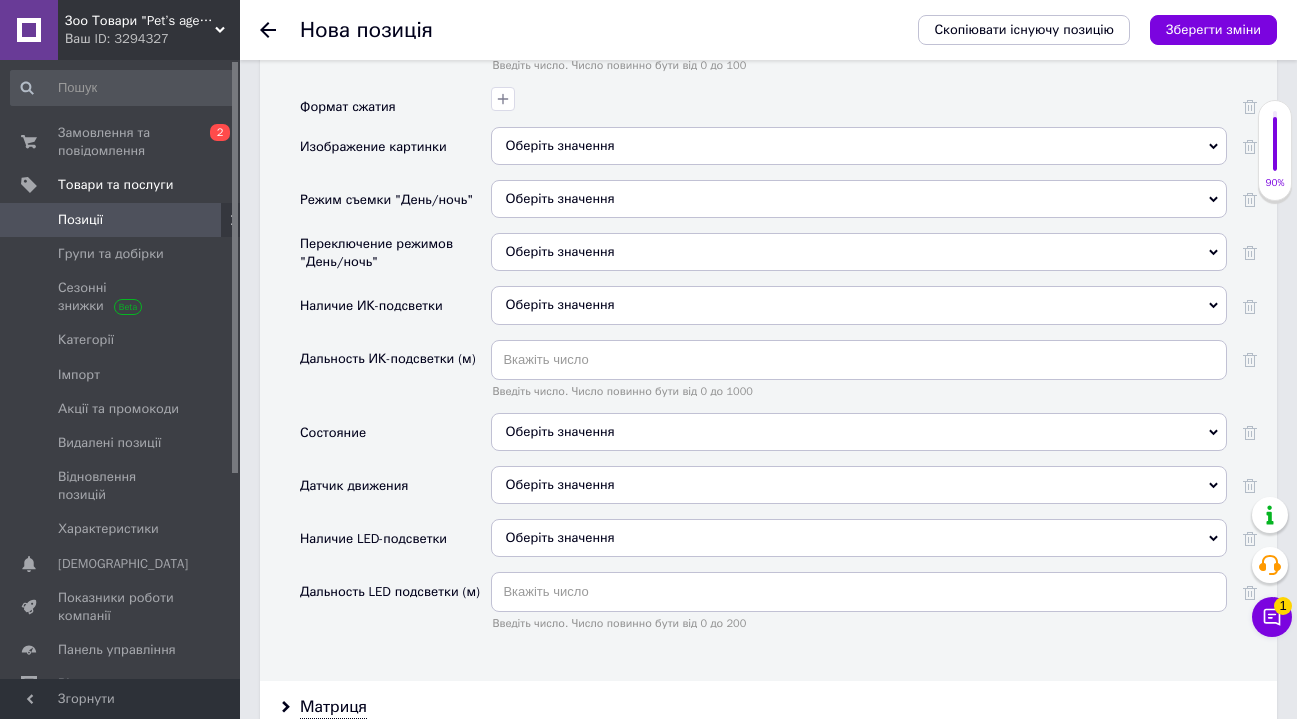 click on "Оберіть значення" at bounding box center (859, 432) 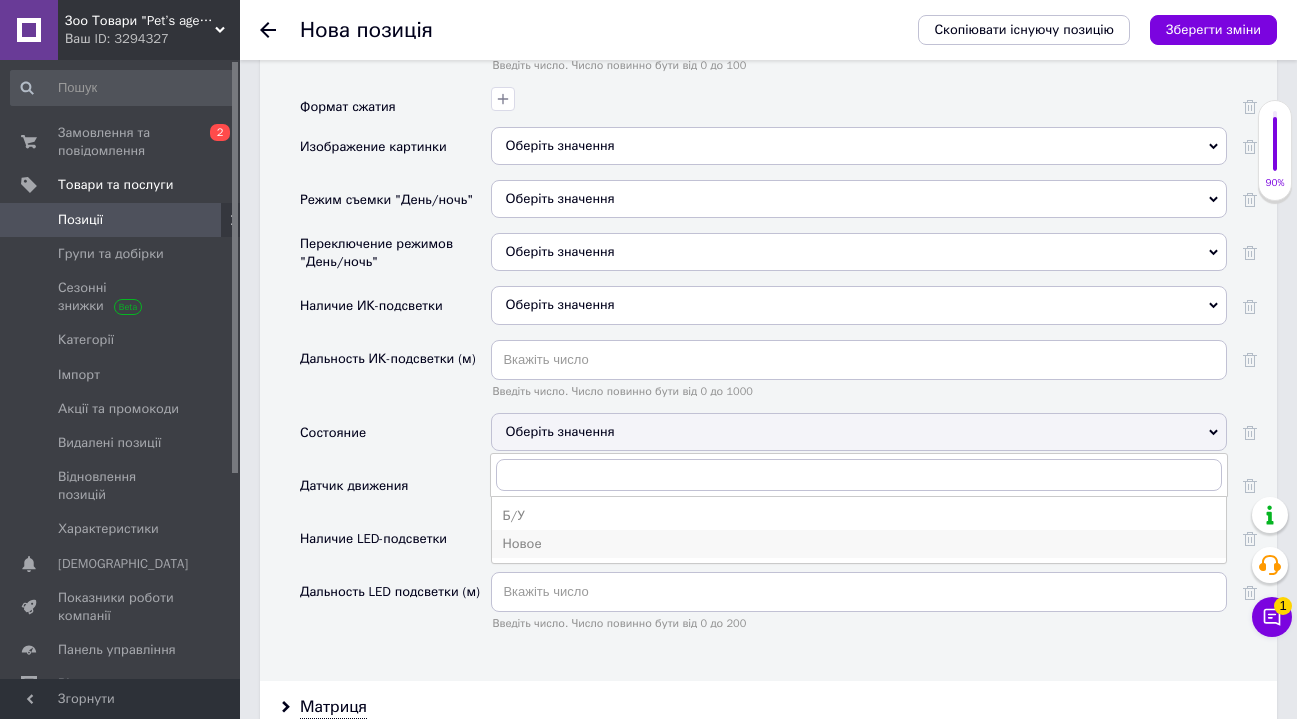 click on "Новое" at bounding box center [859, 544] 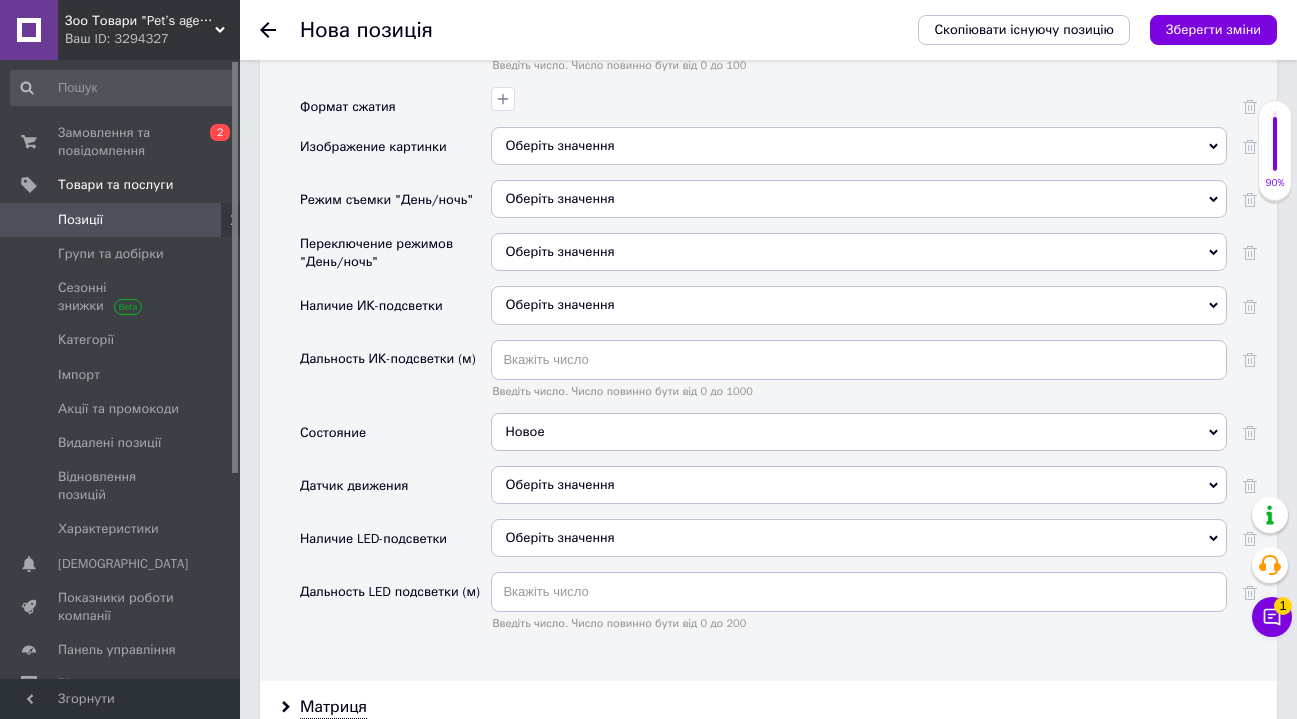 click on "Оберіть значення" at bounding box center [559, 484] 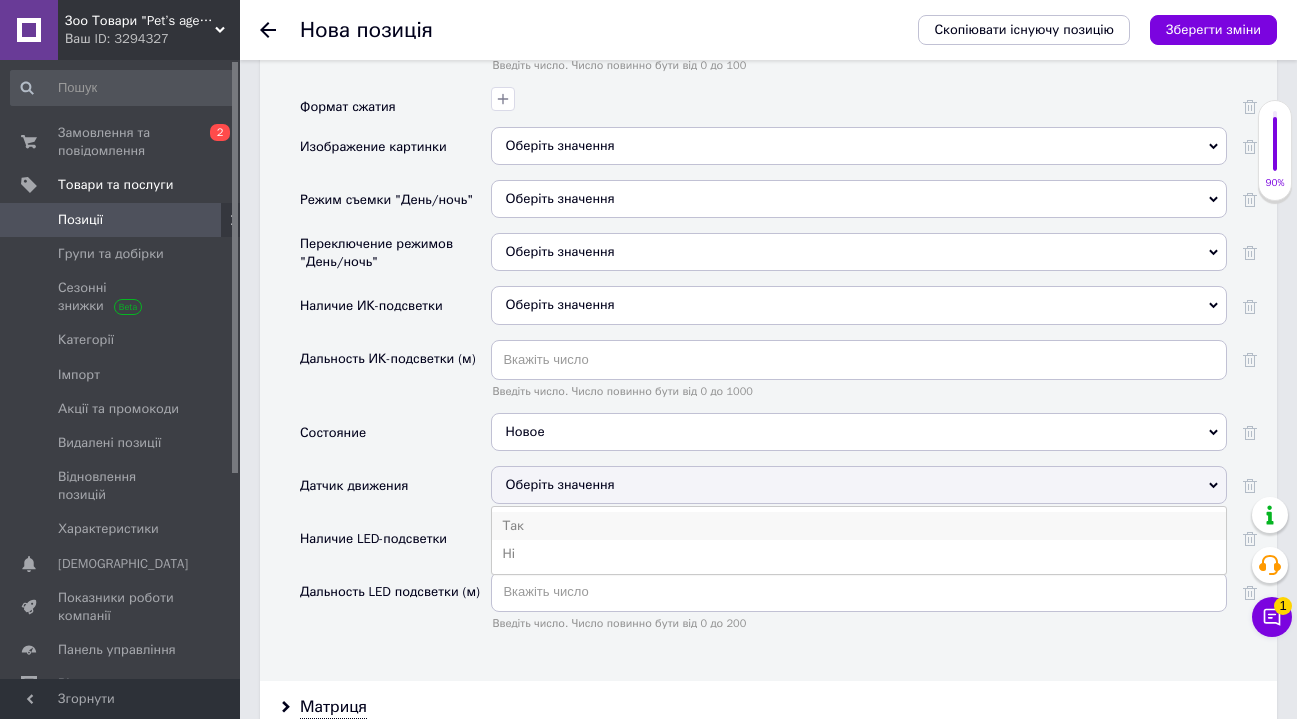 click on "Так" at bounding box center [859, 526] 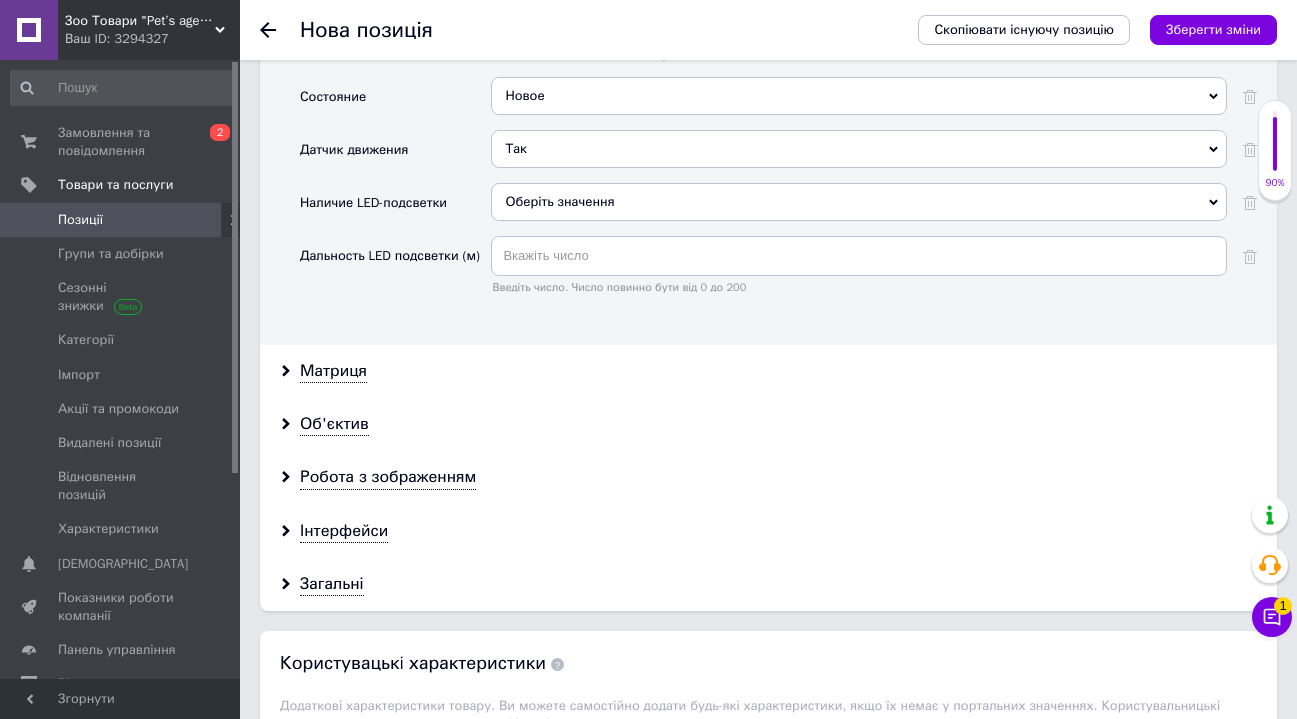 scroll, scrollTop: 2993, scrollLeft: 0, axis: vertical 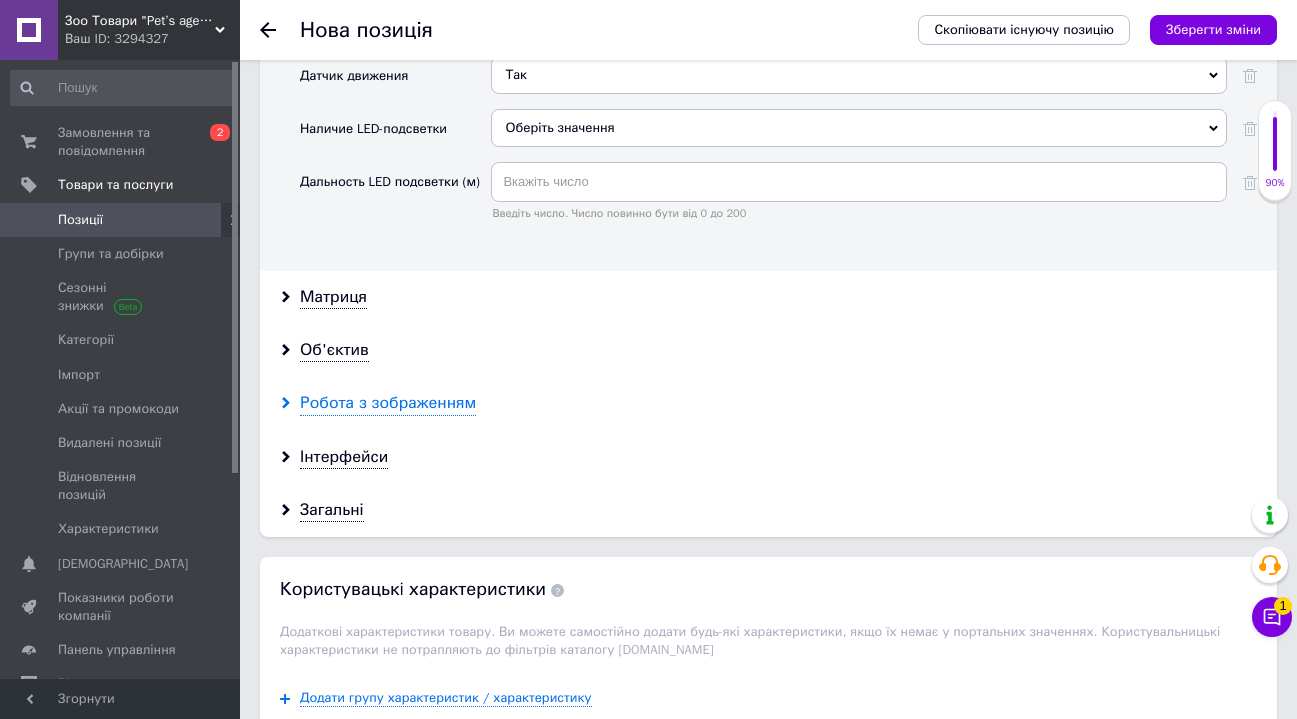 click on "Робота з зображенням" at bounding box center [388, 403] 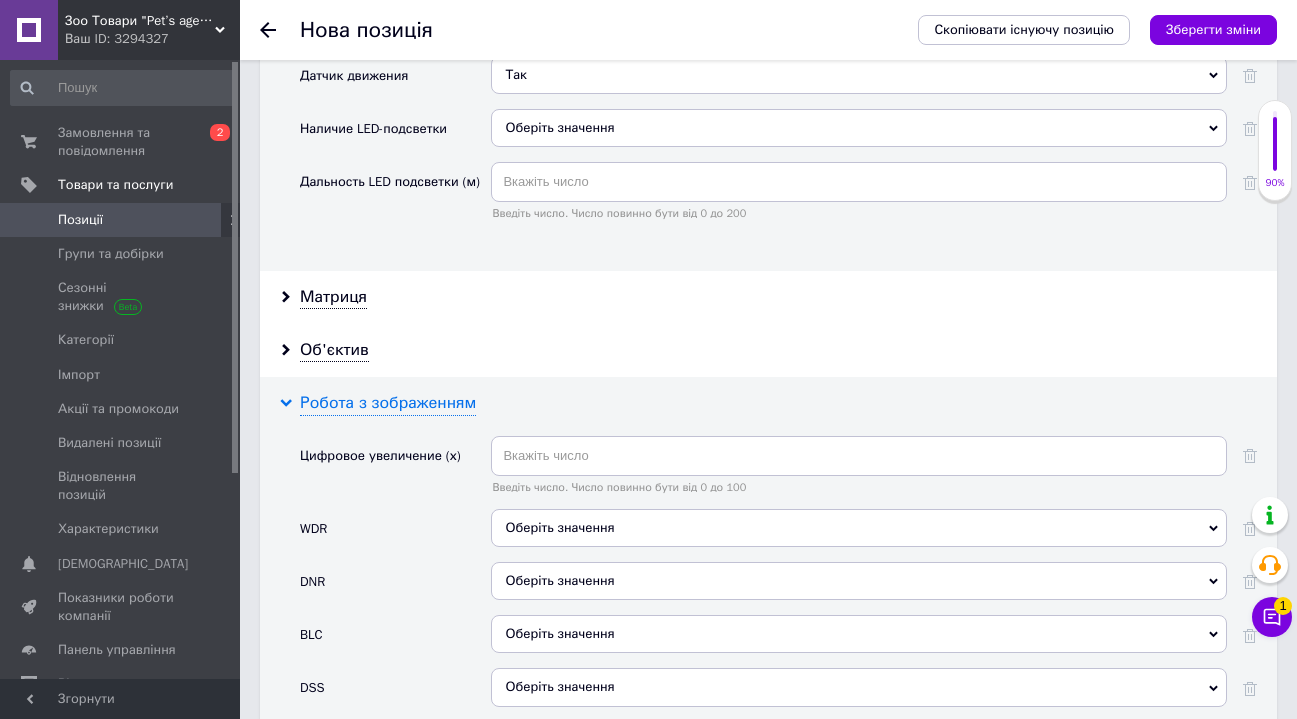 click on "Робота з зображенням" at bounding box center (388, 403) 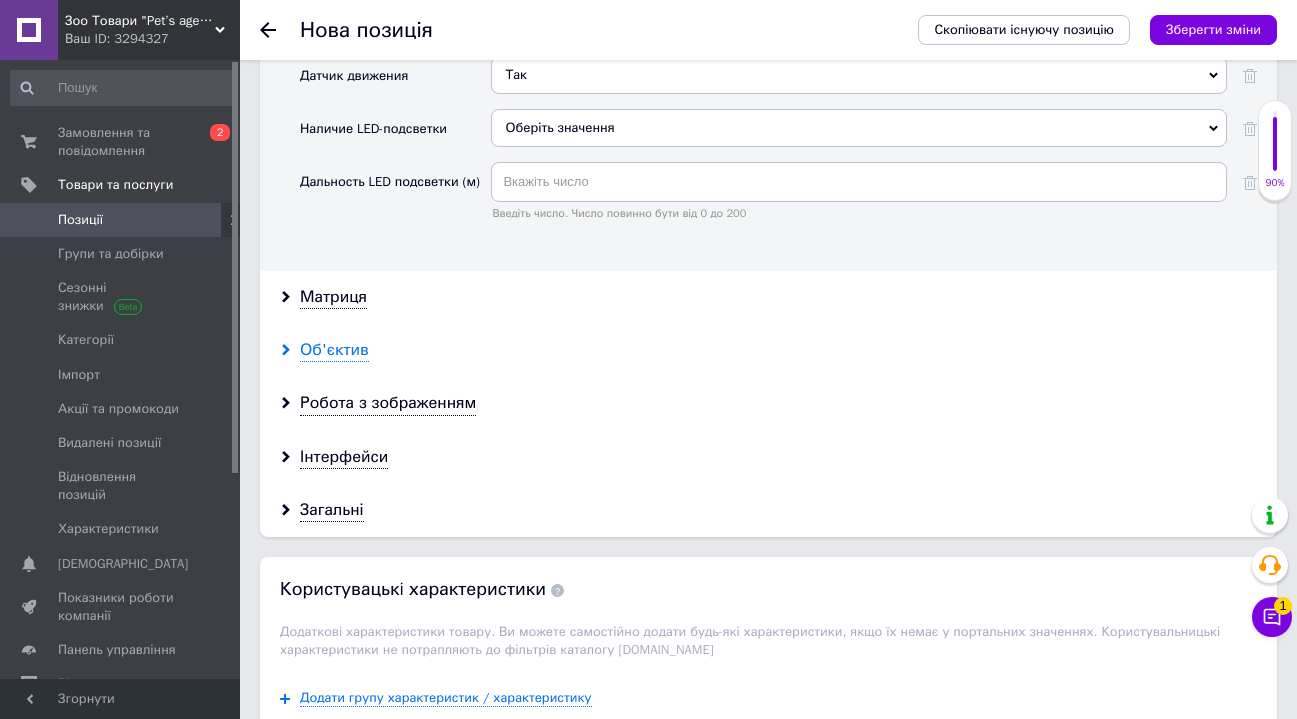 click on "Об'єктив" at bounding box center [334, 350] 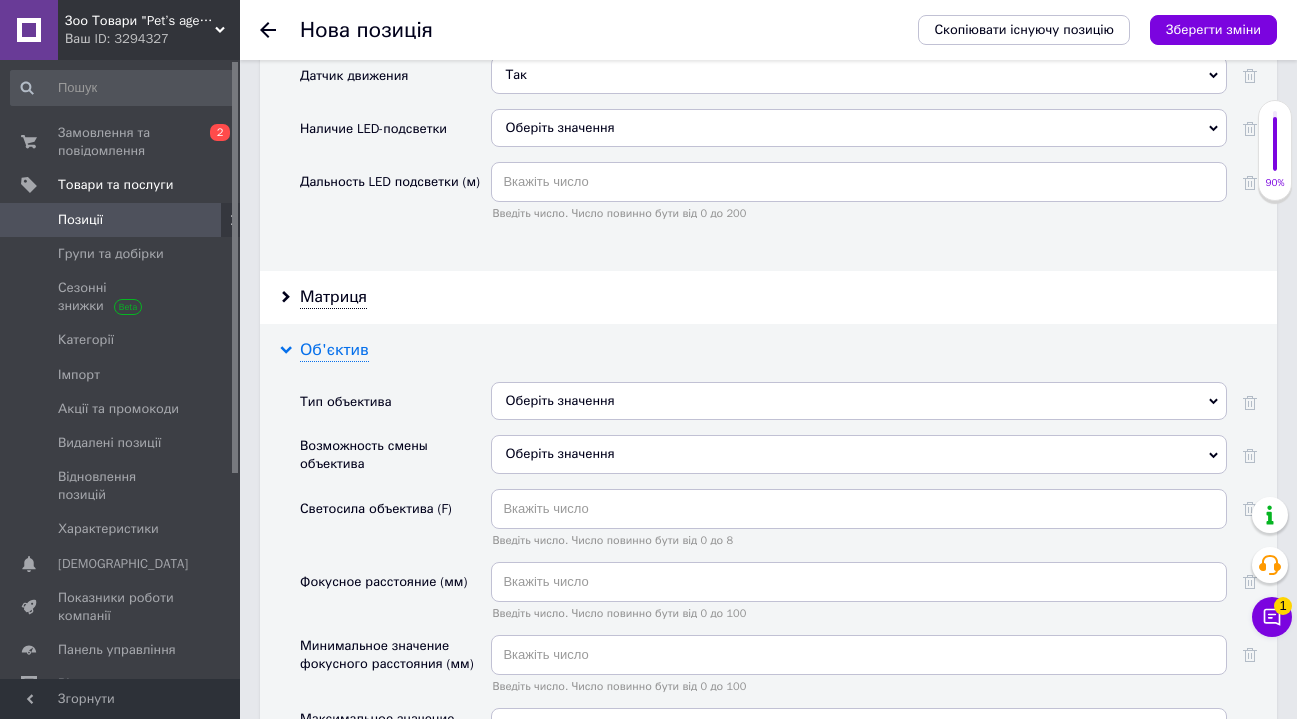 click on "Об'єктив" at bounding box center (334, 350) 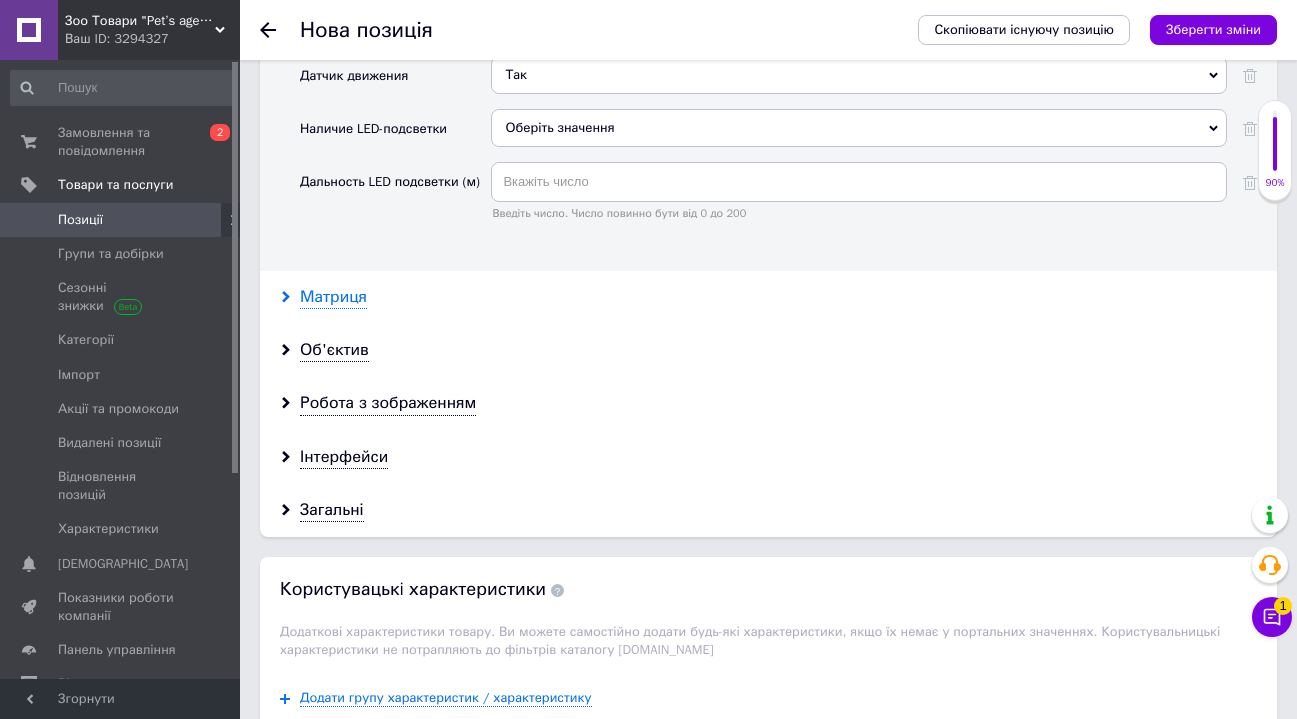 click on "Матриця" at bounding box center [333, 297] 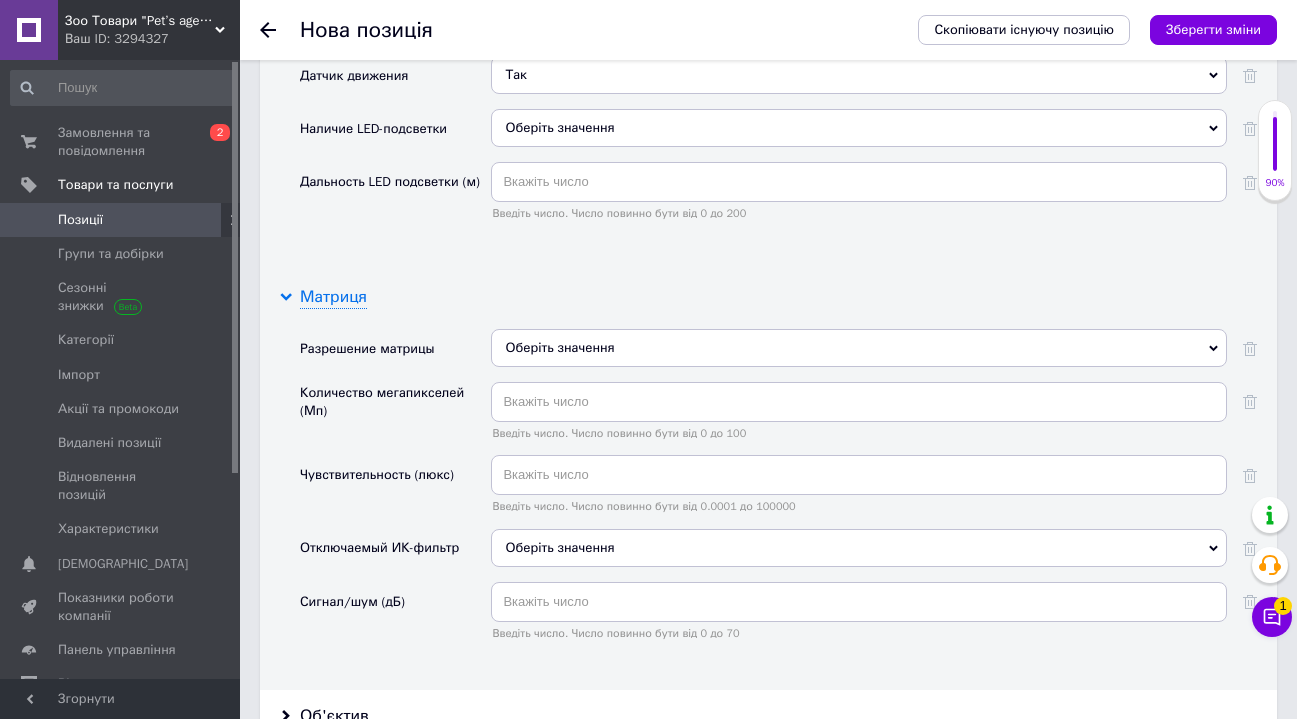 click on "Матриця" at bounding box center [333, 297] 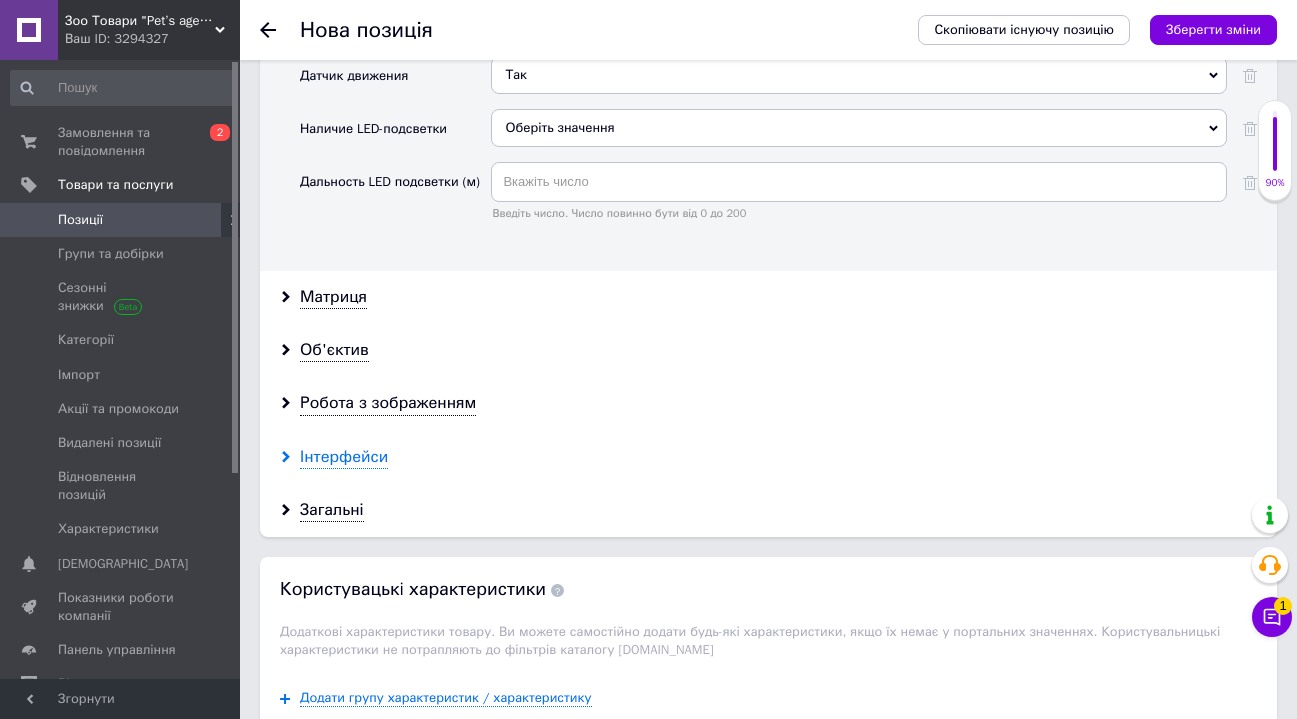 click on "Інтерфейси" at bounding box center (344, 457) 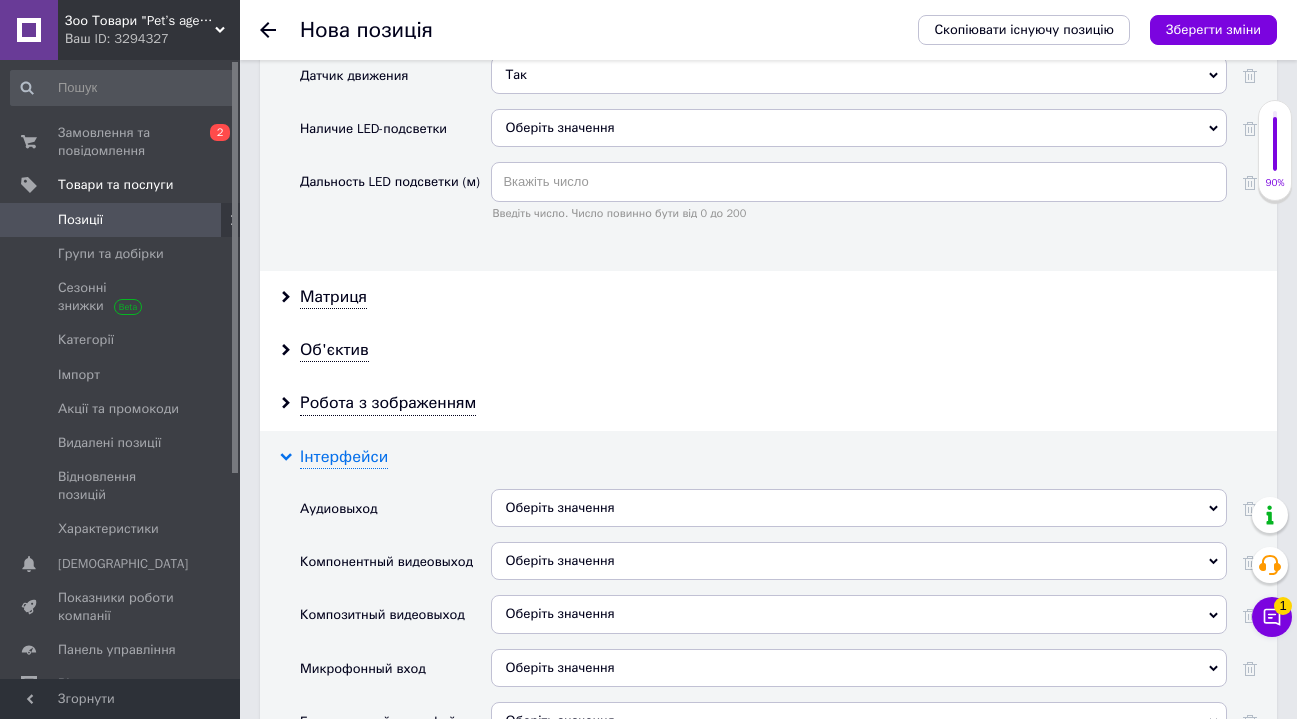click on "Інтерфейси" at bounding box center [344, 457] 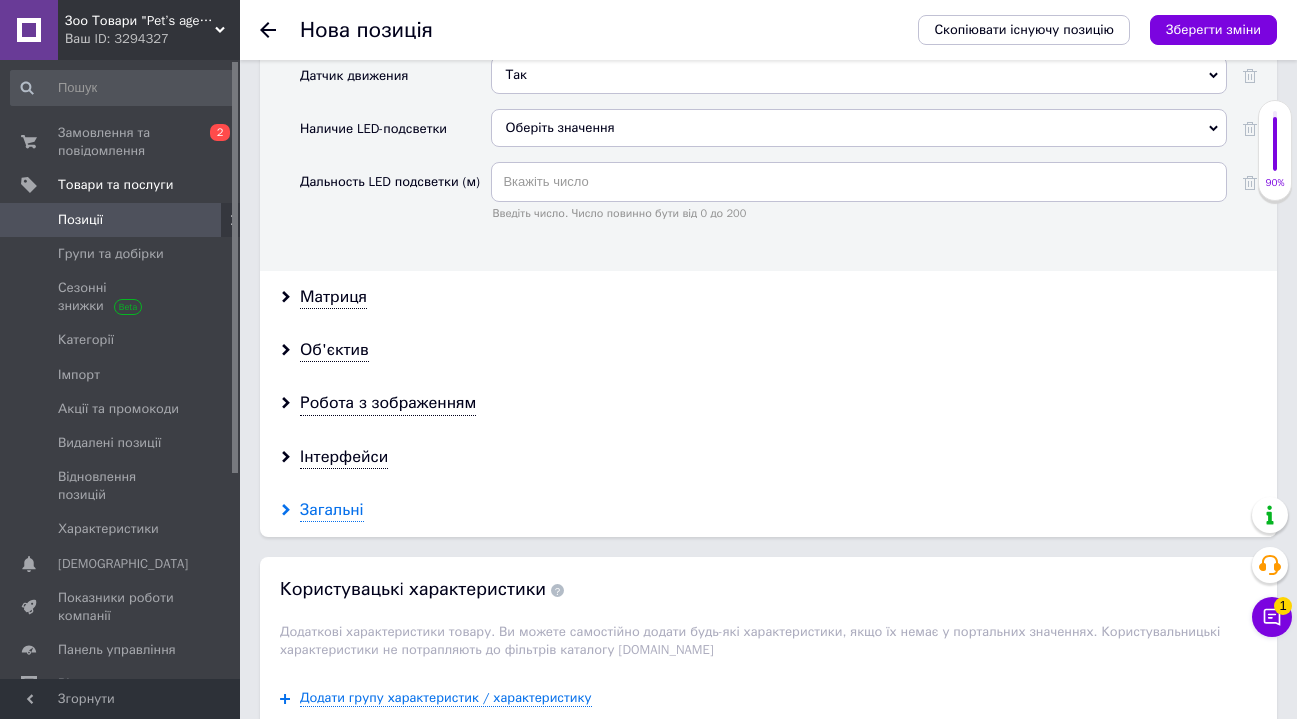 click on "Загальні" at bounding box center [332, 510] 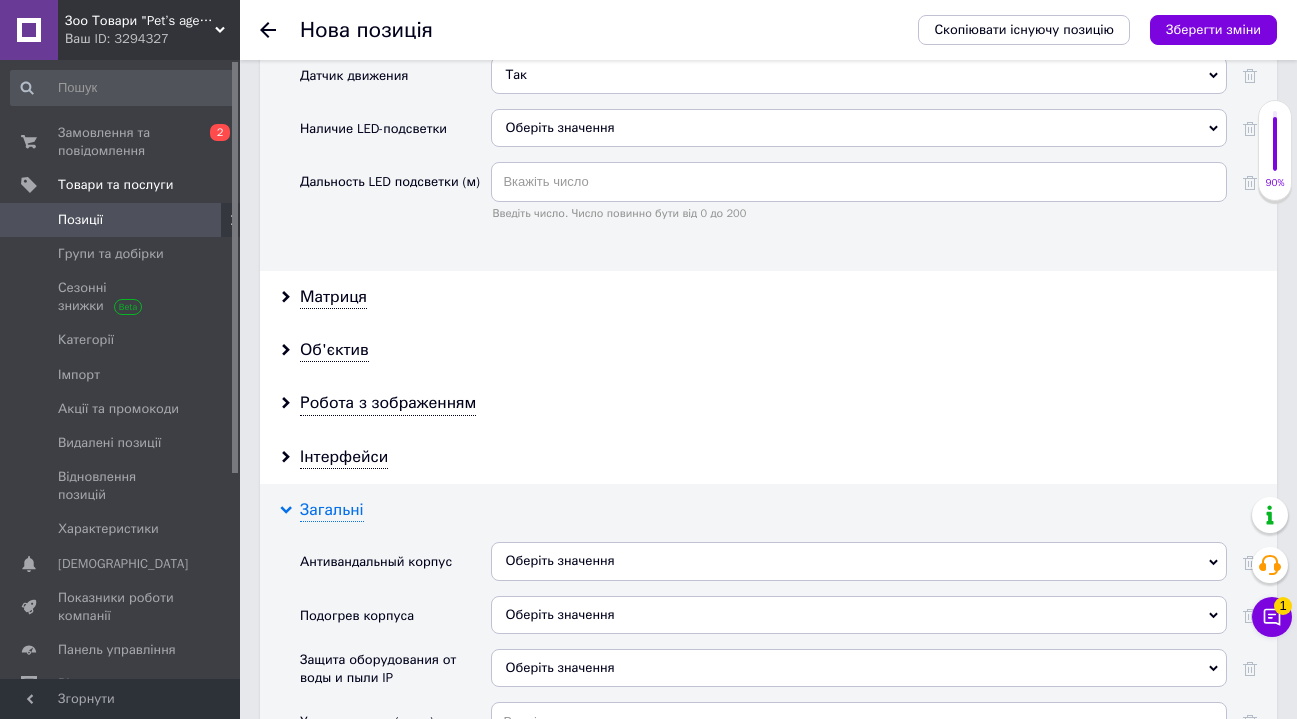 click on "Загальні" at bounding box center (332, 510) 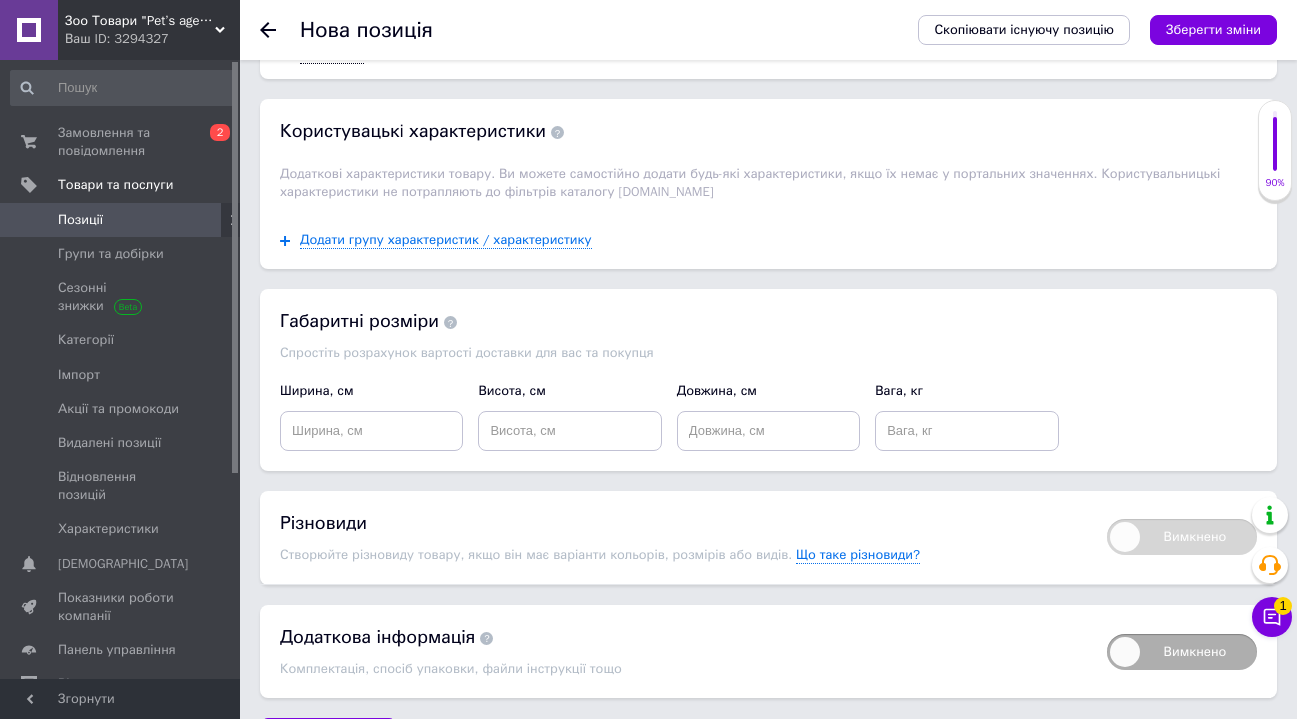 scroll, scrollTop: 3455, scrollLeft: 0, axis: vertical 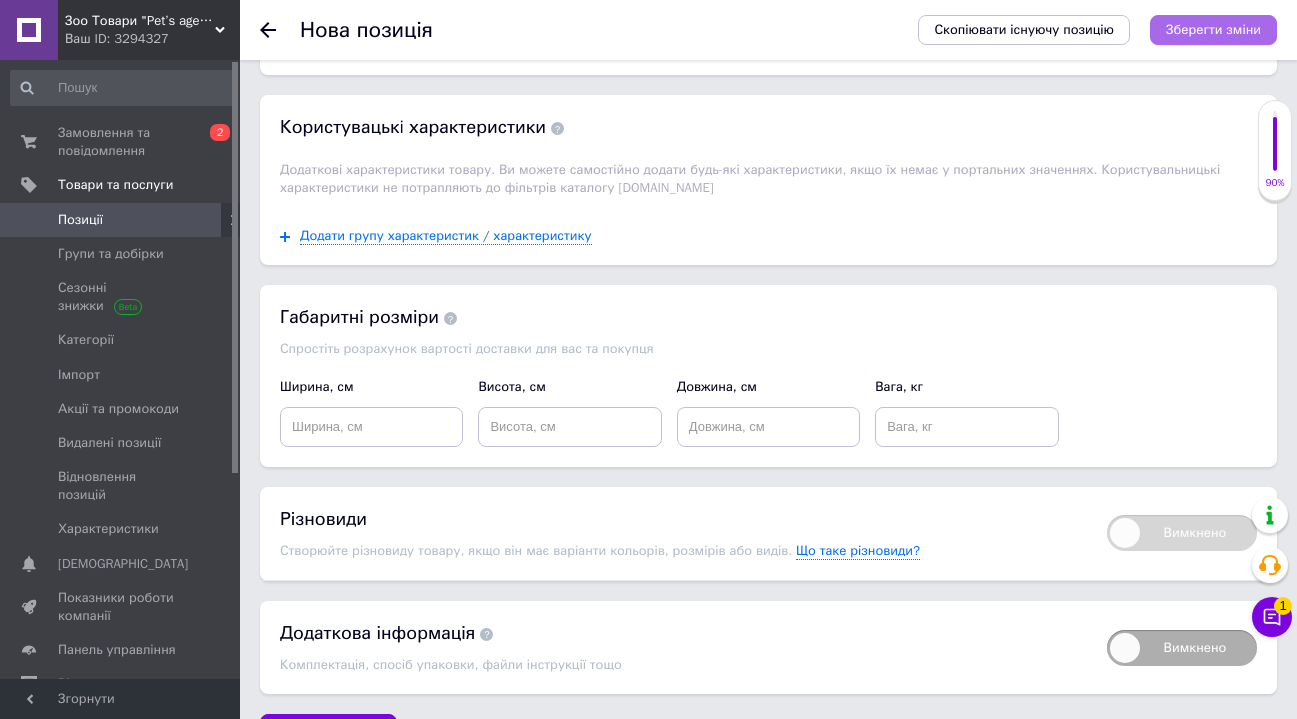 click on "Зберегти зміни" at bounding box center [1213, 29] 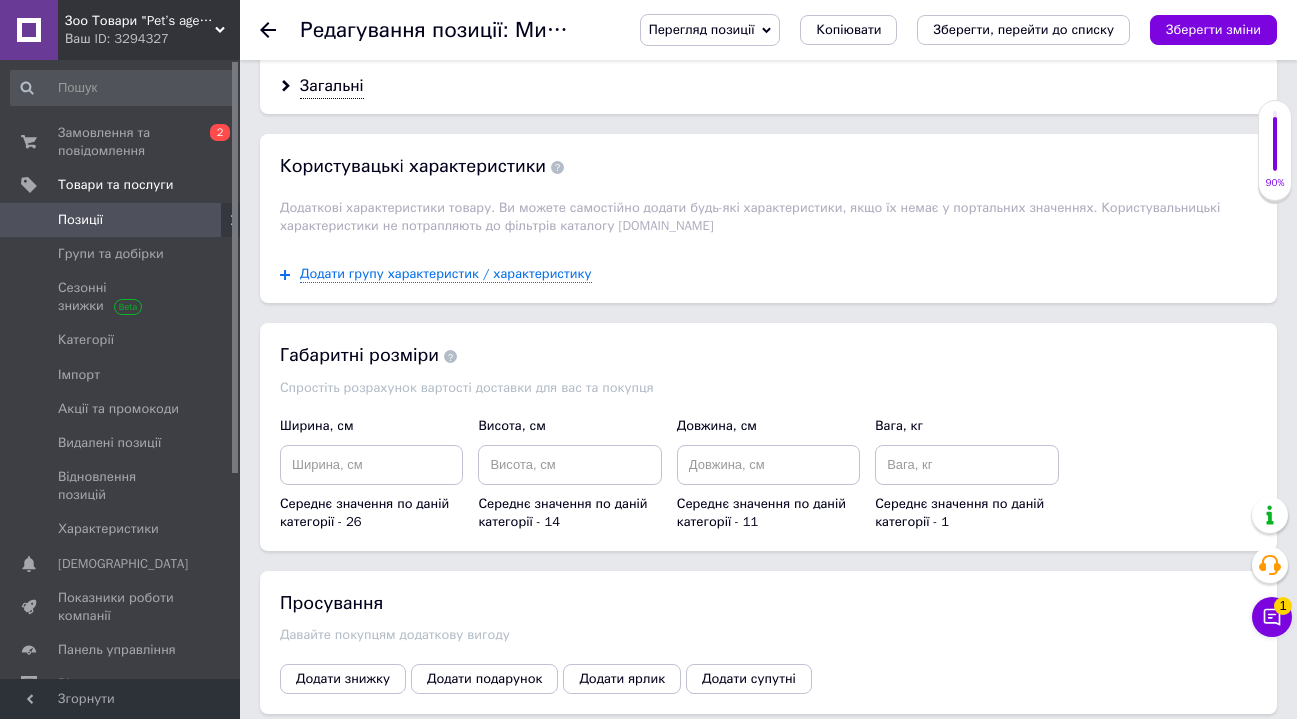 scroll, scrollTop: 2536, scrollLeft: 0, axis: vertical 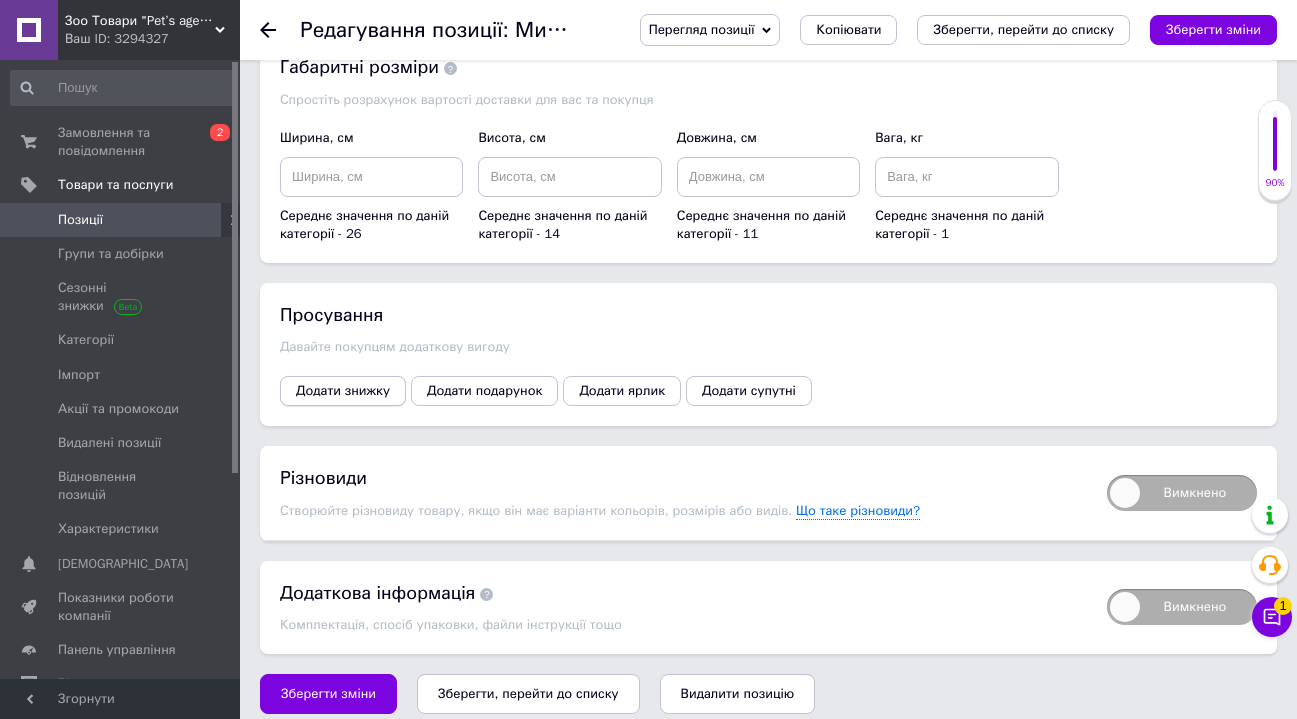 click on "Додати знижку" at bounding box center (343, 391) 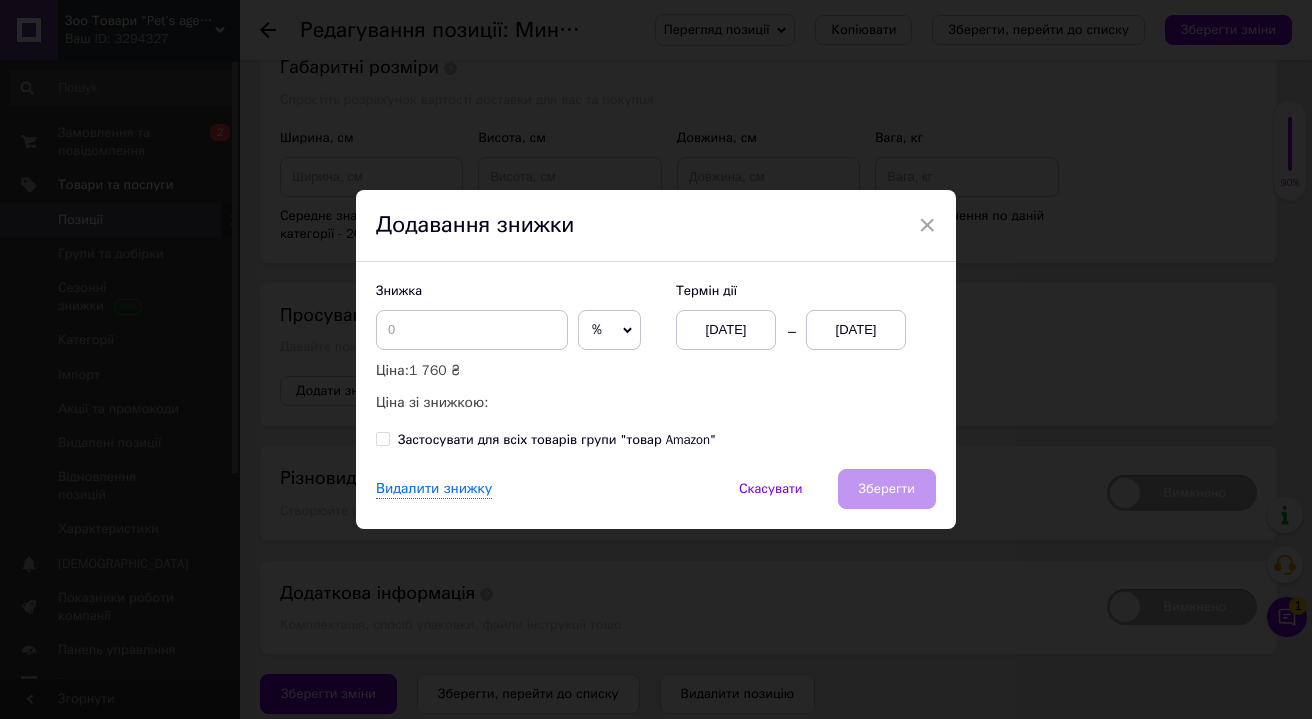 click on "[DATE]" at bounding box center (856, 330) 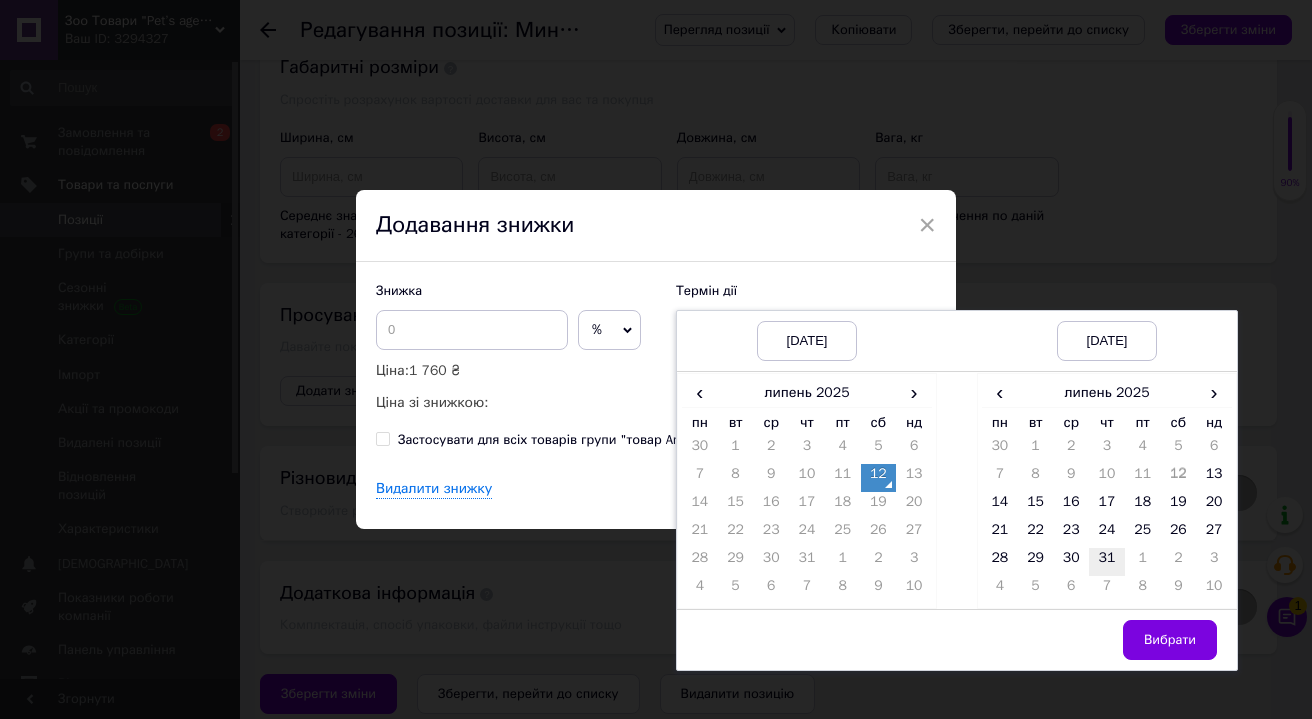 click on "31" at bounding box center (1107, 562) 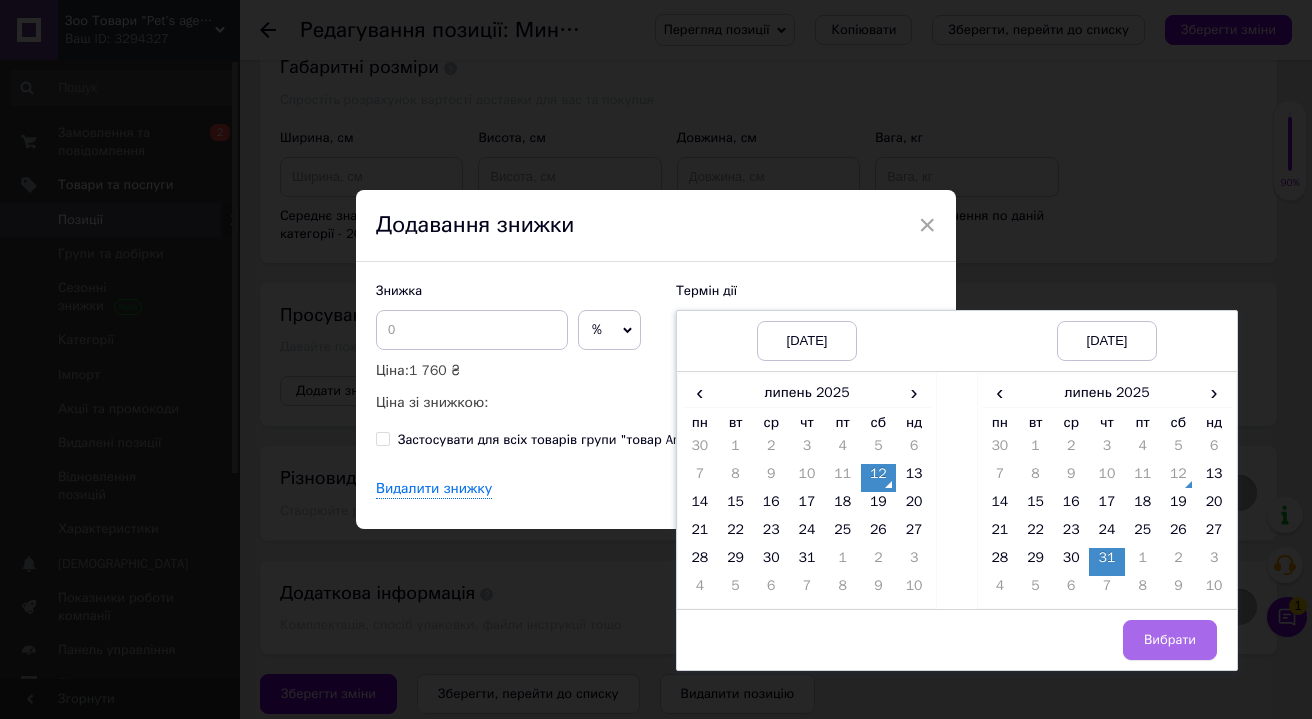 click on "Вибрати" at bounding box center (1170, 640) 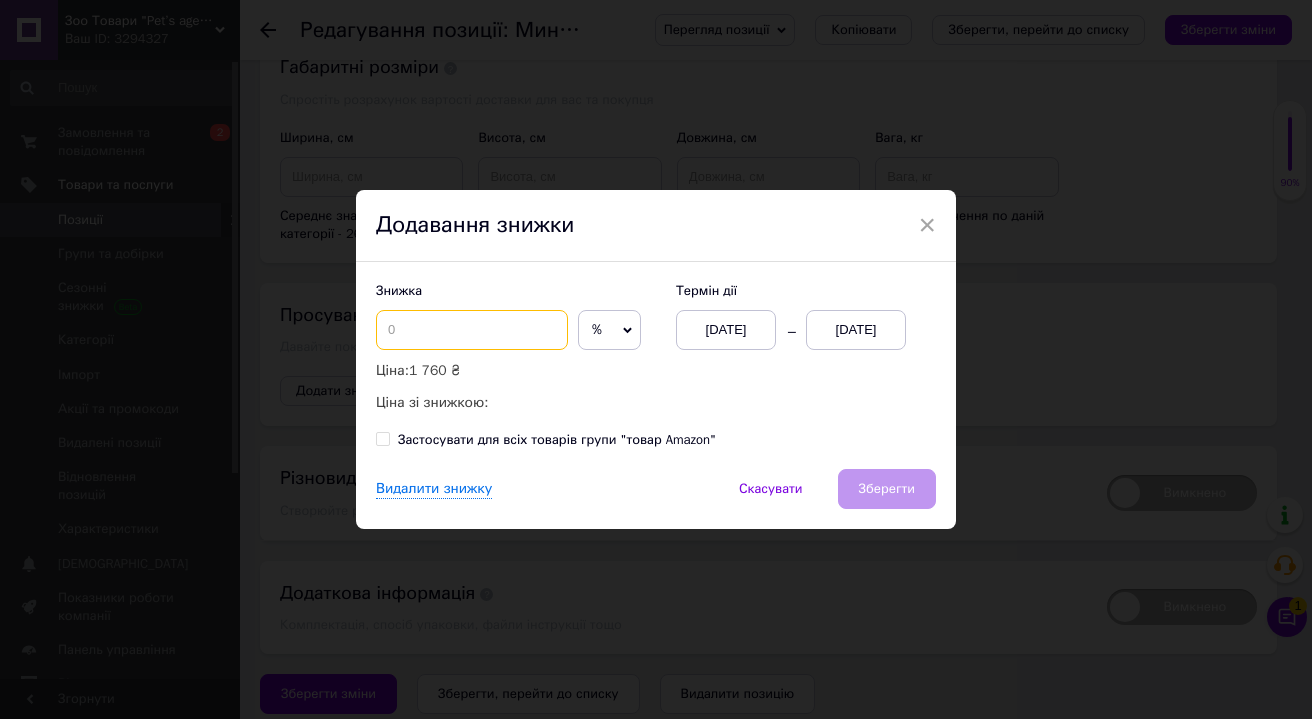 click at bounding box center (472, 330) 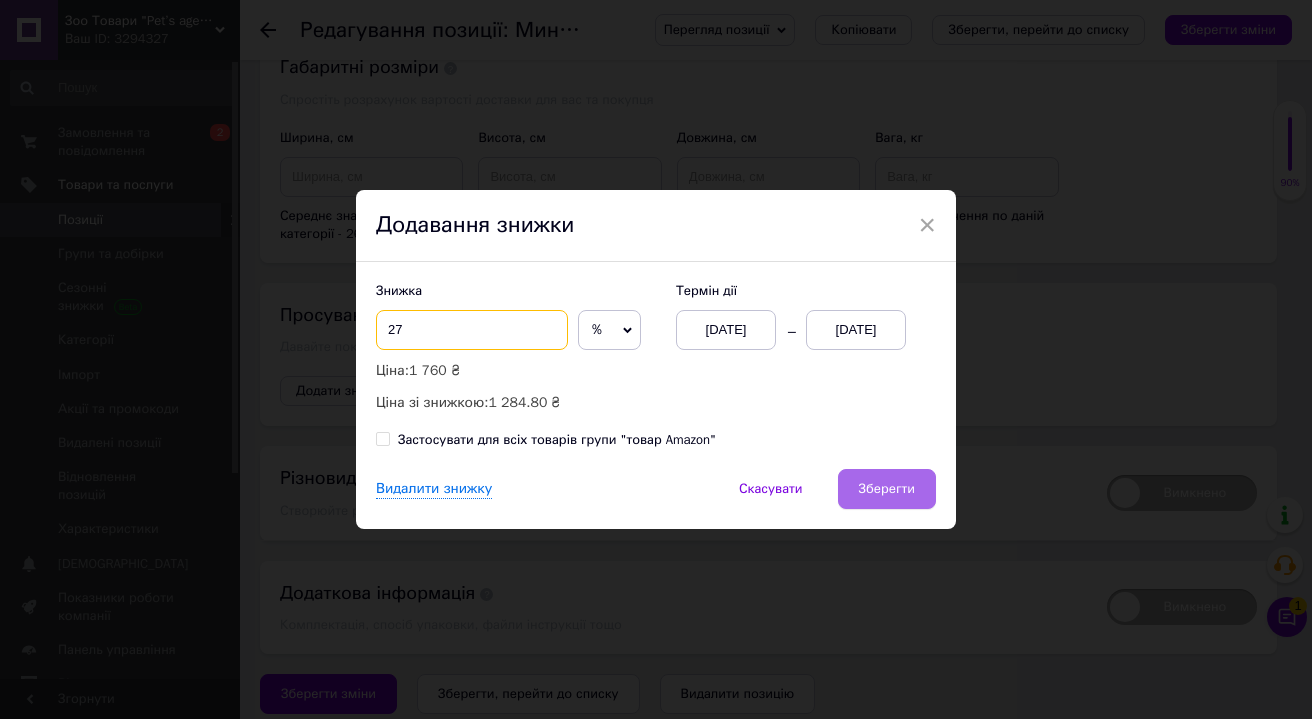 type on "27" 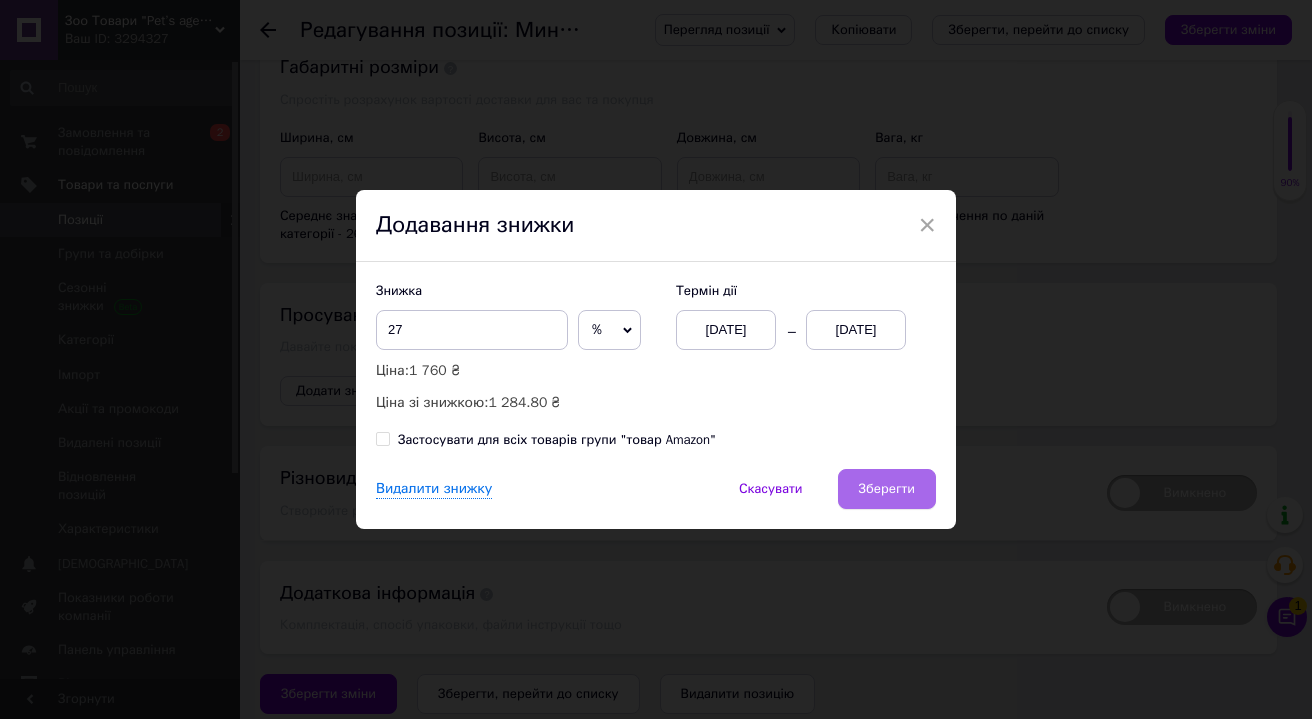 click on "Зберегти" at bounding box center [887, 489] 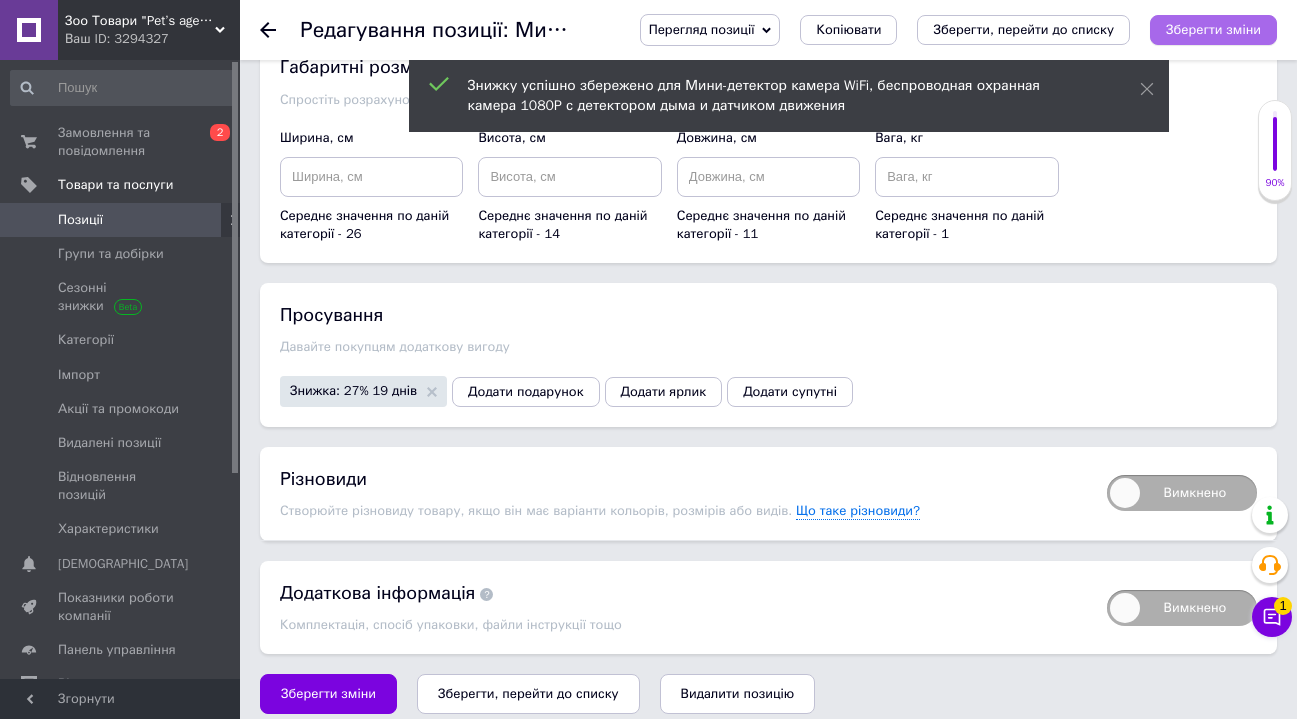 click on "Зберегти зміни" at bounding box center (1213, 29) 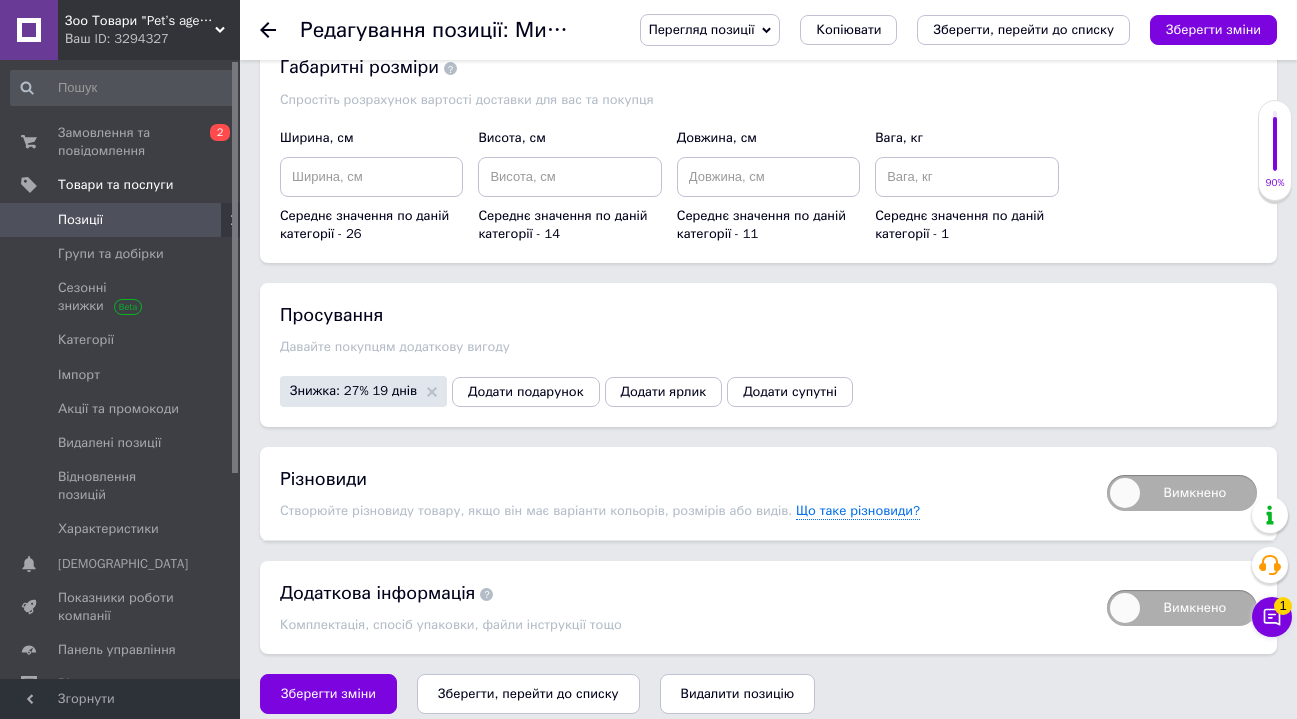 click on "Позиції" at bounding box center [80, 220] 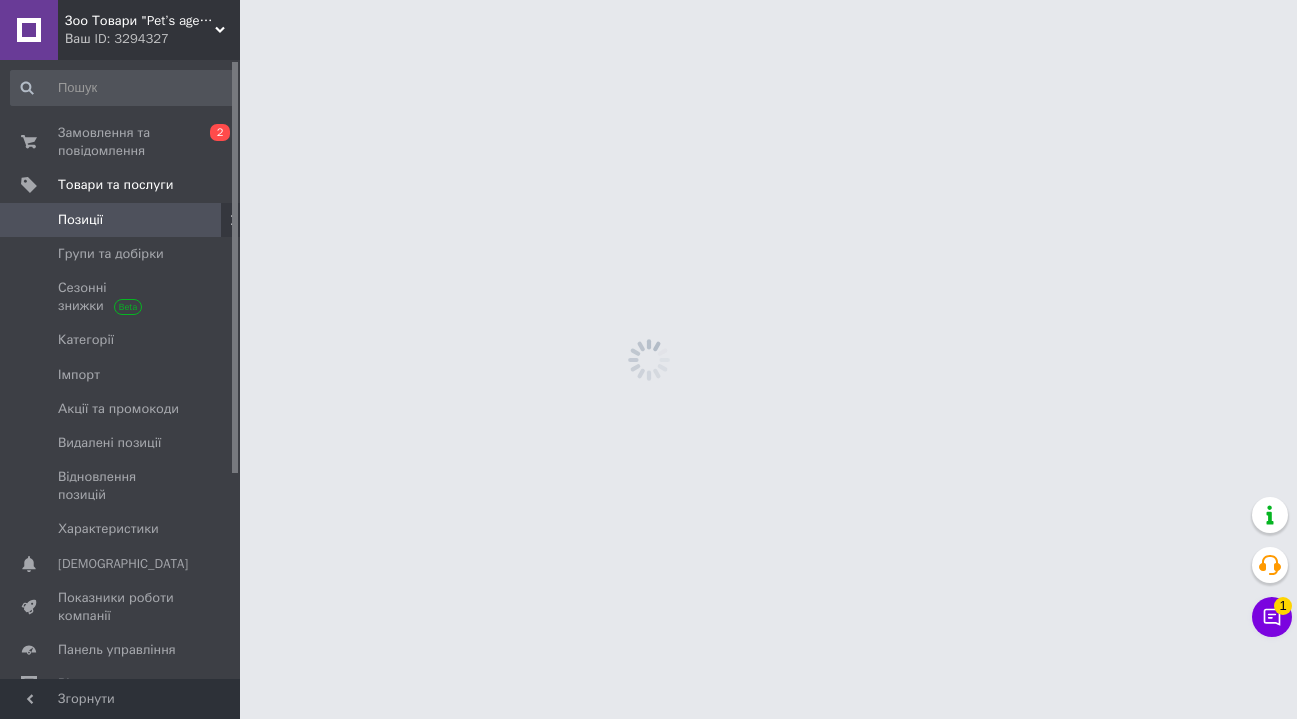 scroll, scrollTop: 0, scrollLeft: 0, axis: both 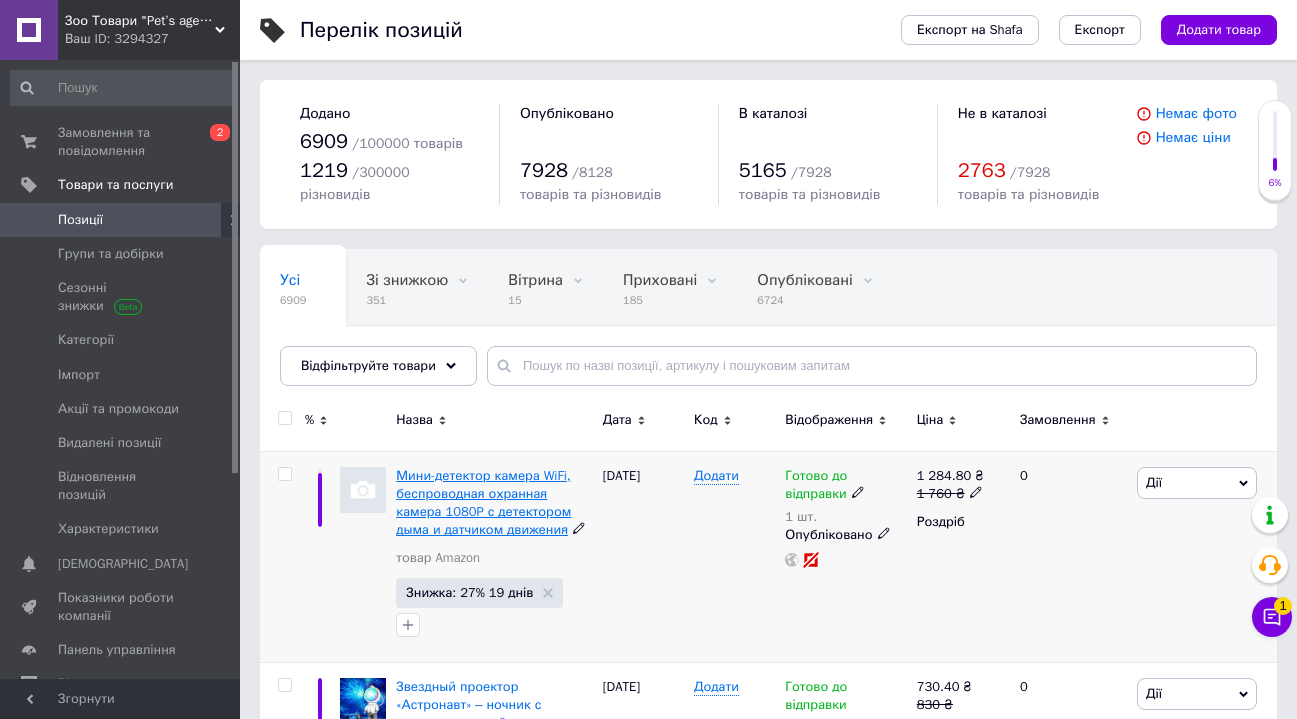 click on "Мини-детектор камера WiFi, беспроводная охранная камера 1080P с детектором дыма и датчиком движения" at bounding box center [483, 503] 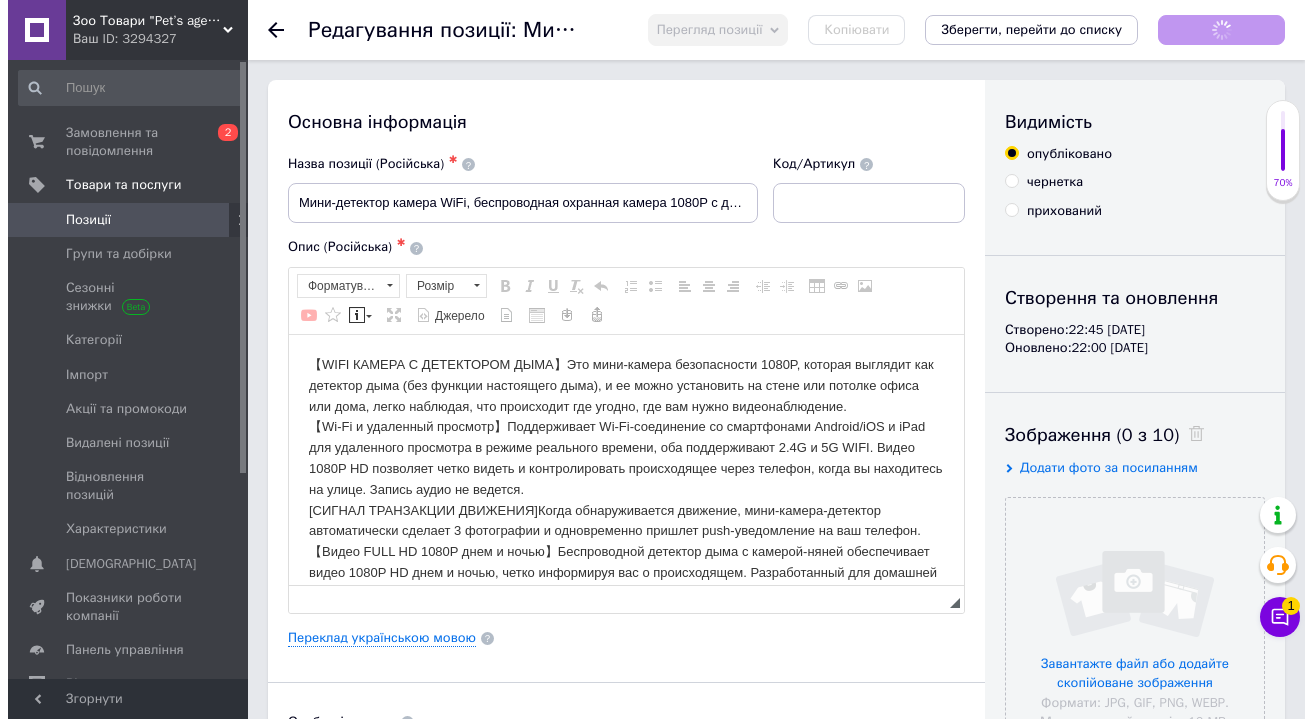 scroll, scrollTop: 0, scrollLeft: 0, axis: both 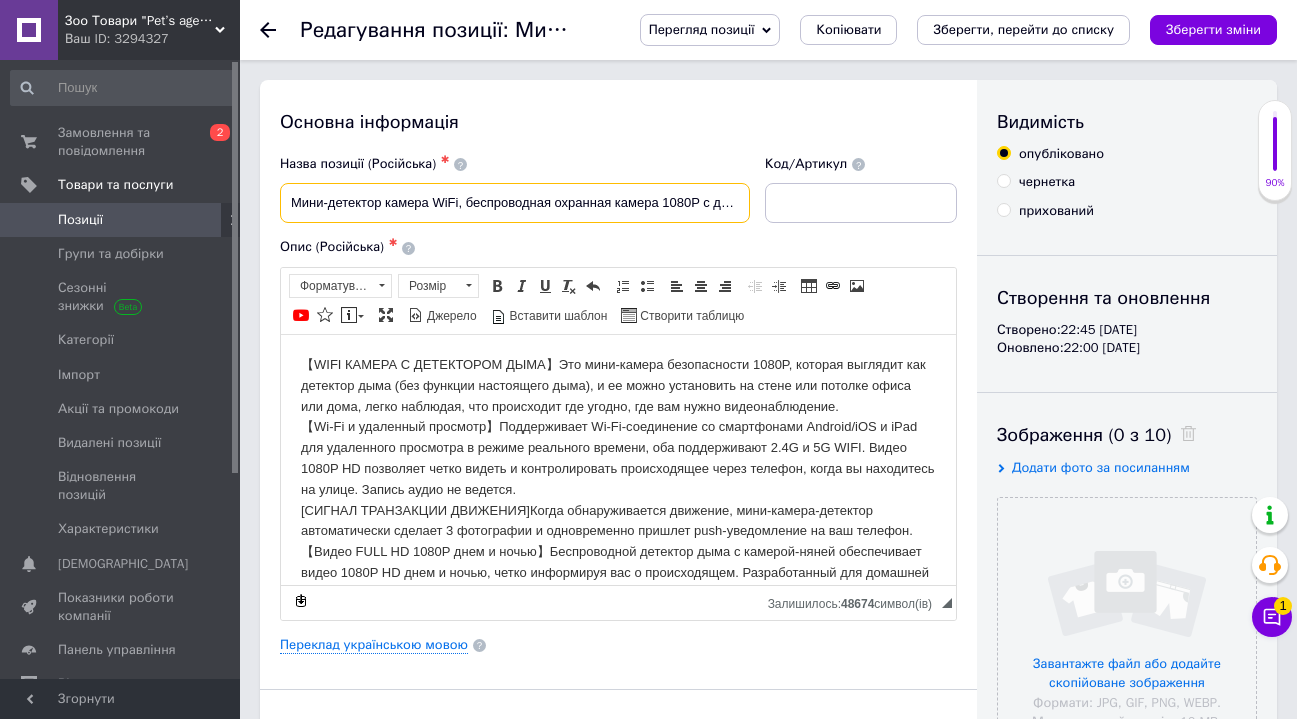 click on "Мини-детектор камера WiFi, беспроводная охранная камера 1080P с детектором дыма и датчиком движения" at bounding box center (515, 203) 